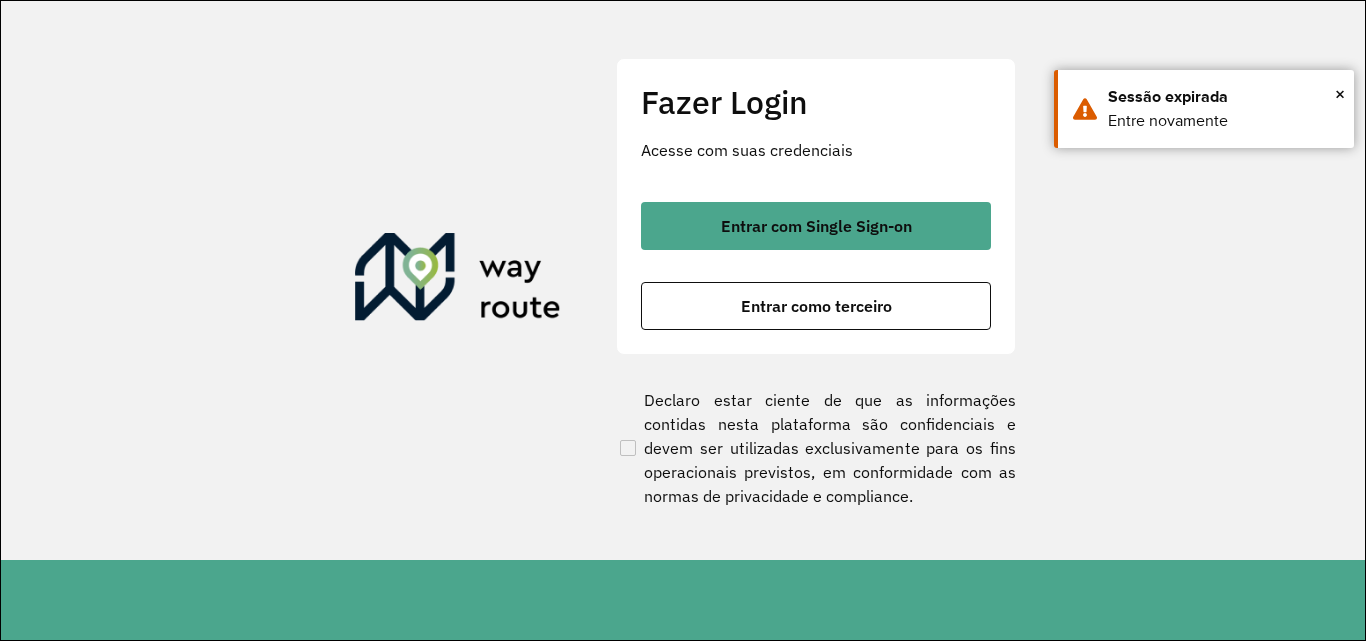 scroll, scrollTop: 0, scrollLeft: 0, axis: both 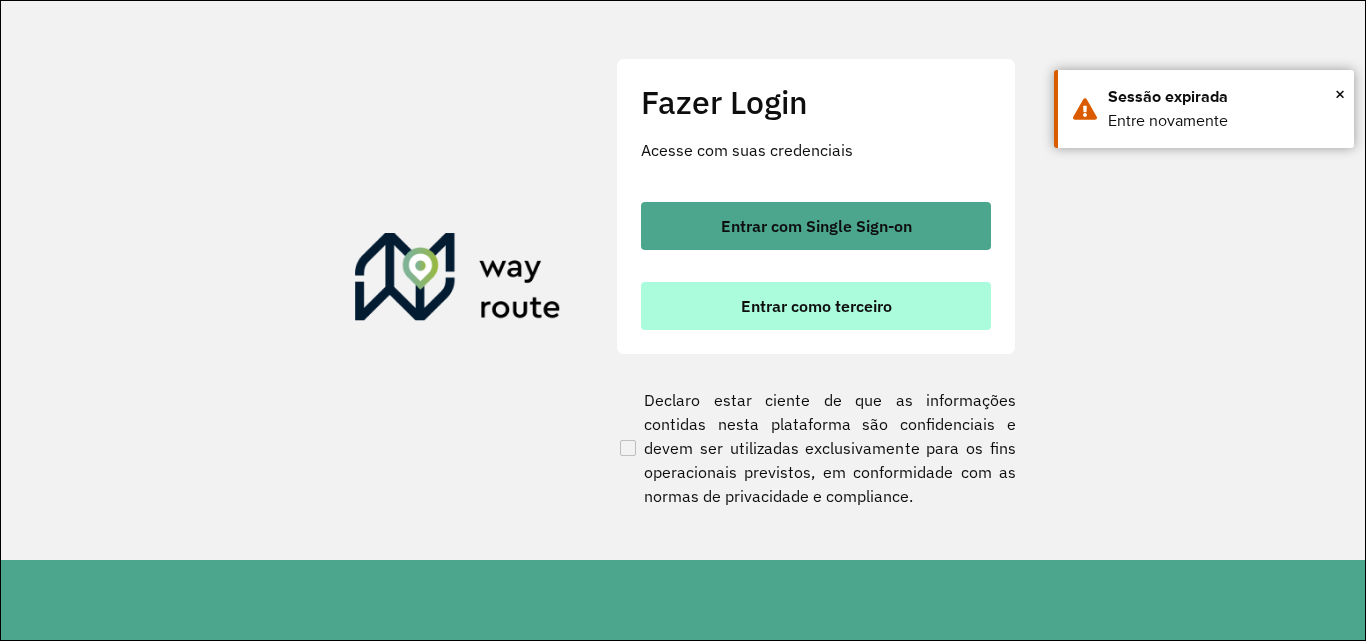 click on "Entrar como terceiro" at bounding box center [816, 306] 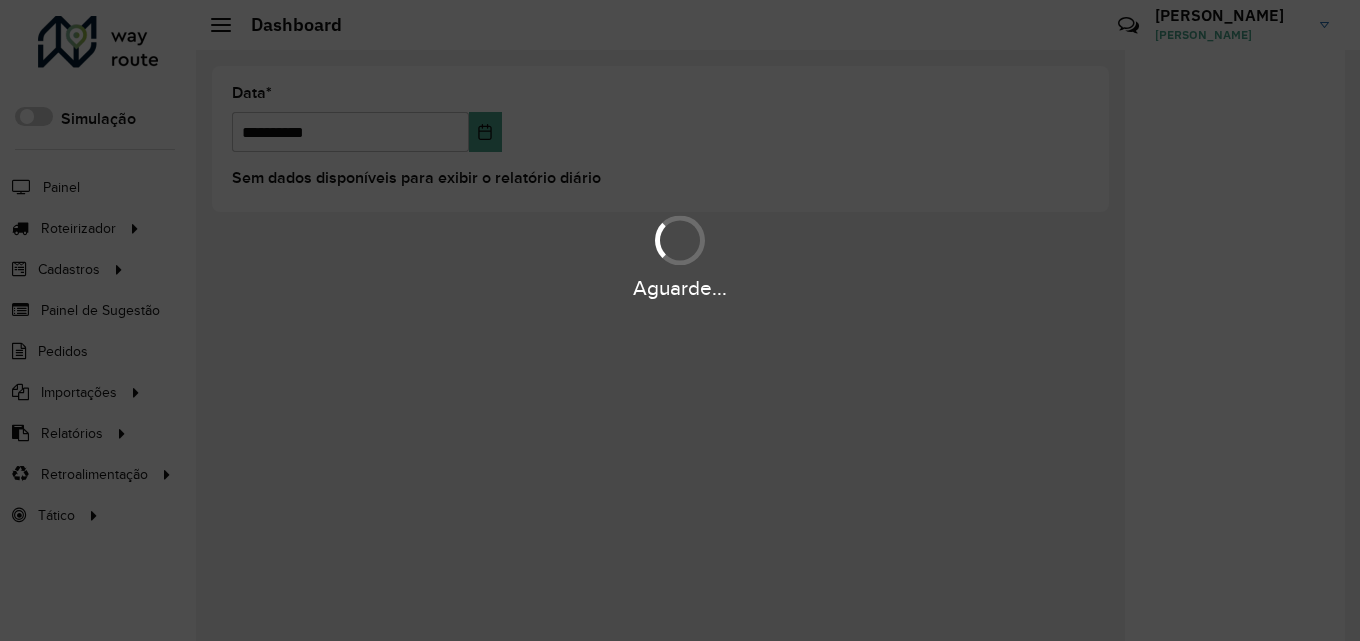 scroll, scrollTop: 0, scrollLeft: 0, axis: both 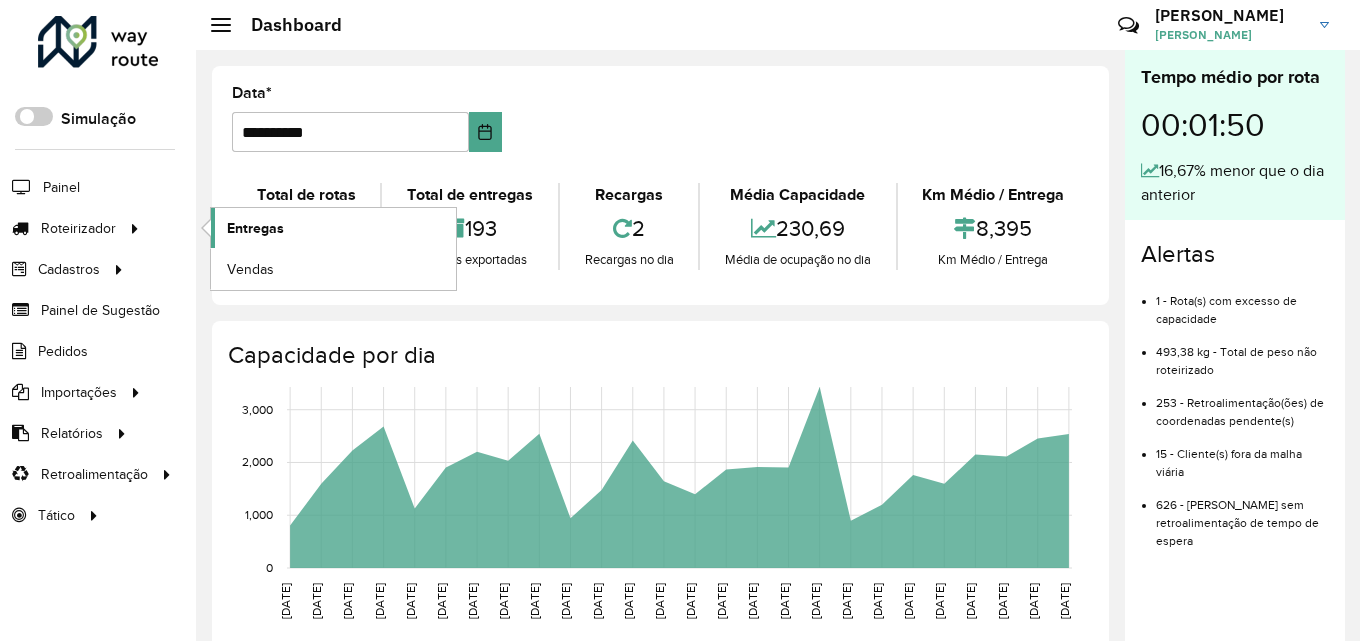 drag, startPoint x: 131, startPoint y: 231, endPoint x: 242, endPoint y: 212, distance: 112.61439 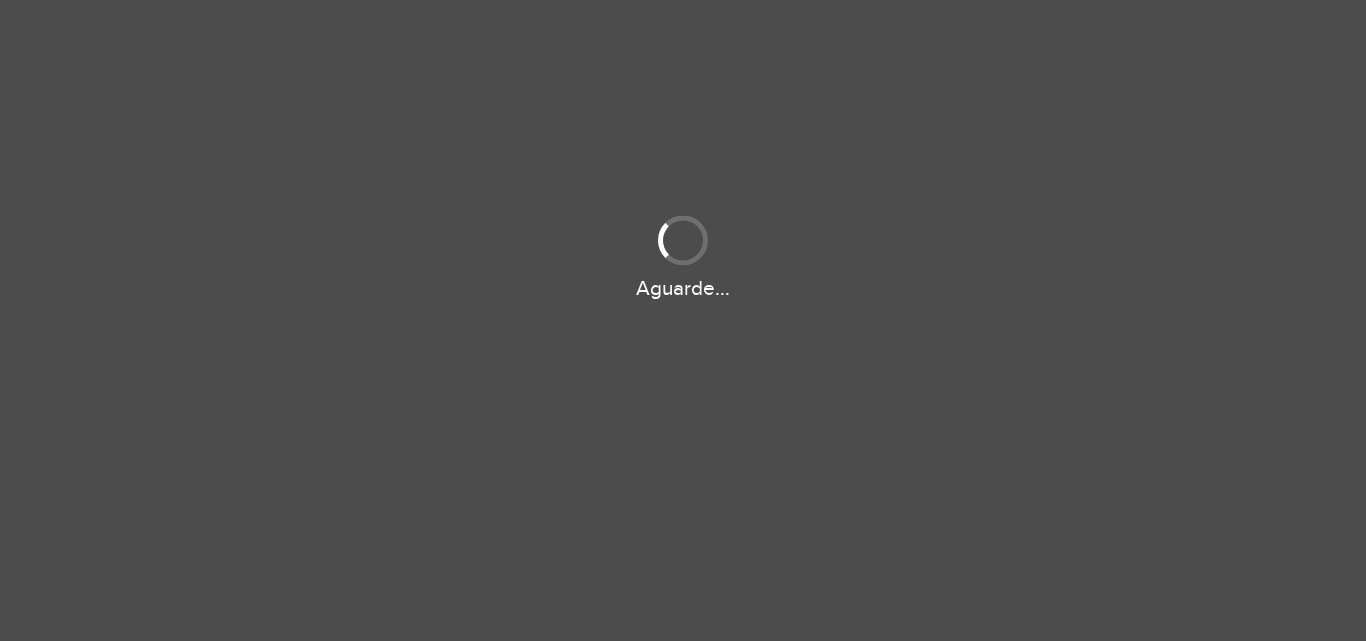scroll, scrollTop: 0, scrollLeft: 0, axis: both 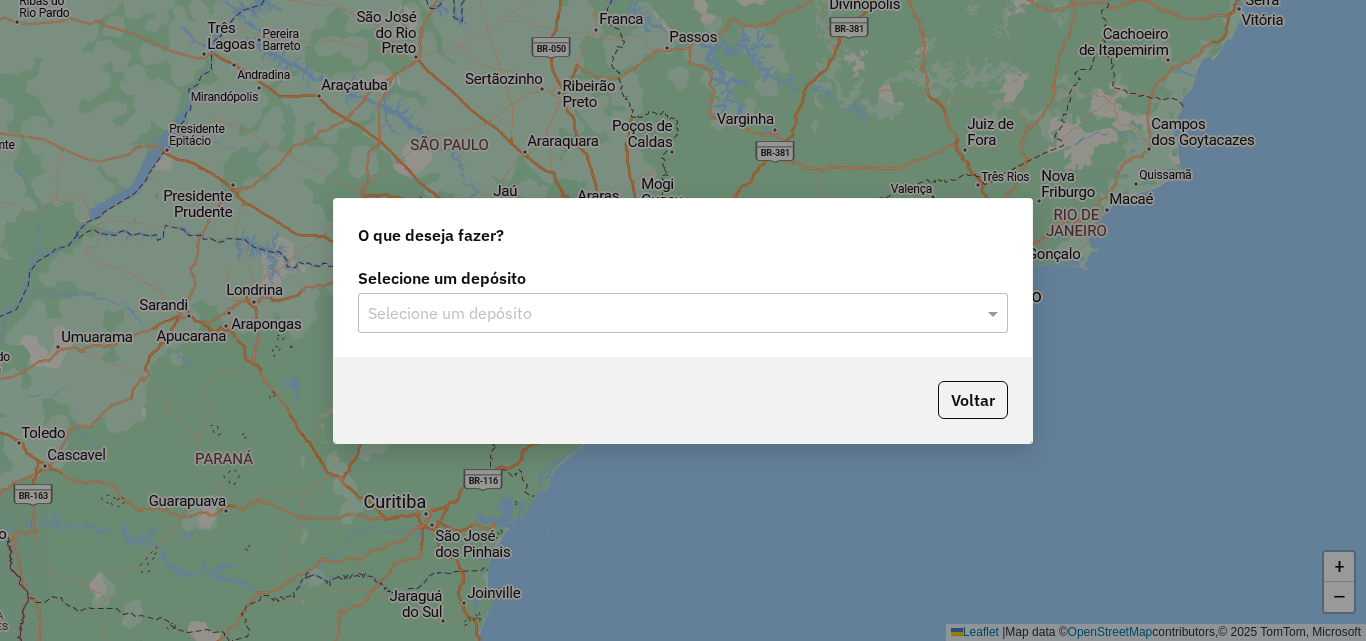 click 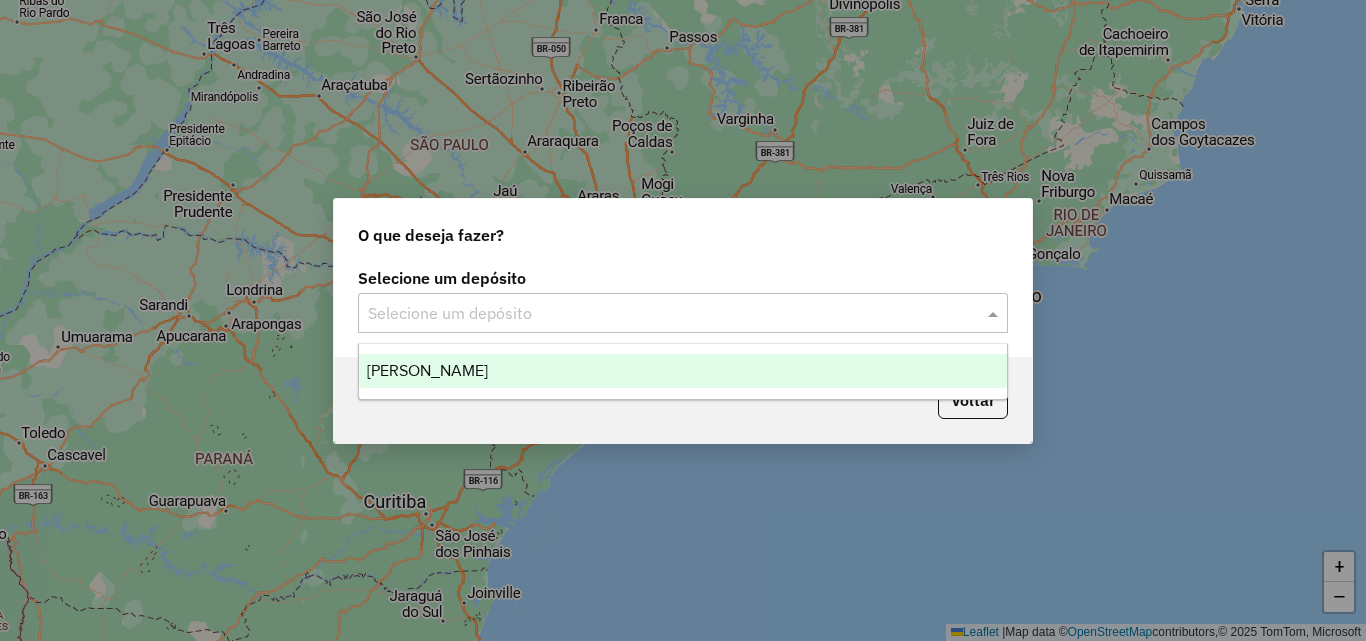 click on "[PERSON_NAME]" at bounding box center [427, 370] 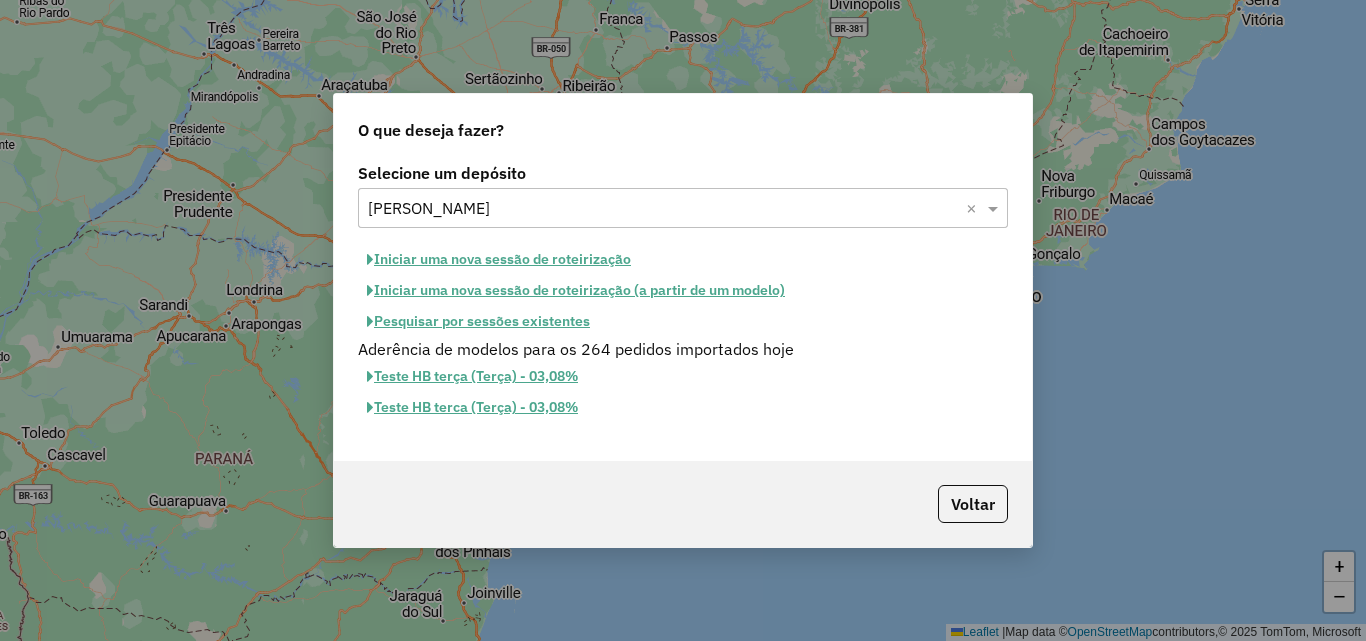 click on "Iniciar uma nova sessão de roteirização" 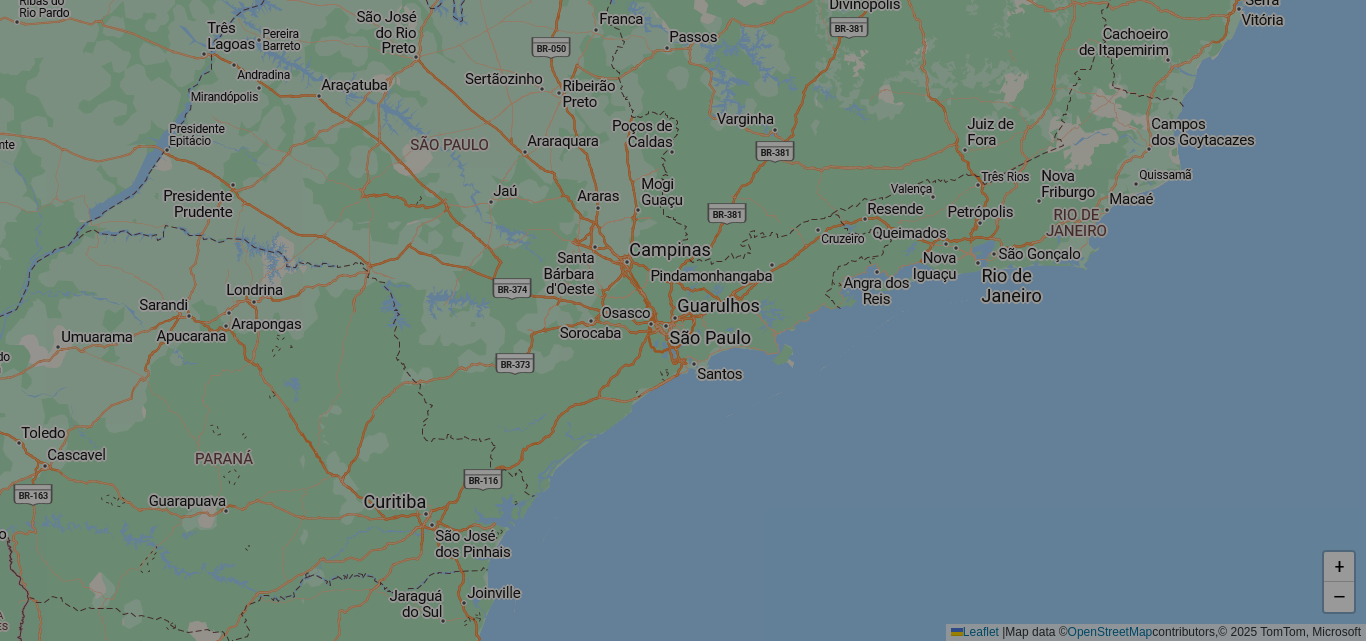 select on "*" 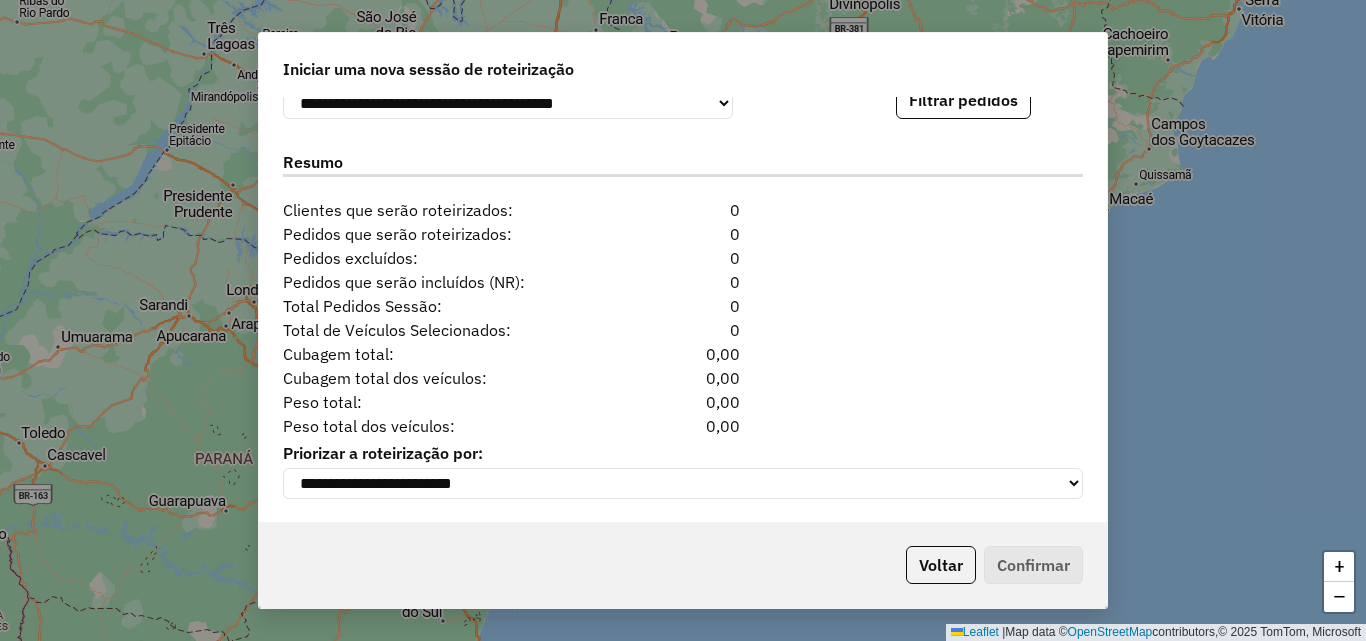 scroll, scrollTop: 1800, scrollLeft: 0, axis: vertical 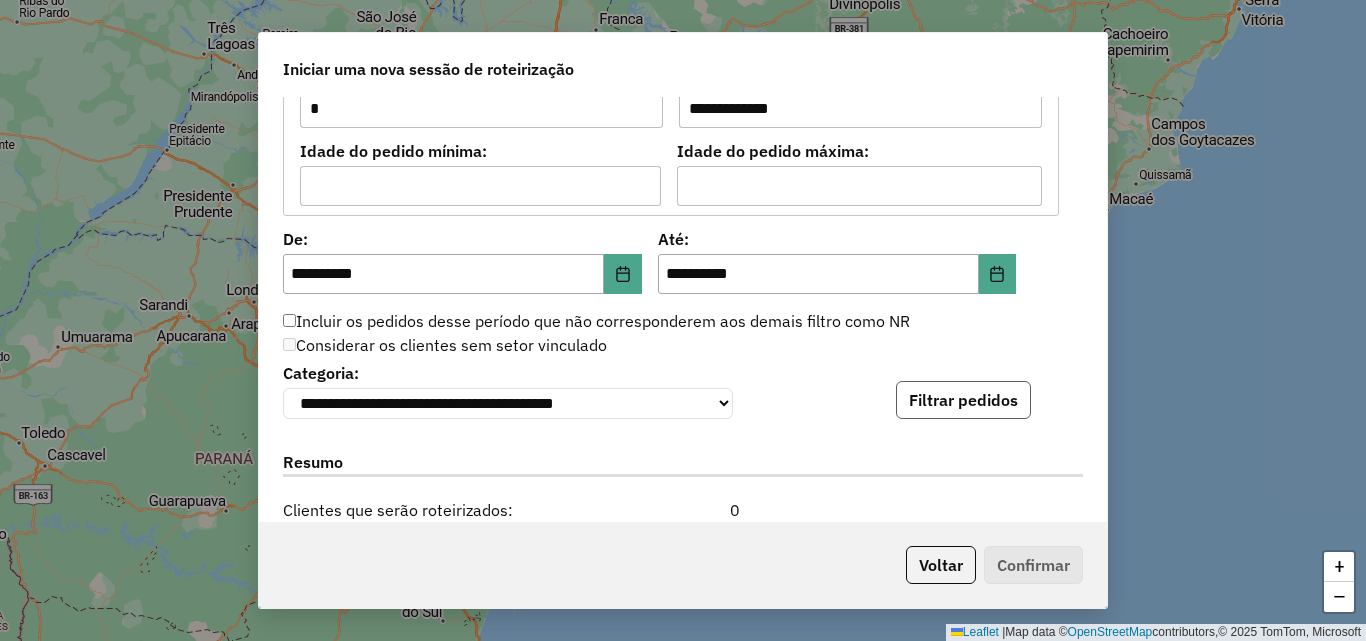 click on "Filtrar pedidos" 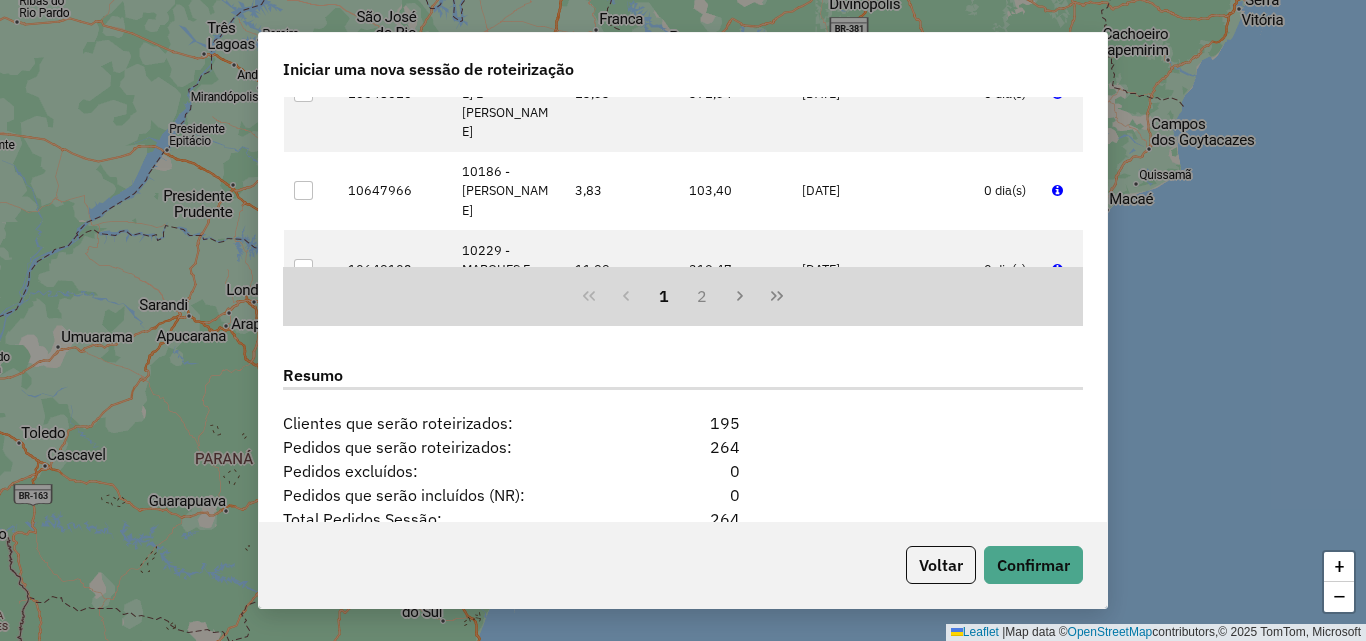 scroll, scrollTop: 2524, scrollLeft: 0, axis: vertical 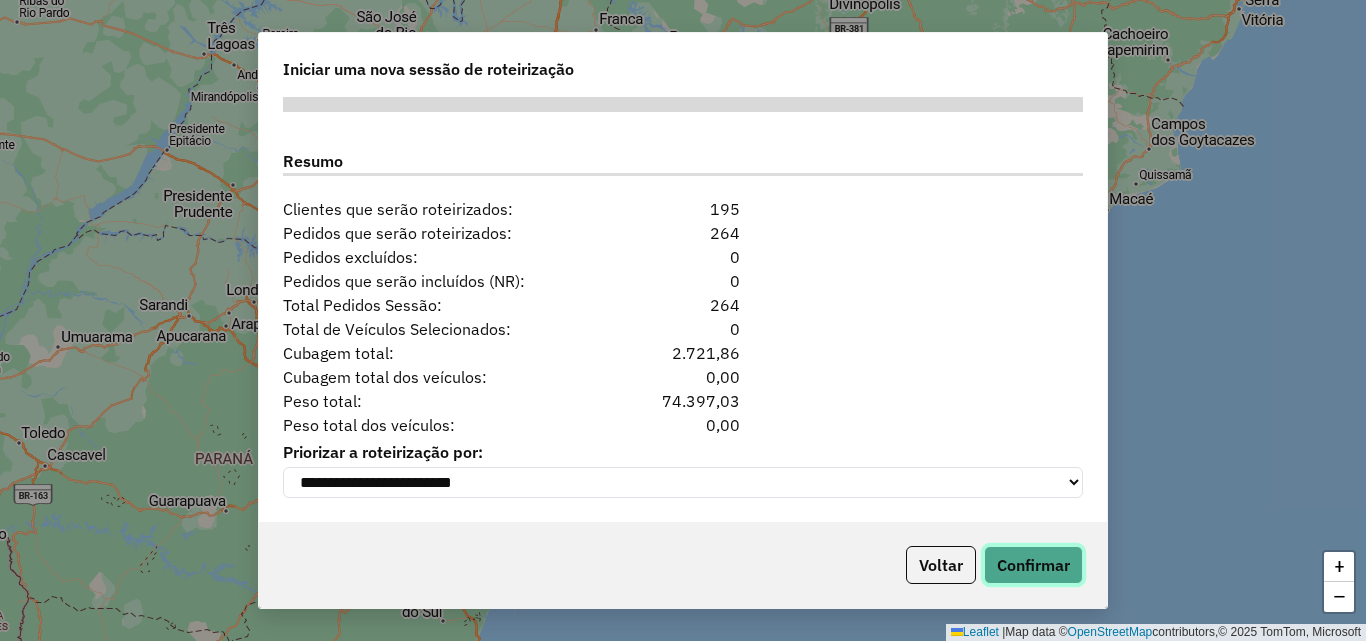 click on "Confirmar" 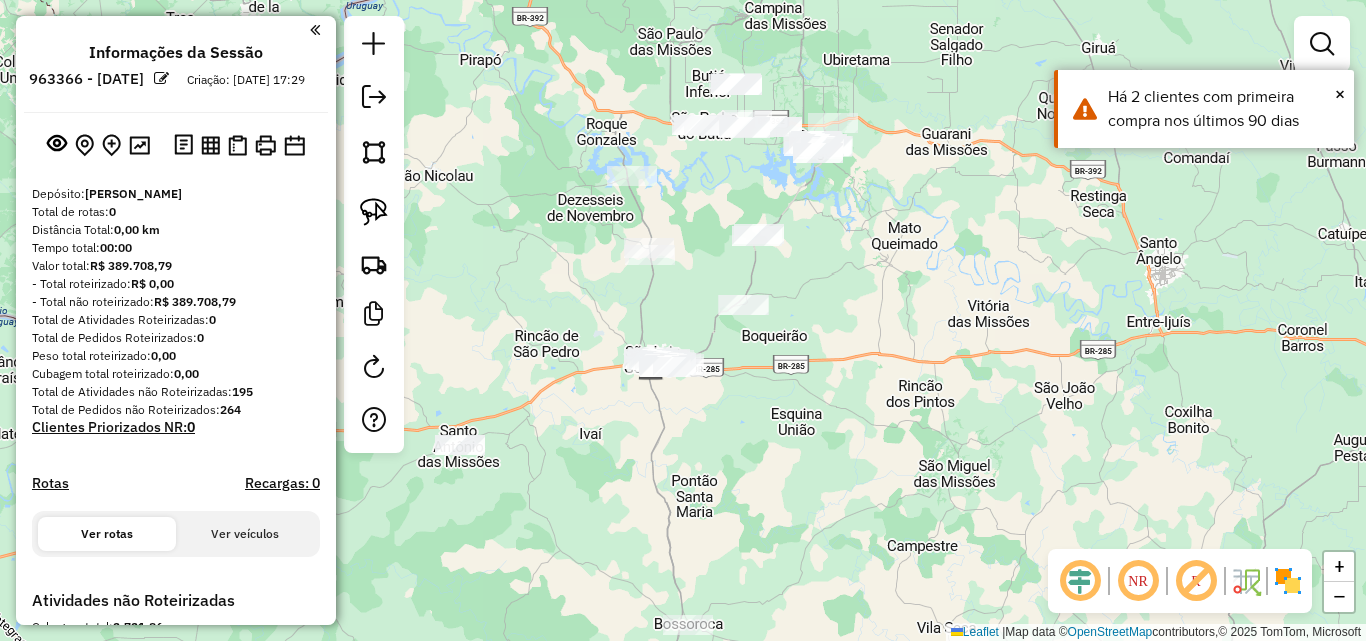 drag, startPoint x: 840, startPoint y: 252, endPoint x: 791, endPoint y: 252, distance: 49 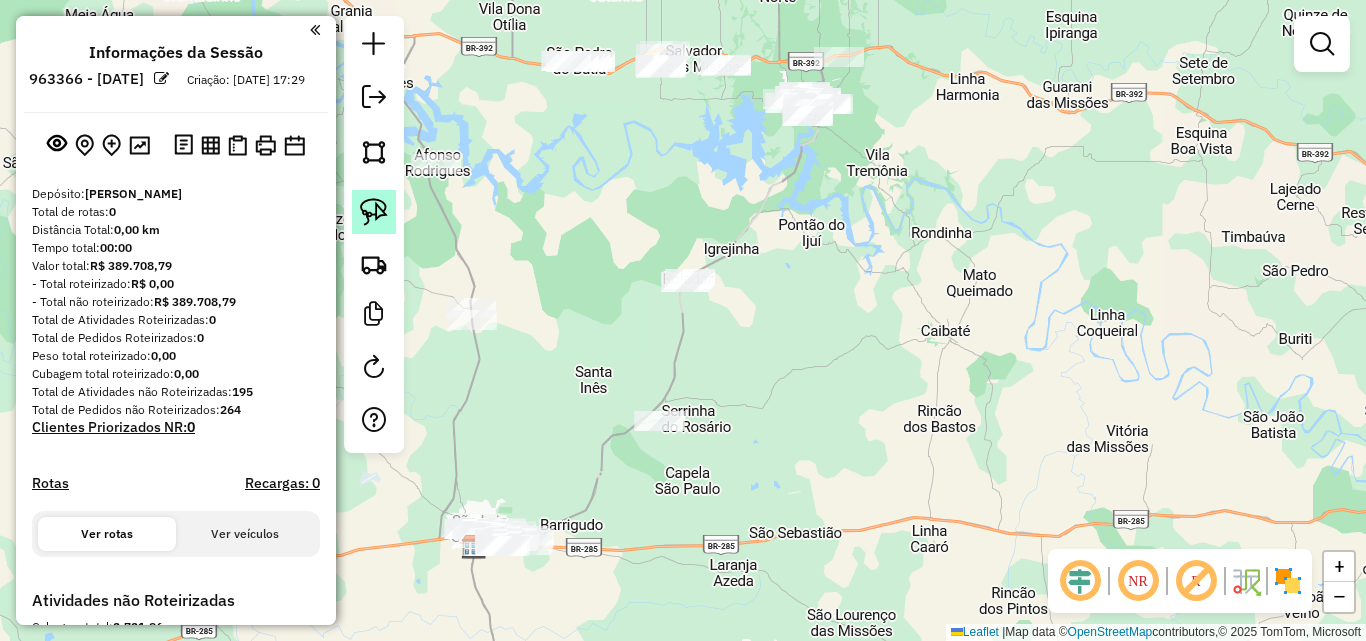 click 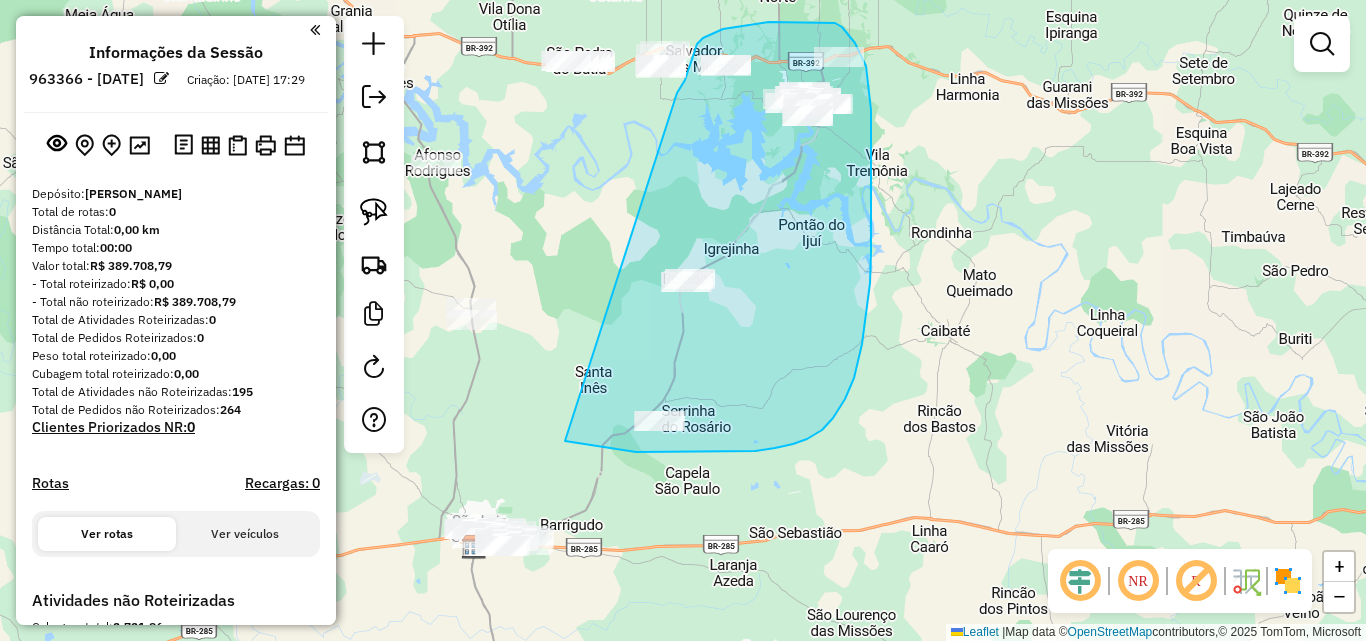 drag, startPoint x: 677, startPoint y: 93, endPoint x: 549, endPoint y: 439, distance: 368.91733 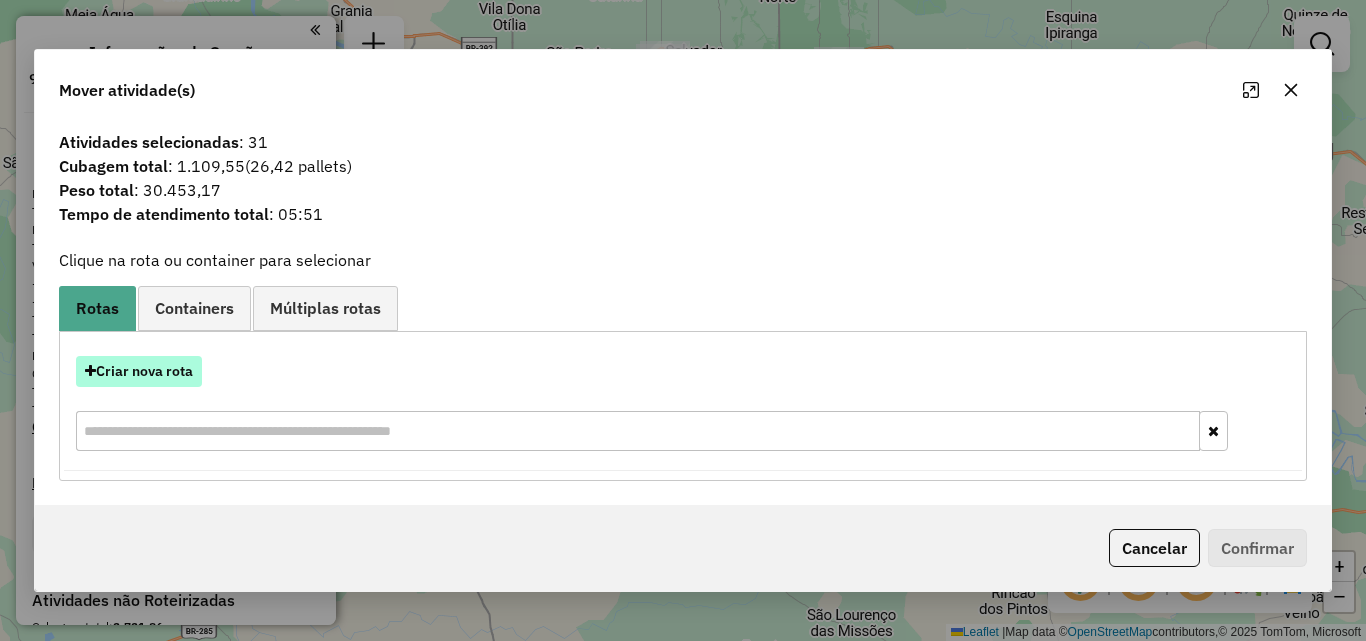 click on "Criar nova rota" at bounding box center (139, 371) 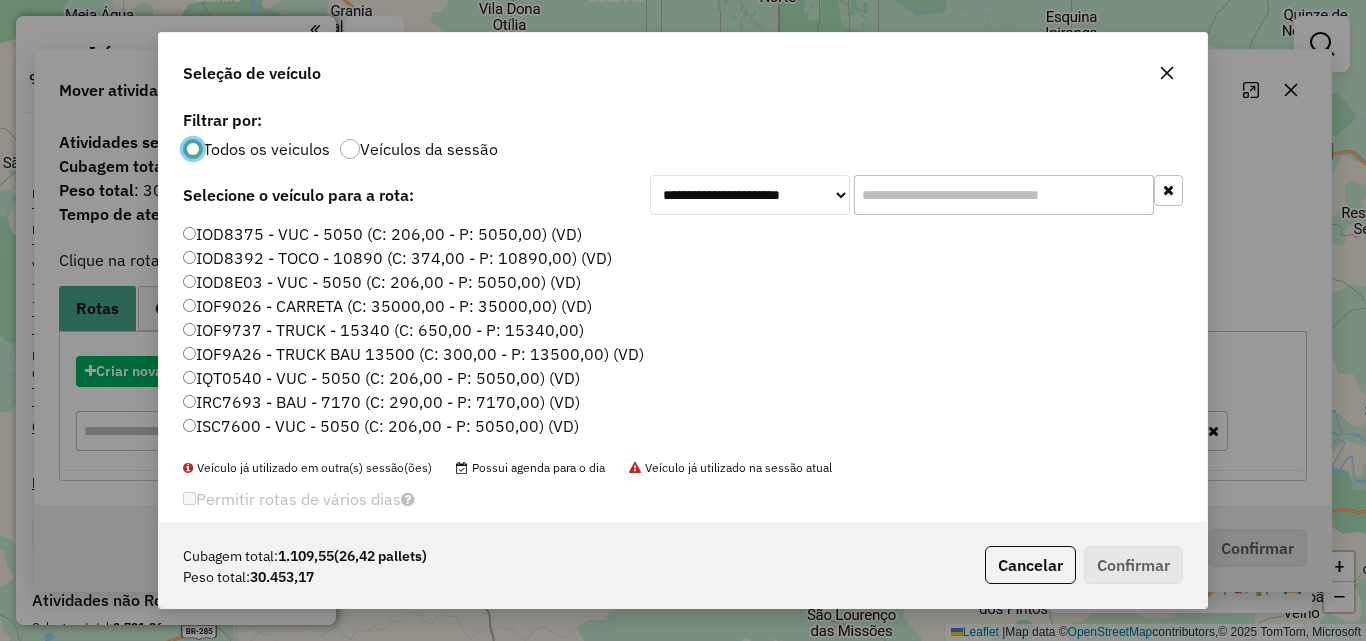 scroll, scrollTop: 11, scrollLeft: 6, axis: both 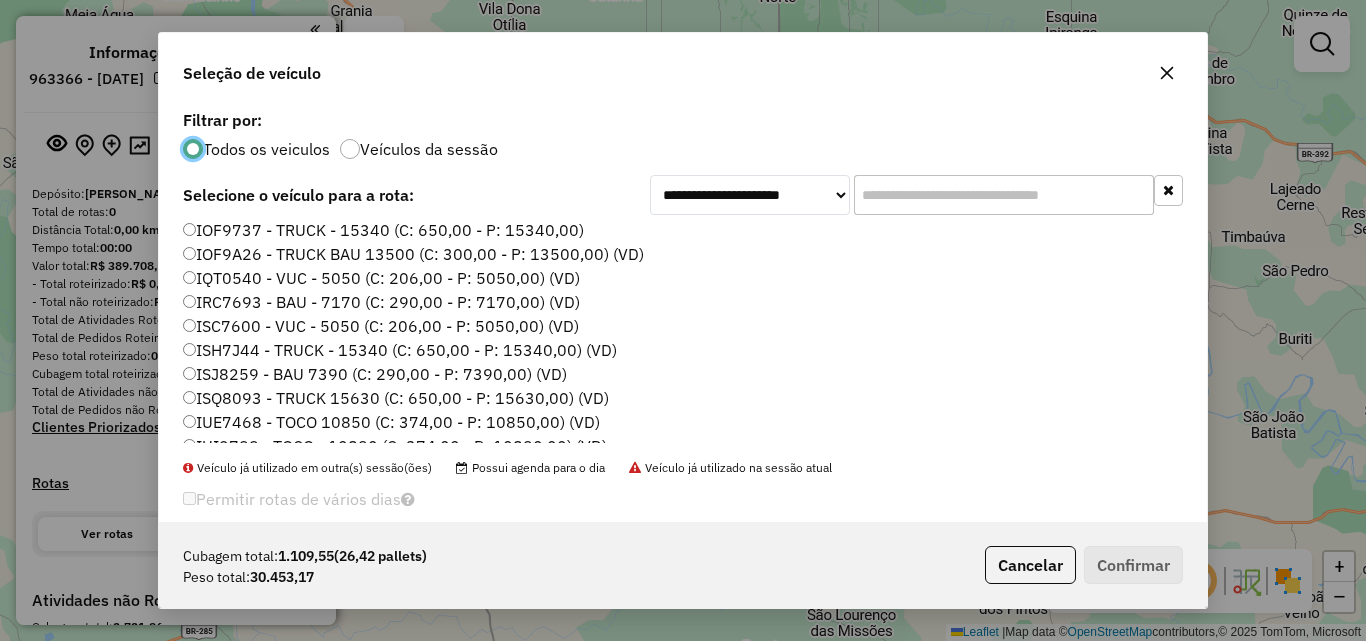 click on "ISJ8259 - BAU 7390 (C: 290,00 - P: 7390,00) (VD)" 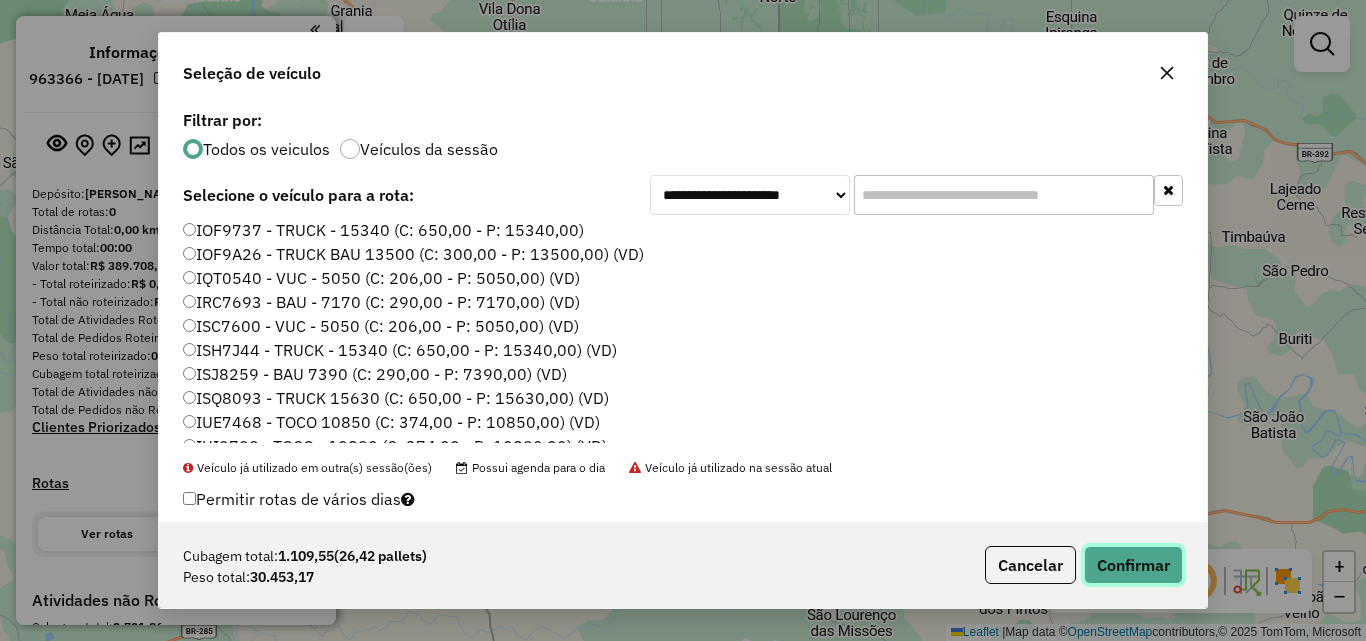 click on "Confirmar" 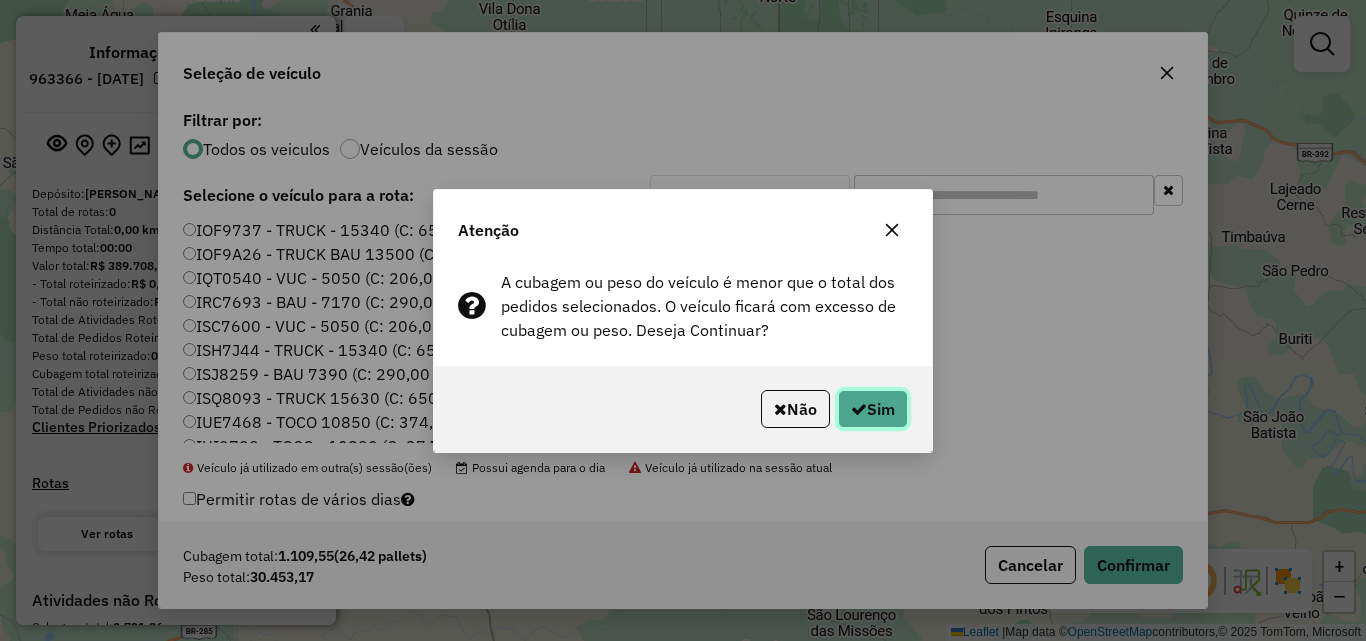click on "Sim" 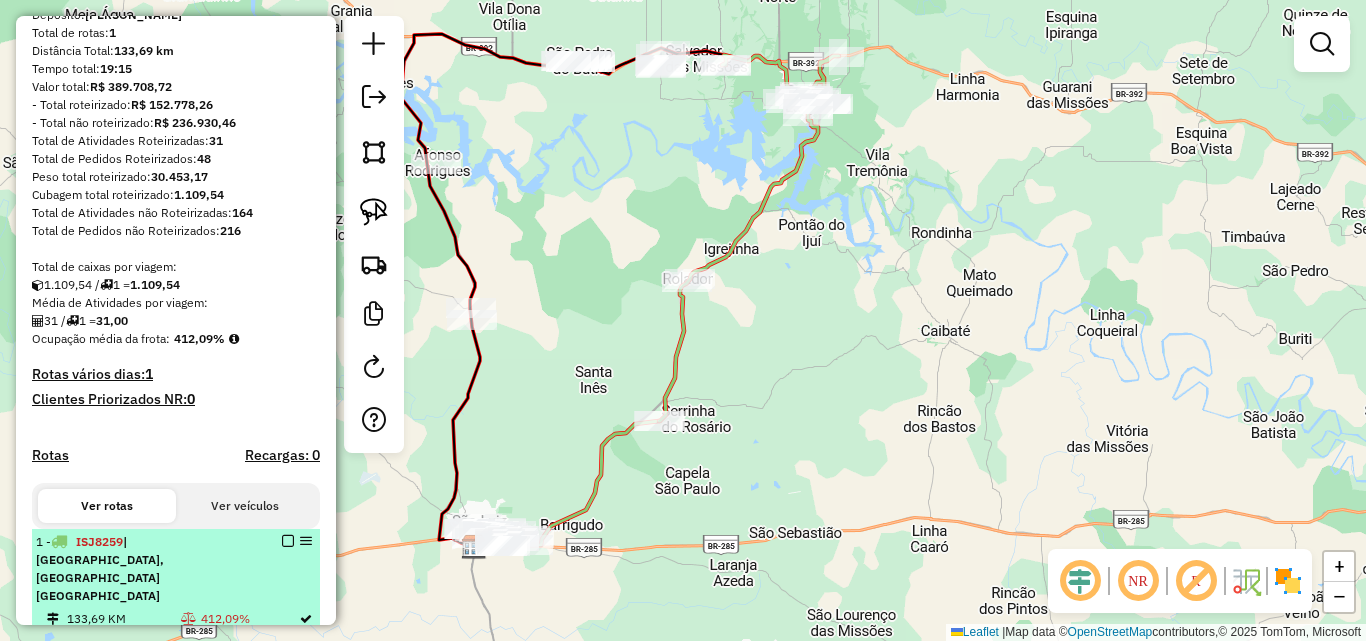 scroll, scrollTop: 300, scrollLeft: 0, axis: vertical 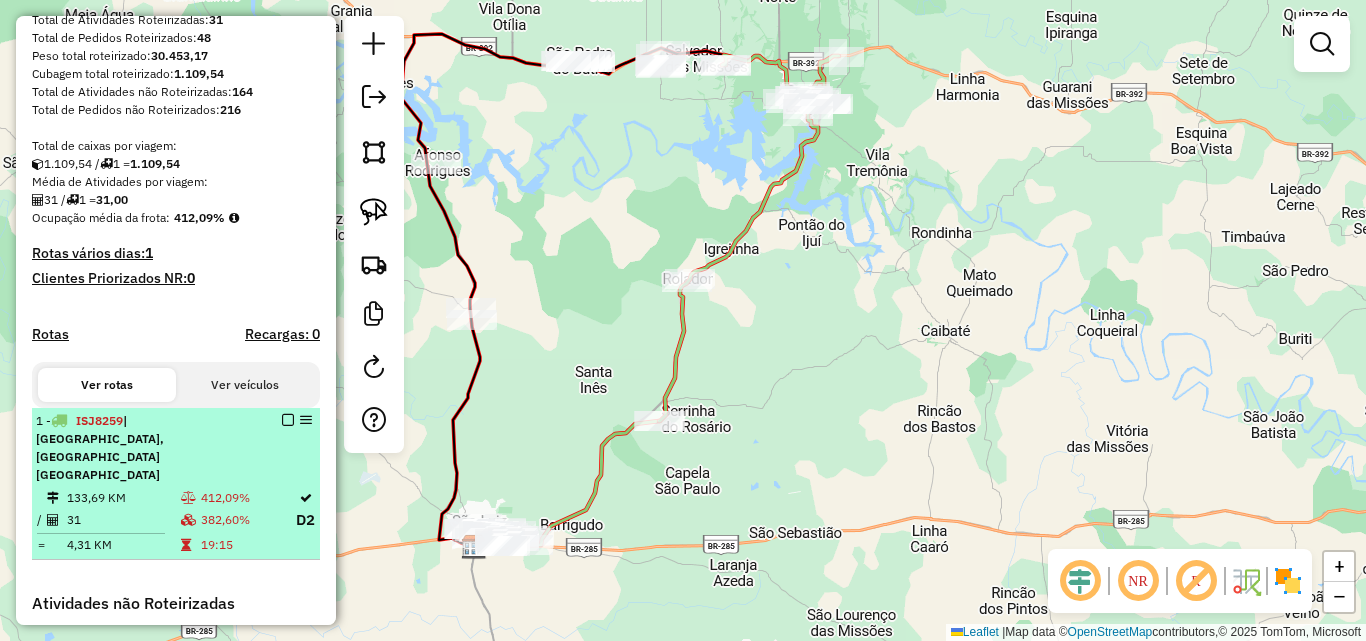 click on "31" at bounding box center (123, 520) 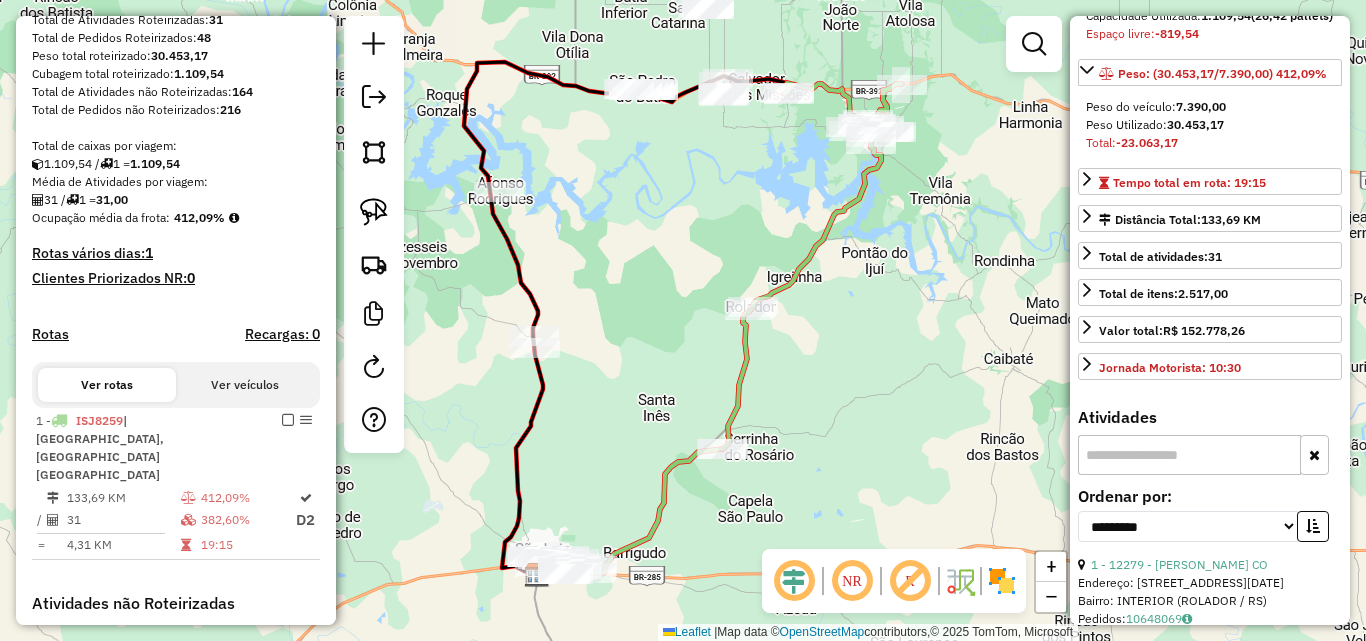 scroll, scrollTop: 500, scrollLeft: 0, axis: vertical 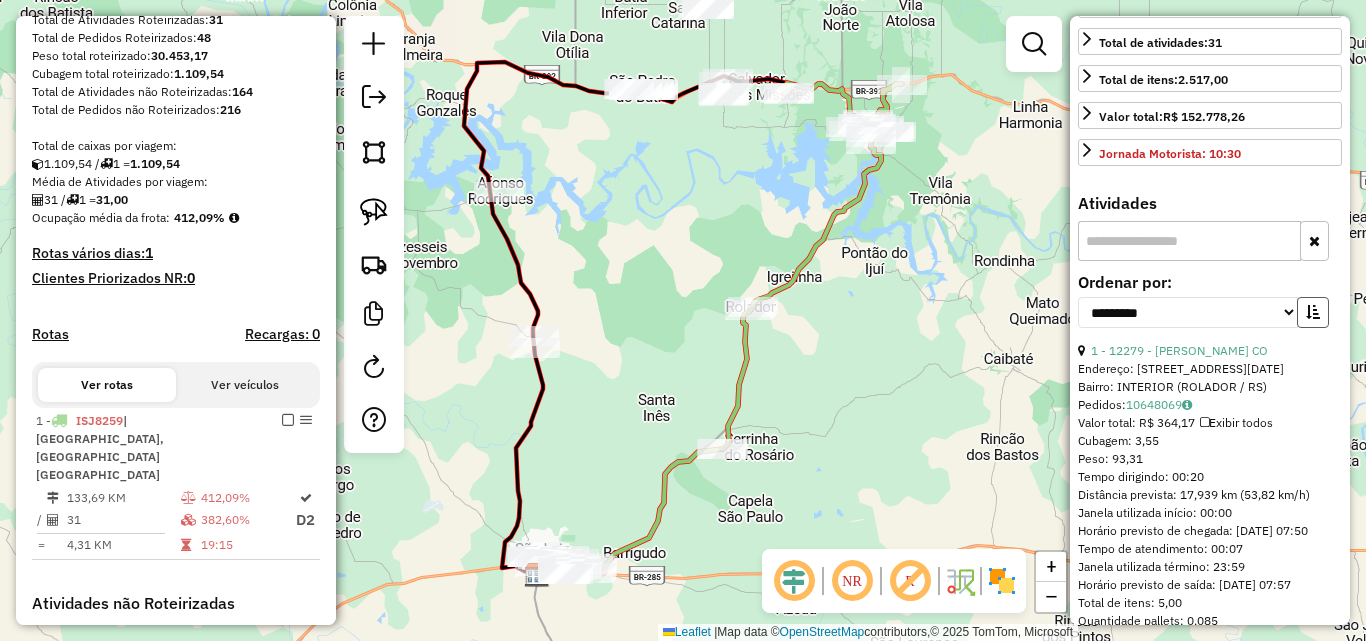 click at bounding box center (1313, 312) 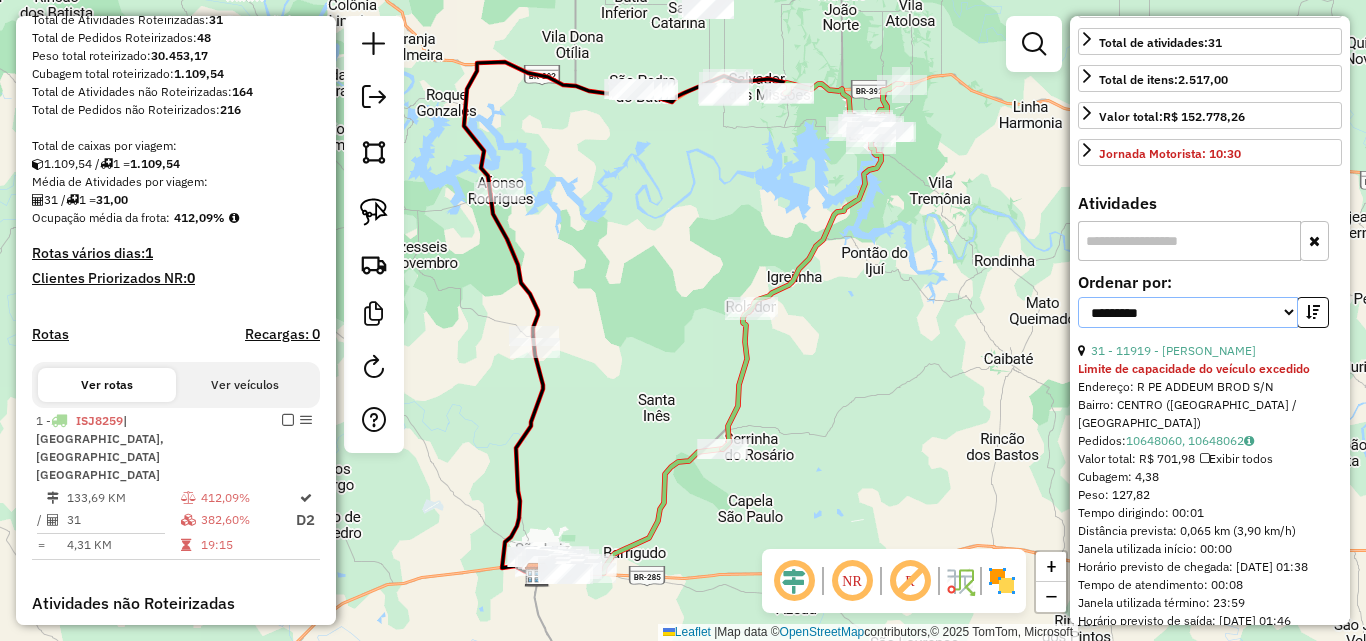 click on "**********" at bounding box center [1188, 312] 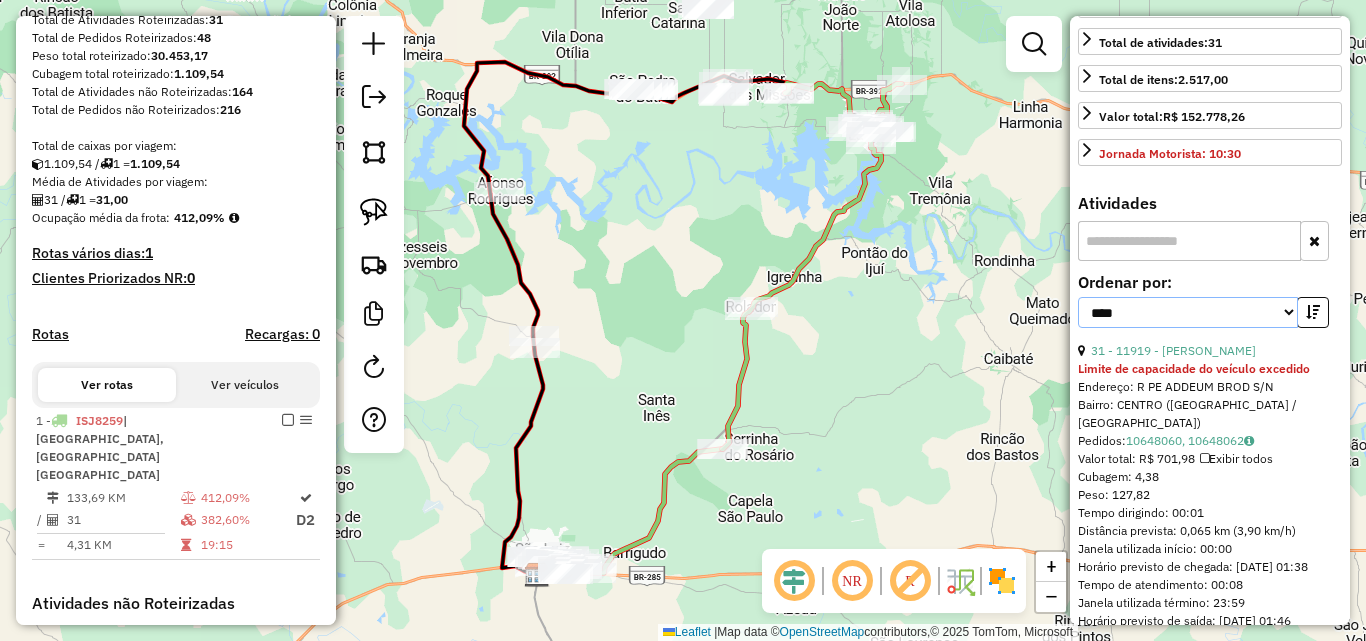 click on "**********" at bounding box center (1188, 312) 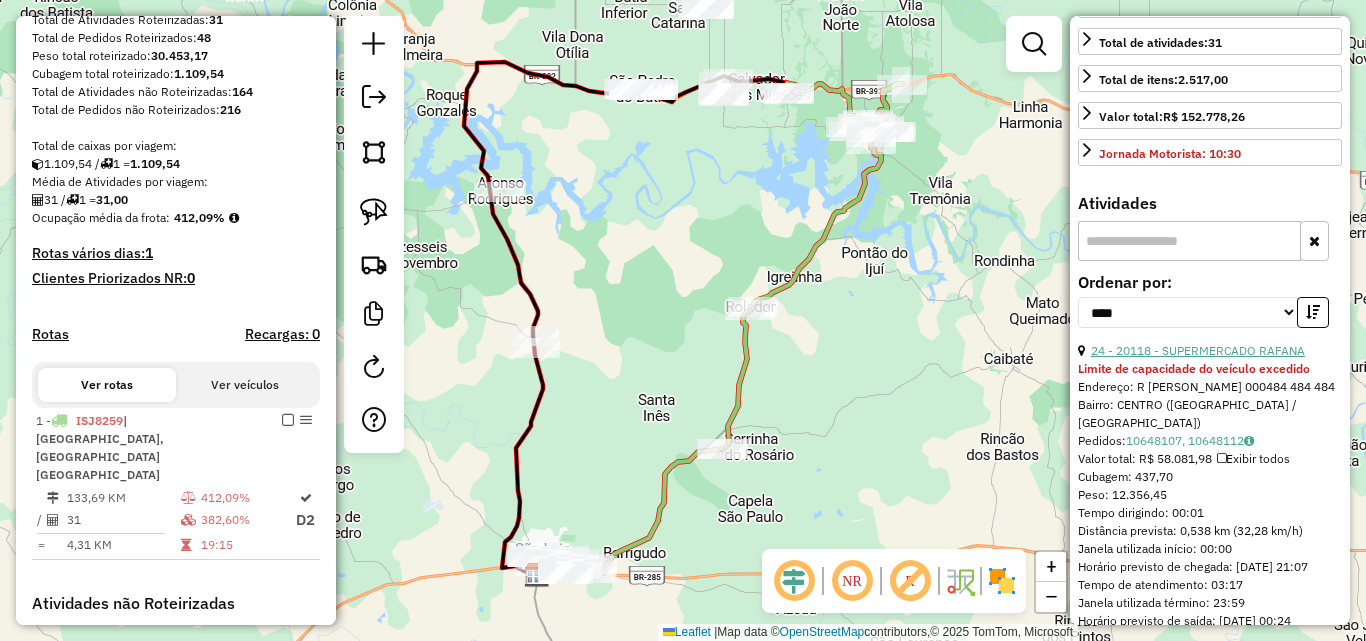 click on "24 - 20118 - SUPERMERCADO RAFANA" at bounding box center (1198, 350) 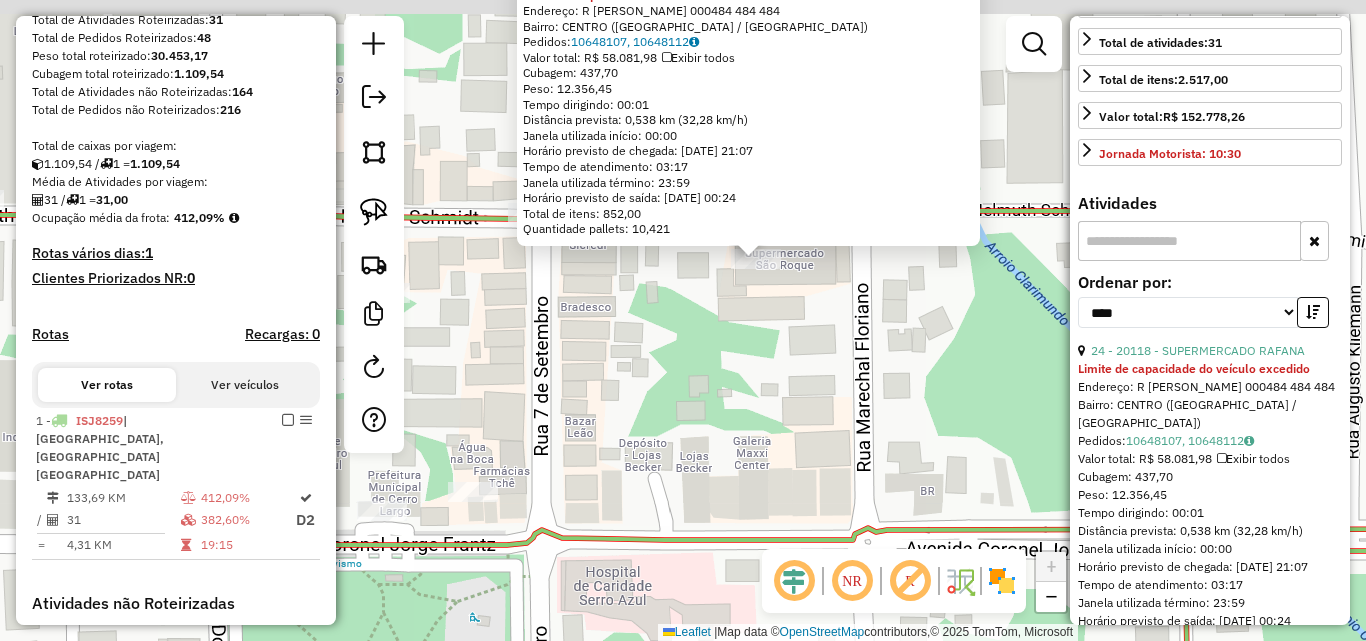 drag, startPoint x: 753, startPoint y: 389, endPoint x: 569, endPoint y: 286, distance: 210.86726 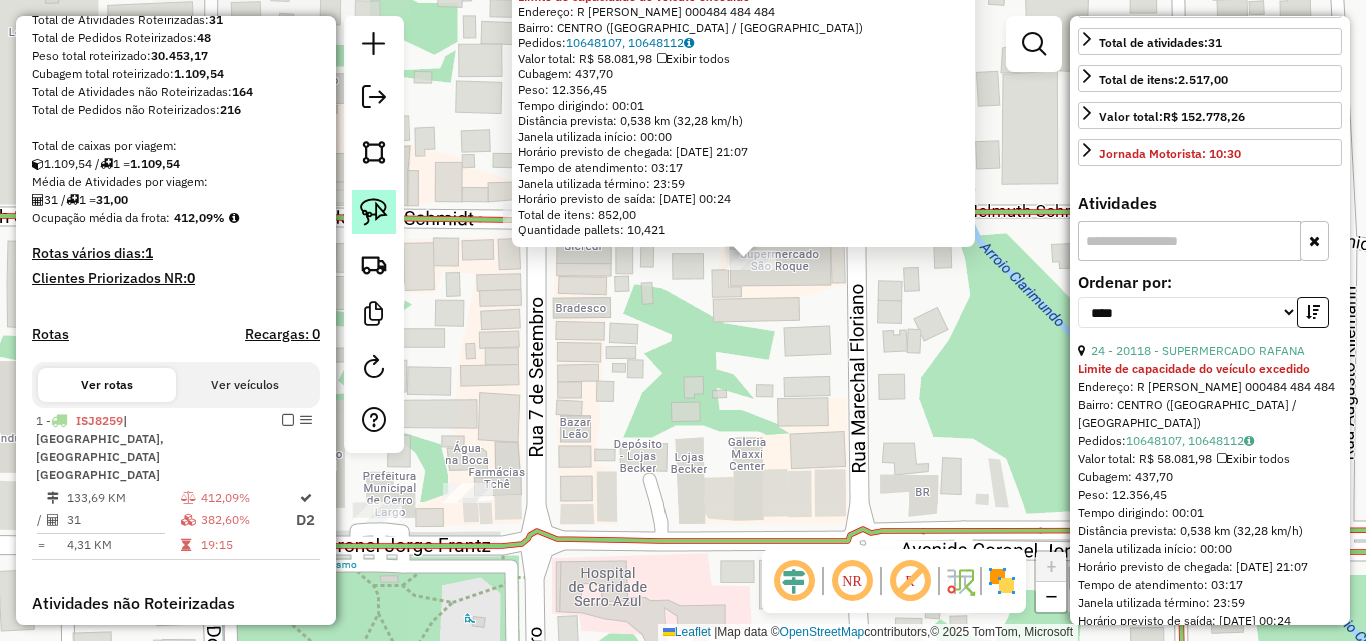 click 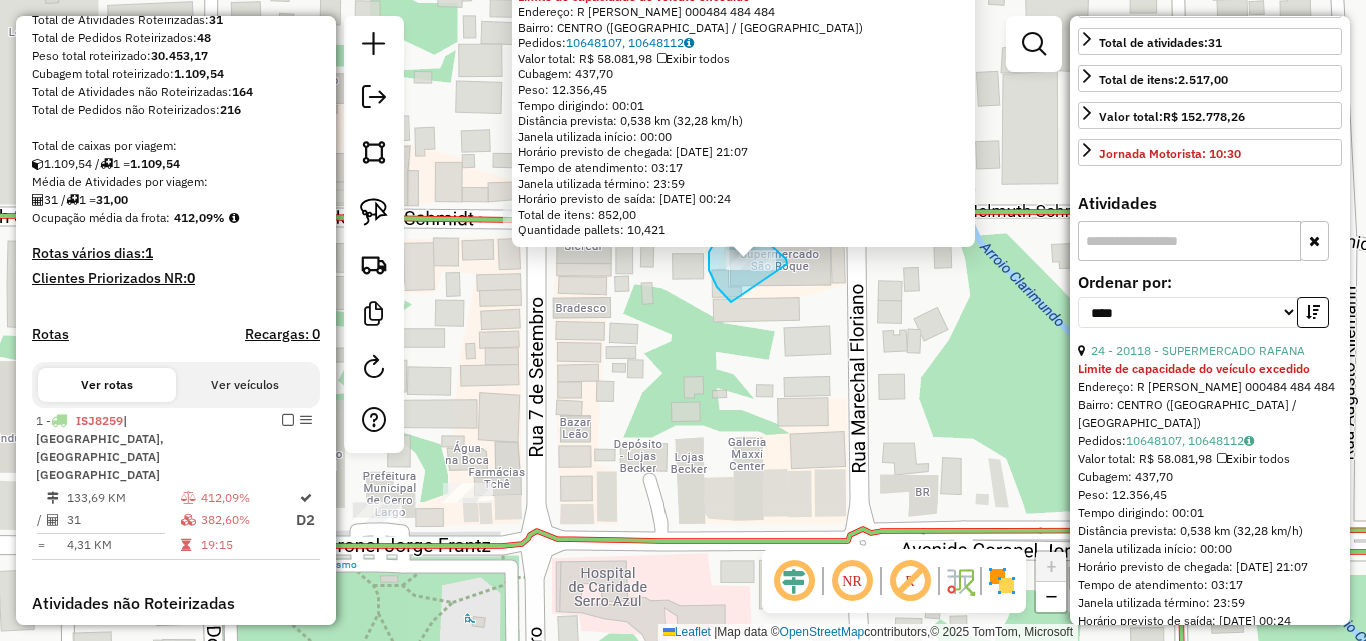 drag, startPoint x: 726, startPoint y: 296, endPoint x: 787, endPoint y: 264, distance: 68.88396 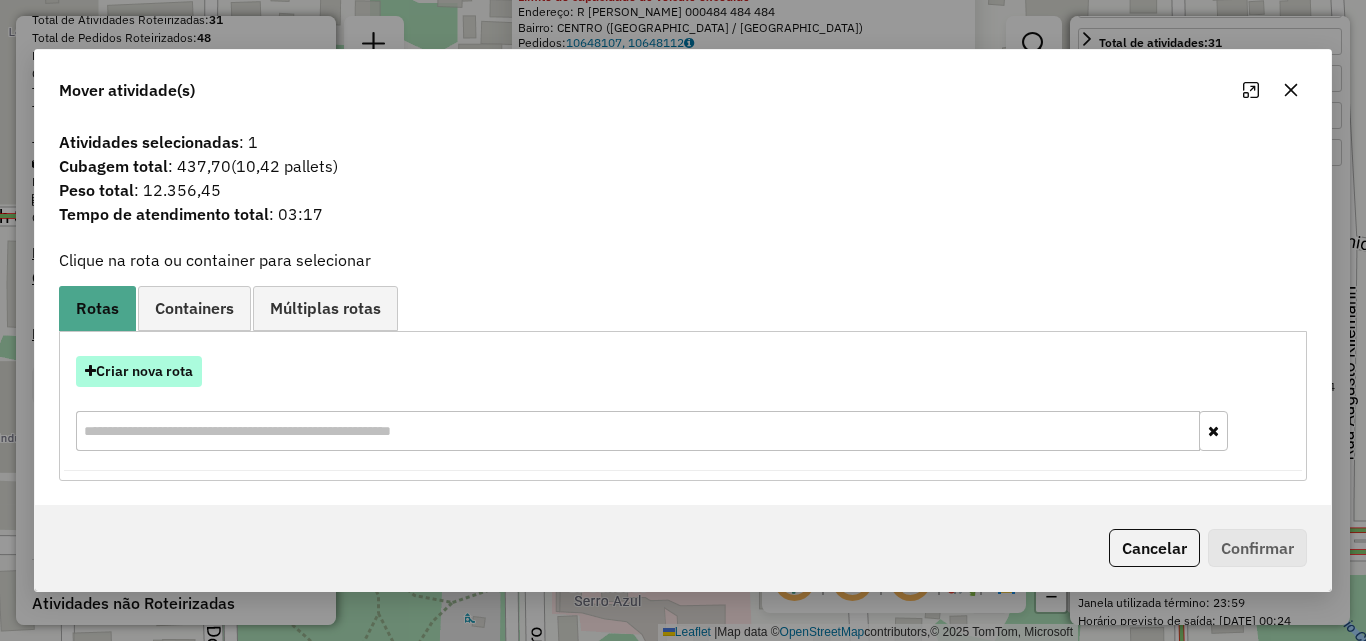 click on "Criar nova rota" at bounding box center [139, 371] 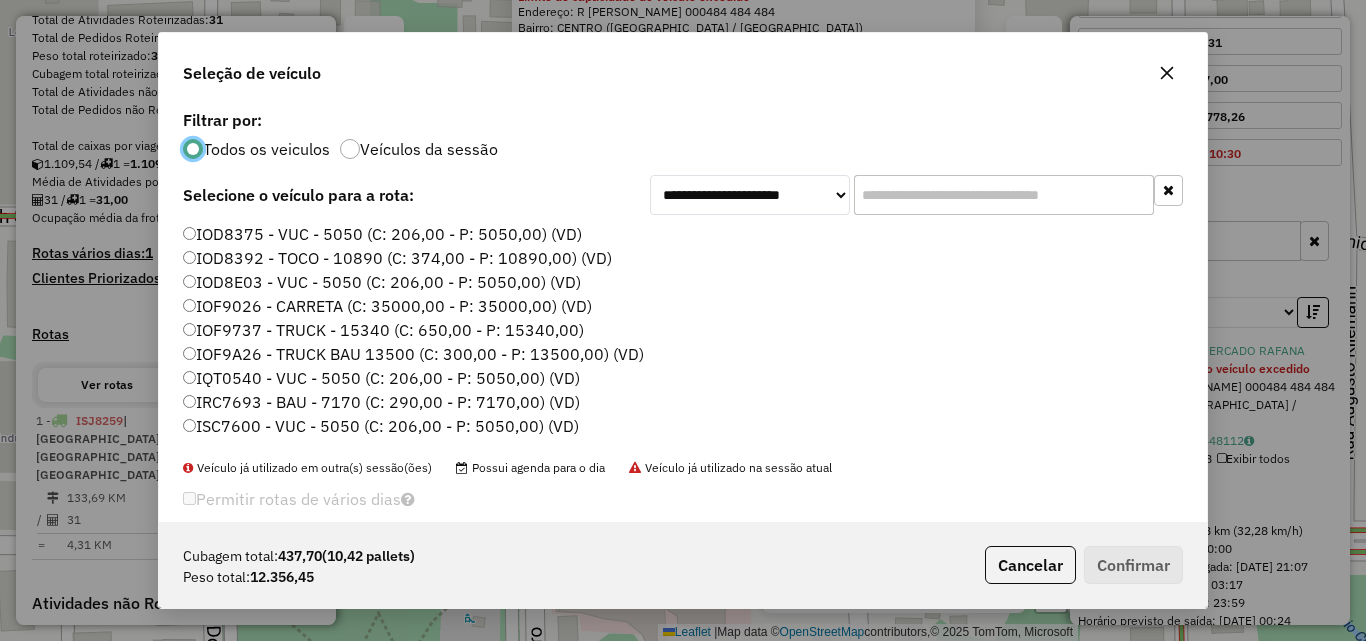 scroll, scrollTop: 11, scrollLeft: 6, axis: both 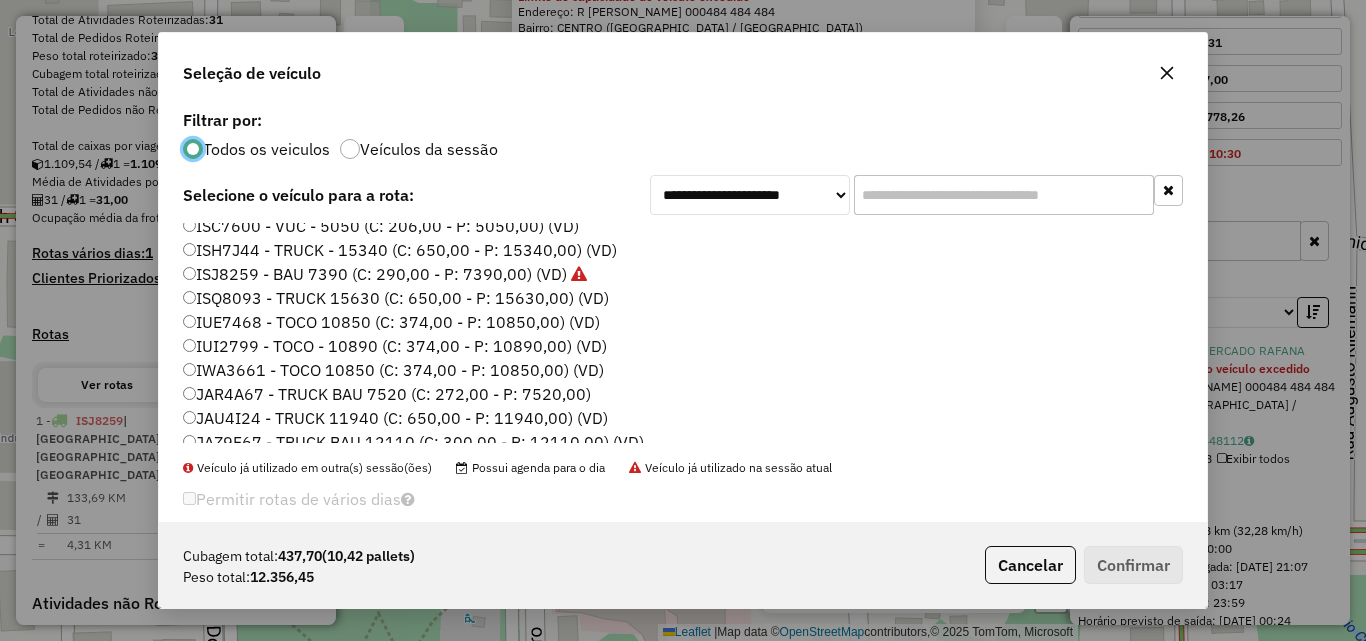 click on "ISQ8093 - TRUCK 15630 (C: 650,00 - P: 15630,00) (VD)" 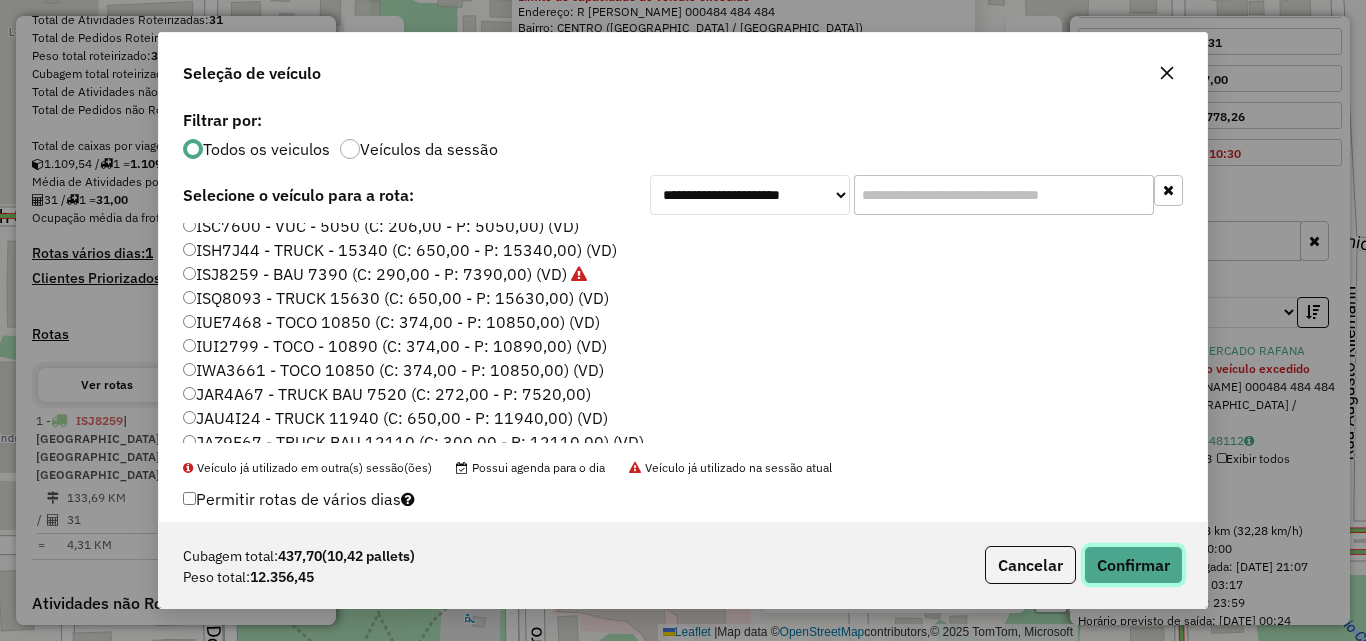 click on "Confirmar" 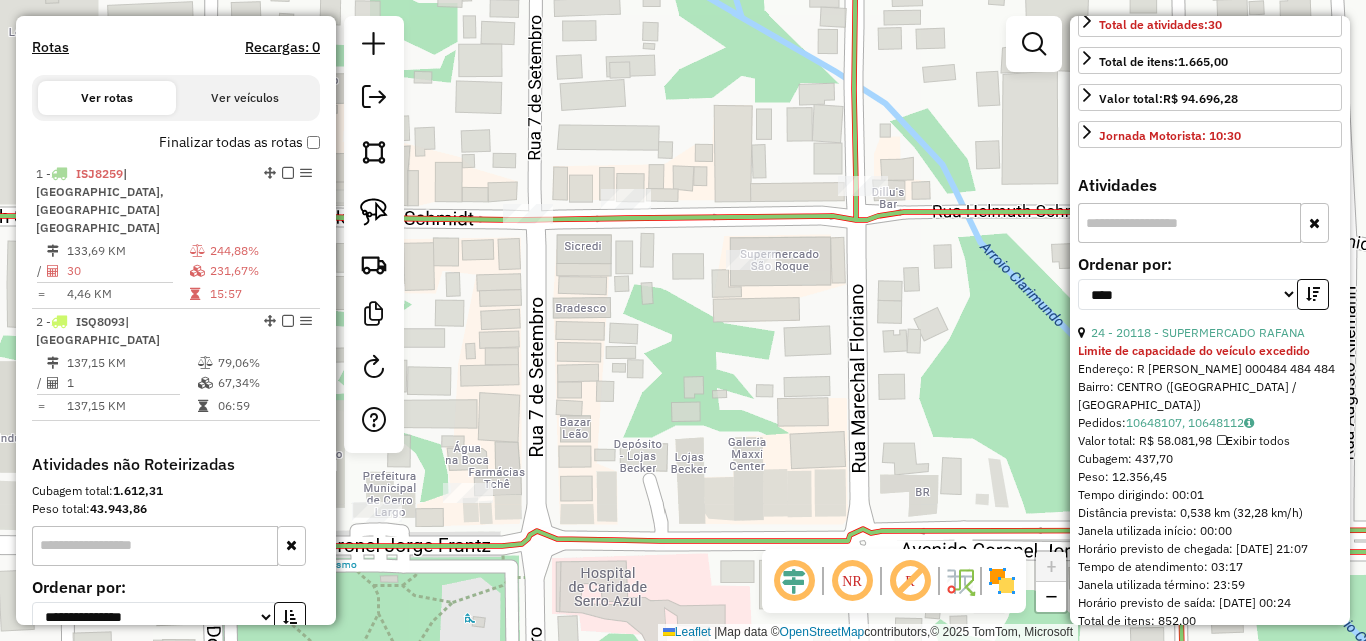 scroll, scrollTop: 710, scrollLeft: 0, axis: vertical 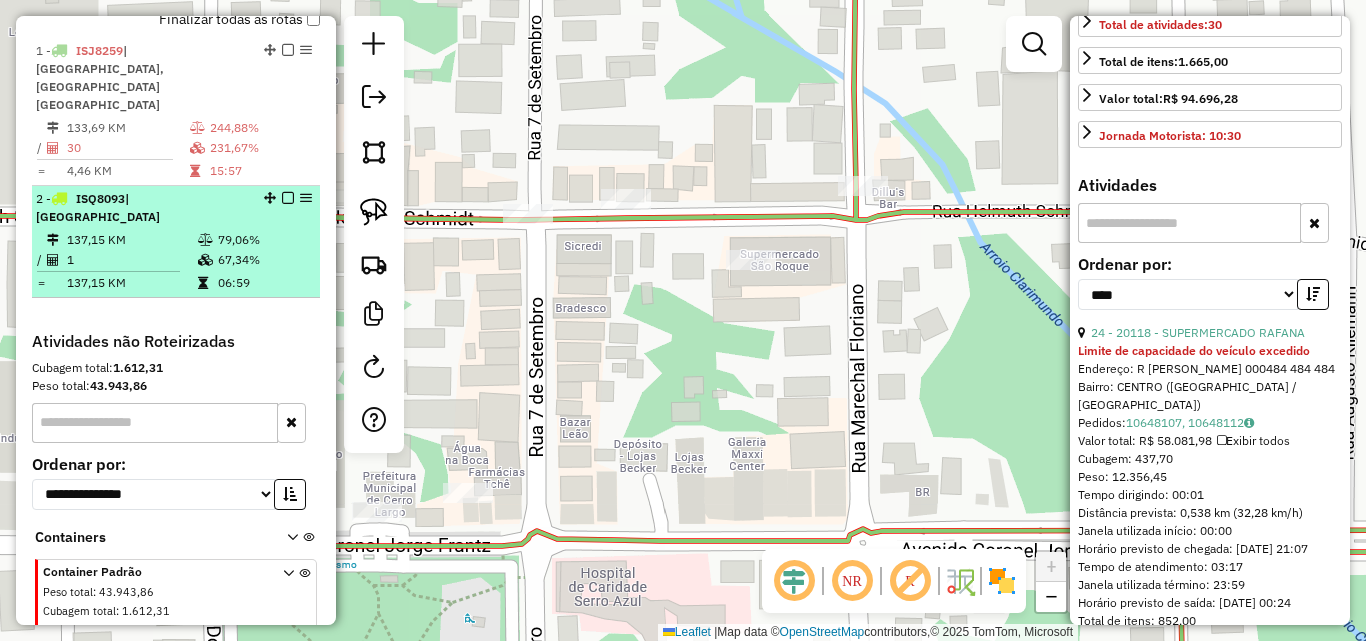 click on "1" at bounding box center [131, 260] 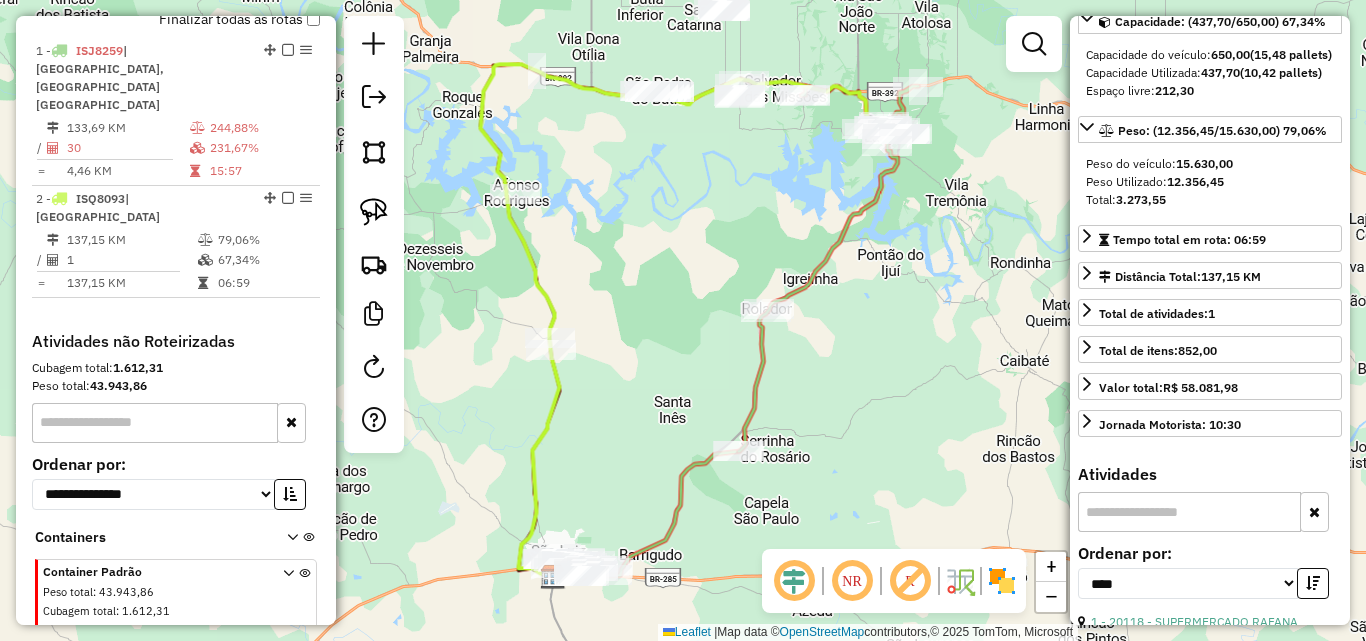 scroll, scrollTop: 164, scrollLeft: 0, axis: vertical 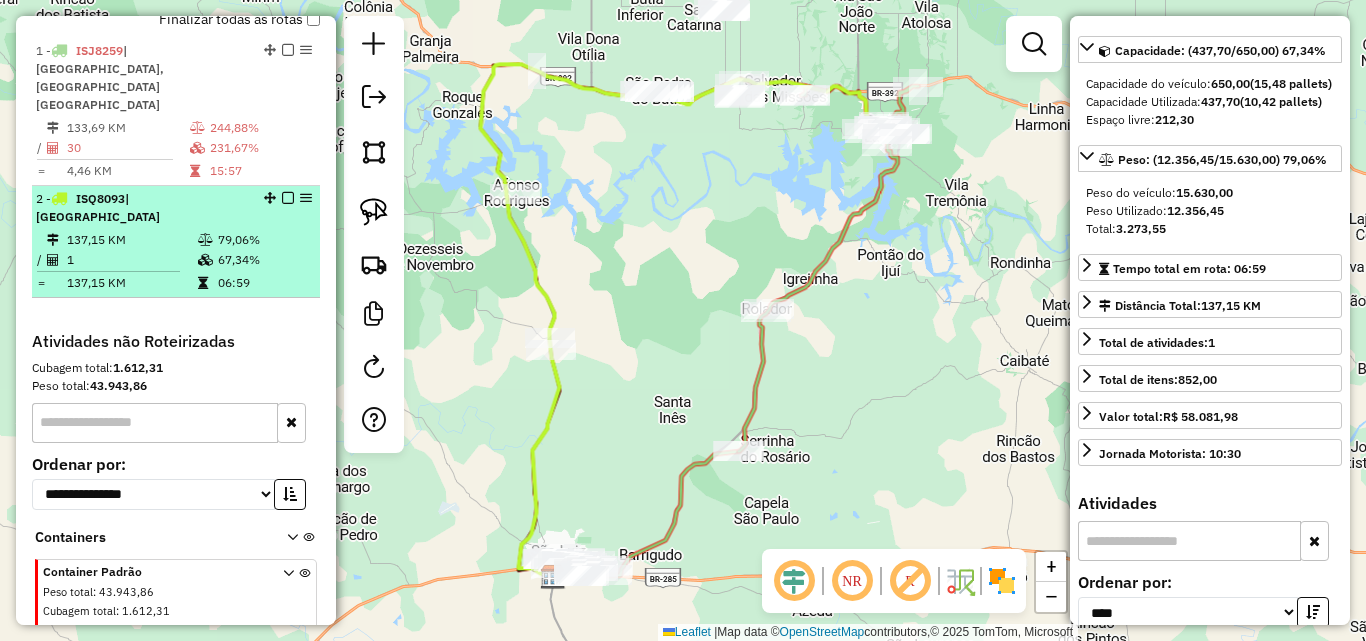 click at bounding box center (288, 198) 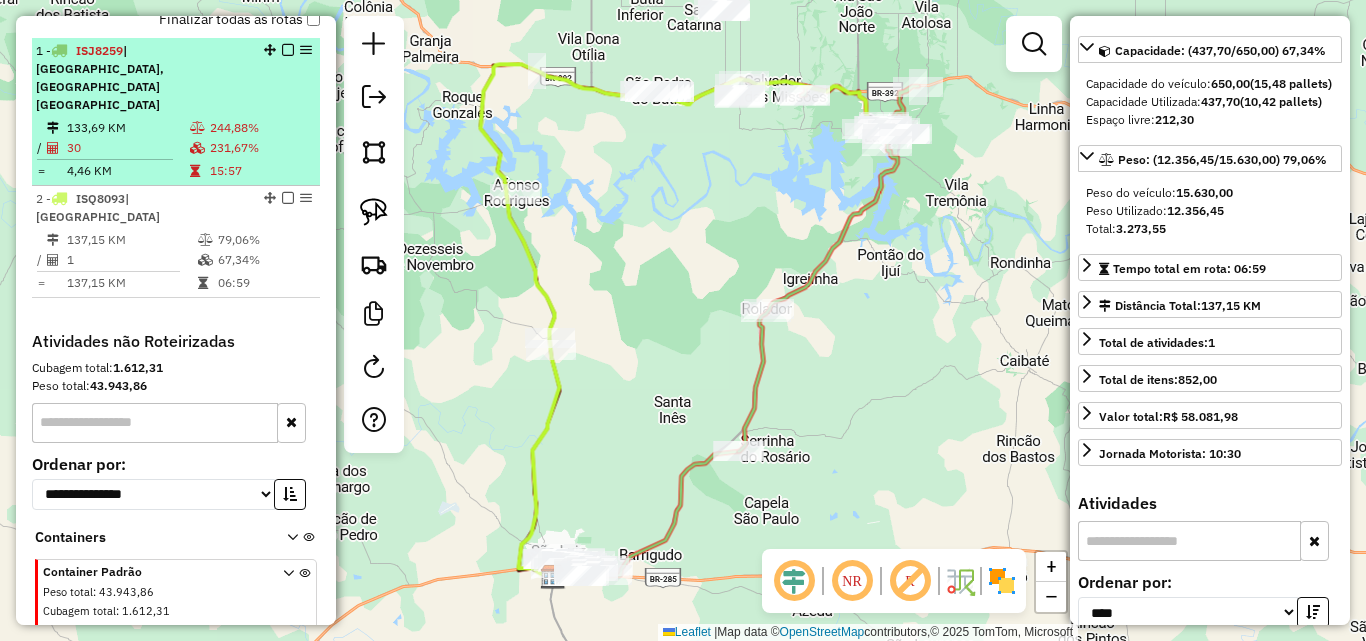 scroll, scrollTop: 673, scrollLeft: 0, axis: vertical 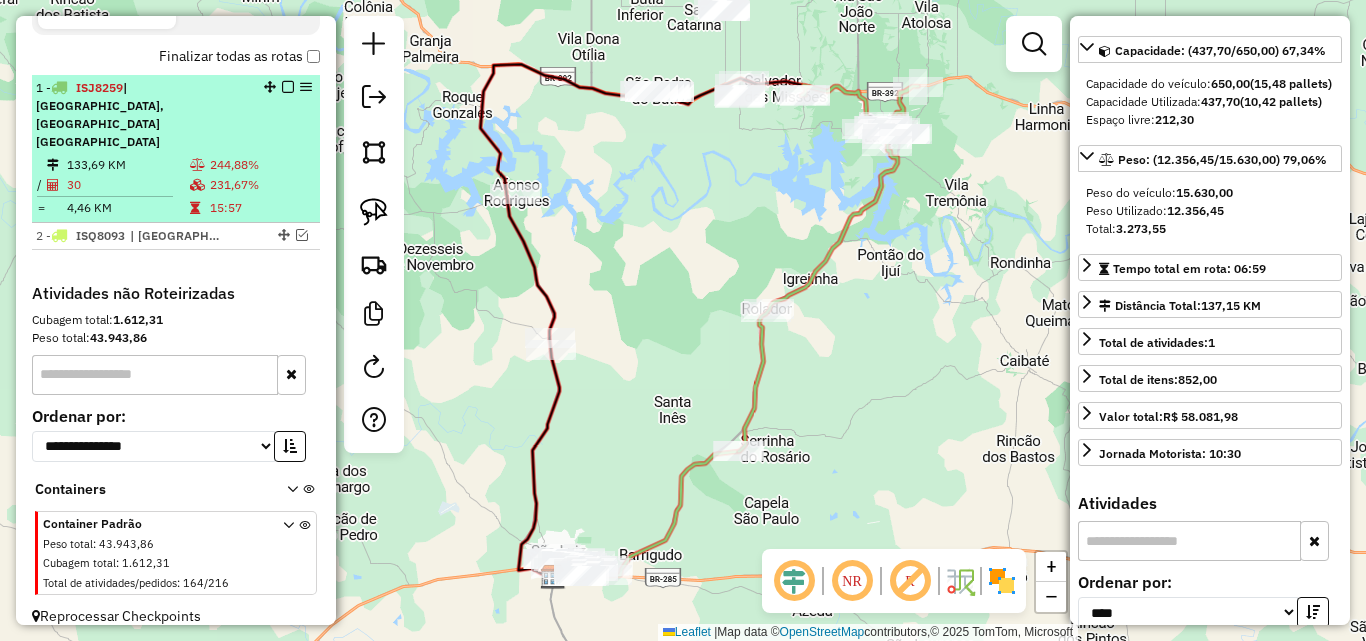 click on "1 -       ISJ8259   | [GEOGRAPHIC_DATA], [GEOGRAPHIC_DATA]  133,69 KM   244,88%  /  30   231,67%     =  4,46 KM   15:57" at bounding box center [176, 149] 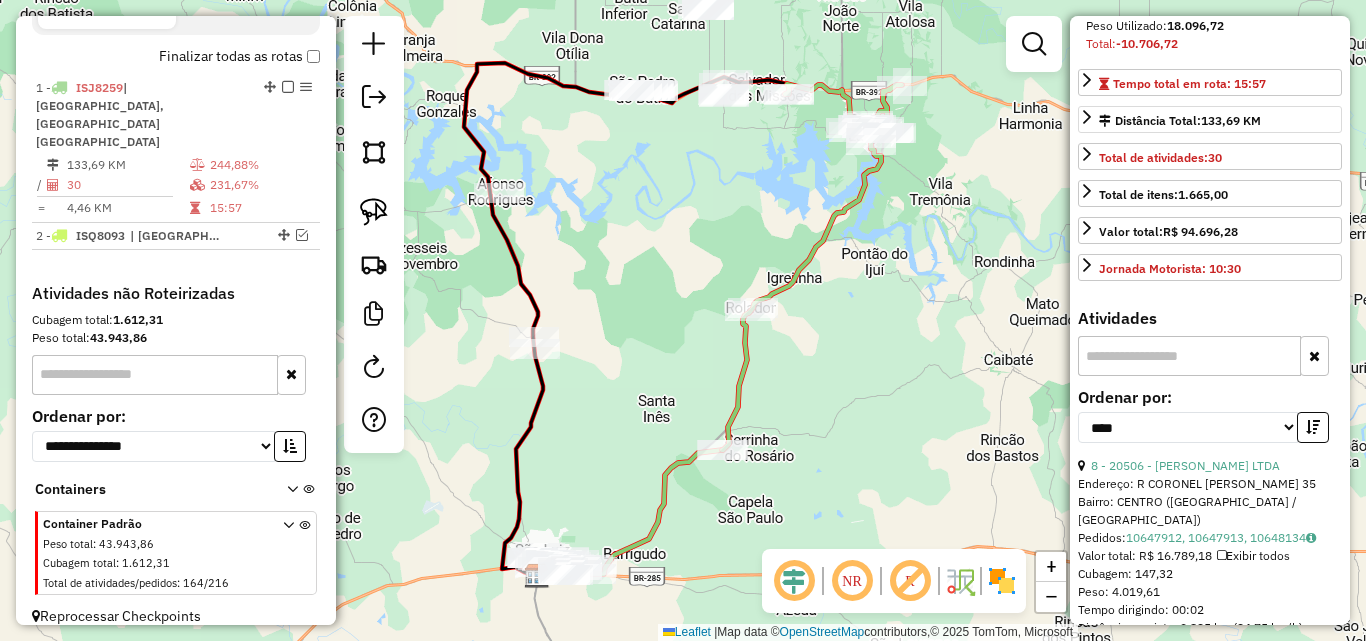 scroll, scrollTop: 582, scrollLeft: 0, axis: vertical 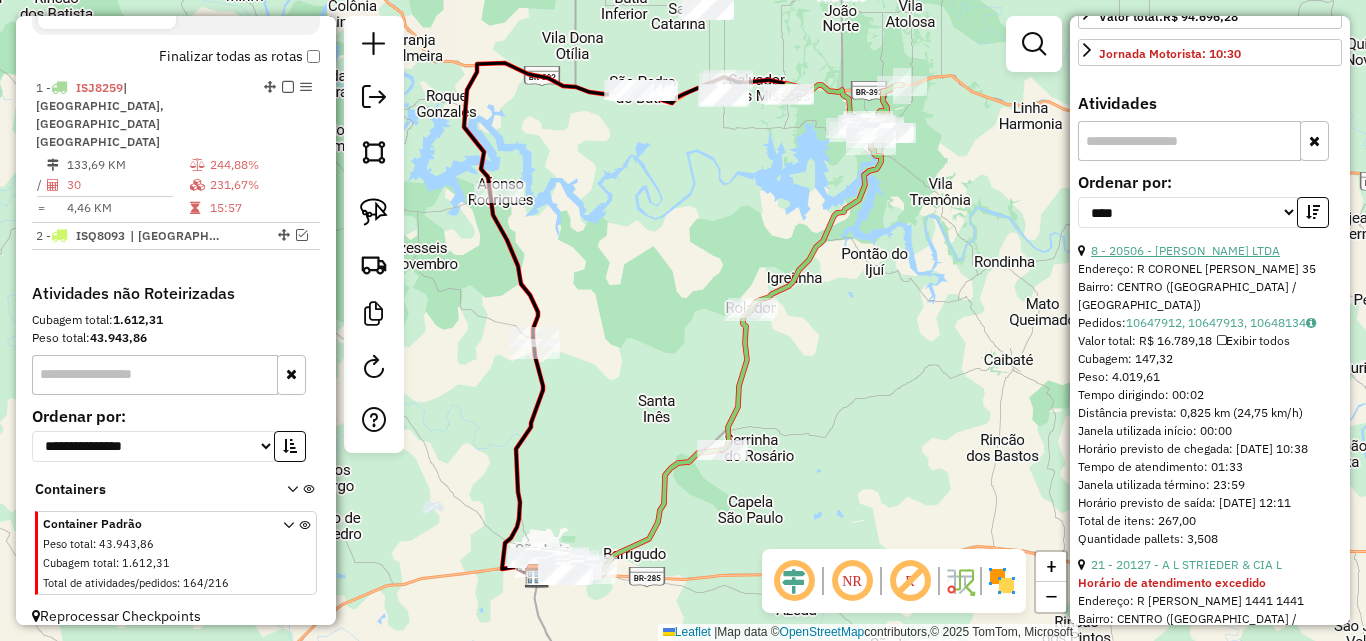 click on "8 - 20506 - [PERSON_NAME] LTDA" at bounding box center (1185, 250) 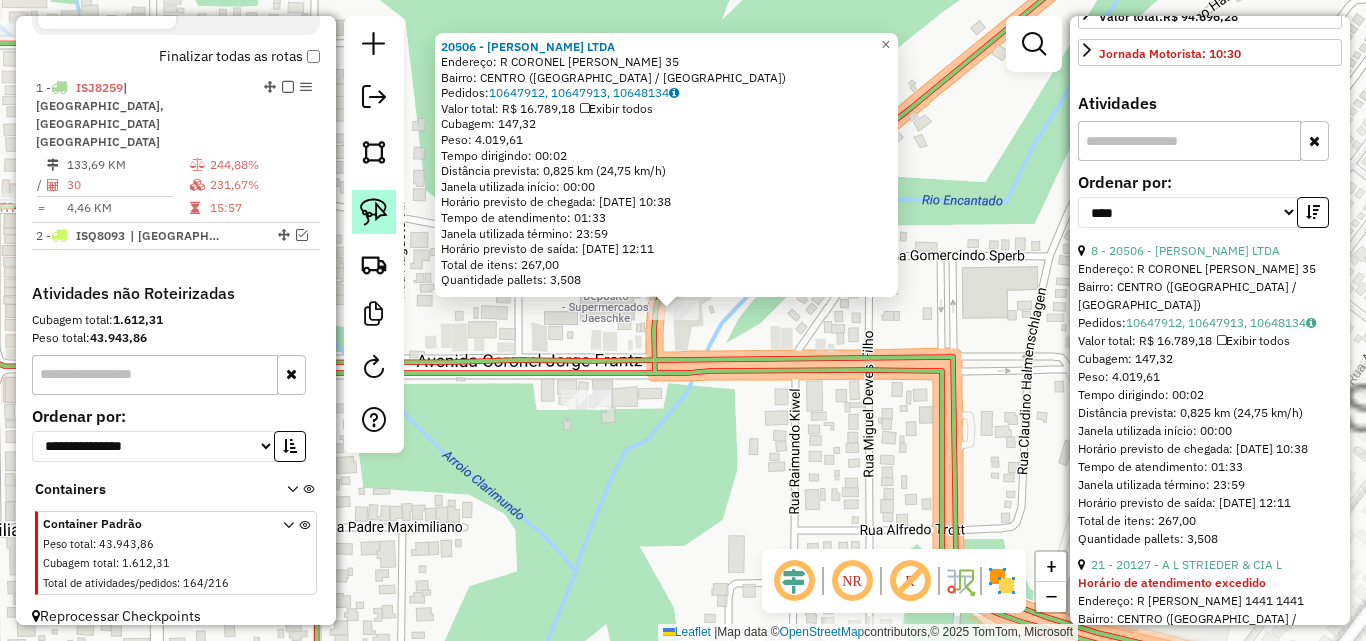 click 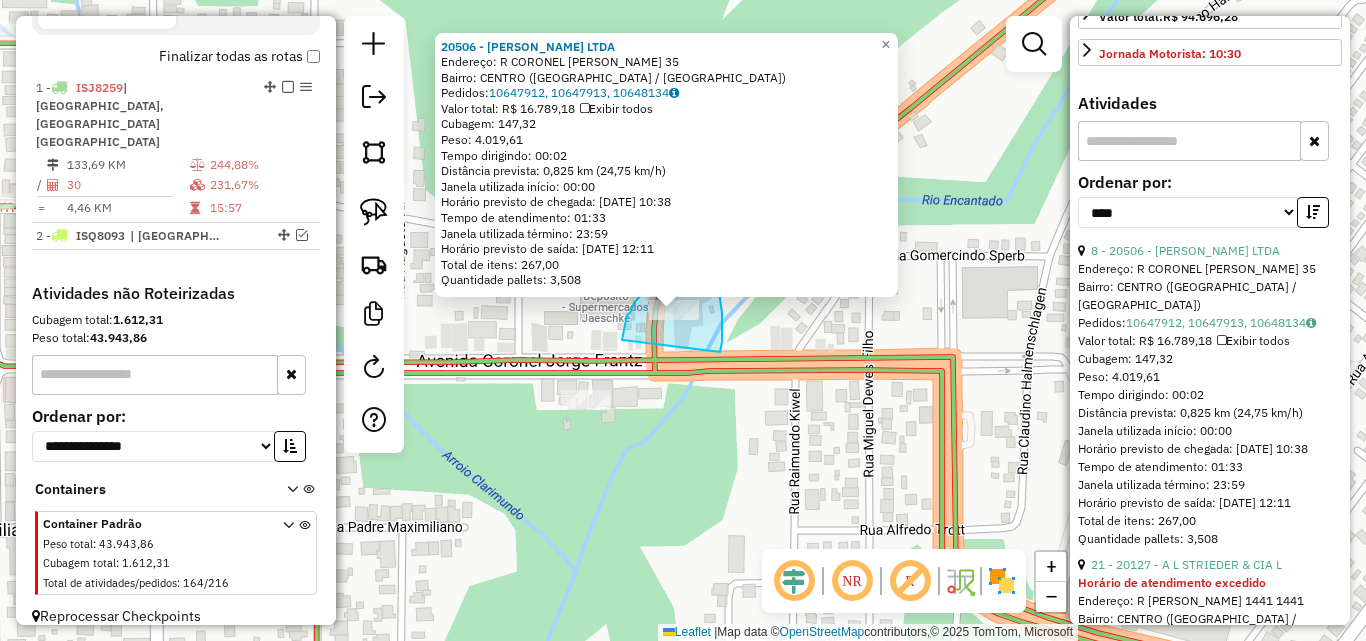 drag, startPoint x: 624, startPoint y: 327, endPoint x: 720, endPoint y: 352, distance: 99.20181 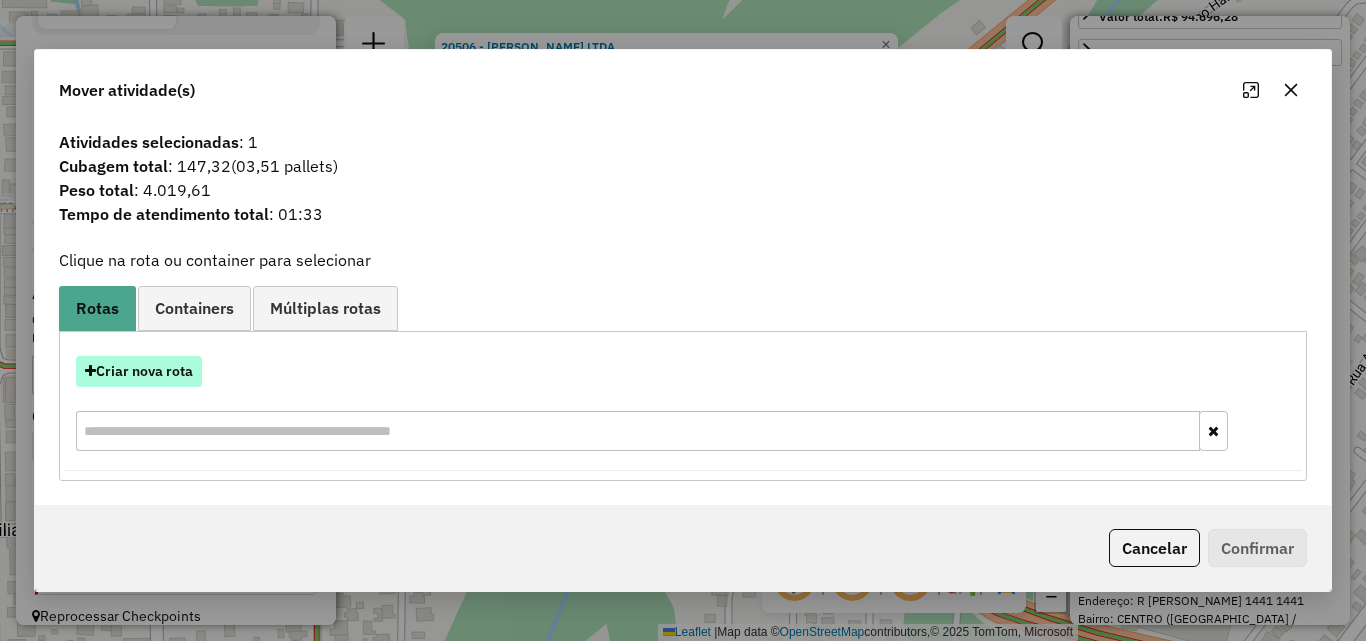 click on "Criar nova rota" at bounding box center [139, 371] 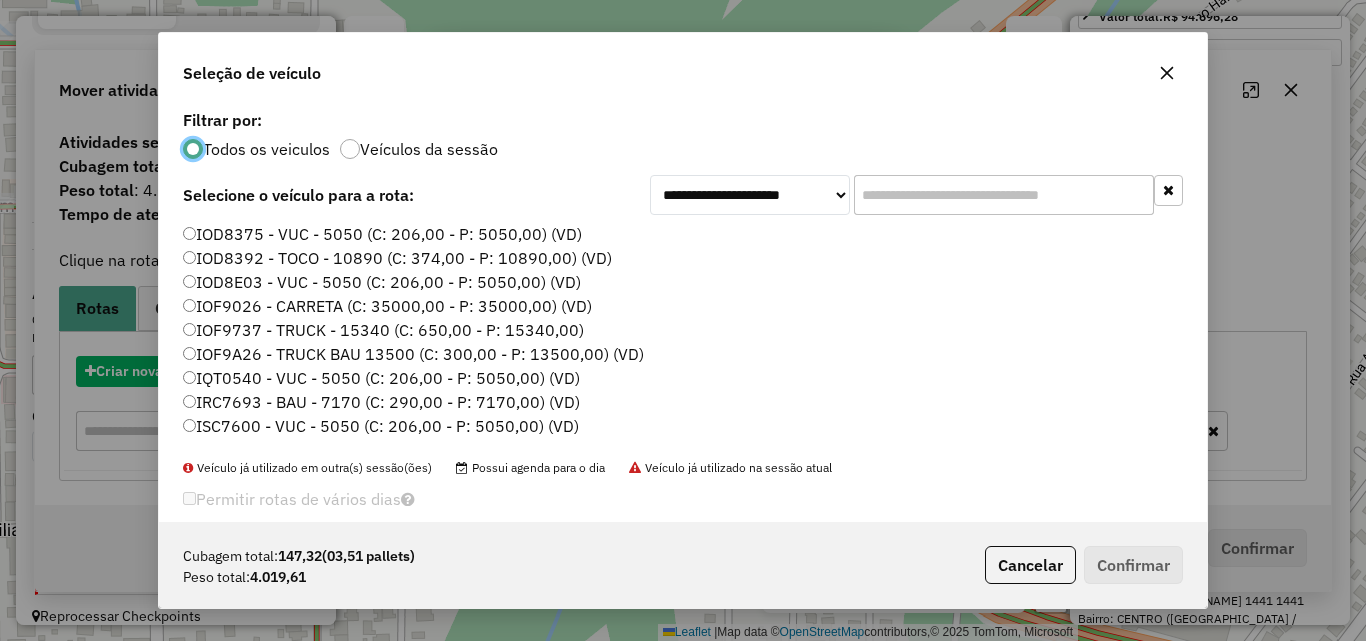 scroll, scrollTop: 11, scrollLeft: 6, axis: both 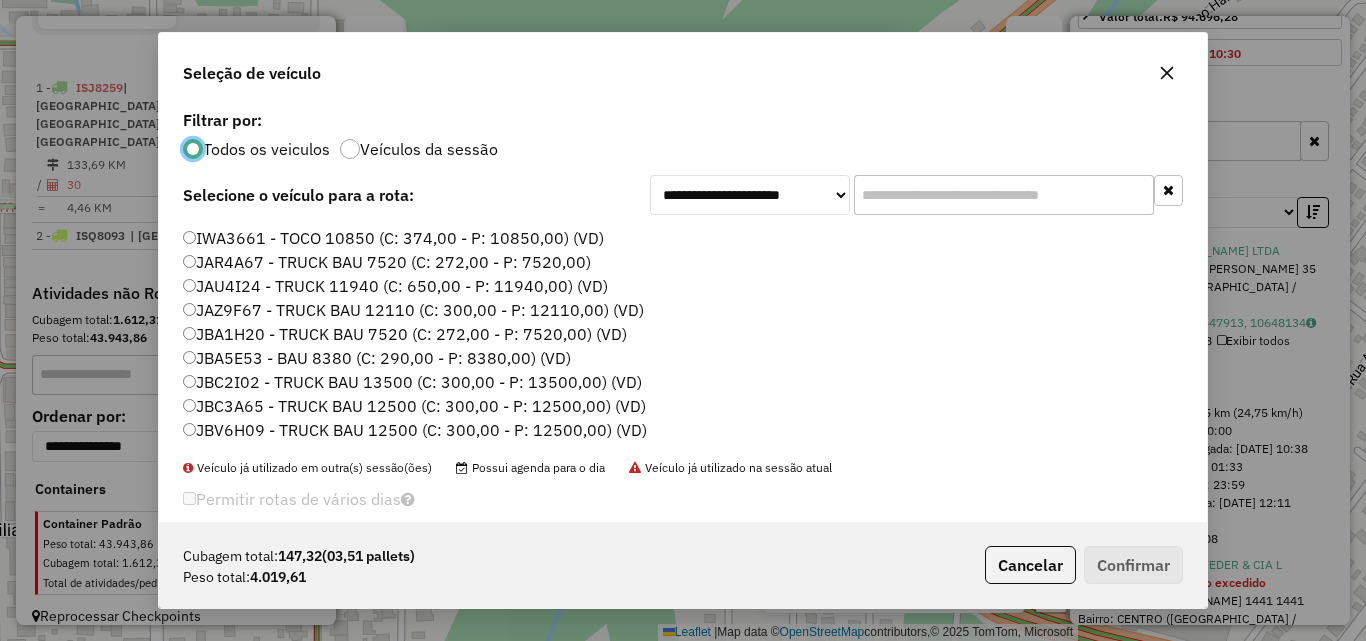 click on "JAU4I24 - TRUCK 11940 (C: 650,00 - P: 11940,00) (VD)" 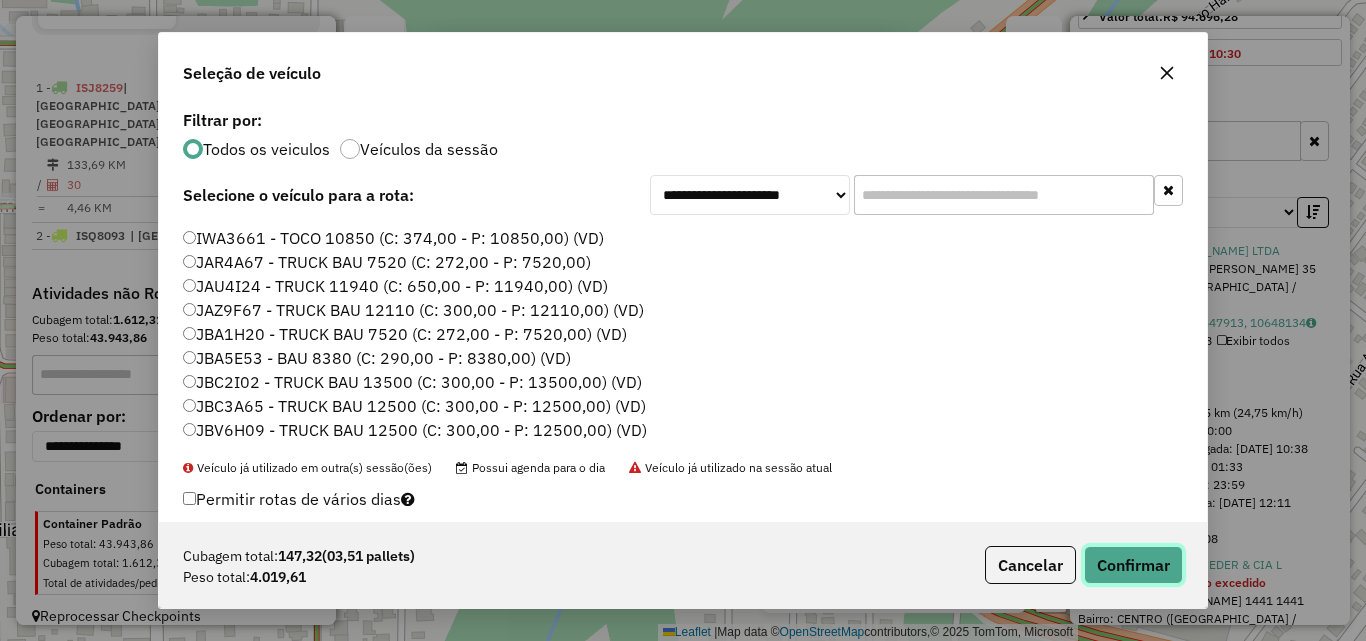 click on "Confirmar" 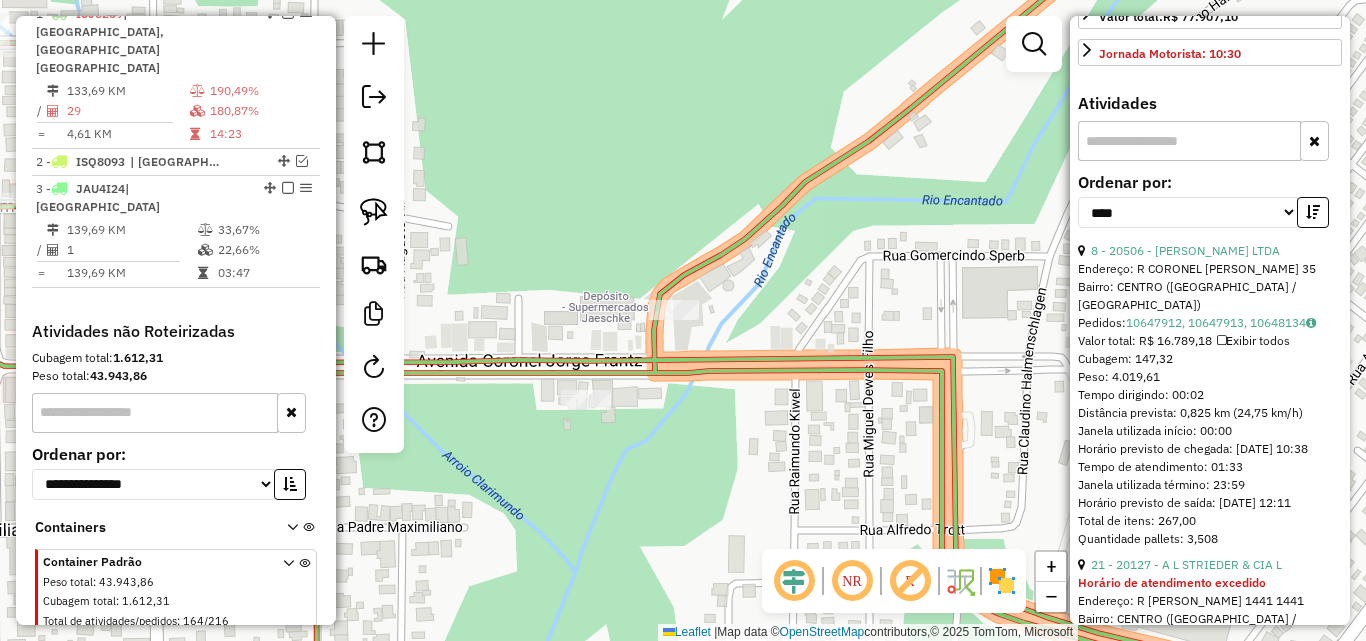 scroll, scrollTop: 750, scrollLeft: 0, axis: vertical 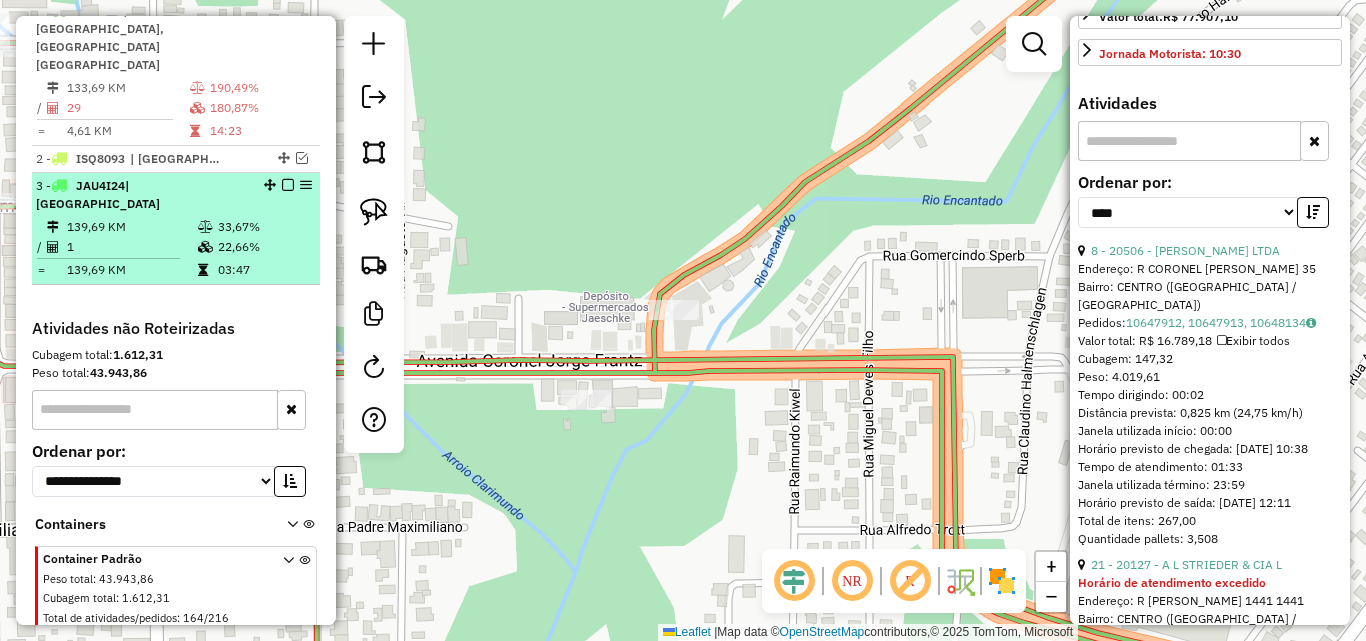 click on "1" at bounding box center [131, 247] 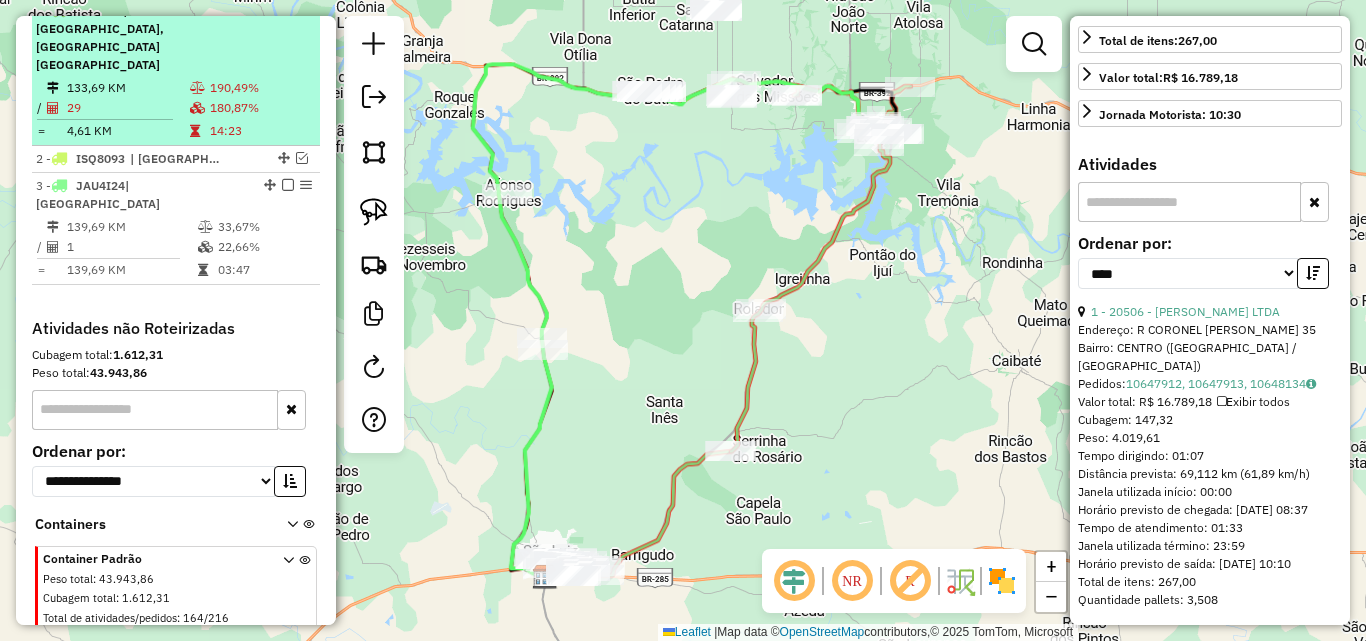 click on "1 -       ISJ8259   | [GEOGRAPHIC_DATA], [GEOGRAPHIC_DATA]  133,69 KM   190,49%  /  29   180,87%     =  4,61 KM   14:23" at bounding box center [176, 72] 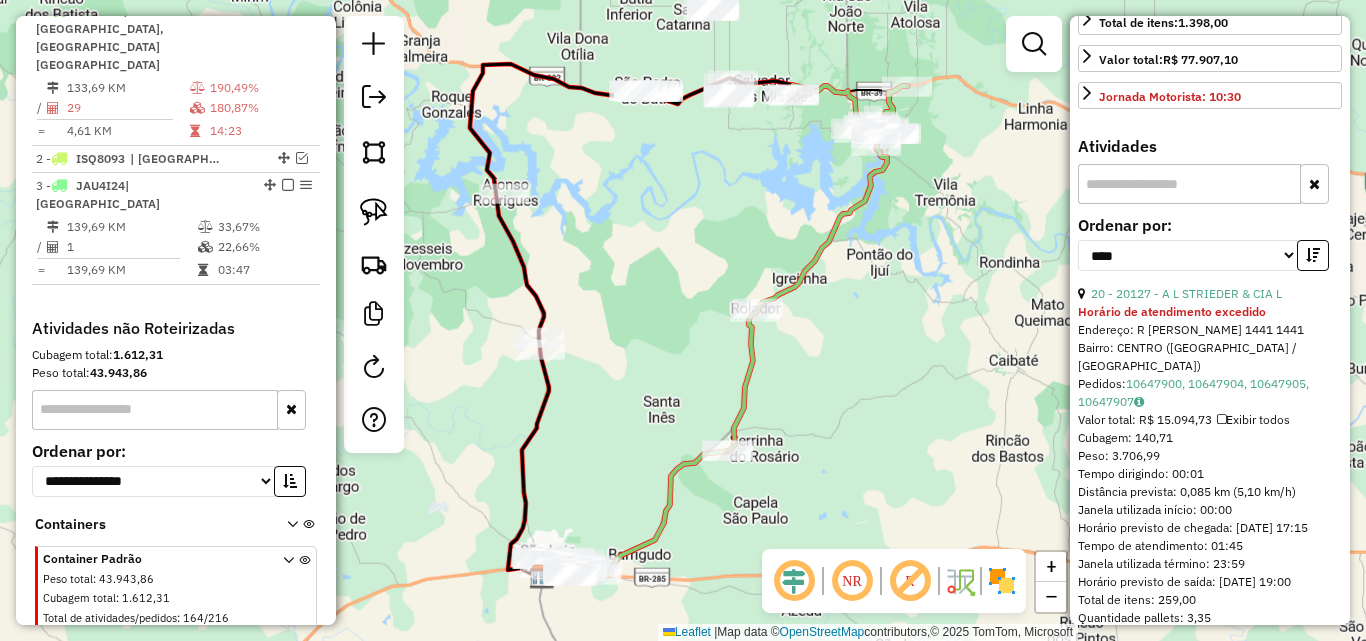 scroll, scrollTop: 582, scrollLeft: 0, axis: vertical 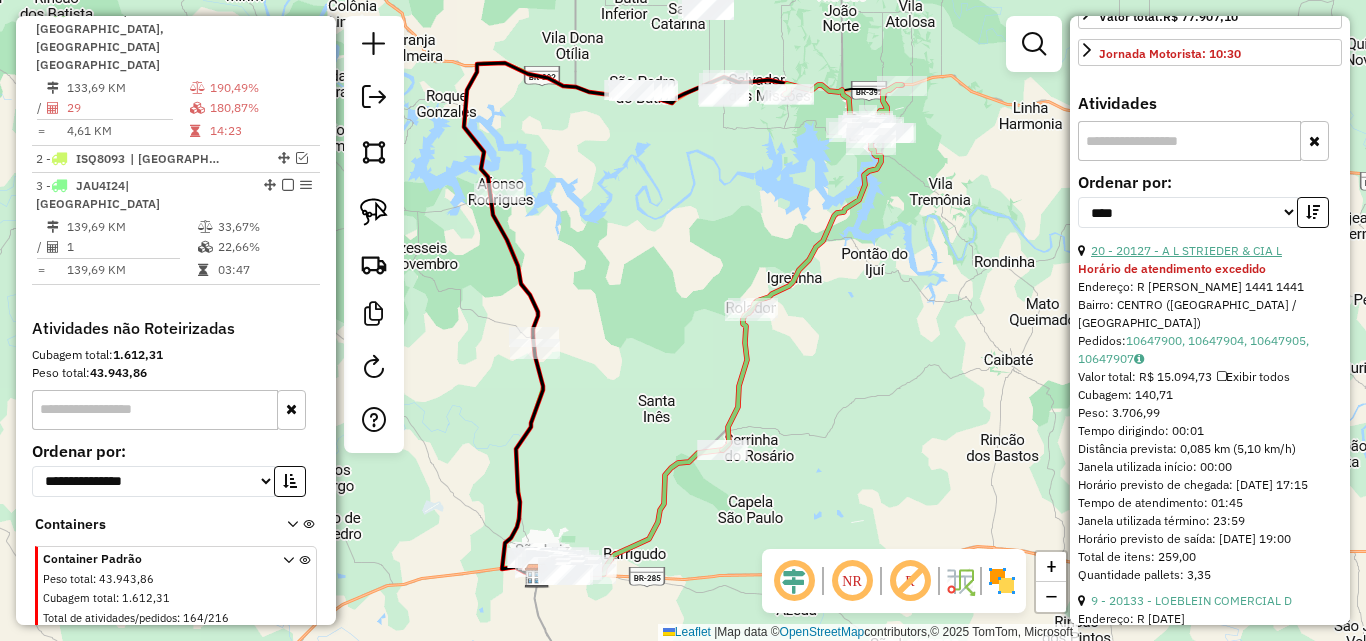 click on "20 - 20127 - A L STRIEDER & CIA L" at bounding box center [1186, 250] 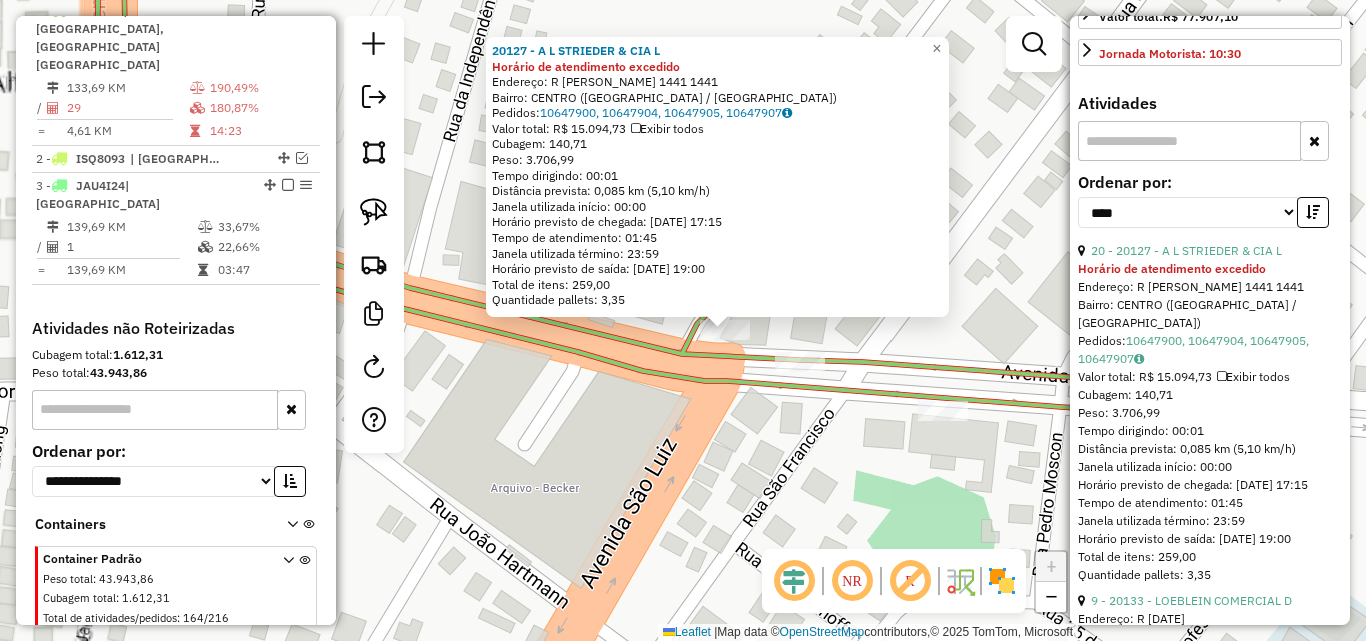 drag, startPoint x: 660, startPoint y: 404, endPoint x: 554, endPoint y: 306, distance: 144.36066 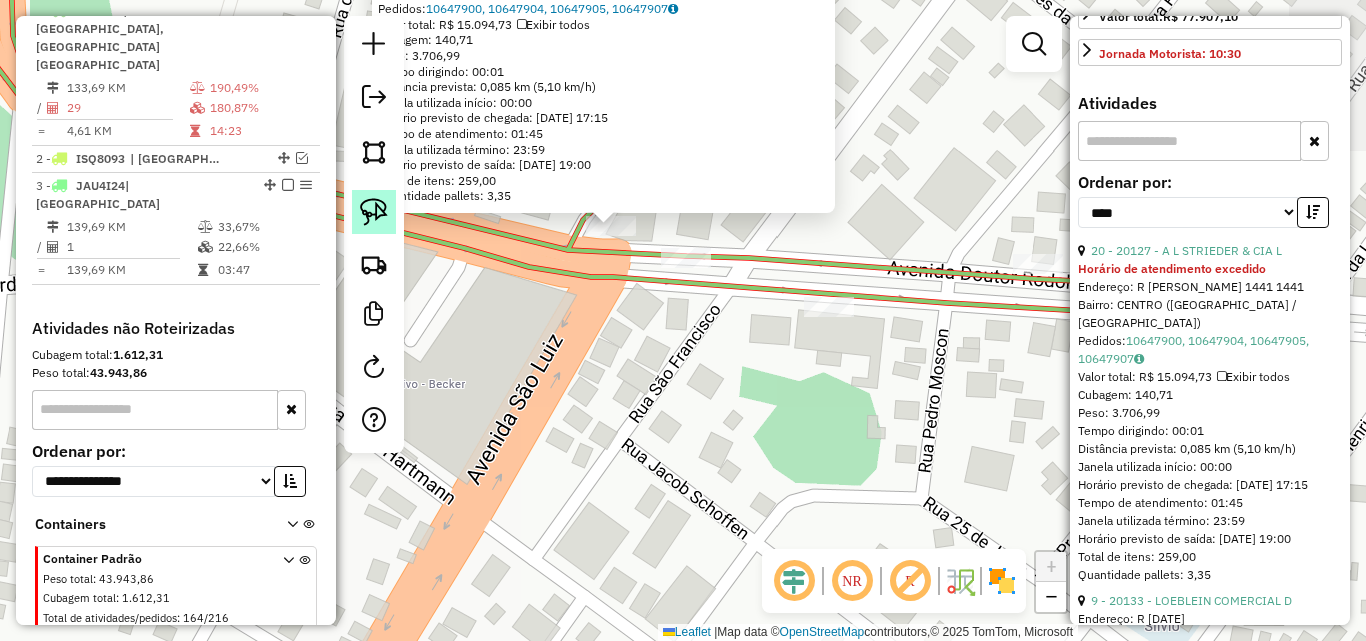 click 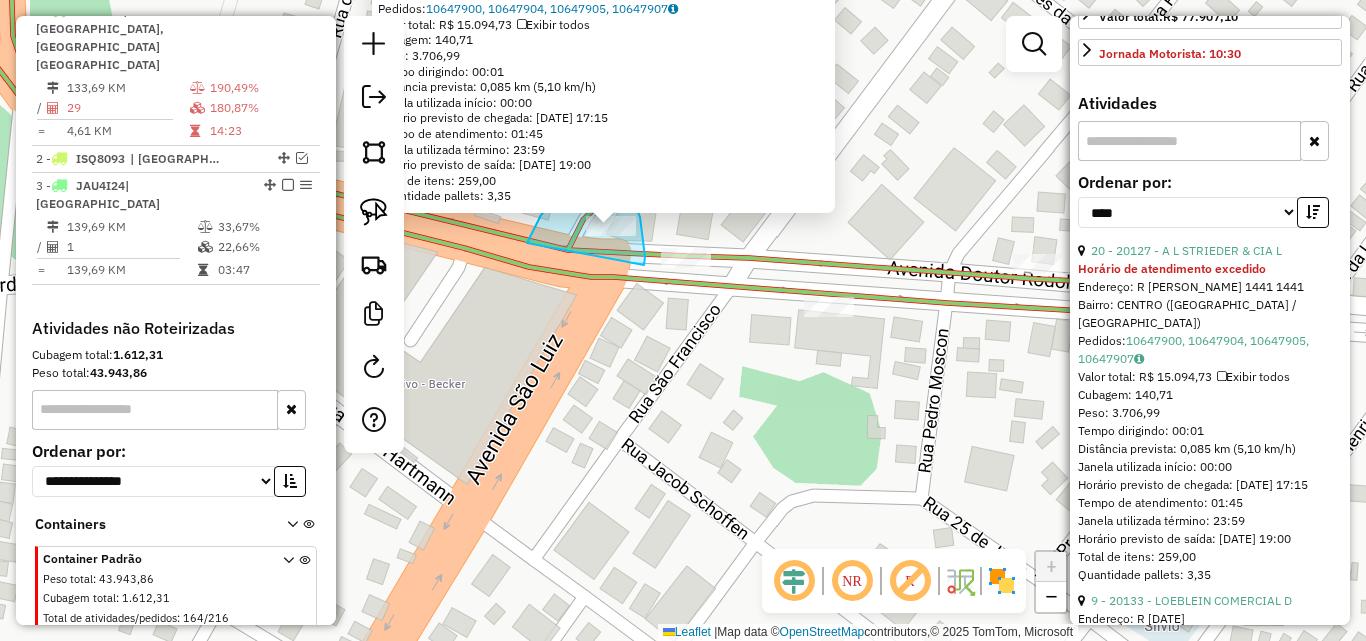 drag, startPoint x: 541, startPoint y: 215, endPoint x: 644, endPoint y: 265, distance: 114.494545 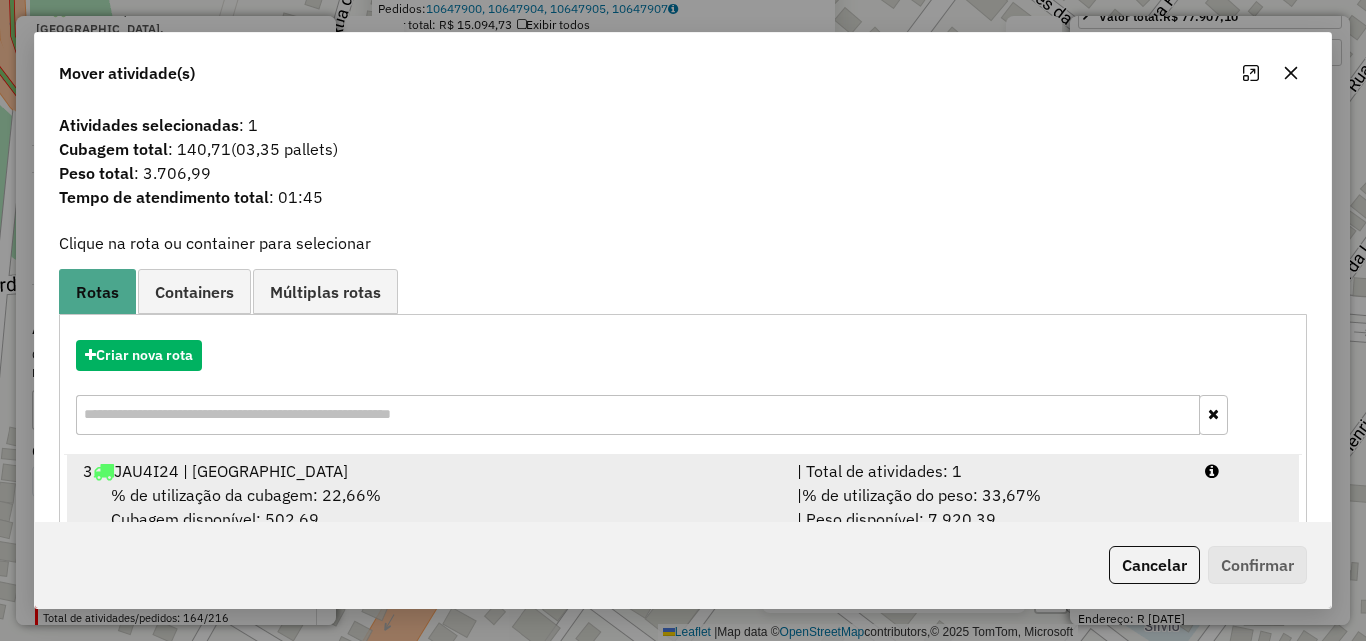 click on "% de utilização da cubagem: 22,66%  Cubagem disponível: 502,69" at bounding box center [428, 507] 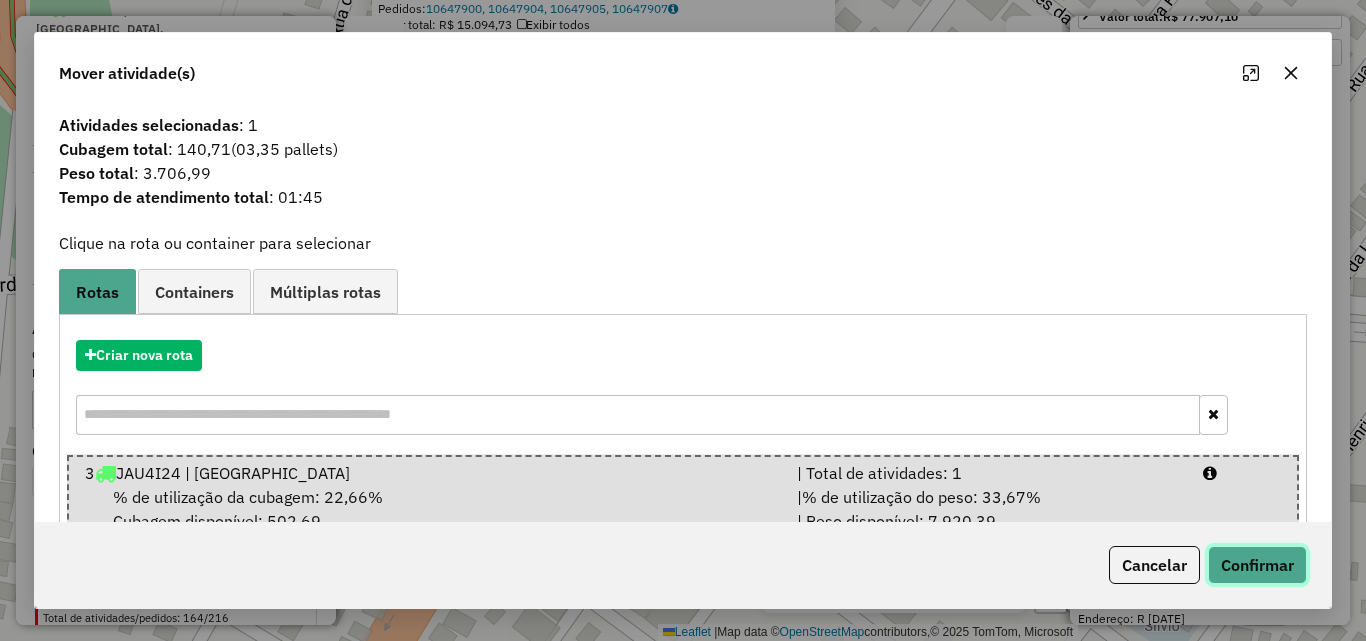 click on "Confirmar" 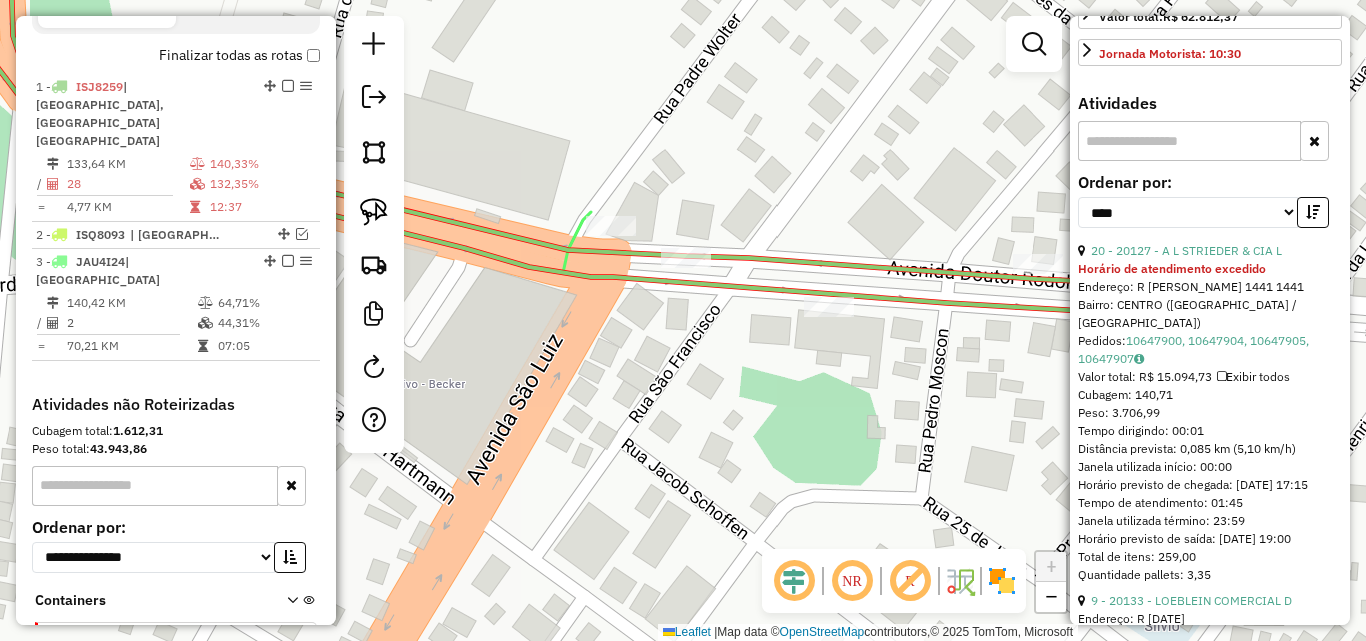 scroll, scrollTop: 750, scrollLeft: 0, axis: vertical 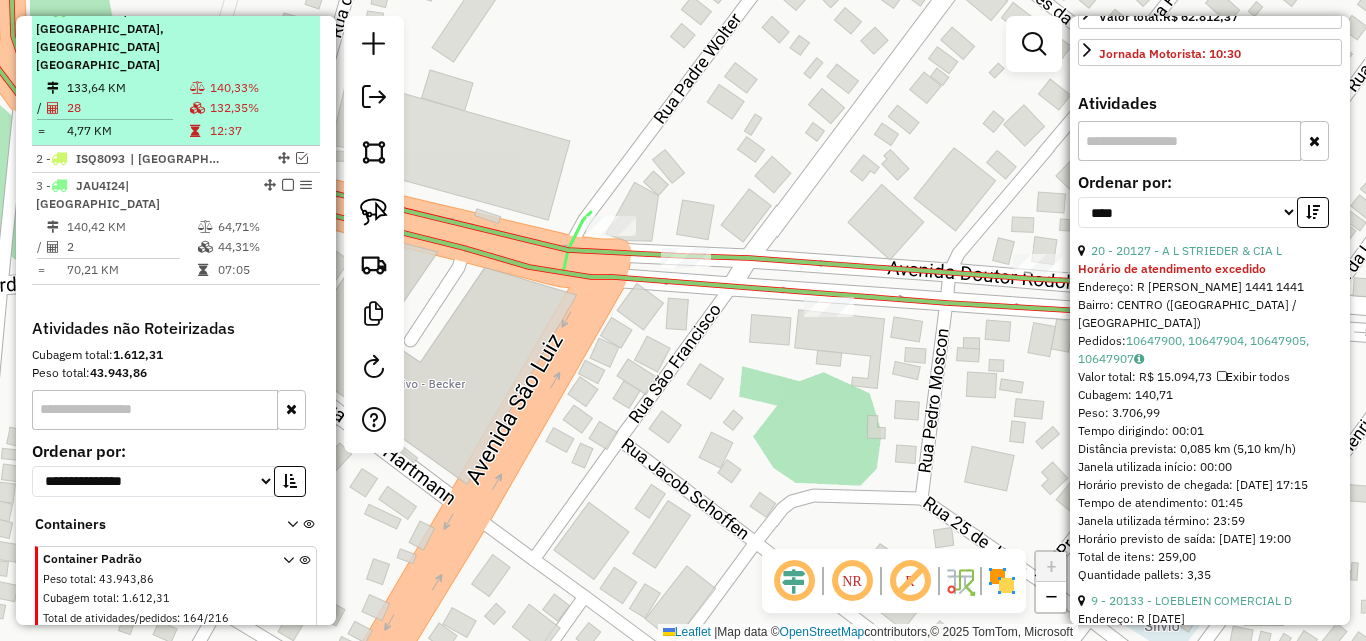 click on "133,64 KM" at bounding box center [127, 88] 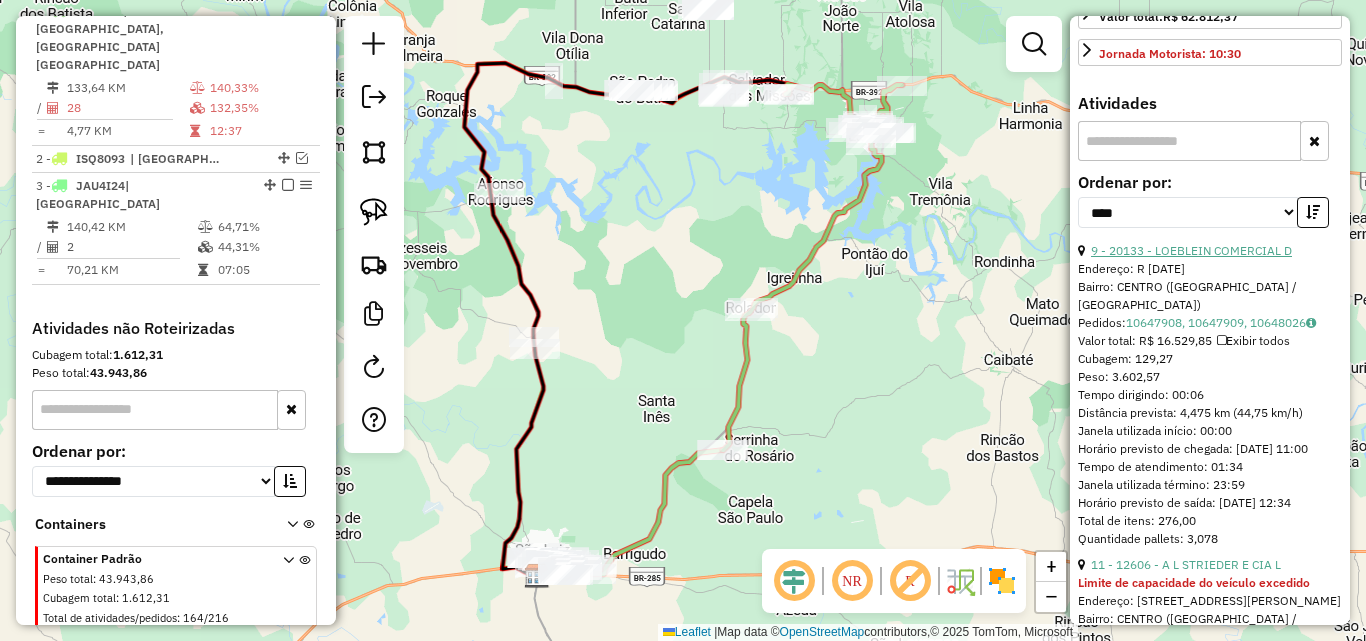 click on "9 - 20133 - LOEBLEIN COMERCIAL D" at bounding box center [1191, 250] 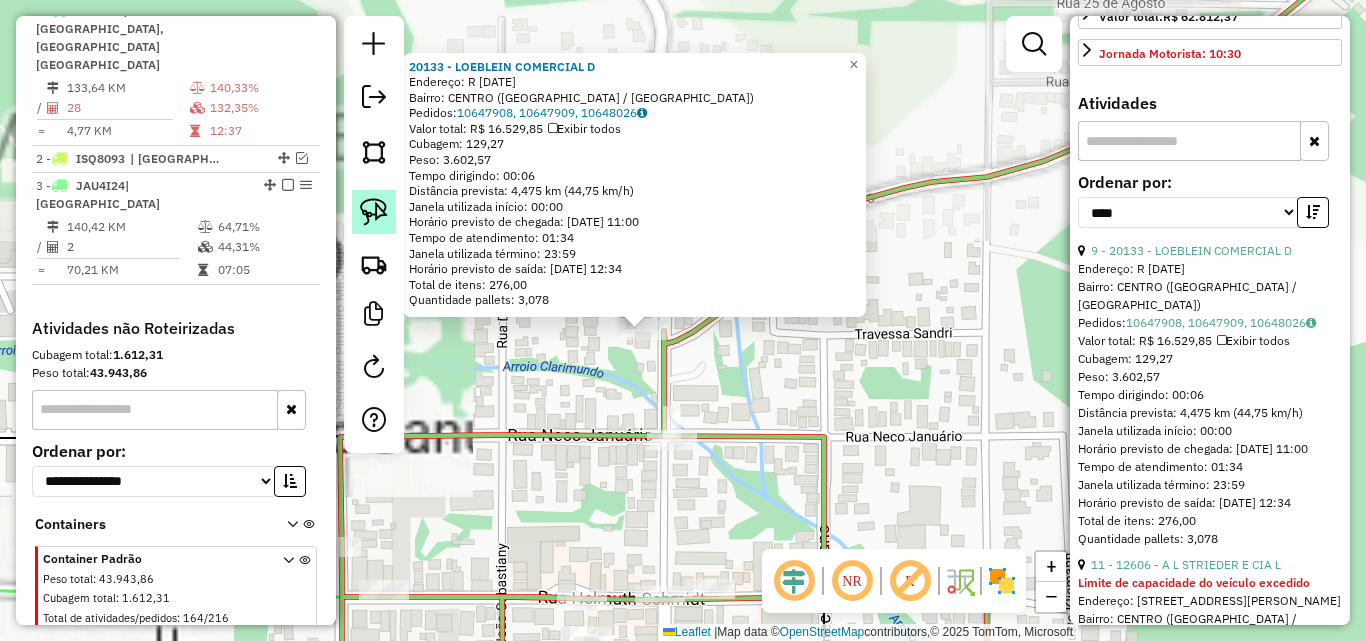 click 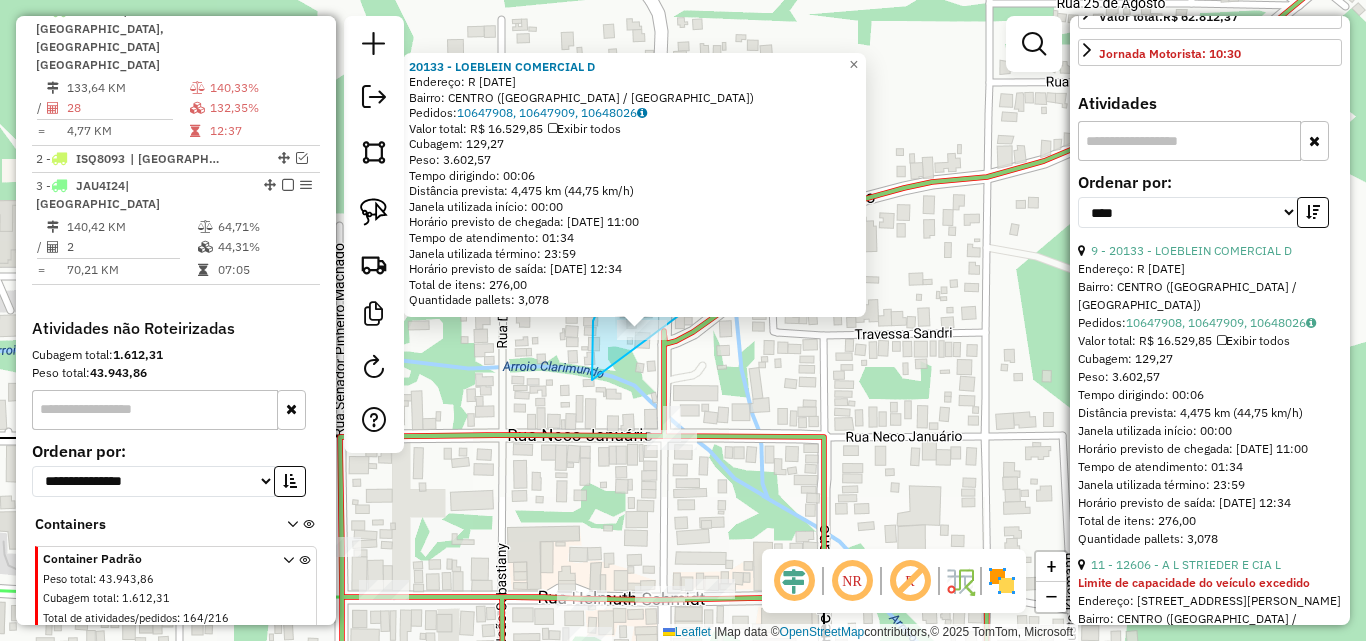 drag, startPoint x: 593, startPoint y: 335, endPoint x: 701, endPoint y: 359, distance: 110.63454 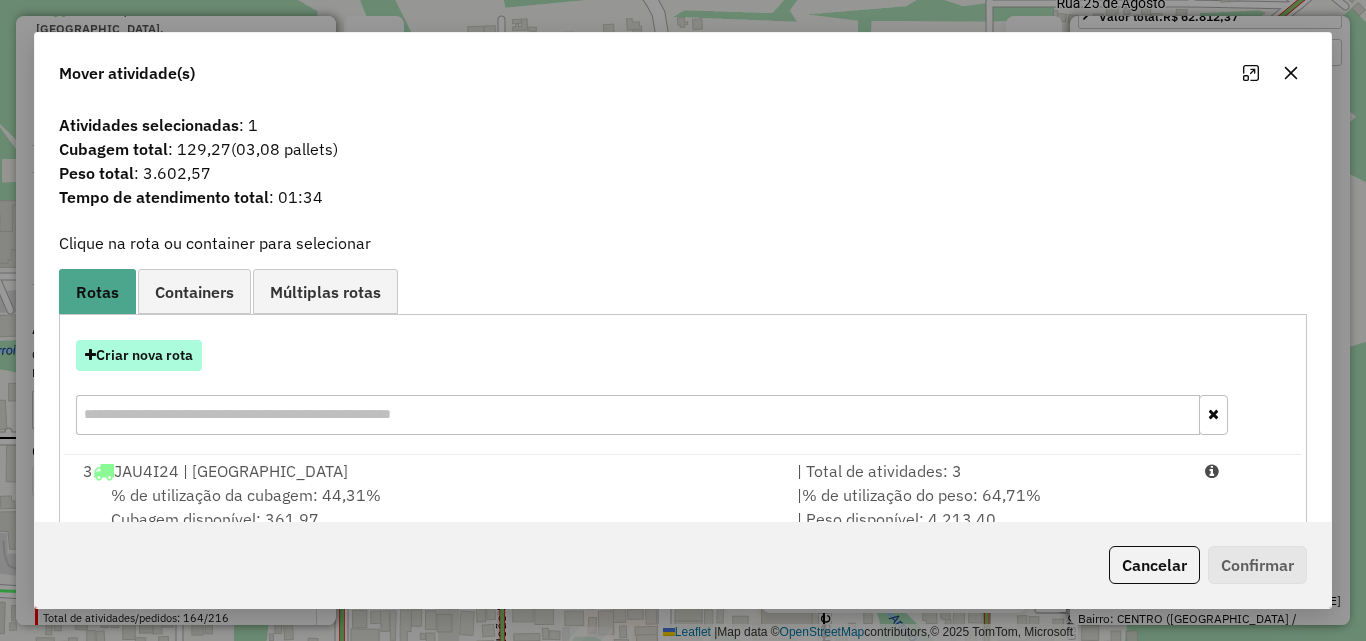 click on "Criar nova rota" at bounding box center [139, 355] 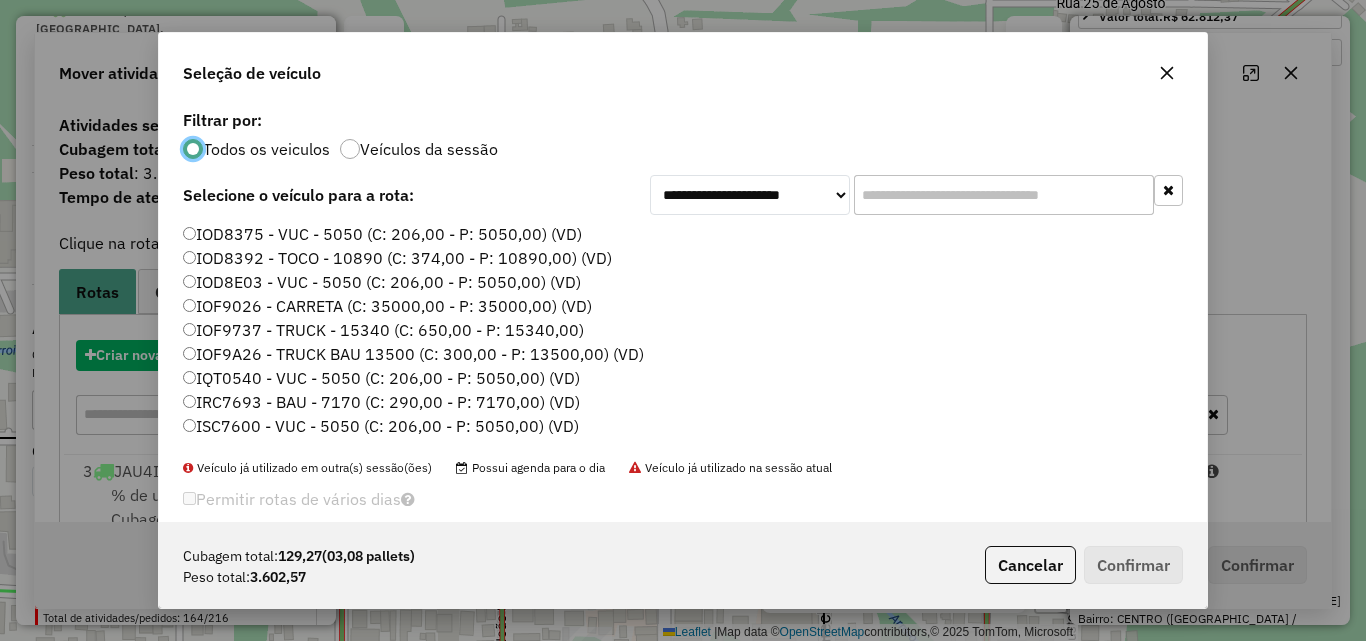 scroll, scrollTop: 11, scrollLeft: 6, axis: both 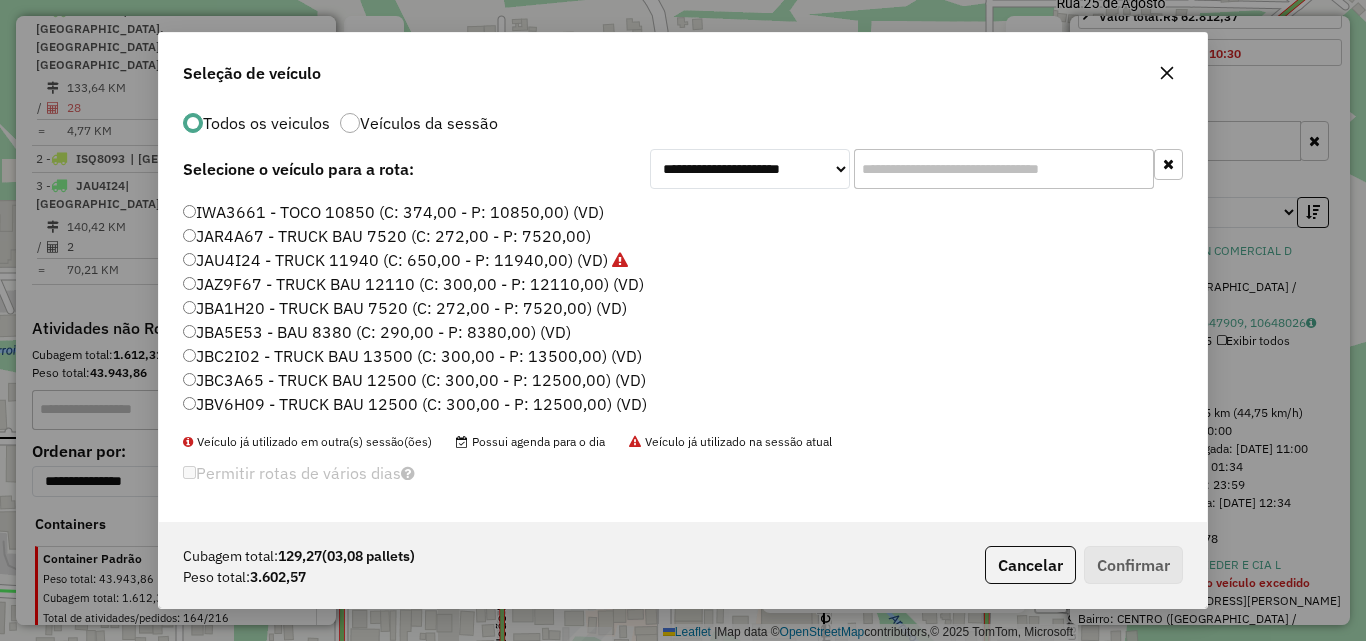 click on "JBC3A65 - TRUCK BAU 12500 (C: 300,00 - P: 12500,00) (VD)" 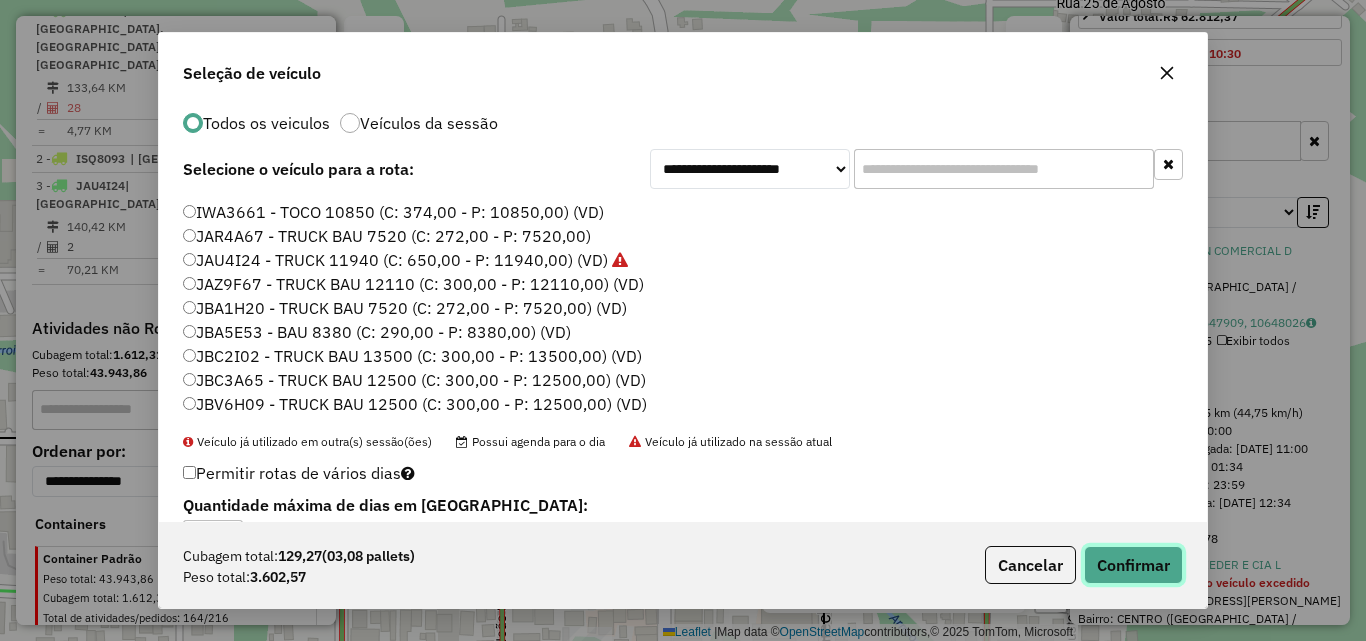 click on "Confirmar" 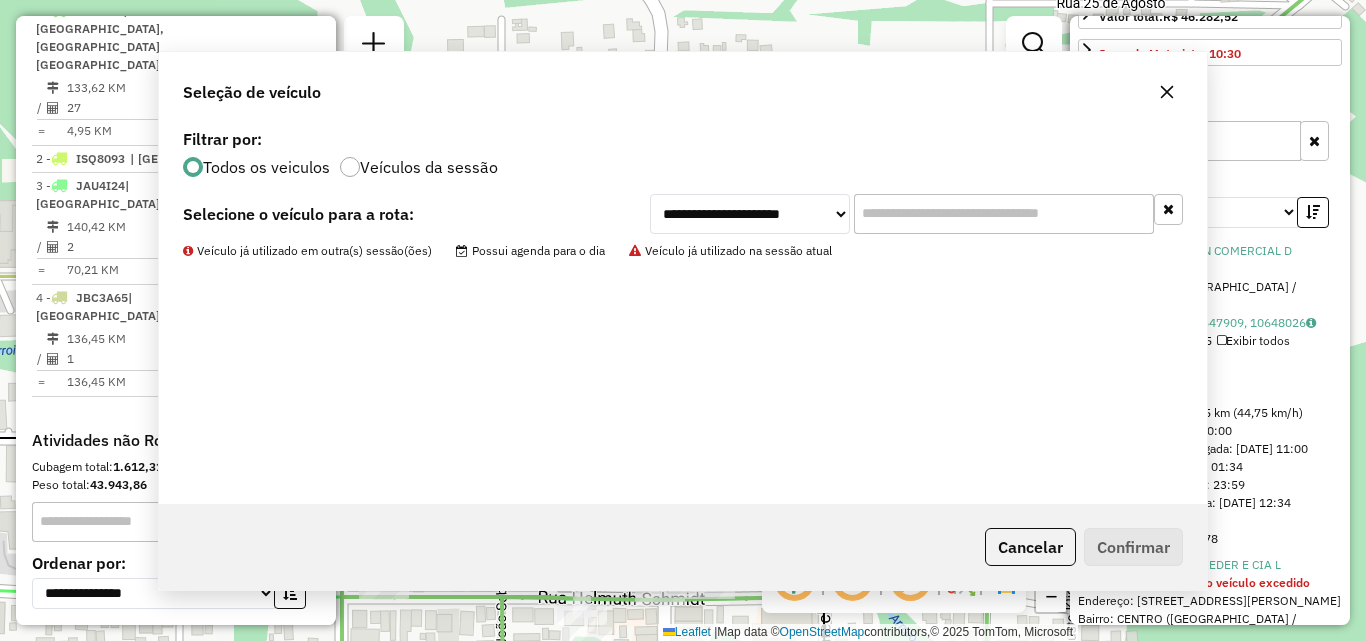 scroll, scrollTop: 564, scrollLeft: 0, axis: vertical 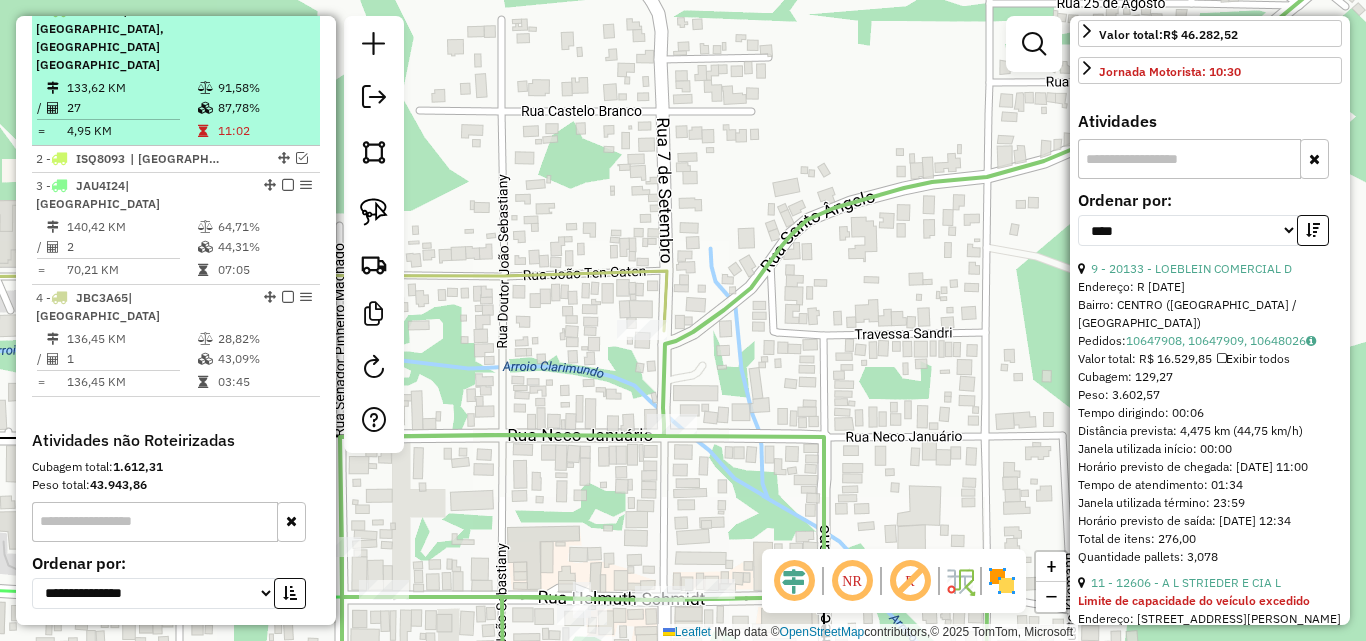 click on "27" at bounding box center (131, 108) 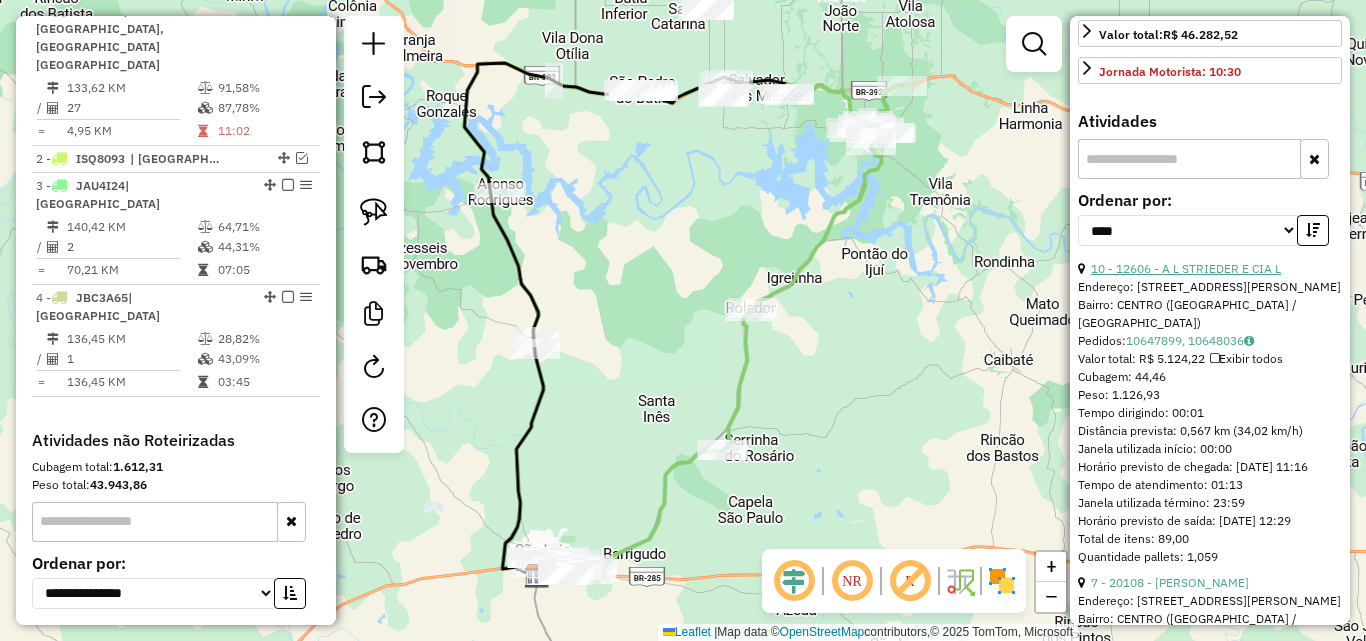 click on "10 - 12606 - A L STRIEDER E CIA L" at bounding box center [1186, 268] 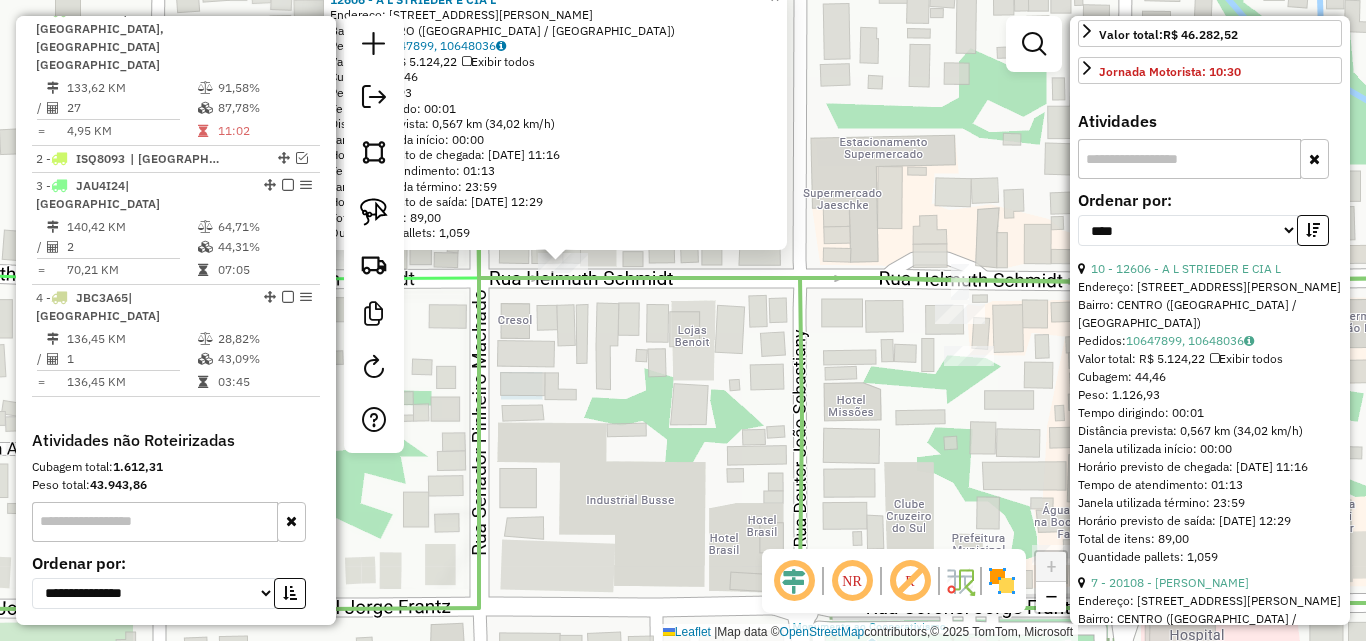 drag, startPoint x: 599, startPoint y: 354, endPoint x: 669, endPoint y: 320, distance: 77.820305 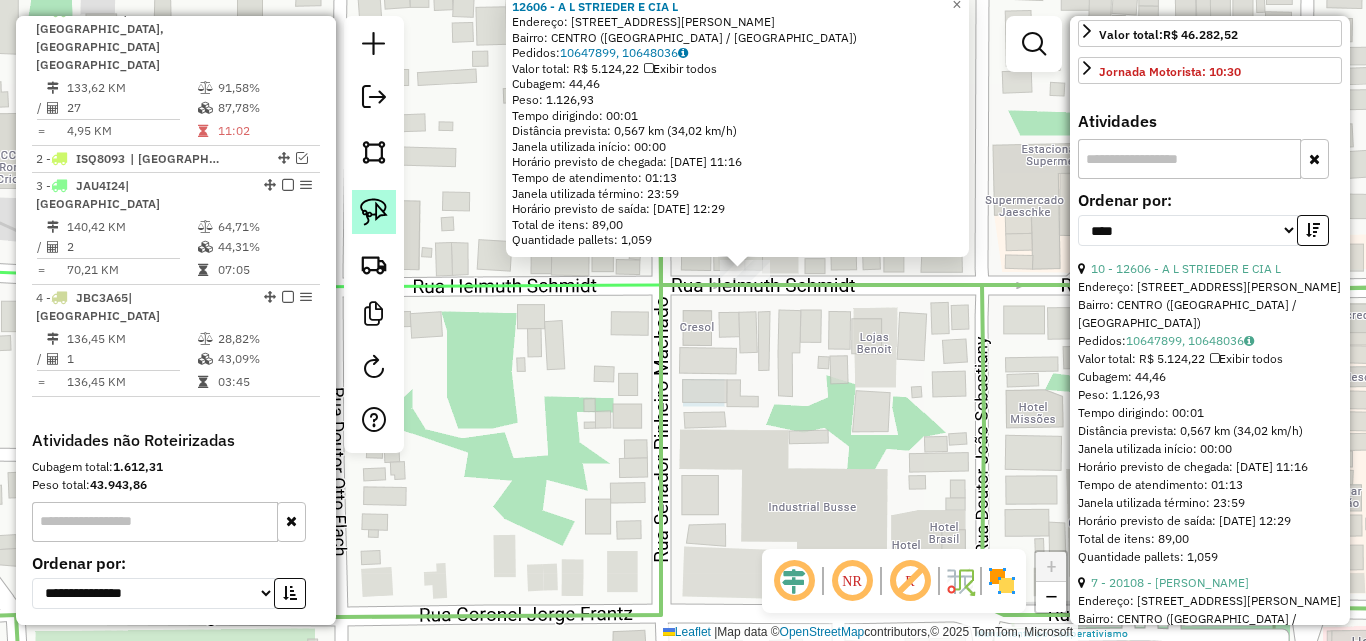 click 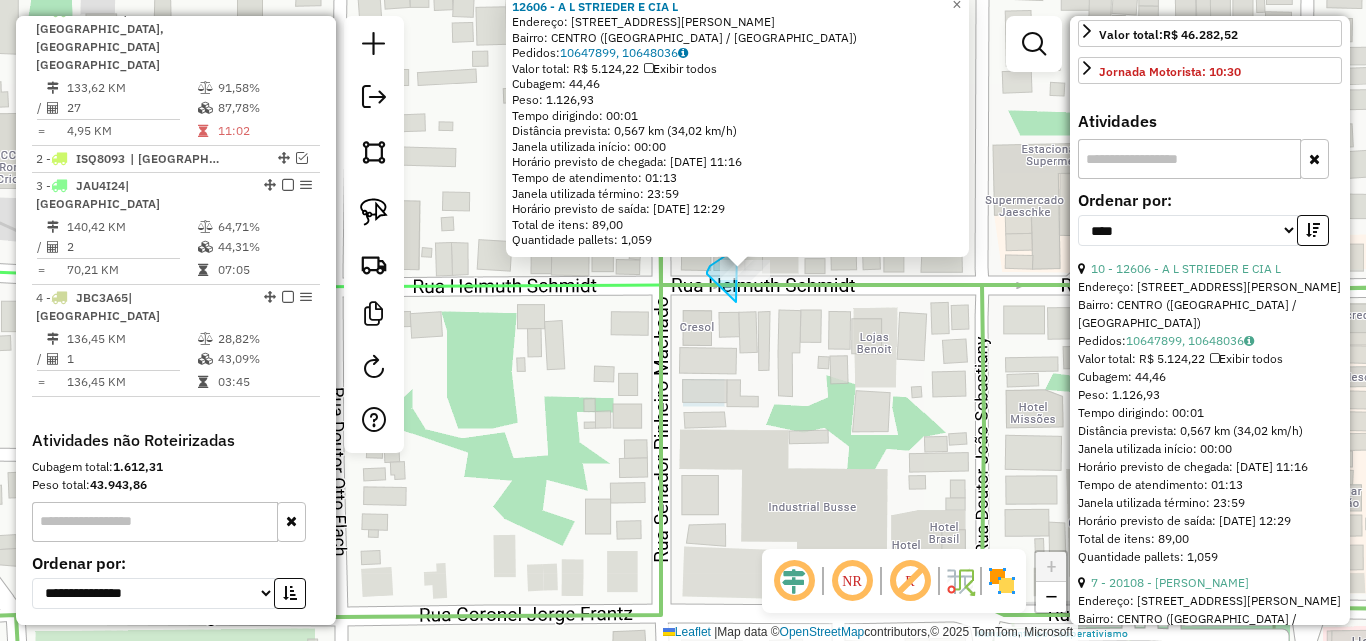 drag, startPoint x: 719, startPoint y: 286, endPoint x: 785, endPoint y: 283, distance: 66.068146 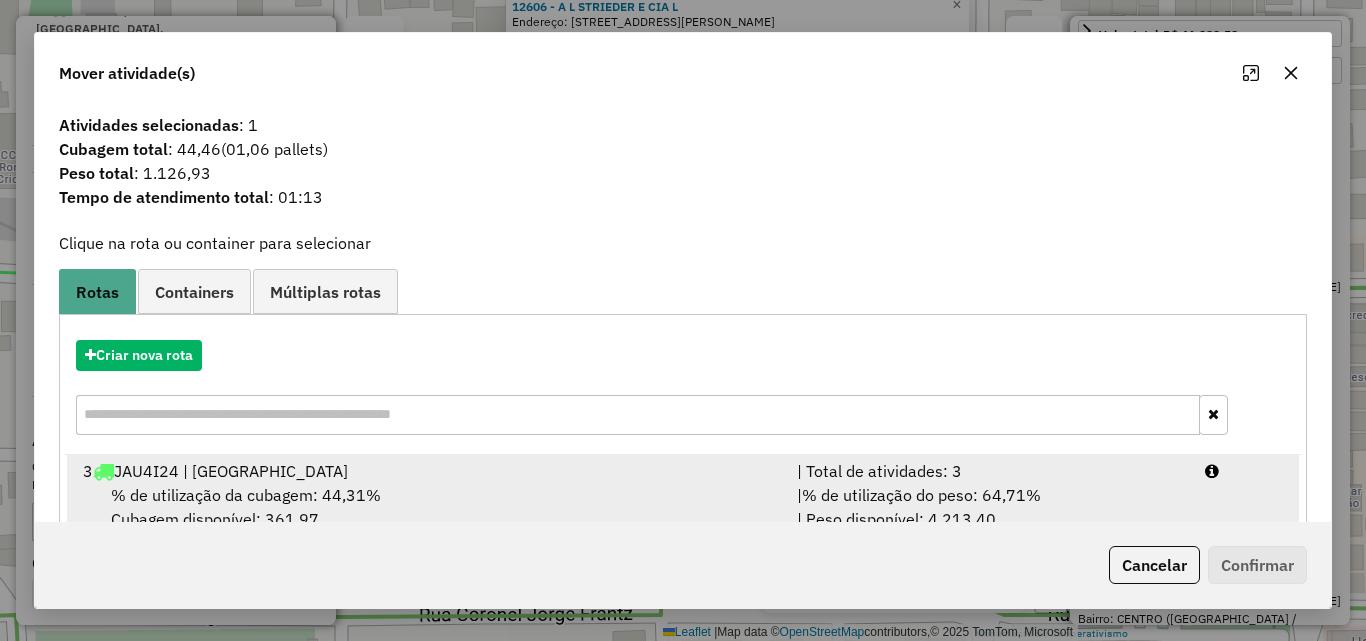 click on "% de utilização da cubagem: 44,31%  Cubagem disponível: 361,97" at bounding box center [428, 507] 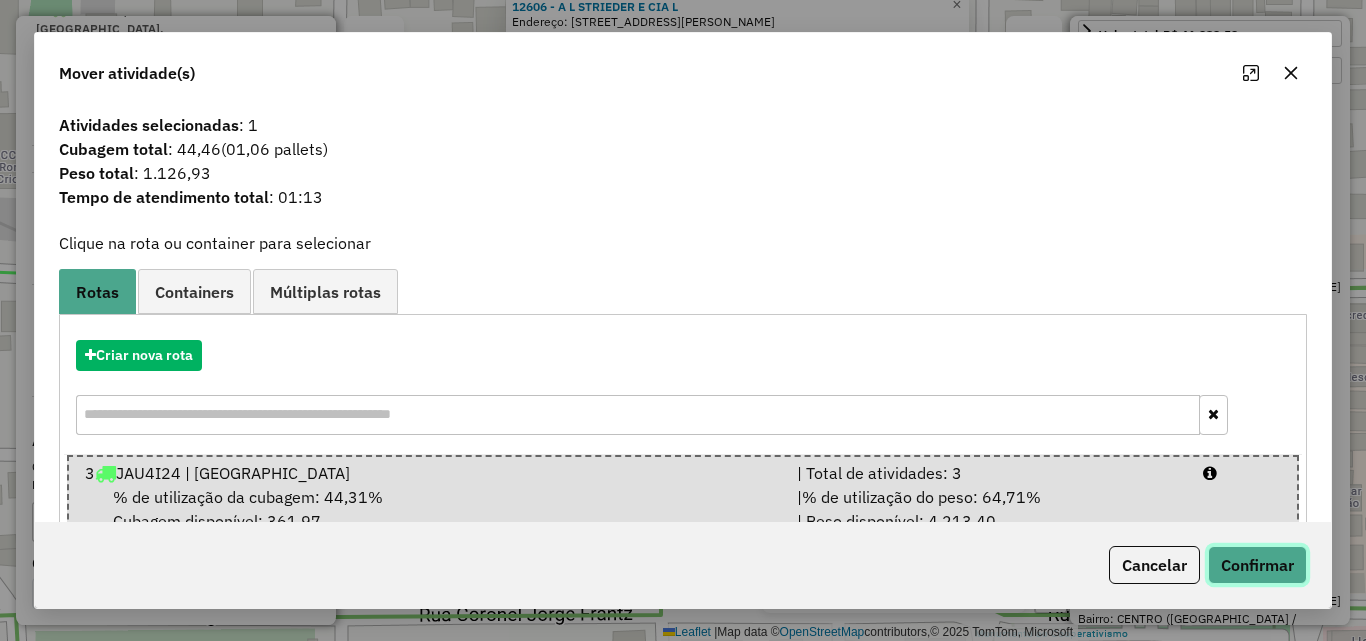 click on "Confirmar" 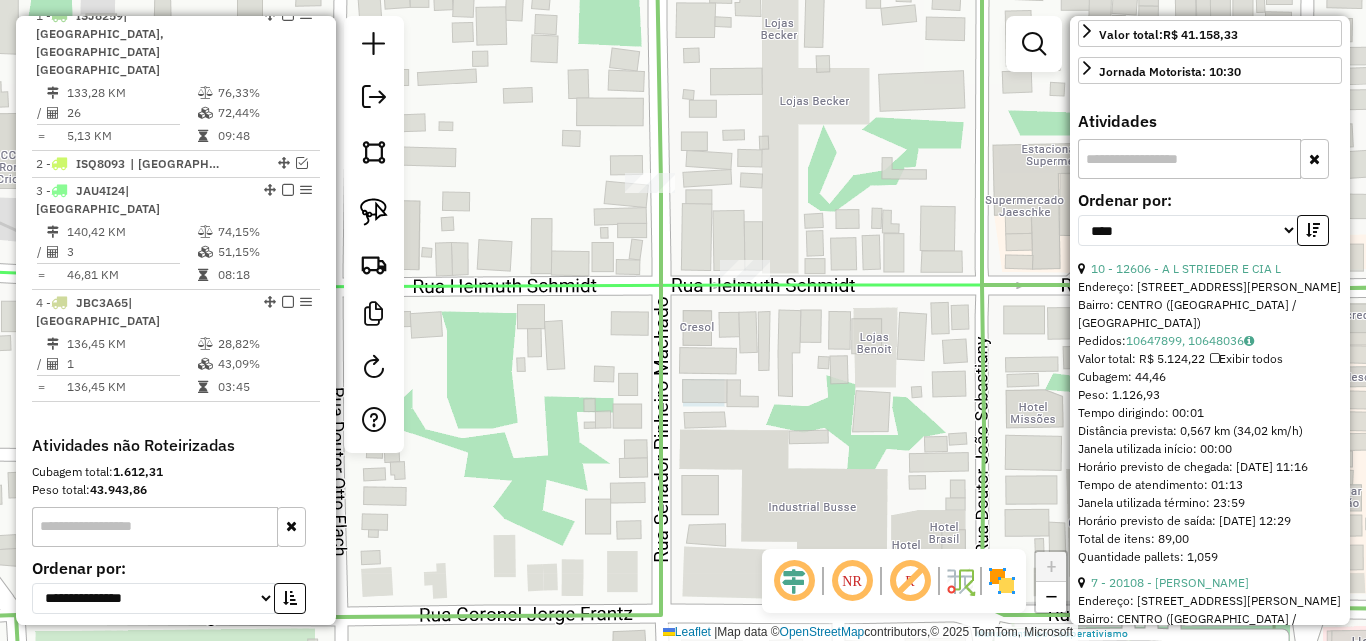 scroll, scrollTop: 750, scrollLeft: 0, axis: vertical 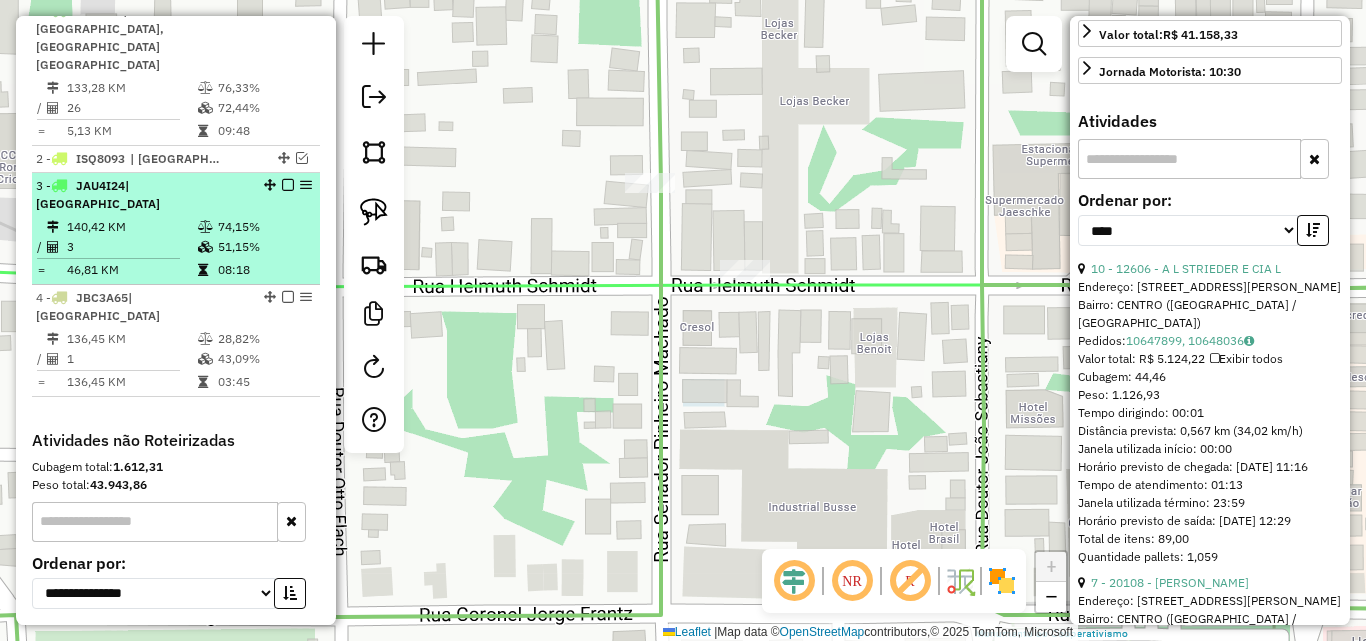 click on "140,42 KM" at bounding box center [131, 227] 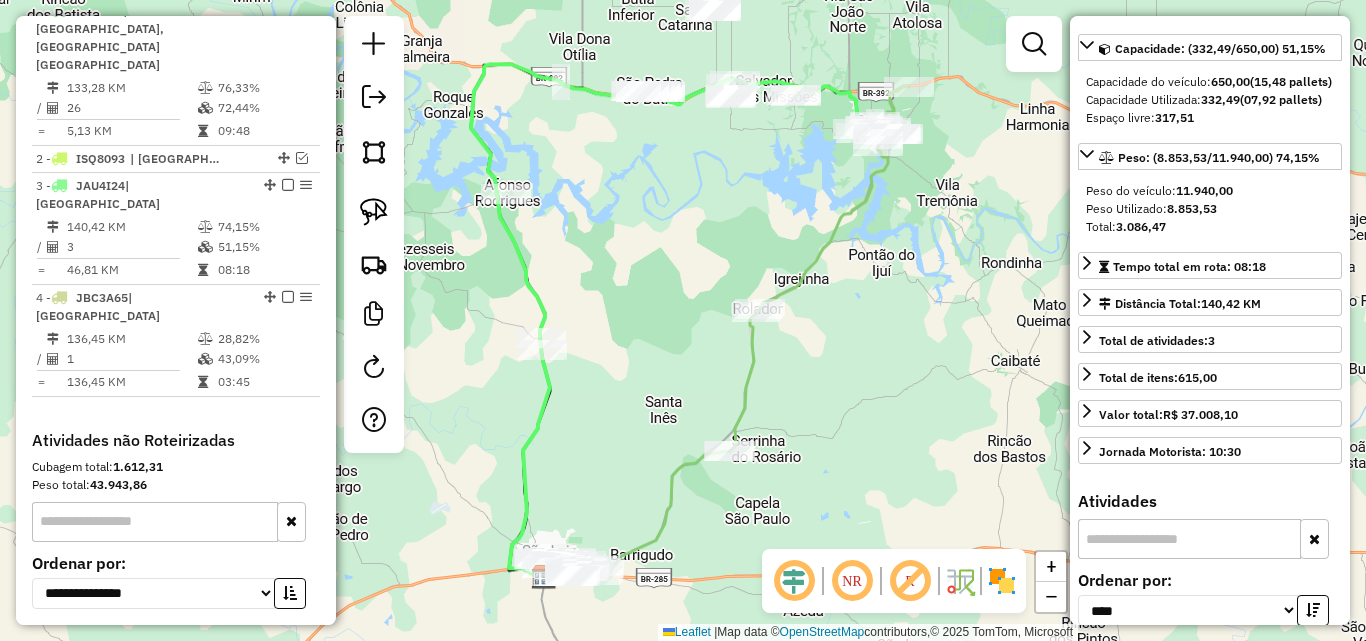 scroll, scrollTop: 146, scrollLeft: 0, axis: vertical 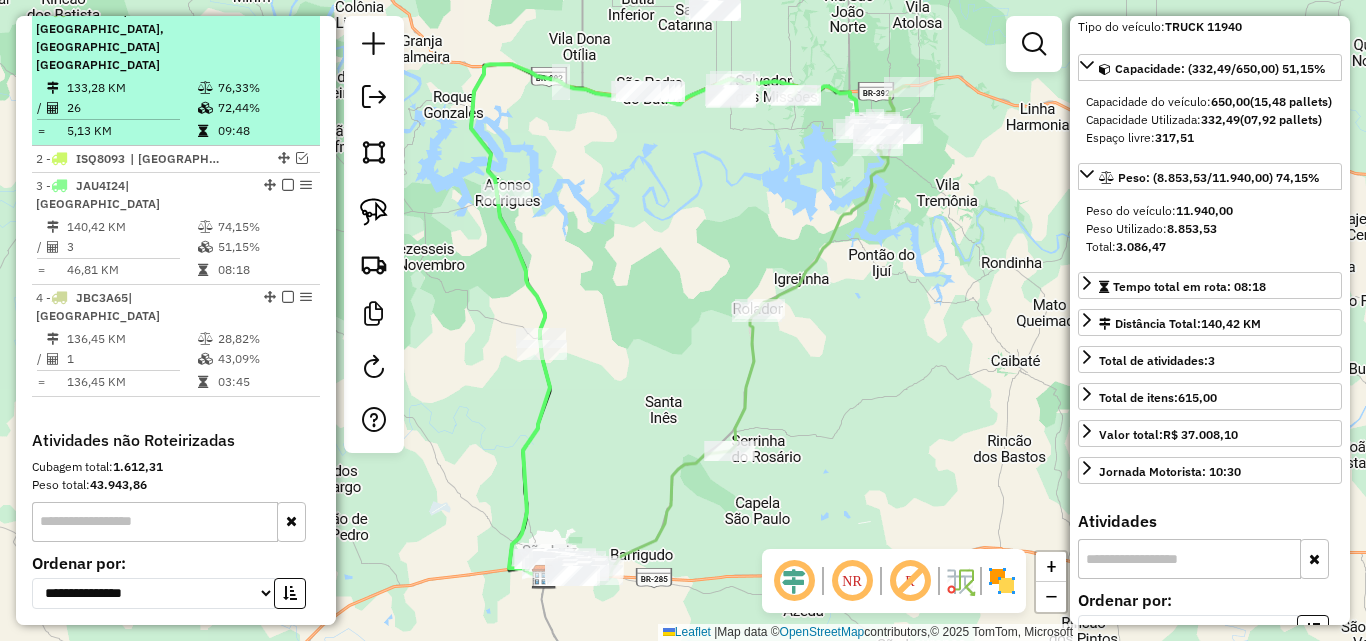 click at bounding box center (205, 108) 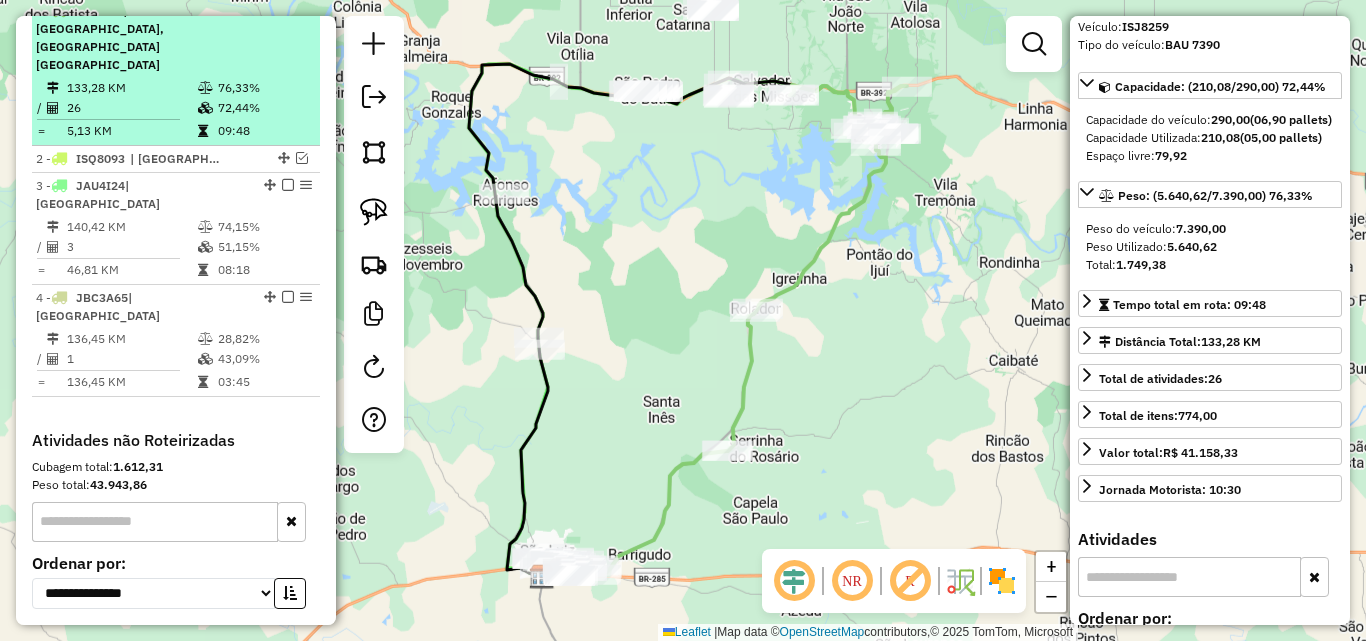 scroll, scrollTop: 164, scrollLeft: 0, axis: vertical 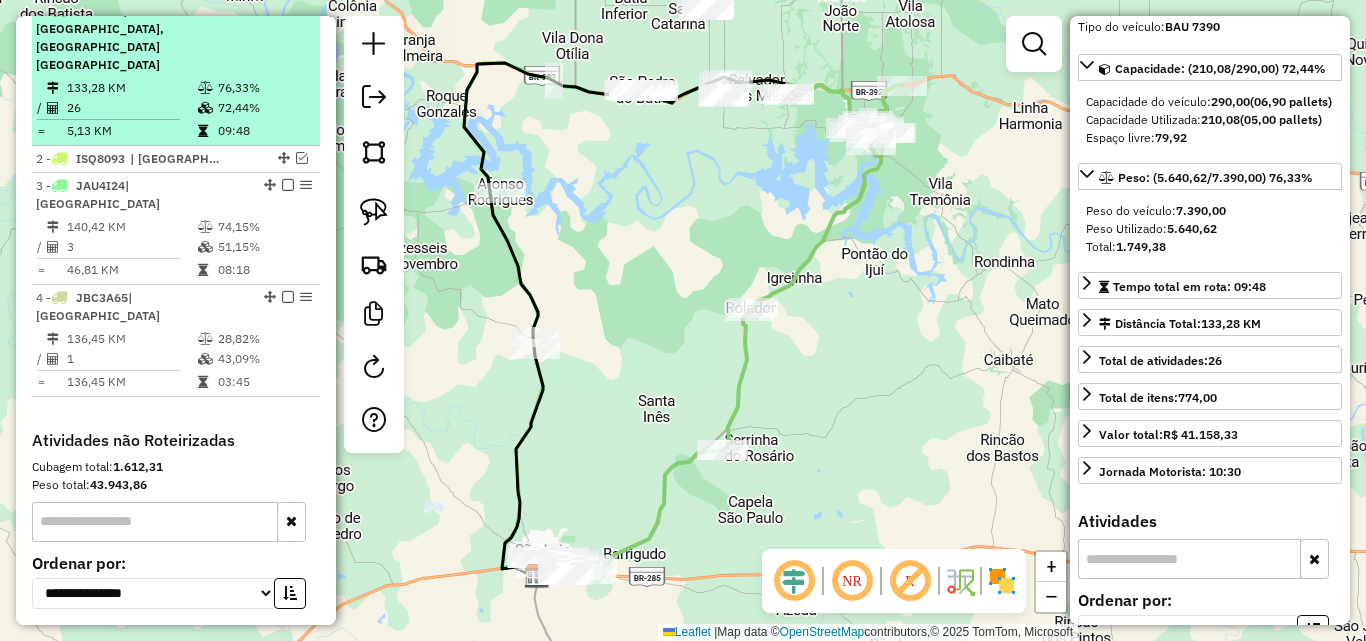 click at bounding box center [288, 10] 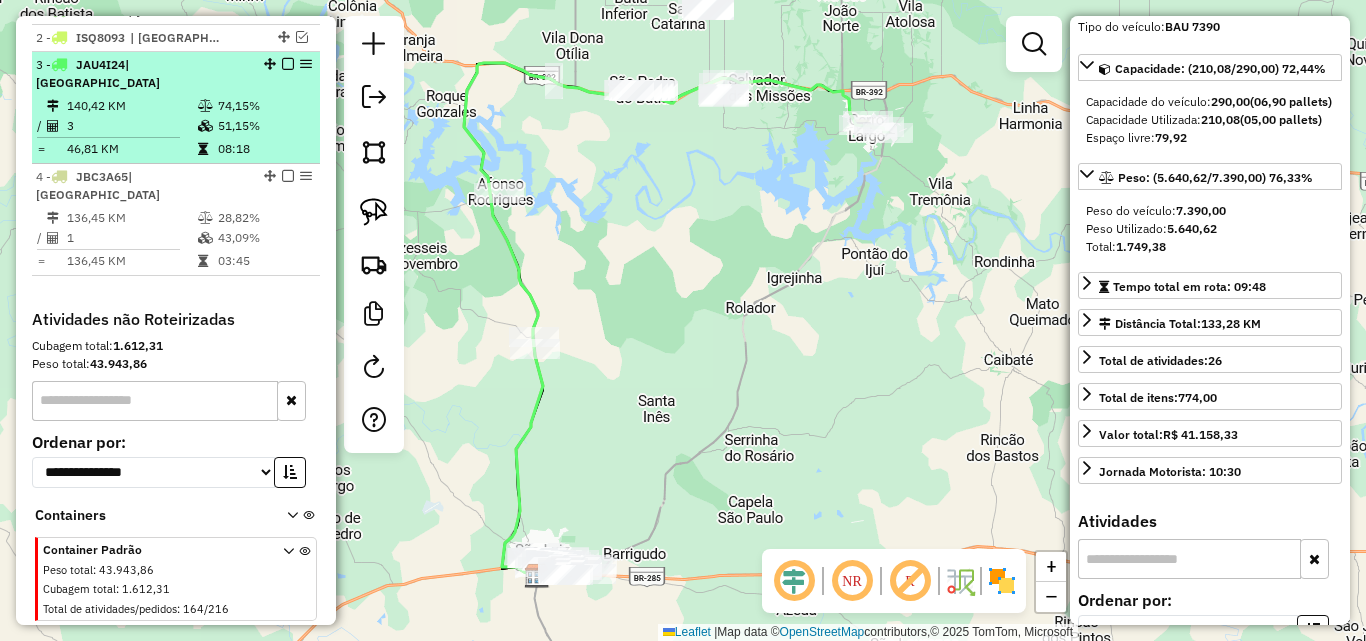 click at bounding box center [288, 64] 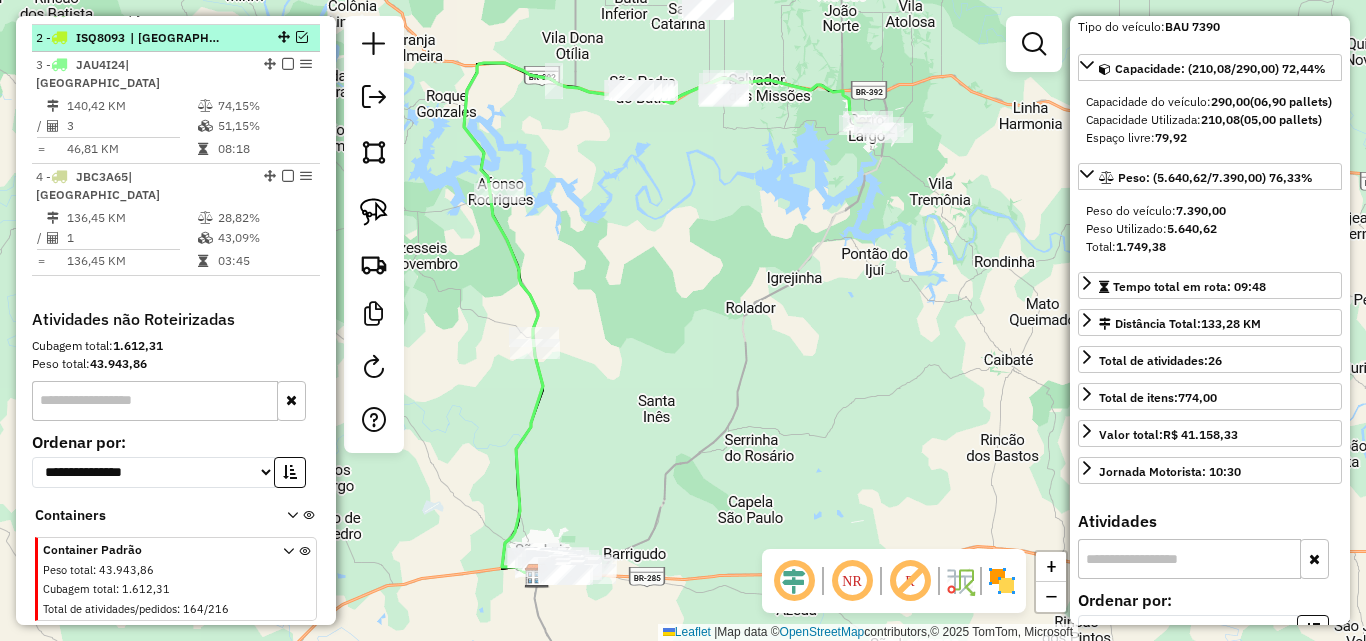 scroll, scrollTop: 709, scrollLeft: 0, axis: vertical 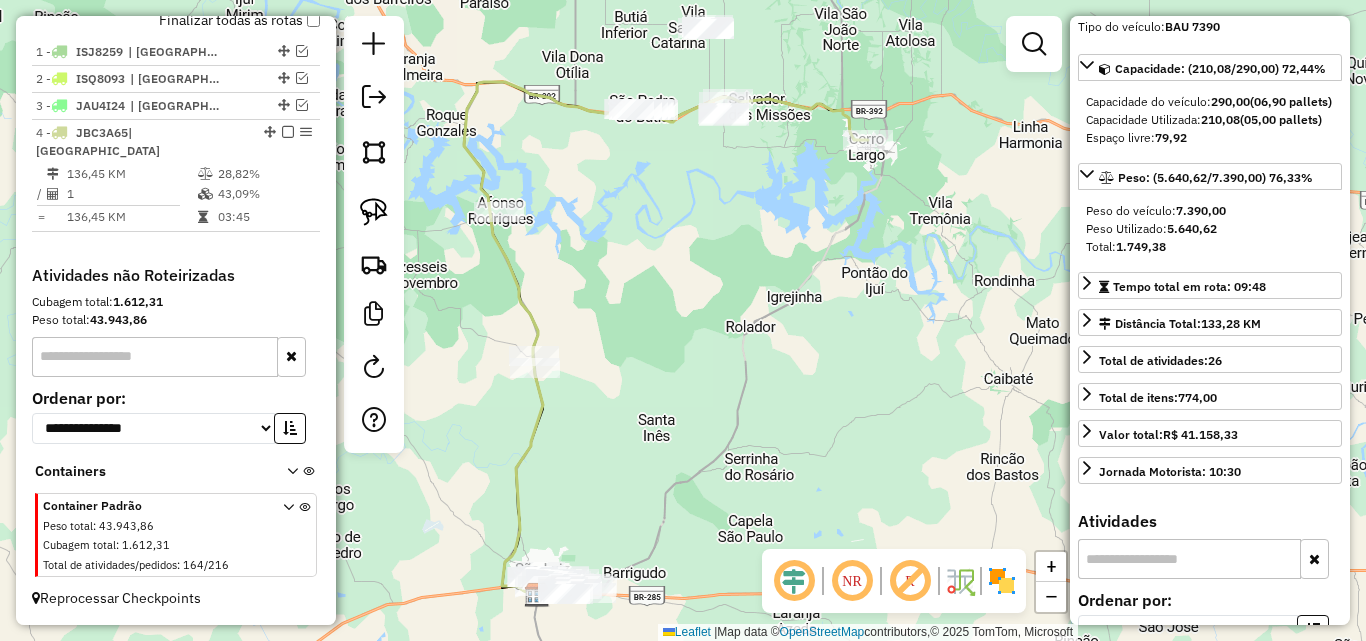 drag, startPoint x: 675, startPoint y: 208, endPoint x: 646, endPoint y: 309, distance: 105.080925 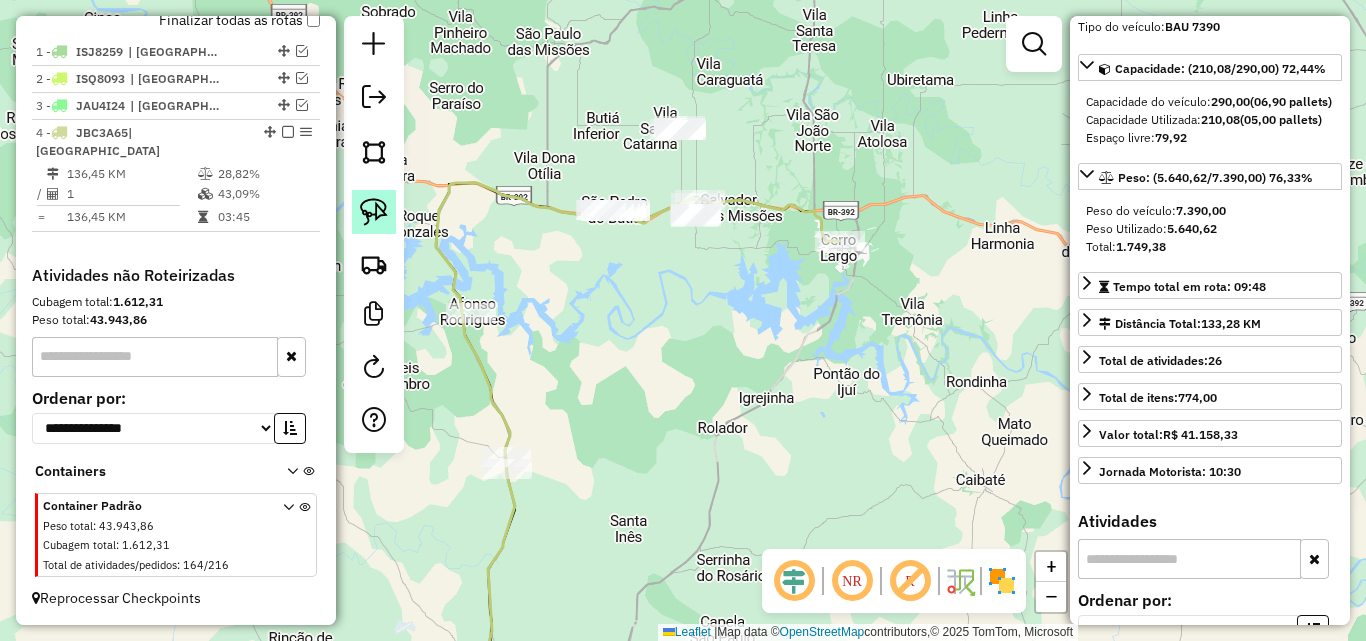 click 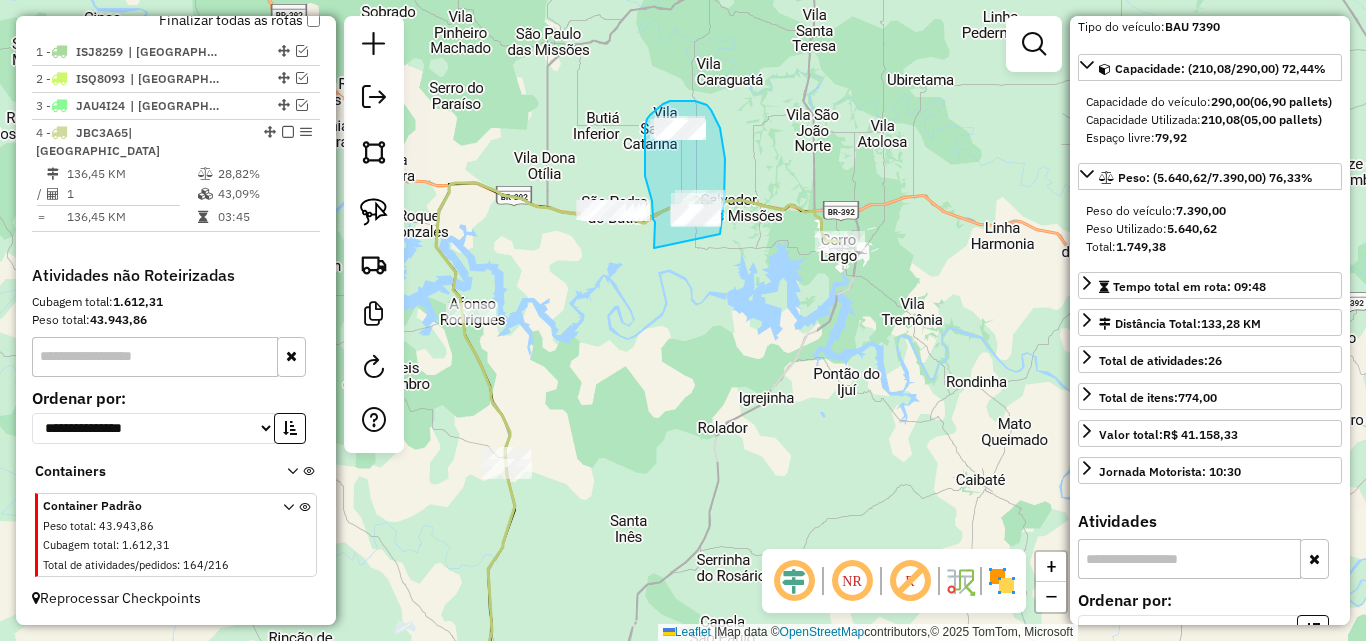 drag, startPoint x: 654, startPoint y: 248, endPoint x: 720, endPoint y: 234, distance: 67.46851 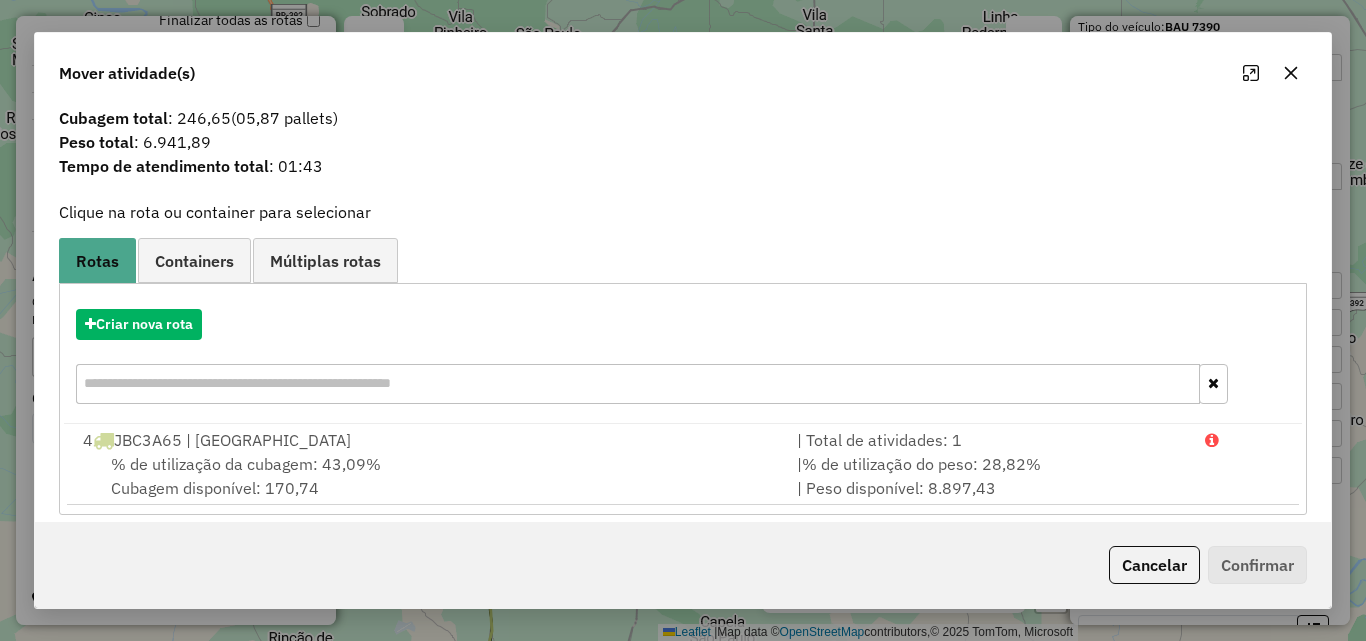 scroll, scrollTop: 48, scrollLeft: 0, axis: vertical 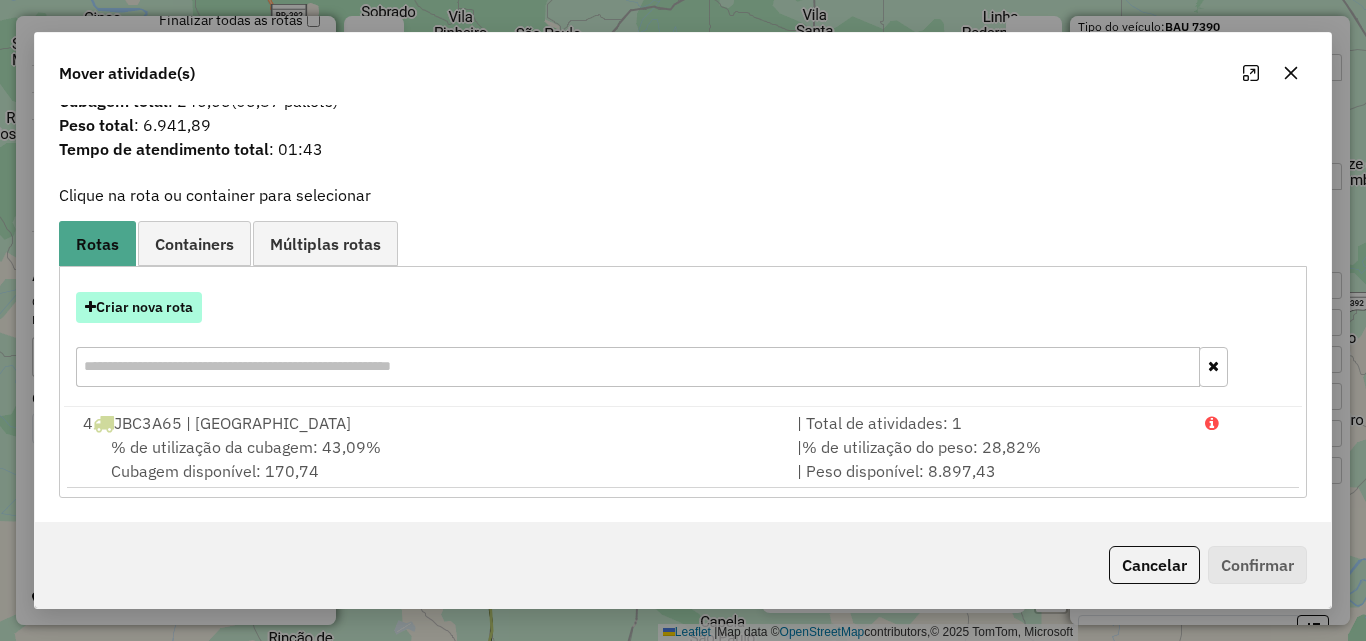 click on "Criar nova rota" at bounding box center (139, 307) 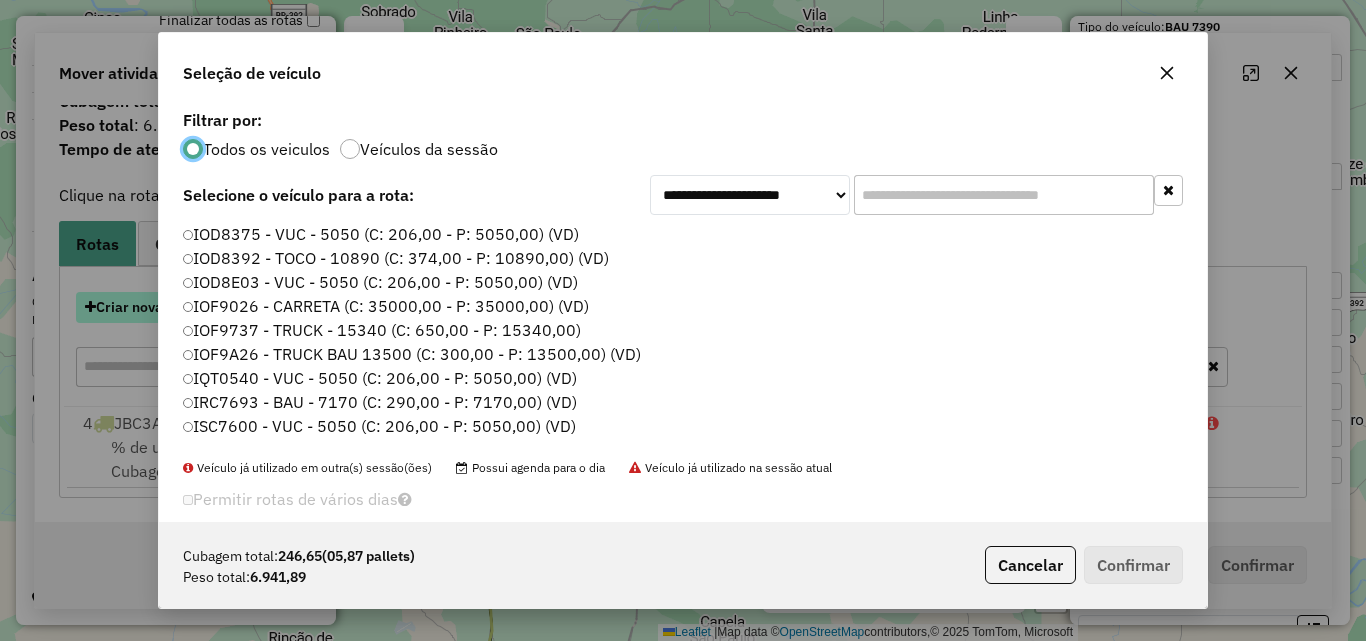 scroll, scrollTop: 11, scrollLeft: 6, axis: both 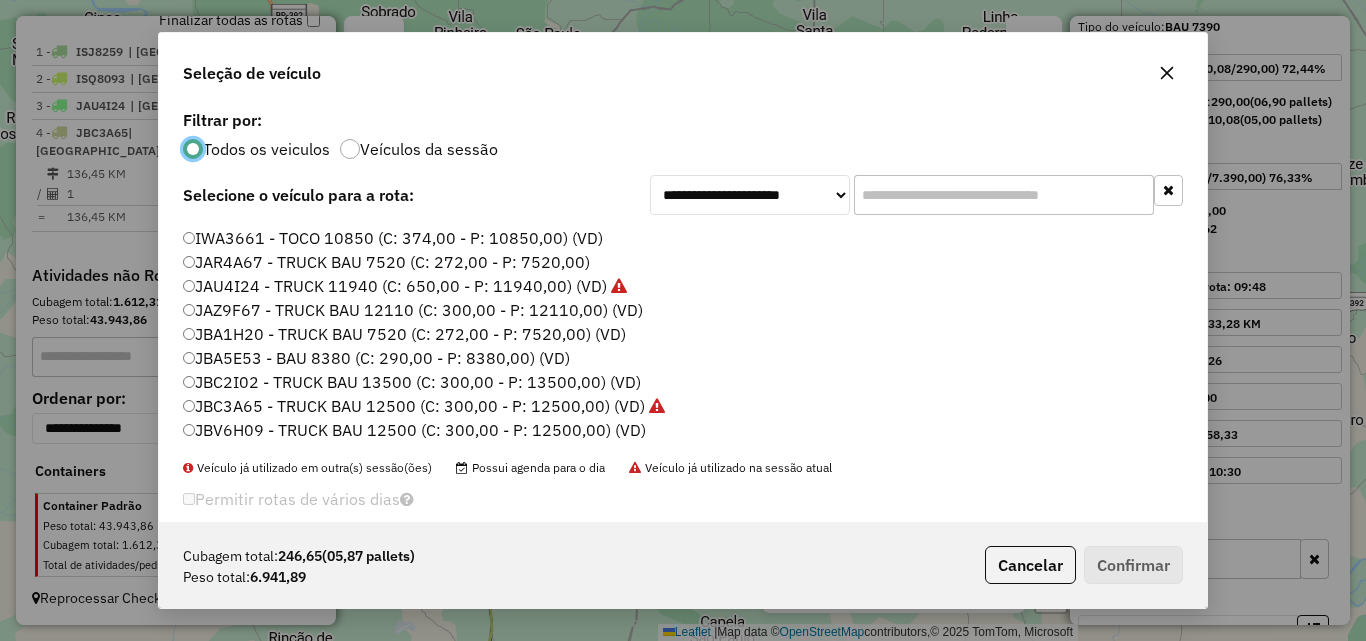 click on "JBC2I02 - TRUCK BAU 13500 (C: 300,00 - P: 13500,00) (VD)" 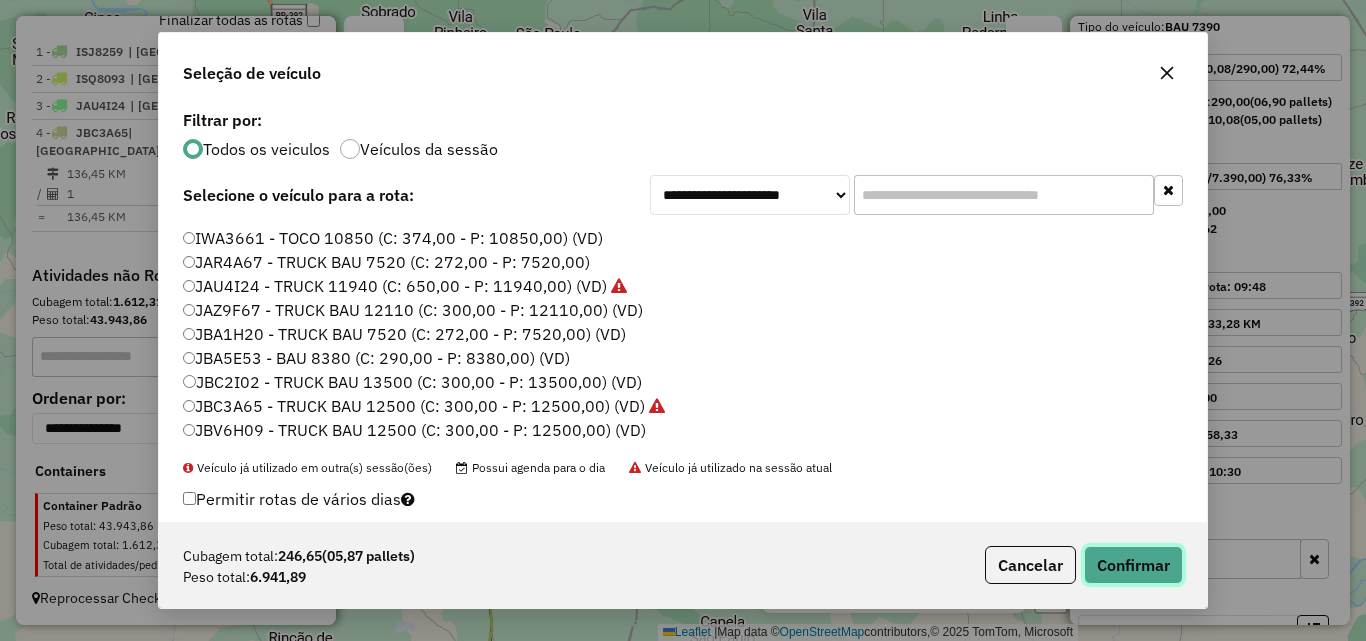 click on "Confirmar" 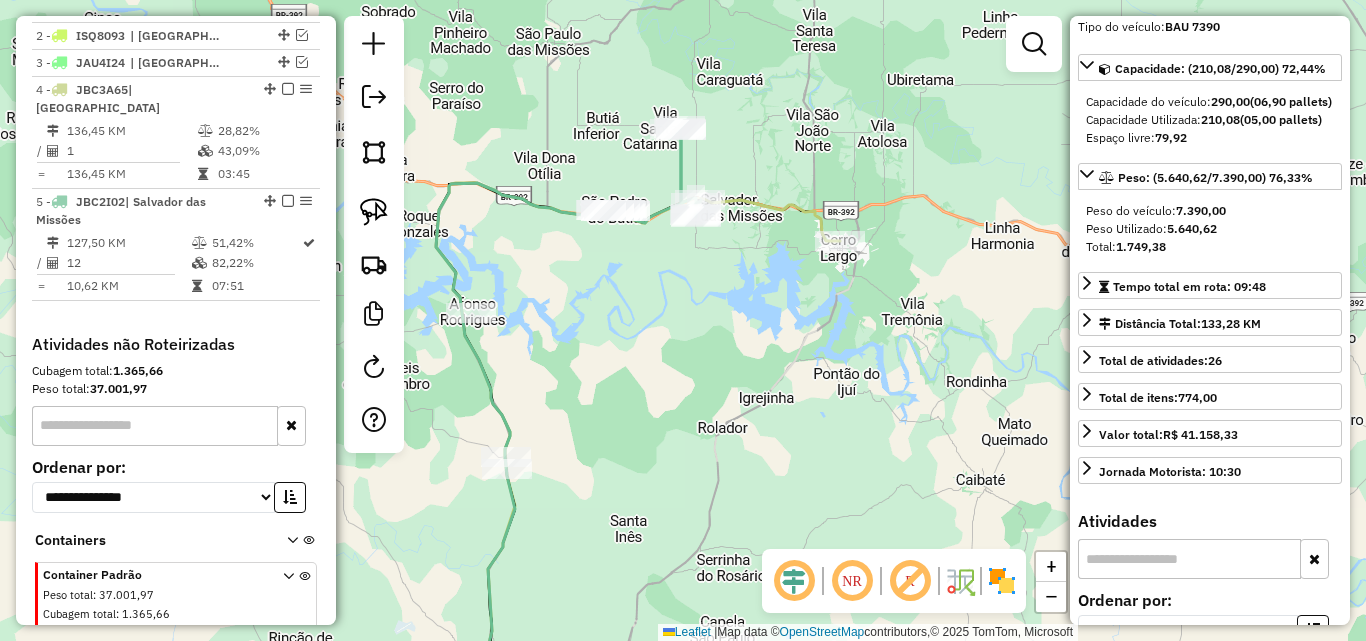 scroll, scrollTop: 750, scrollLeft: 0, axis: vertical 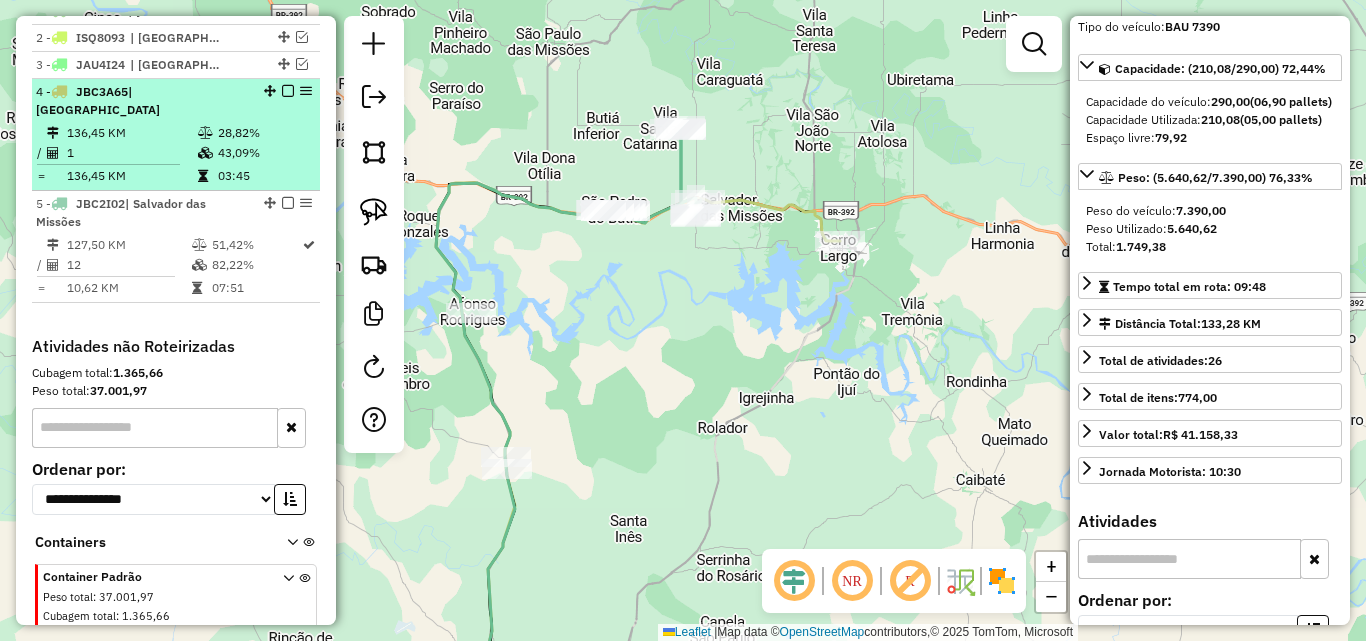drag, startPoint x: 142, startPoint y: 147, endPoint x: 203, endPoint y: 147, distance: 61 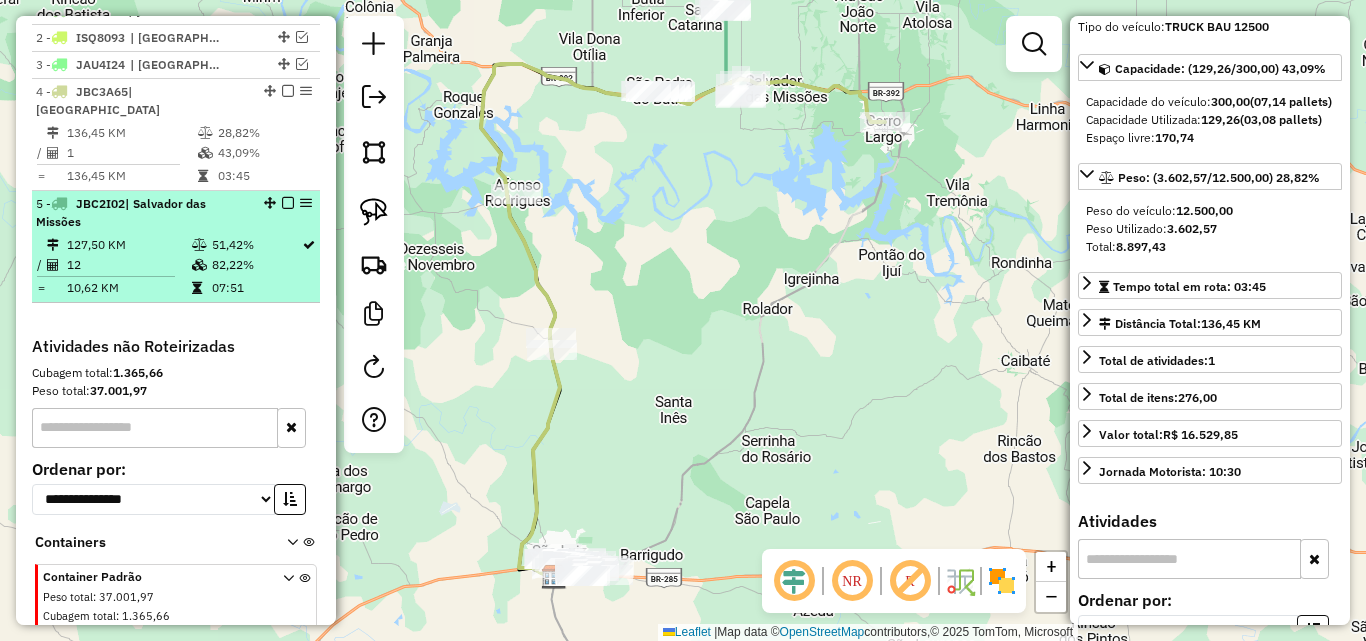 click on "127,50 KM" at bounding box center (128, 245) 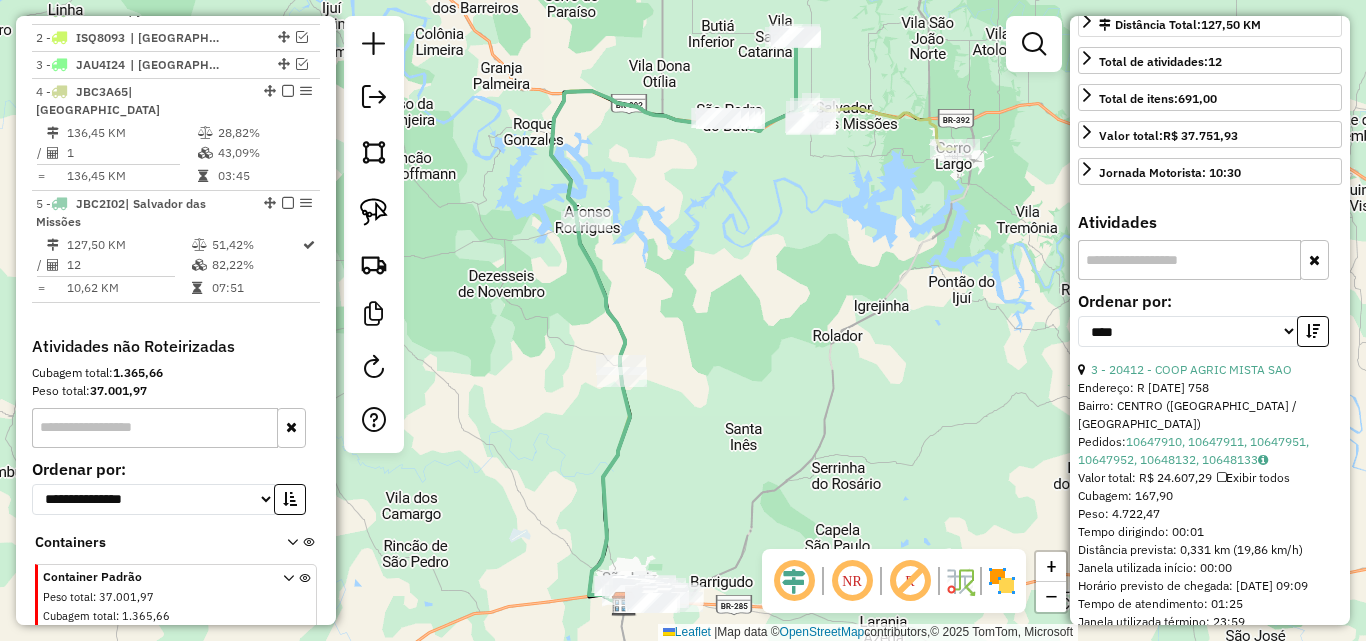 scroll, scrollTop: 446, scrollLeft: 0, axis: vertical 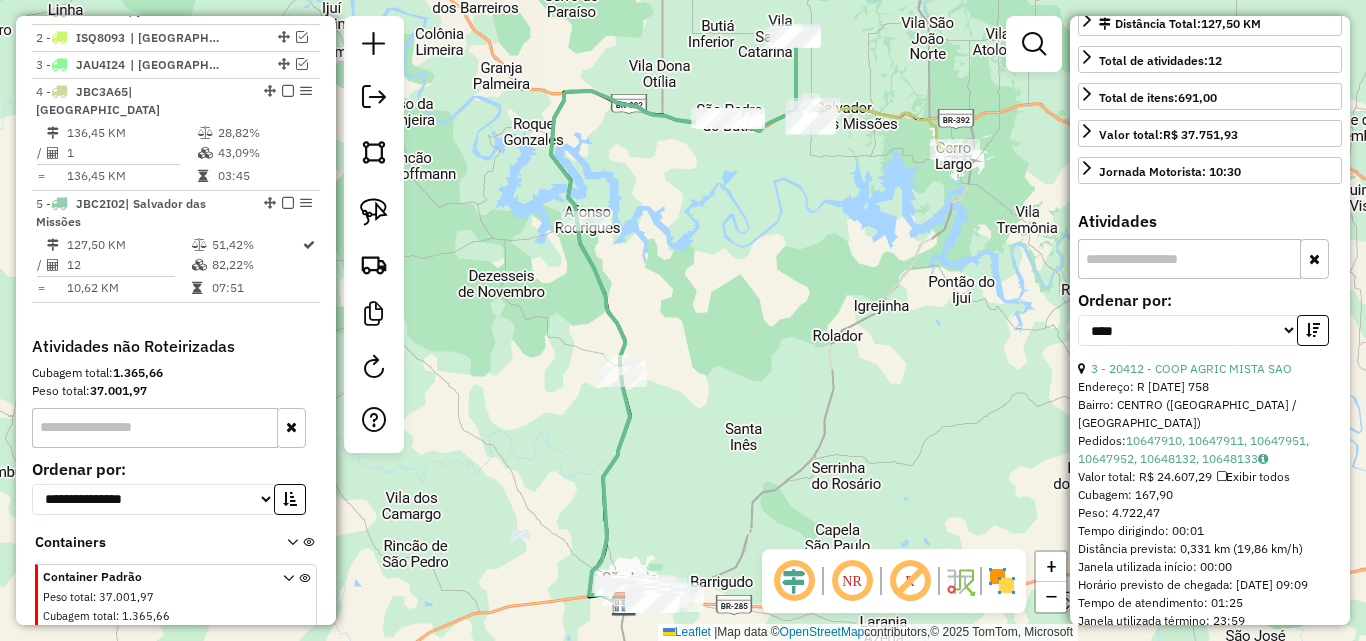 drag, startPoint x: 848, startPoint y: 387, endPoint x: 813, endPoint y: 387, distance: 35 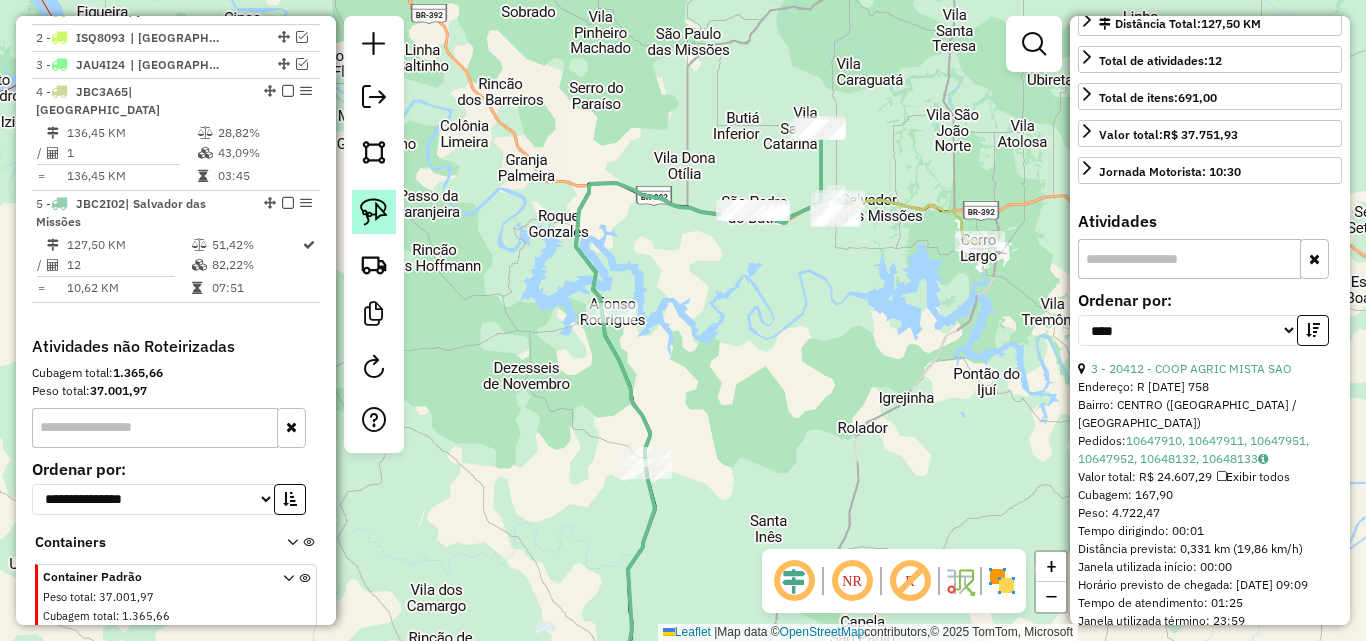 click 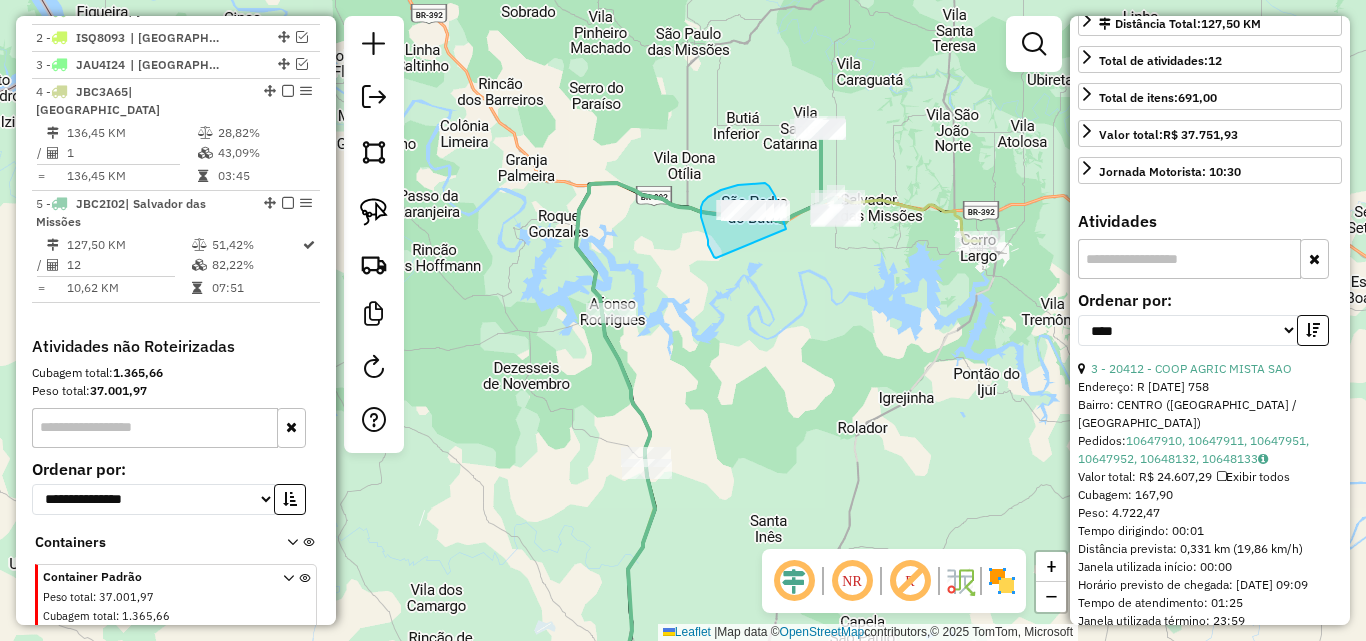 drag, startPoint x: 714, startPoint y: 257, endPoint x: 786, endPoint y: 231, distance: 76.55064 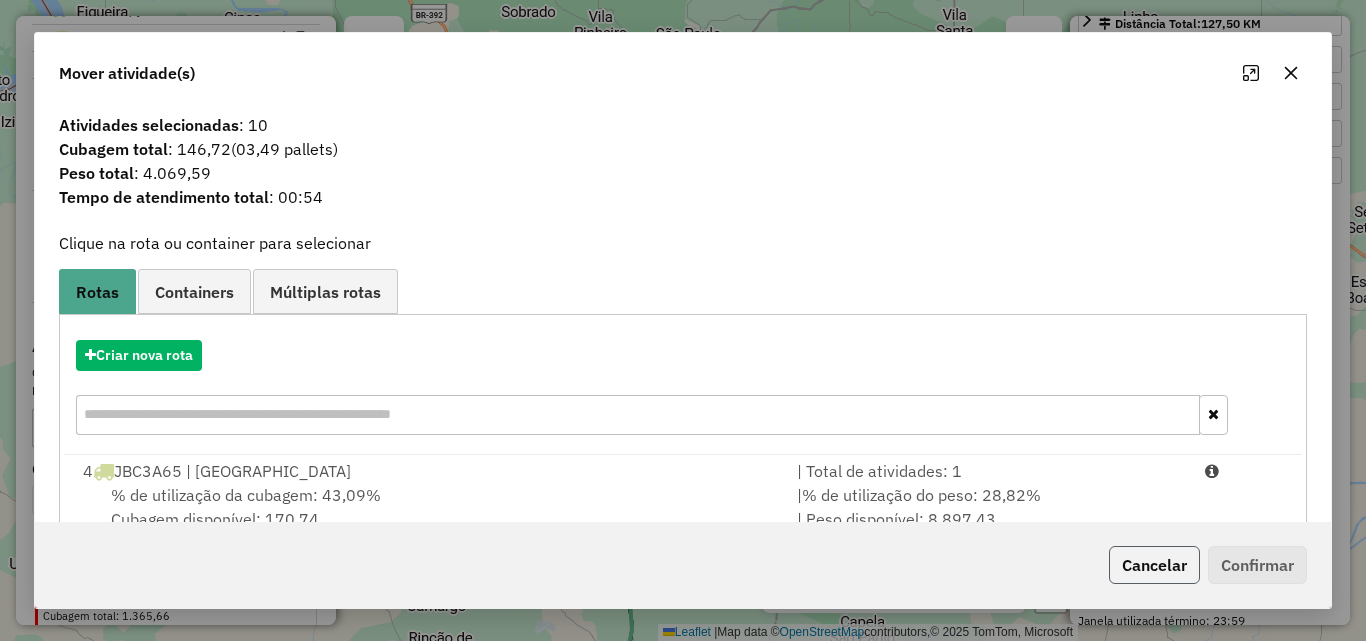 click on "Cancelar" 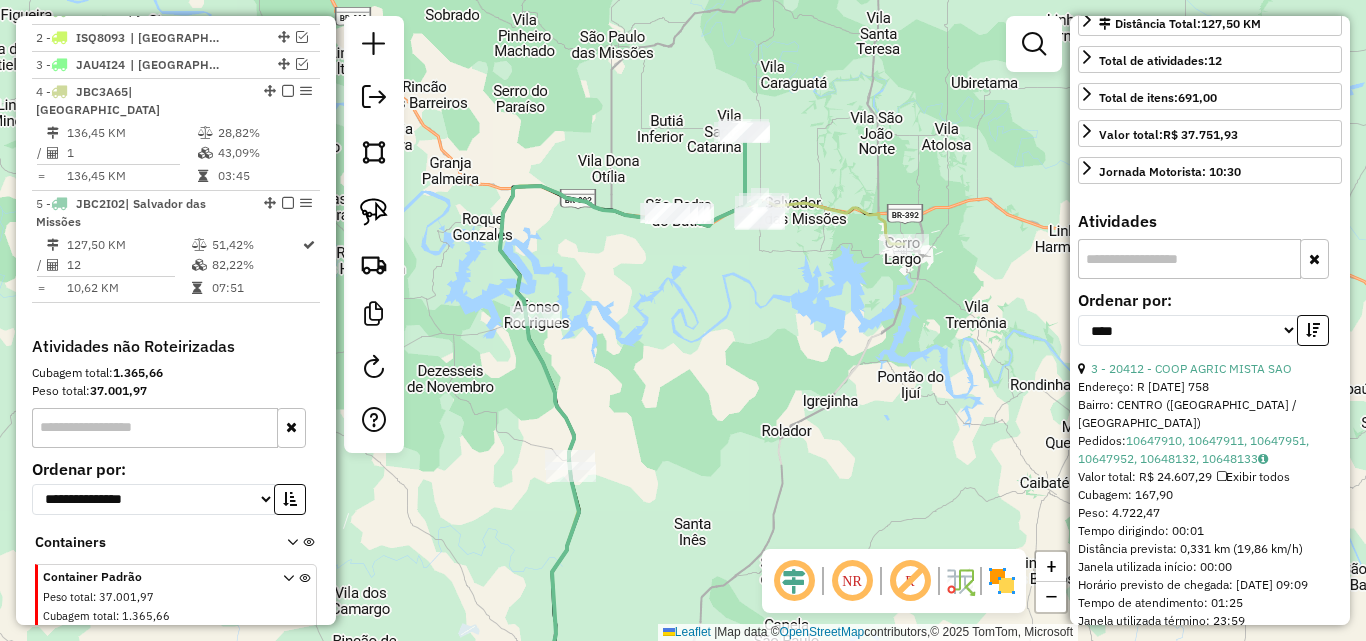 drag, startPoint x: 841, startPoint y: 264, endPoint x: 765, endPoint y: 267, distance: 76.05919 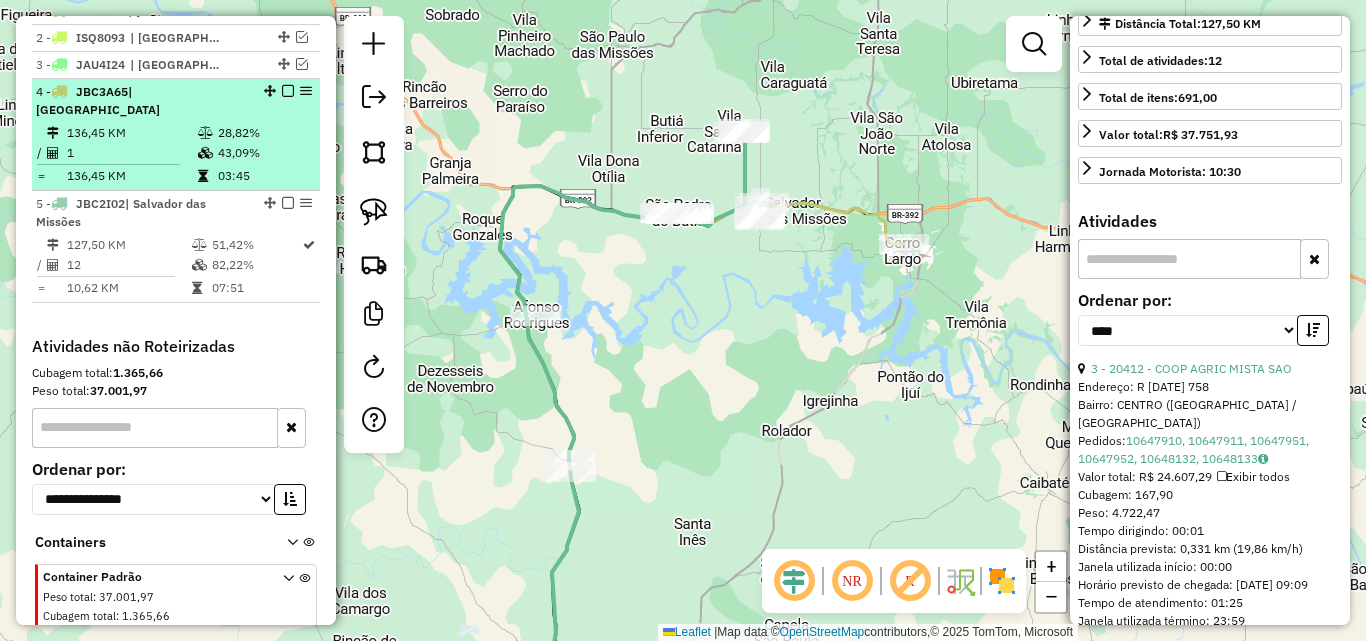 click at bounding box center [288, 91] 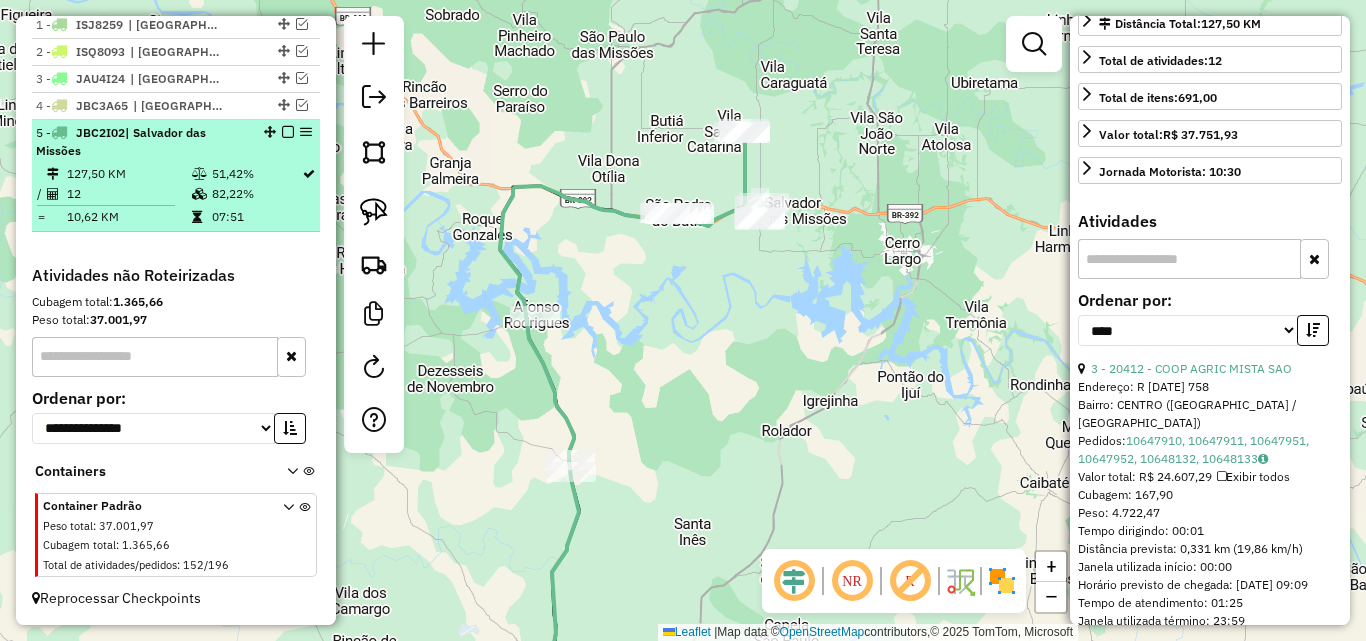 click on "127,50 KM" at bounding box center (128, 174) 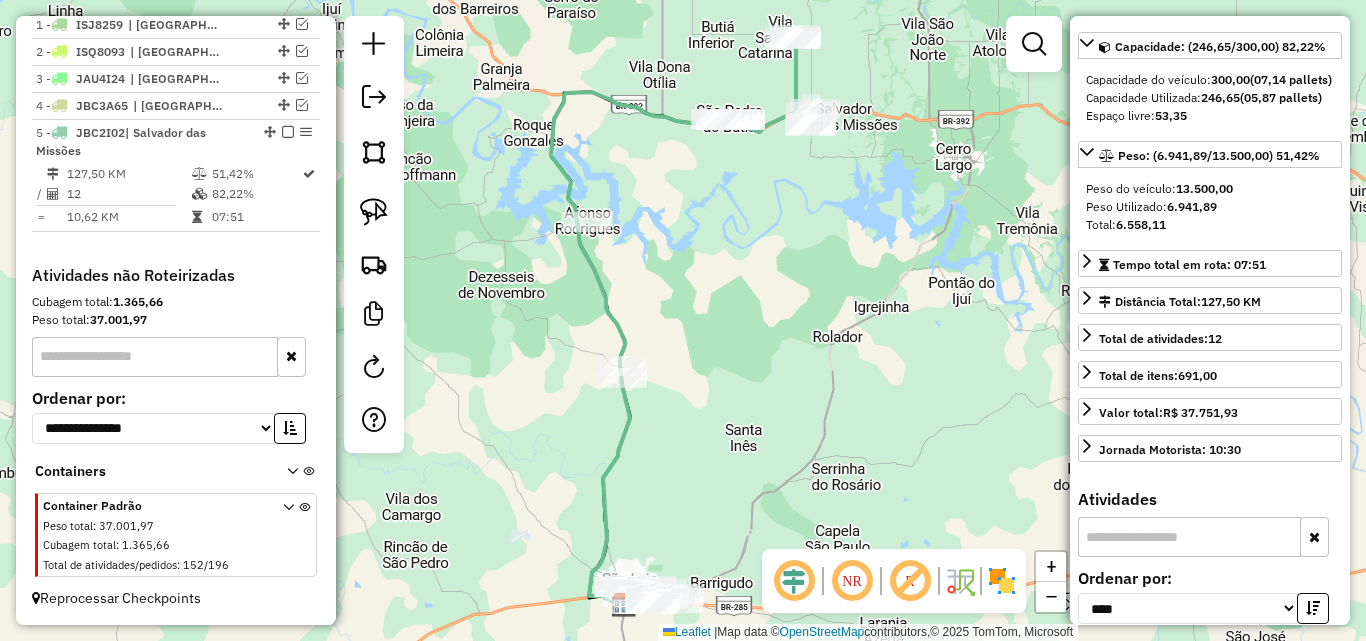 scroll, scrollTop: 146, scrollLeft: 0, axis: vertical 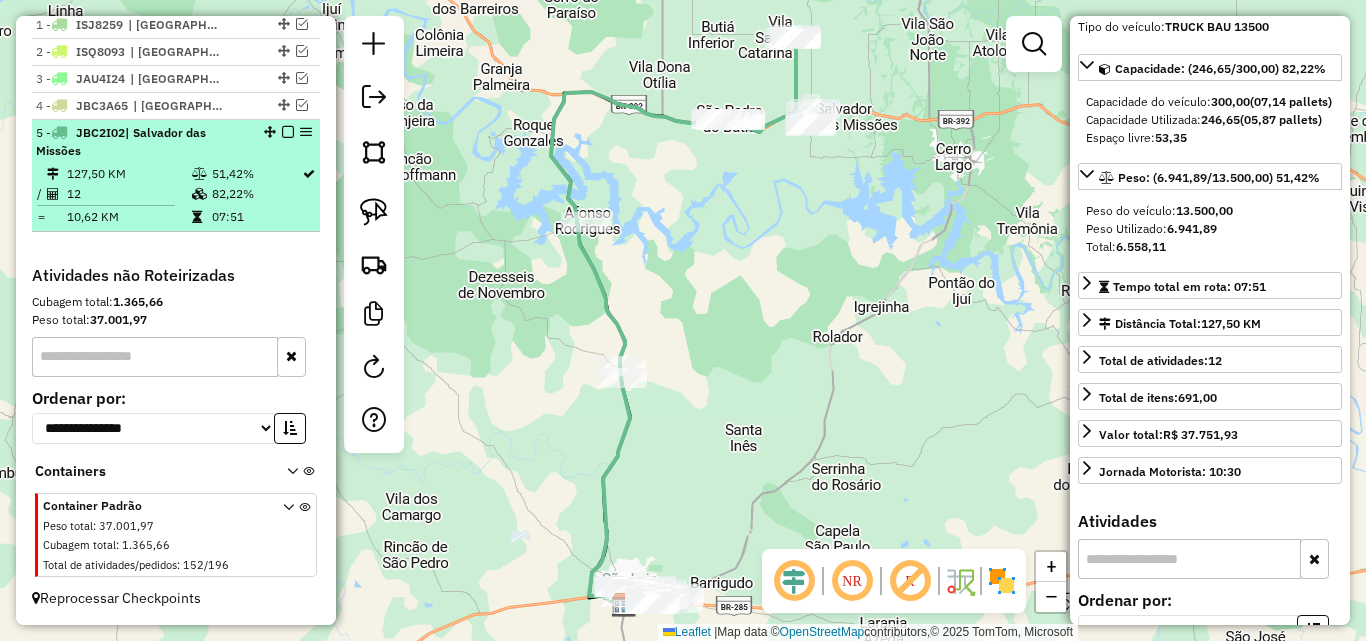 click at bounding box center [288, 132] 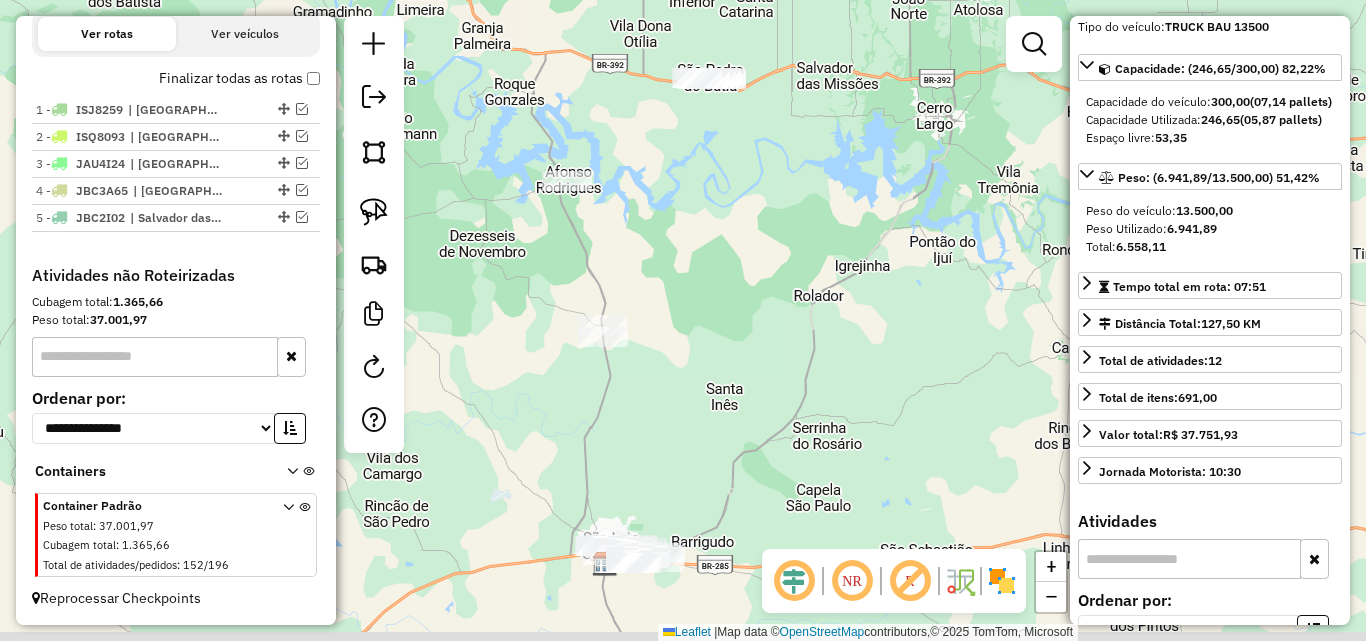 drag, startPoint x: 761, startPoint y: 259, endPoint x: 738, endPoint y: 214, distance: 50.537113 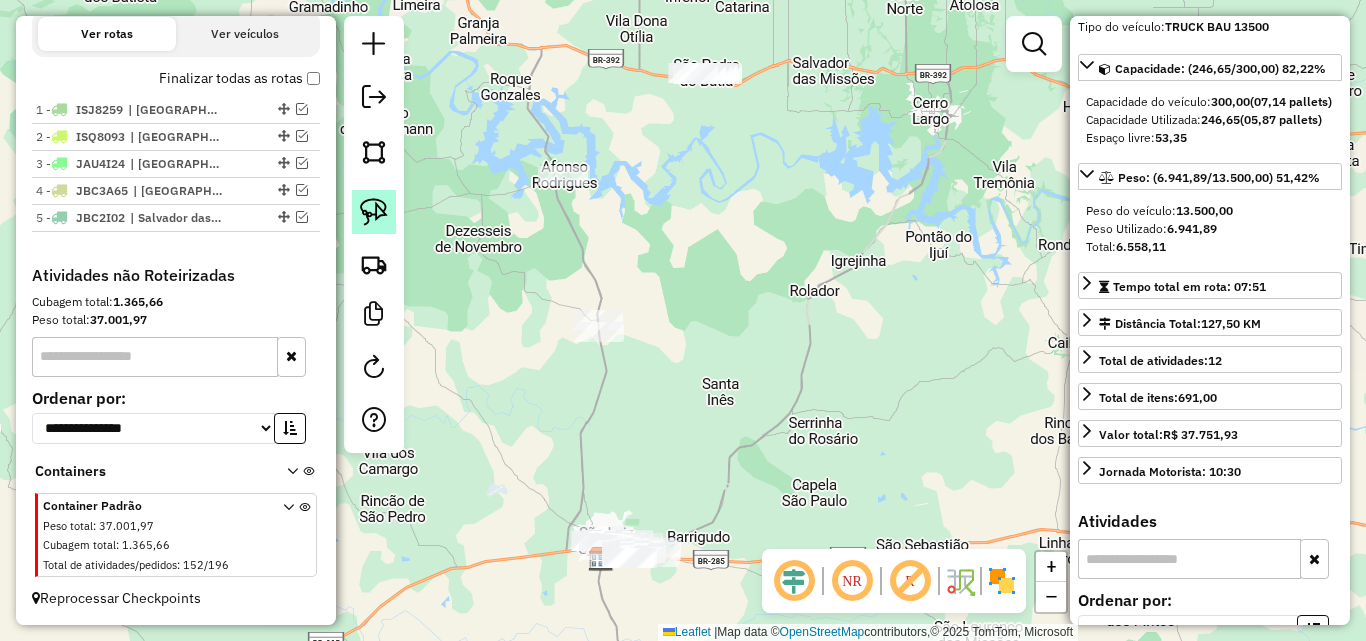 click 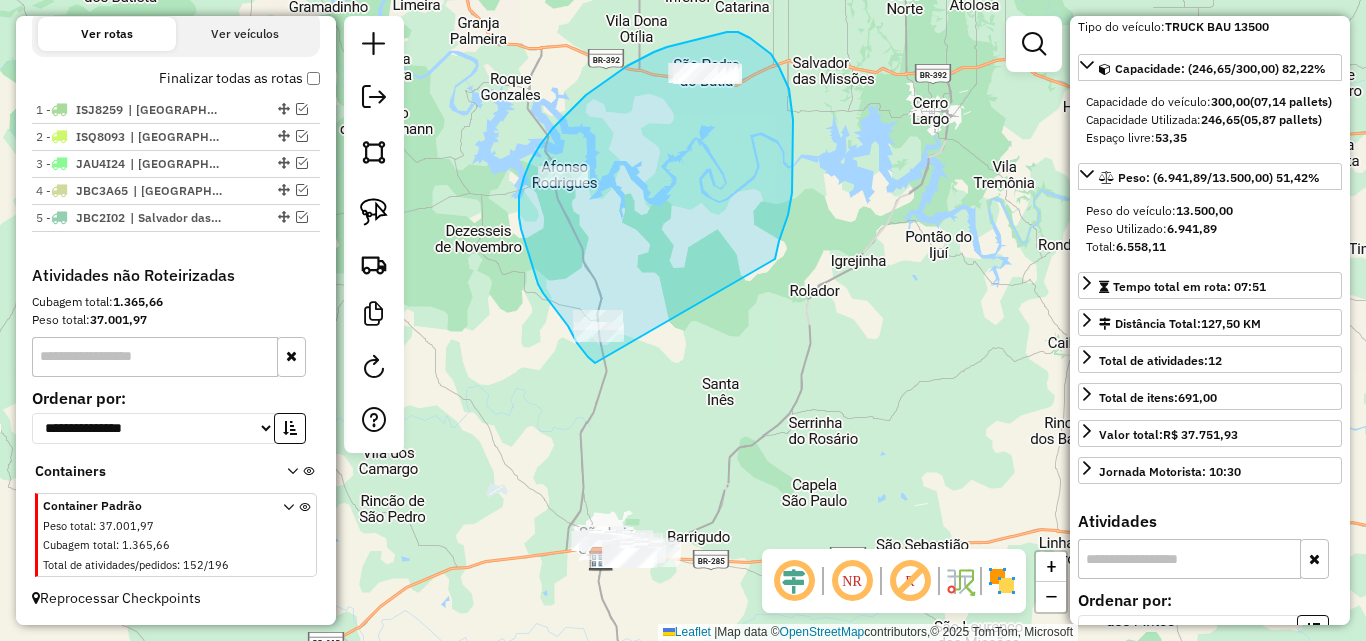 drag, startPoint x: 595, startPoint y: 363, endPoint x: 775, endPoint y: 259, distance: 207.88458 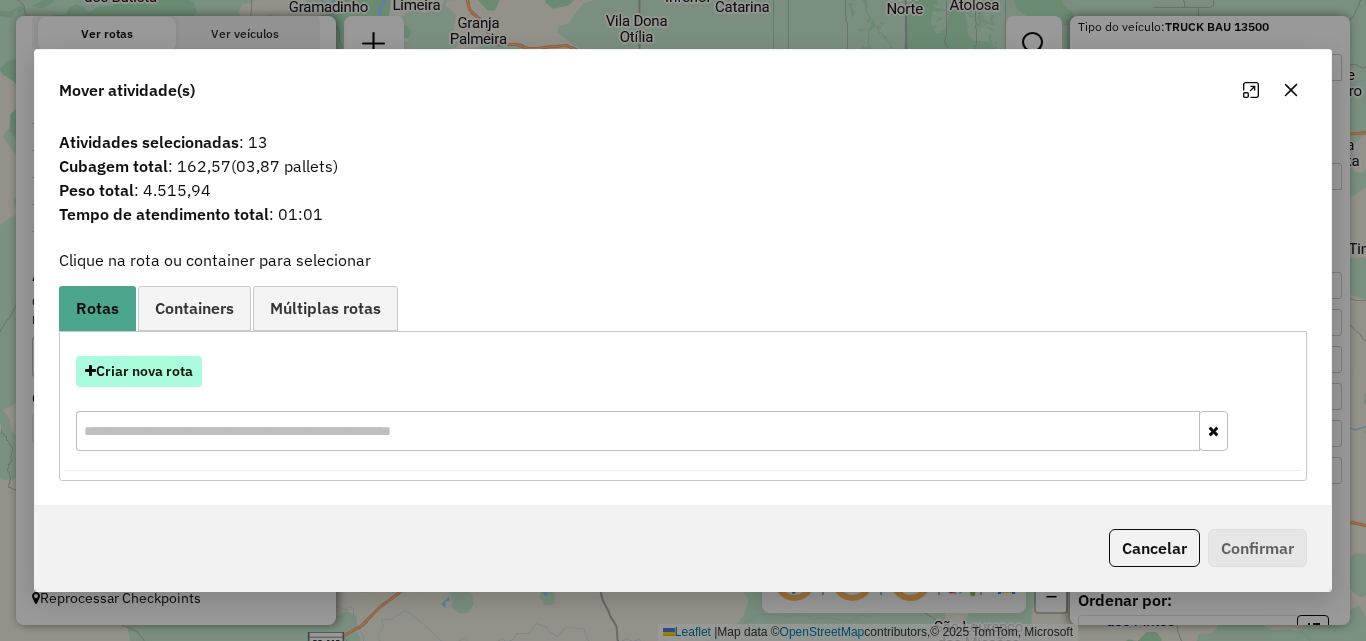 click on "Criar nova rota" at bounding box center (139, 371) 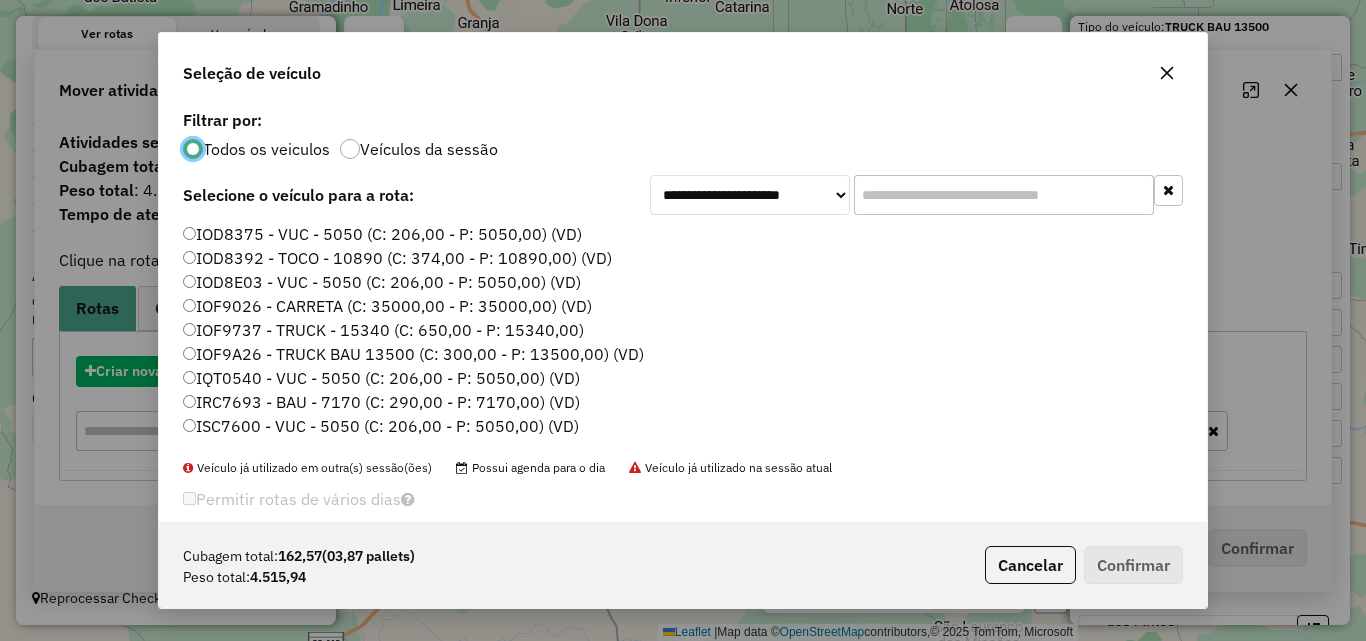scroll, scrollTop: 11, scrollLeft: 6, axis: both 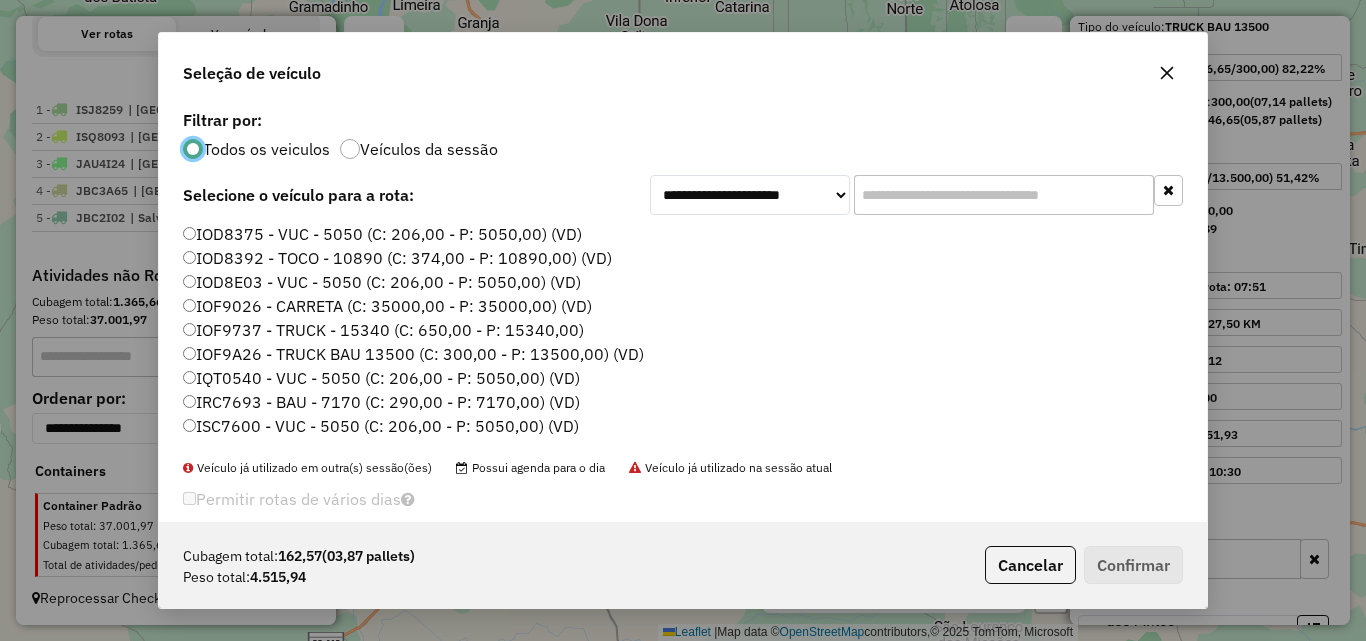 click on "IOD8392 - TOCO - 10890 (C: 374,00 - P: 10890,00) (VD)" 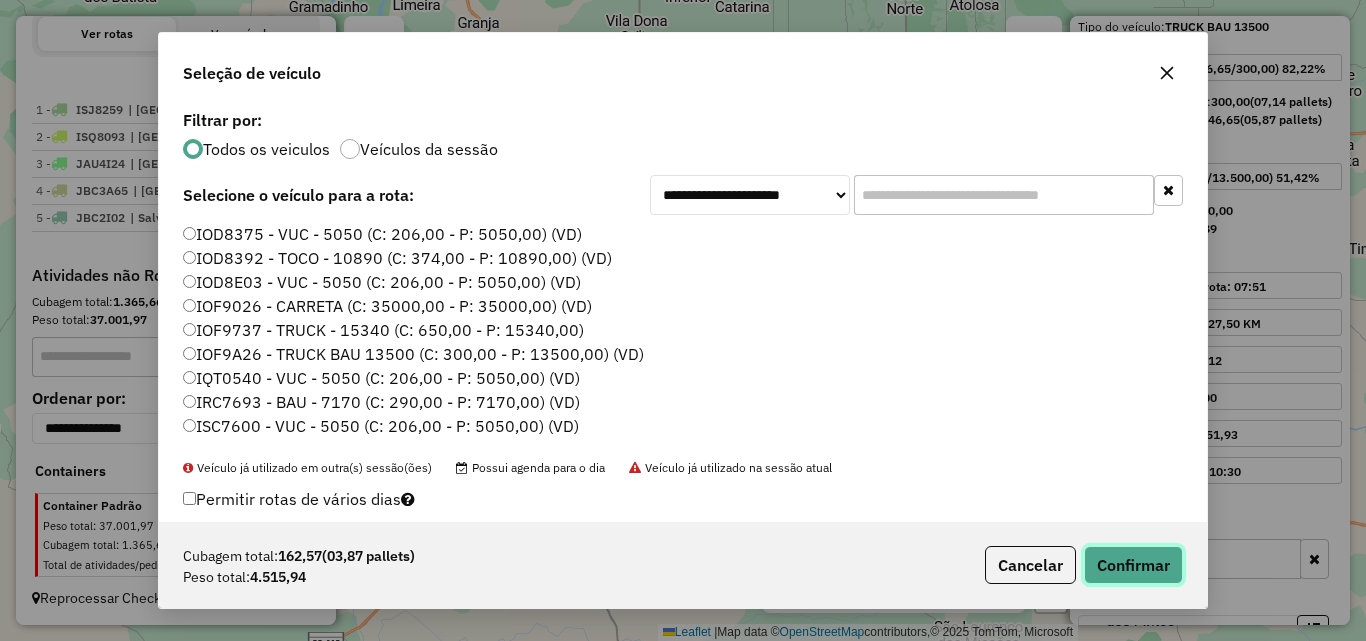 click on "Confirmar" 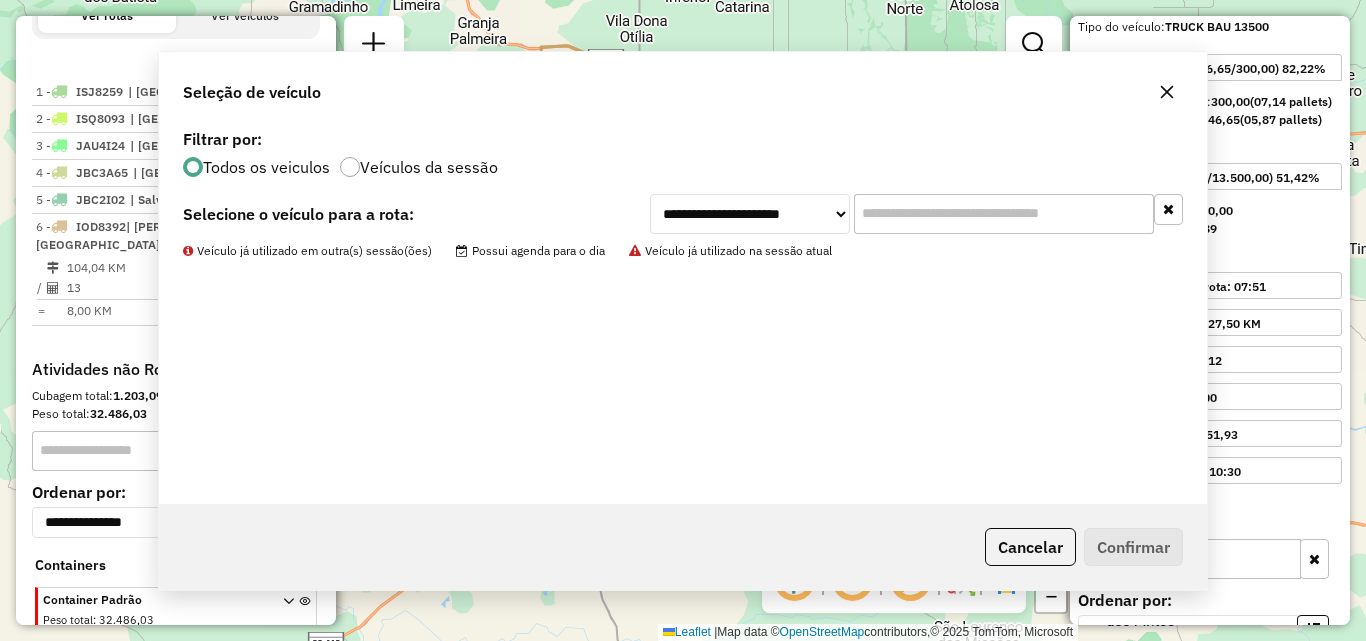 scroll, scrollTop: 781, scrollLeft: 0, axis: vertical 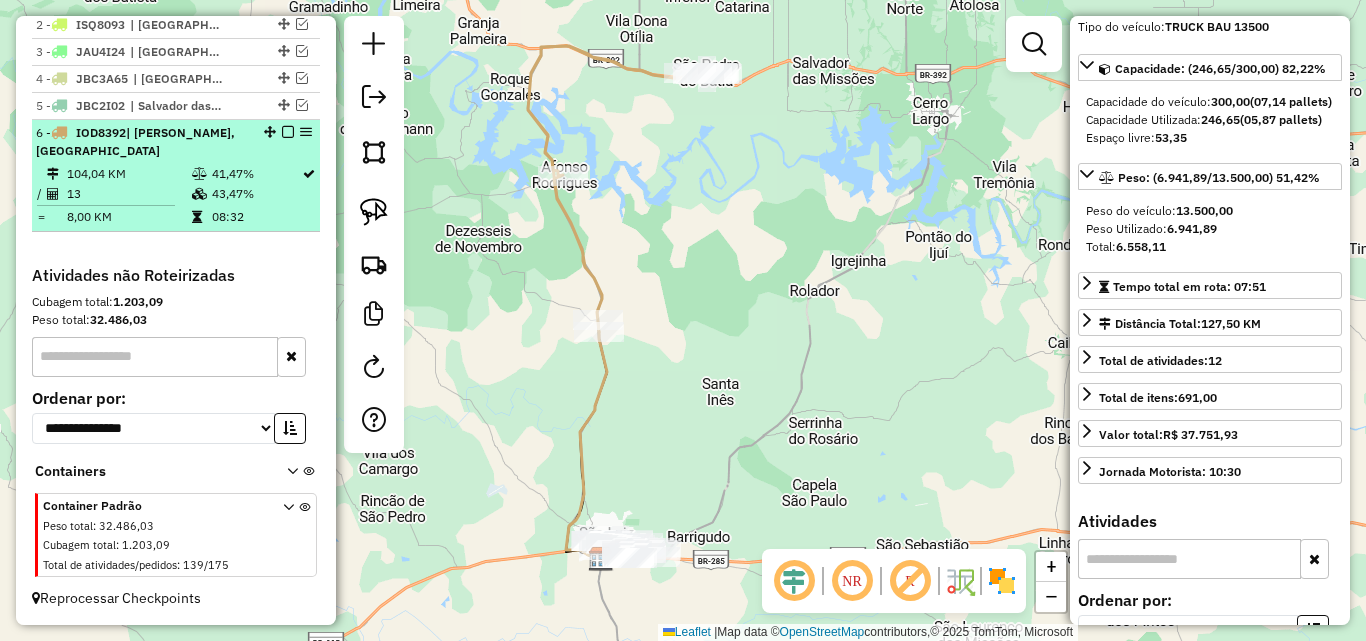 click at bounding box center (288, 132) 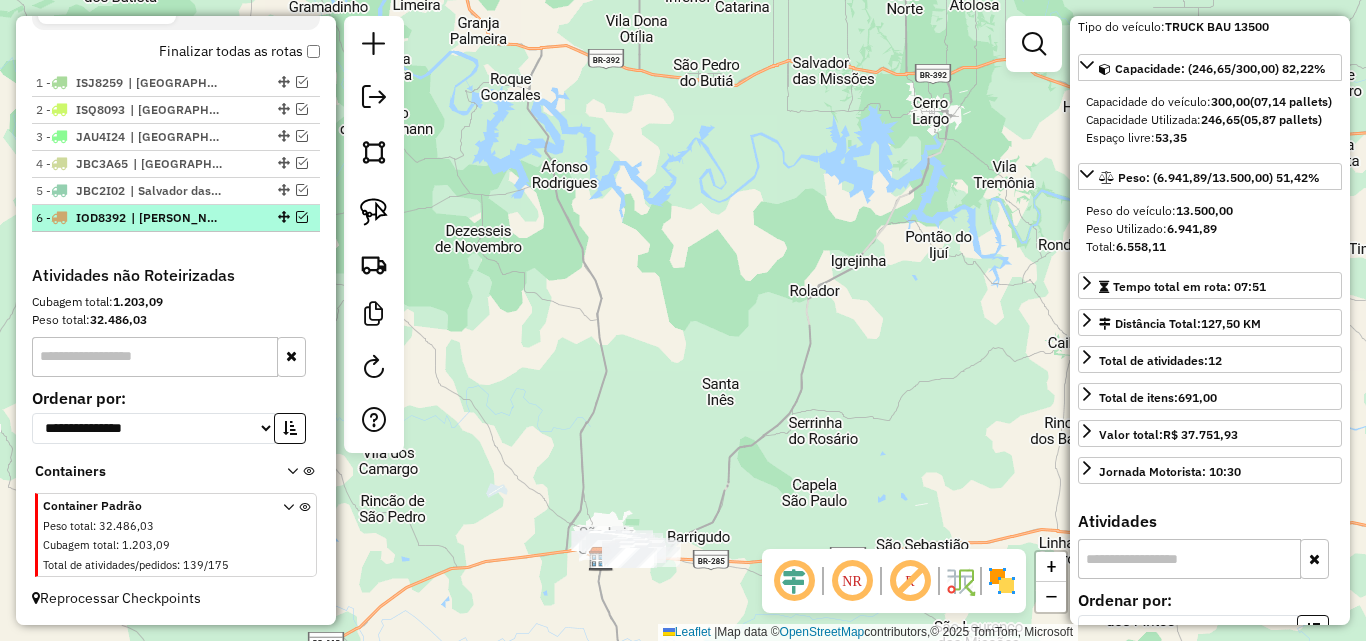 scroll, scrollTop: 696, scrollLeft: 0, axis: vertical 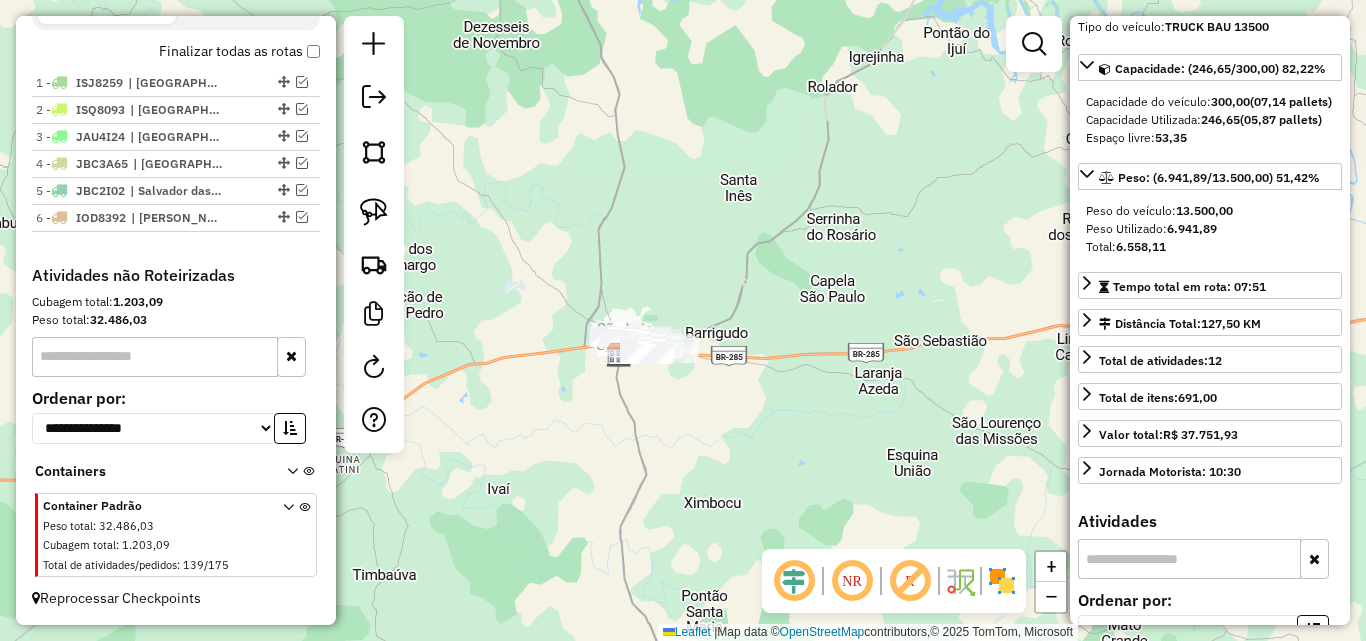 drag, startPoint x: 662, startPoint y: 328, endPoint x: 680, endPoint y: 121, distance: 207.78113 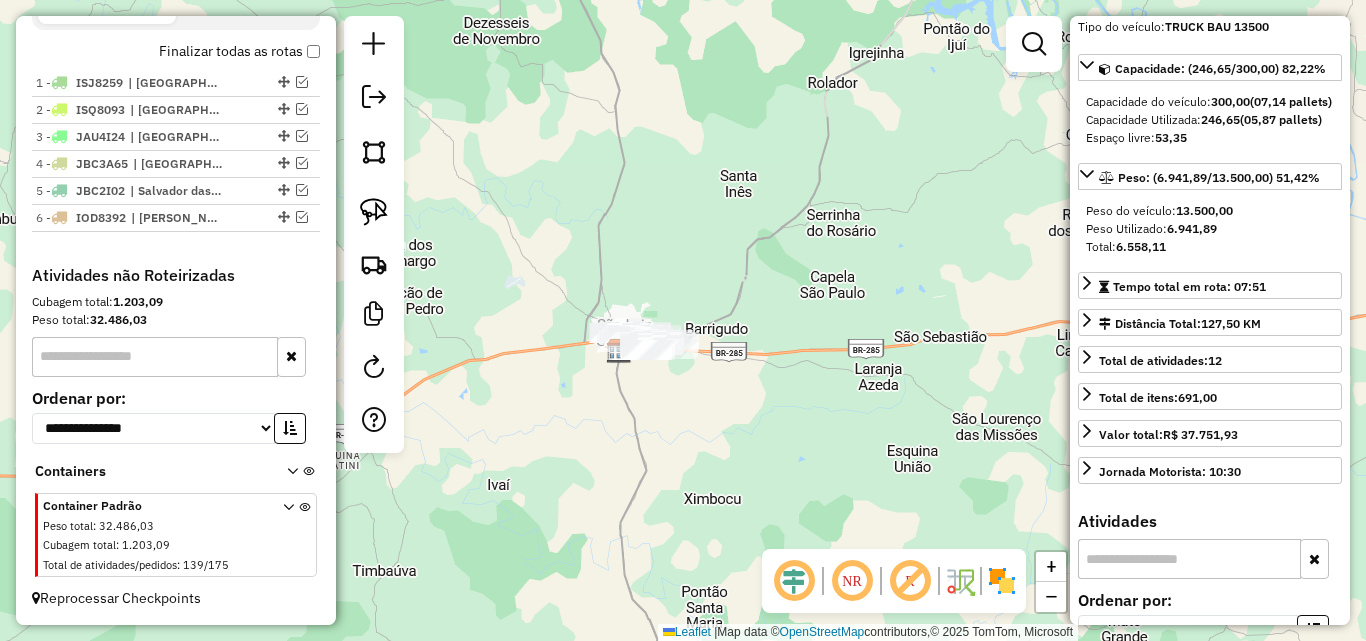 drag, startPoint x: 798, startPoint y: 197, endPoint x: 832, endPoint y: 176, distance: 39.962482 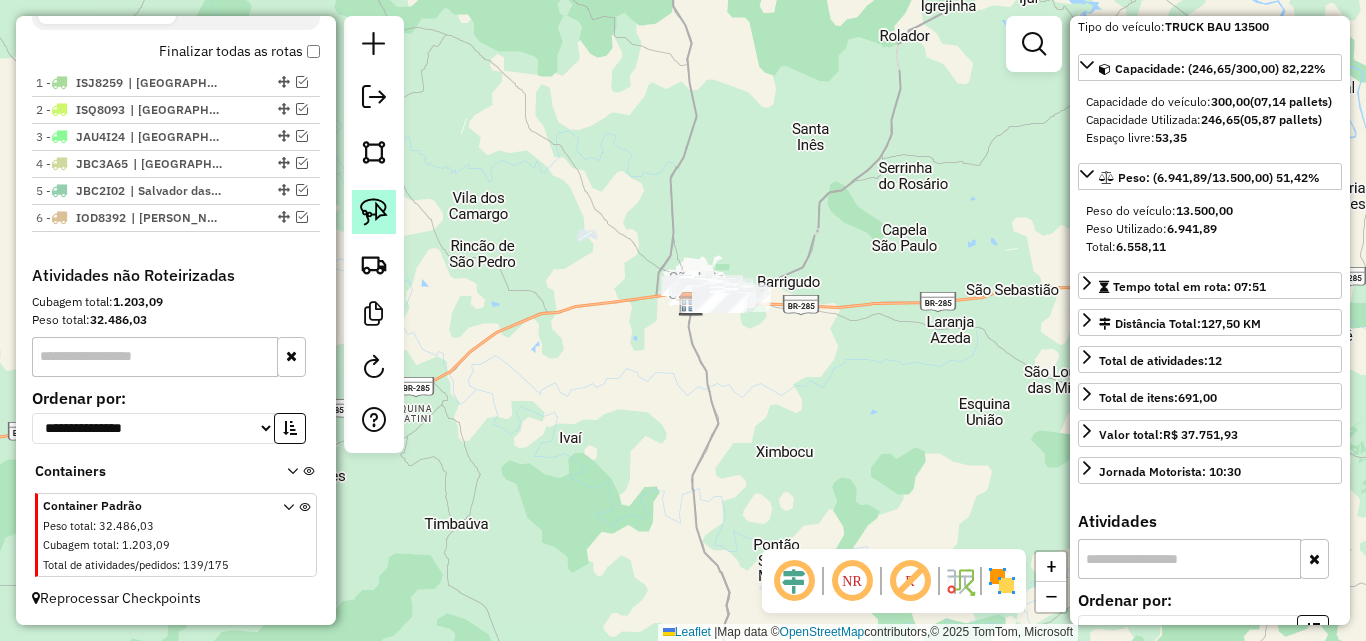 click 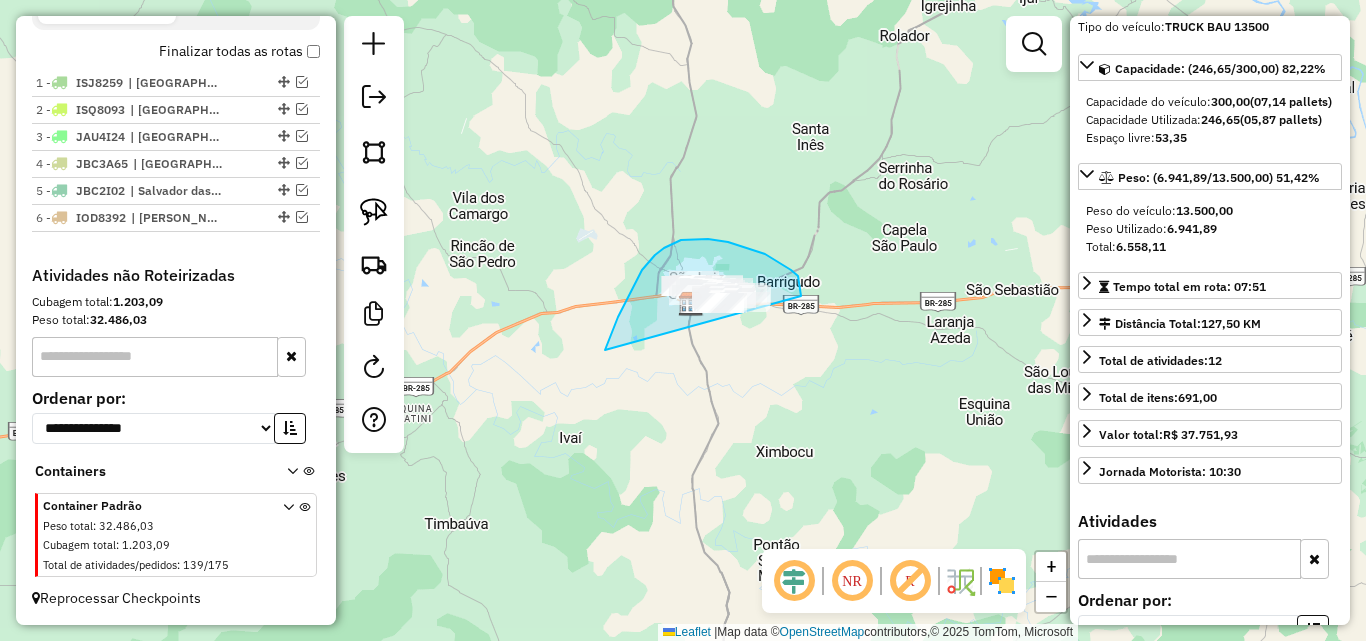 drag, startPoint x: 607, startPoint y: 343, endPoint x: 798, endPoint y: 355, distance: 191.37659 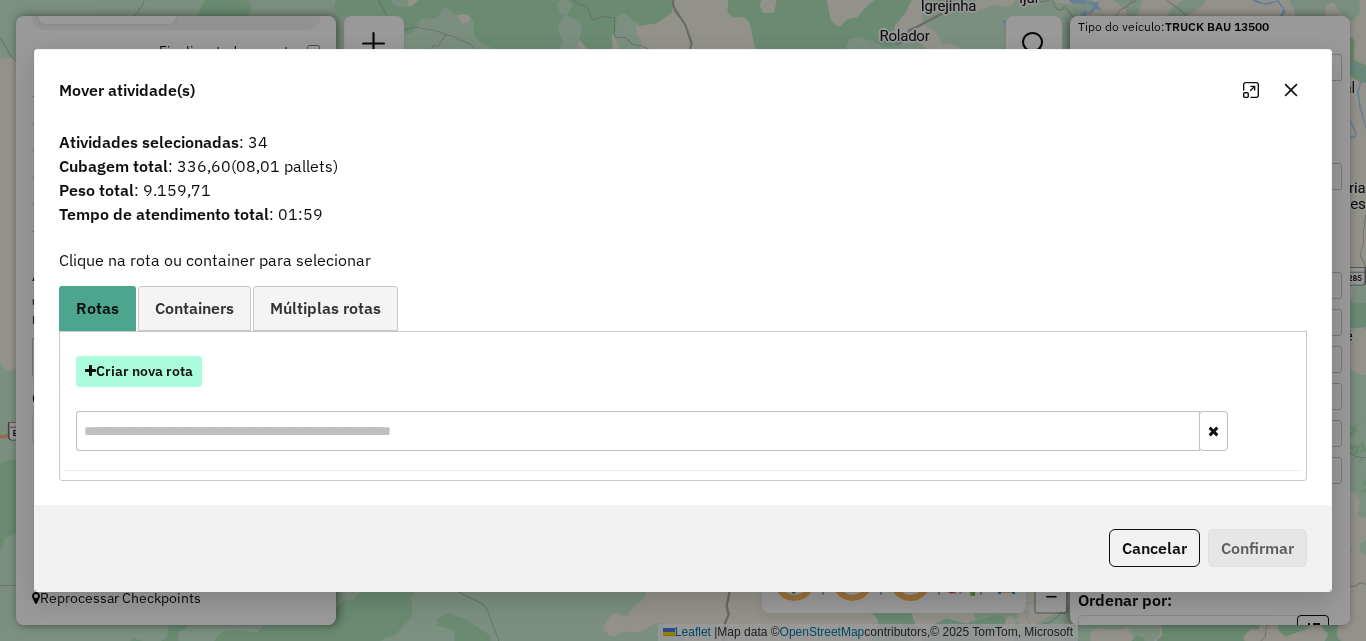 click on "Criar nova rota" at bounding box center (139, 371) 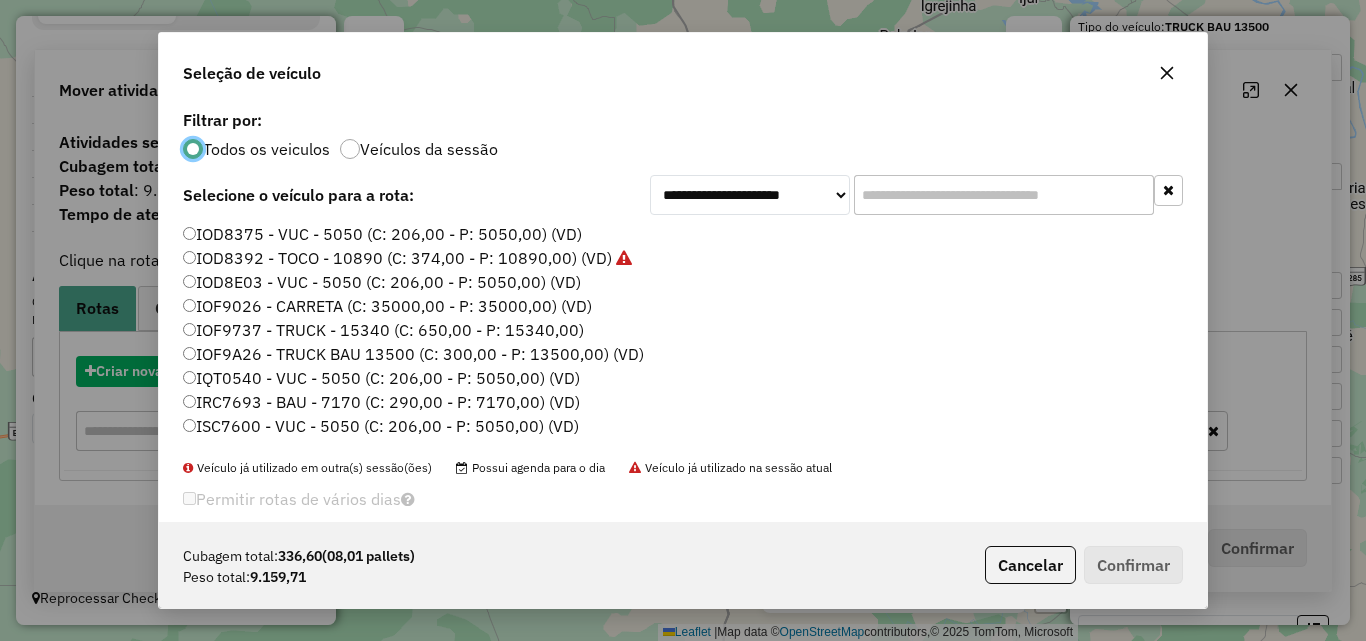 scroll, scrollTop: 11, scrollLeft: 6, axis: both 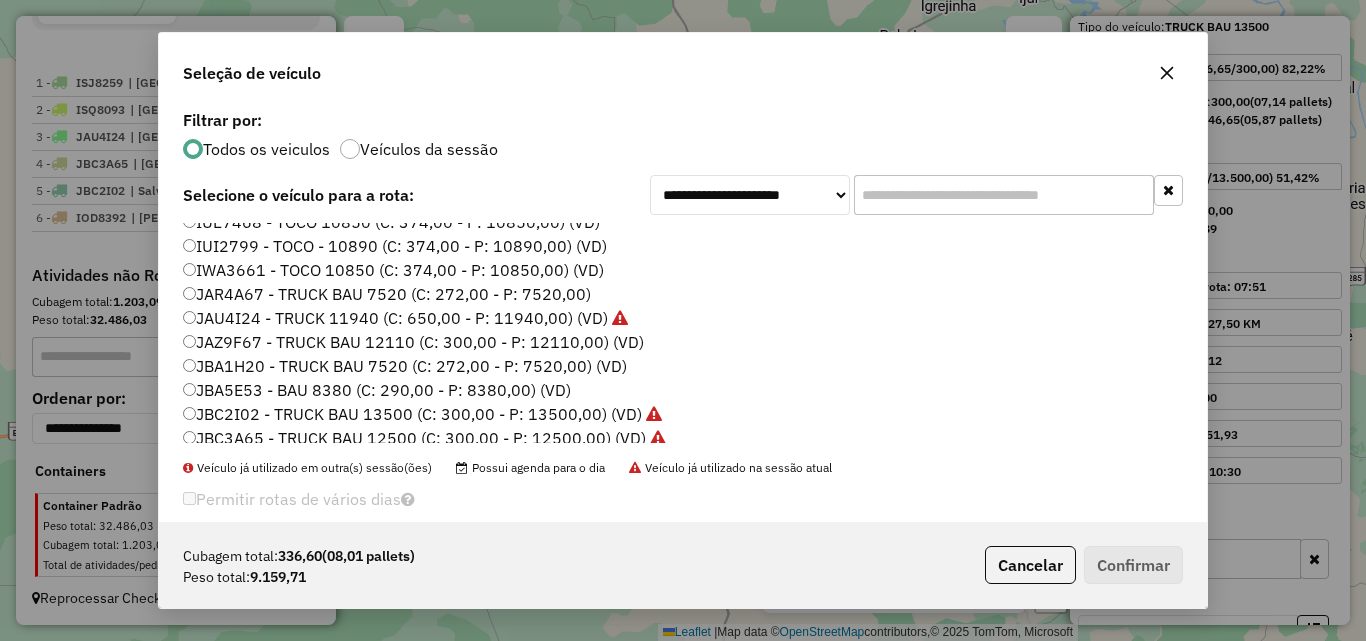click on "JAZ9F67 - TRUCK BAU 12110 (C: 300,00 - P: 12110,00) (VD)" 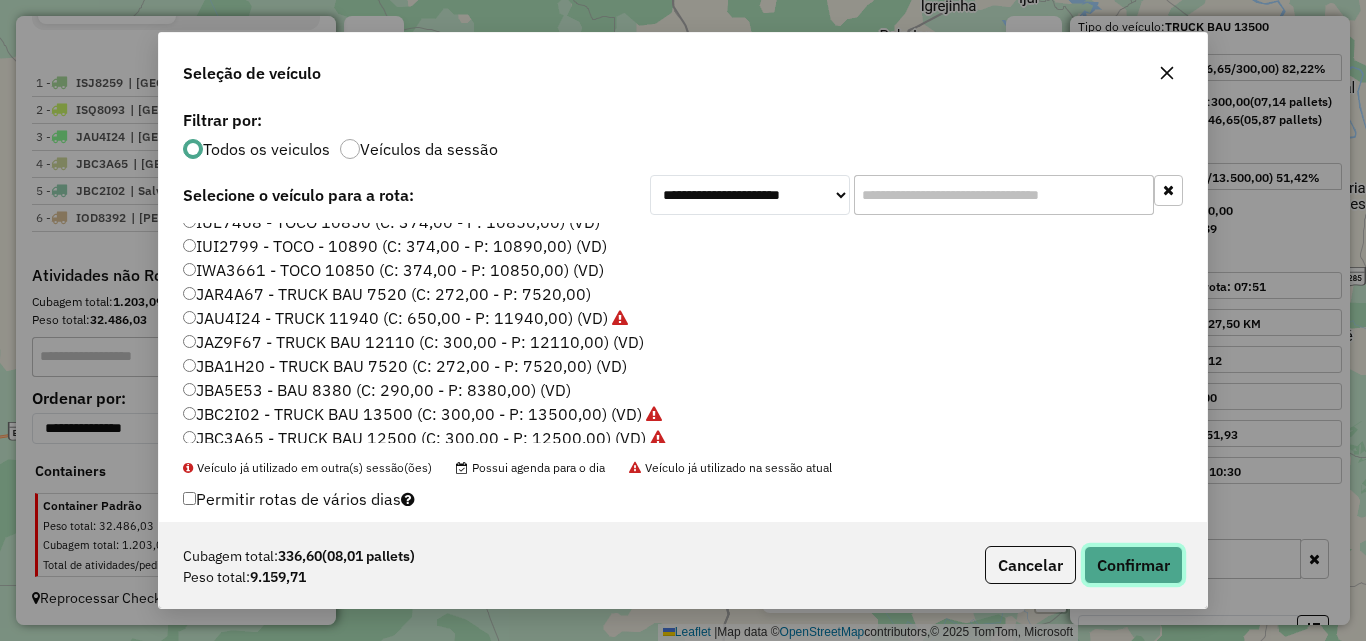 click on "Confirmar" 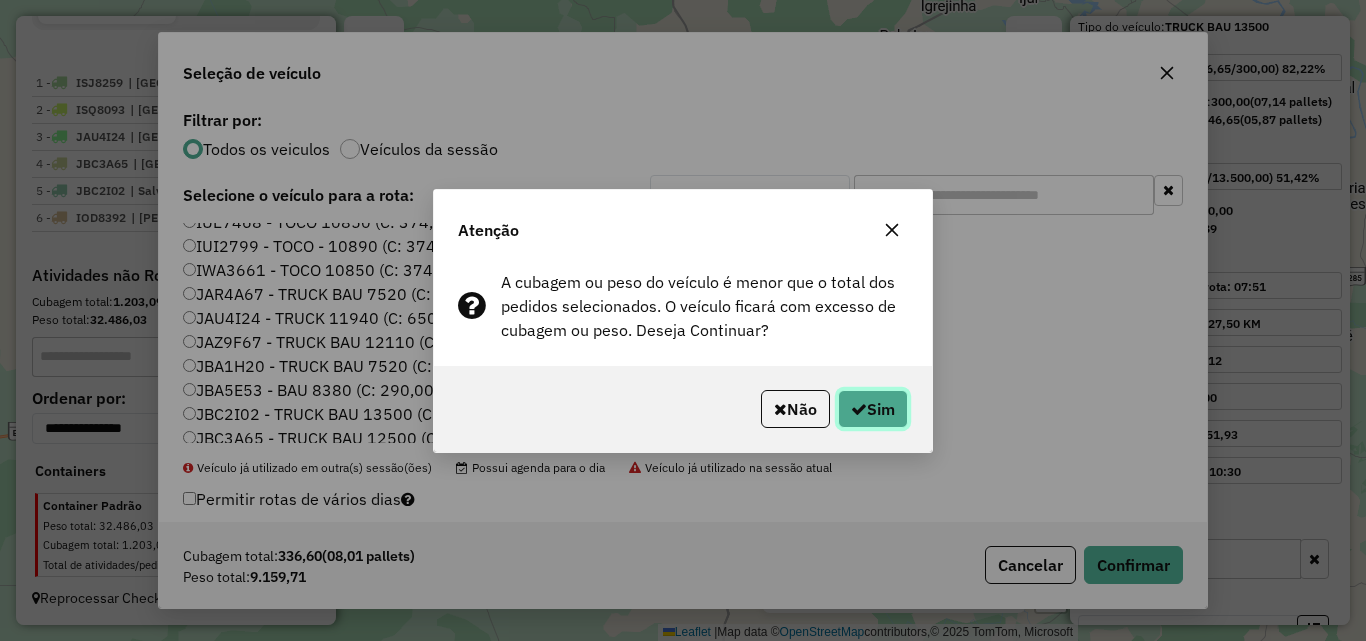 click on "Sim" 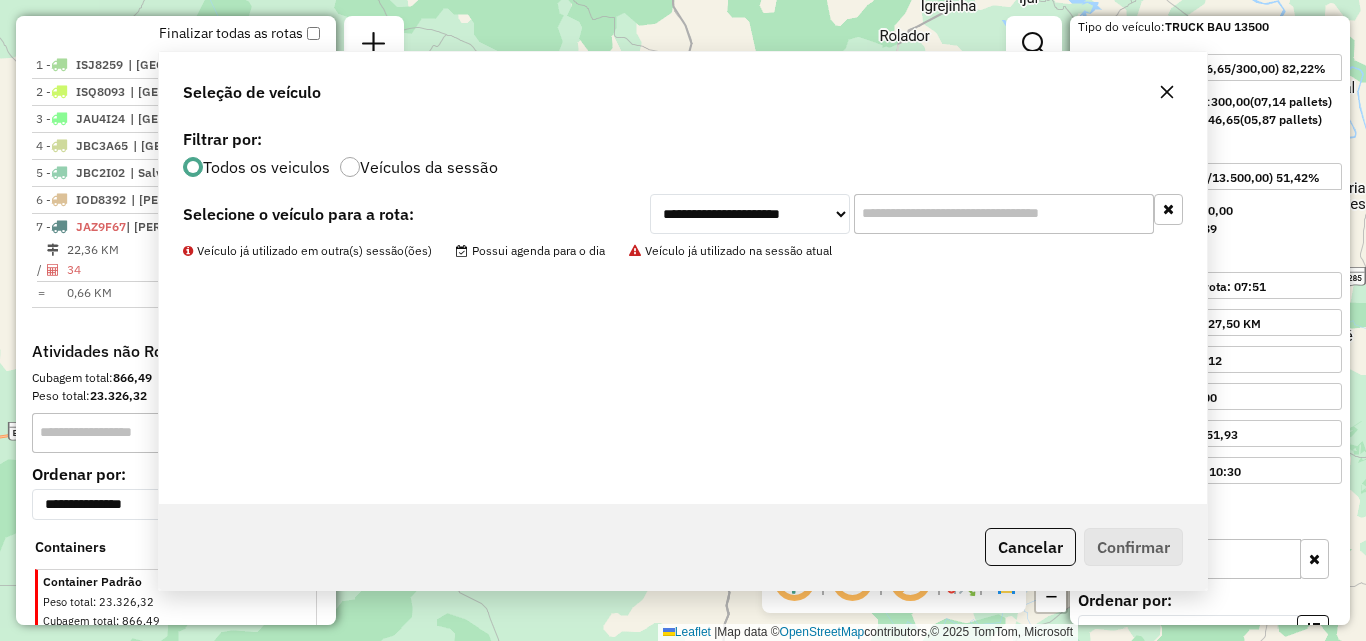 scroll, scrollTop: 790, scrollLeft: 0, axis: vertical 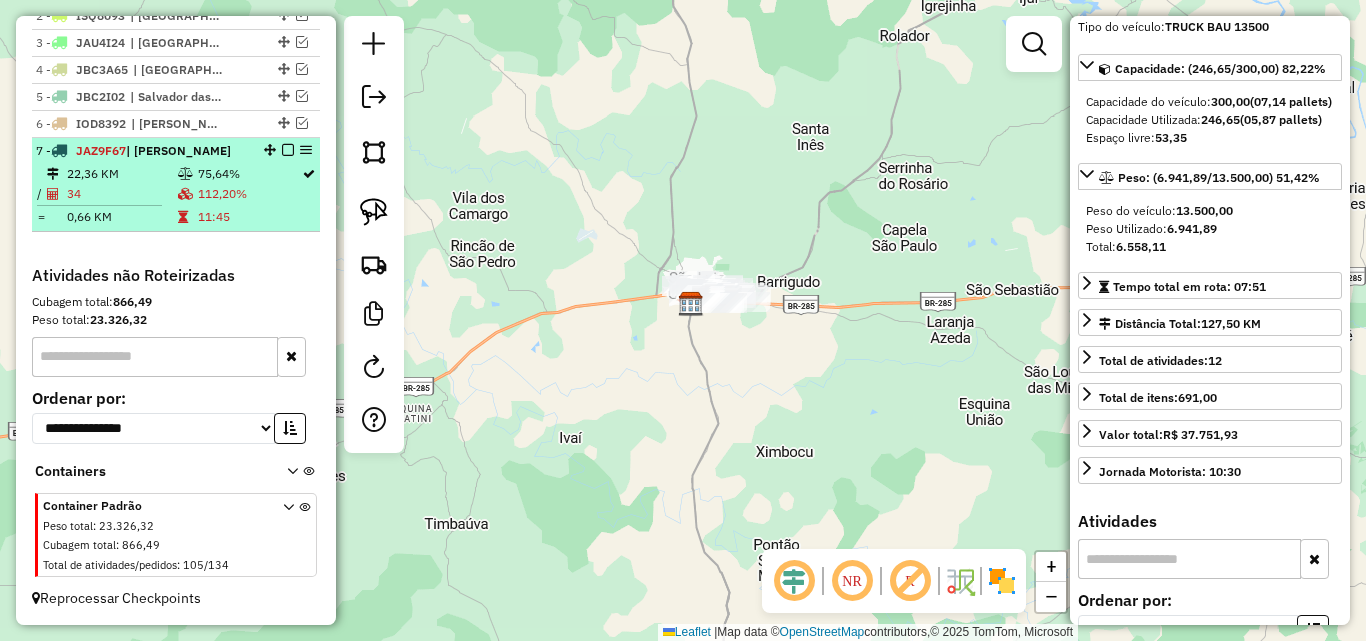 click at bounding box center (185, 174) 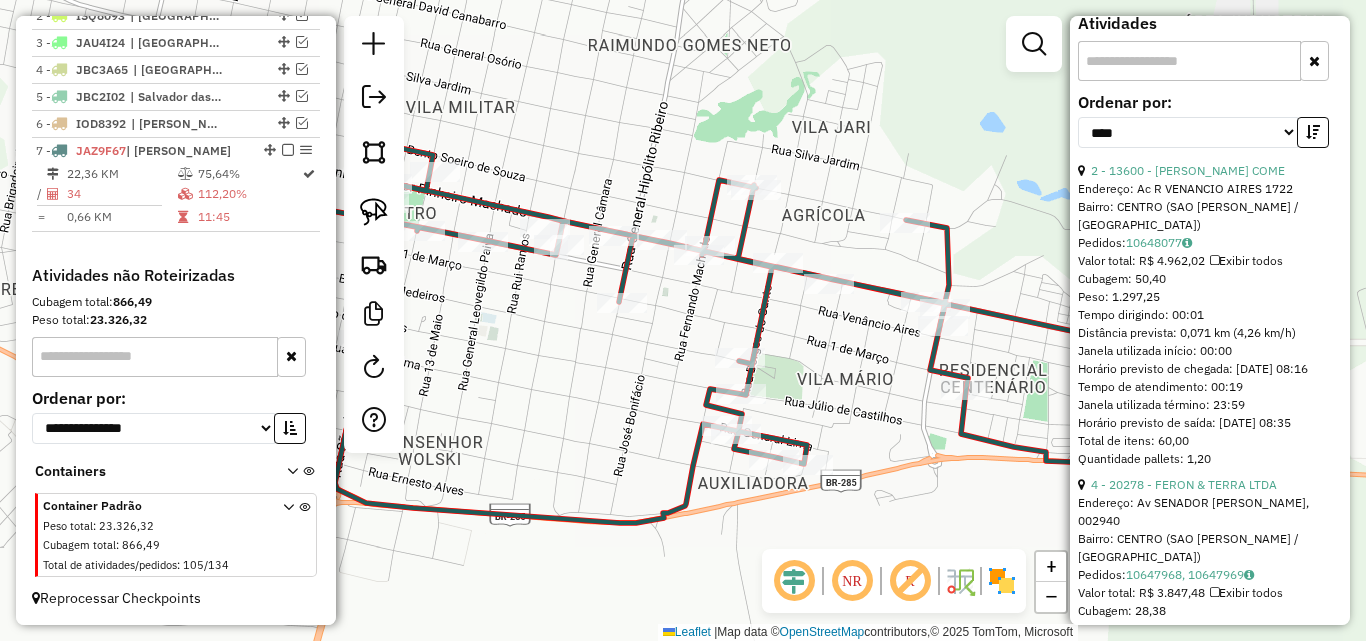 scroll, scrollTop: 646, scrollLeft: 0, axis: vertical 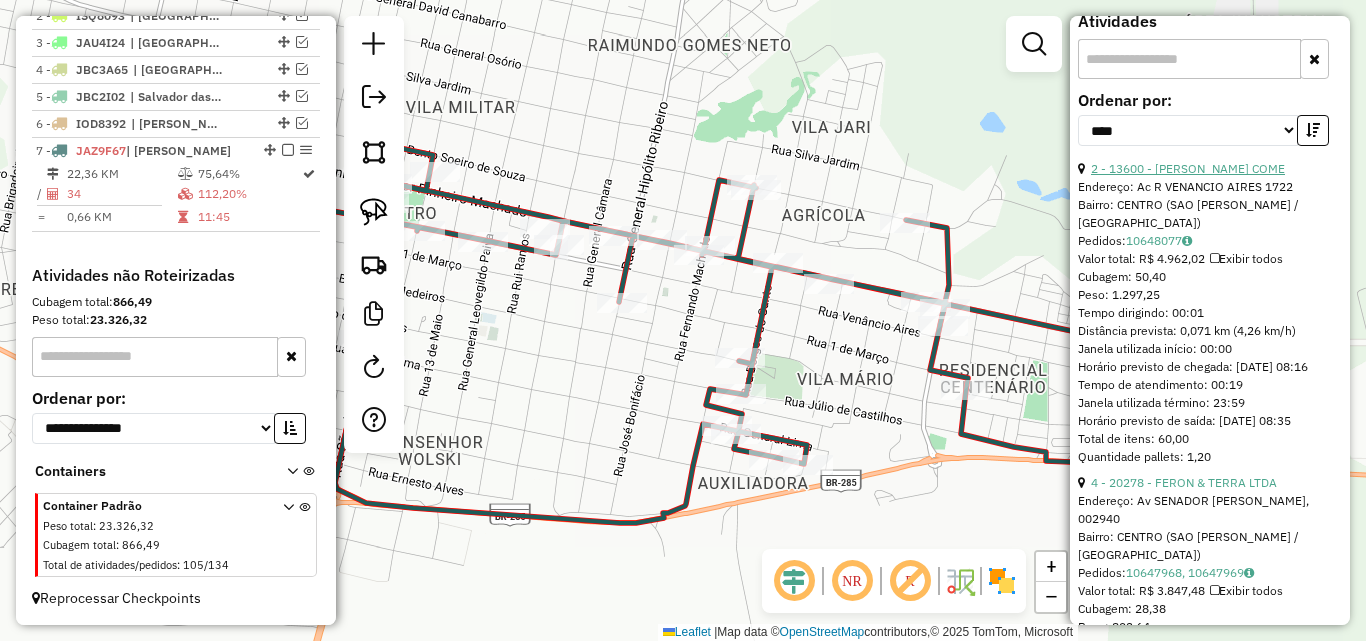 click on "2 - 13600 - [PERSON_NAME] COME" at bounding box center [1188, 168] 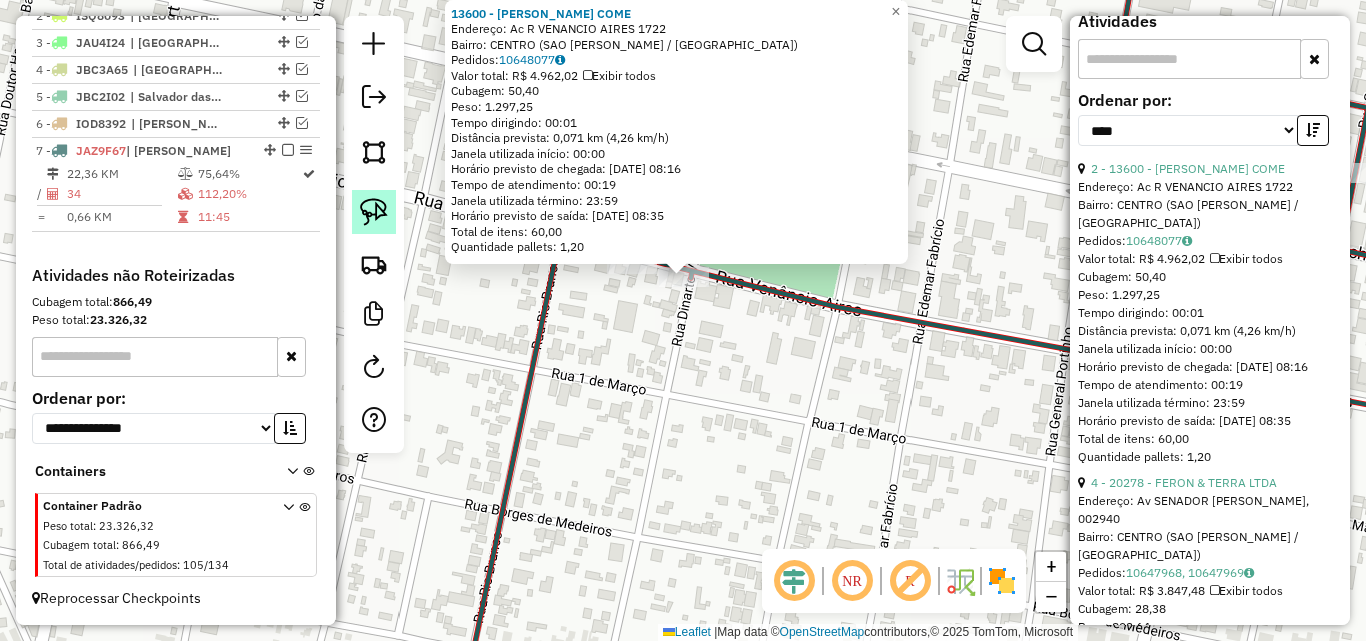 click 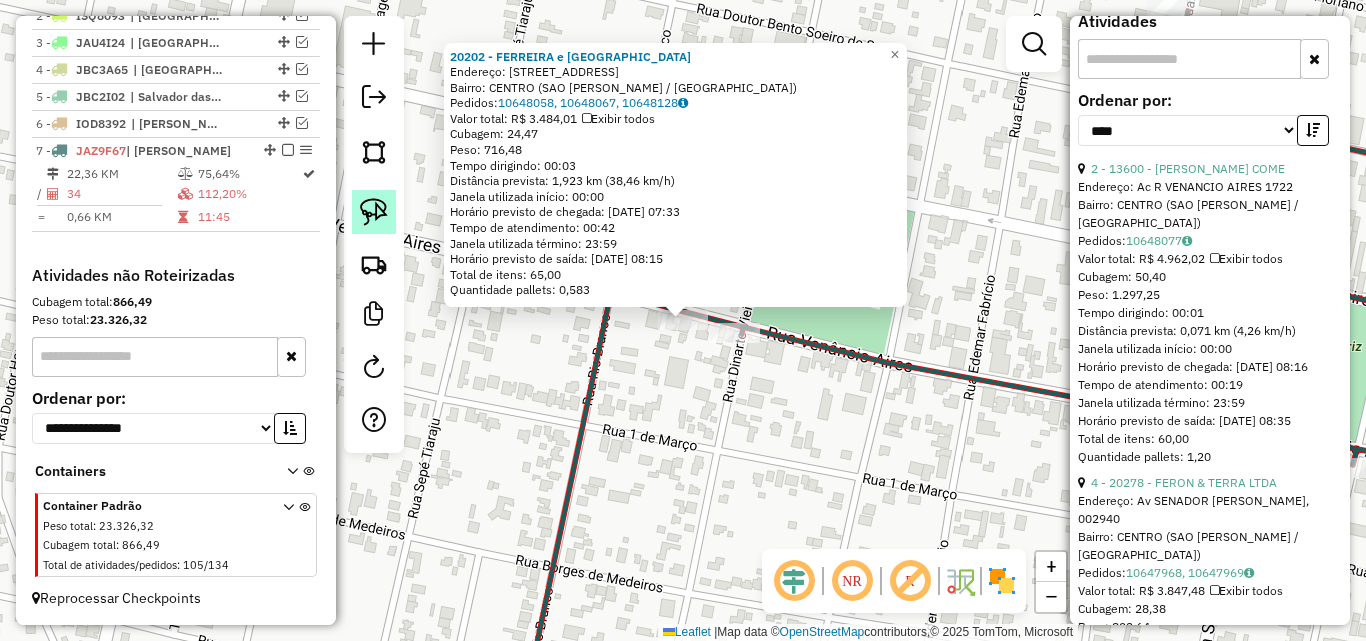 click 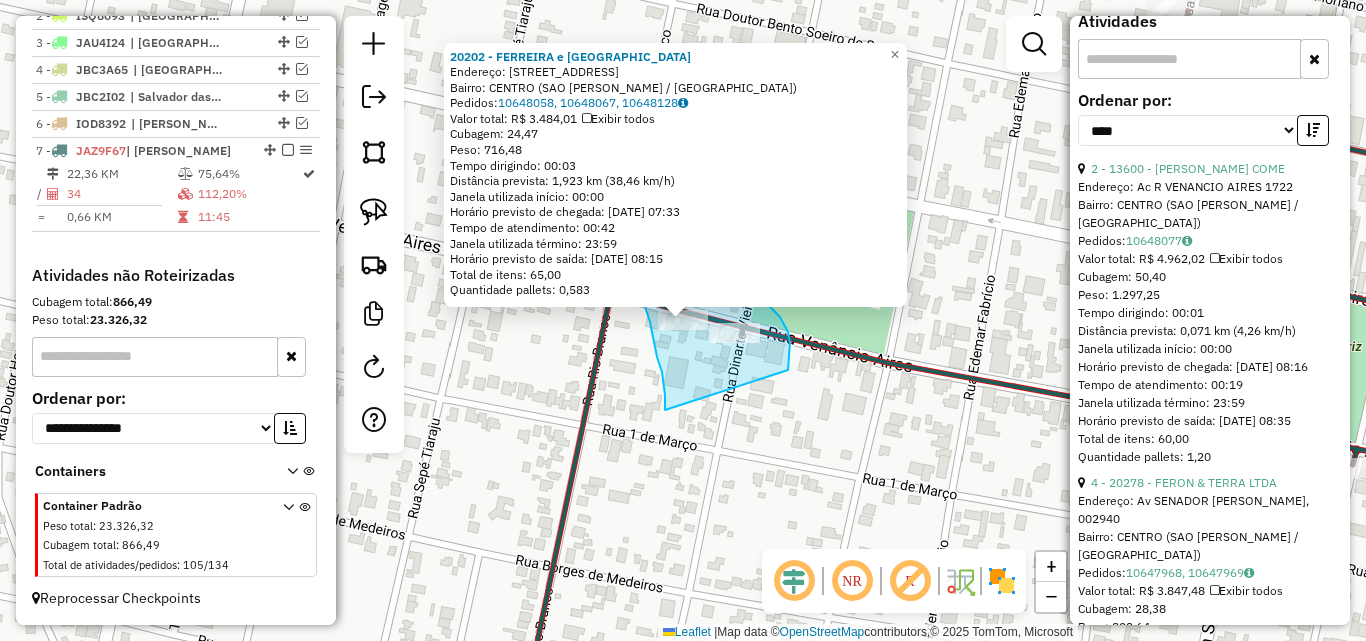 drag, startPoint x: 662, startPoint y: 372, endPoint x: 788, endPoint y: 370, distance: 126.01587 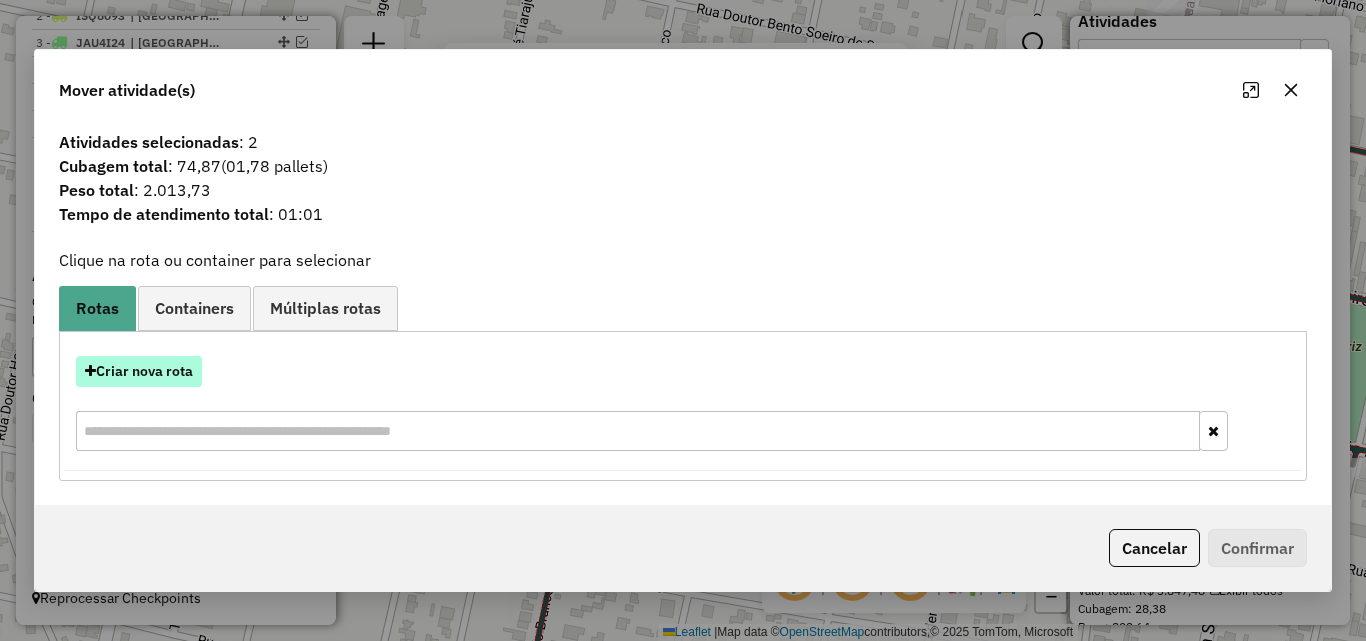 click on "Criar nova rota" at bounding box center (139, 371) 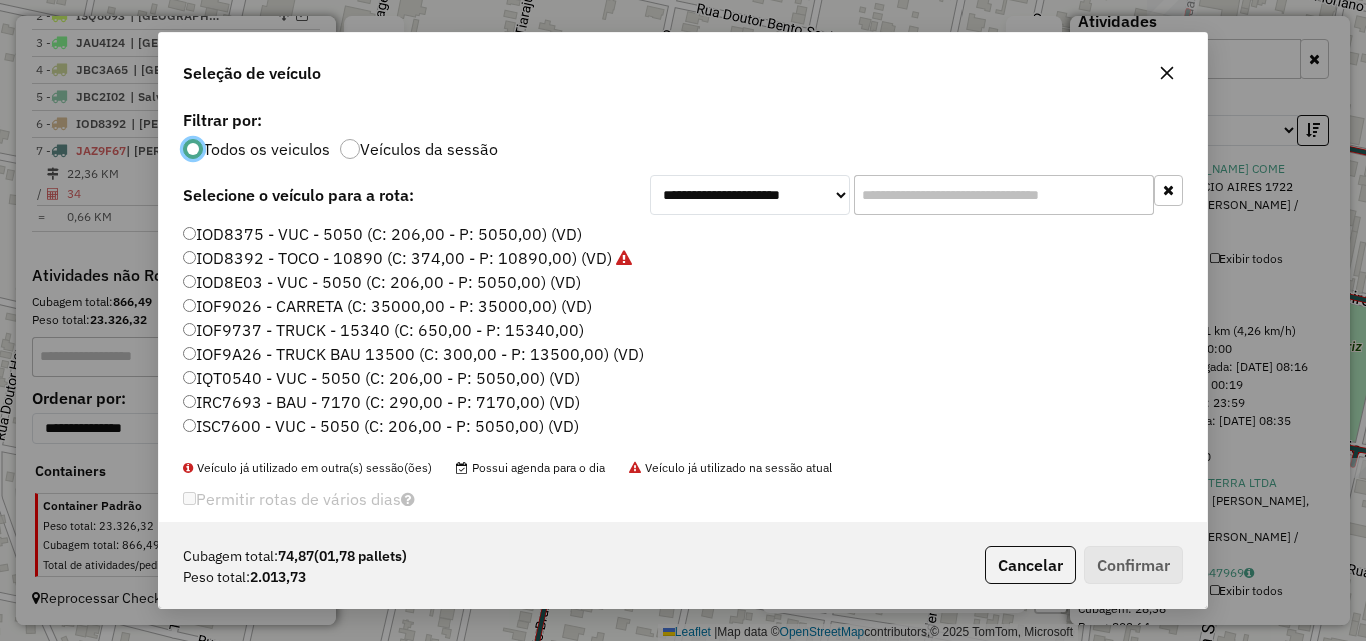 scroll, scrollTop: 11, scrollLeft: 6, axis: both 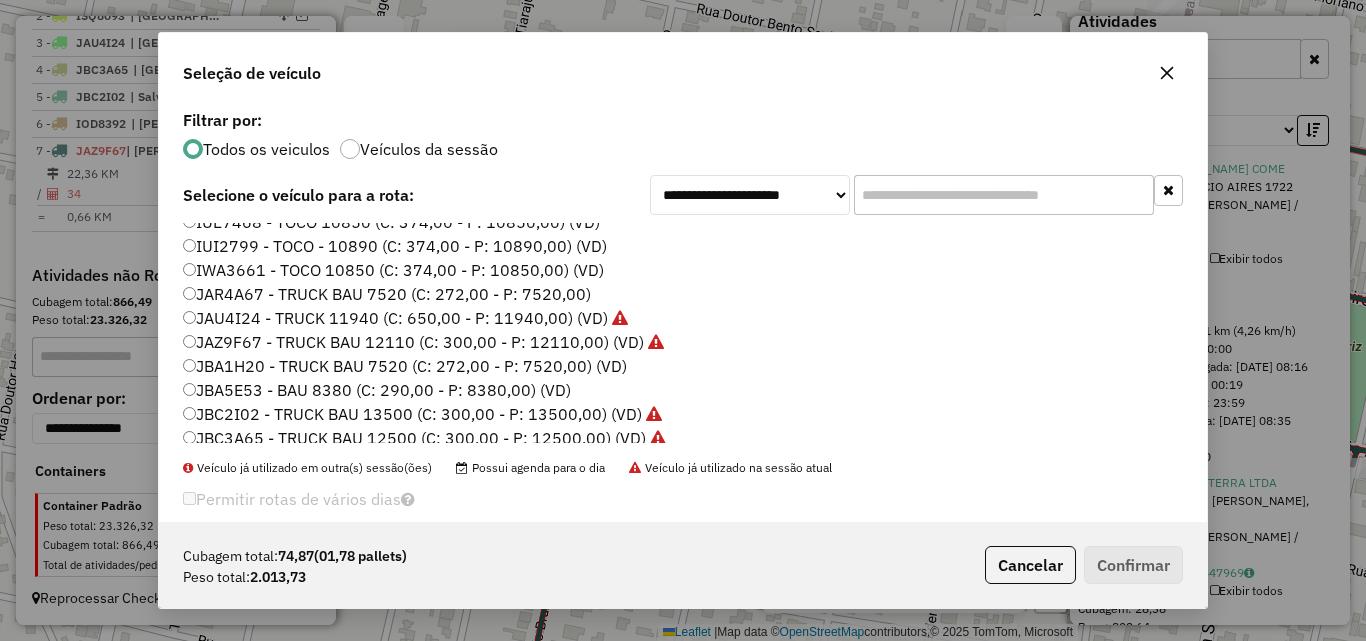 click on "IWA3661 - TOCO 10850 (C: 374,00 - P: 10850,00) (VD)" 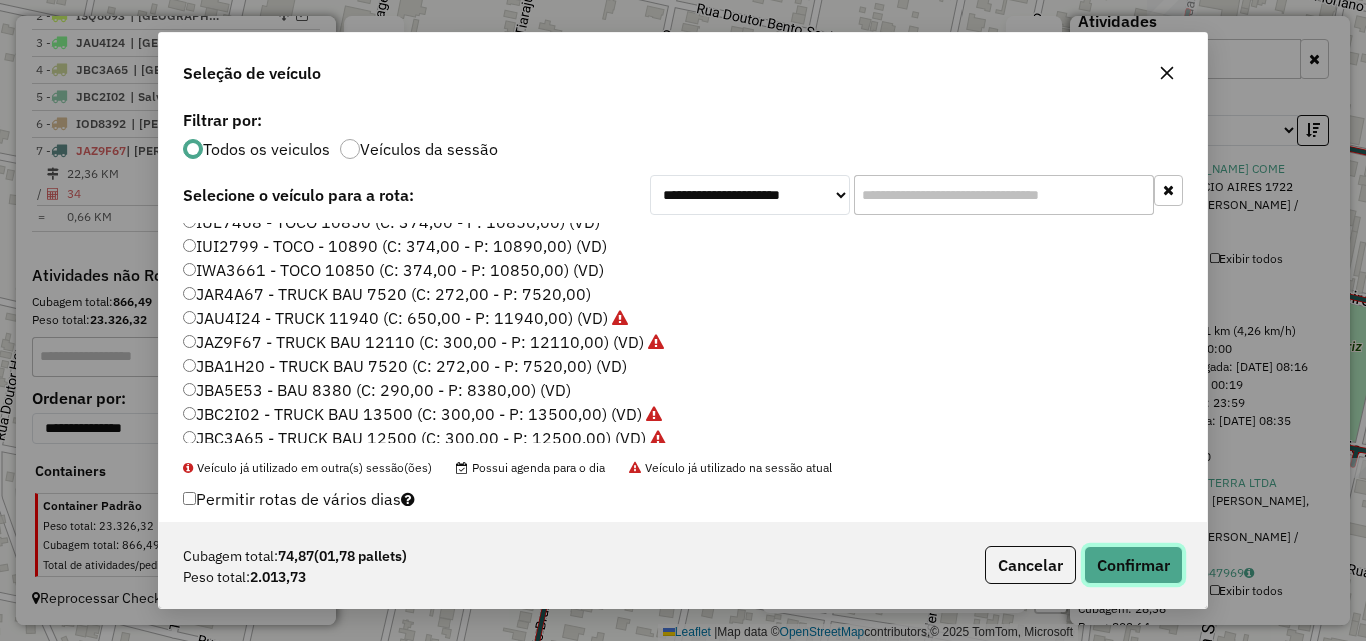 click on "Confirmar" 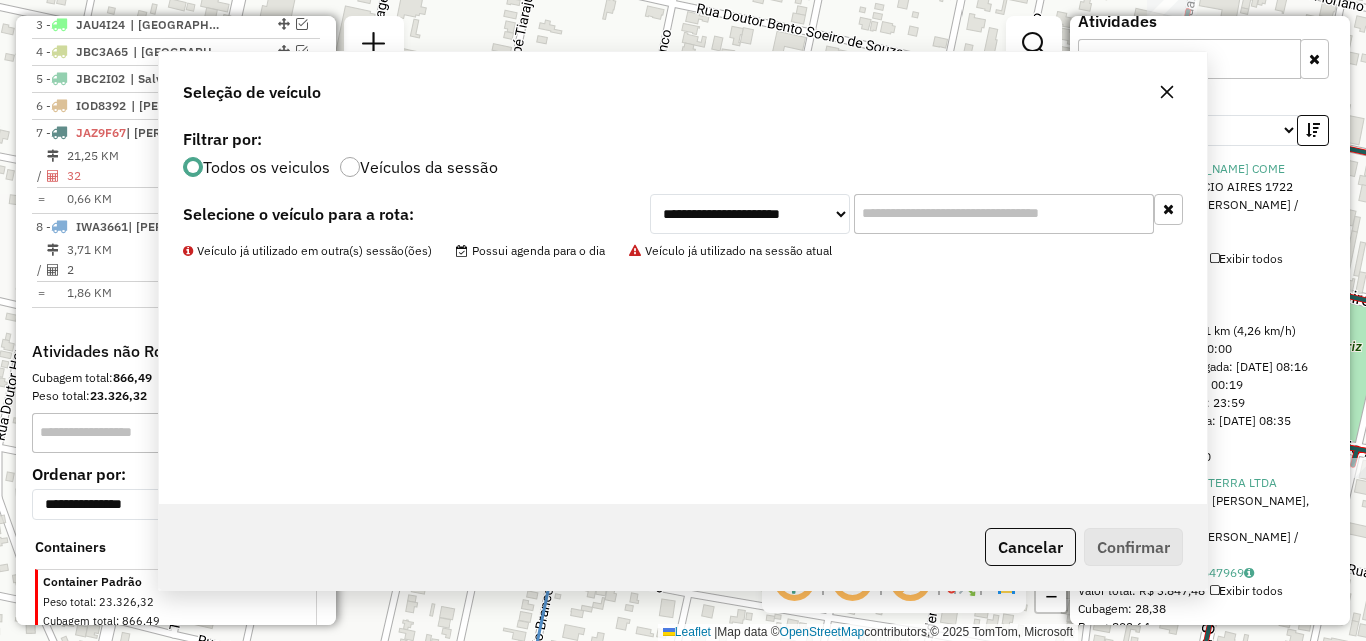 scroll, scrollTop: 628, scrollLeft: 0, axis: vertical 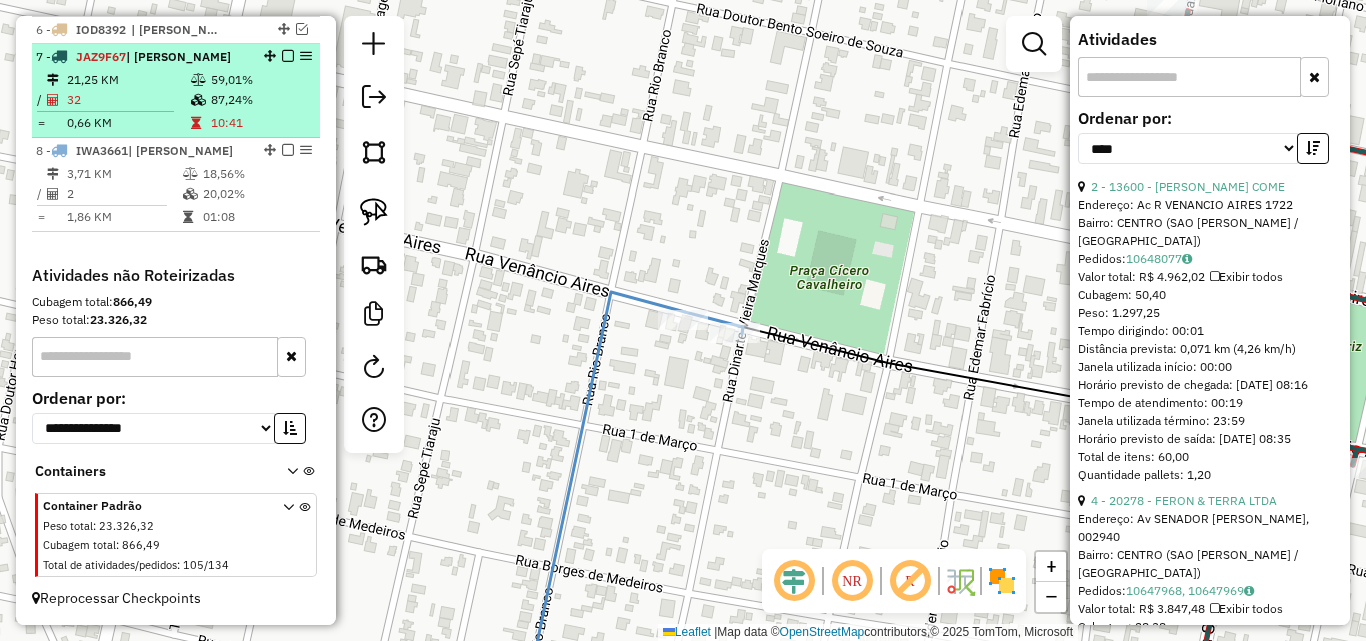 drag, startPoint x: 117, startPoint y: 76, endPoint x: 131, endPoint y: 76, distance: 14 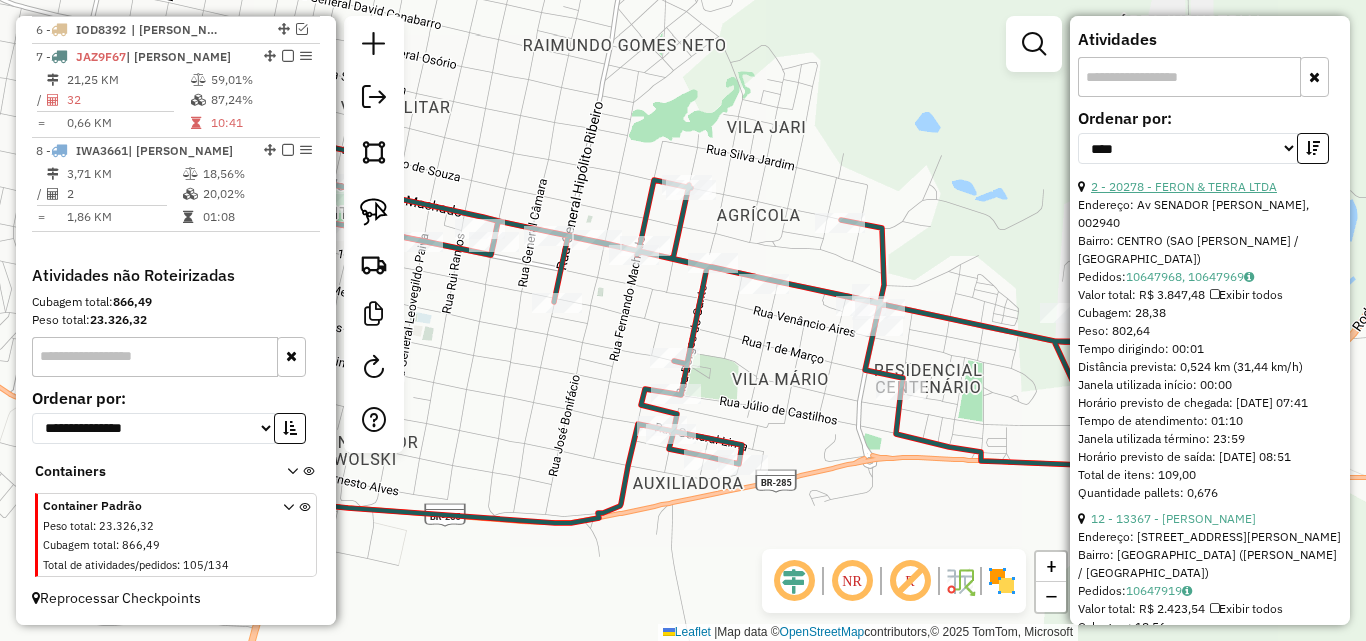 click on "2 - 20278 - FERON & TERRA LTDA" at bounding box center (1184, 186) 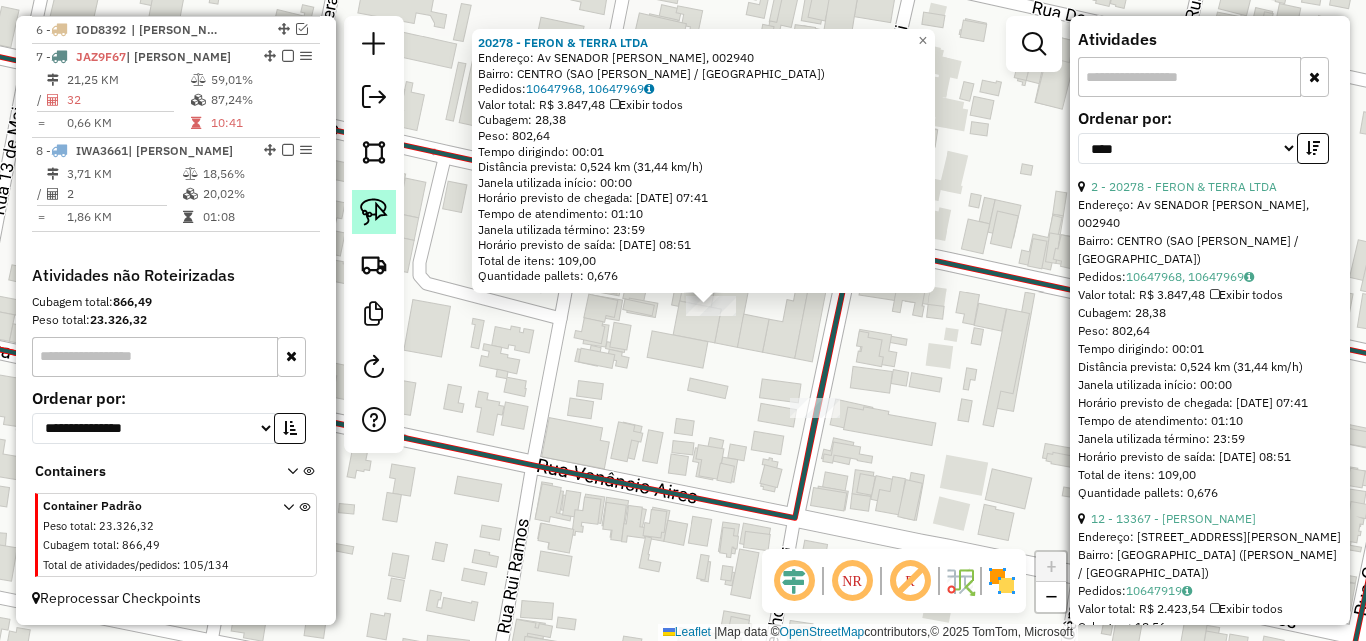 click 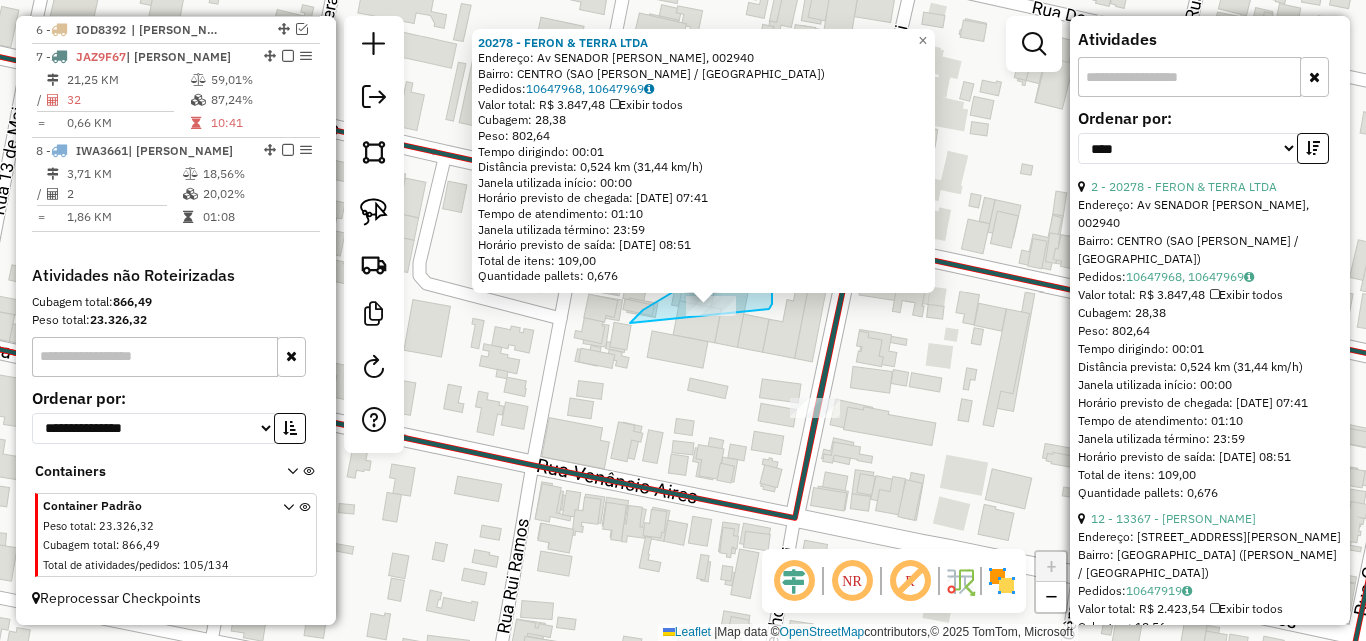 drag, startPoint x: 655, startPoint y: 302, endPoint x: 759, endPoint y: 325, distance: 106.51291 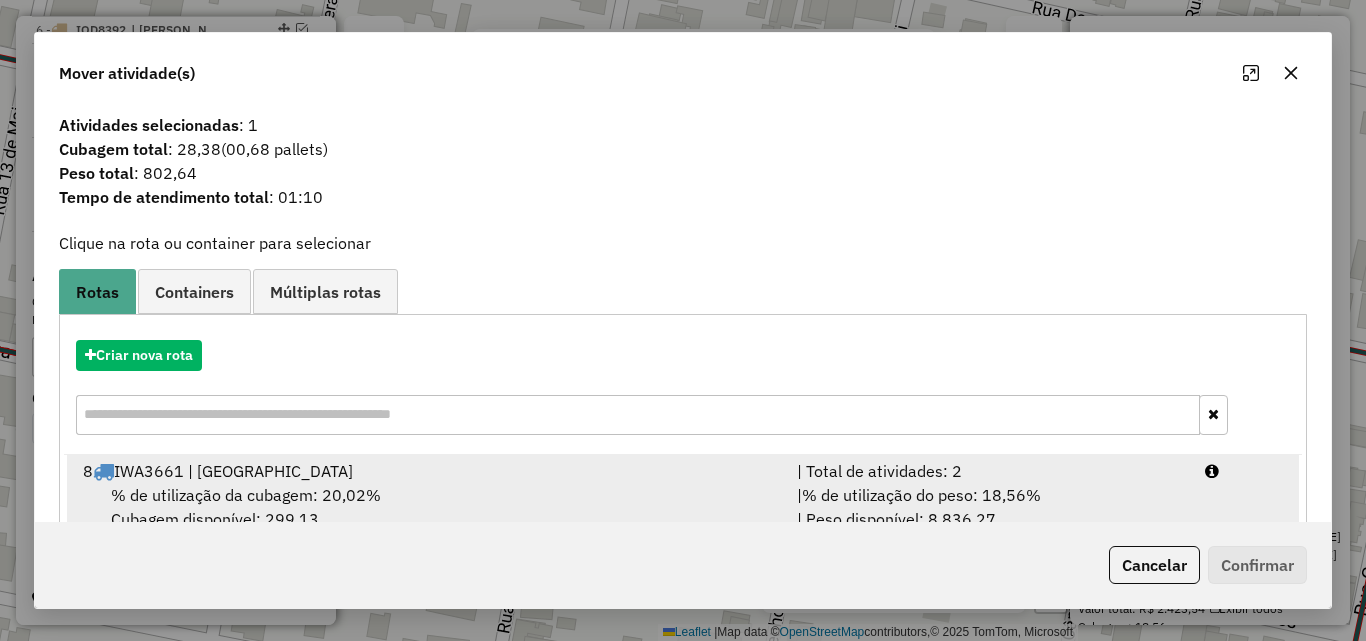 click on "% de utilização da cubagem: 20,02%  Cubagem disponível: 299,13" at bounding box center (428, 507) 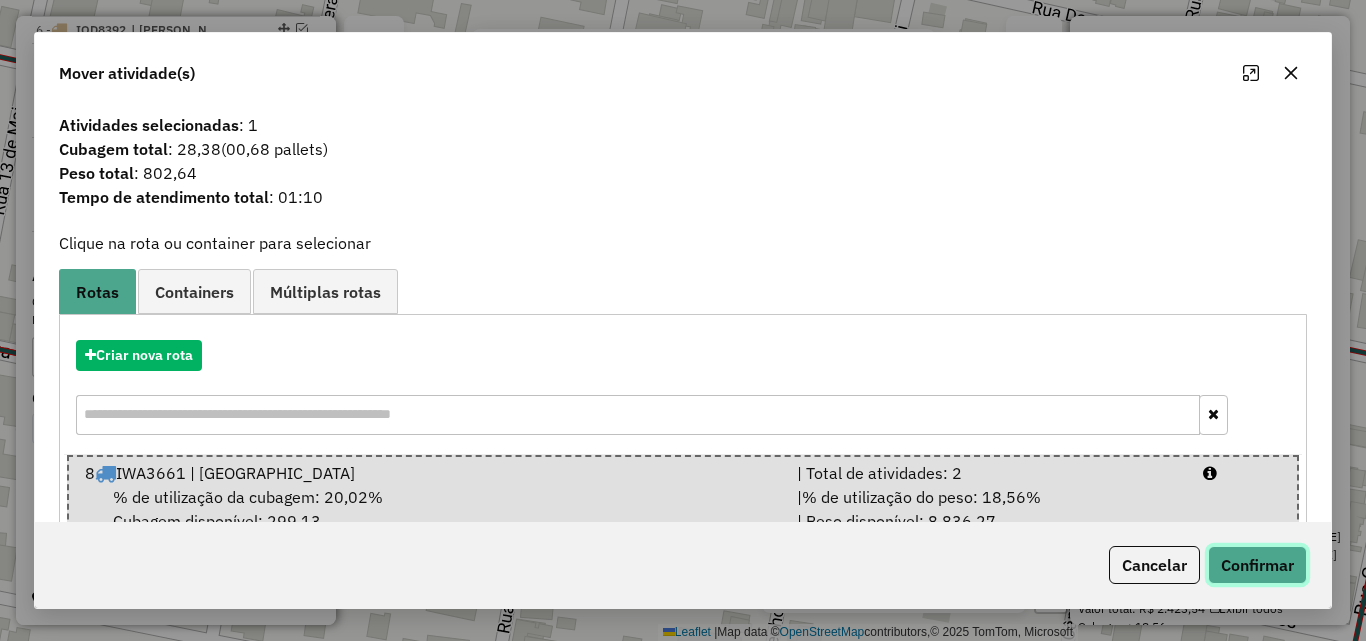 click on "Confirmar" 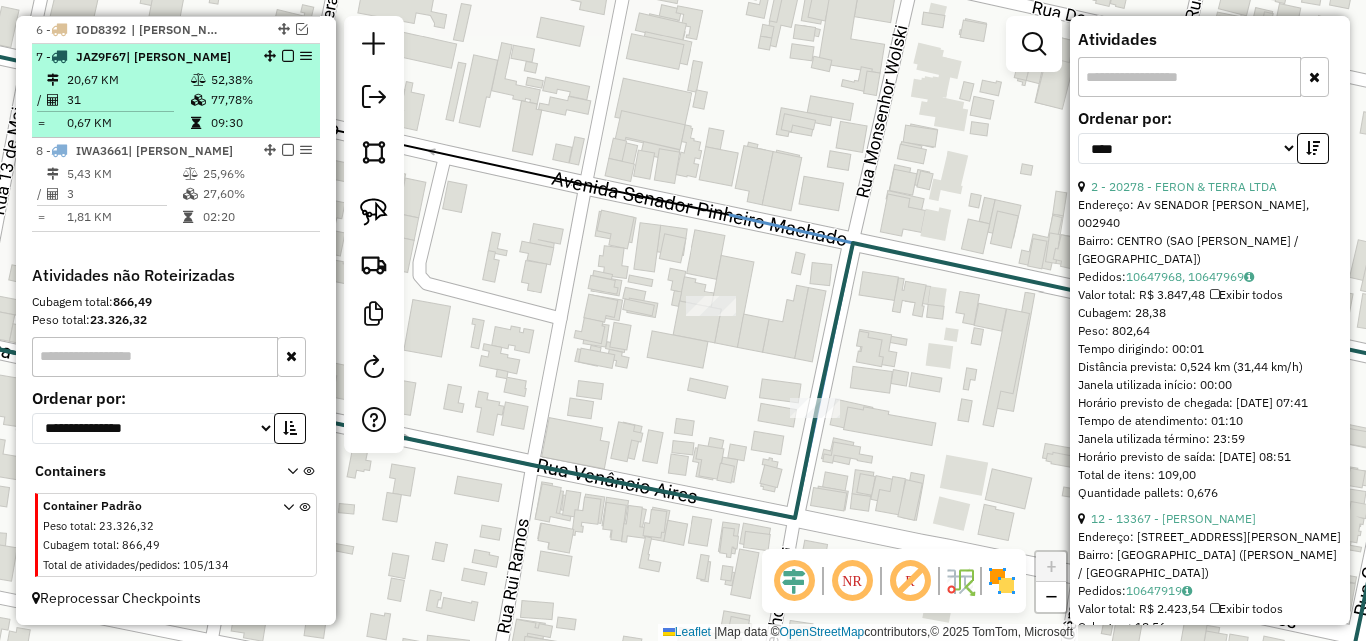 click on "20,67 KM" at bounding box center (128, 80) 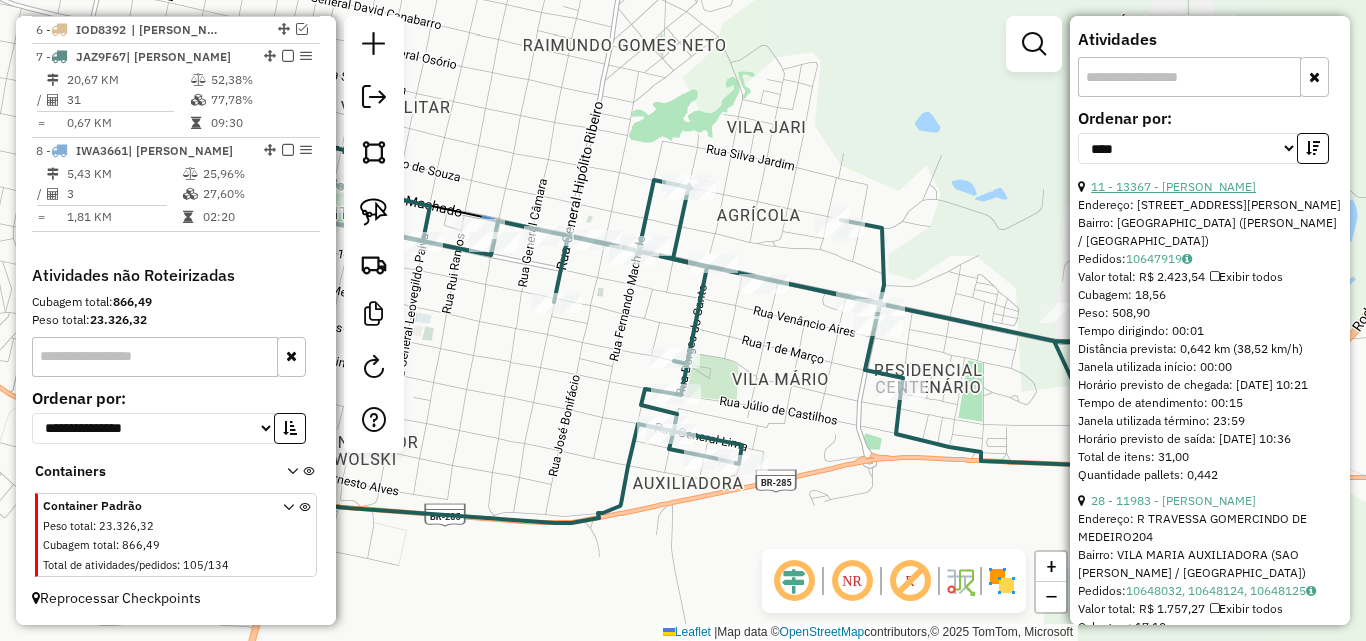 click on "11 - 13367 - [PERSON_NAME]" at bounding box center (1173, 186) 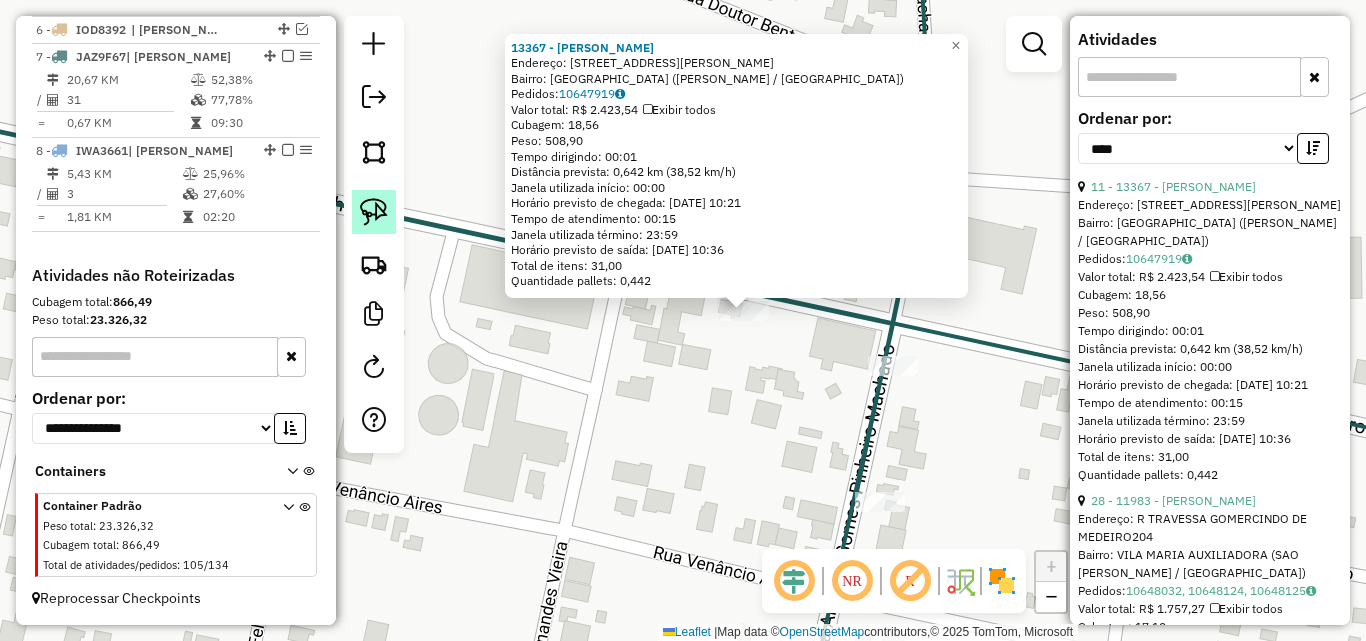 click 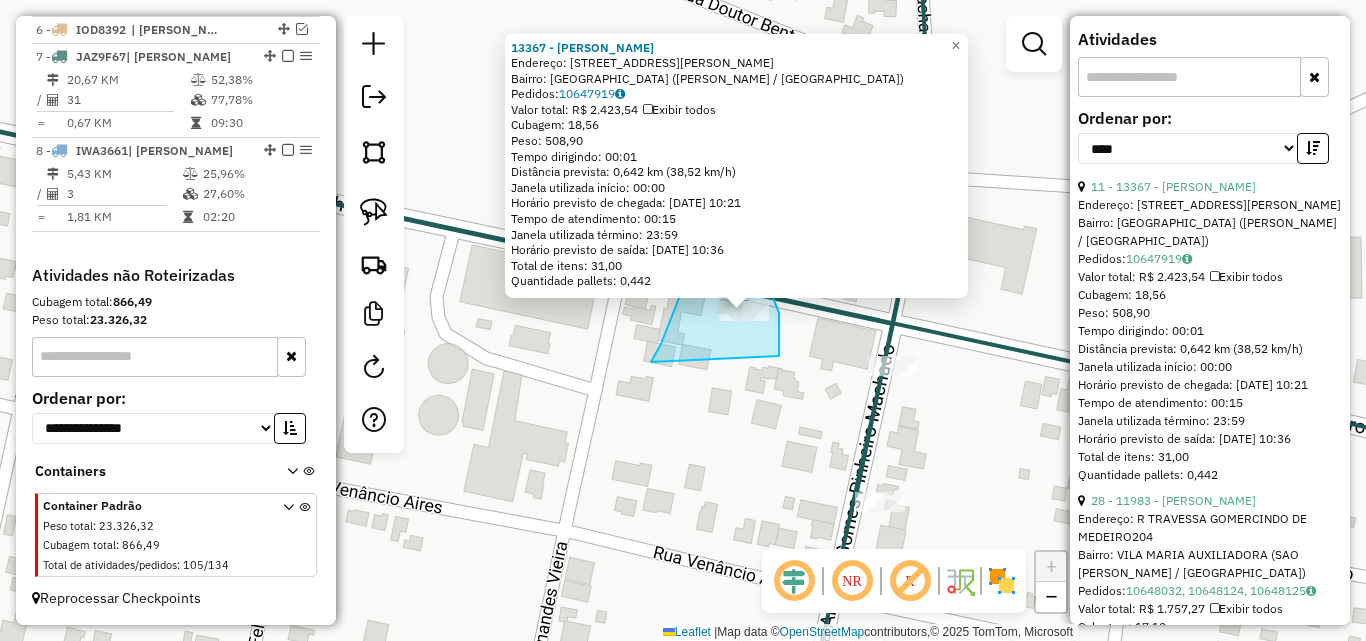 drag, startPoint x: 661, startPoint y: 344, endPoint x: 779, endPoint y: 356, distance: 118.6086 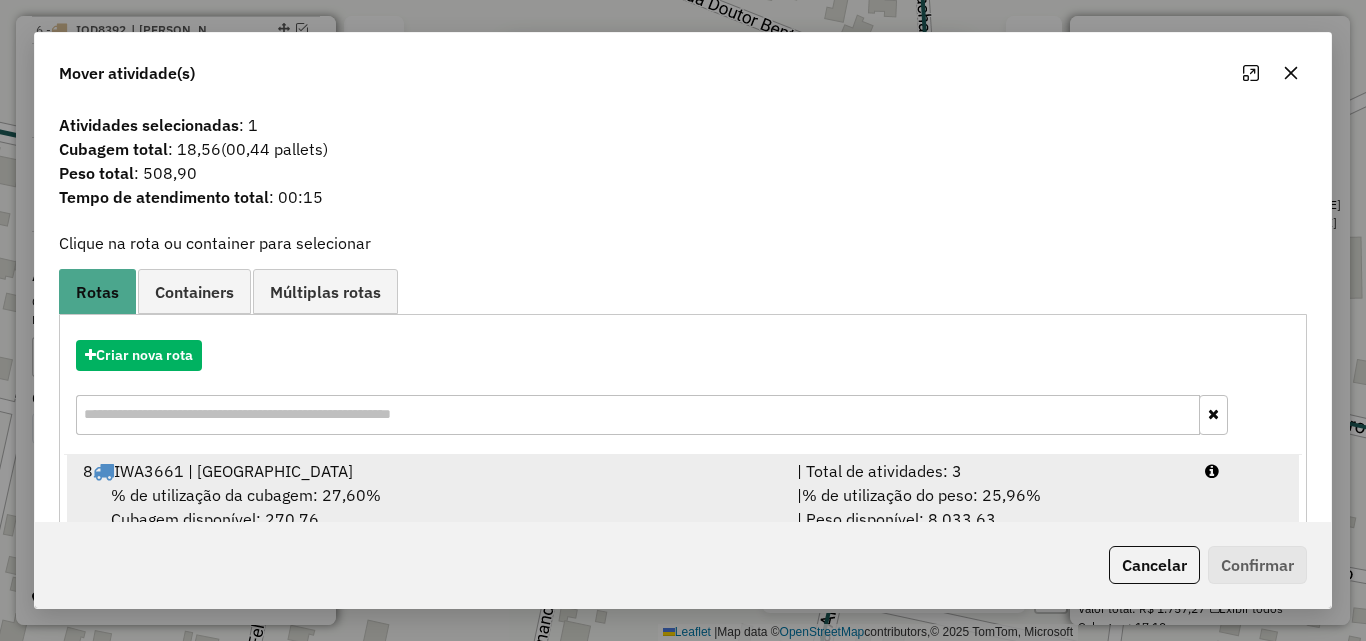 drag, startPoint x: 458, startPoint y: 505, endPoint x: 569, endPoint y: 505, distance: 111 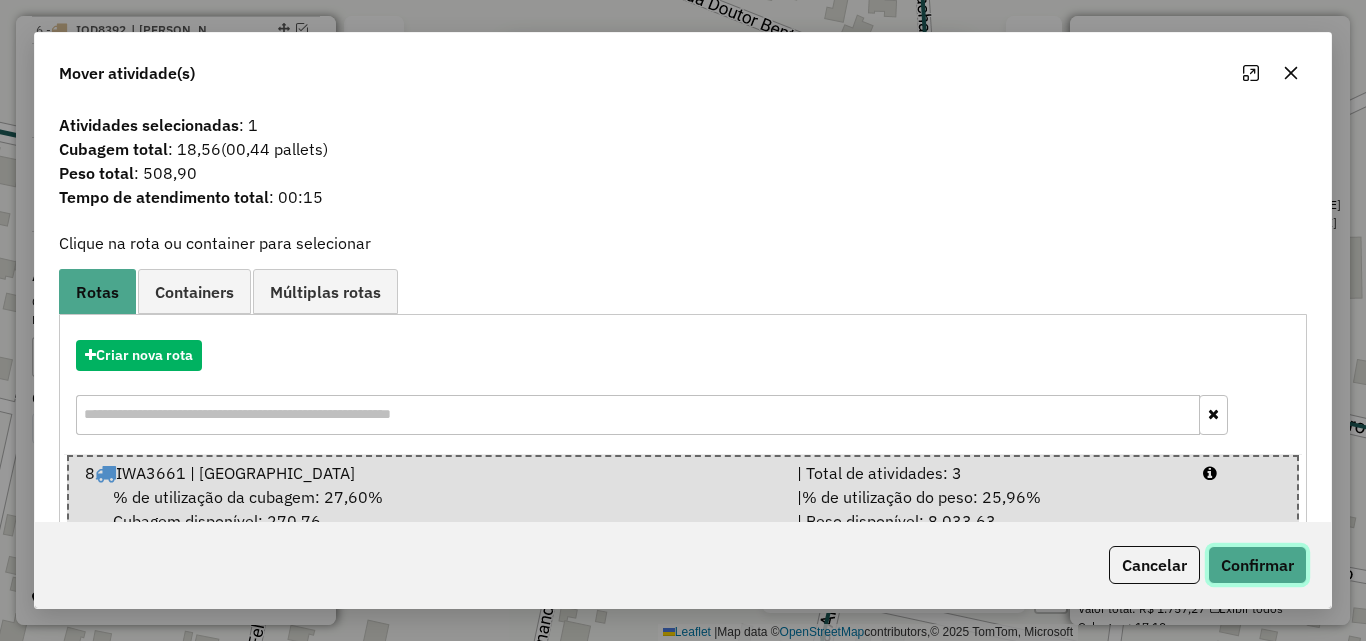 click on "Confirmar" 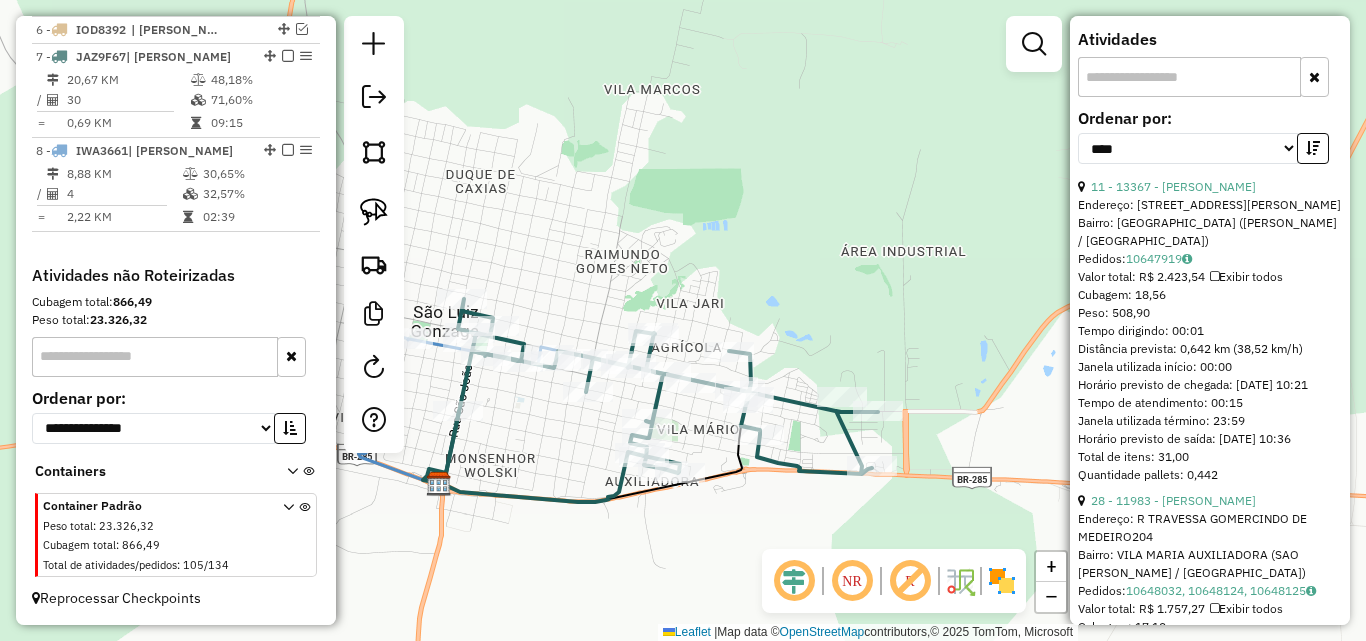 drag, startPoint x: 545, startPoint y: 455, endPoint x: 755, endPoint y: 444, distance: 210.2879 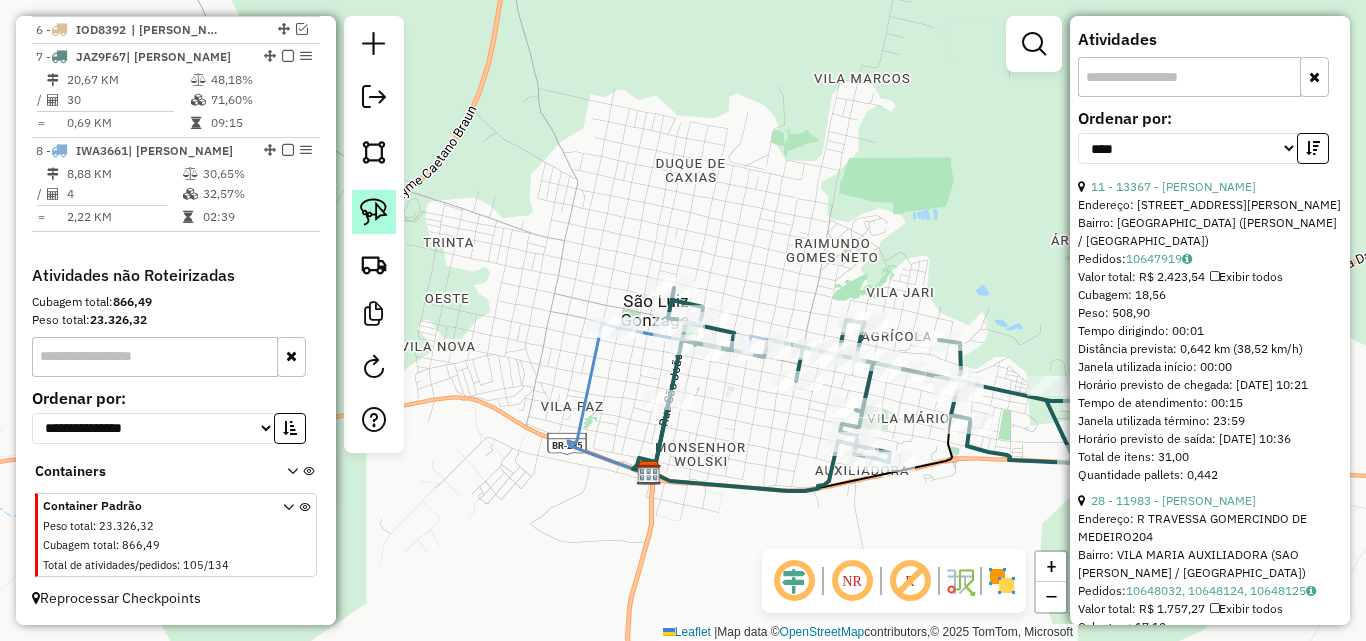 click 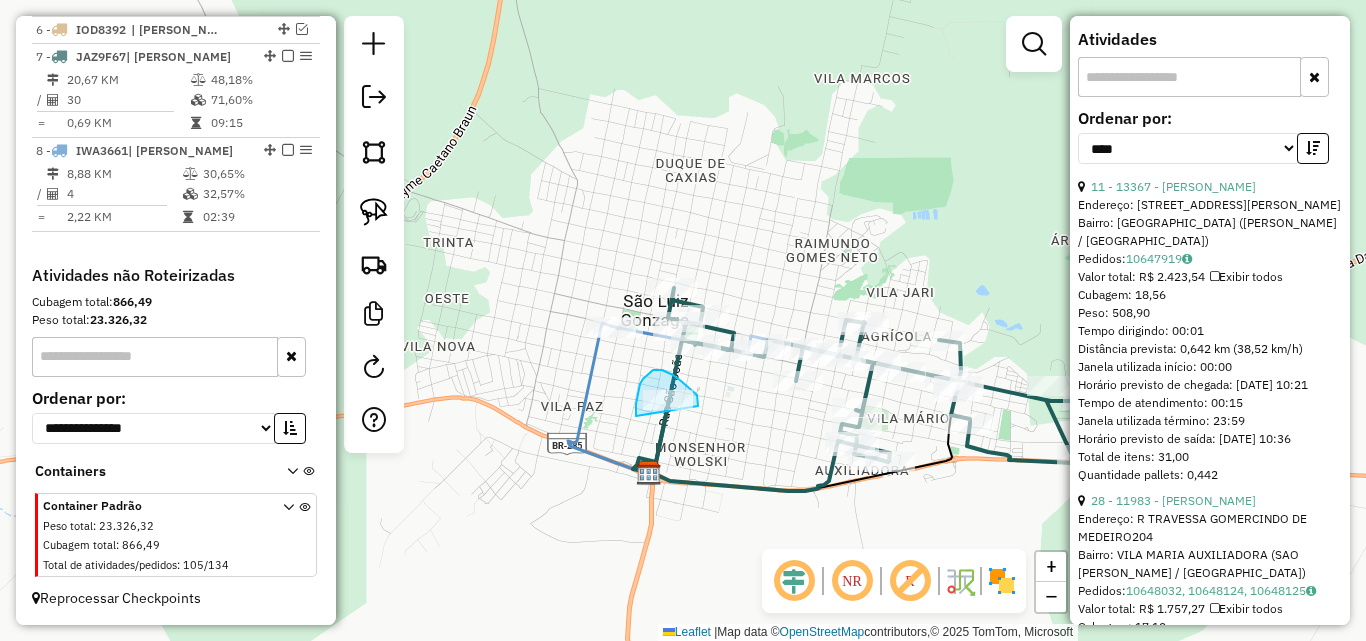 drag, startPoint x: 641, startPoint y: 383, endPoint x: 684, endPoint y: 419, distance: 56.0803 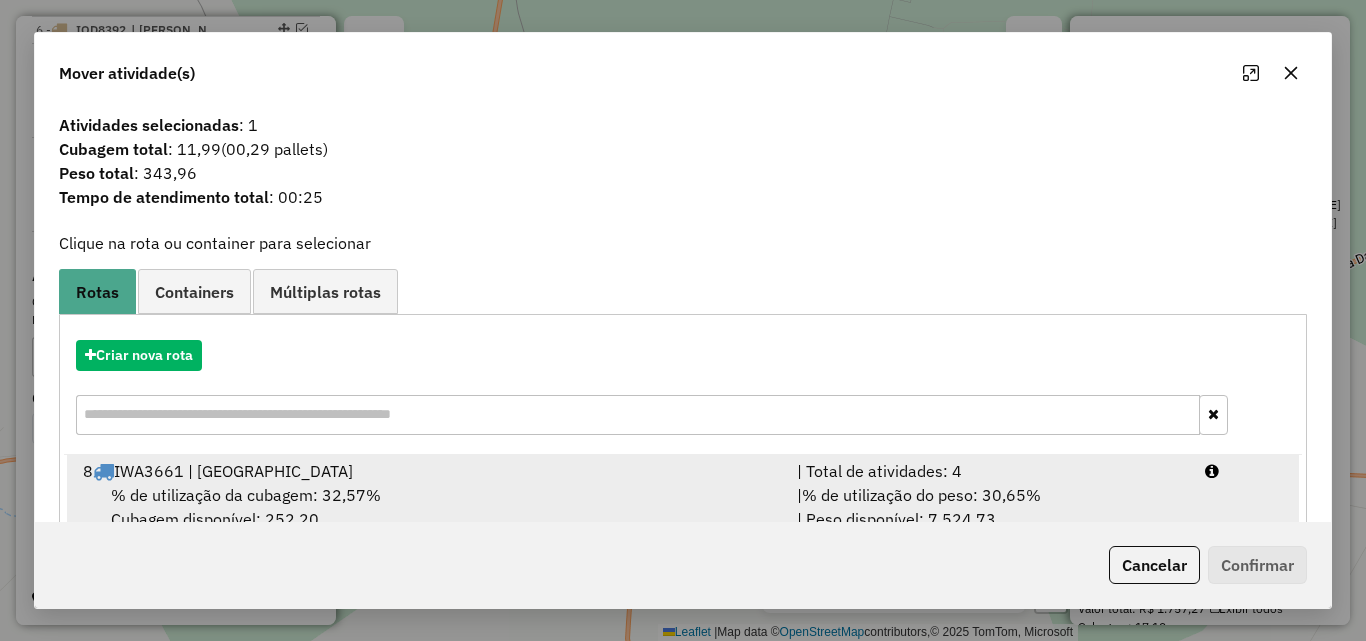 drag, startPoint x: 466, startPoint y: 490, endPoint x: 743, endPoint y: 518, distance: 278.41156 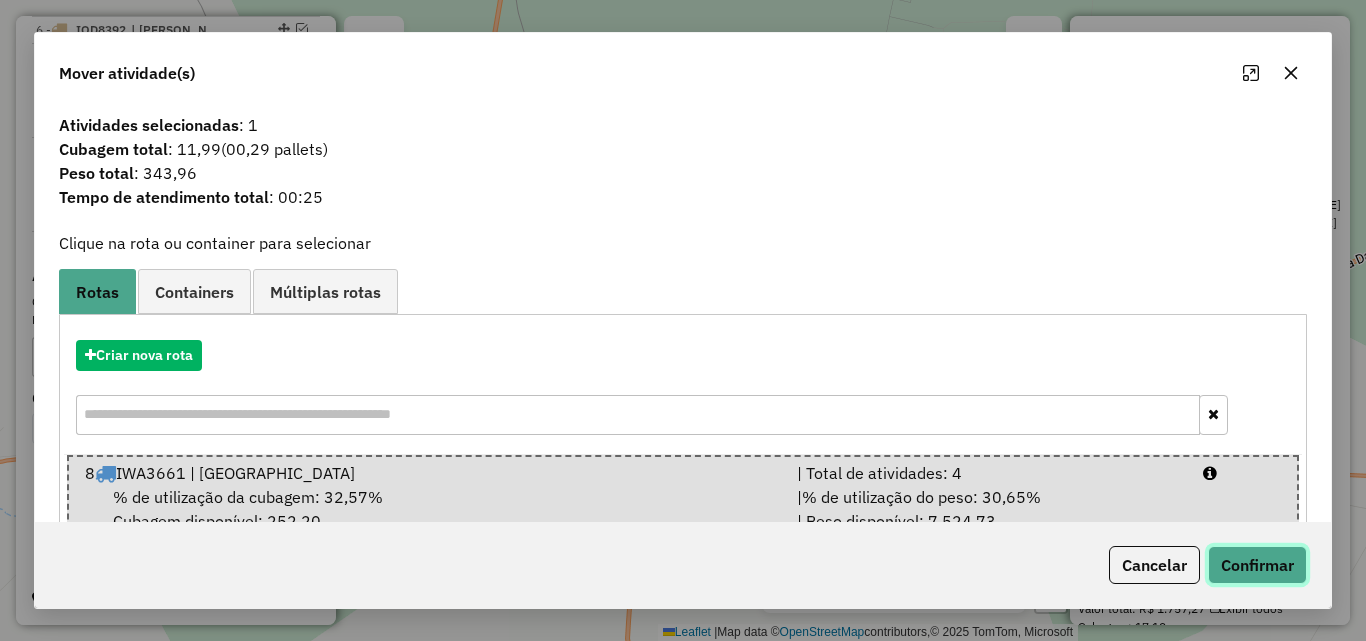 click on "Confirmar" 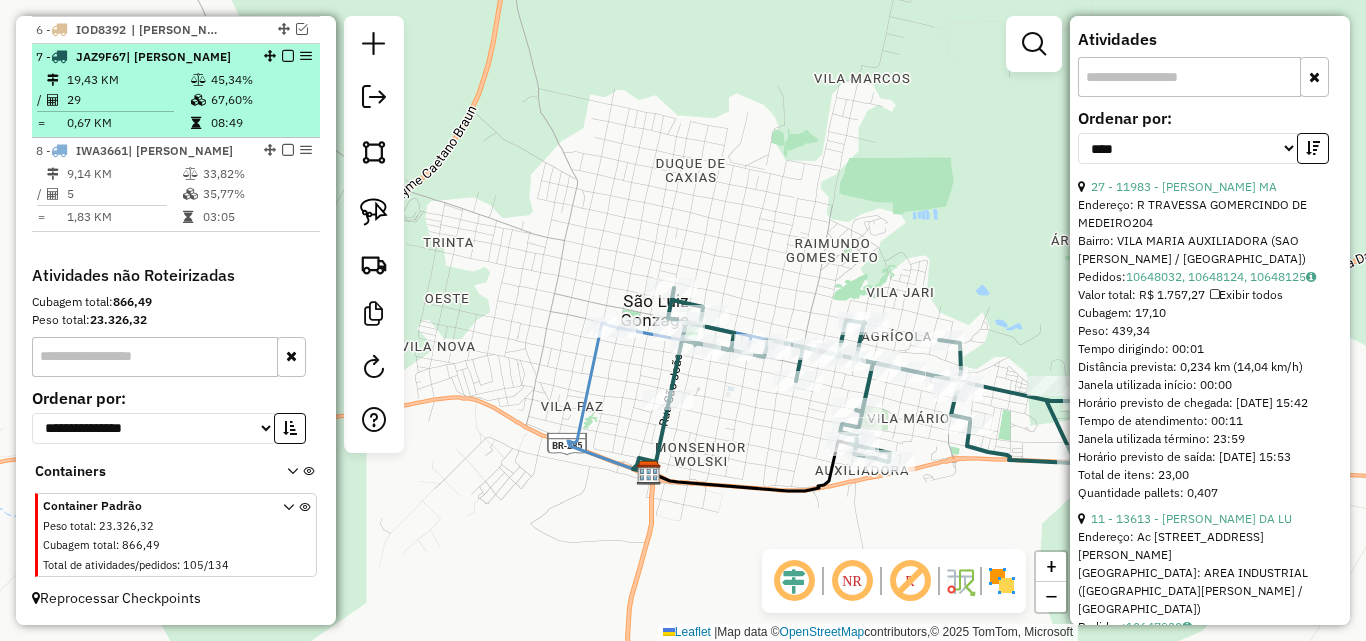 click on "19,43 KM" at bounding box center (128, 80) 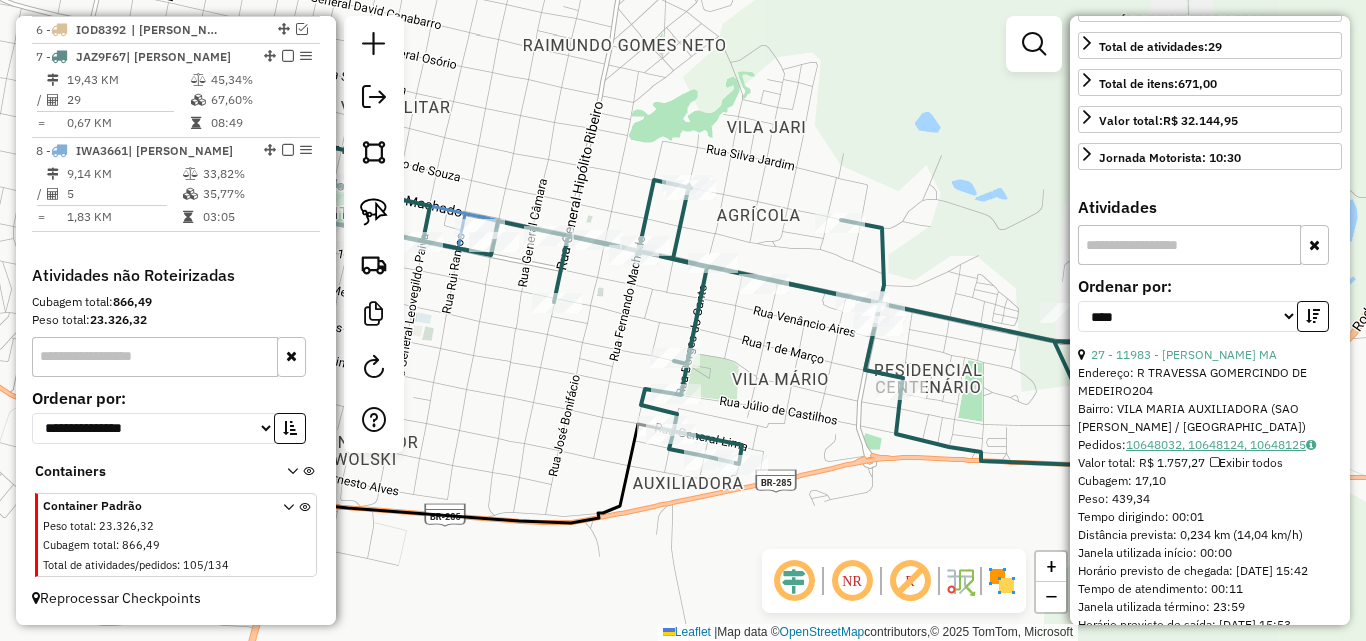 scroll, scrollTop: 228, scrollLeft: 0, axis: vertical 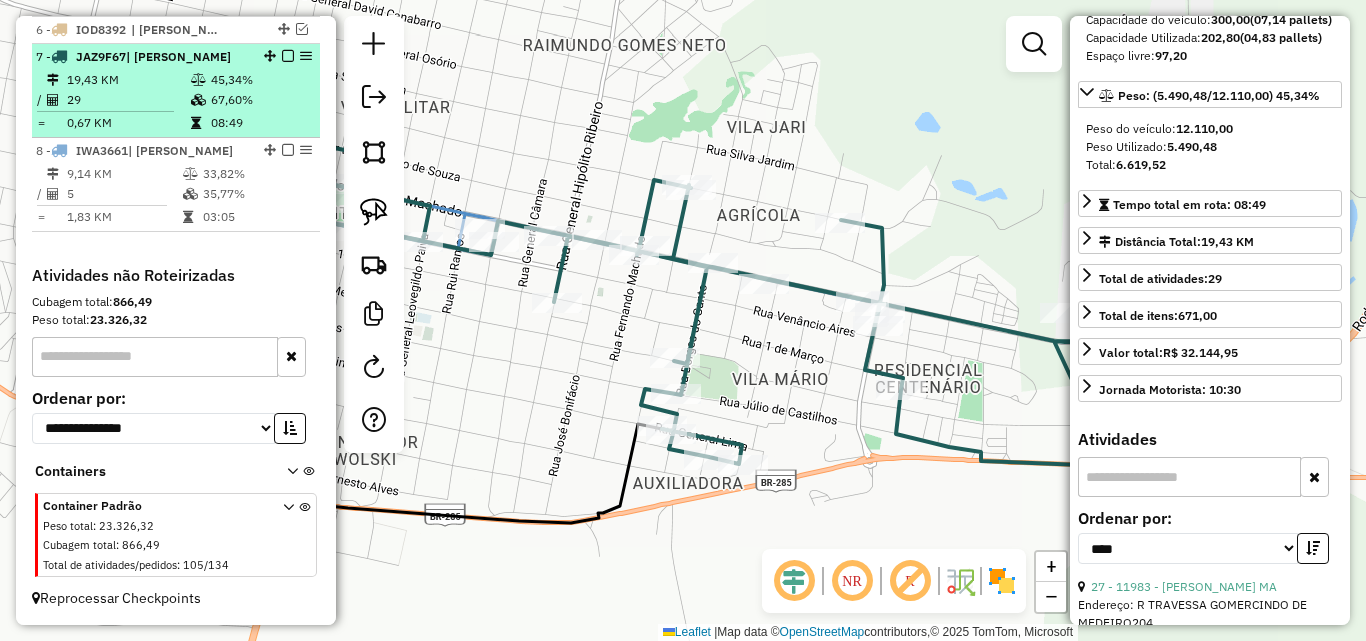 click at bounding box center [198, 80] 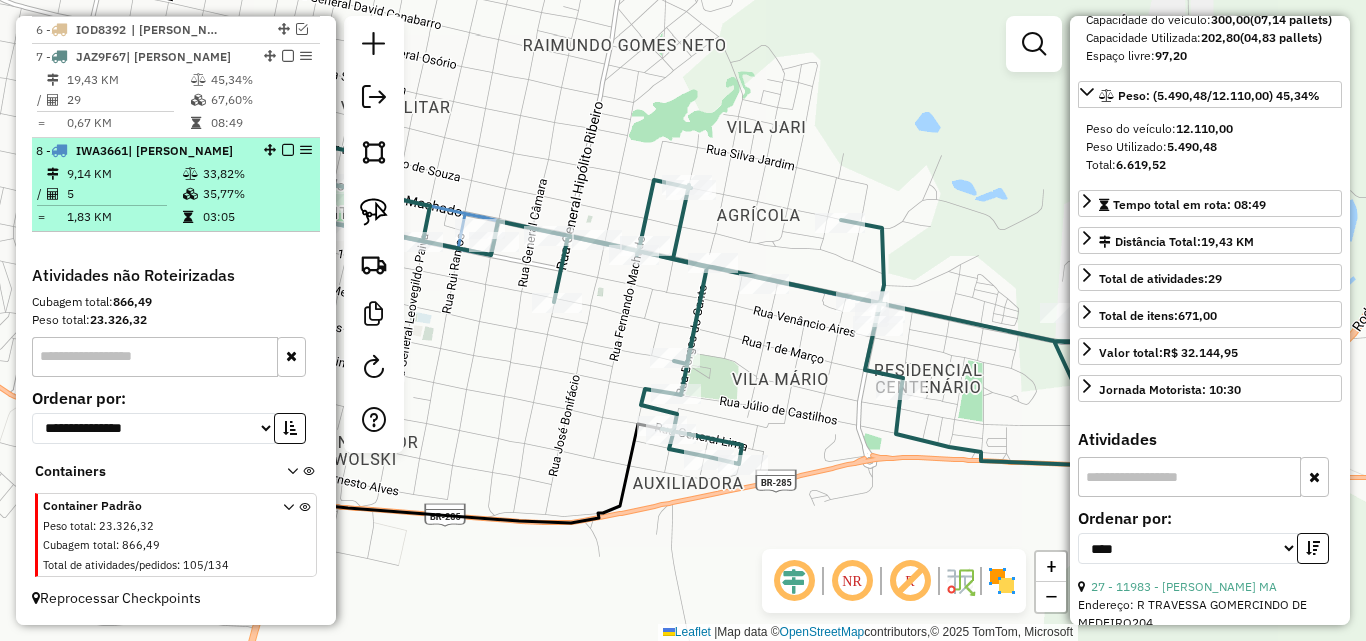 click on "5" at bounding box center (124, 194) 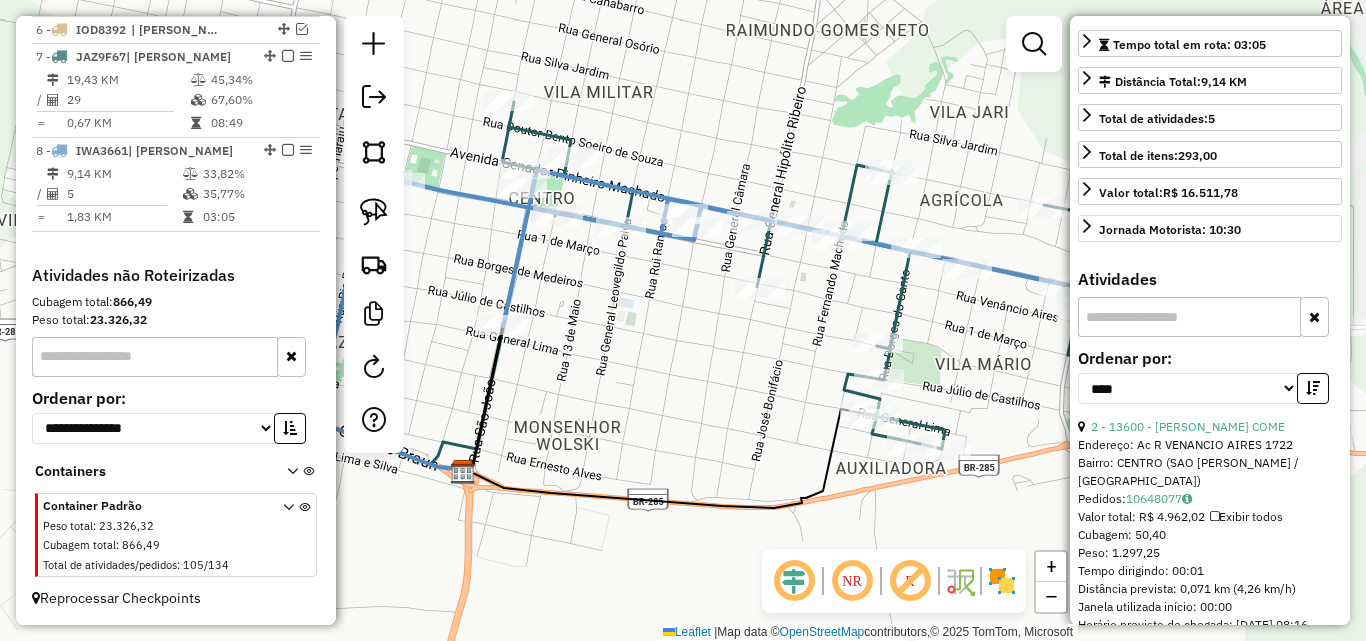 scroll, scrollTop: 528, scrollLeft: 0, axis: vertical 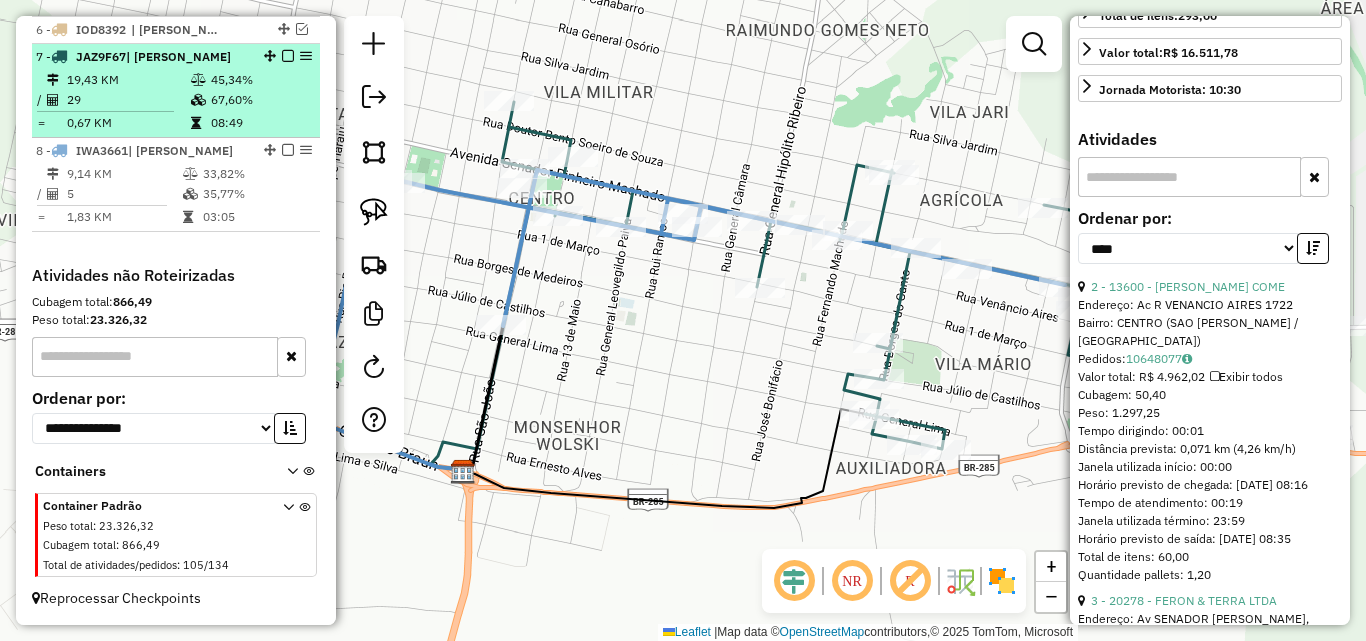 click on "19,43 KM" at bounding box center (128, 80) 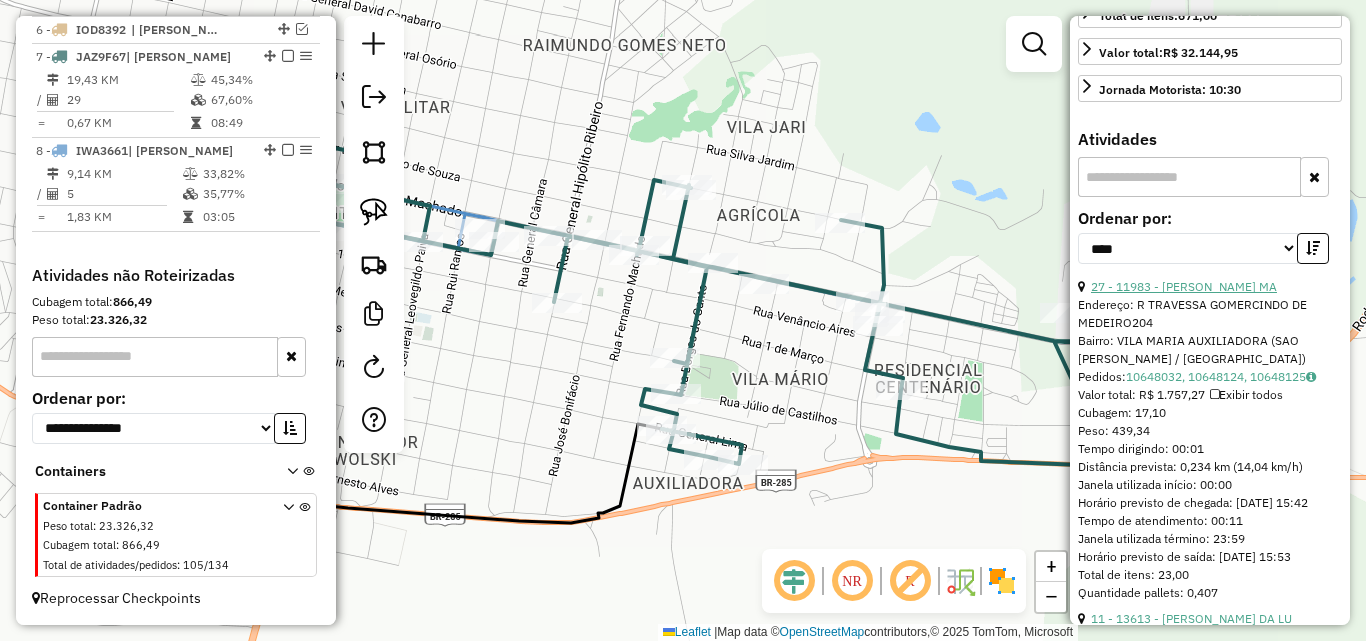 click on "27 - 11983 - [PERSON_NAME] MA" at bounding box center (1184, 286) 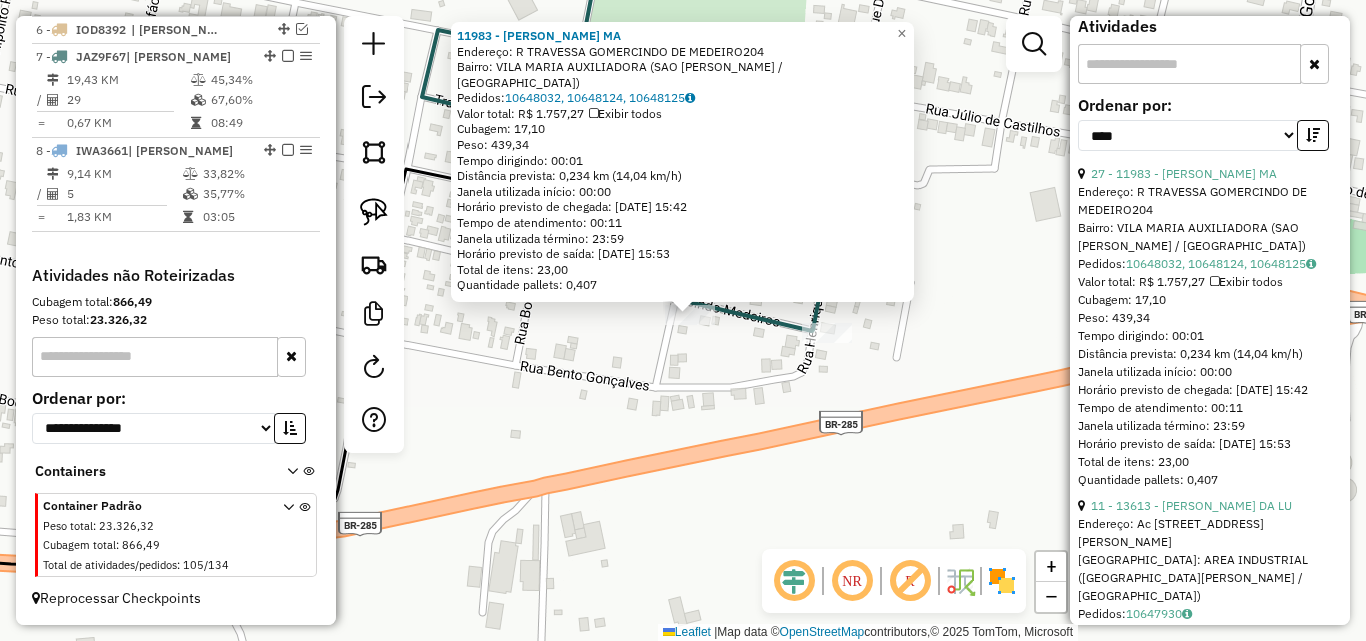 scroll, scrollTop: 828, scrollLeft: 0, axis: vertical 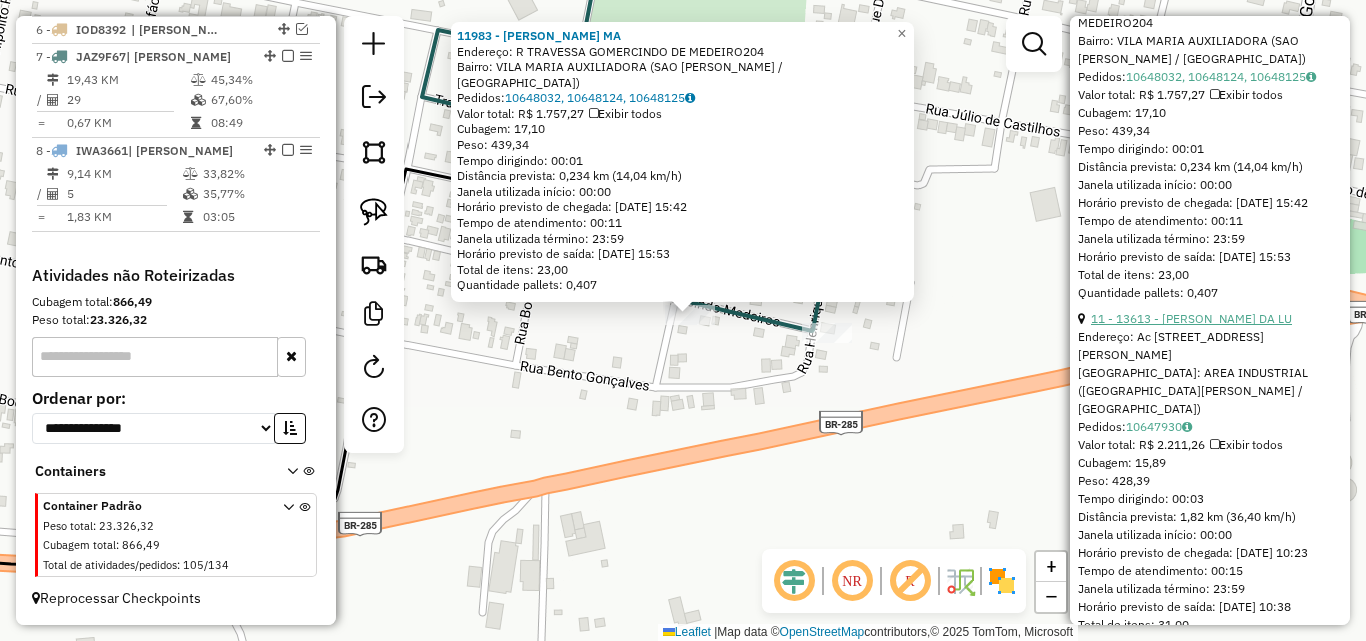 click on "11 - 13613 - [PERSON_NAME] DA LU" at bounding box center [1191, 318] 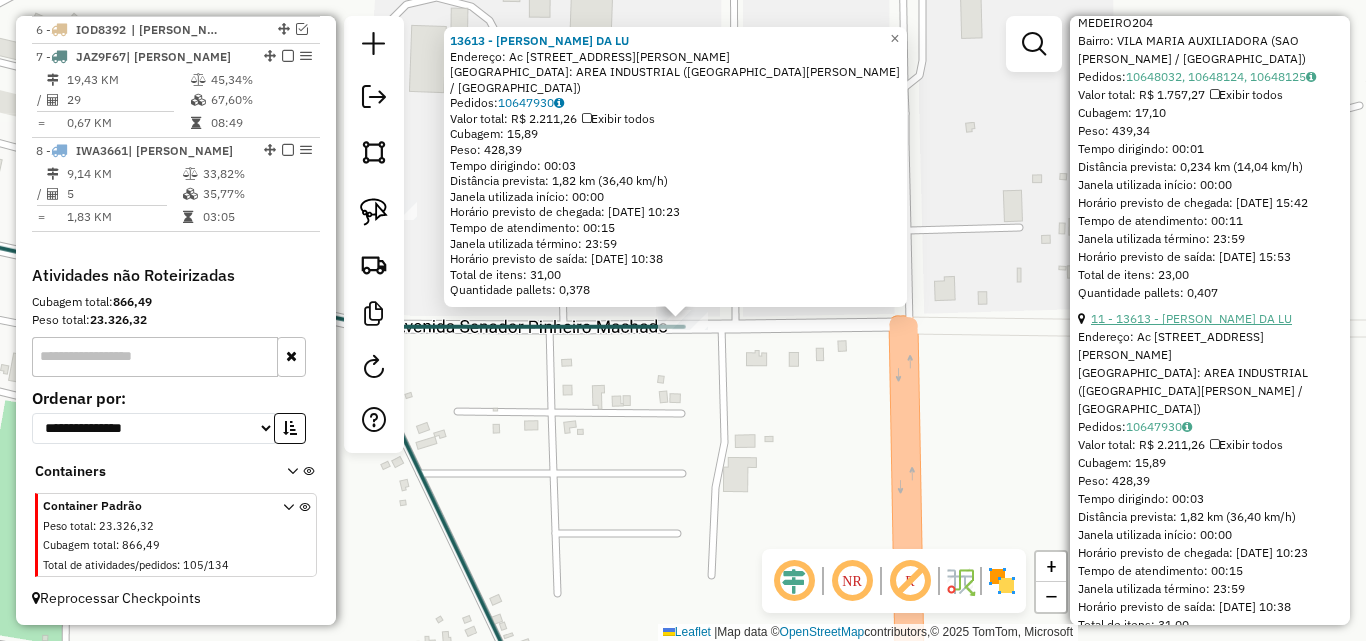 scroll, scrollTop: 1128, scrollLeft: 0, axis: vertical 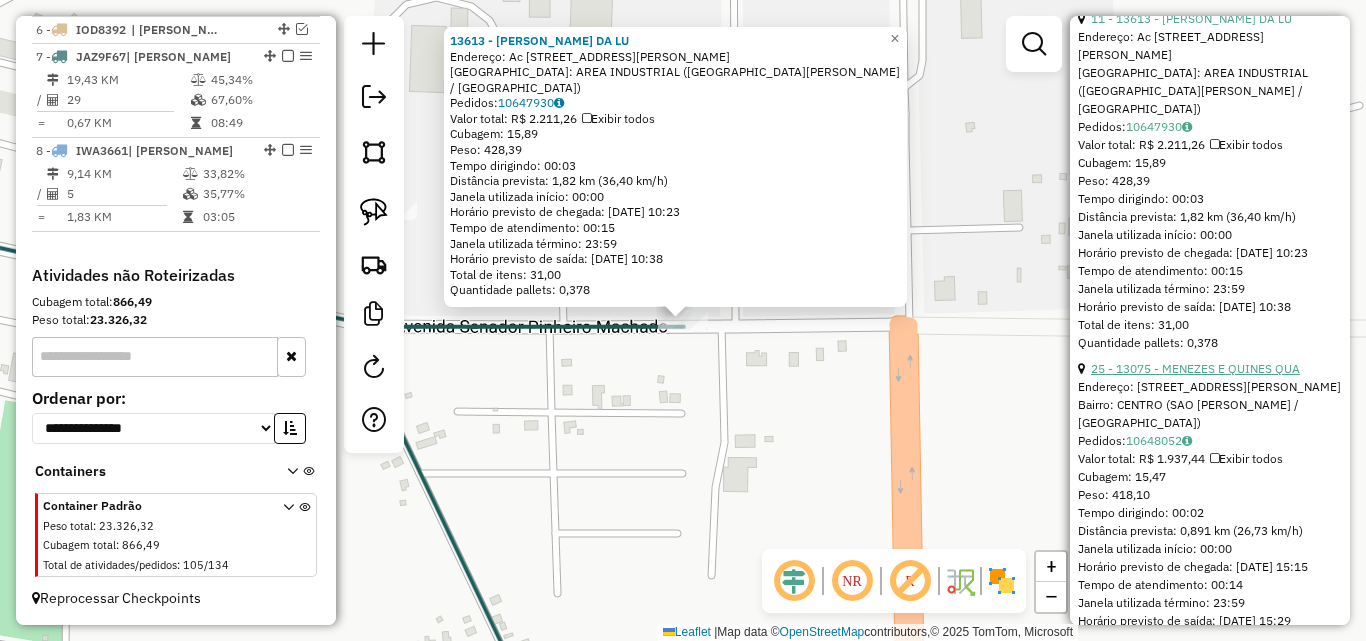 click on "25 - 13075 - MENEZES E QUINES QUA" at bounding box center (1195, 368) 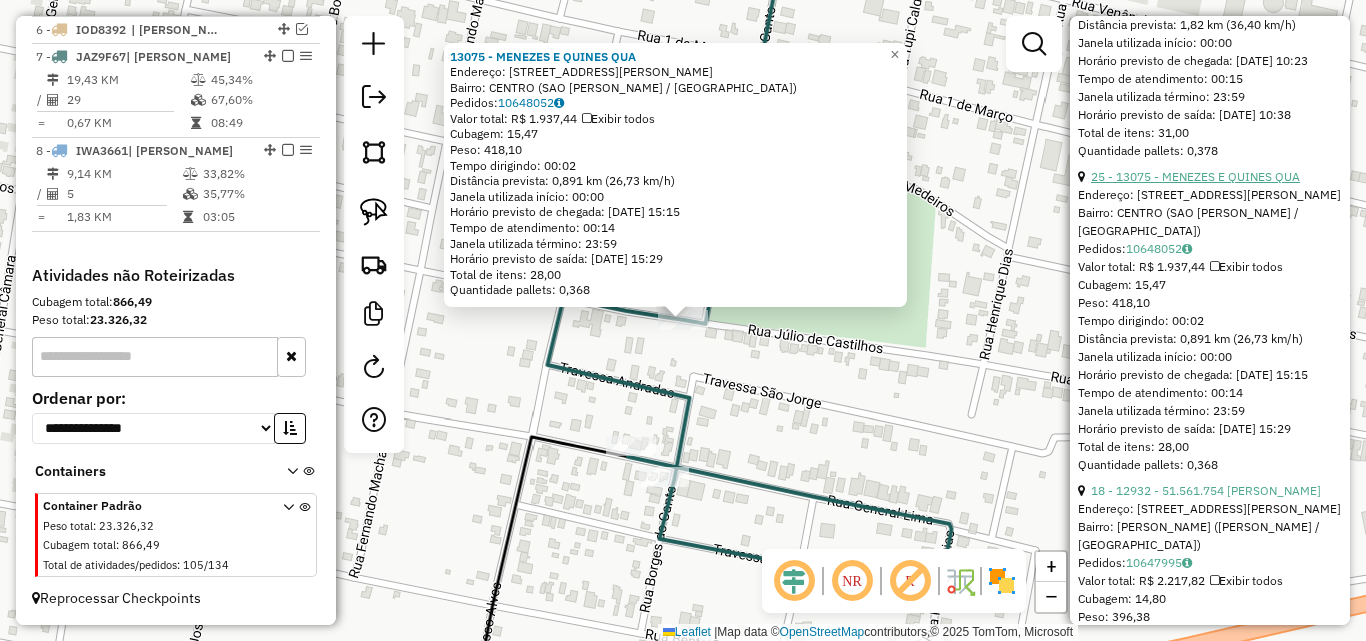 scroll, scrollTop: 1328, scrollLeft: 0, axis: vertical 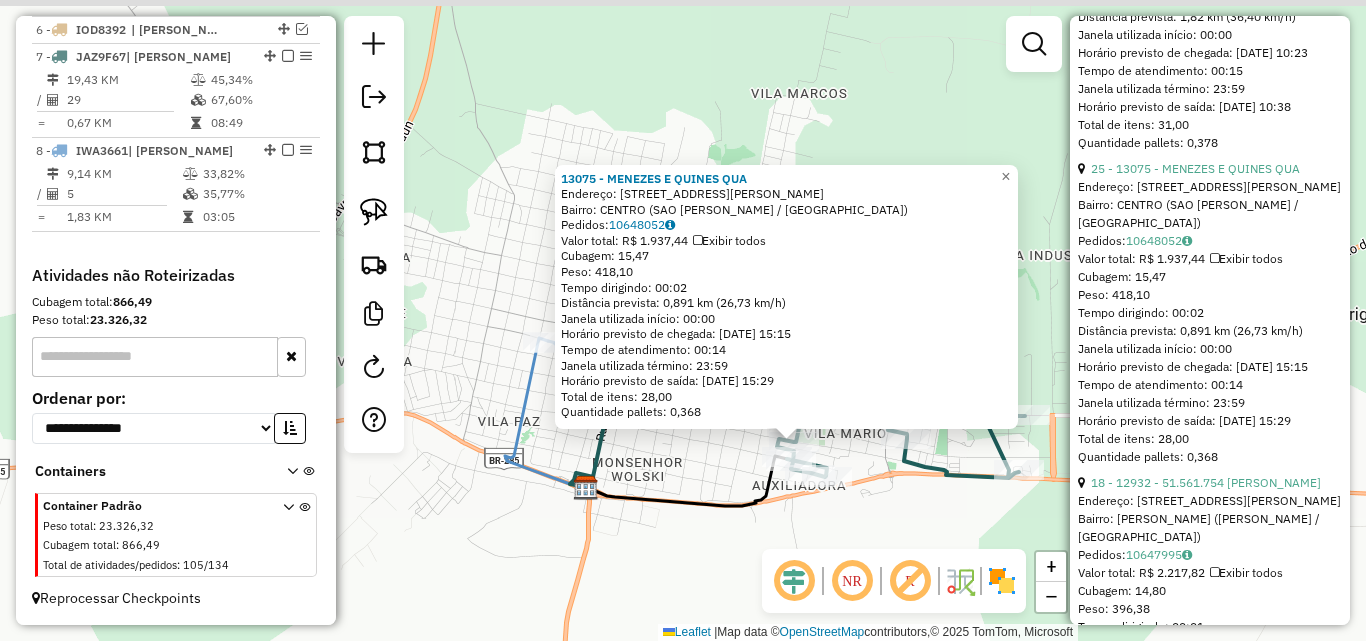 drag, startPoint x: 675, startPoint y: 470, endPoint x: 686, endPoint y: 489, distance: 21.954498 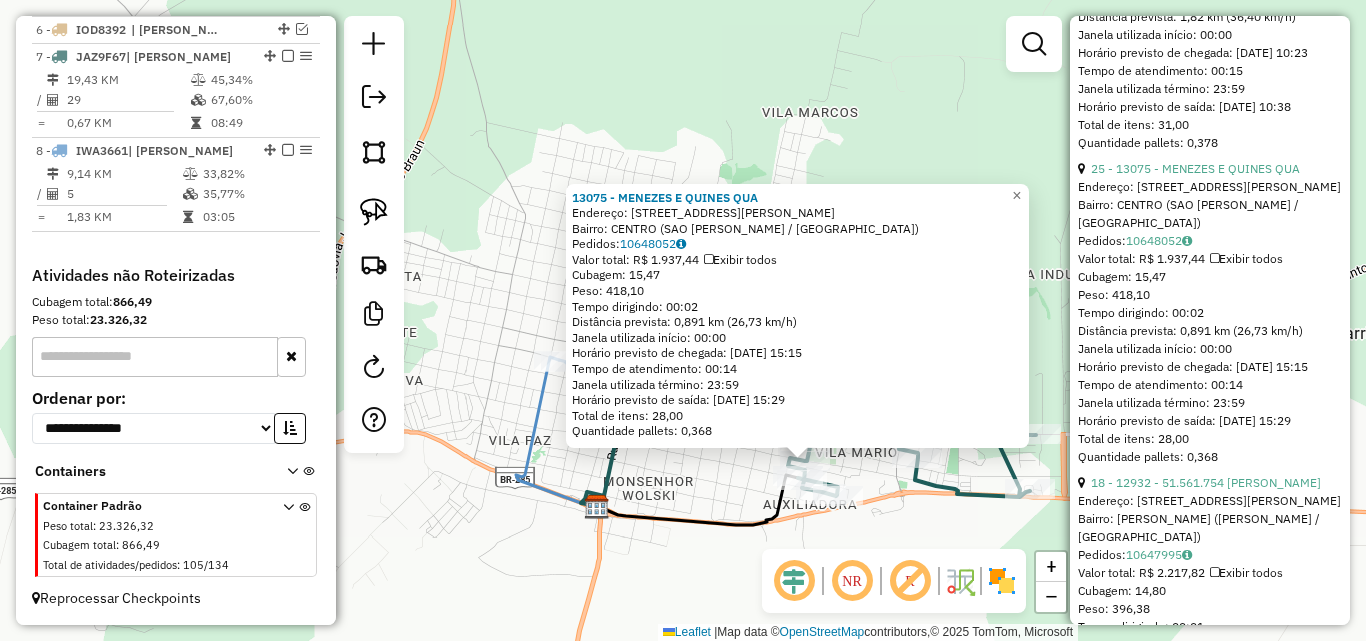 click on "13075 - MENEZES E QUINES QUA  Endereço: [STREET_ADDRESS][PERSON_NAME][PERSON_NAME]   Pedidos:  10648052   Valor total: R$ 1.937,44   Exibir todos   Cubagem: 15,47  Peso: 418,10  Tempo dirigindo: 00:02   Distância prevista: 0,891 km (26,73 km/h)   Janela utilizada início: 00:00   Horário previsto de chegada: [DATE] 15:15   Tempo de atendimento: 00:14   Janela utilizada término: 23:59   Horário previsto de saída: [DATE] 15:29   Total de itens: 28,00   Quantidade pallets: 0,368  × Janela de atendimento Grade de atendimento Capacidade Transportadoras Veículos Cliente Pedidos  Rotas Selecione os dias de semana para filtrar as janelas de atendimento  Seg   Ter   Qua   Qui   Sex   Sáb   Dom  Informe o período da janela de atendimento: De: Até:  Filtrar exatamente a janela do cliente  Considerar janela de atendimento padrão  Selecione os dias de semana para filtrar as grades de atendimento  Seg   Ter   Qua   Qui   Sex   Sáb   Dom   Peso mínimo:   De:   Até:" 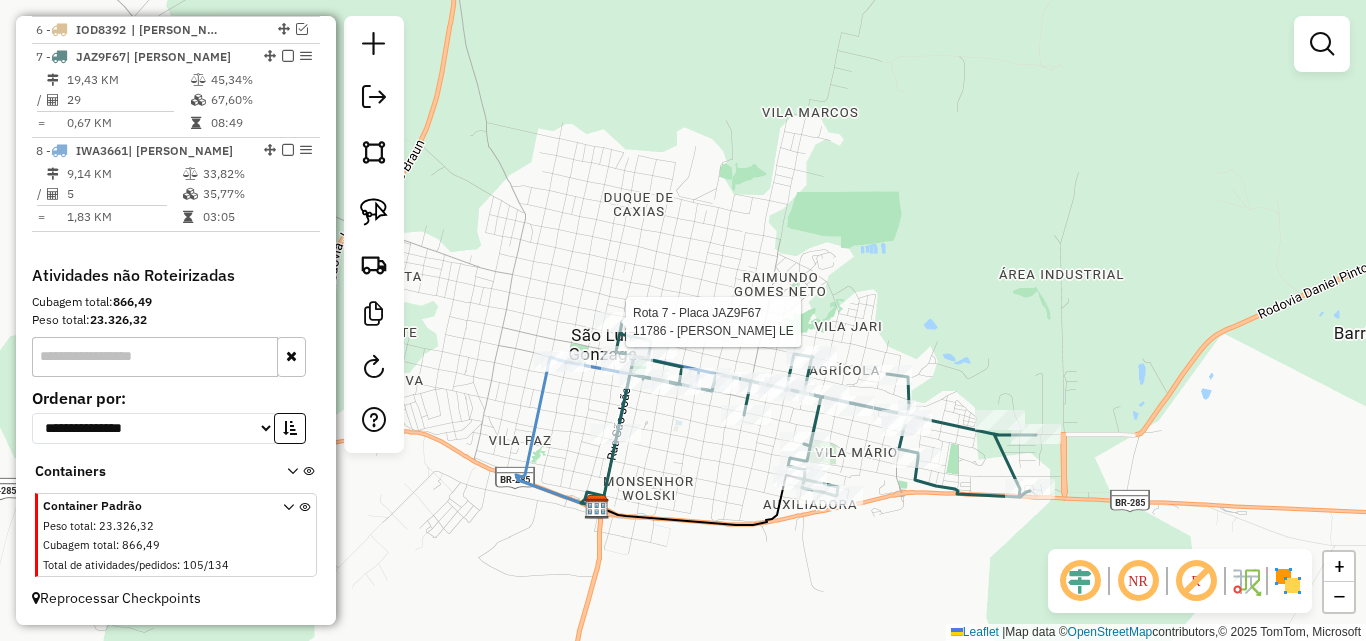 select on "*********" 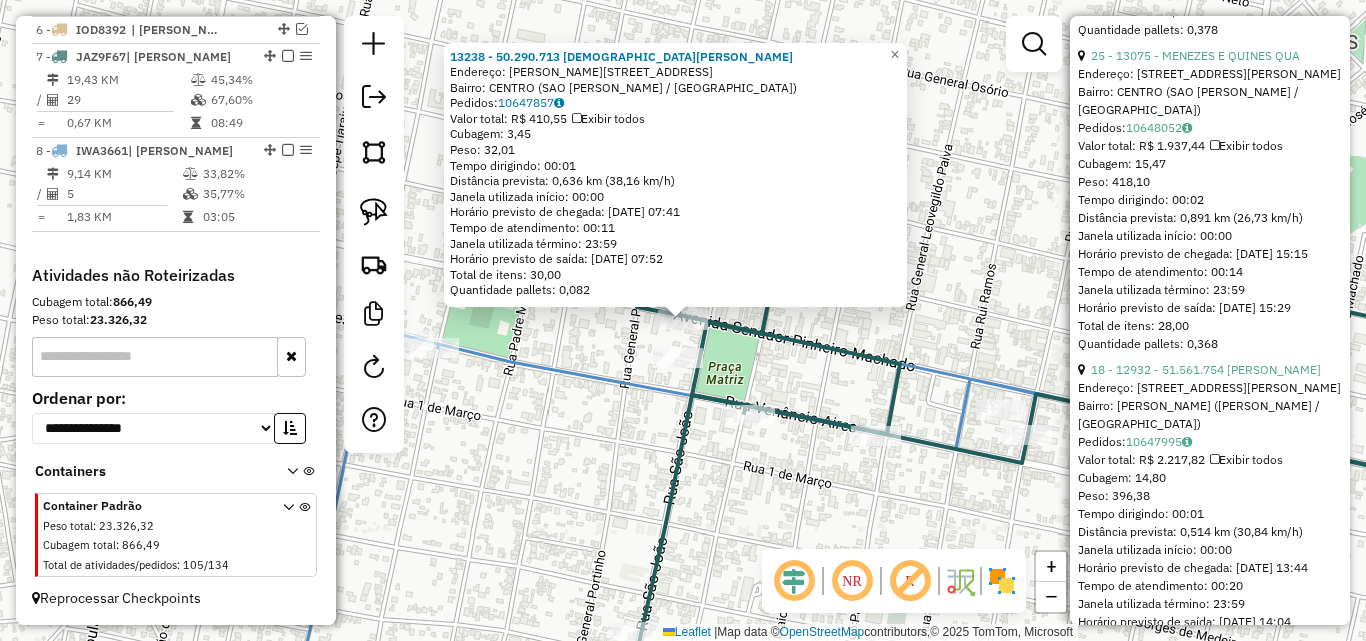 scroll, scrollTop: 1600, scrollLeft: 0, axis: vertical 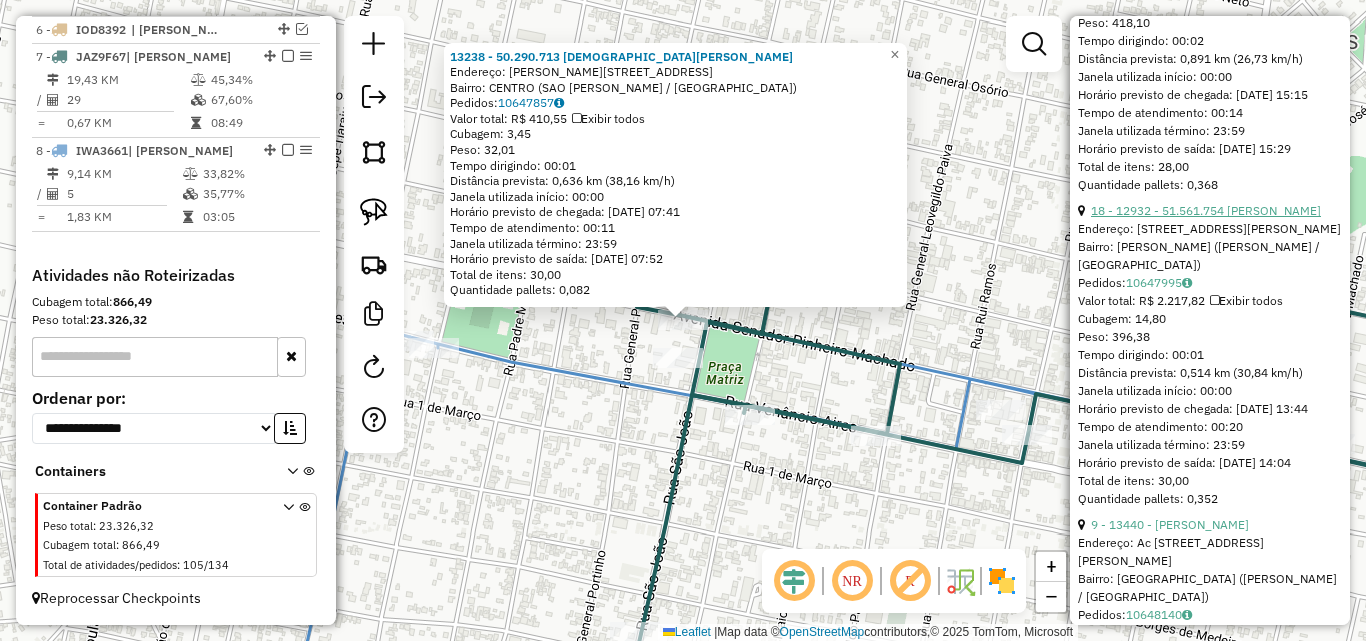 click on "18 - 12932 - 51.561.754 [PERSON_NAME]" at bounding box center [1206, 210] 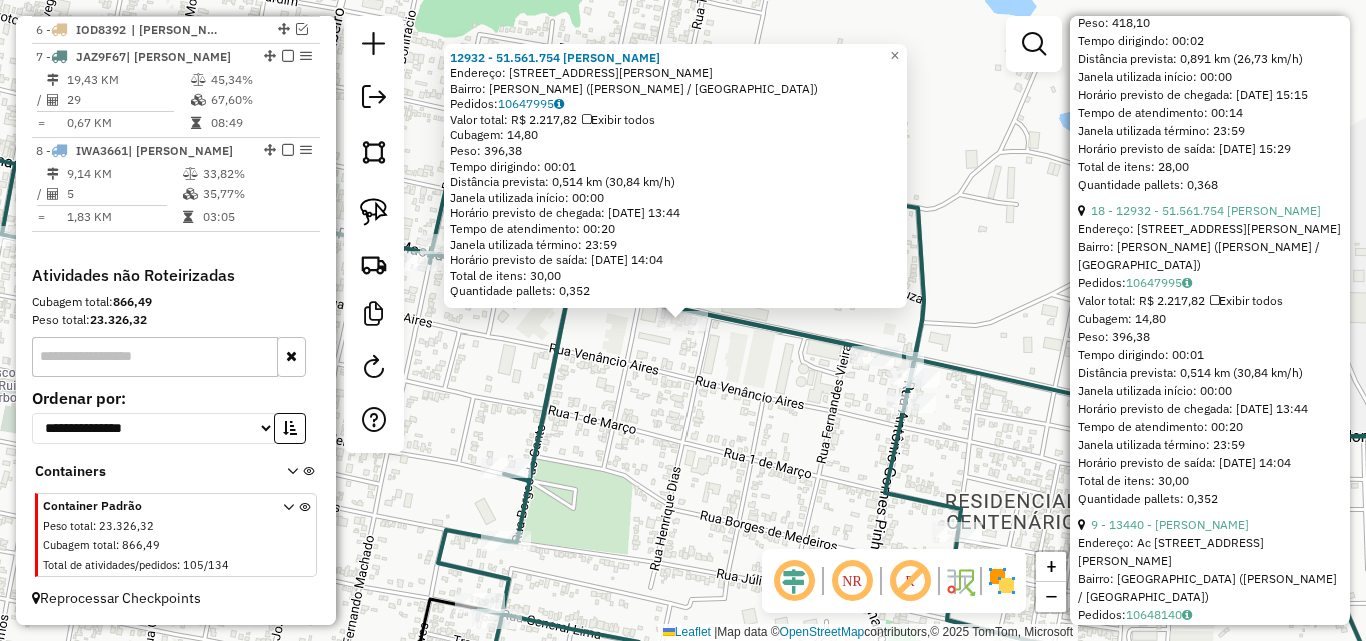 scroll, scrollTop: 1800, scrollLeft: 0, axis: vertical 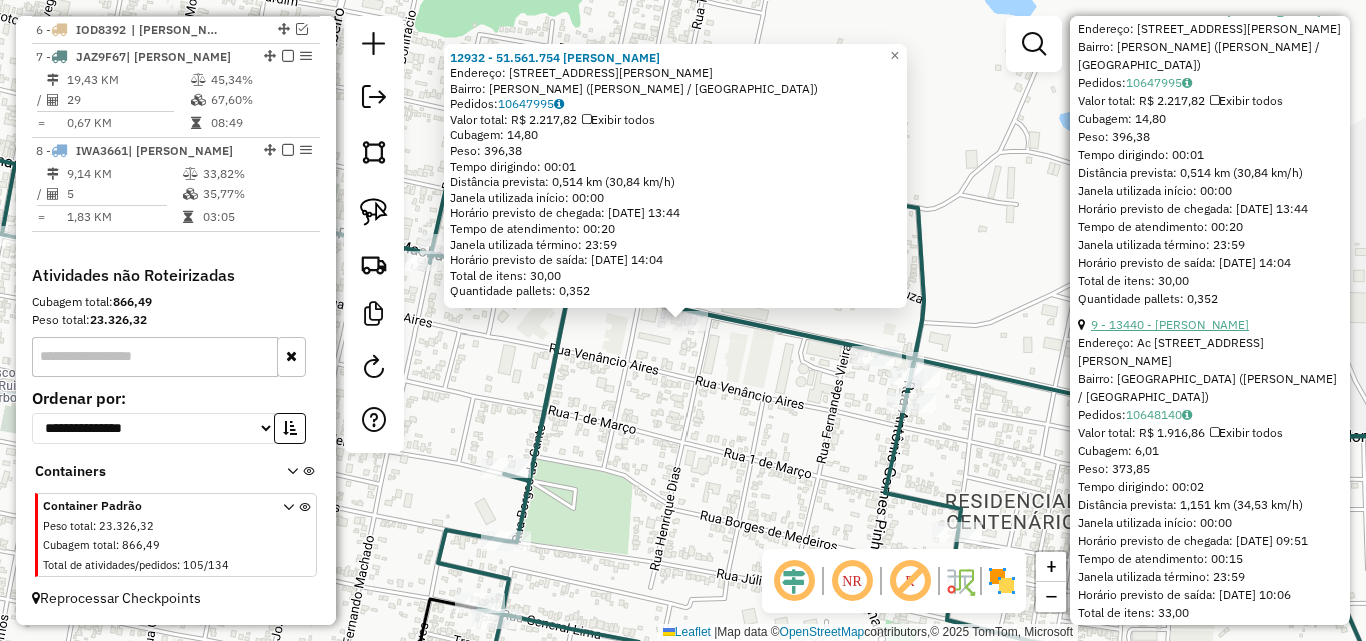 click on "9 - 13440 - [PERSON_NAME]" at bounding box center [1170, 324] 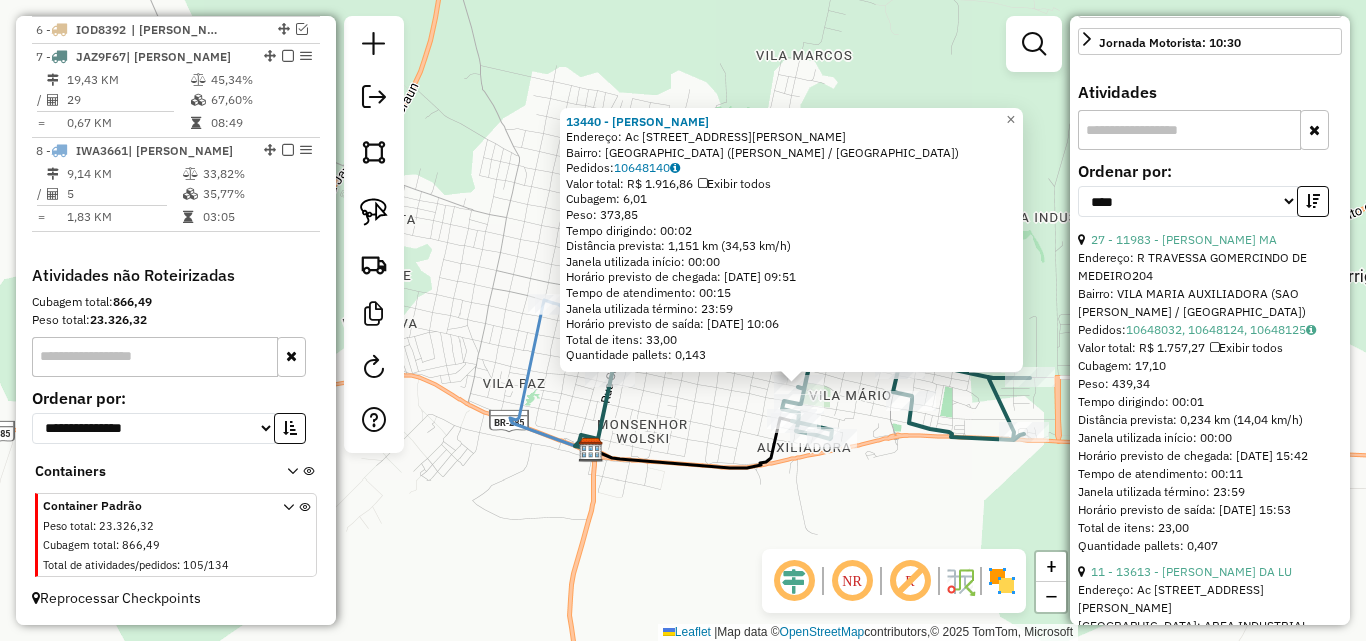 scroll, scrollTop: 500, scrollLeft: 0, axis: vertical 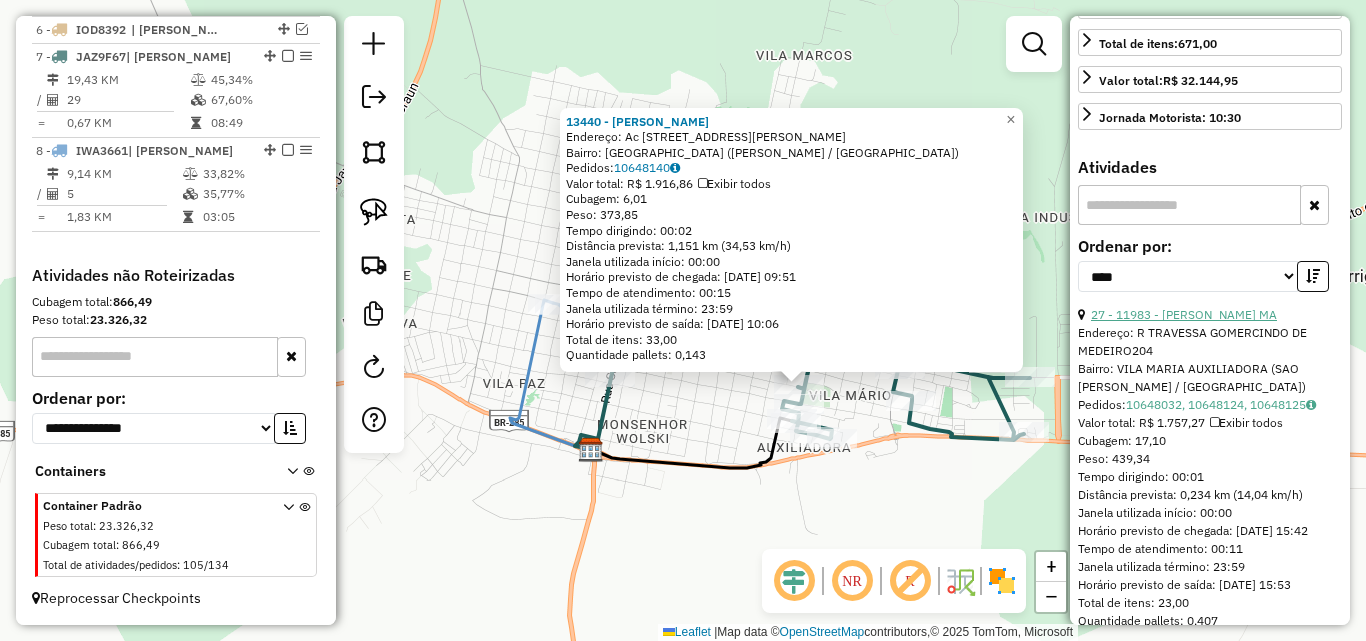 click on "27 - 11983 - [PERSON_NAME] MA" at bounding box center [1184, 314] 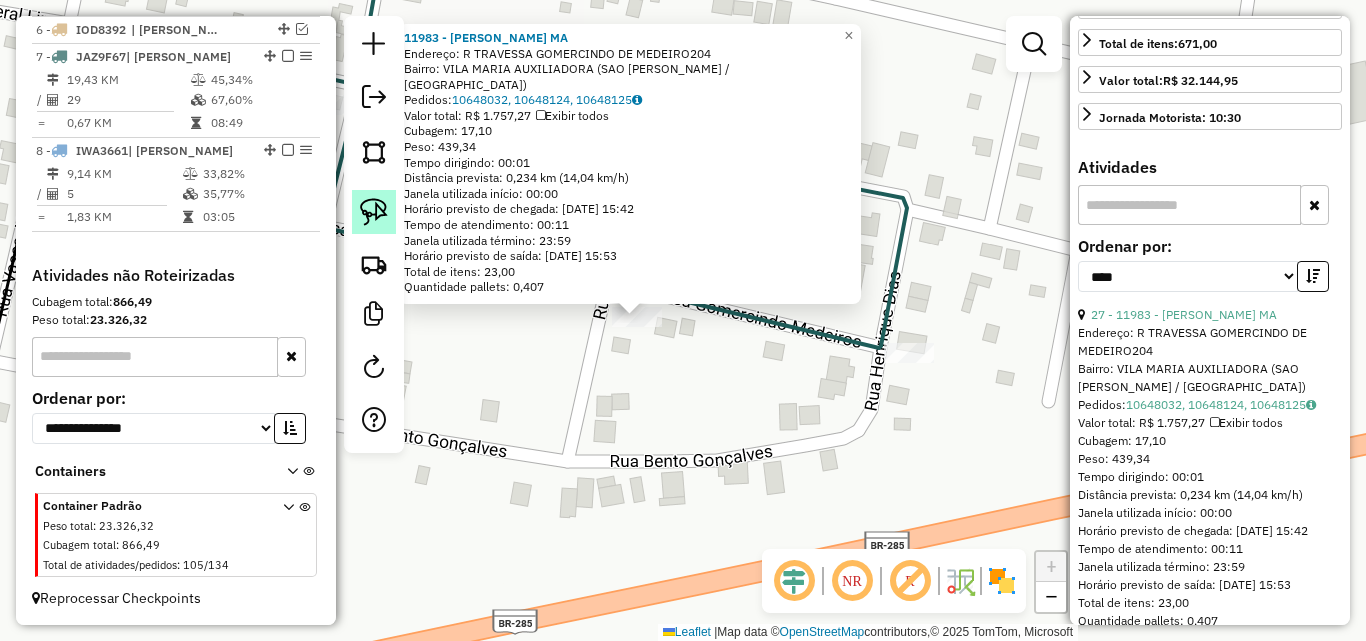 click 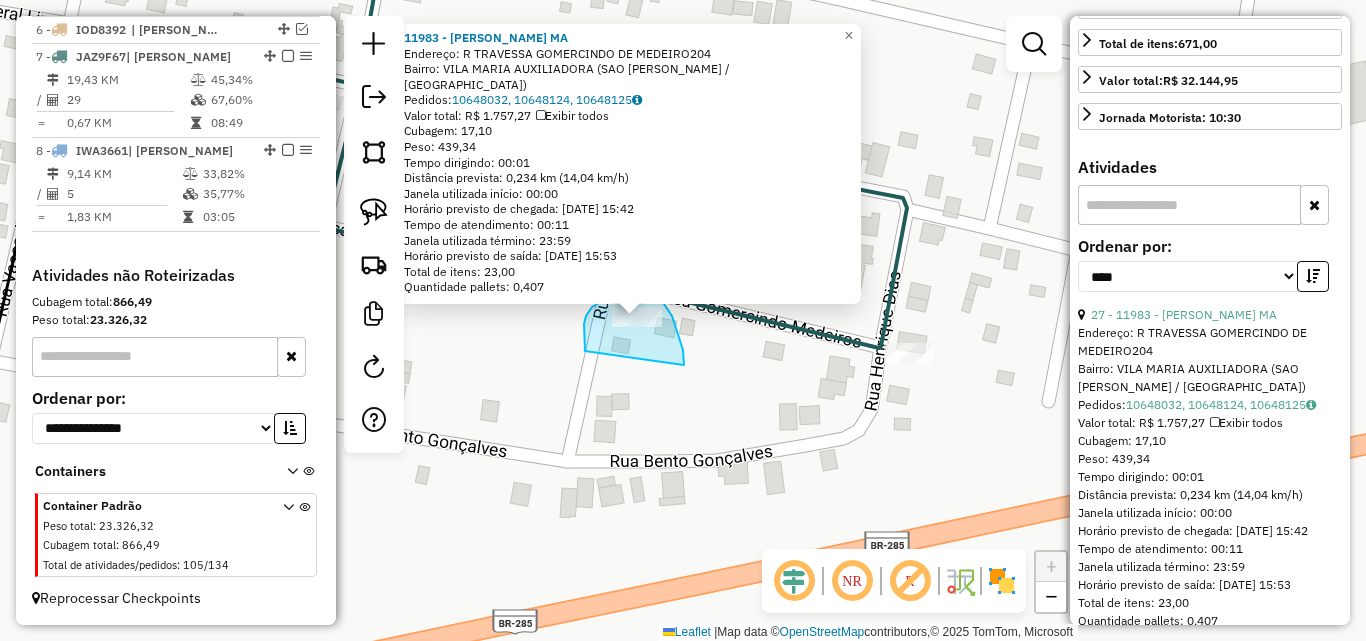 drag, startPoint x: 585, startPoint y: 348, endPoint x: 684, endPoint y: 376, distance: 102.88343 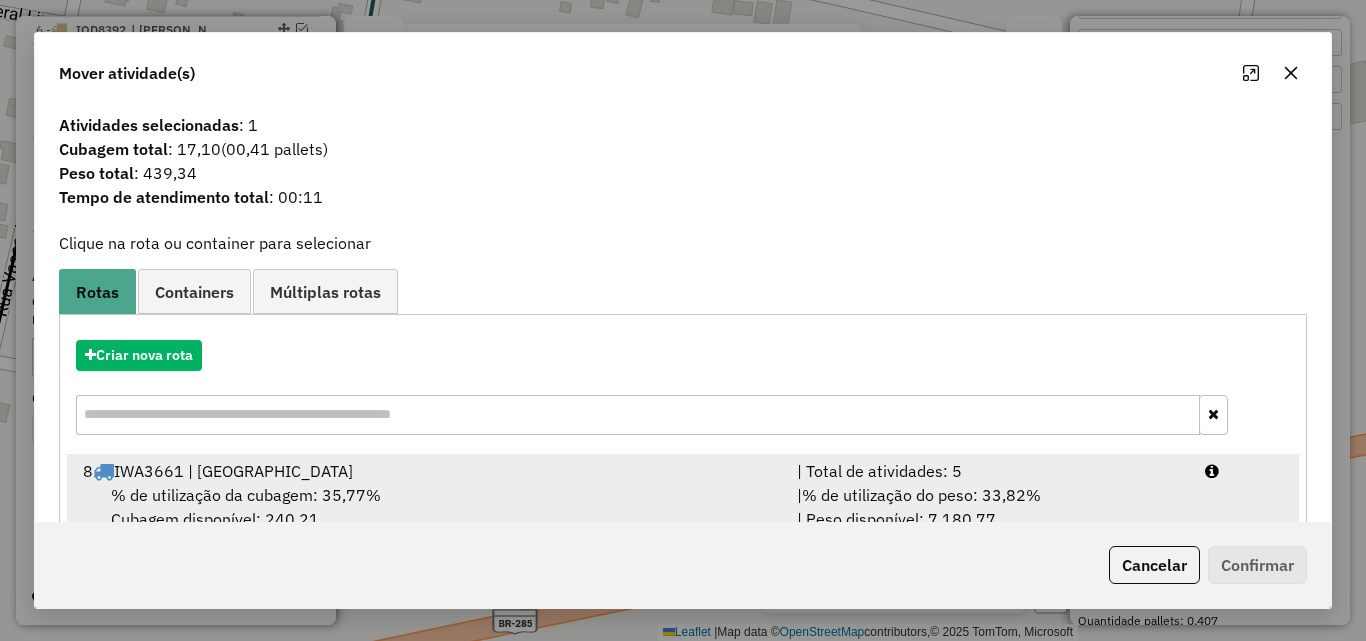 click on "8  IWA3661 | [GEOGRAPHIC_DATA]" at bounding box center [428, 471] 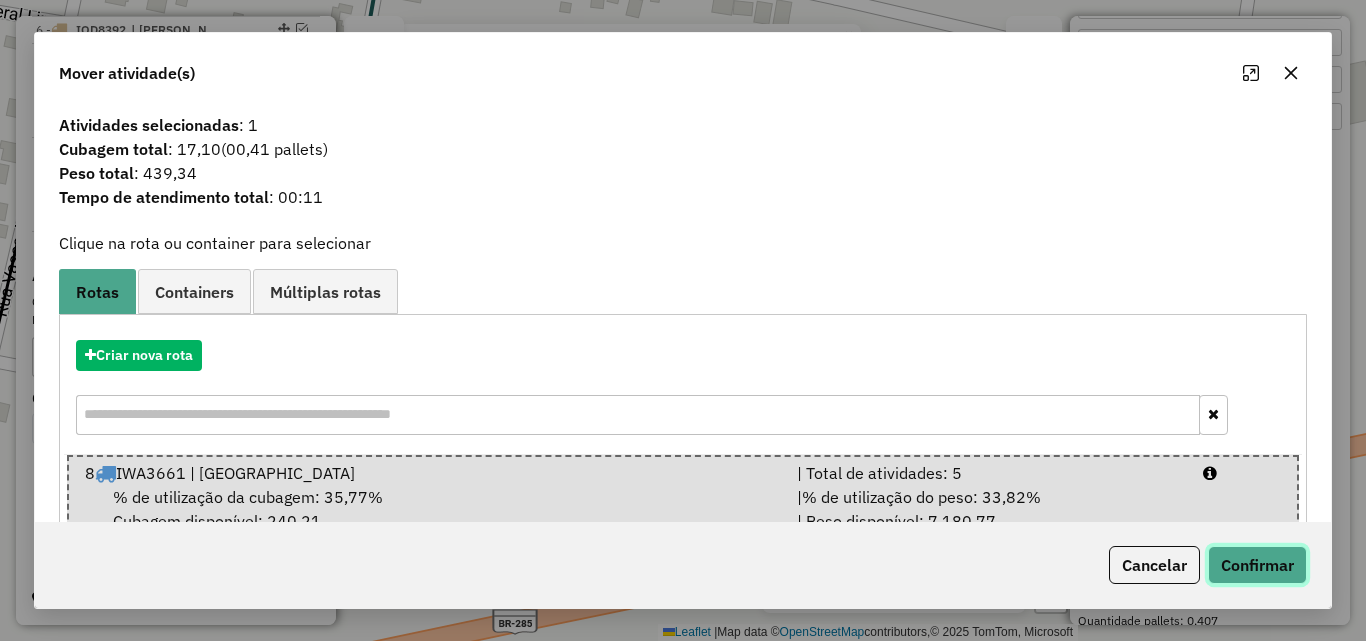 click on "Confirmar" 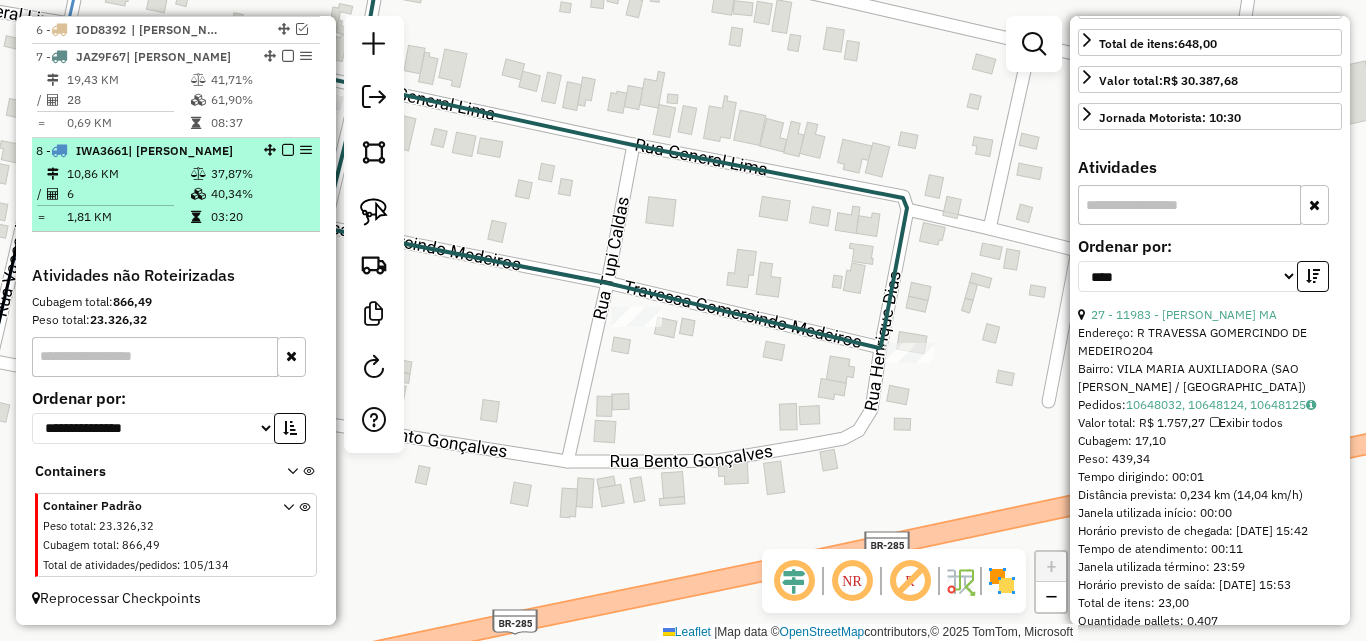 click on "10,86 KM" at bounding box center (128, 174) 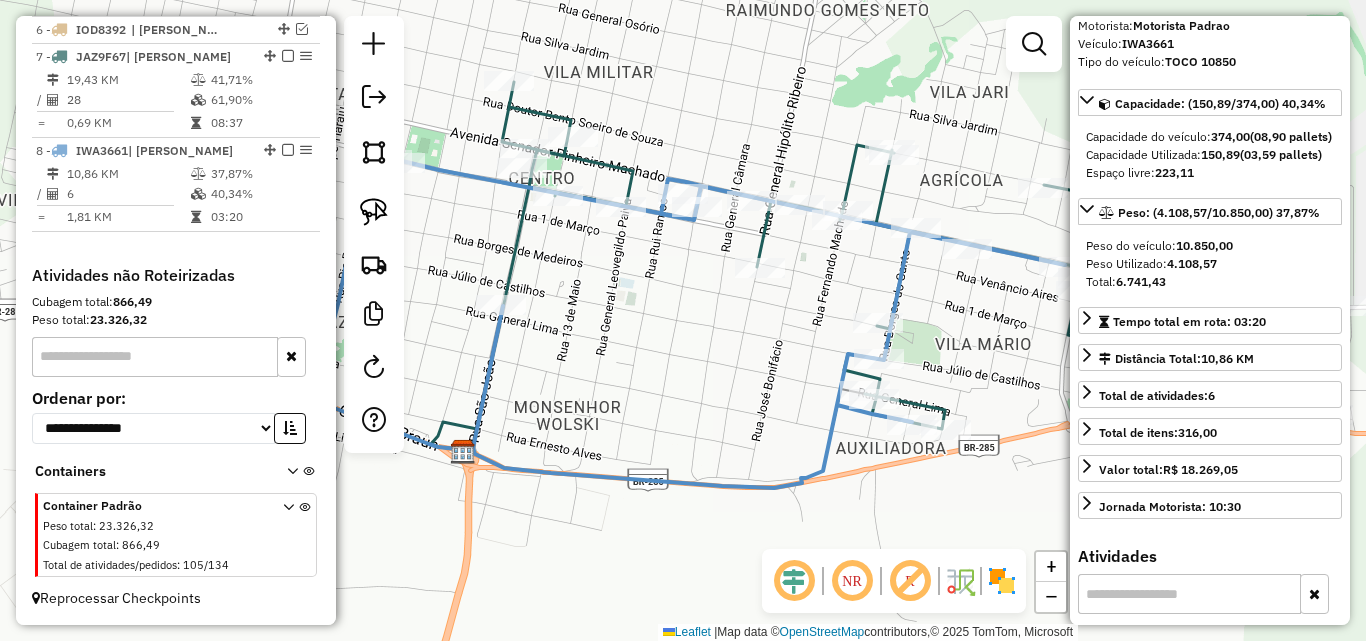 scroll, scrollTop: 100, scrollLeft: 0, axis: vertical 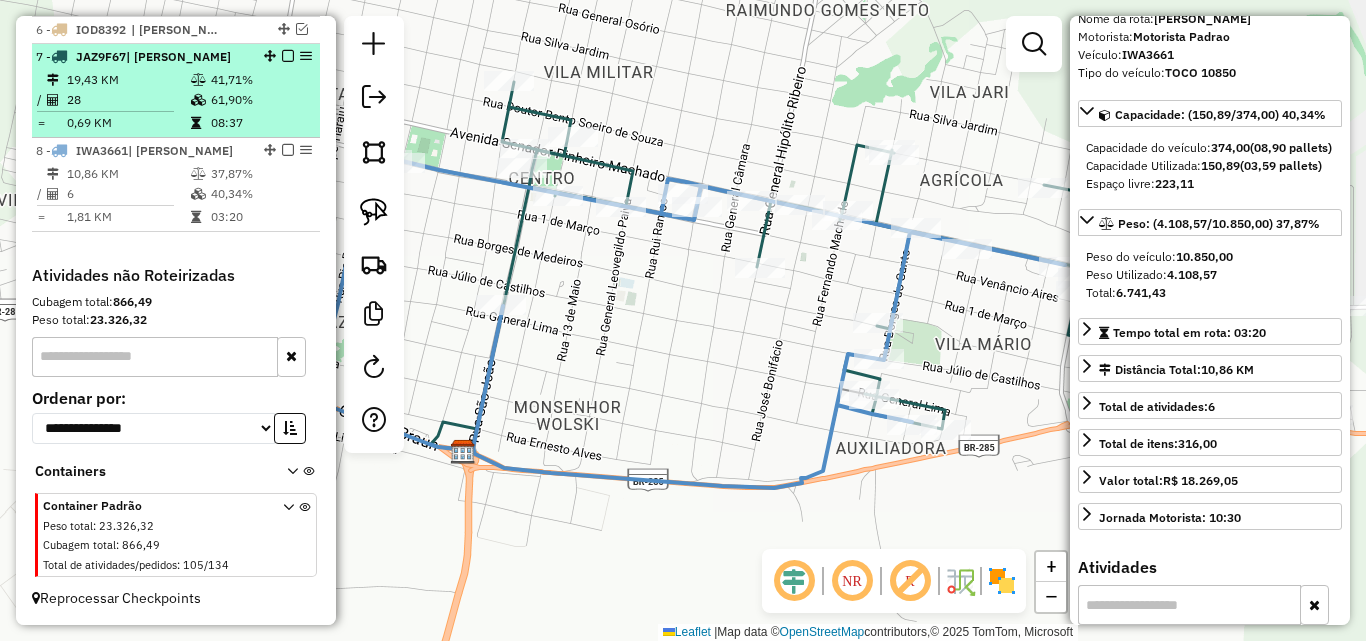 click on "0,69 KM" at bounding box center (128, 123) 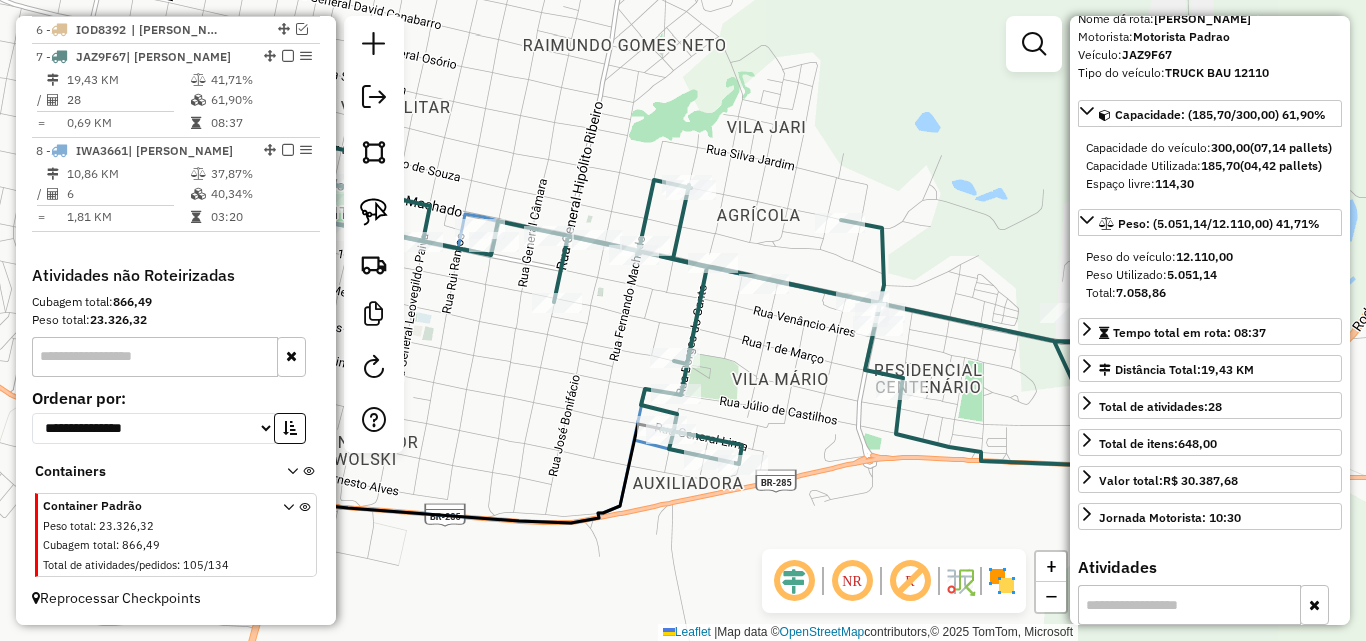 scroll, scrollTop: 500, scrollLeft: 0, axis: vertical 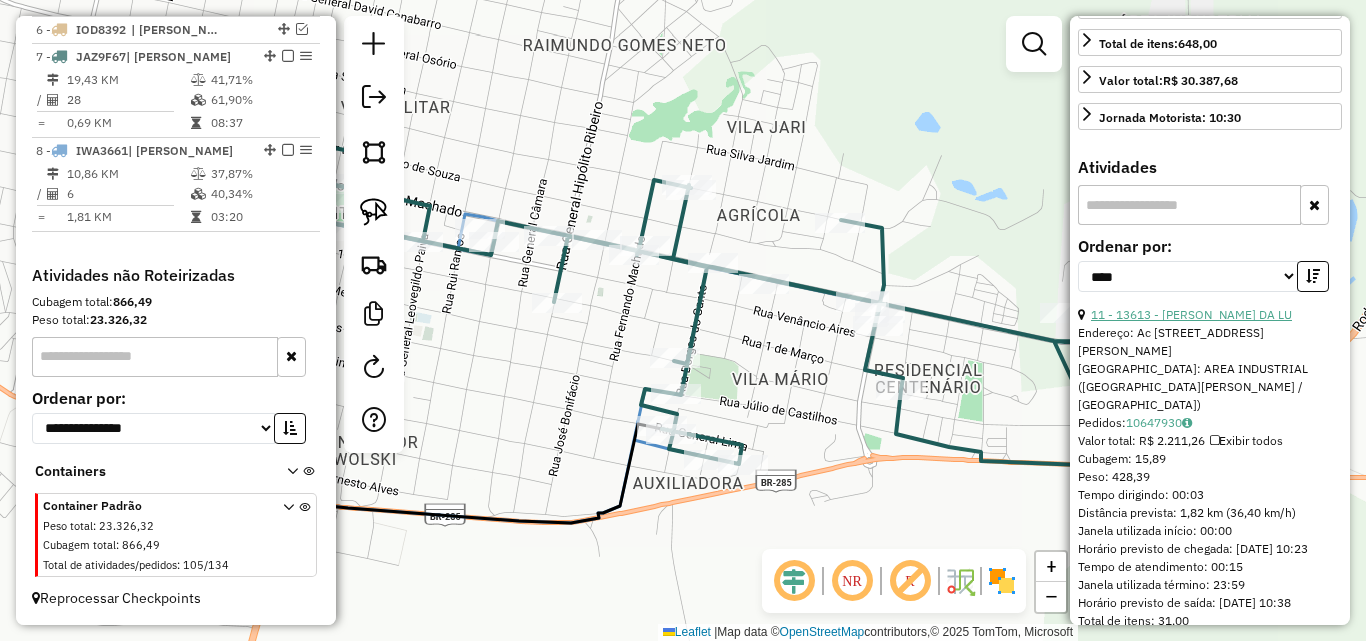 click on "11 - 13613 - [PERSON_NAME] DA LU" at bounding box center (1191, 314) 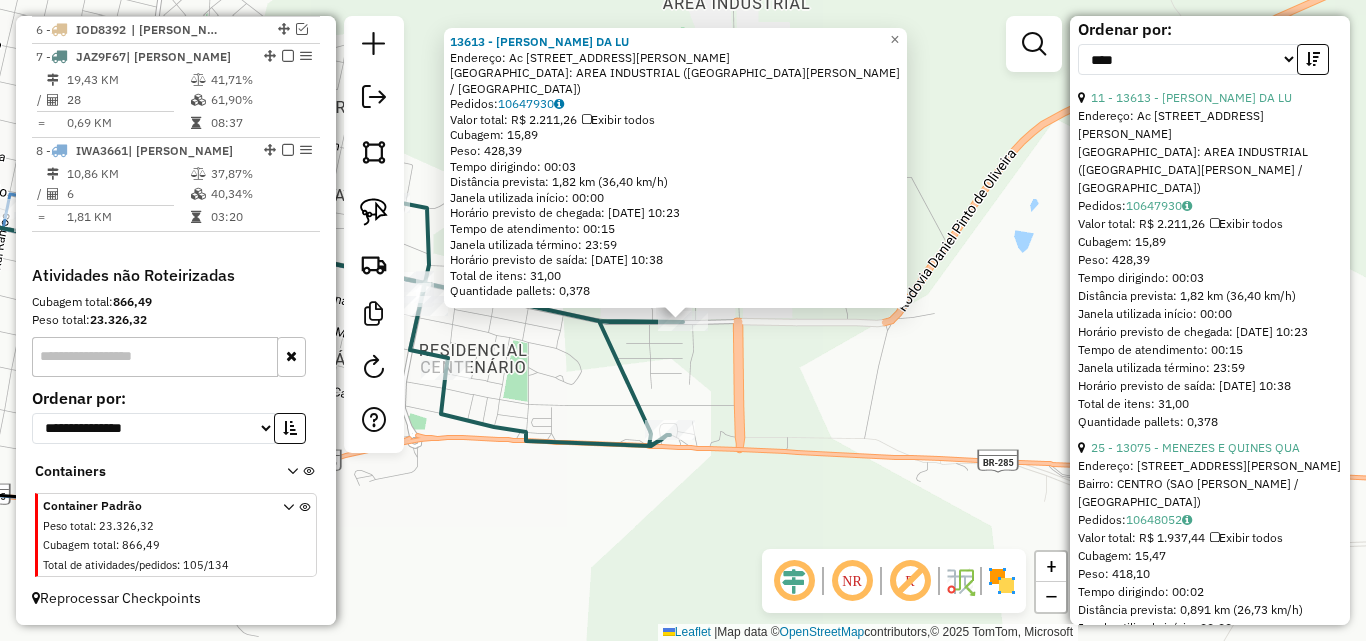 scroll, scrollTop: 800, scrollLeft: 0, axis: vertical 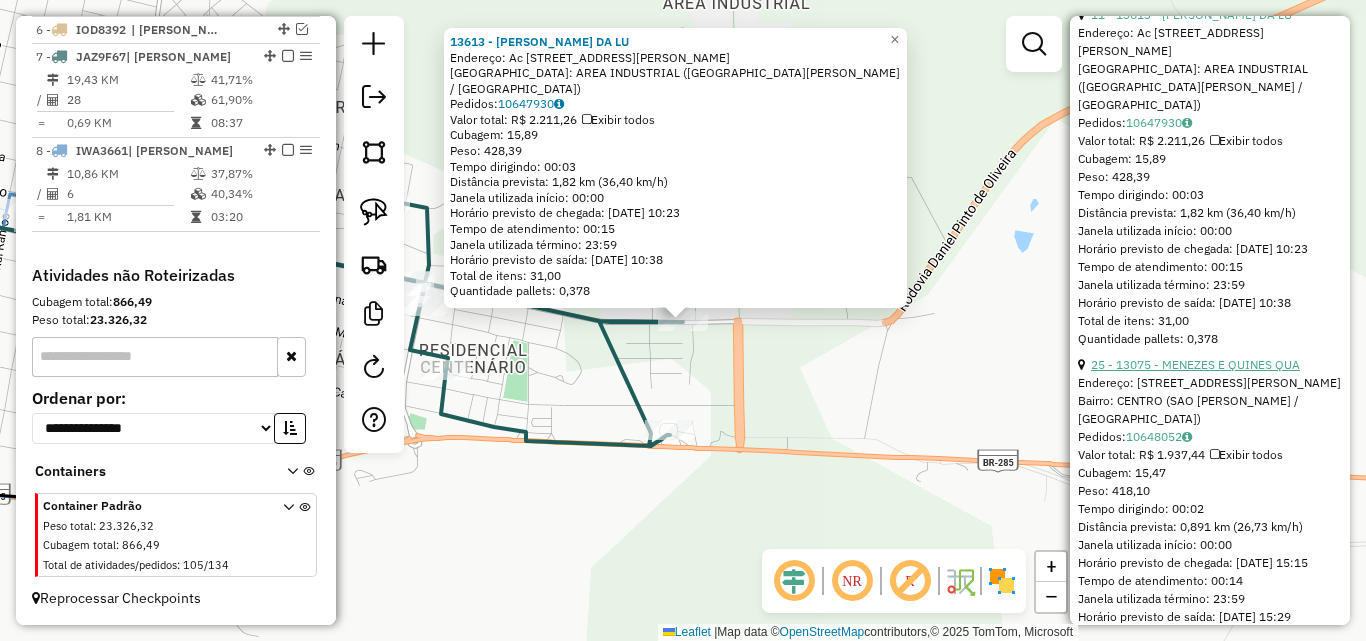 click on "25 - 13075 - MENEZES E QUINES QUA" at bounding box center [1195, 364] 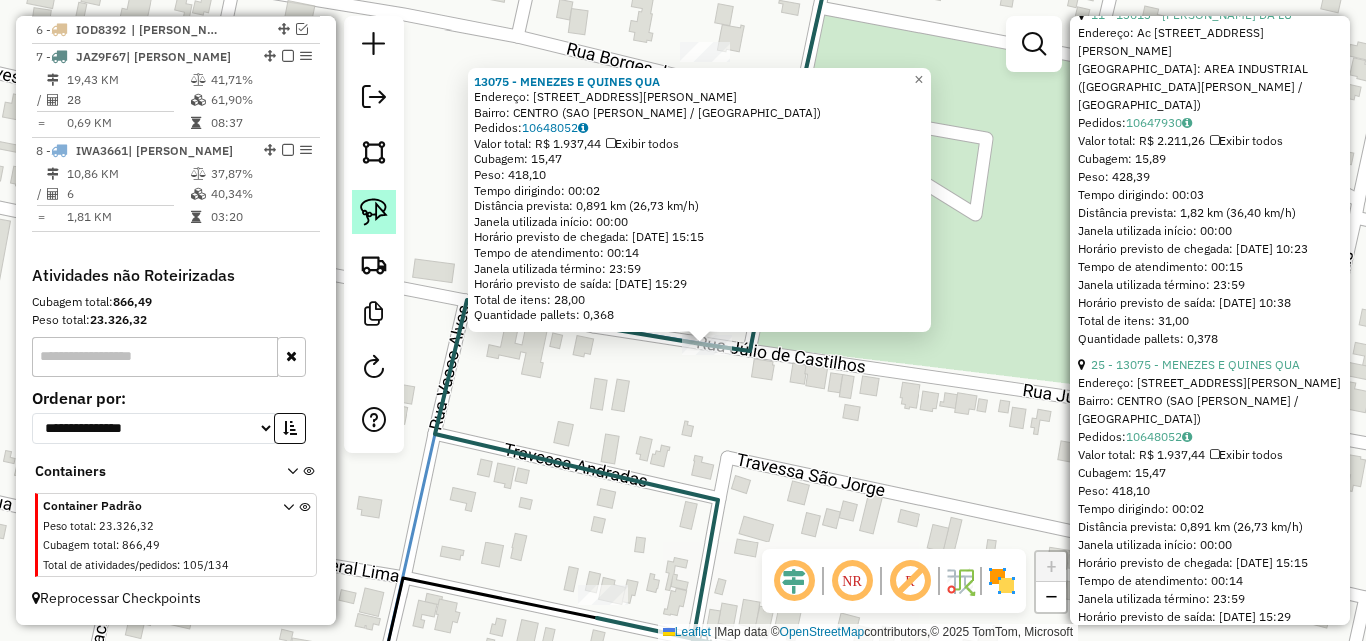 click 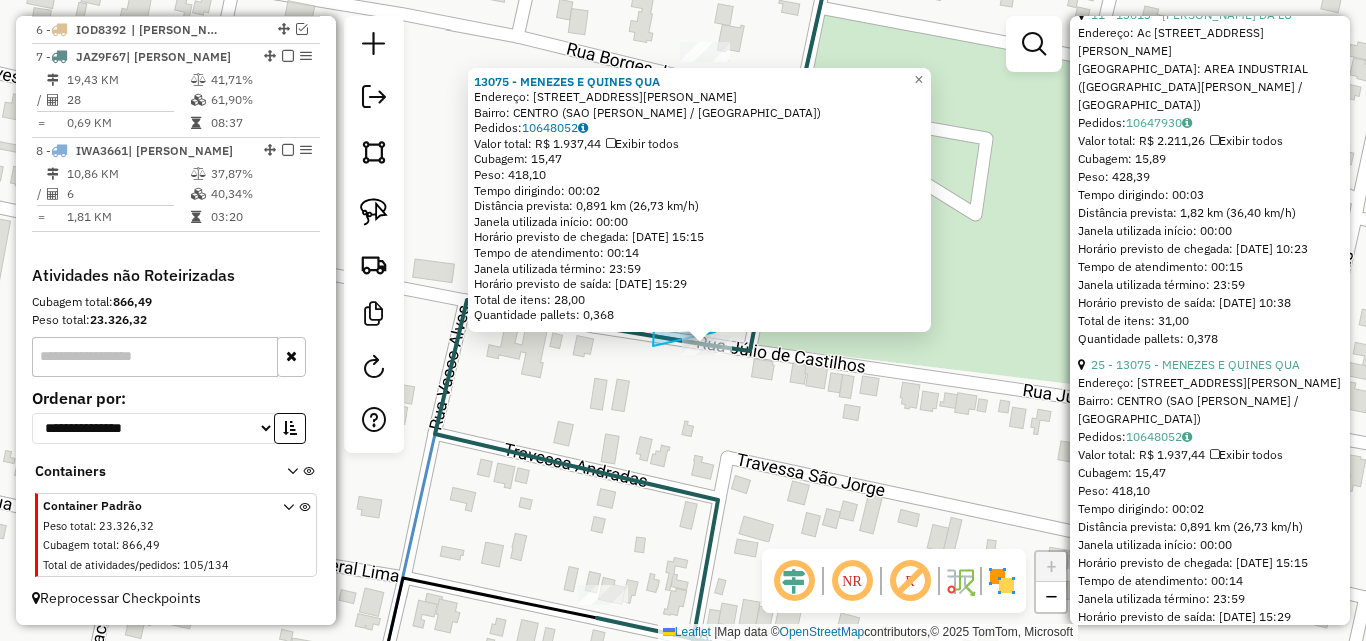 drag, startPoint x: 653, startPoint y: 329, endPoint x: 719, endPoint y: 359, distance: 72.498276 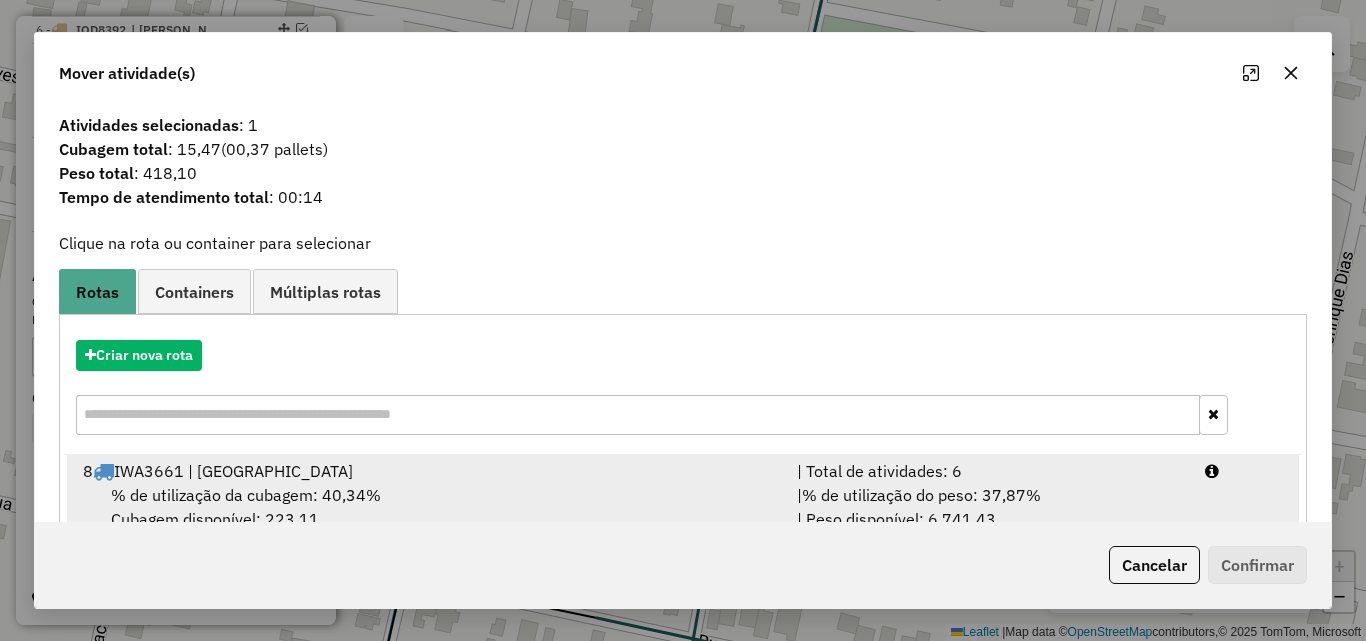 click on "% de utilização da cubagem: 40,34%  Cubagem disponível: 223,11" at bounding box center (428, 507) 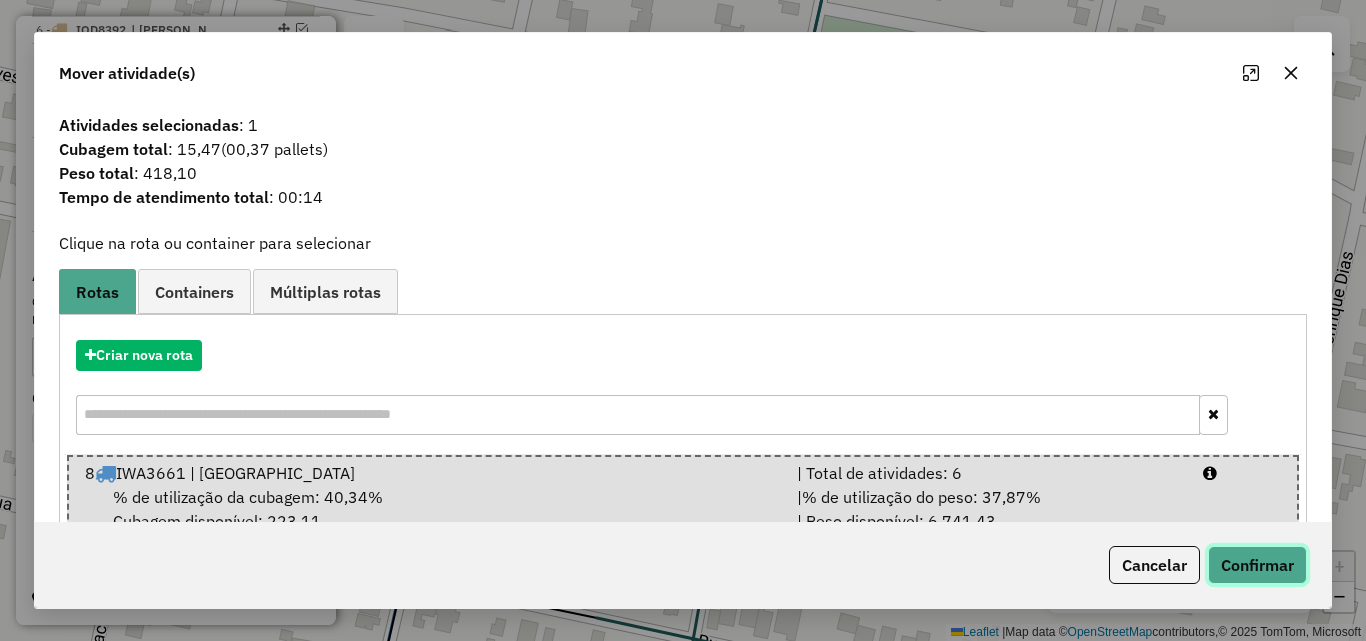 click on "Confirmar" 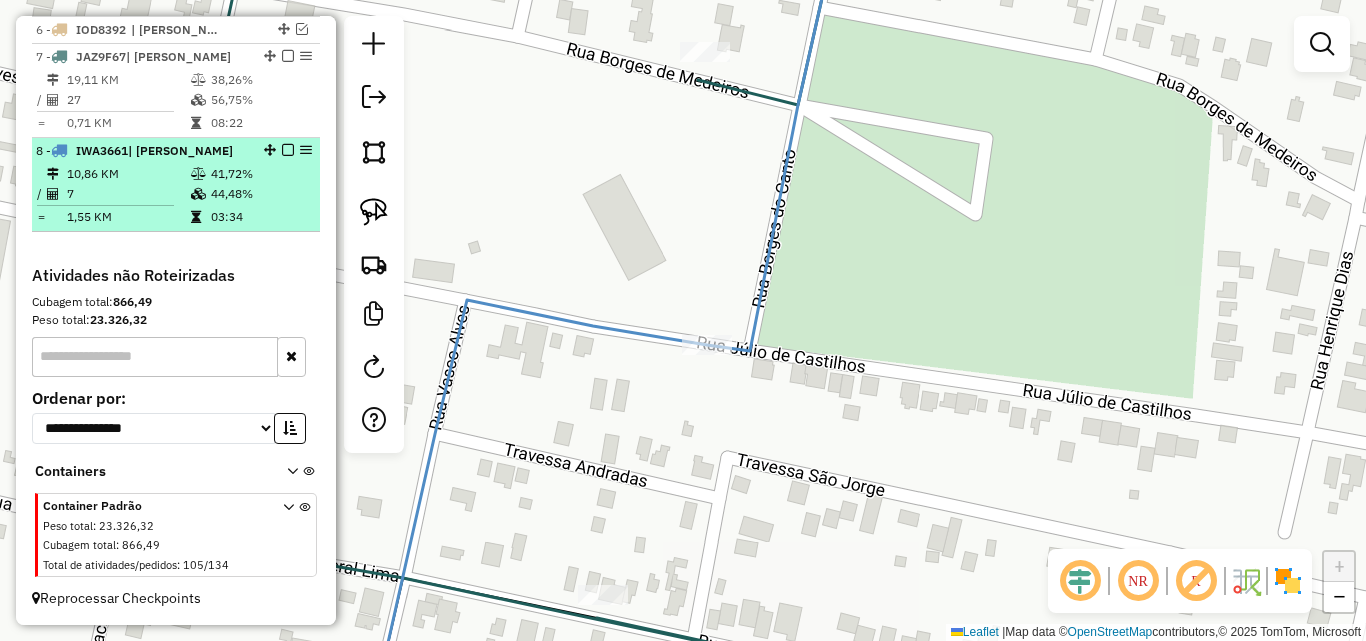 click on "10,86 KM" at bounding box center (128, 174) 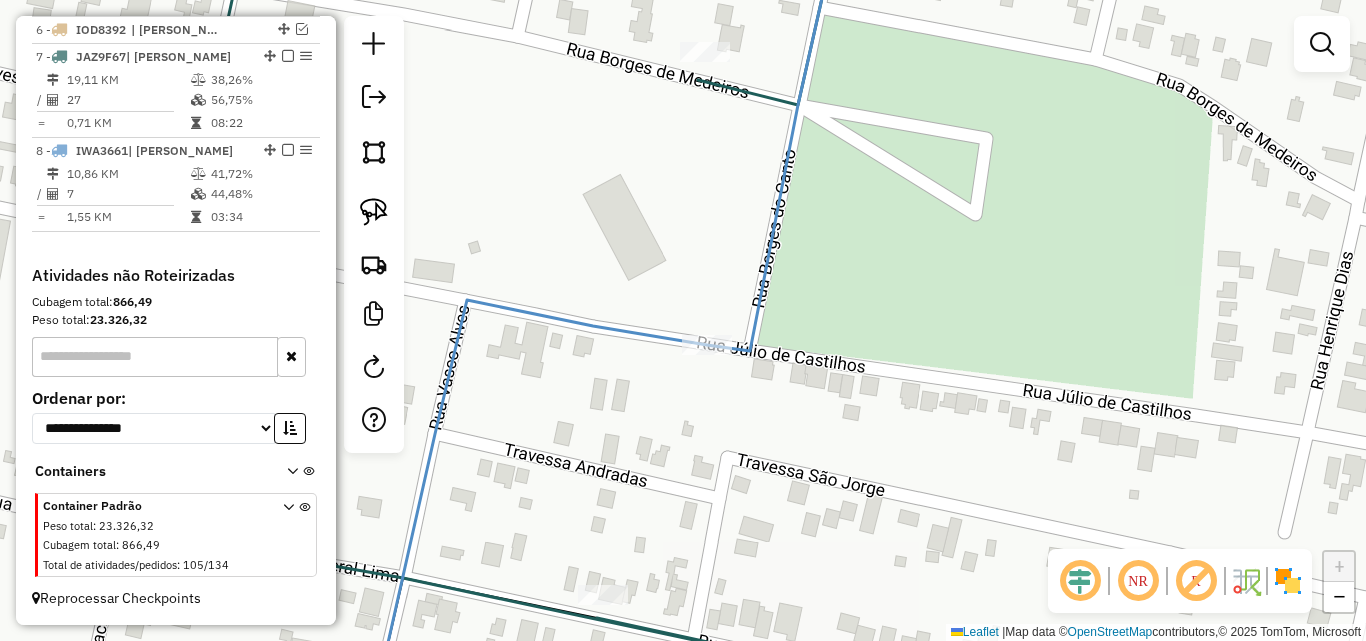 select on "*********" 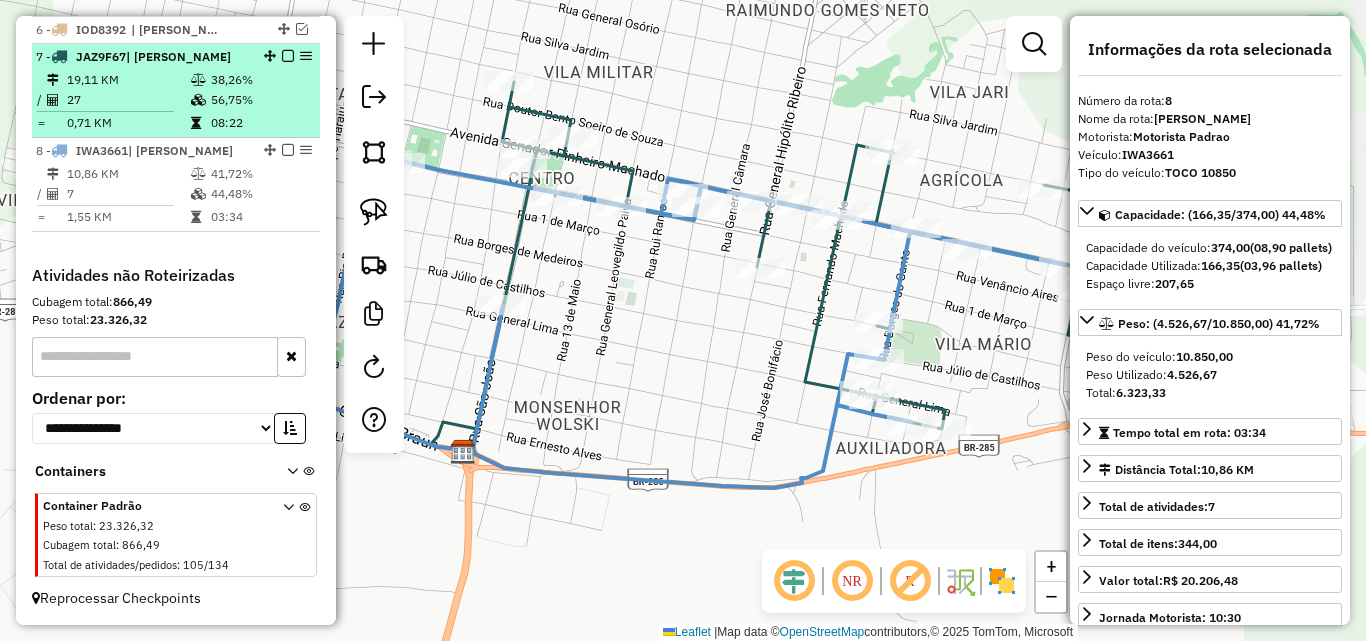 click on "27" at bounding box center [128, 100] 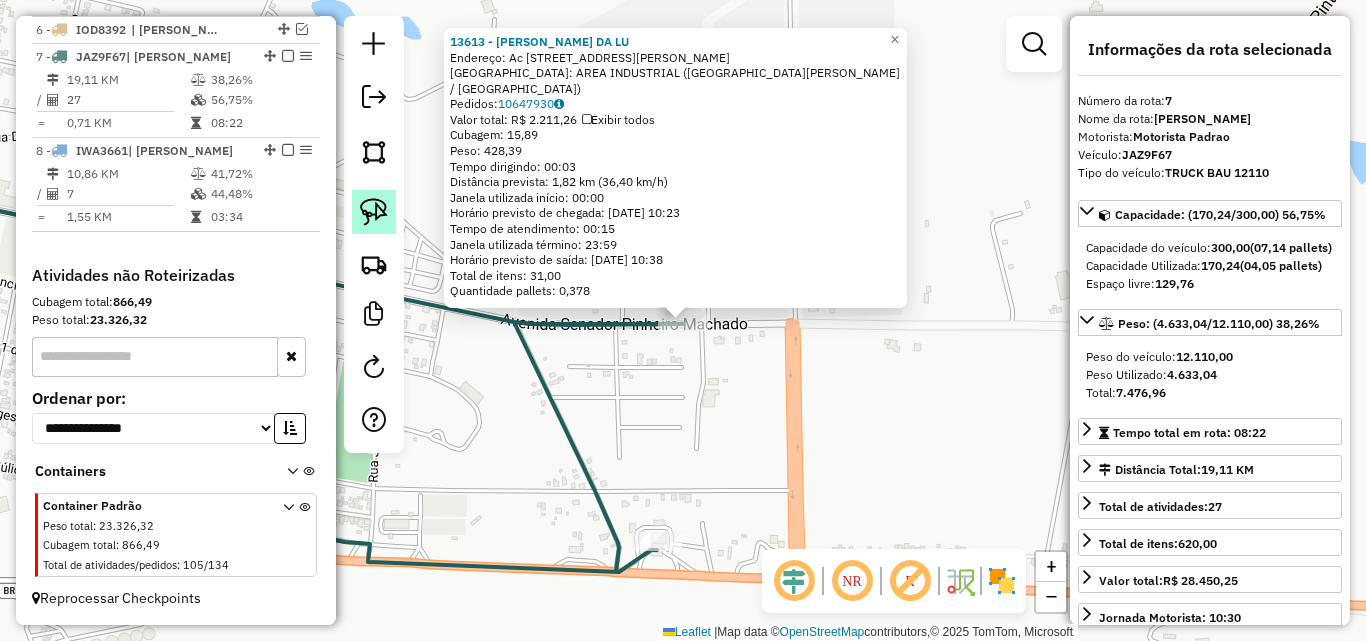 click 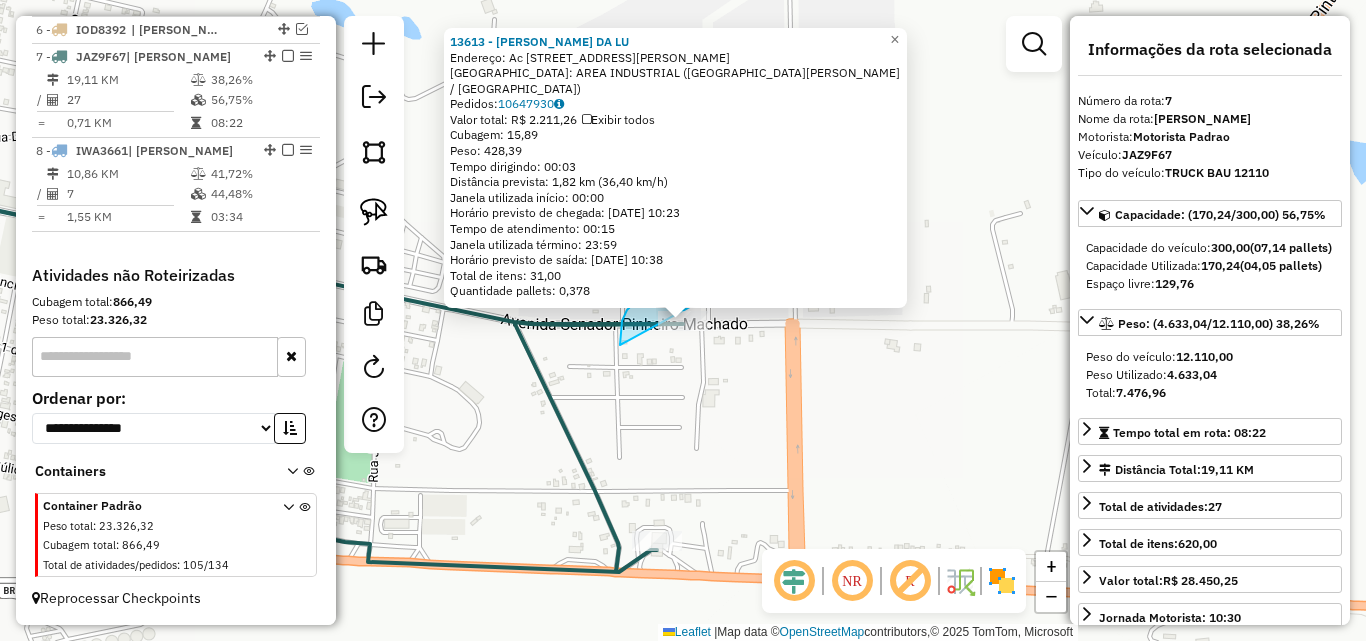 drag, startPoint x: 620, startPoint y: 345, endPoint x: 721, endPoint y: 354, distance: 101.4002 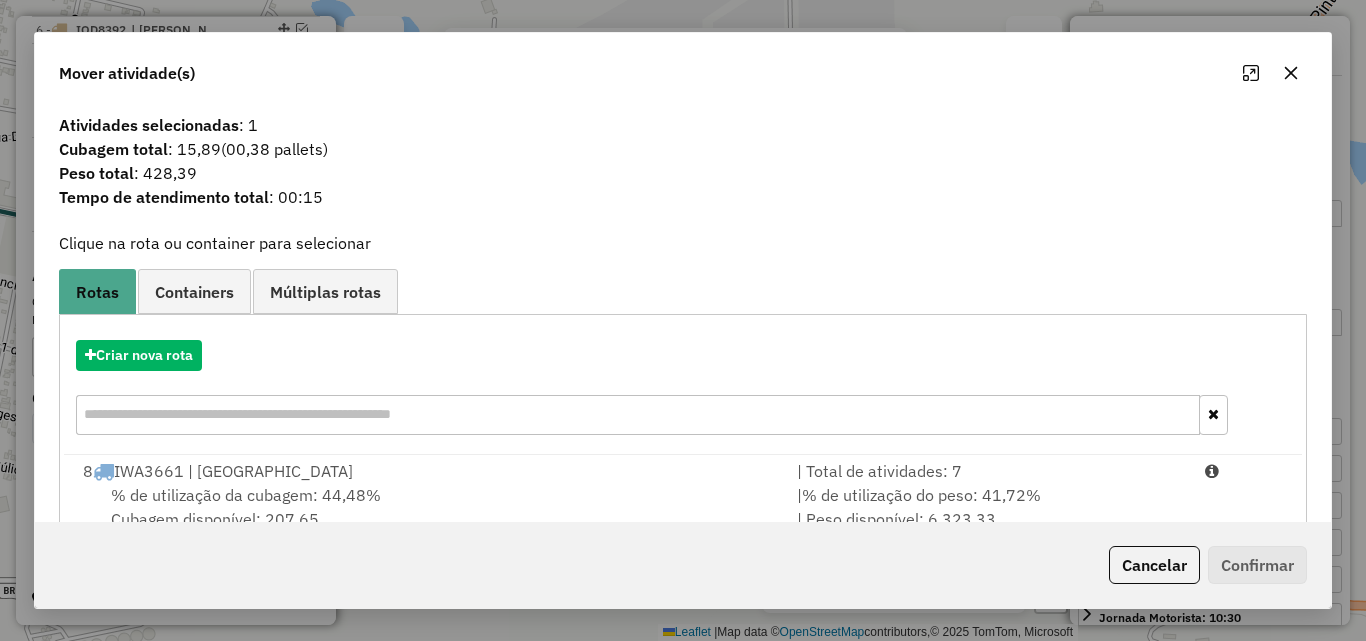 drag, startPoint x: 486, startPoint y: 476, endPoint x: 1164, endPoint y: 576, distance: 685.33496 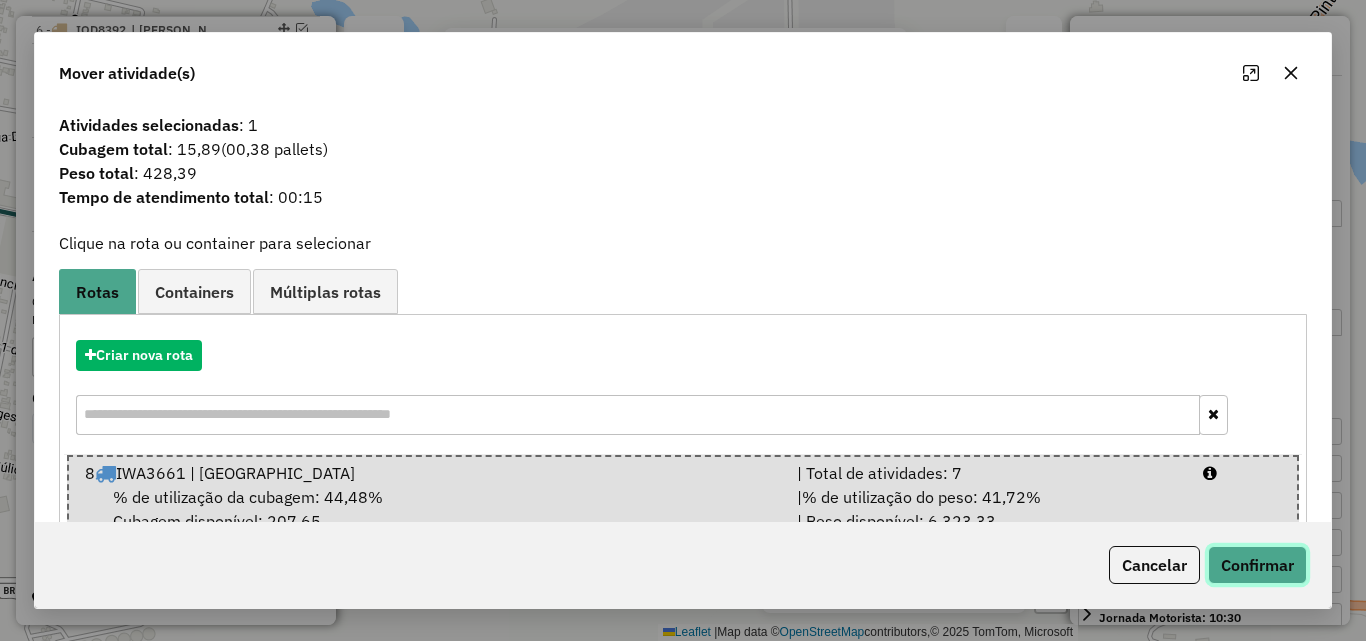 click on "Confirmar" 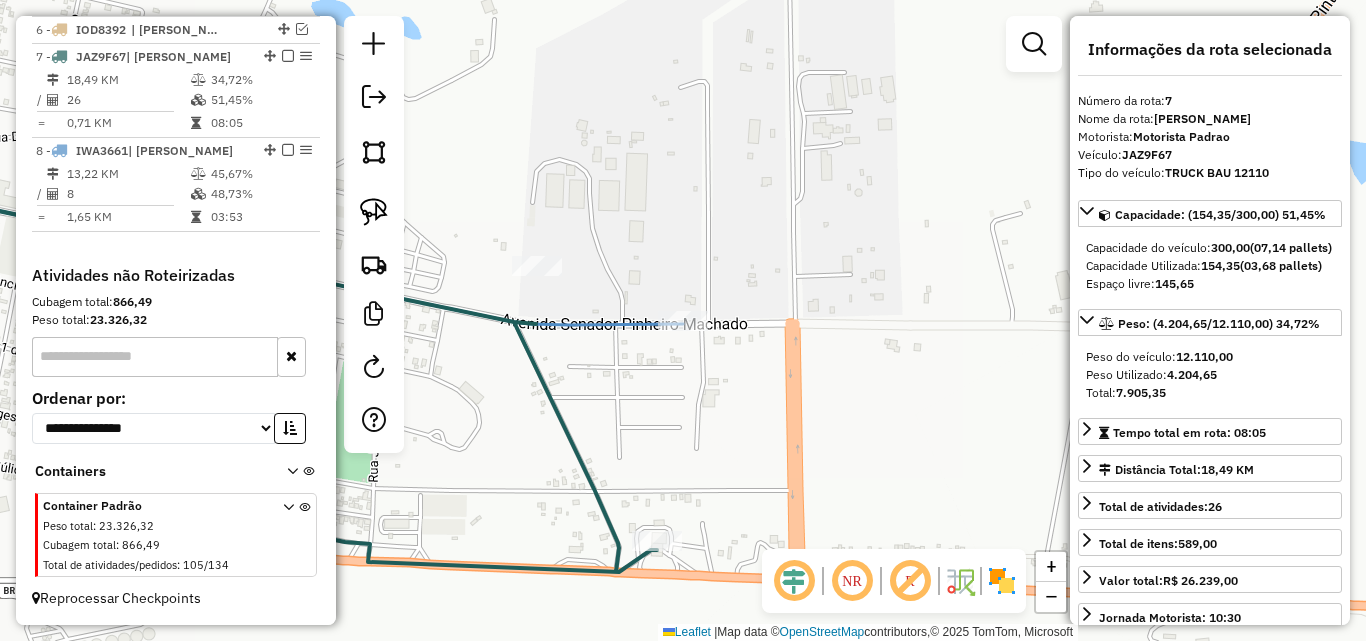 drag, startPoint x: 173, startPoint y: 175, endPoint x: 1365, endPoint y: 325, distance: 1201.4009 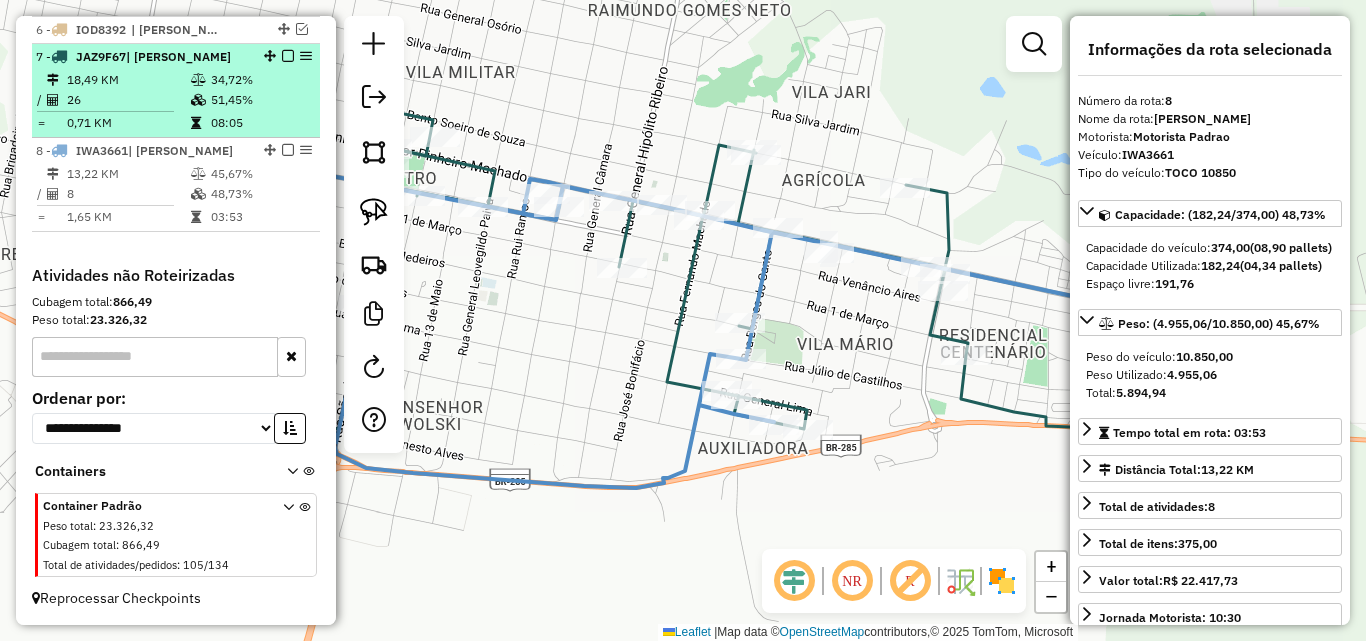 click on "18,49 KM" at bounding box center (128, 80) 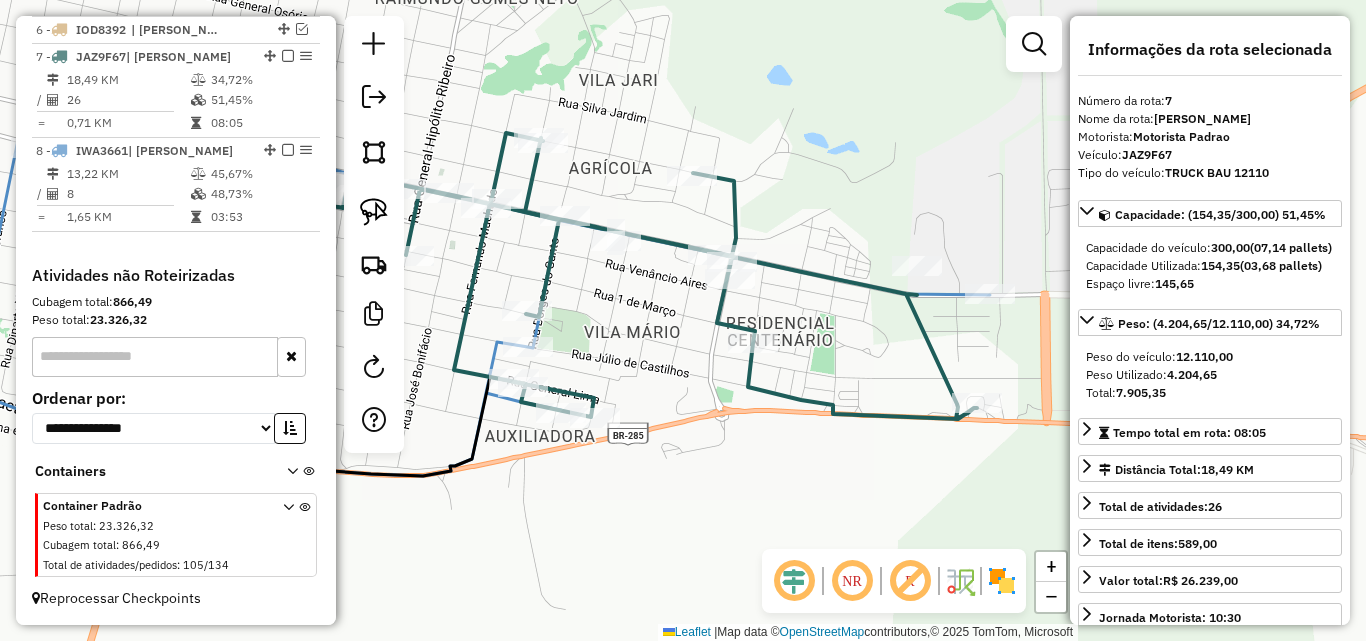 drag, startPoint x: 984, startPoint y: 351, endPoint x: 852, endPoint y: 305, distance: 139.78555 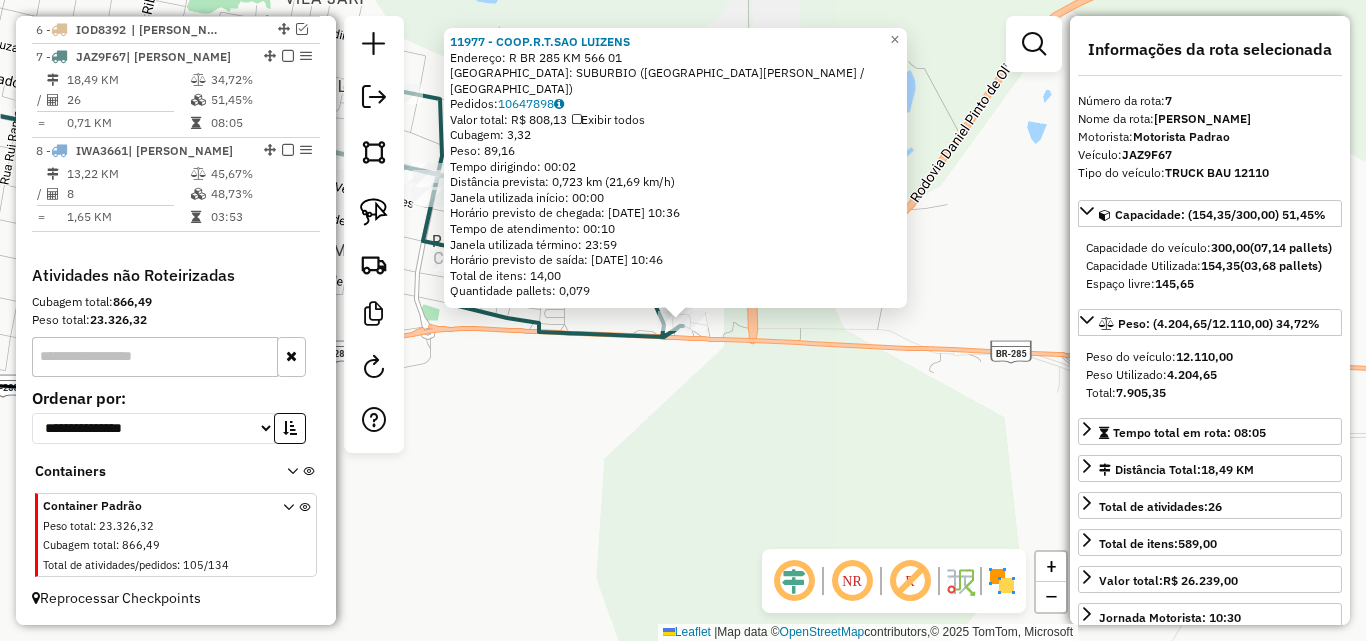 click on "11977 - COOP.R.T.SAO LUIZENS  Endereço: R   BR 285 KM 566                 01   [GEOGRAPHIC_DATA]: SUBURBIO ([GEOGRAPHIC_DATA][PERSON_NAME] / [GEOGRAPHIC_DATA])   [GEOGRAPHIC_DATA]:  10647898   Valor total: R$ 808,13   Exibir todos   Cubagem: 3,32  Peso: 89,16  Tempo dirigindo: 00:02   Distância prevista: 0,723 km (21,69 km/h)   [GEOGRAPHIC_DATA] utilizada início: 00:00   Horário previsto de chegada: [DATE] 10:36   Tempo de atendimento: 00:10   Janela utilizada término: 23:59   Horário previsto de saída: [DATE] 10:46   Total de itens: 14,00   Quantidade pallets: 0,079  × Janela de atendimento Grade de atendimento Capacidade Transportadoras Veículos Cliente Pedidos  Rotas Selecione os dias de semana para filtrar as janelas de atendimento  Seg   Ter   Qua   Qui   Sex   Sáb   Dom  Informe o período da janela de atendimento: De: Até:  Filtrar exatamente a janela do cliente  Considerar janela de atendimento padrão  Selecione os dias de semana para filtrar as grades de atendimento  Seg   Ter   Qua   Qui   Sex   Sáb   Dom   Peso mínimo:   Peso máximo:  +" 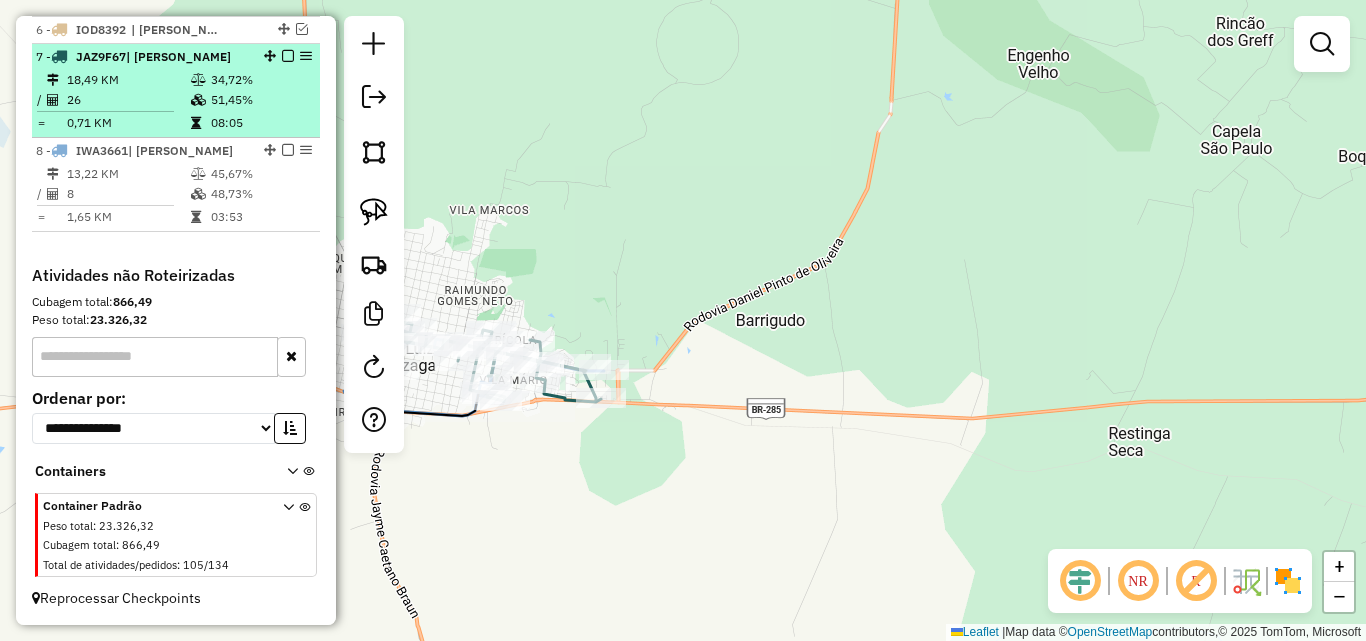 drag, startPoint x: 138, startPoint y: 84, endPoint x: 160, endPoint y: 84, distance: 22 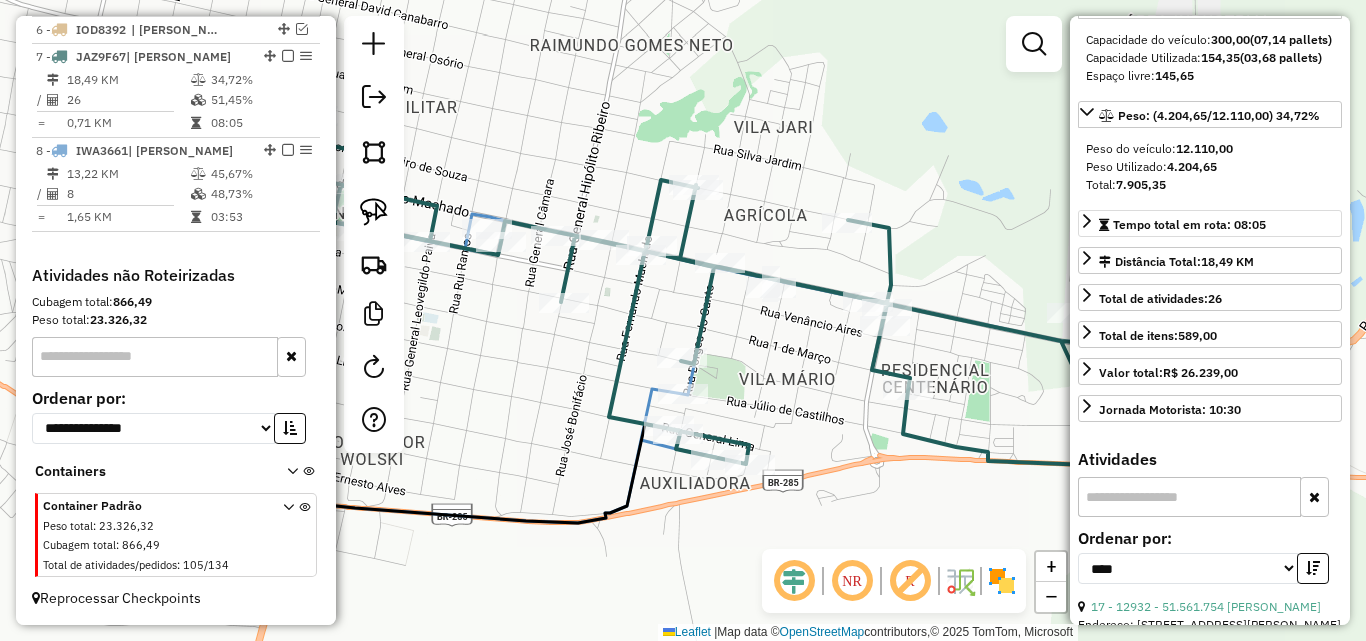 scroll, scrollTop: 500, scrollLeft: 0, axis: vertical 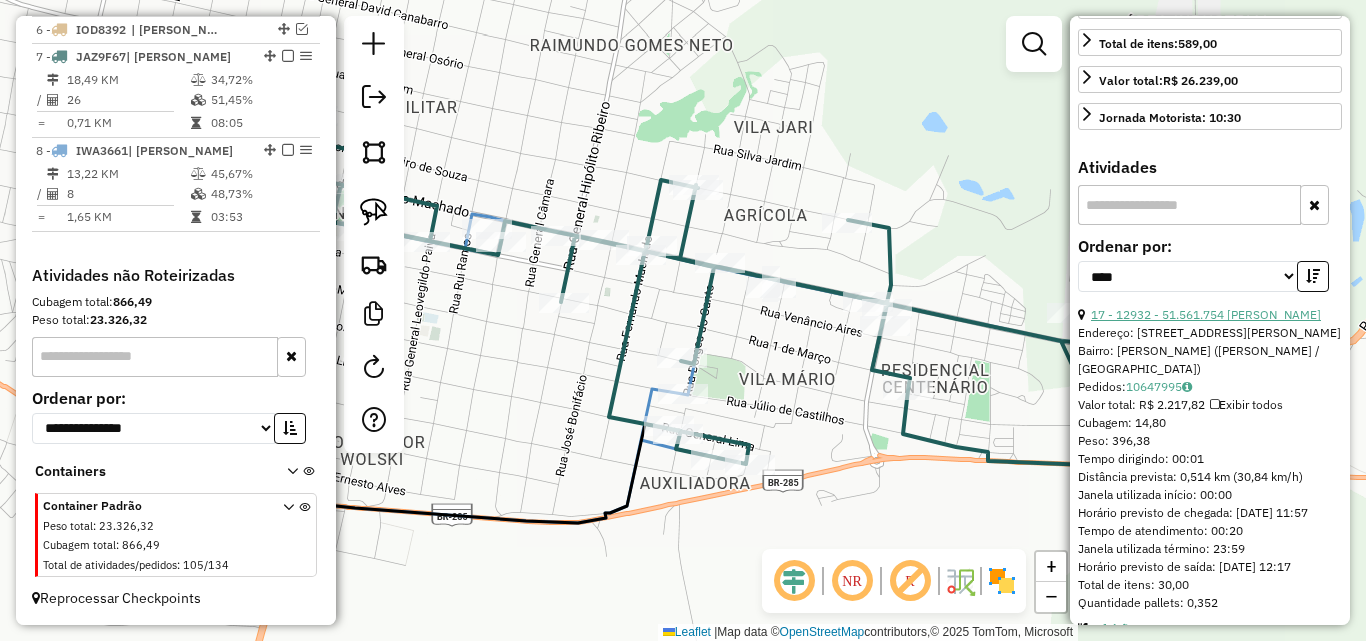 click on "17 - 12932 - 51.561.754 [PERSON_NAME]" at bounding box center (1206, 314) 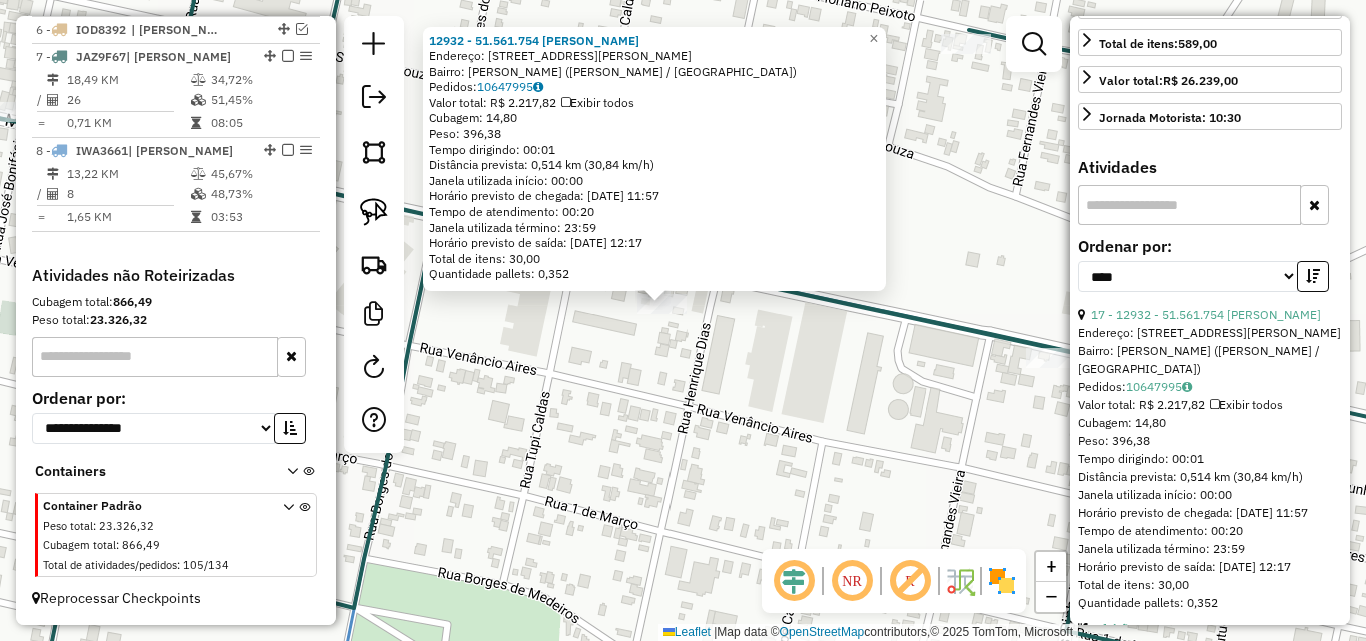 drag, startPoint x: 587, startPoint y: 361, endPoint x: 633, endPoint y: 361, distance: 46 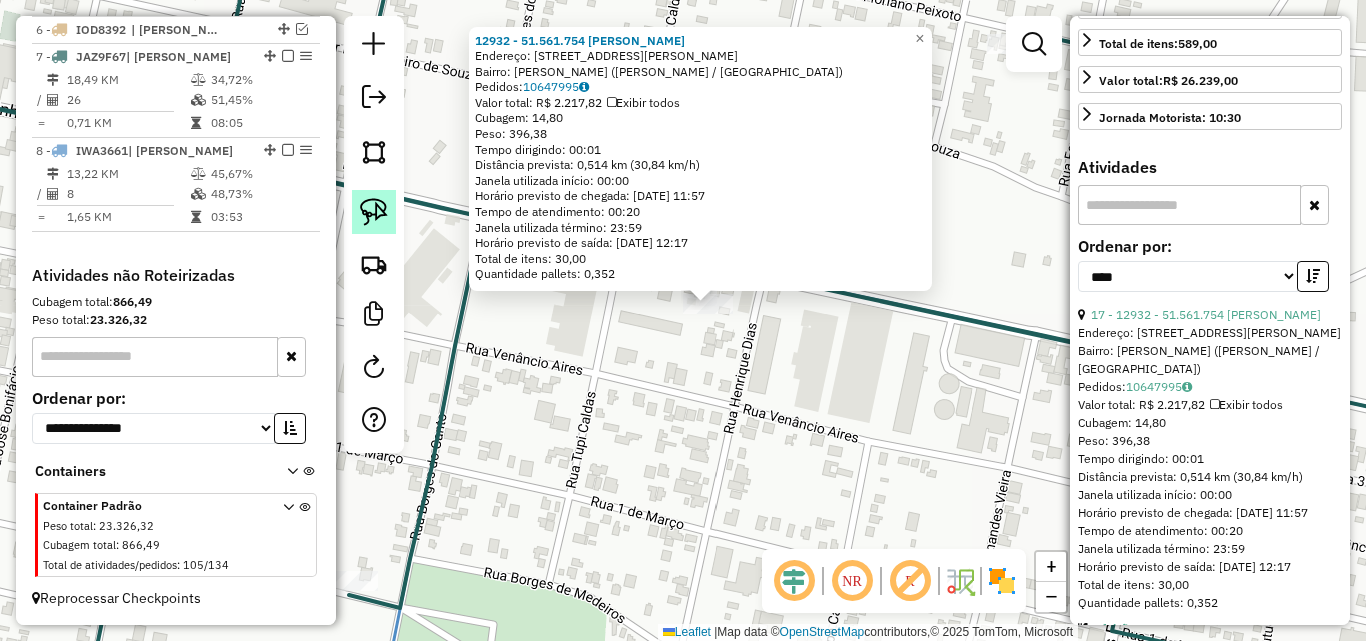 click 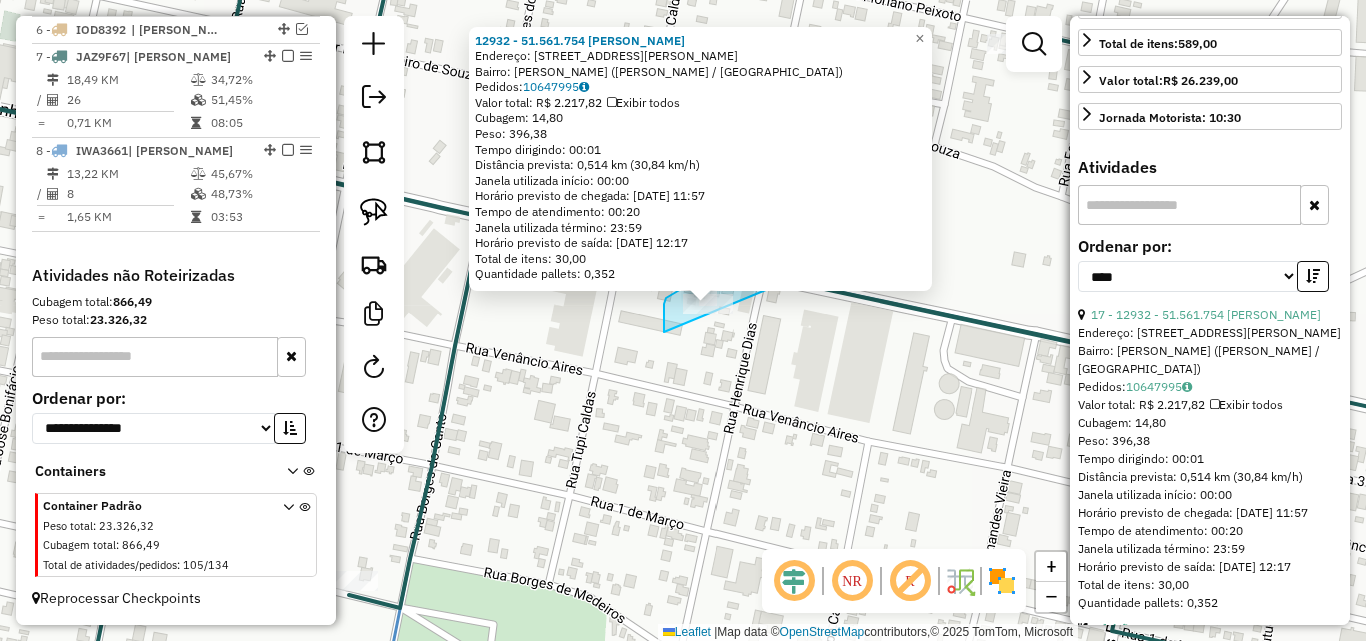 drag, startPoint x: 664, startPoint y: 332, endPoint x: 791, endPoint y: 317, distance: 127.88276 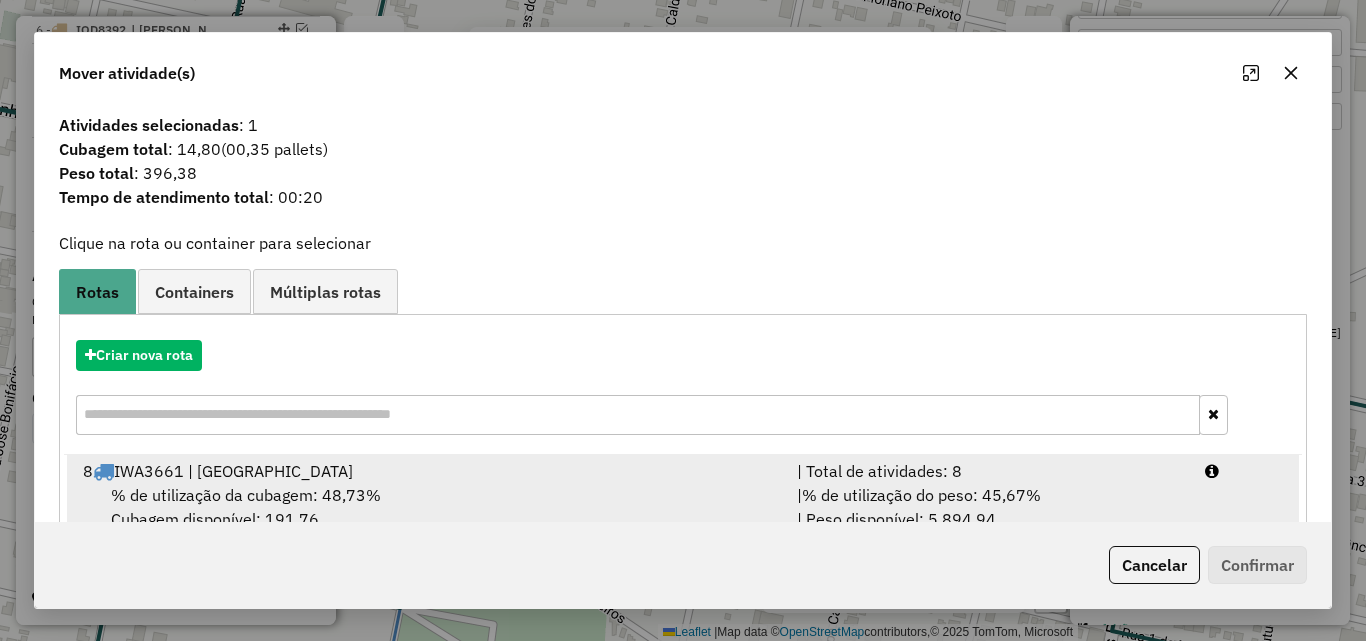 drag, startPoint x: 459, startPoint y: 474, endPoint x: 922, endPoint y: 506, distance: 464.10452 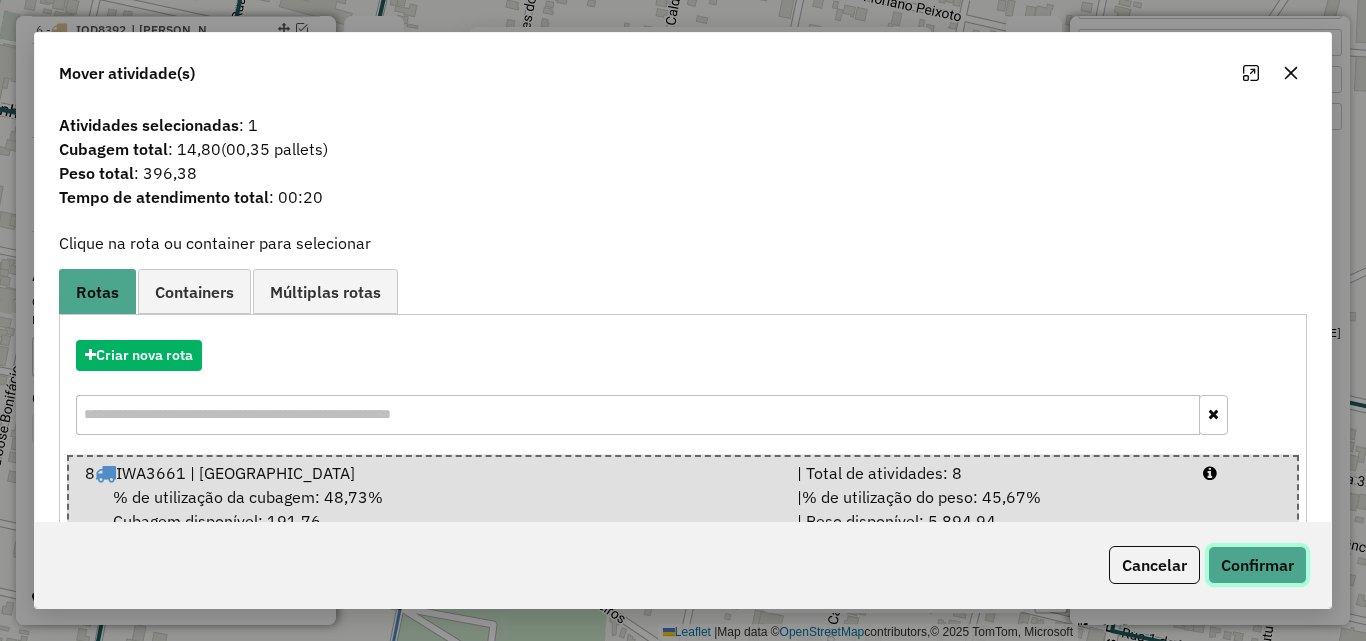 click on "Confirmar" 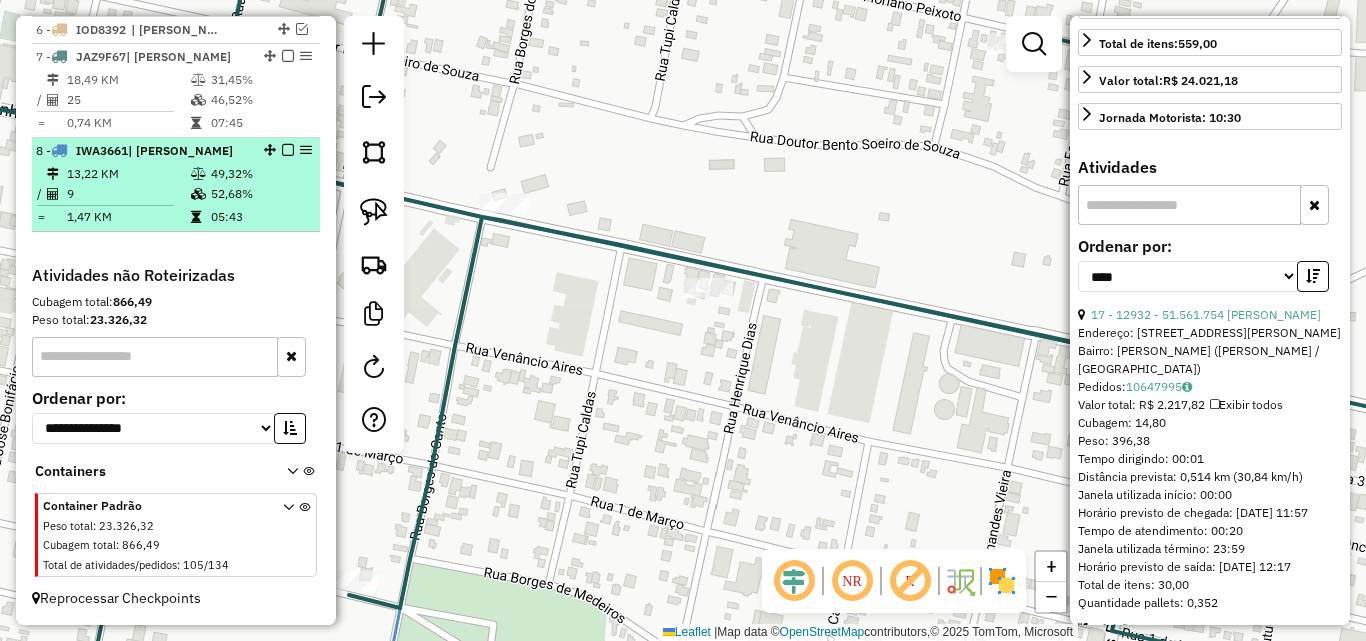 click at bounding box center (198, 194) 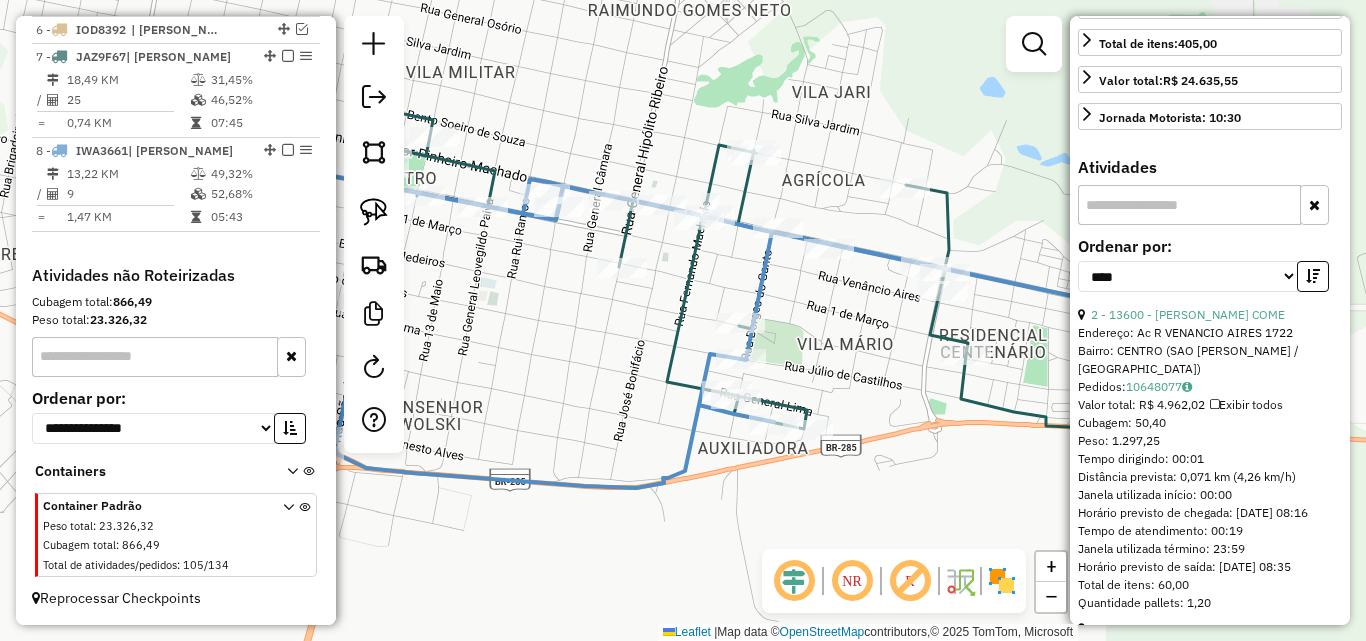 scroll, scrollTop: 300, scrollLeft: 0, axis: vertical 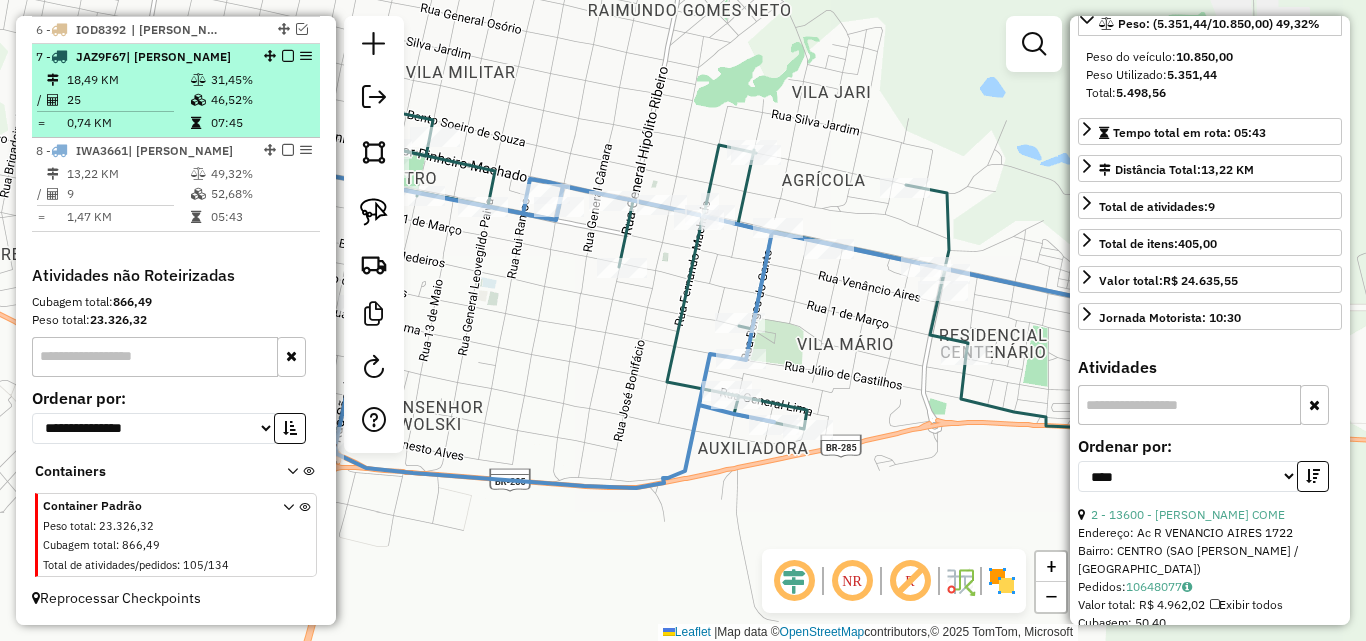 click on "18,49 KM" at bounding box center (128, 80) 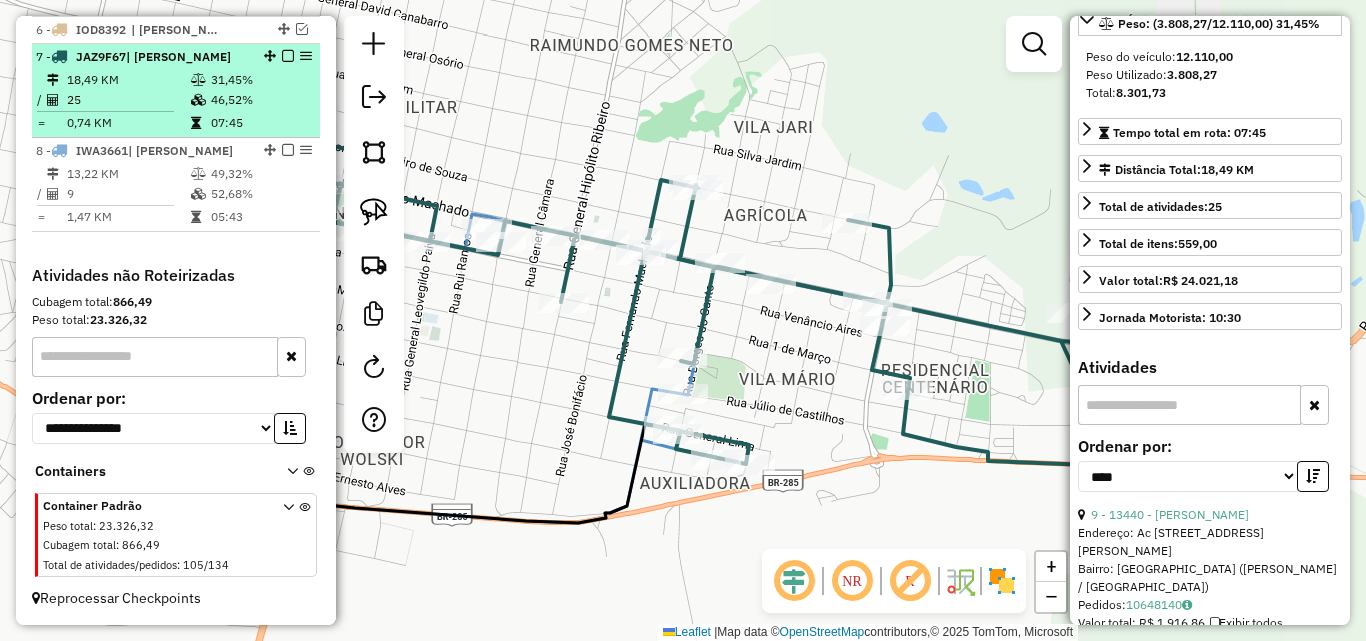 click at bounding box center [288, 56] 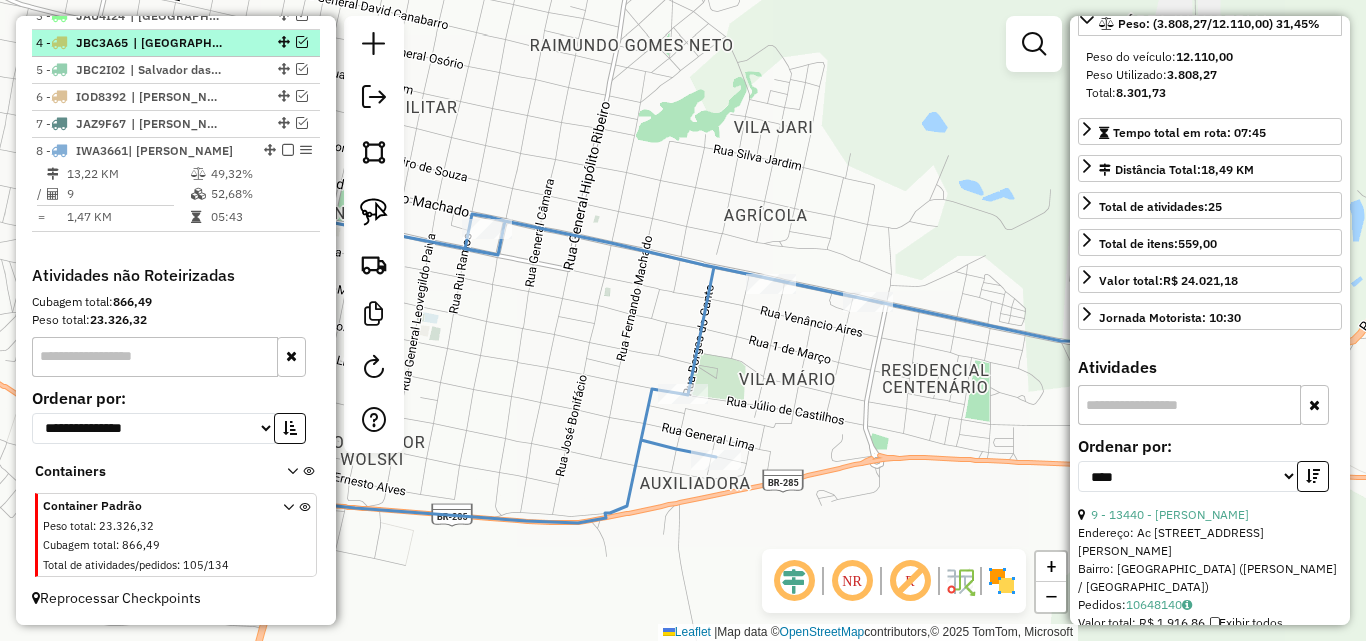 scroll, scrollTop: 817, scrollLeft: 0, axis: vertical 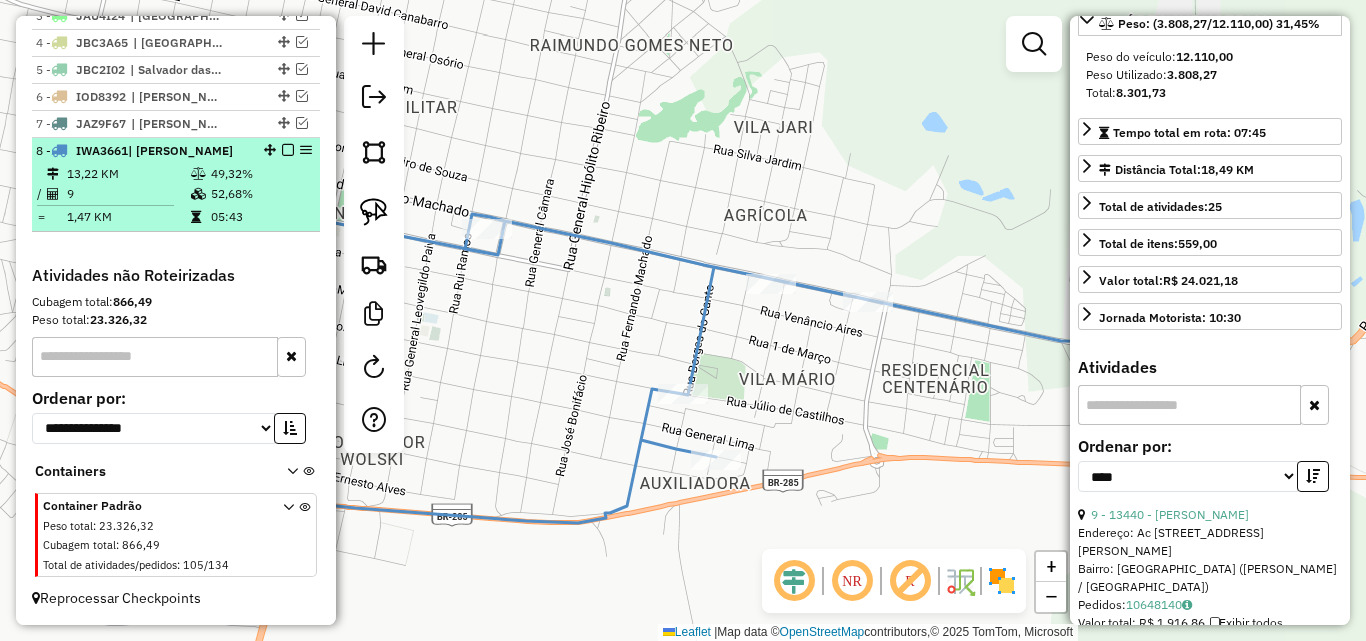 click at bounding box center [282, 150] 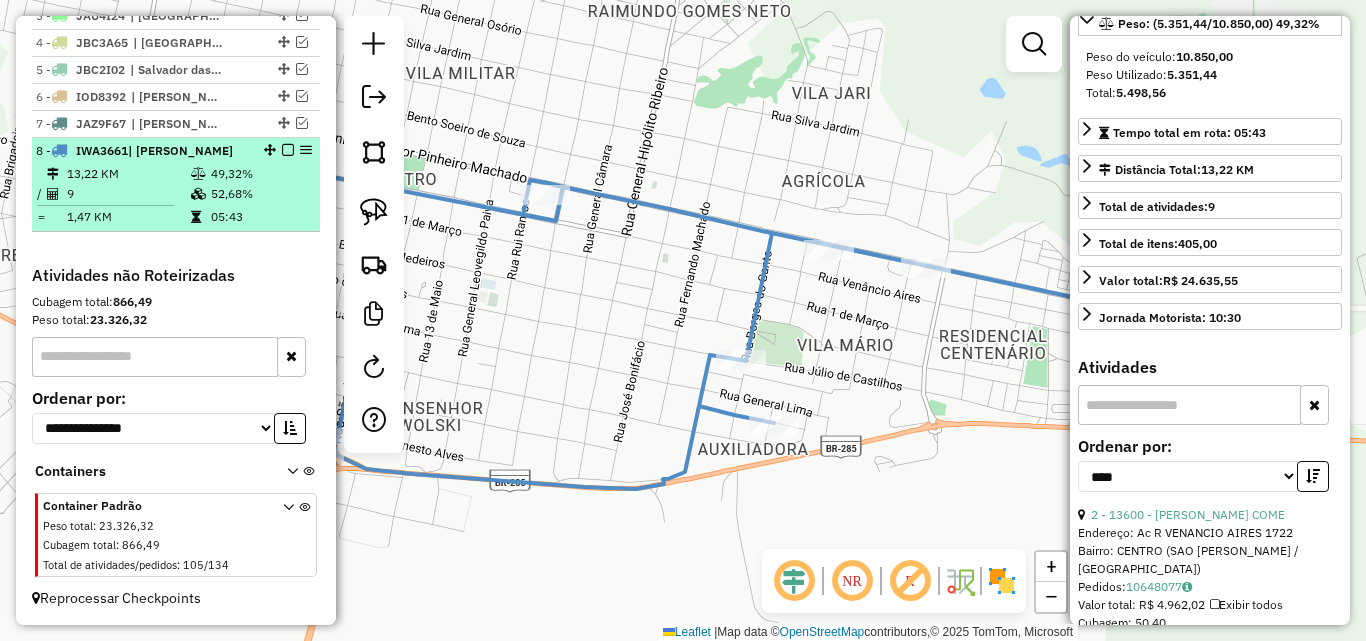 click at bounding box center [288, 150] 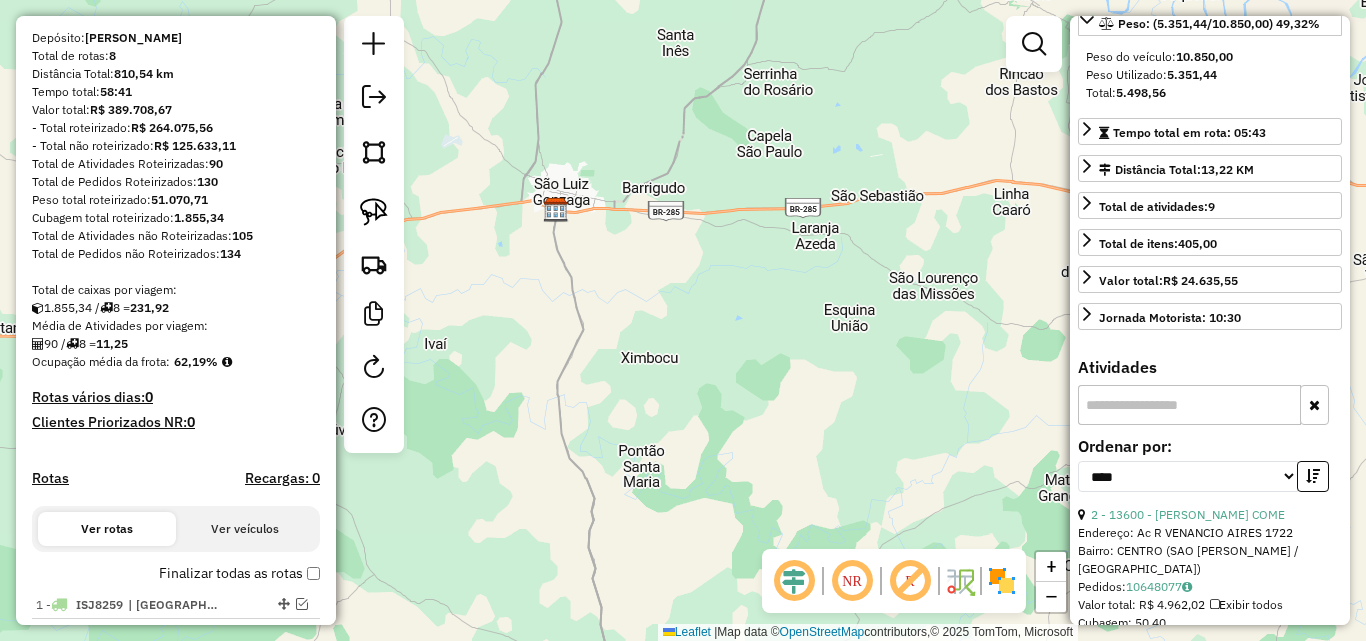 scroll, scrollTop: 150, scrollLeft: 0, axis: vertical 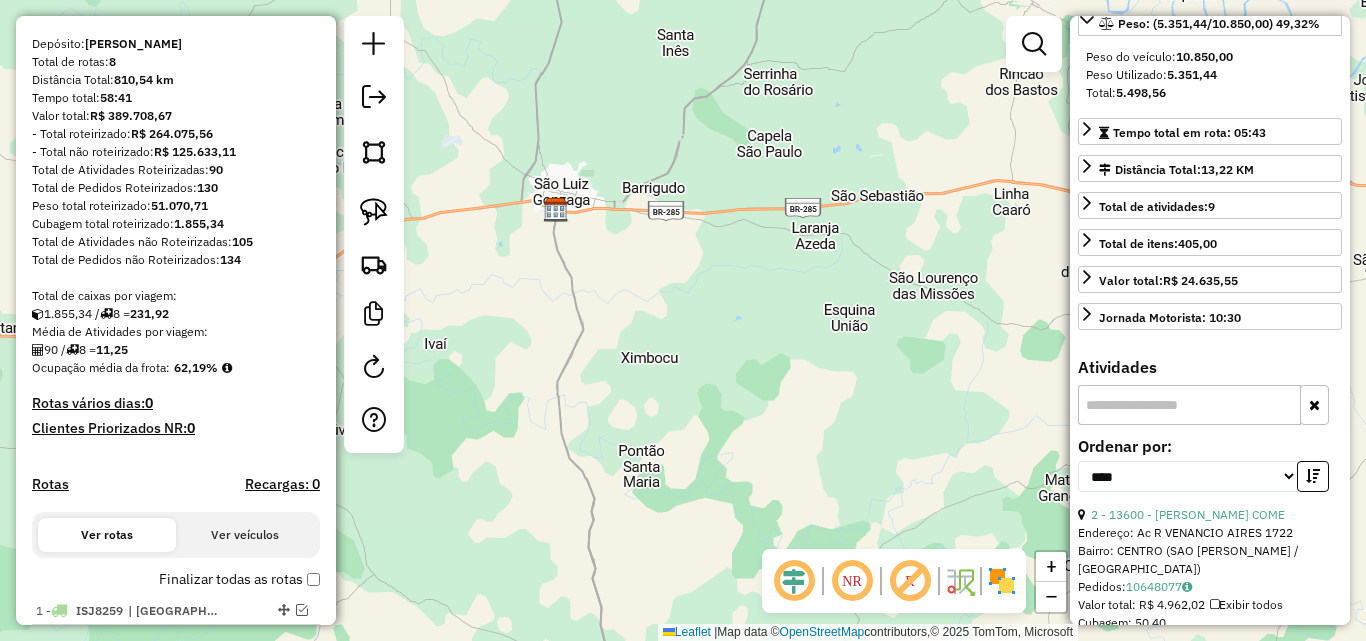 drag, startPoint x: 566, startPoint y: 237, endPoint x: 795, endPoint y: 260, distance: 230.15213 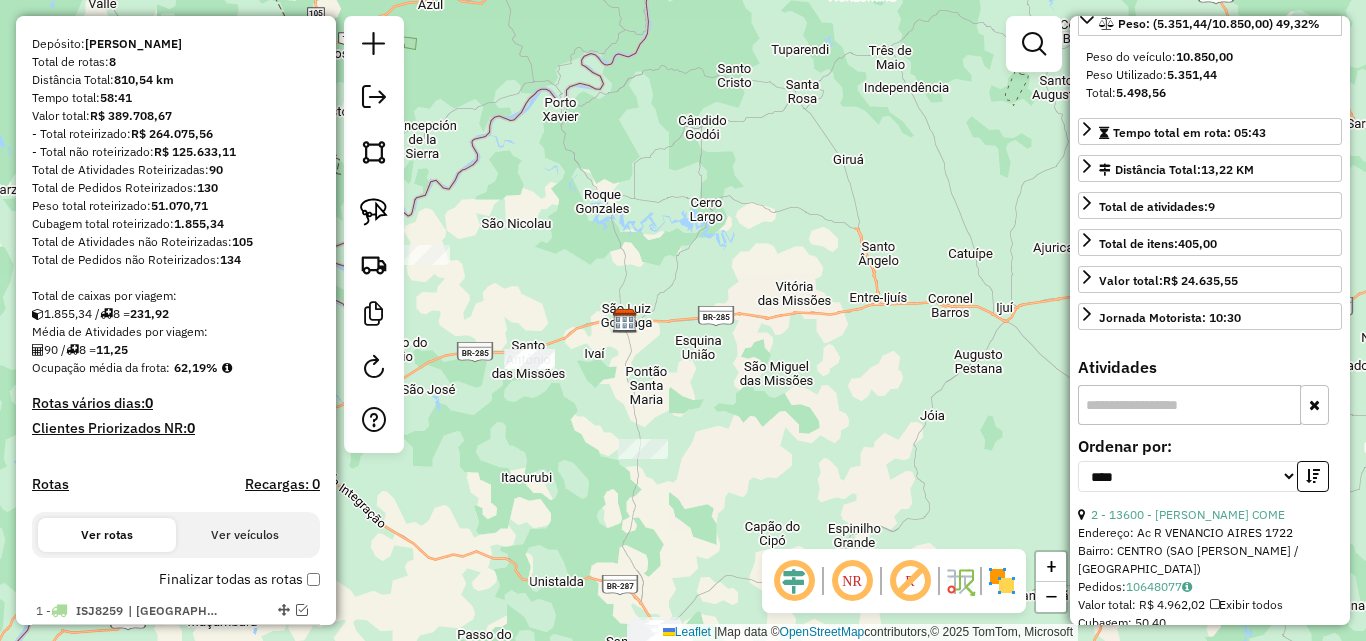 click on "Janela de atendimento Grade de atendimento Capacidade Transportadoras Veículos Cliente Pedidos  Rotas Selecione os dias de semana para filtrar as janelas de atendimento  Seg   Ter   Qua   Qui   Sex   Sáb   Dom  Informe o período da janela de atendimento: De: Até:  Filtrar exatamente a janela do cliente  Considerar janela de atendimento padrão  Selecione os dias de semana para filtrar as grades de atendimento  Seg   Ter   Qua   Qui   Sex   Sáb   Dom   Considerar clientes sem dia de atendimento cadastrado  Clientes fora do dia de atendimento selecionado Filtrar as atividades entre os valores definidos abaixo:  Peso mínimo:   Peso máximo:   Cubagem mínima:   Cubagem máxima:   De:   Até:  Filtrar as atividades entre o tempo de atendimento definido abaixo:  De:   Até:   Considerar capacidade total dos clientes não roteirizados Transportadora: Selecione um ou mais itens Tipo de veículo: Selecione um ou mais itens Veículo: Selecione um ou mais itens Motorista: Selecione um ou mais itens Nome: Rótulo:" 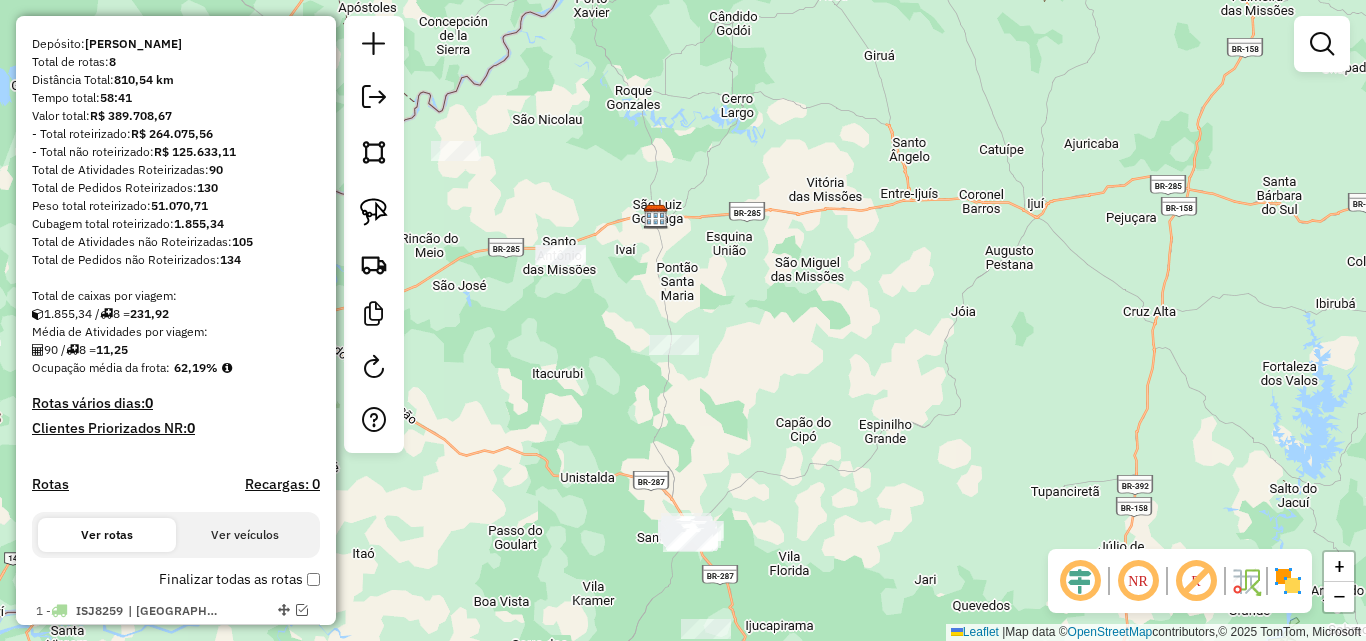 drag, startPoint x: 687, startPoint y: 302, endPoint x: 708, endPoint y: 188, distance: 115.918076 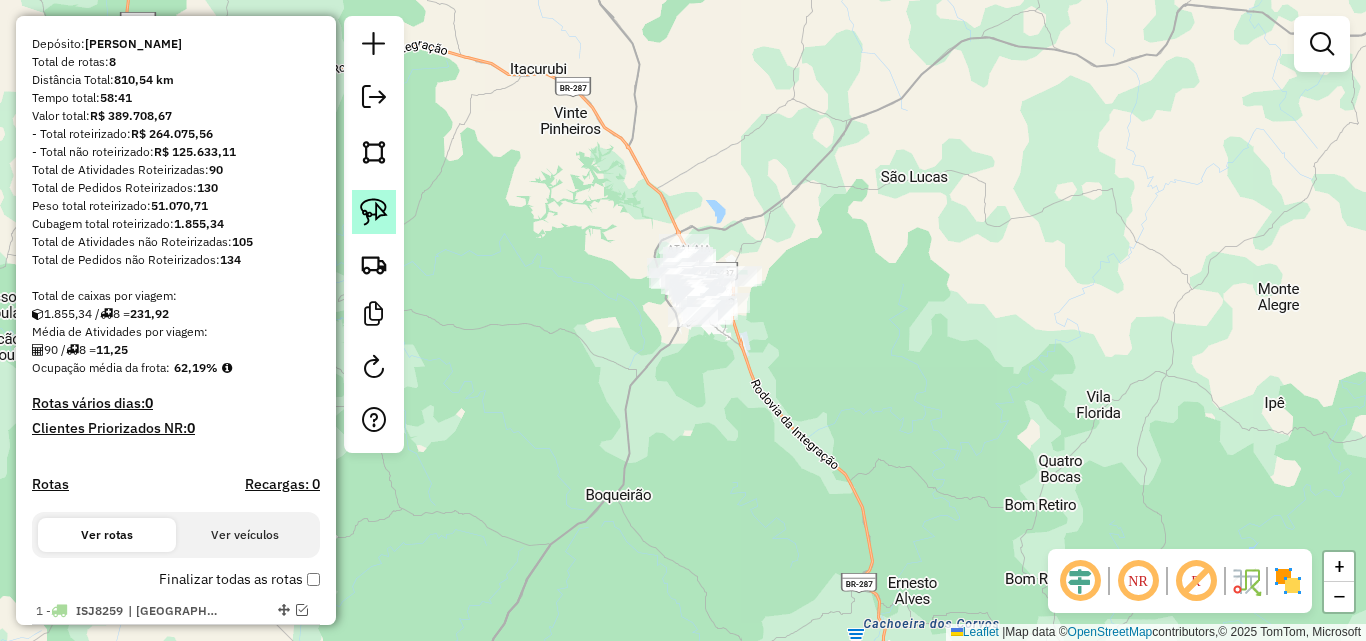 click 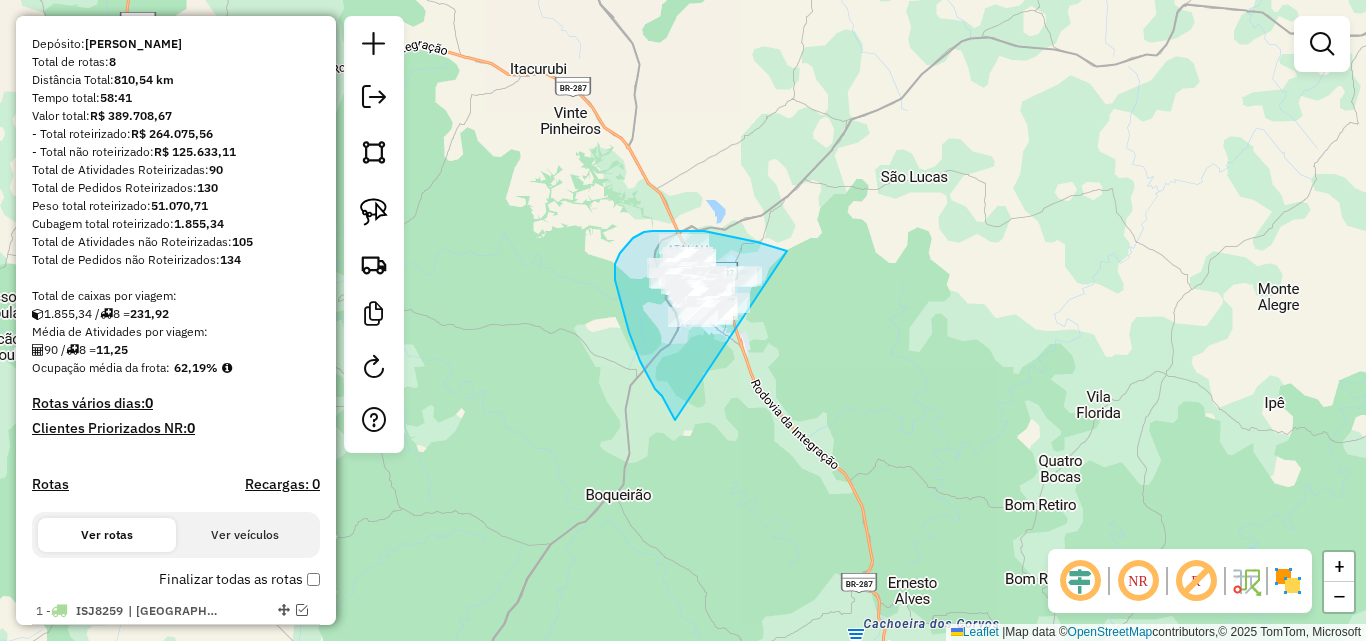 drag, startPoint x: 669, startPoint y: 409, endPoint x: 820, endPoint y: 358, distance: 159.38005 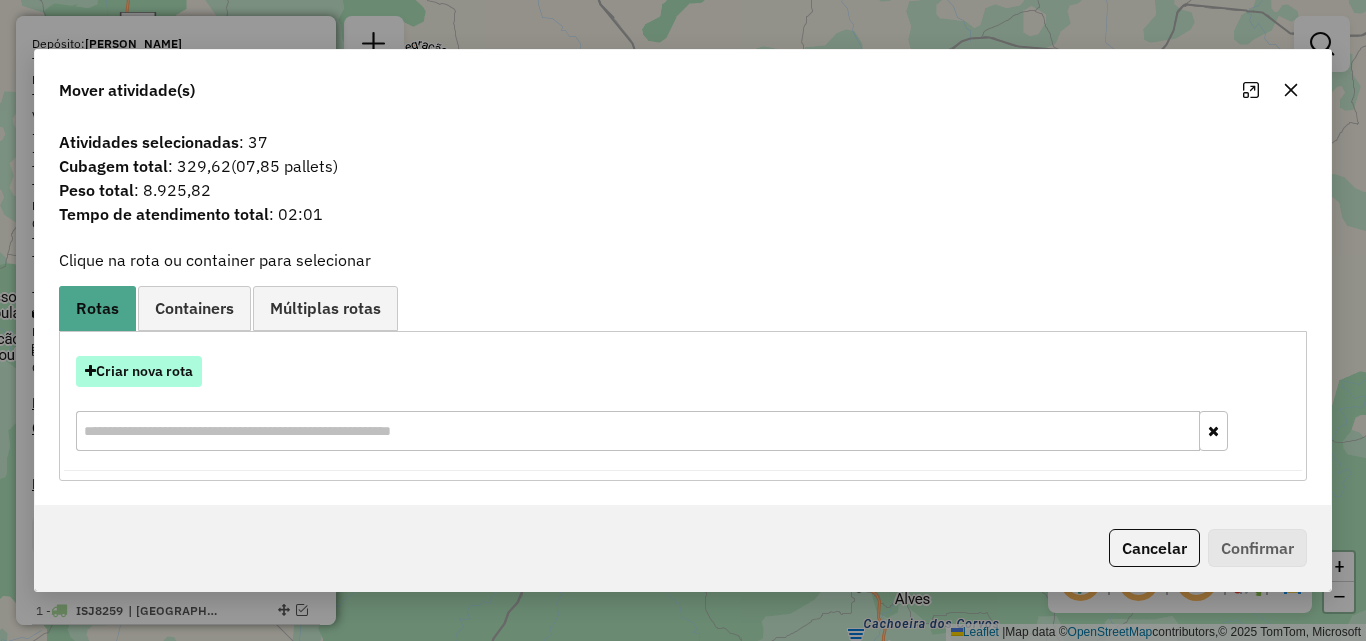 click on "Criar nova rota" at bounding box center (139, 371) 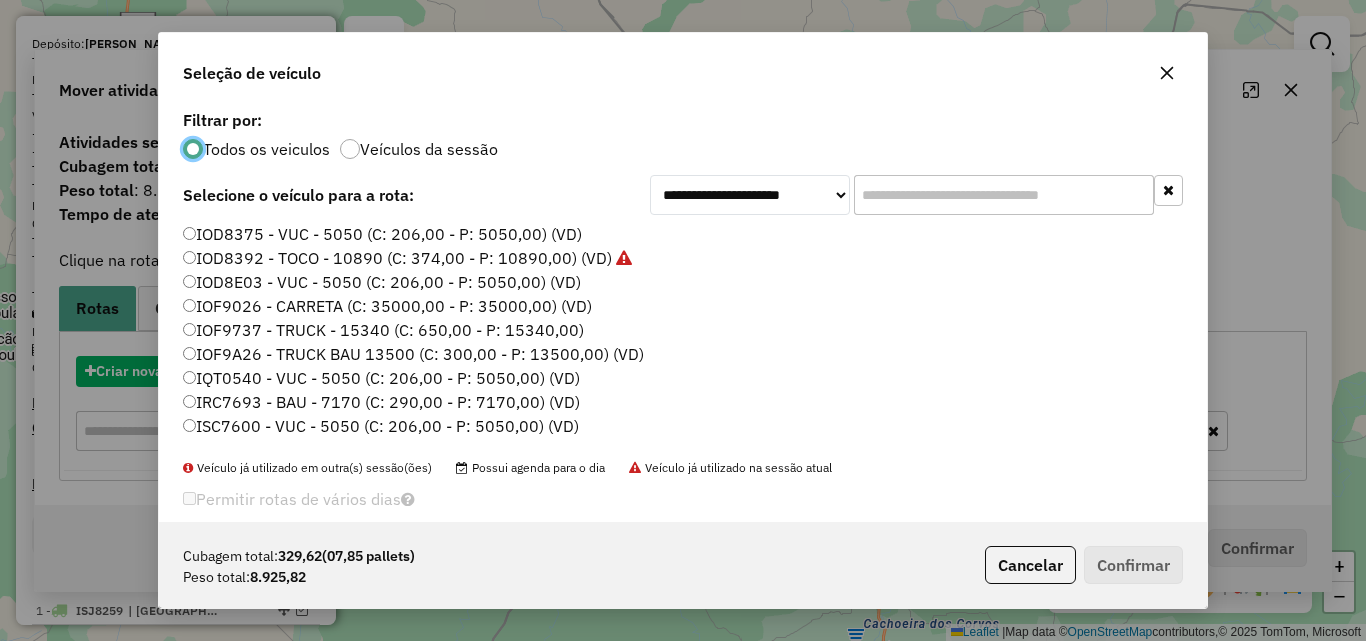 scroll, scrollTop: 11, scrollLeft: 6, axis: both 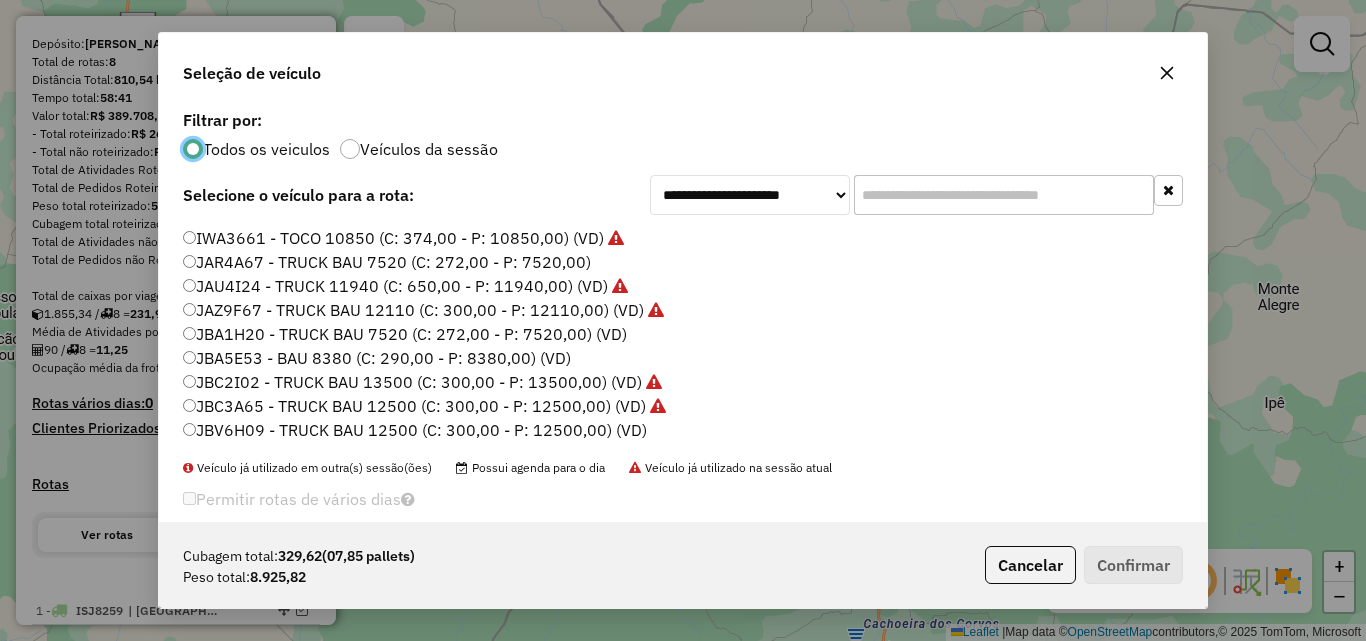 click on "JBV6H09 - TRUCK BAU 12500 (C: 300,00 - P: 12500,00) (VD)" 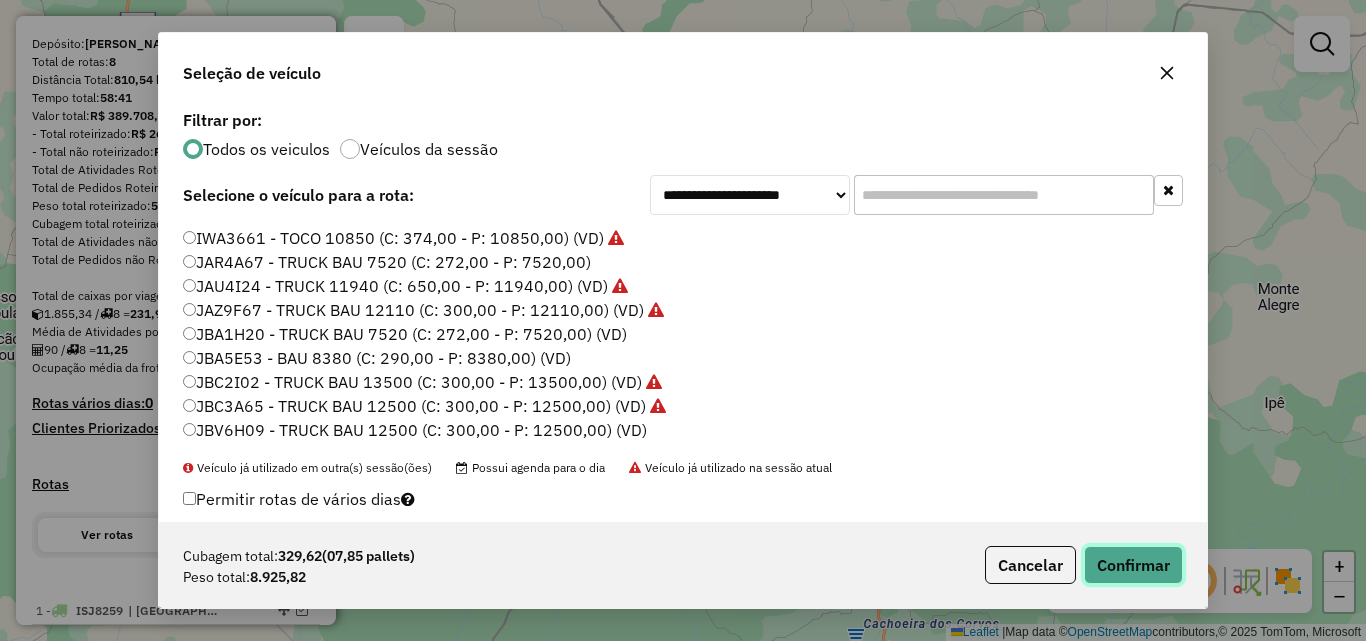 click on "Confirmar" 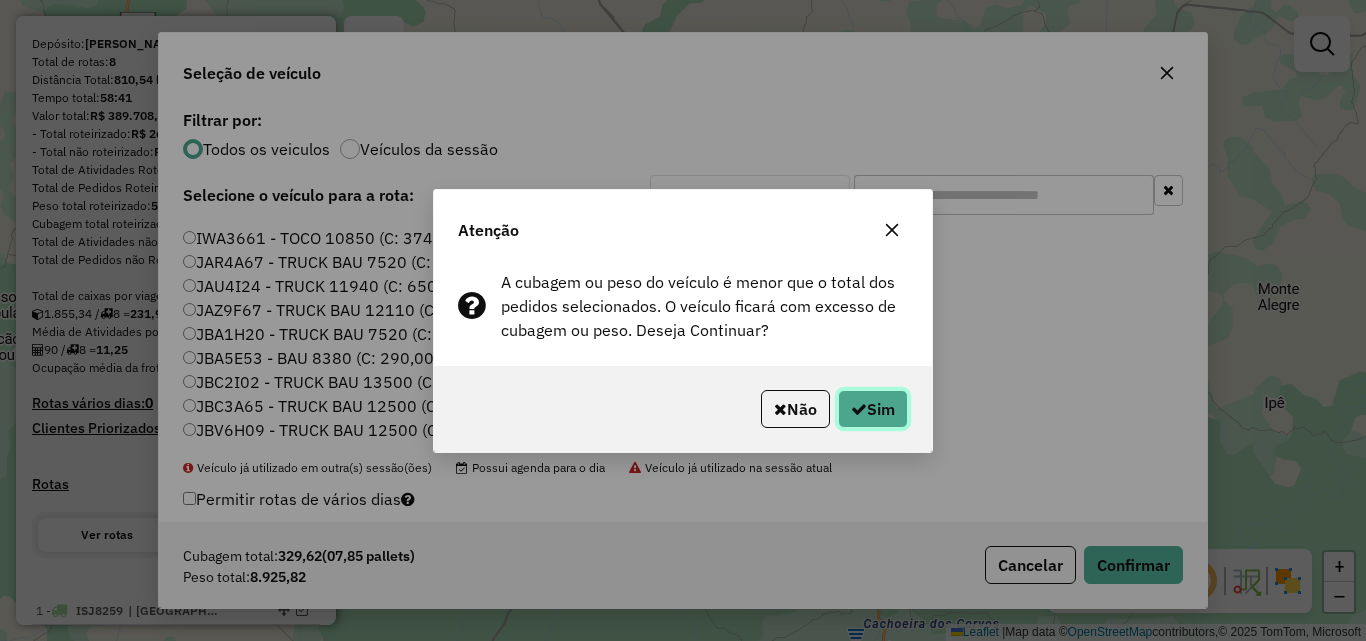 click on "Sim" 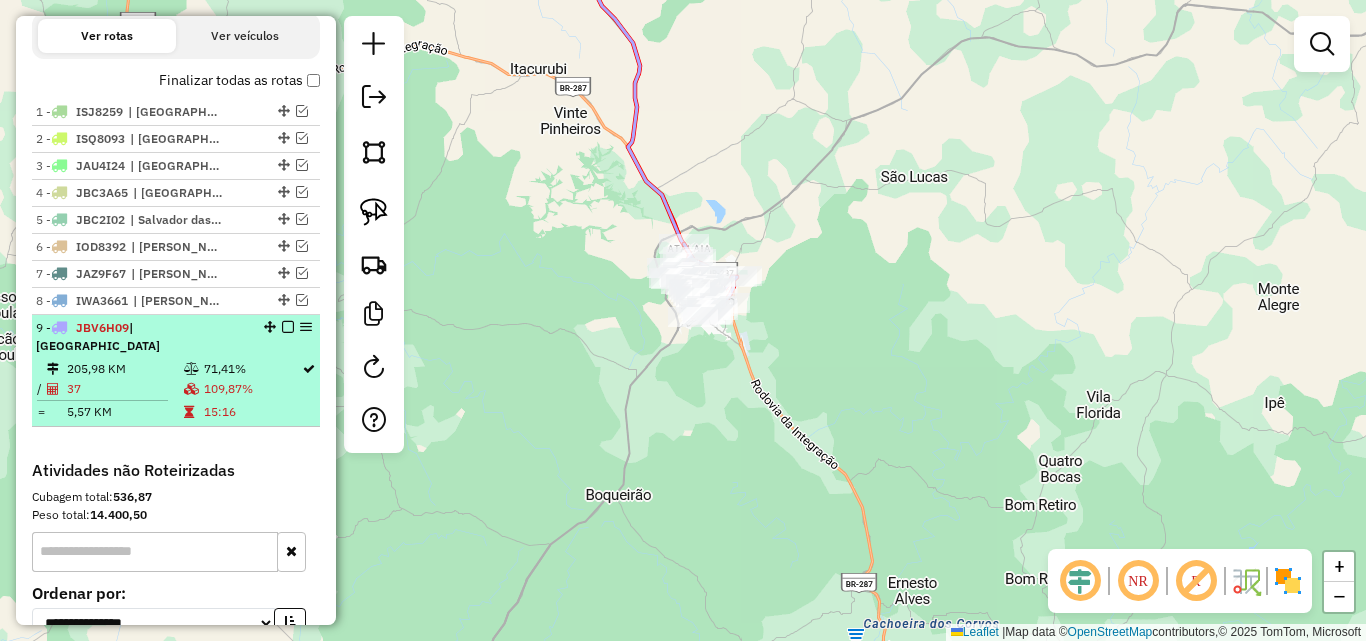 scroll, scrollTop: 650, scrollLeft: 0, axis: vertical 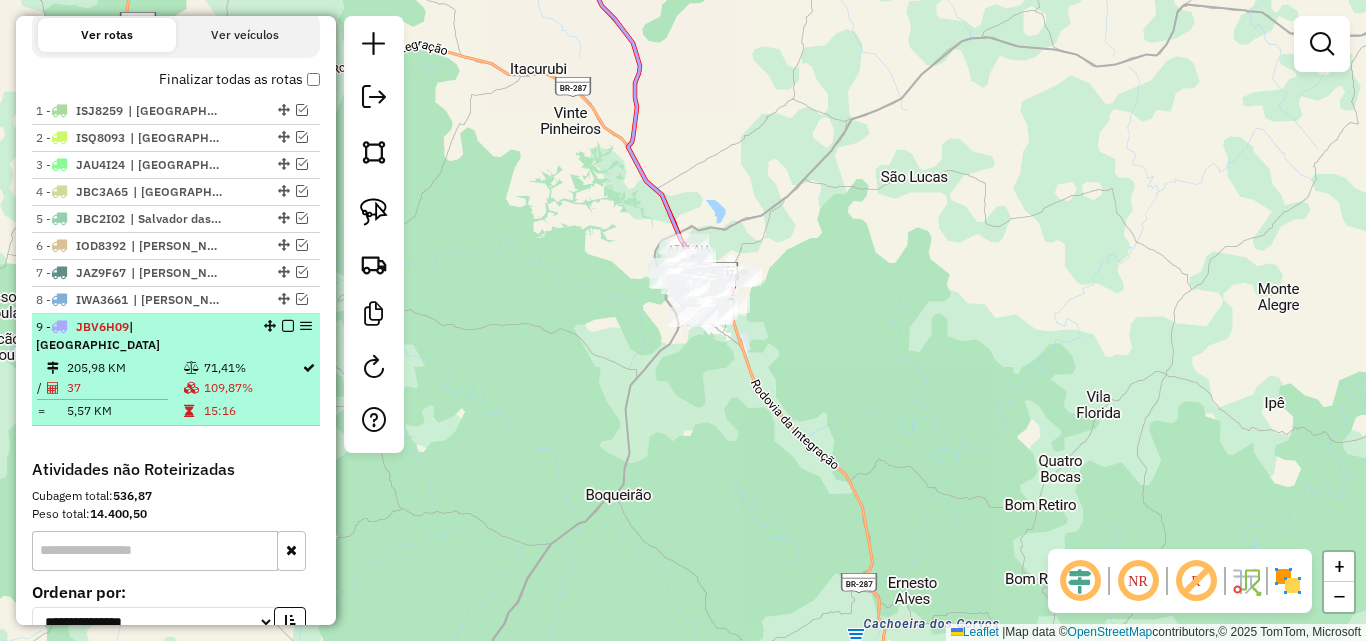 click on "205,98 KM" at bounding box center (124, 368) 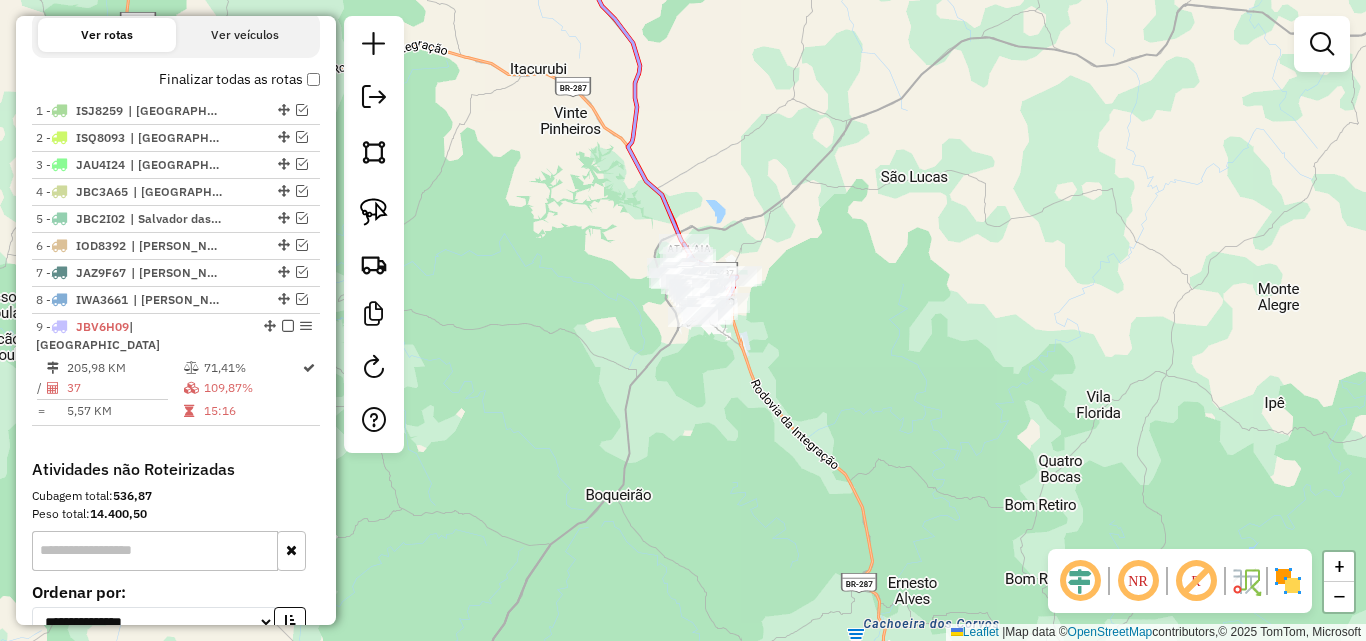 select on "*********" 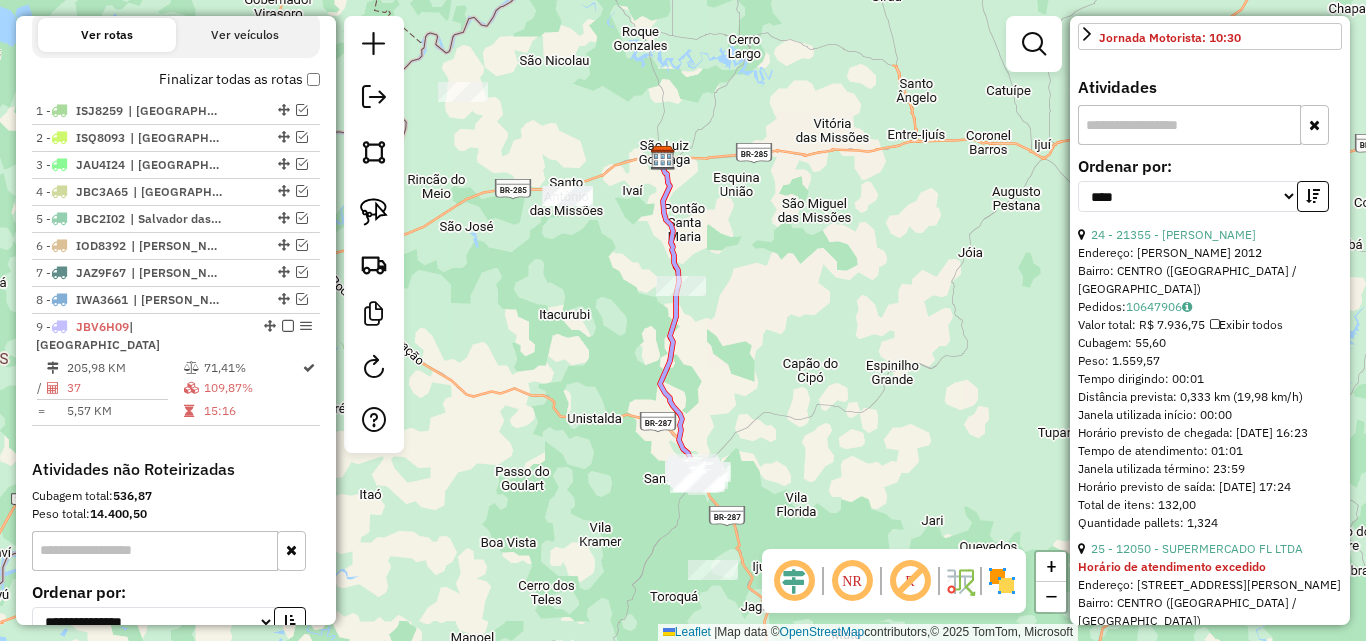scroll, scrollTop: 600, scrollLeft: 0, axis: vertical 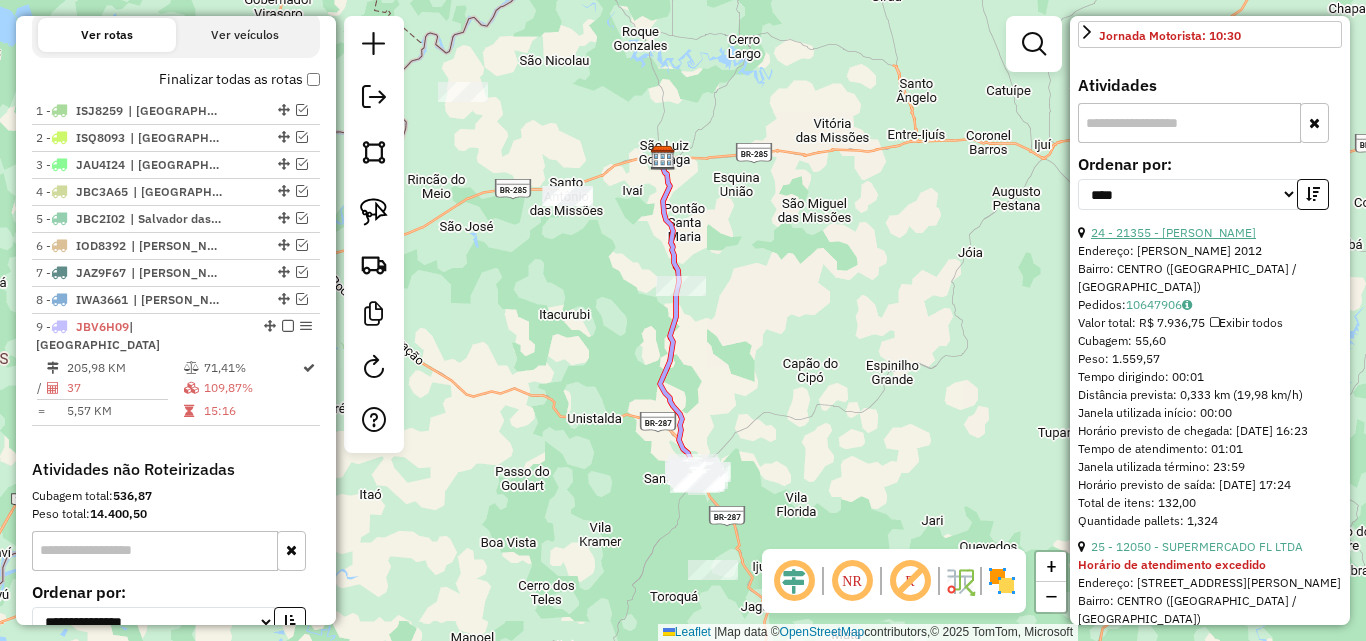 click on "24 - 21355 - [PERSON_NAME]" at bounding box center [1173, 232] 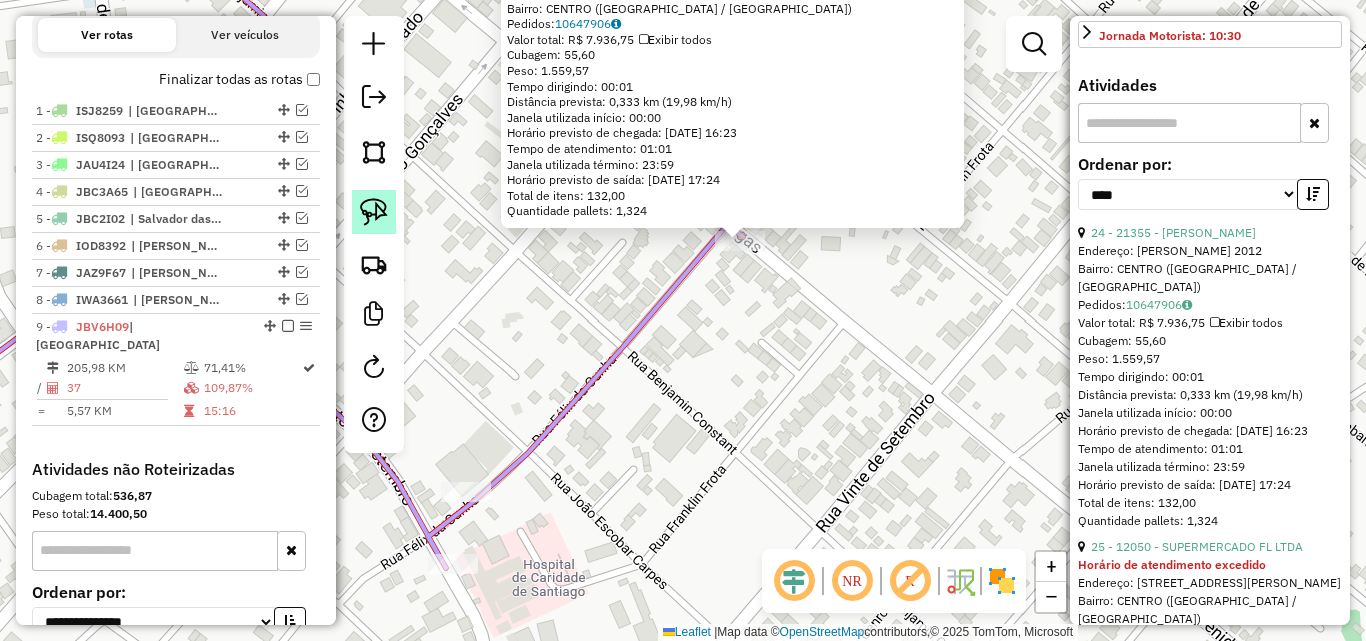 click 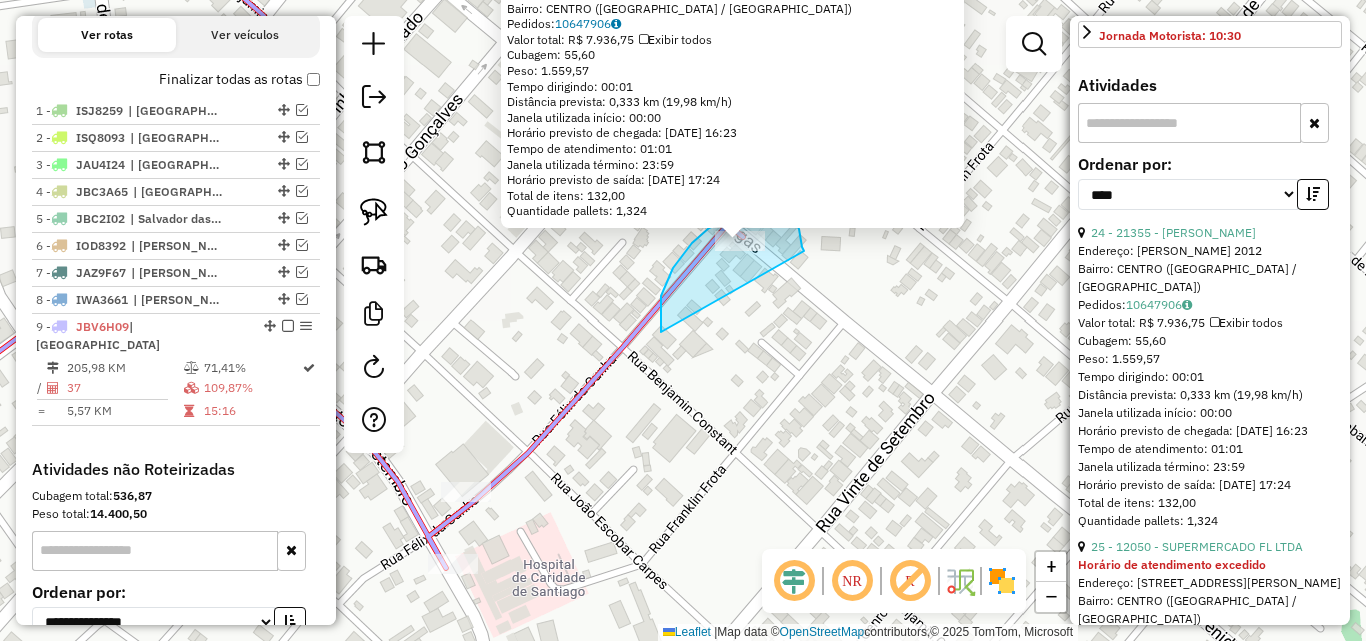 drag, startPoint x: 661, startPoint y: 301, endPoint x: 804, endPoint y: 266, distance: 147.22092 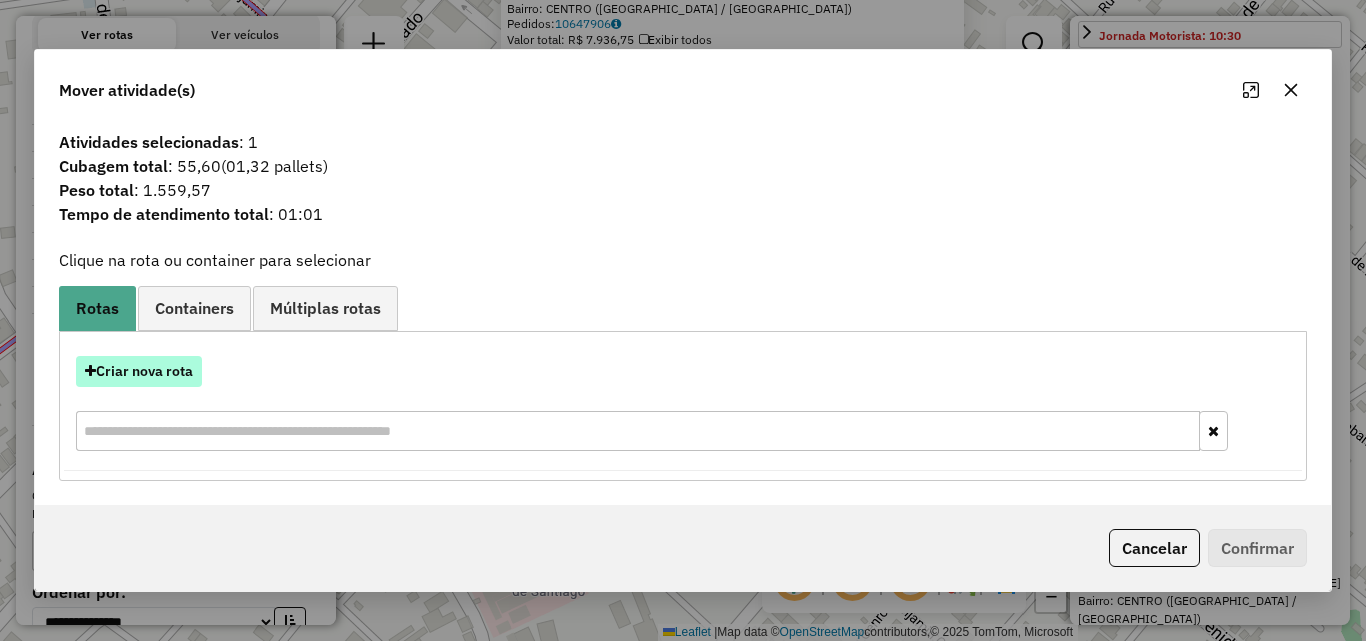 click on "Criar nova rota" at bounding box center (139, 371) 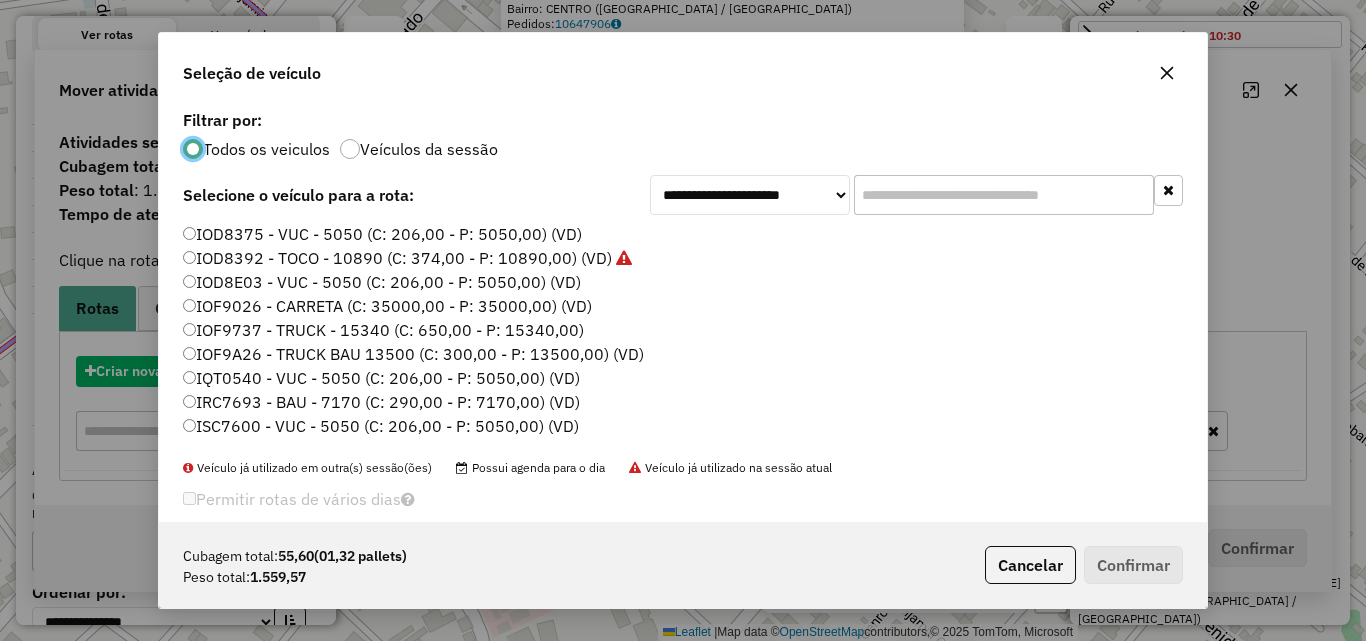 scroll, scrollTop: 11, scrollLeft: 6, axis: both 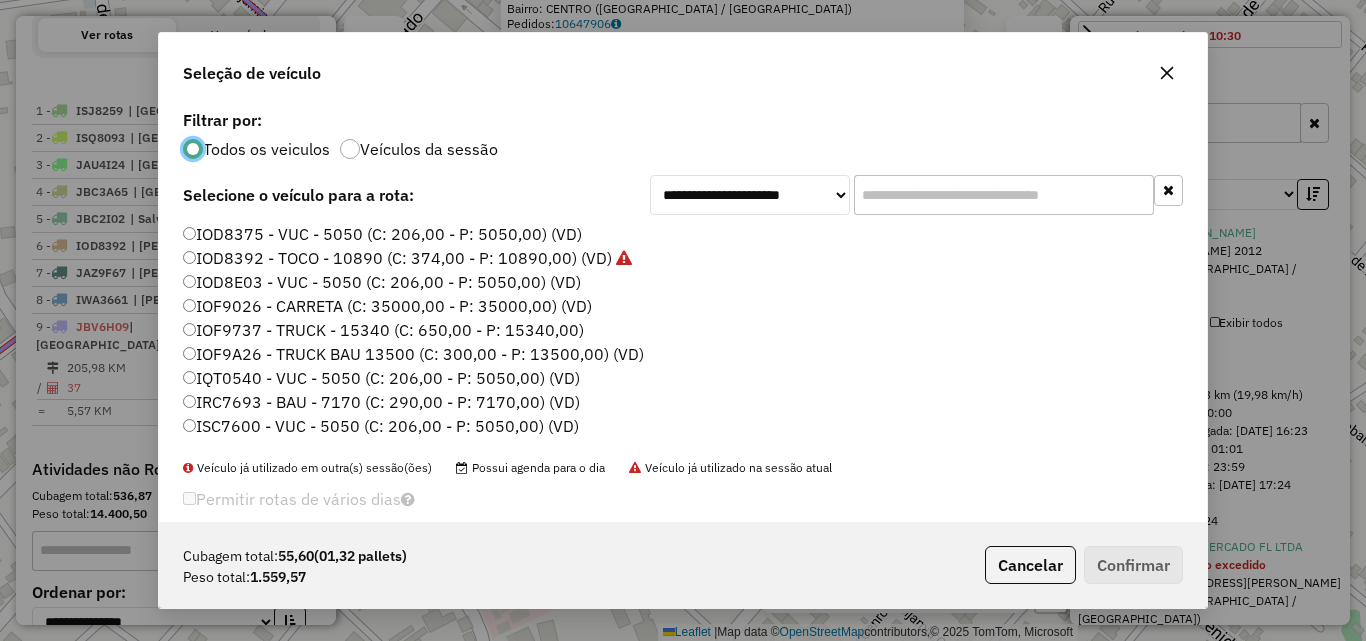 click on "IRC7693 - BAU - 7170 (C: 290,00 - P: 7170,00) (VD)" 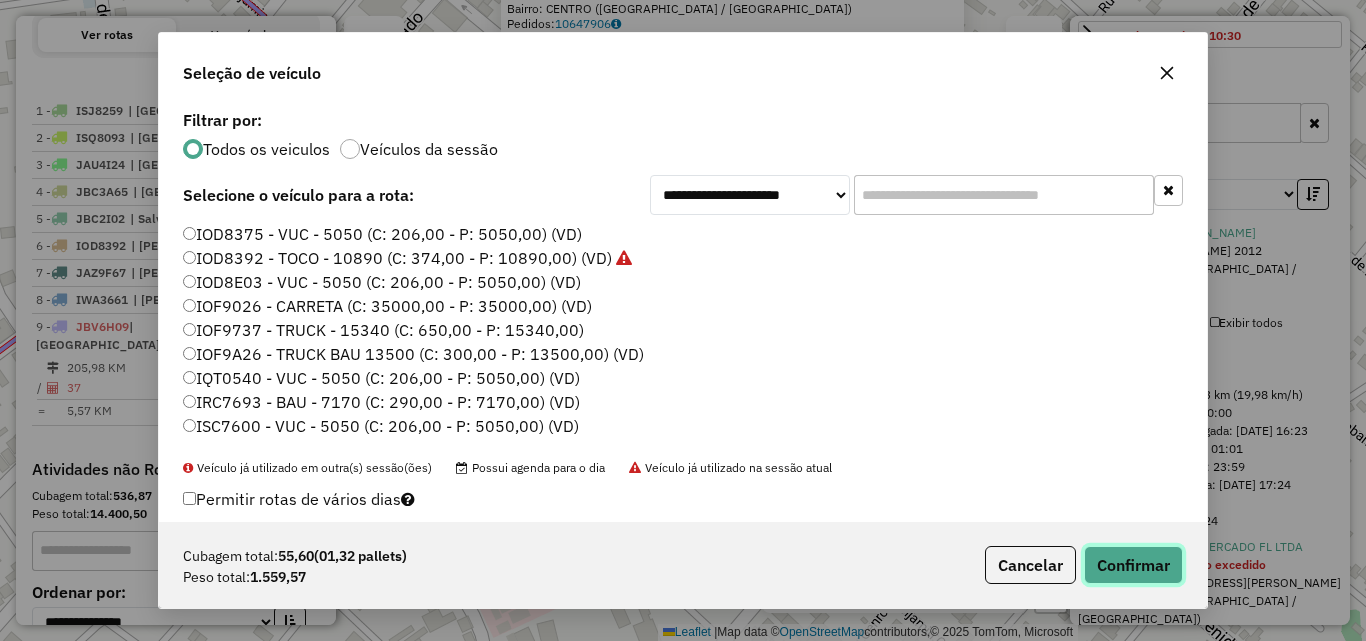 click on "Confirmar" 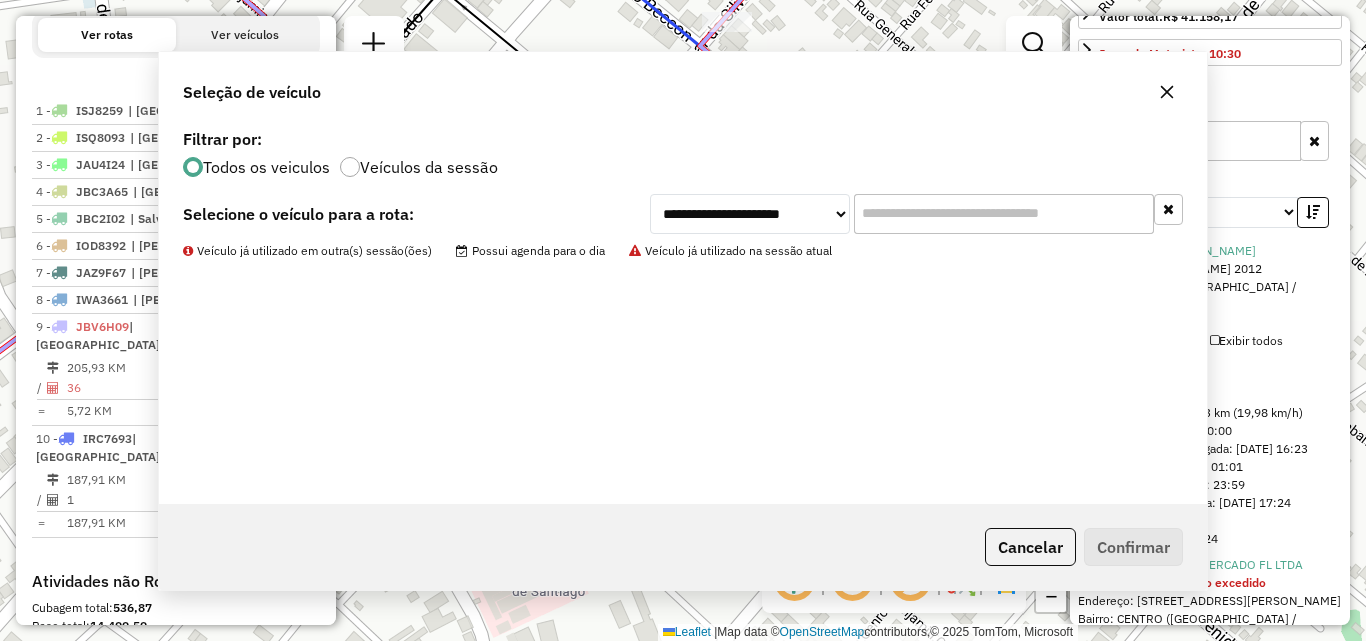 scroll, scrollTop: 582, scrollLeft: 0, axis: vertical 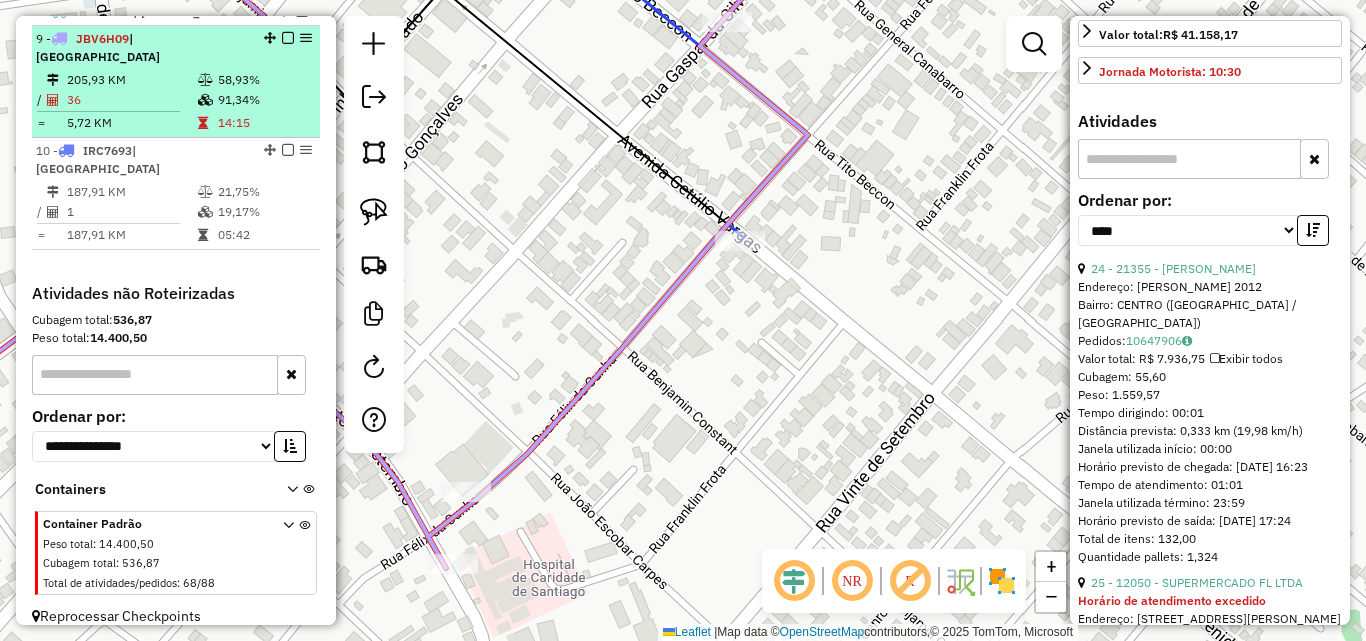 click at bounding box center [207, 100] 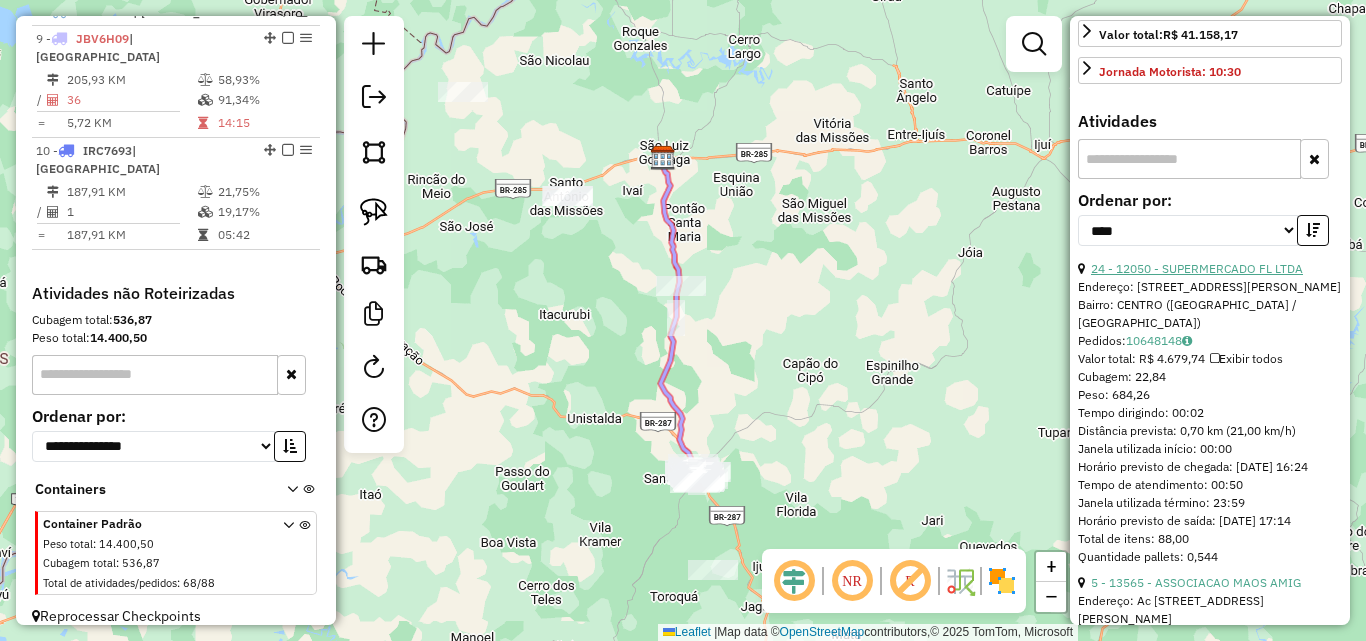 click on "24 - 12050 - SUPERMERCADO FL LTDA" at bounding box center (1197, 268) 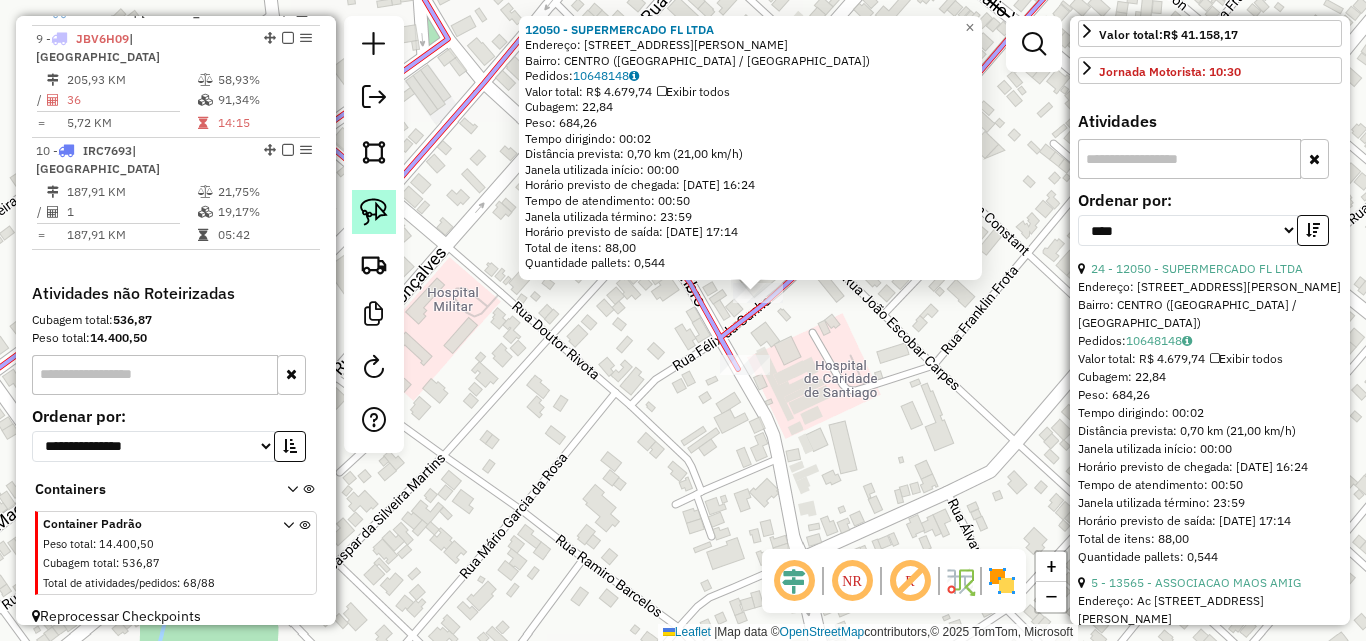 click 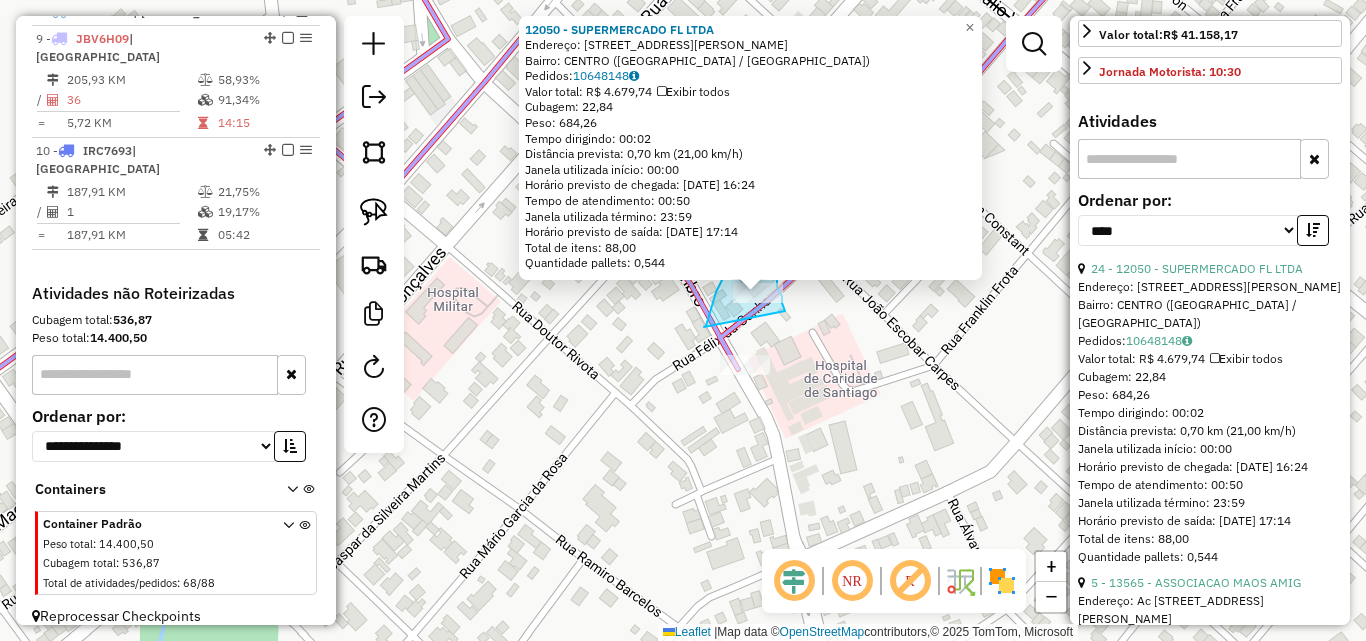 drag, startPoint x: 706, startPoint y: 326, endPoint x: 785, endPoint y: 312, distance: 80.23092 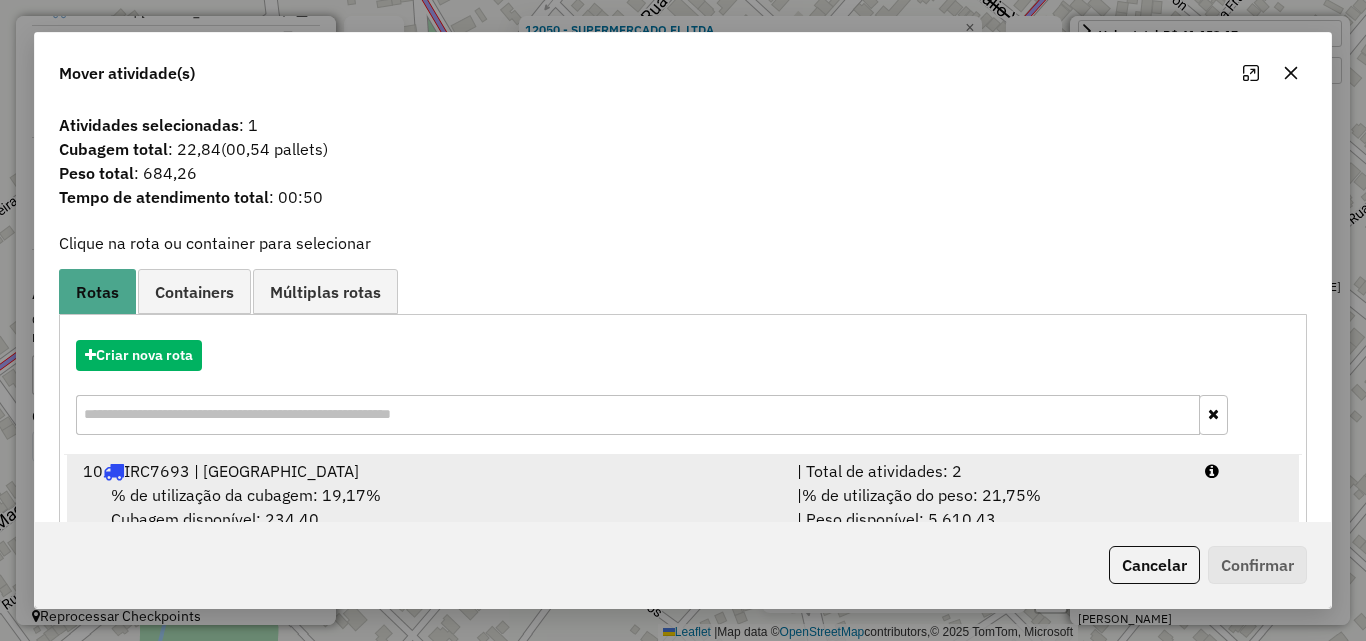 click on "% de utilização da cubagem: 19,17%  Cubagem disponível: 234,40" at bounding box center (428, 507) 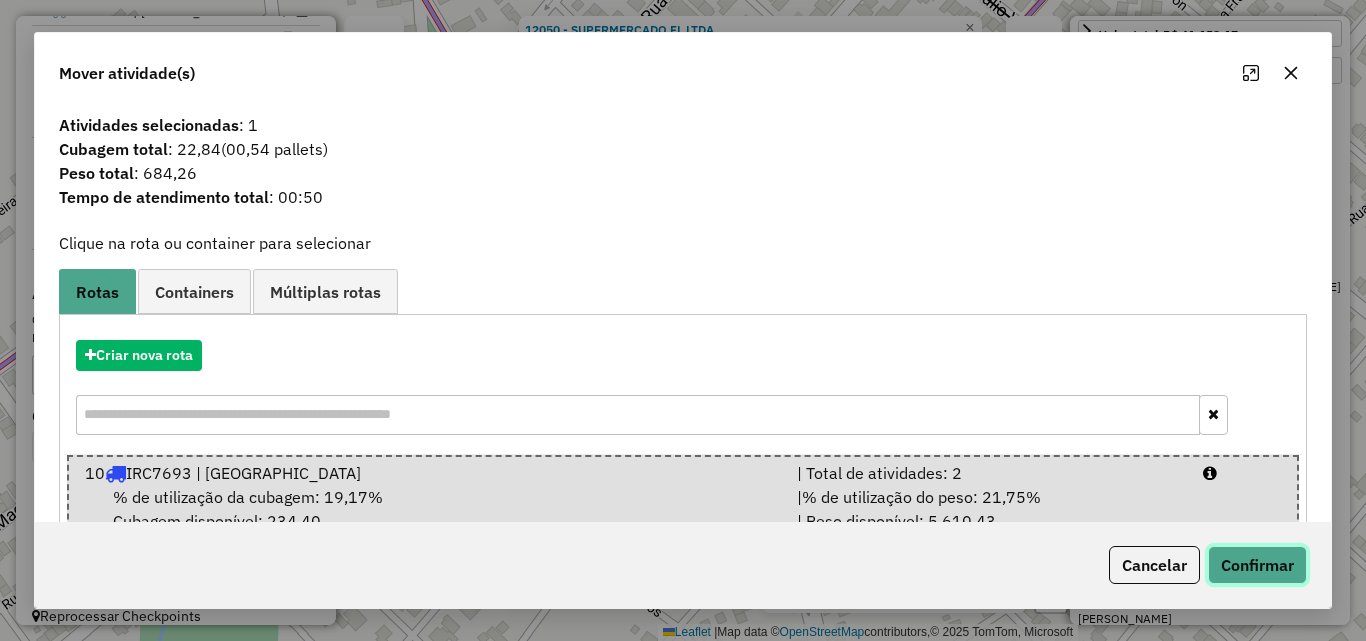 click on "Confirmar" 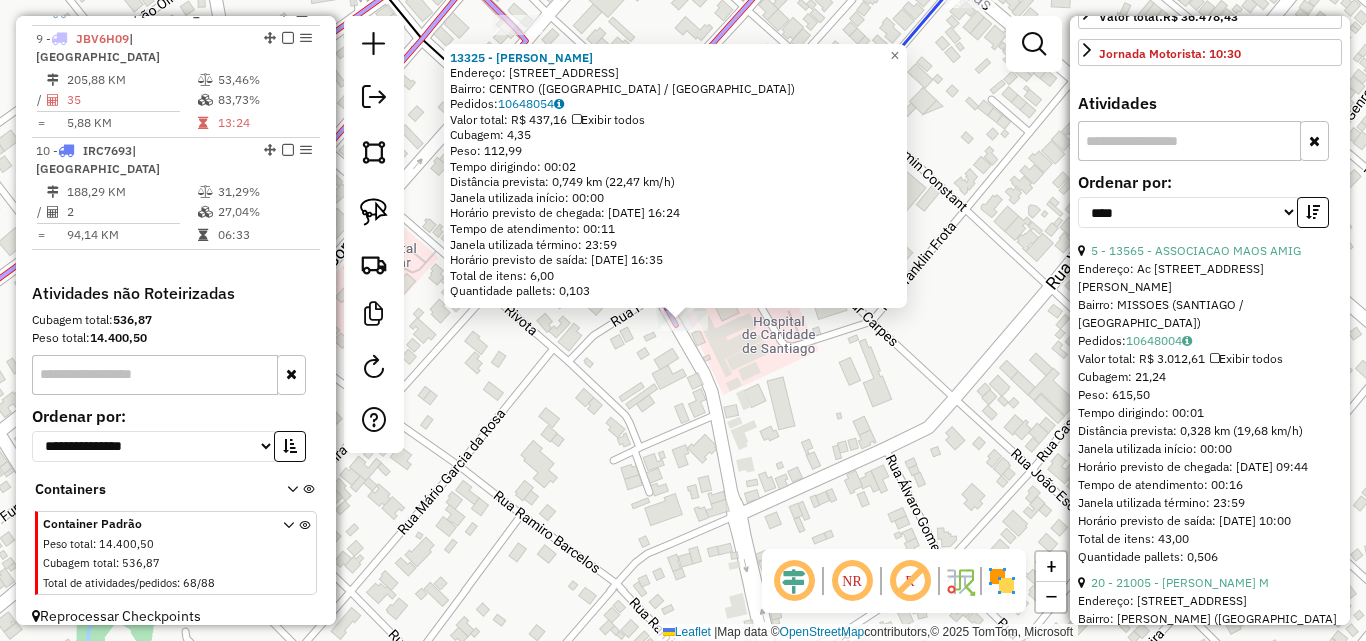 click on "13325 - [PERSON_NAME]: R   SETE DE SETEMBRO              525   Bairro: [GEOGRAPHIC_DATA] ([GEOGRAPHIC_DATA] / [GEOGRAPHIC_DATA])   Pedidos:  10648054   Valor total: R$ 437,16   Exibir todos   Cubagem: 4,35  Peso: 112,99  Tempo dirigindo: 00:02   Distância prevista: 0,749 km (22,47 km/h)   Janela utilizada início: 00:00   Horário previsto de chegada: [DATE] 16:24   Tempo de atendimento: 00:11   Janela utilizada término: 23:59   Horário previsto de saída: [DATE] 16:35   Total de itens: 6,00   Quantidade pallets: 0,103  × Janela de atendimento Grade de atendimento Capacidade Transportadoras Veículos Cliente Pedidos  Rotas Selecione os dias de semana para filtrar as janelas de atendimento  Seg   Ter   Qua   Qui   Sex   Sáb   Dom  Informe o período da janela de atendimento: De: Até:  Filtrar exatamente a janela do cliente  Considerar janela de atendimento padrão  Selecione os dias de semana para filtrar as grades de atendimento  Seg   Ter   Qua   Qui   Sex   Sáb   Dom   Peso mínimo:   Peso máximo:   De:  De:" 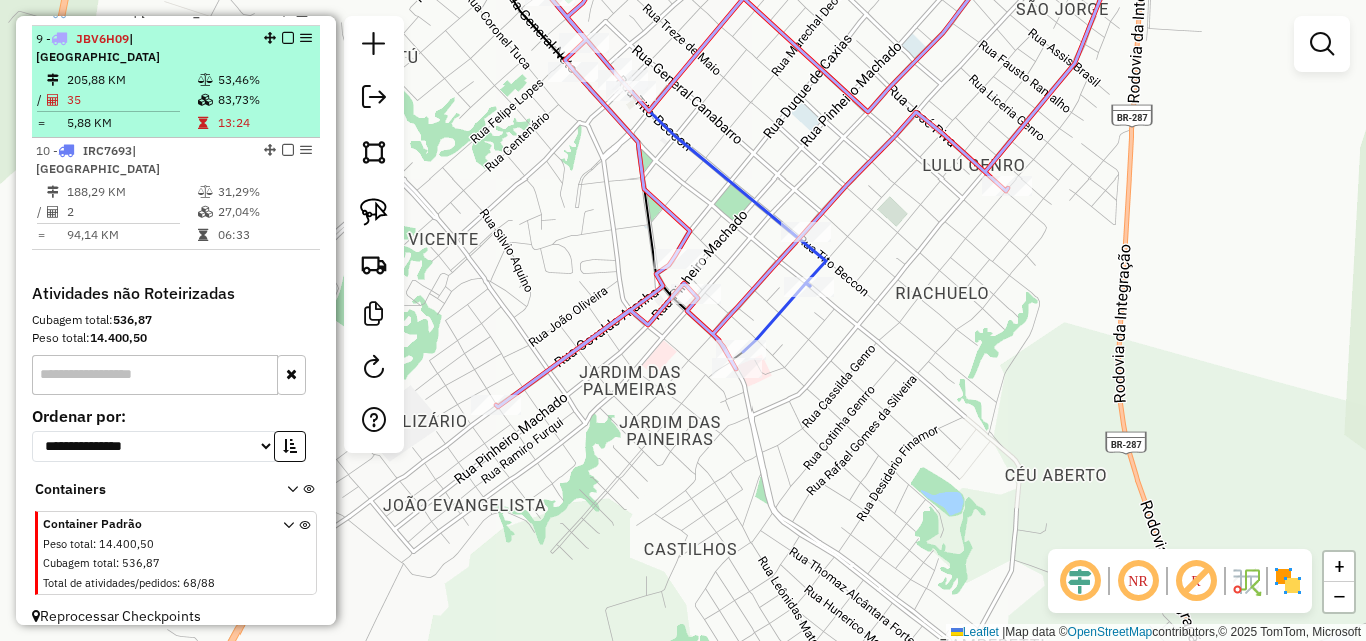 click on "35" at bounding box center (131, 100) 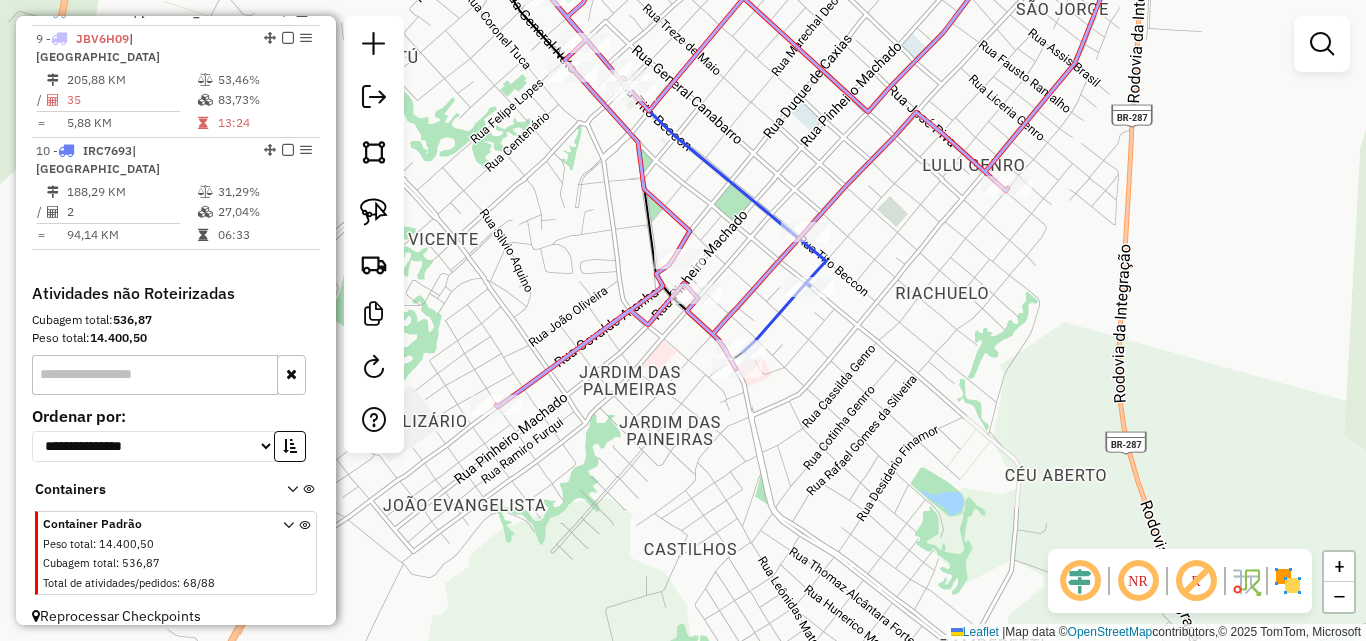 select on "*********" 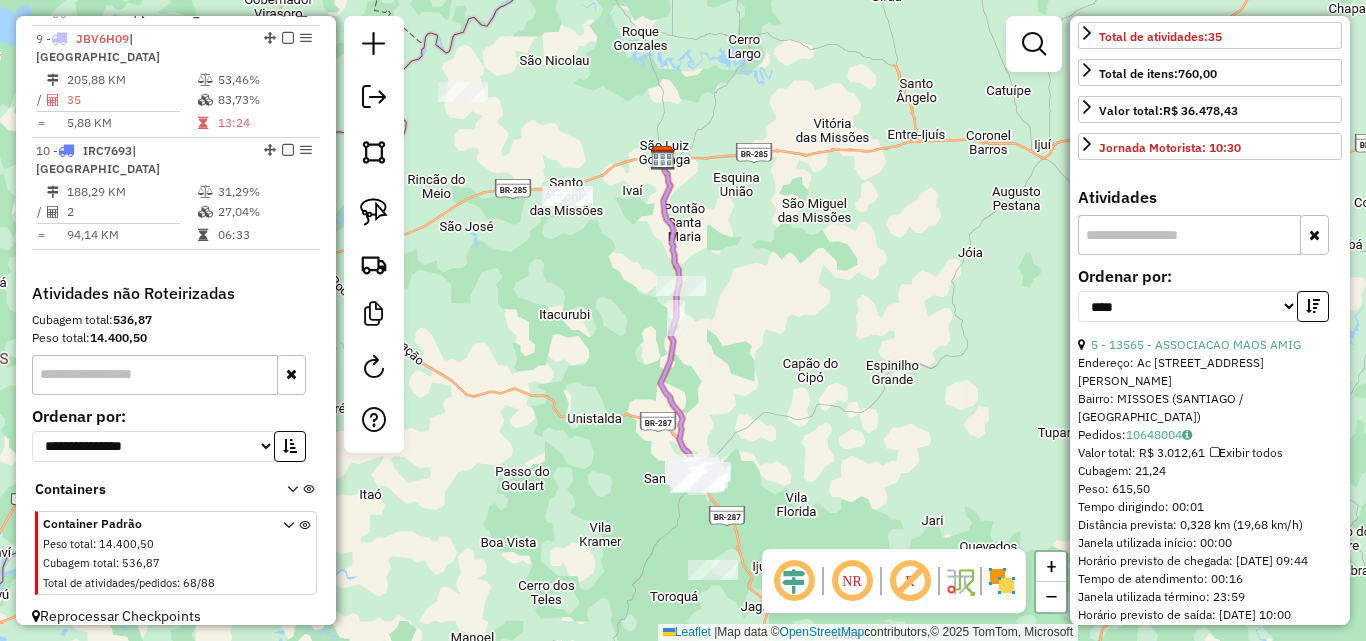 scroll, scrollTop: 500, scrollLeft: 0, axis: vertical 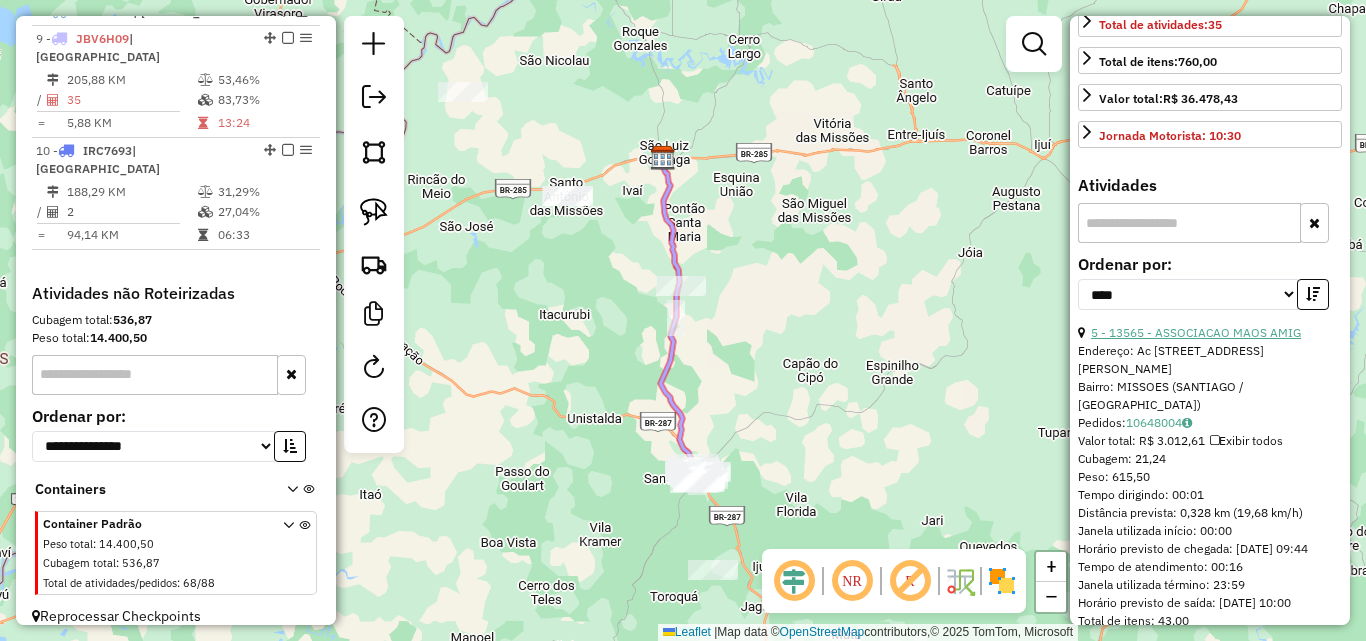 click on "5 - 13565 - ASSOCIACAO MAOS AMIG" at bounding box center (1196, 332) 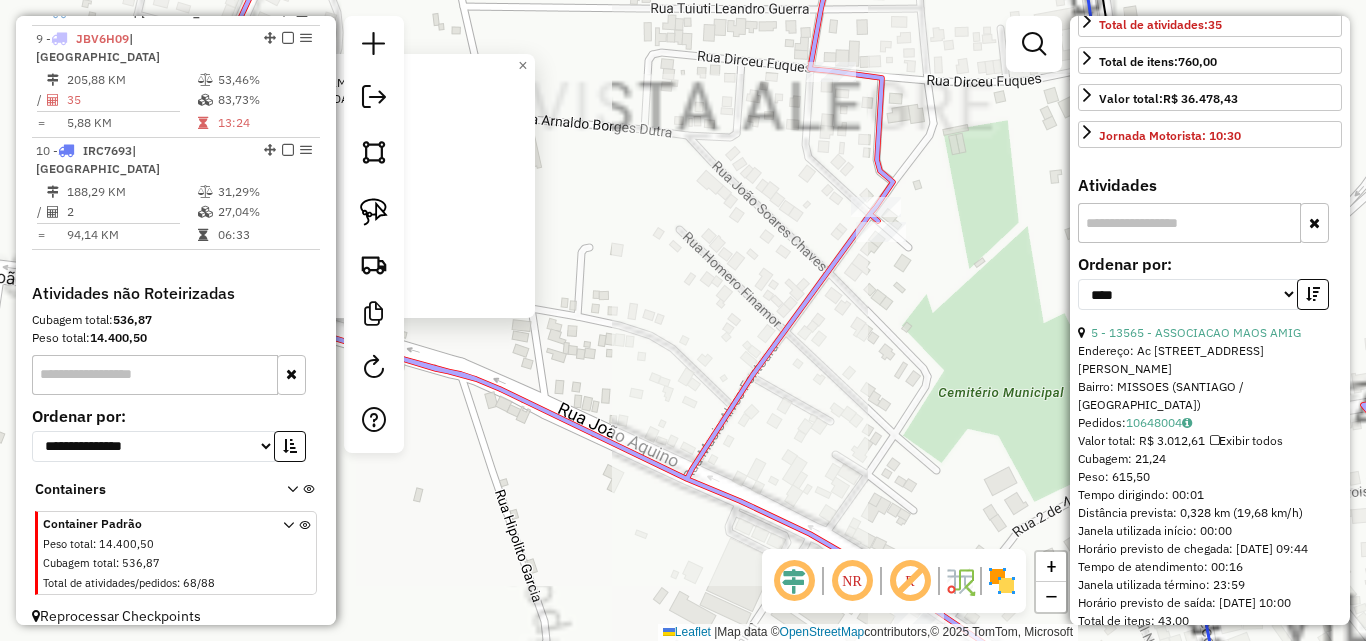 click on "13565 - ASSOCIACAO MAOS AMIG  Endereço: Ac  R [PERSON_NAME]                 1000   Bairro: MISSOES ([GEOGRAPHIC_DATA] / [GEOGRAPHIC_DATA])   Pedidos:  10648004   Valor total: R$ 3.012,61   Exibir todos   Cubagem: 21,24  Peso: 615,50  Tempo dirigindo: 00:01   Distância prevista: 0,328 km (19,68 km/h)   [GEOGRAPHIC_DATA] utilizada início: 00:00   Horário previsto de chegada: [DATE] 09:44   Tempo de atendimento: 00:16   Janela utilizada término: 23:59   Horário previsto de saída: [DATE] 10:00   Total de itens: 43,00   Quantidade pallets: 0,506  × Janela de atendimento Grade de atendimento Capacidade Transportadoras Veículos Cliente Pedidos  Rotas Selecione os dias de semana para filtrar as janelas de atendimento  Seg   Ter   Qua   Qui   Sex   Sáb   Dom  Informe o período da janela de atendimento: De: Até:  Filtrar exatamente a janela do cliente  Considerar janela de atendimento padrão  Selecione os dias de semana para filtrar as grades de atendimento  Seg   Ter   Qua   Qui   Sex   Sáb   Dom   Peso mínimo:   Peso máximo:  De:" 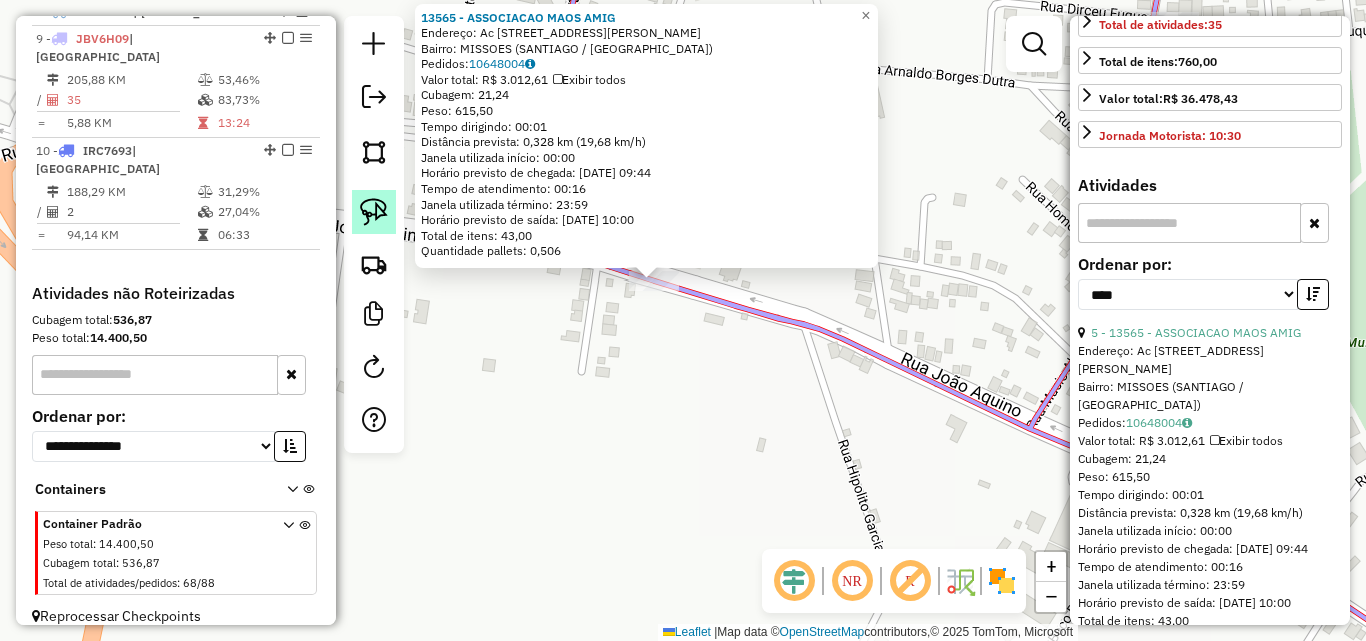 click 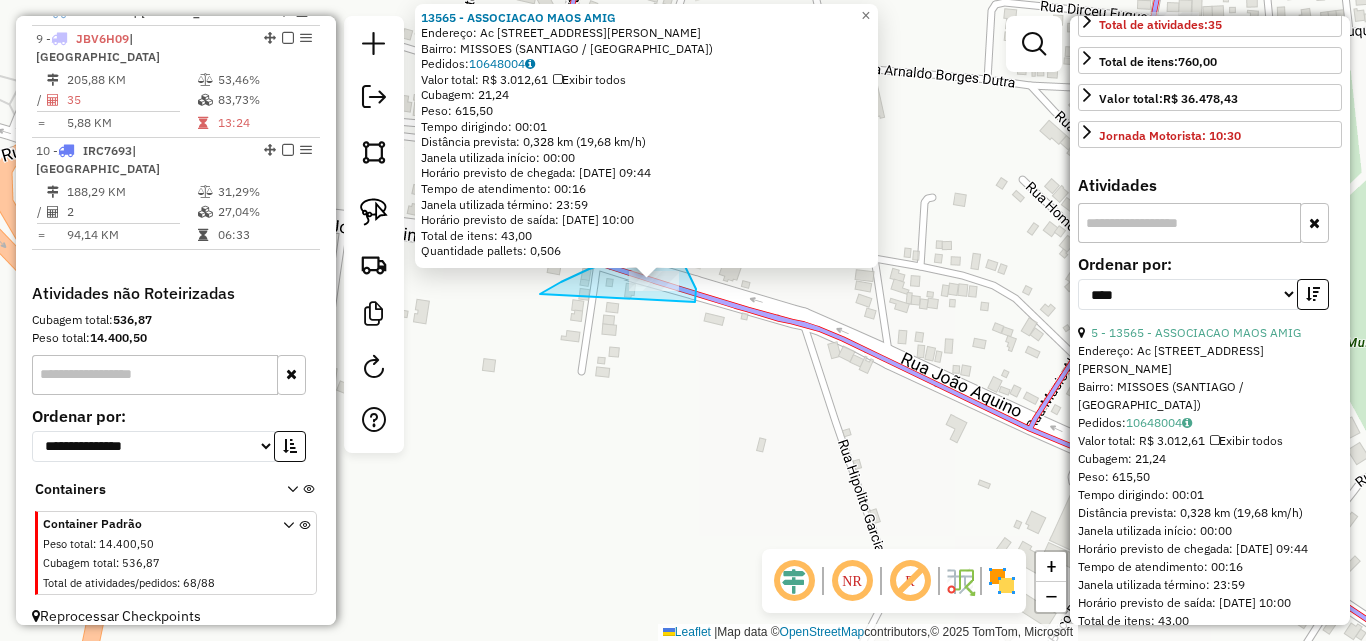 drag, startPoint x: 540, startPoint y: 294, endPoint x: 693, endPoint y: 306, distance: 153.46986 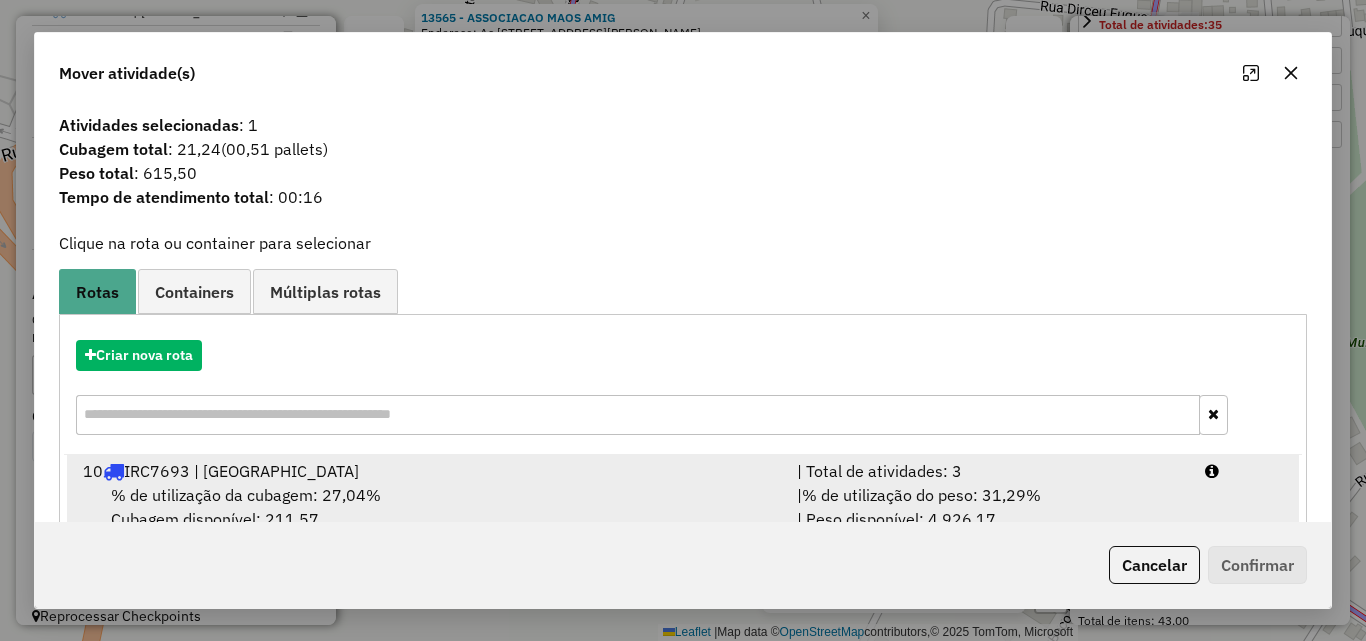 click on "10  IRC7693 | [GEOGRAPHIC_DATA]" at bounding box center (428, 471) 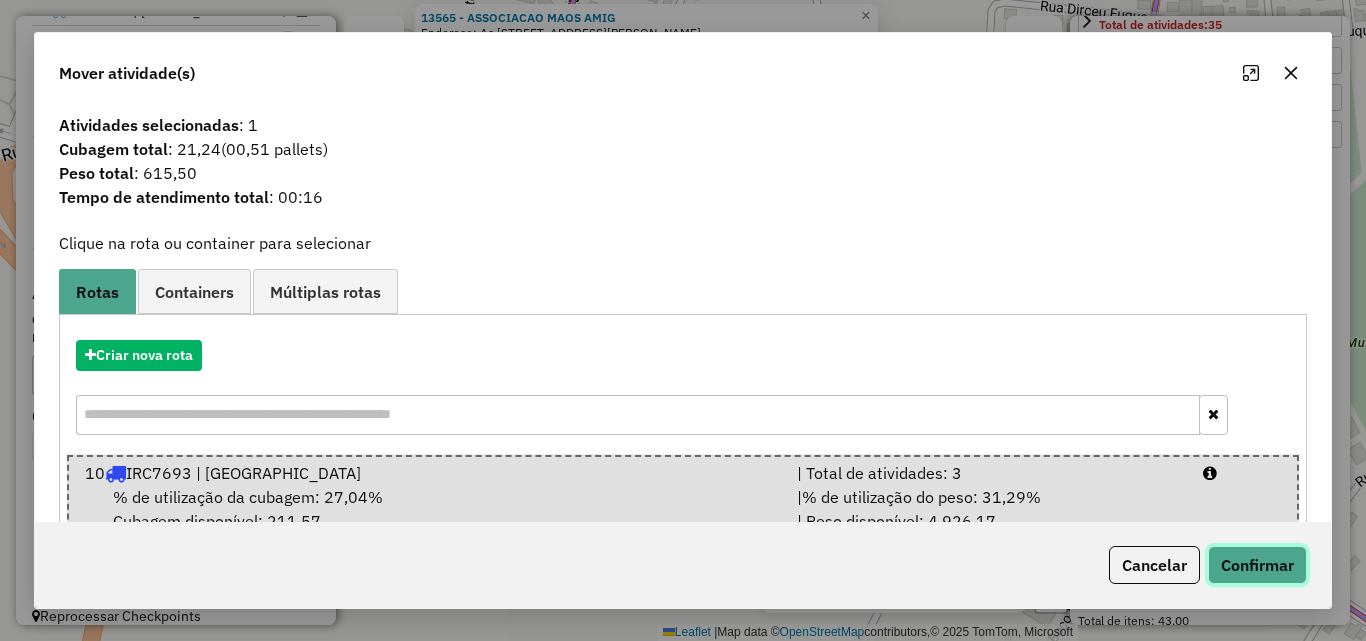 click on "Confirmar" 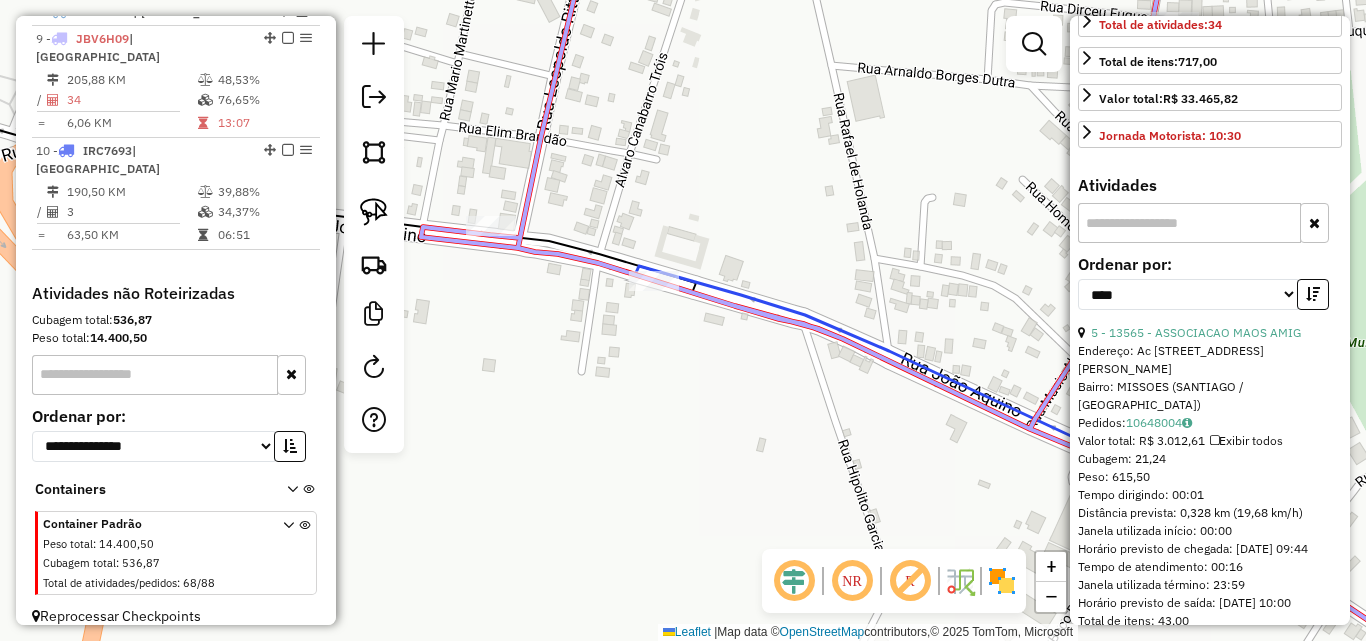 drag, startPoint x: 191, startPoint y: 83, endPoint x: 1213, endPoint y: 310, distance: 1046.9064 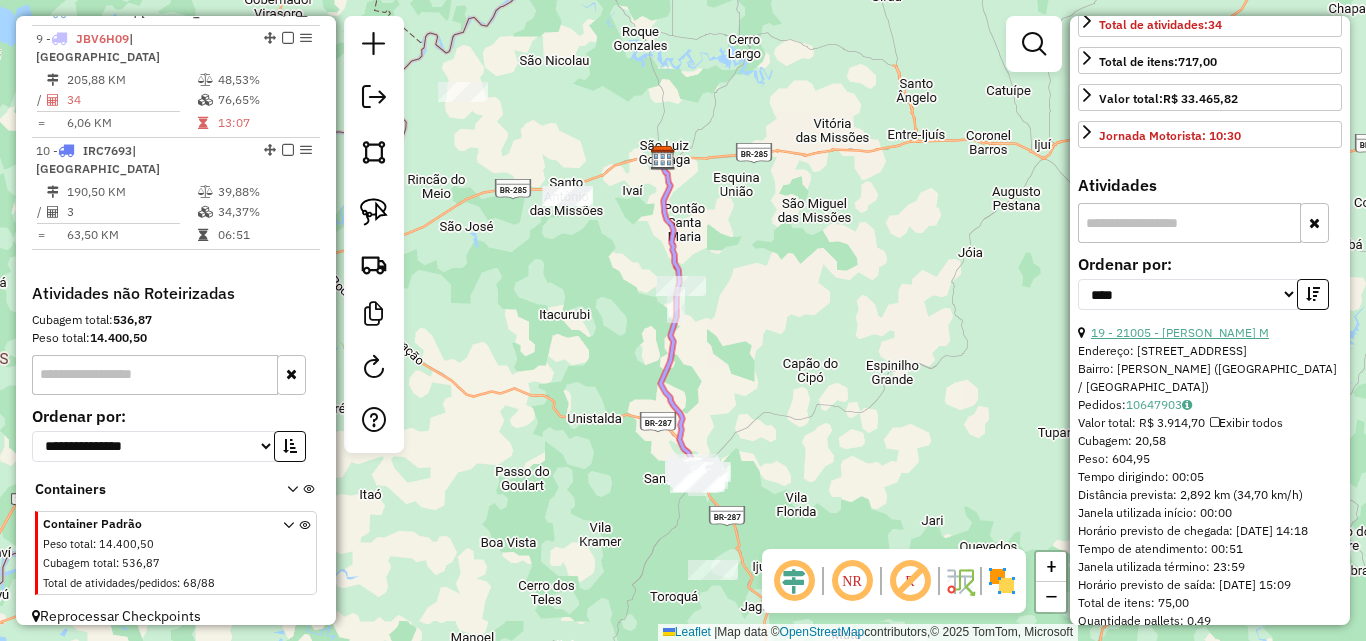 click on "19 - 21005 - [PERSON_NAME] M" at bounding box center (1180, 332) 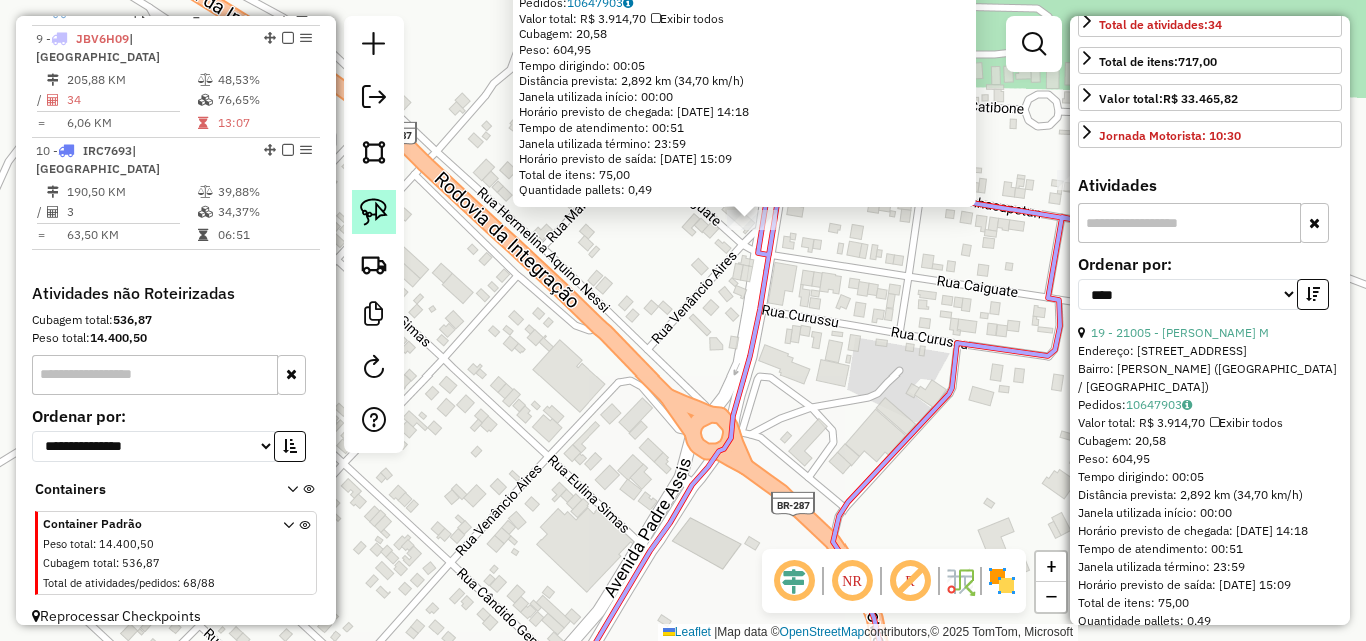 click 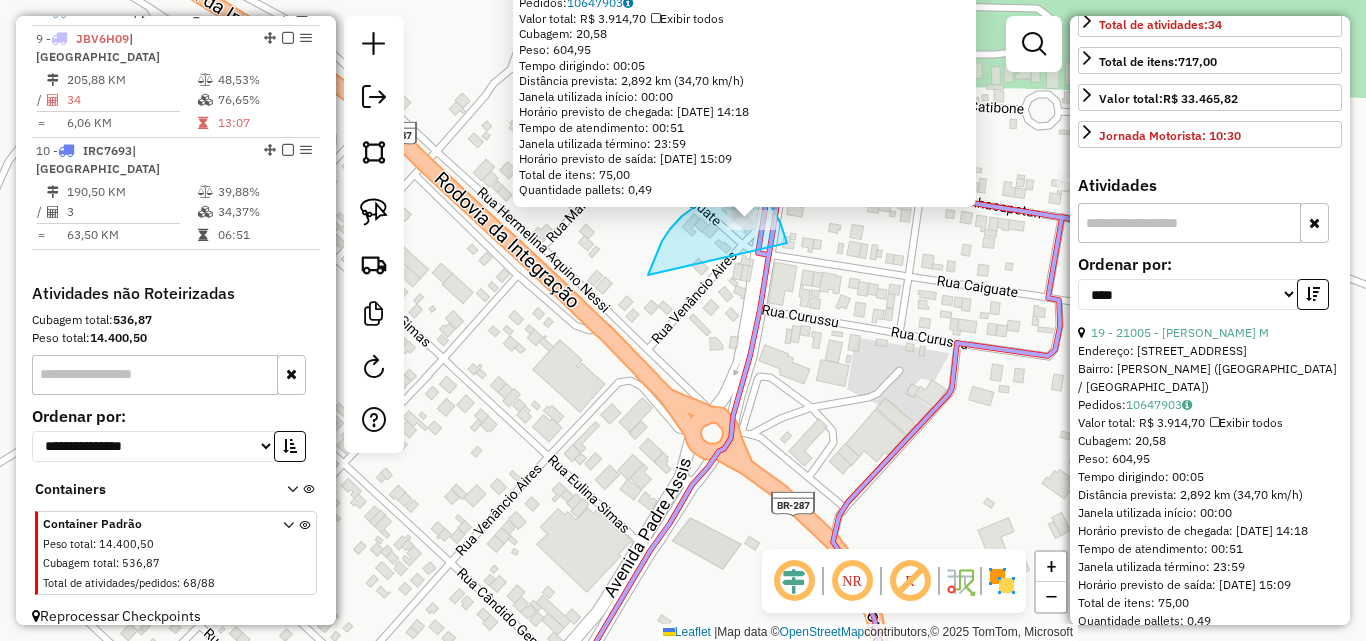 drag, startPoint x: 655, startPoint y: 257, endPoint x: 789, endPoint y: 257, distance: 134 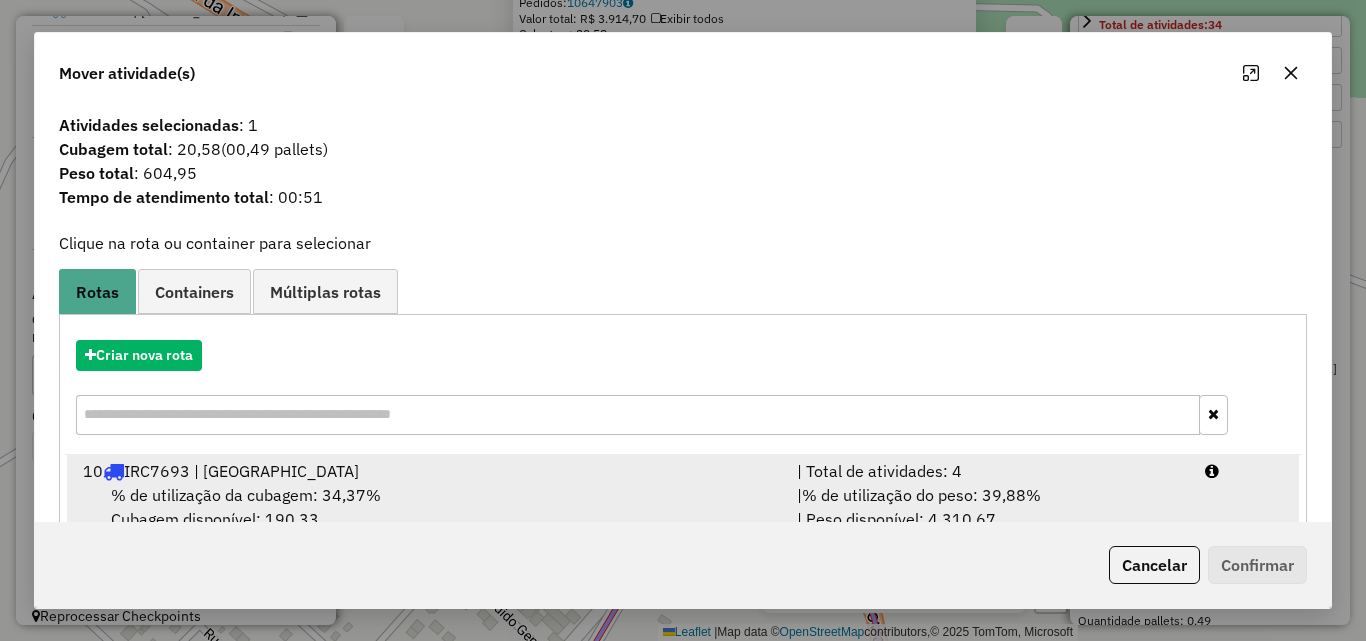 click on "% de utilização da cubagem: 34,37%  Cubagem disponível: 190,33" at bounding box center [428, 507] 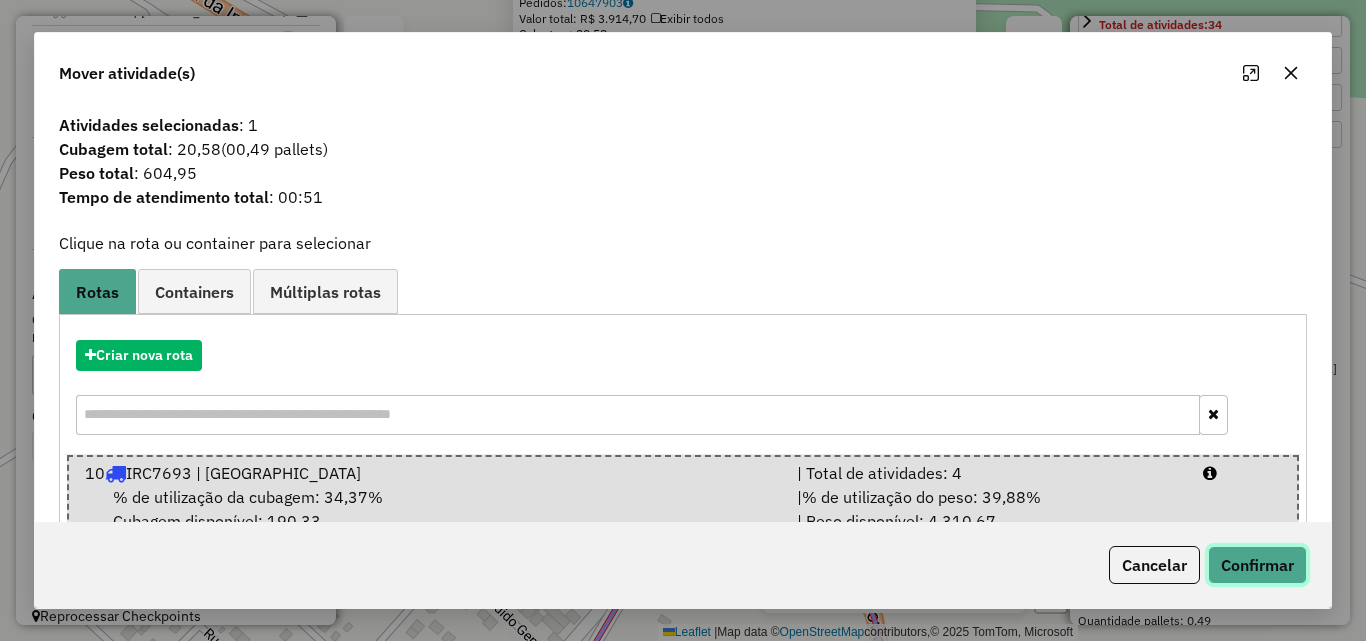 click on "Confirmar" 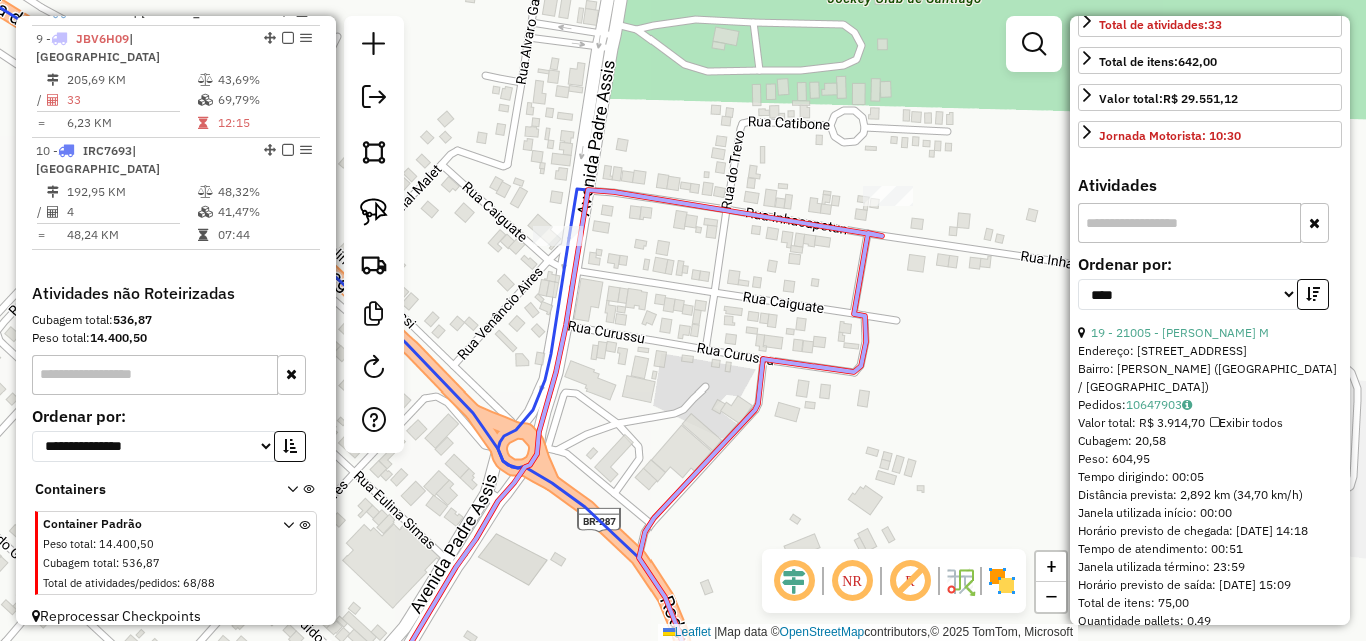 drag, startPoint x: 822, startPoint y: 288, endPoint x: 628, endPoint y: 304, distance: 194.65868 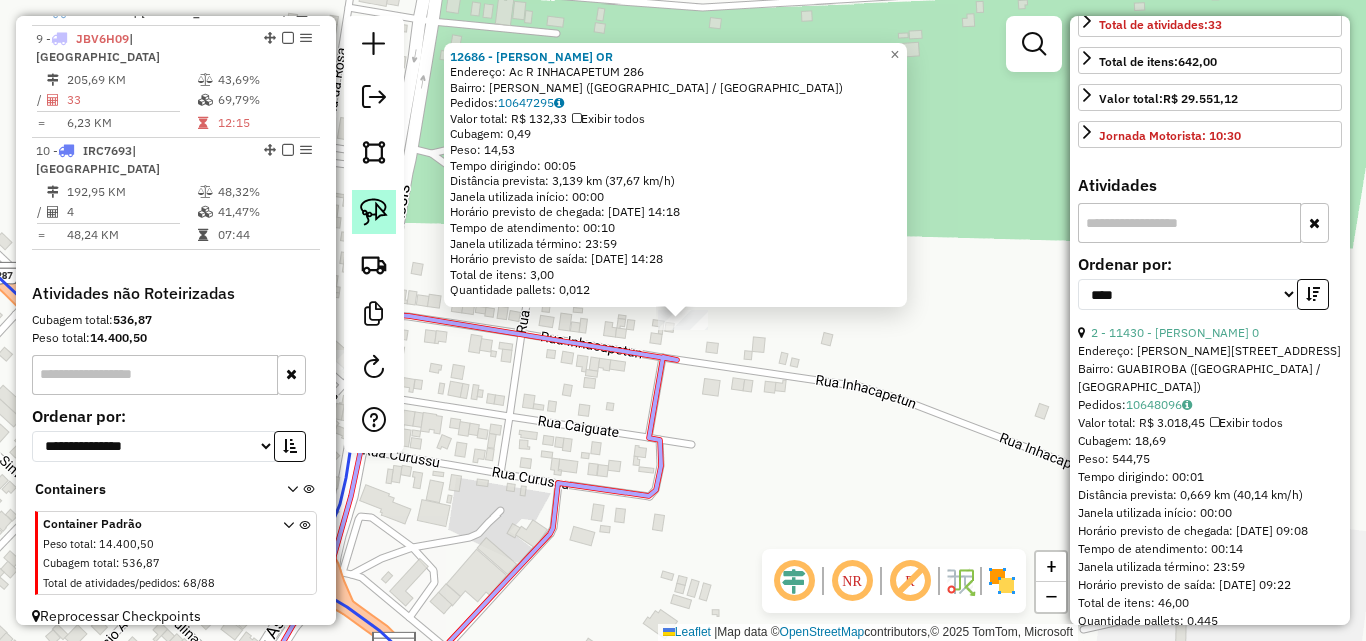 click 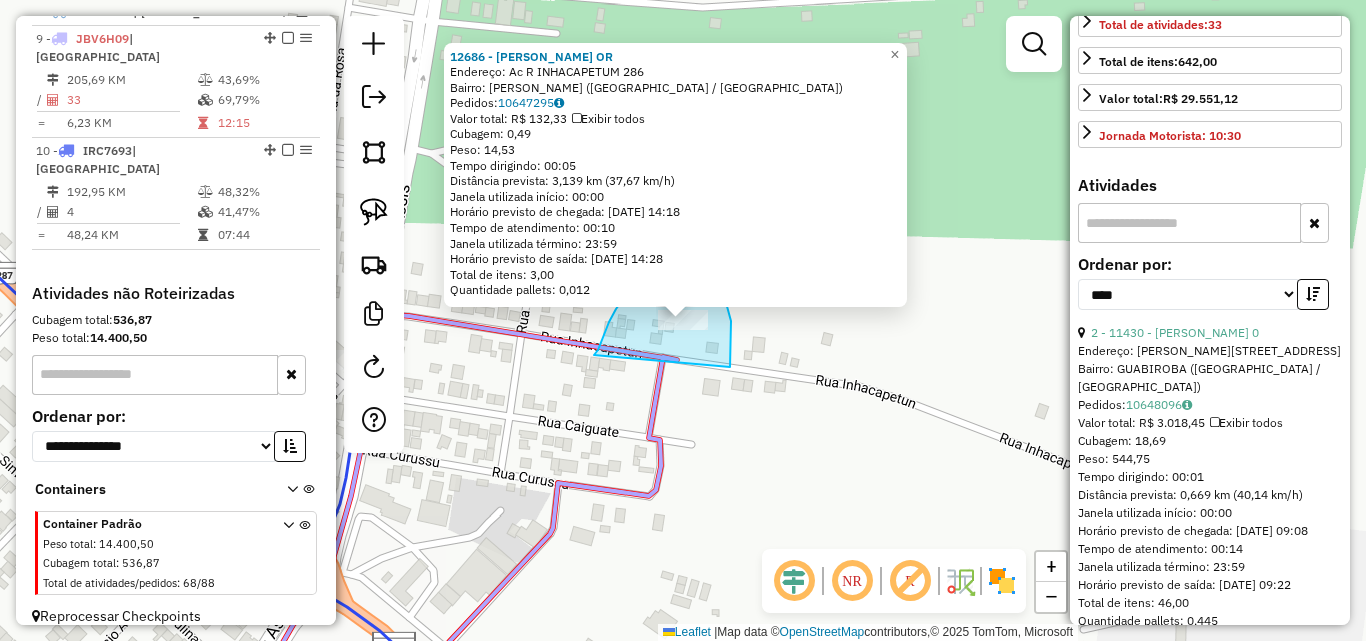 drag, startPoint x: 594, startPoint y: 355, endPoint x: 730, endPoint y: 367, distance: 136.52838 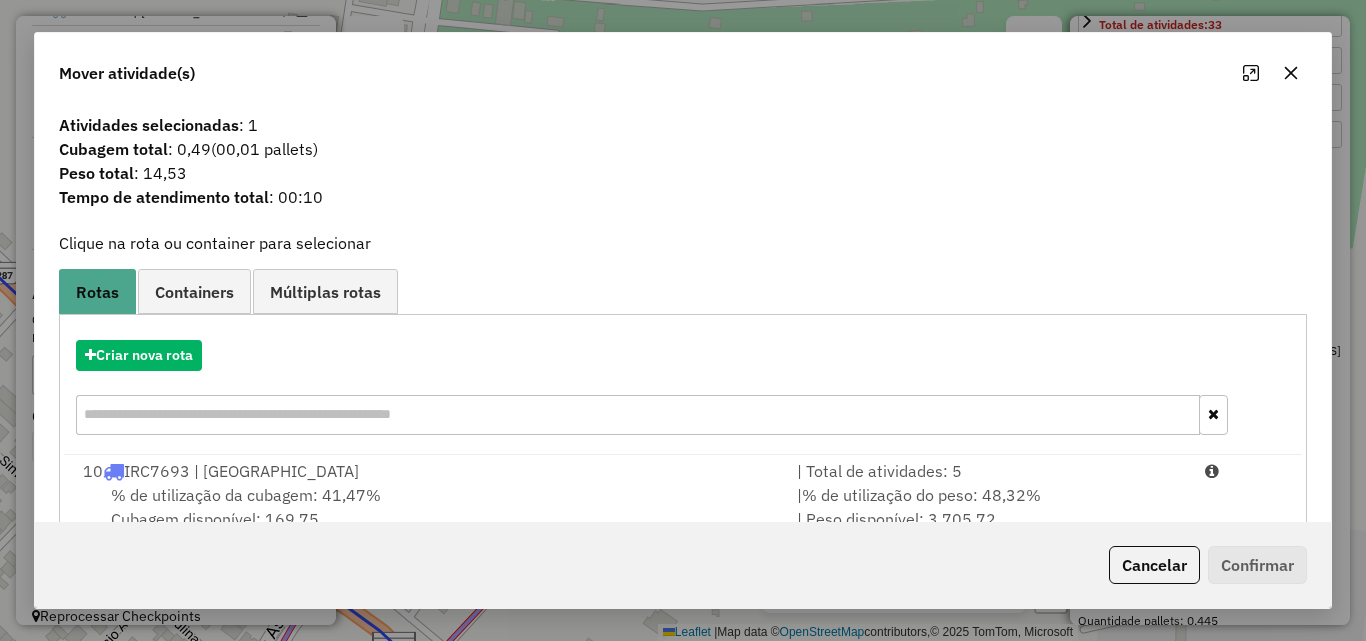 click on "% de utilização da cubagem: 41,47%  Cubagem disponível: 169,75" at bounding box center [428, 507] 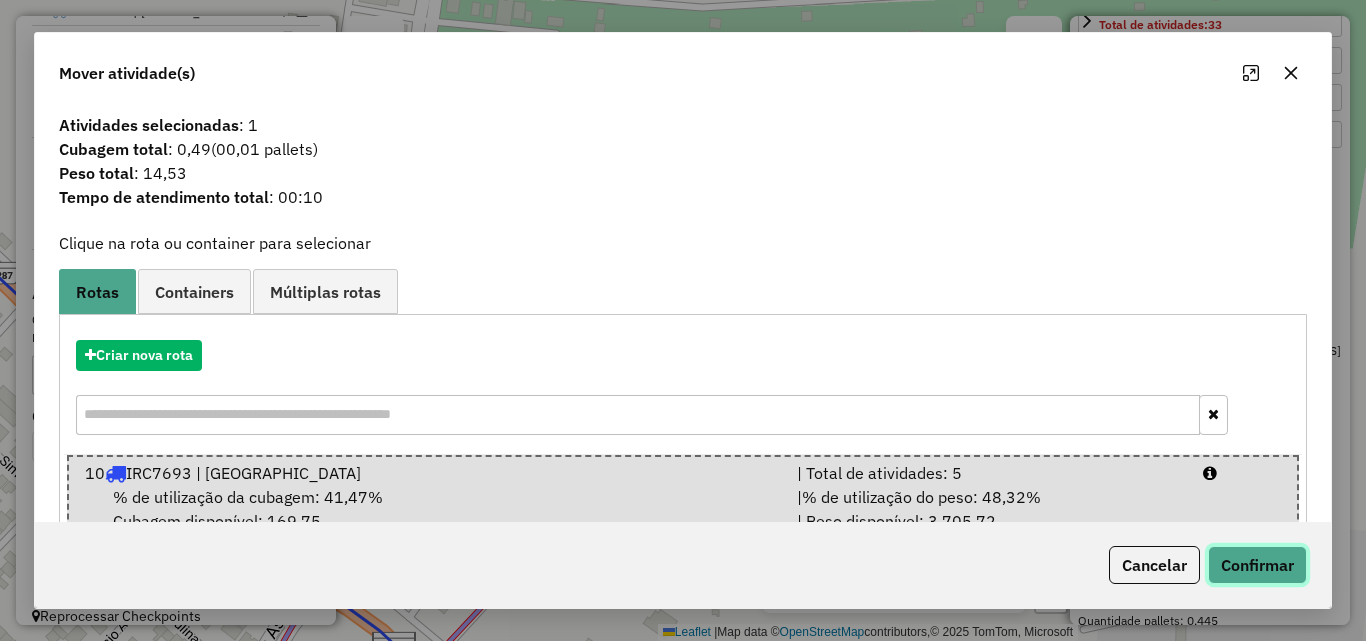 click on "Confirmar" 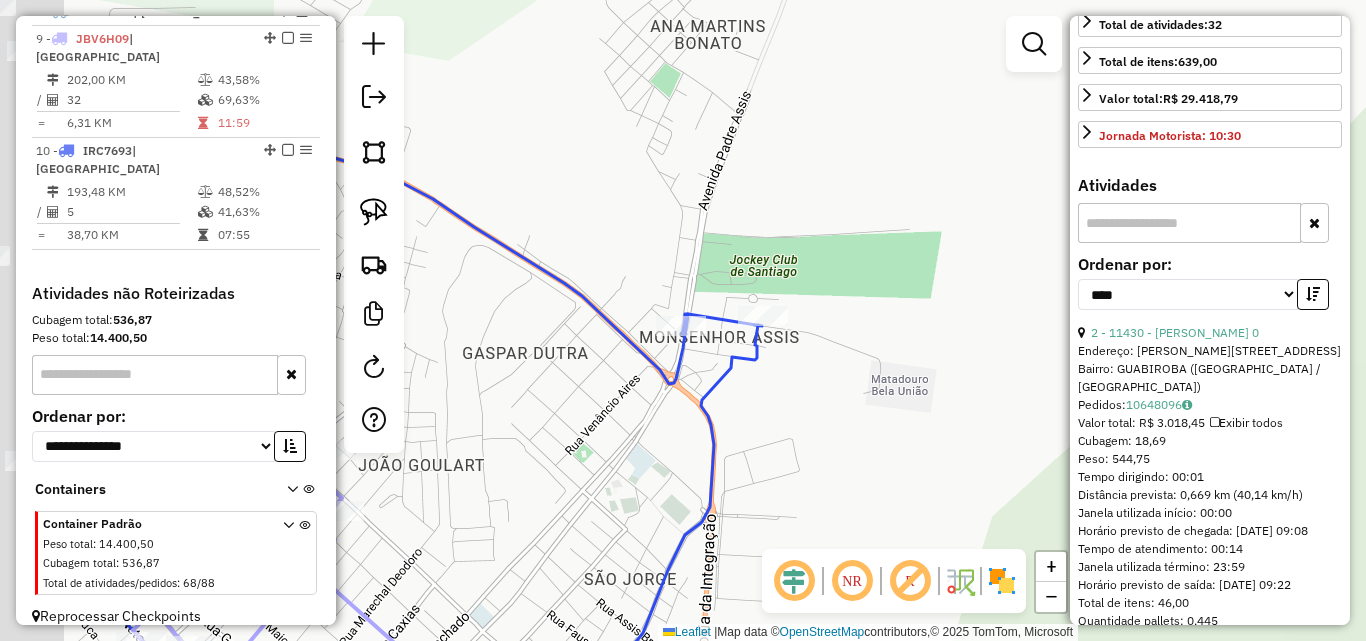 click 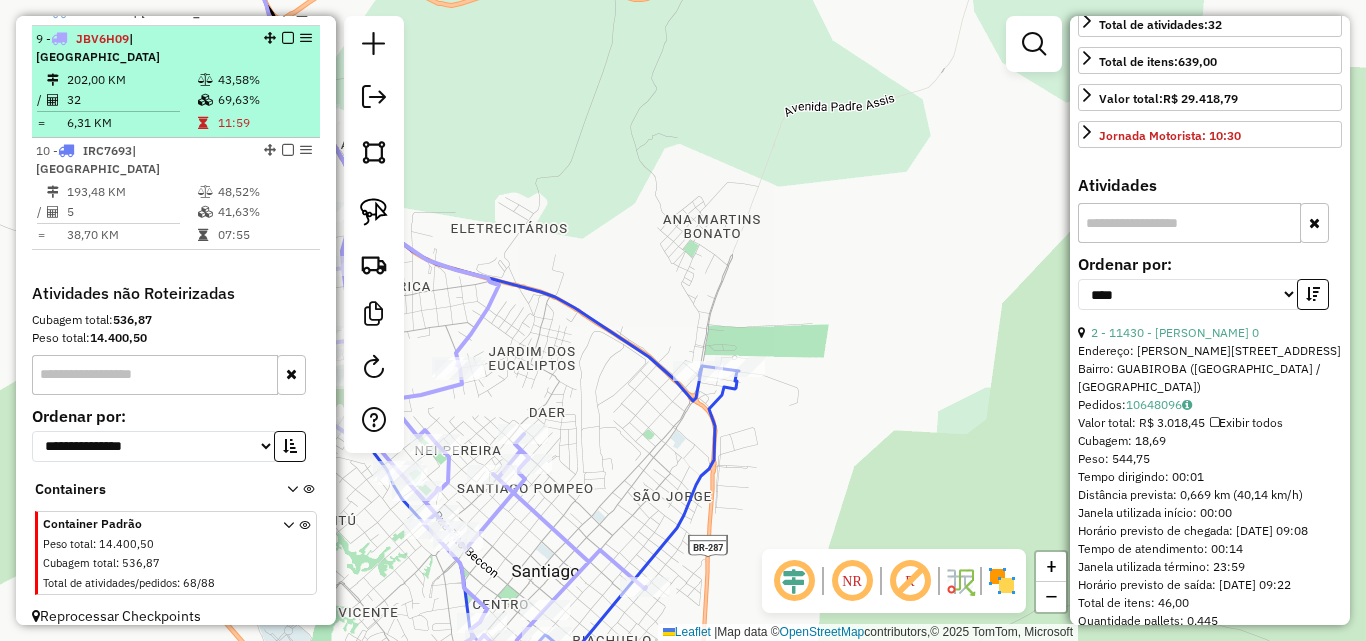 click on "202,00 KM" at bounding box center (131, 80) 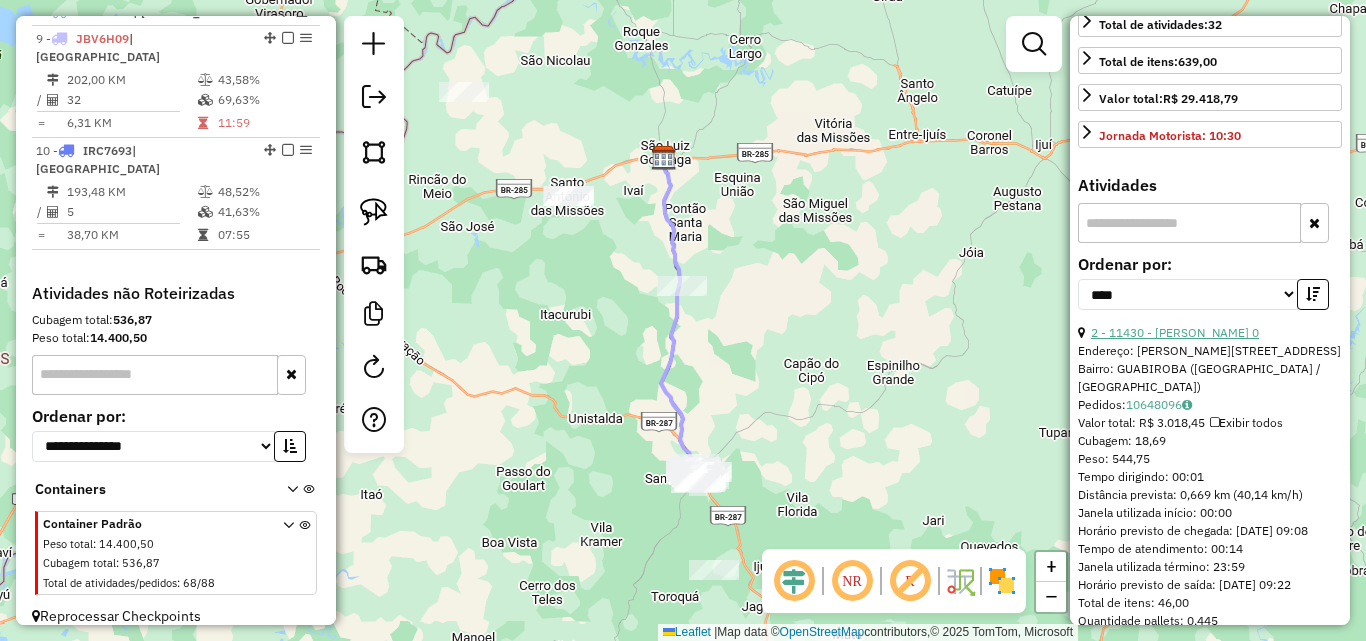 click on "2 - 11430 - [PERSON_NAME] 0" at bounding box center [1175, 332] 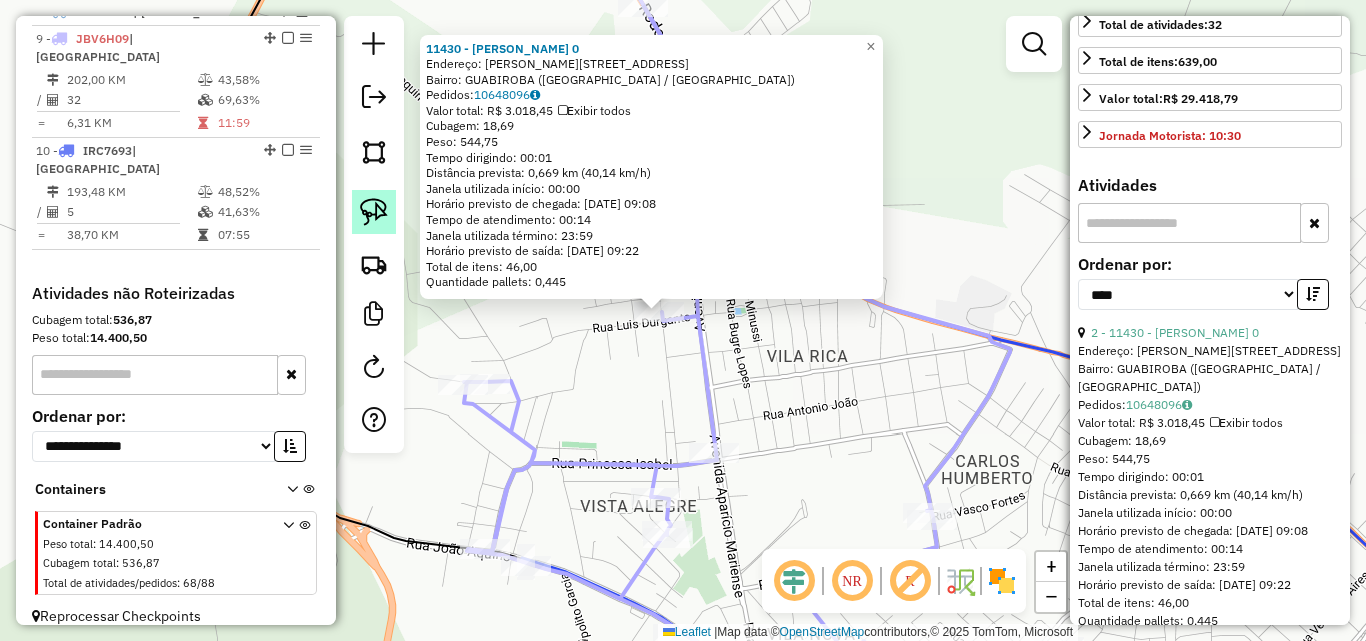 click 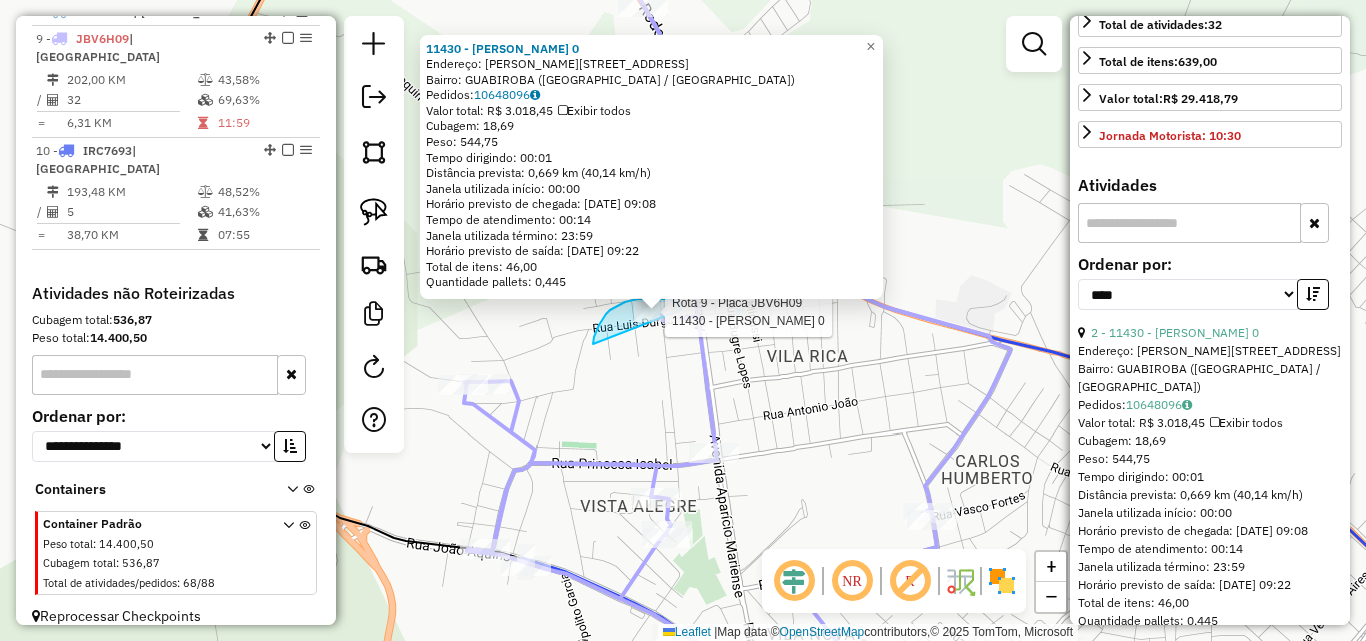 drag, startPoint x: 605, startPoint y: 316, endPoint x: 681, endPoint y: 343, distance: 80.65358 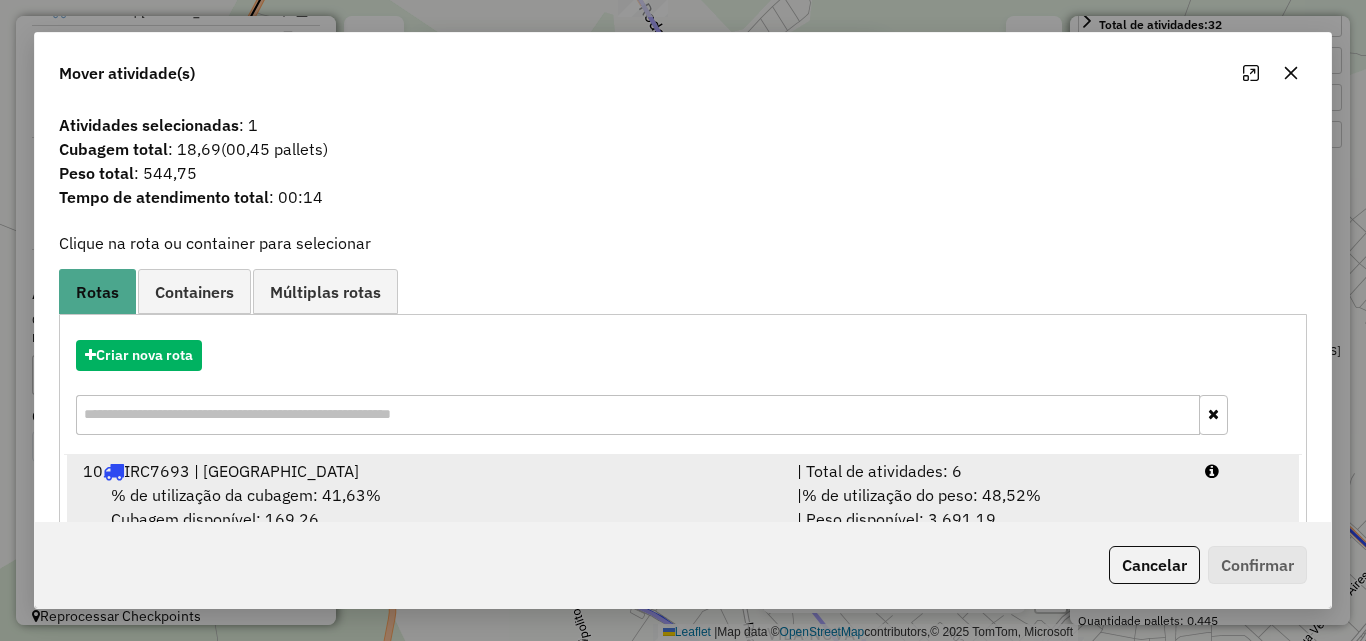 drag, startPoint x: 488, startPoint y: 487, endPoint x: 588, endPoint y: 496, distance: 100.40418 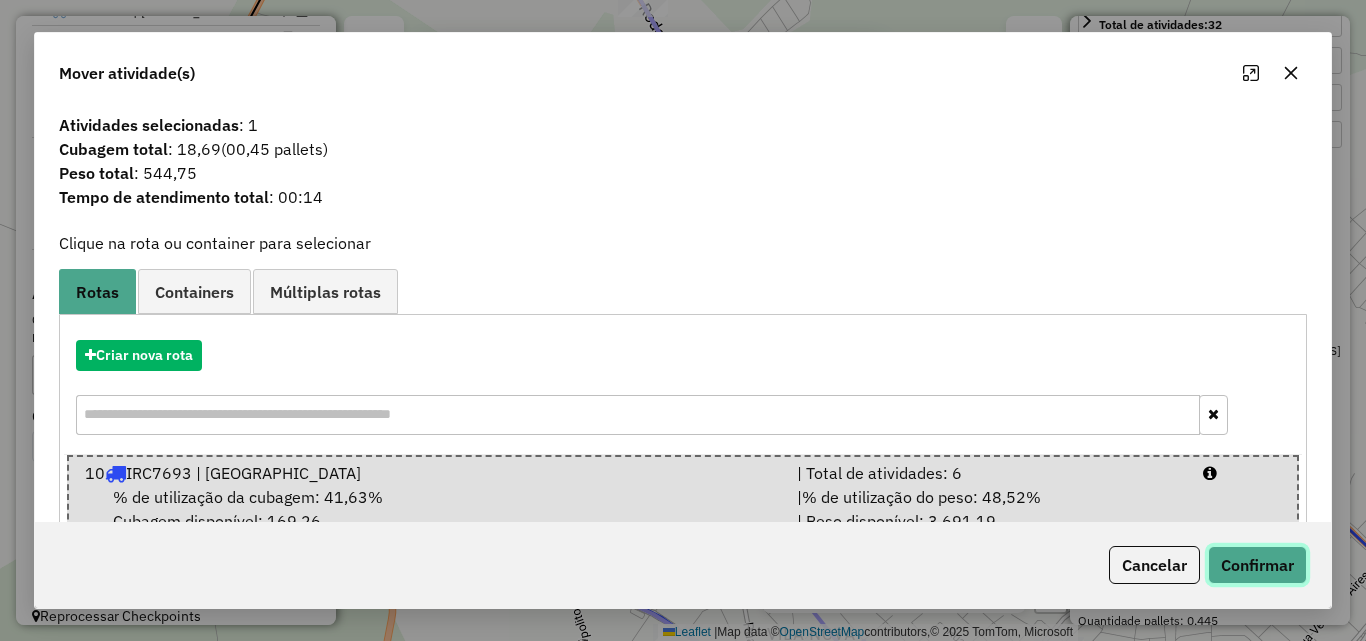 click on "Confirmar" 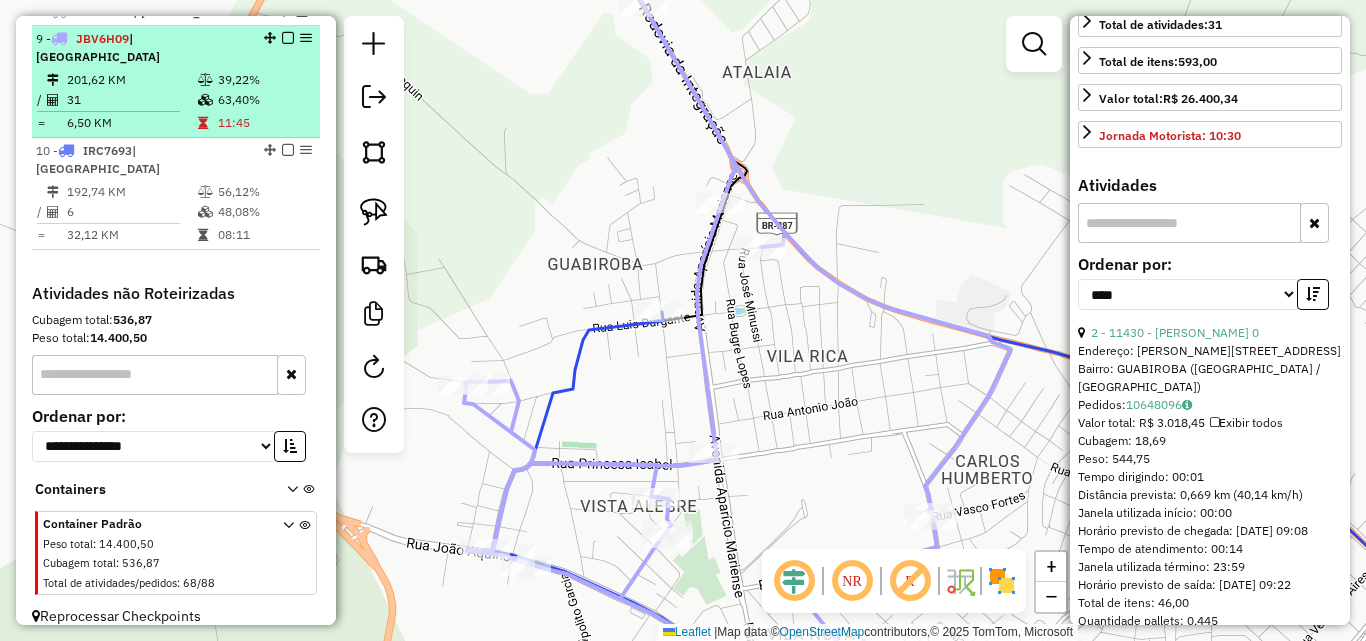 click at bounding box center [205, 100] 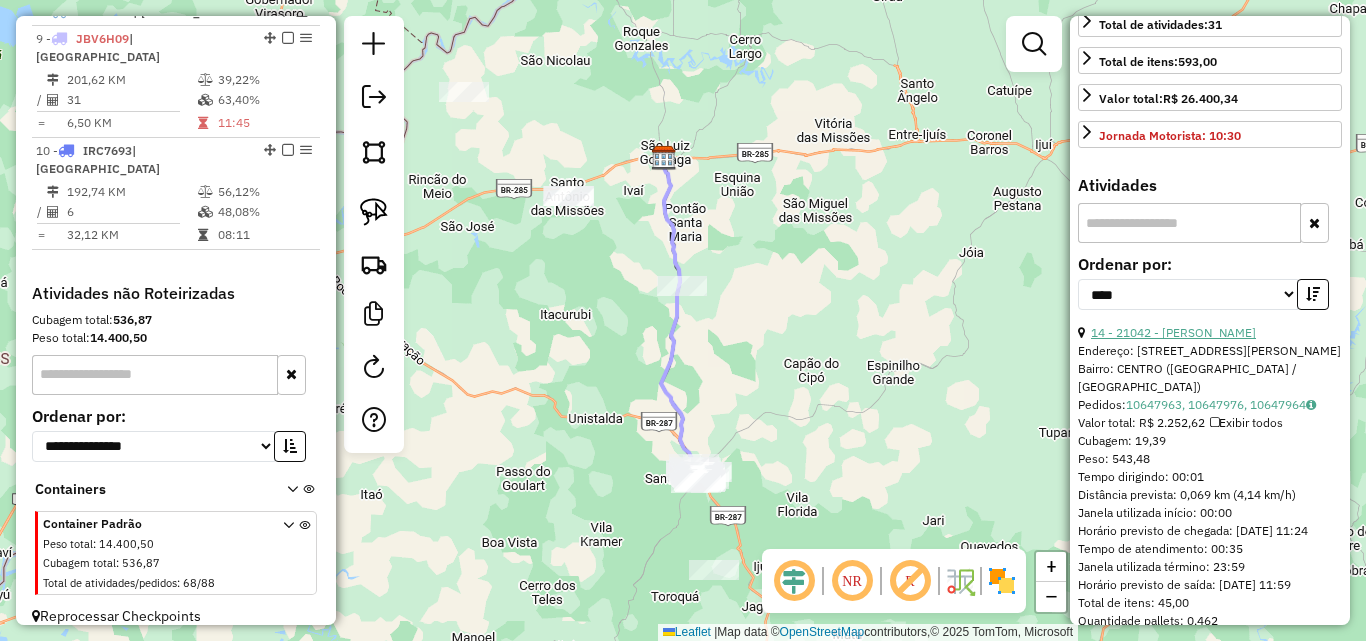 click on "14 - 21042 - [PERSON_NAME]" at bounding box center [1173, 332] 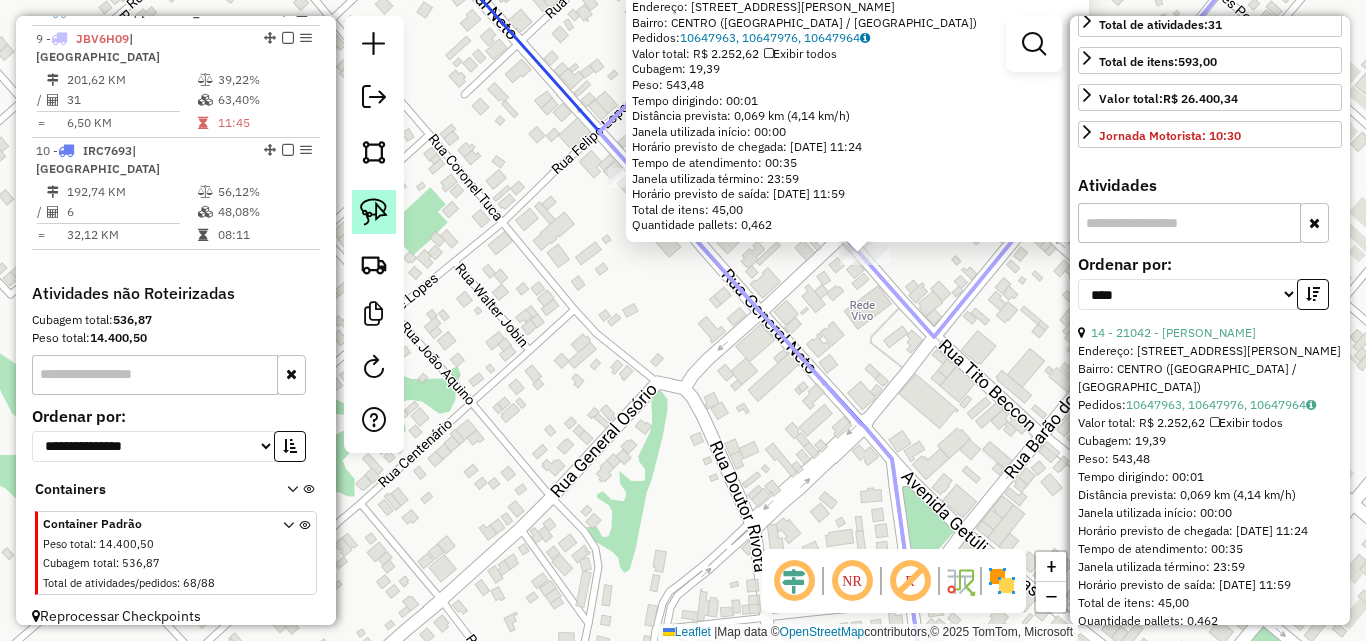 click 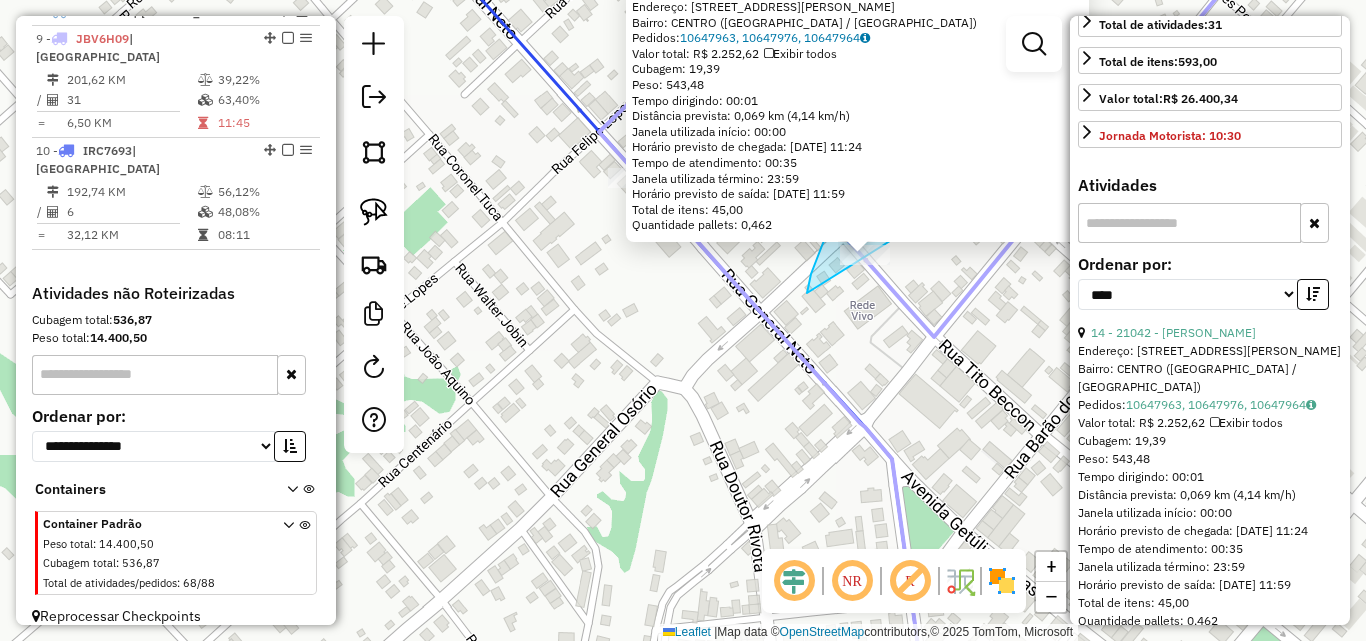 drag, startPoint x: 807, startPoint y: 293, endPoint x: 914, endPoint y: 285, distance: 107.298645 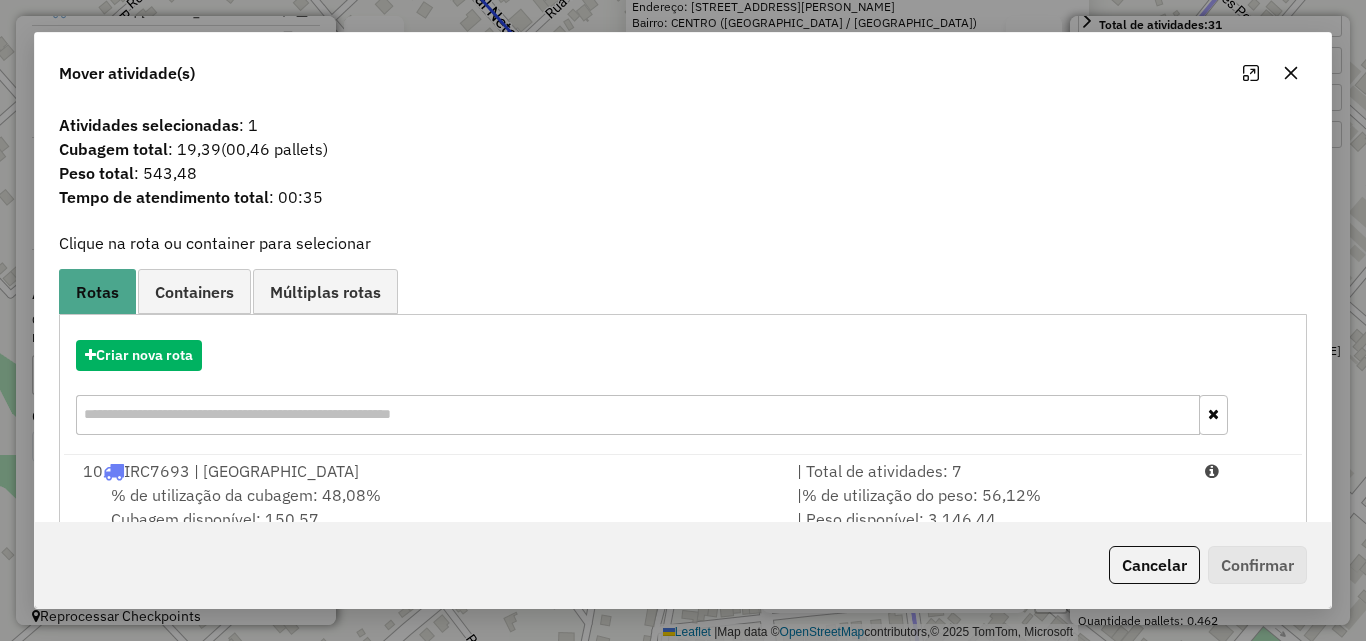 click on "% de utilização da cubagem: 48,08%  Cubagem disponível: 150,57" at bounding box center [428, 507] 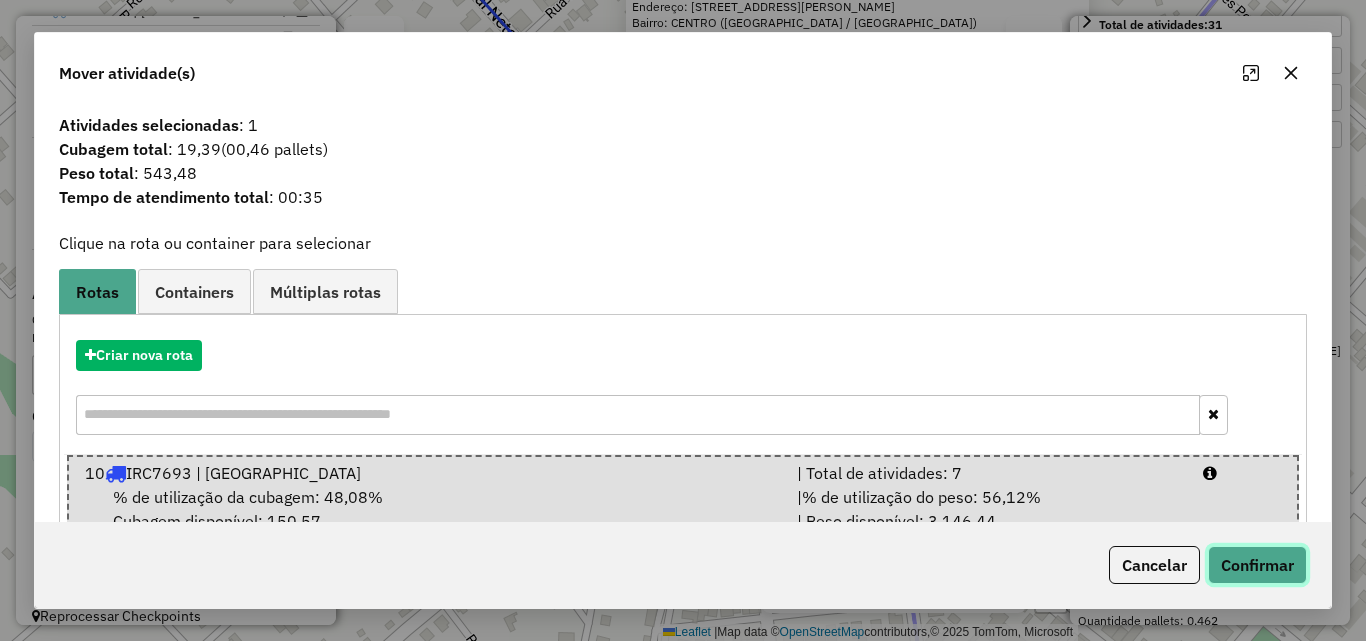drag, startPoint x: 1235, startPoint y: 570, endPoint x: 1239, endPoint y: 544, distance: 26.305893 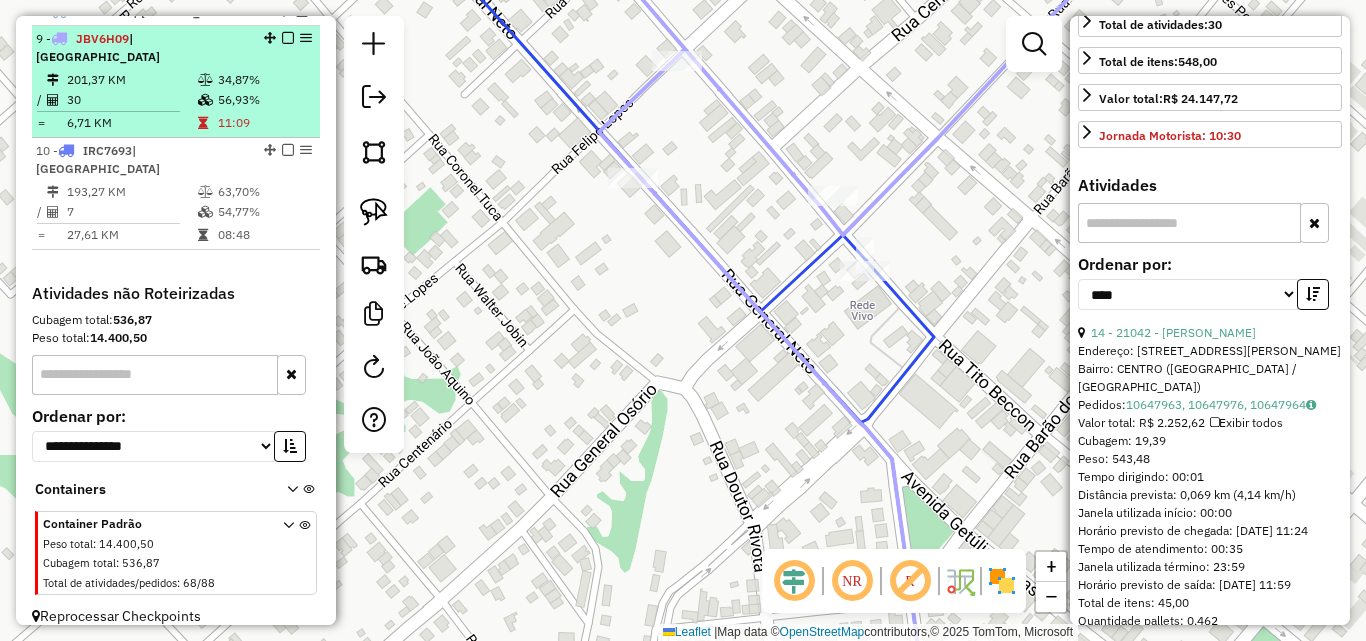 click on "30" at bounding box center [131, 100] 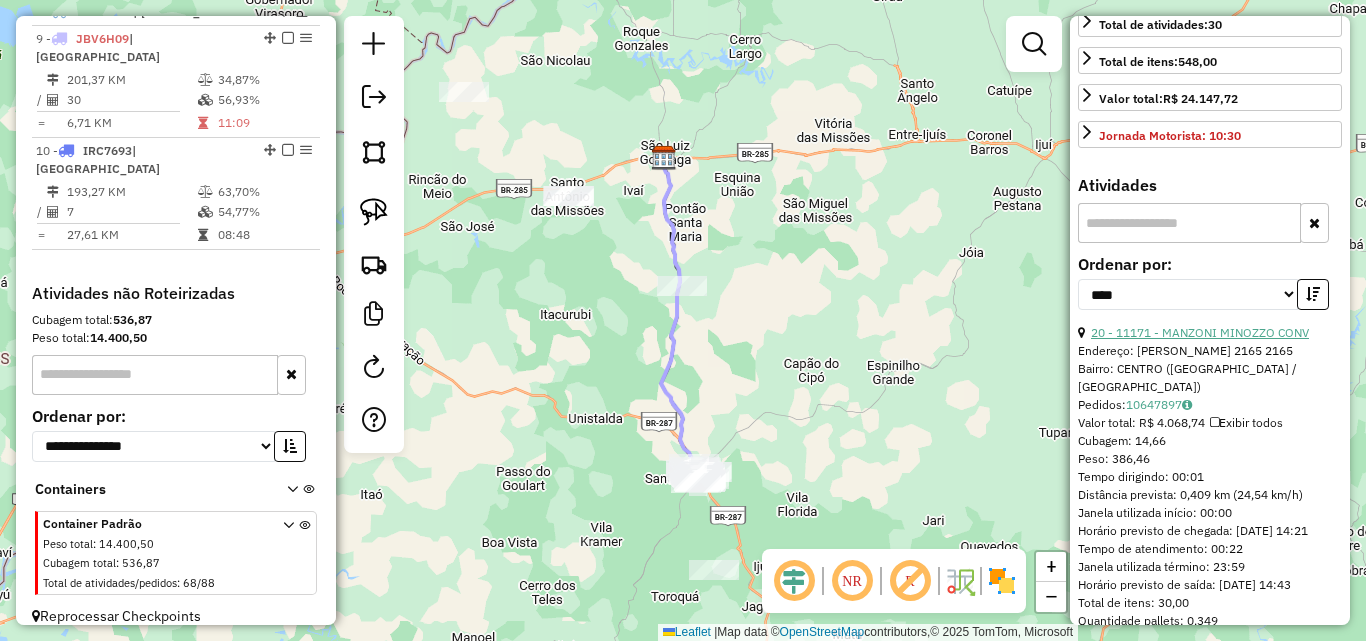 click on "20 - 11171 - MANZONI MINOZZO CONV" at bounding box center (1200, 332) 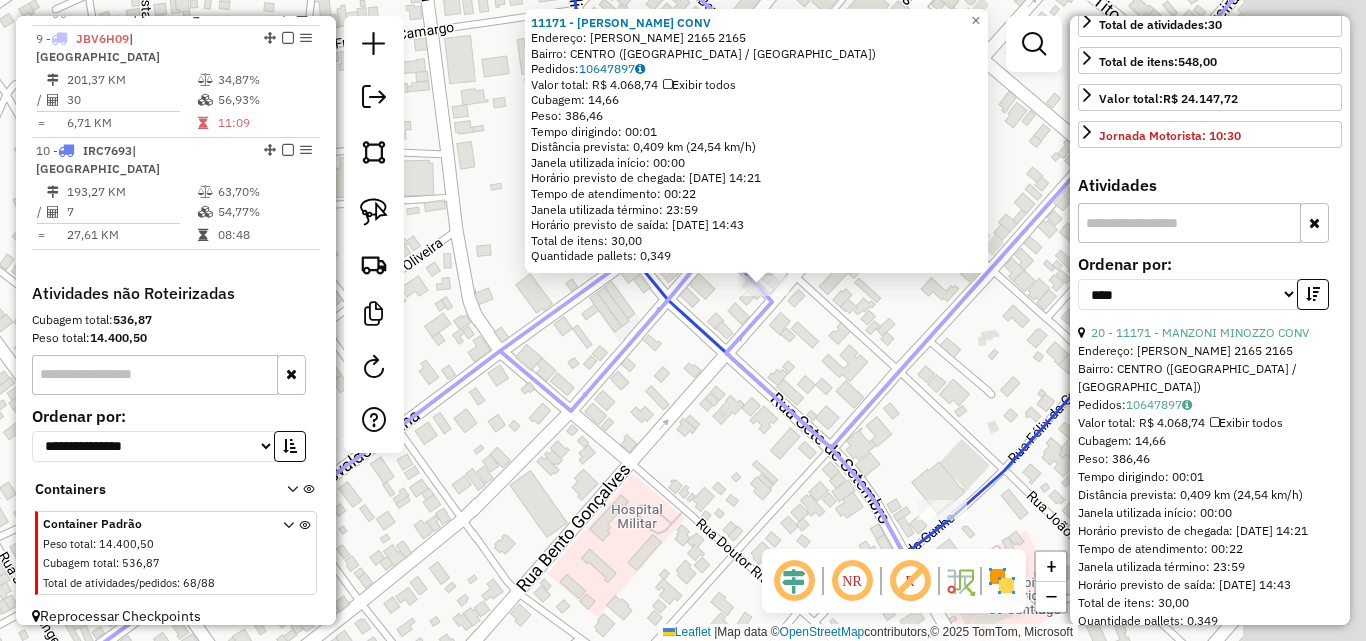 drag, startPoint x: 919, startPoint y: 391, endPoint x: 737, endPoint y: 364, distance: 183.99185 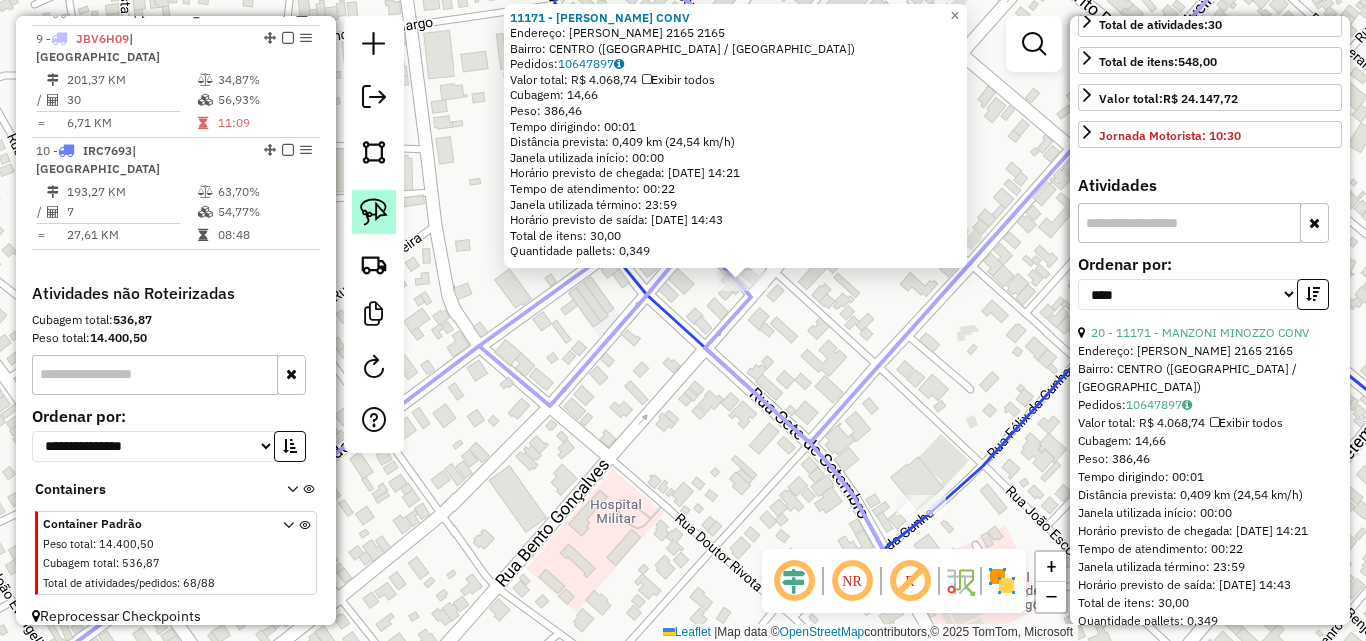 click 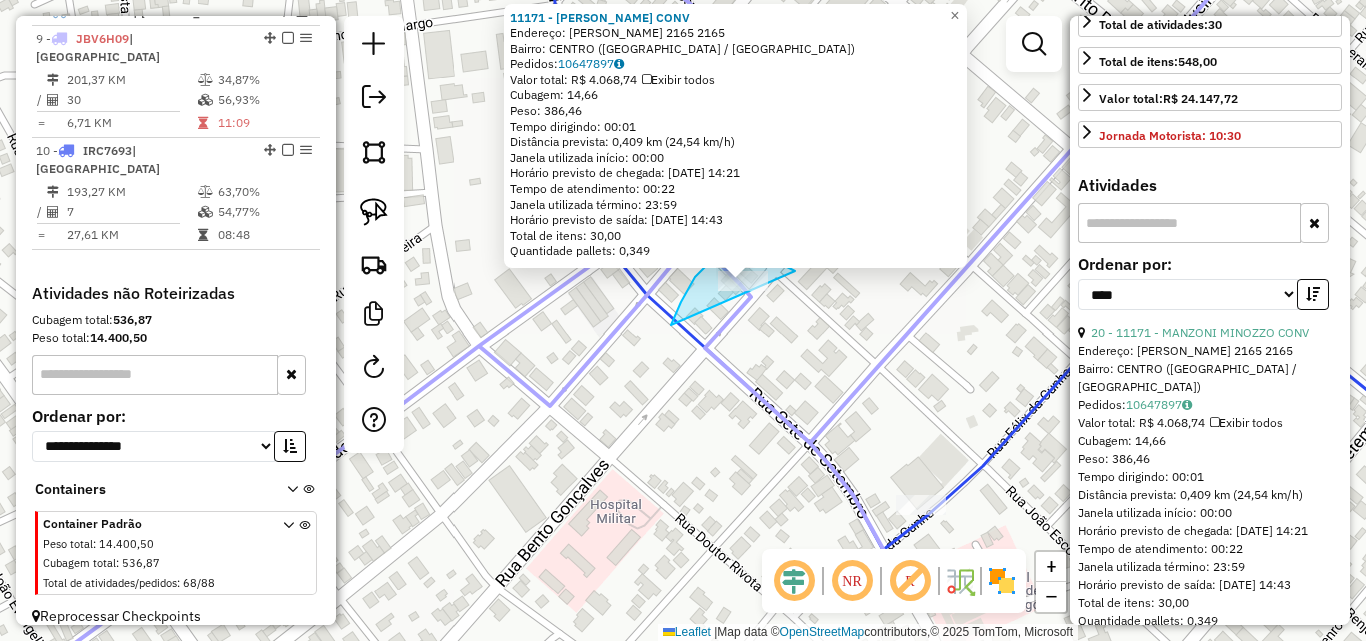 drag, startPoint x: 687, startPoint y: 291, endPoint x: 802, endPoint y: 327, distance: 120.50311 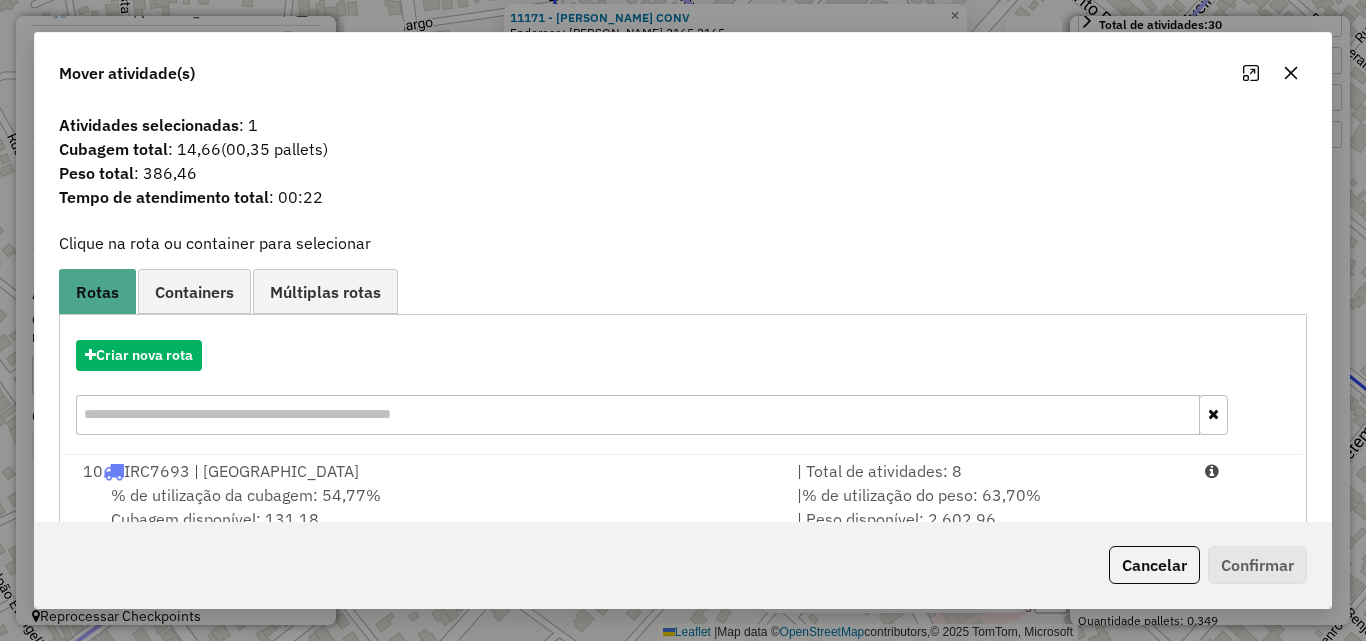 click on "% de utilização da cubagem: 54,77%  Cubagem disponível: 131,18" at bounding box center (428, 507) 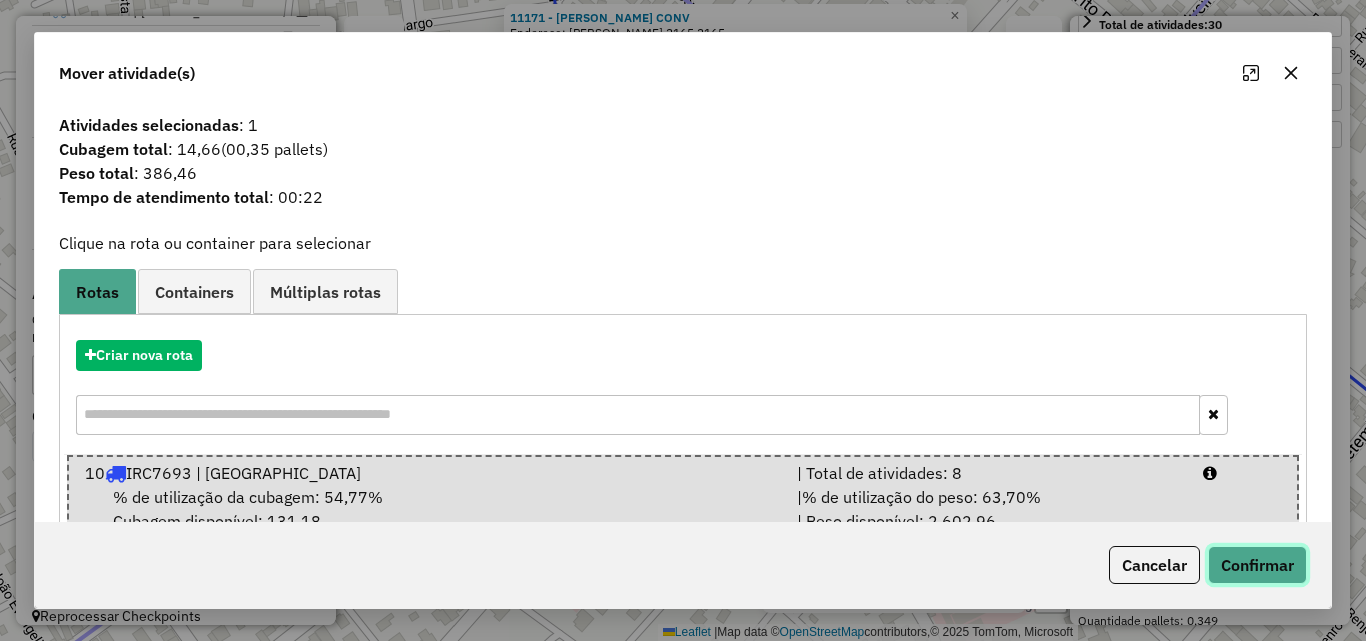 drag, startPoint x: 1259, startPoint y: 567, endPoint x: 1240, endPoint y: 521, distance: 49.76947 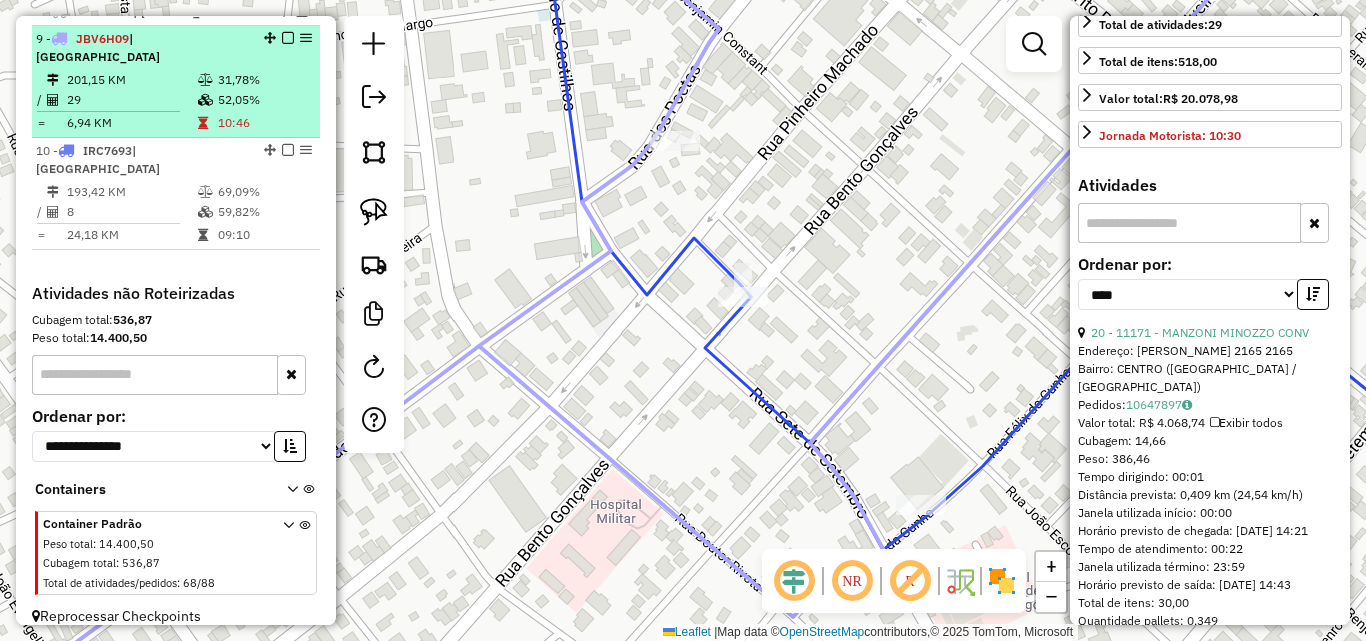 click on "29" at bounding box center [131, 100] 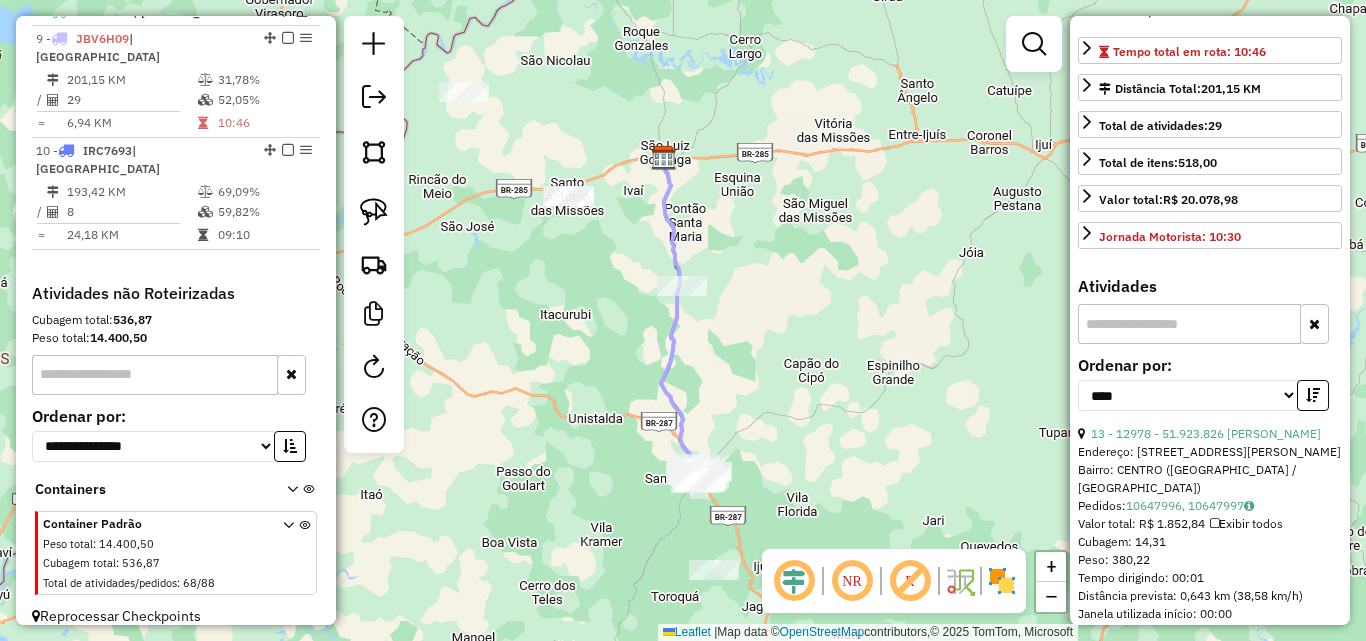 scroll, scrollTop: 100, scrollLeft: 0, axis: vertical 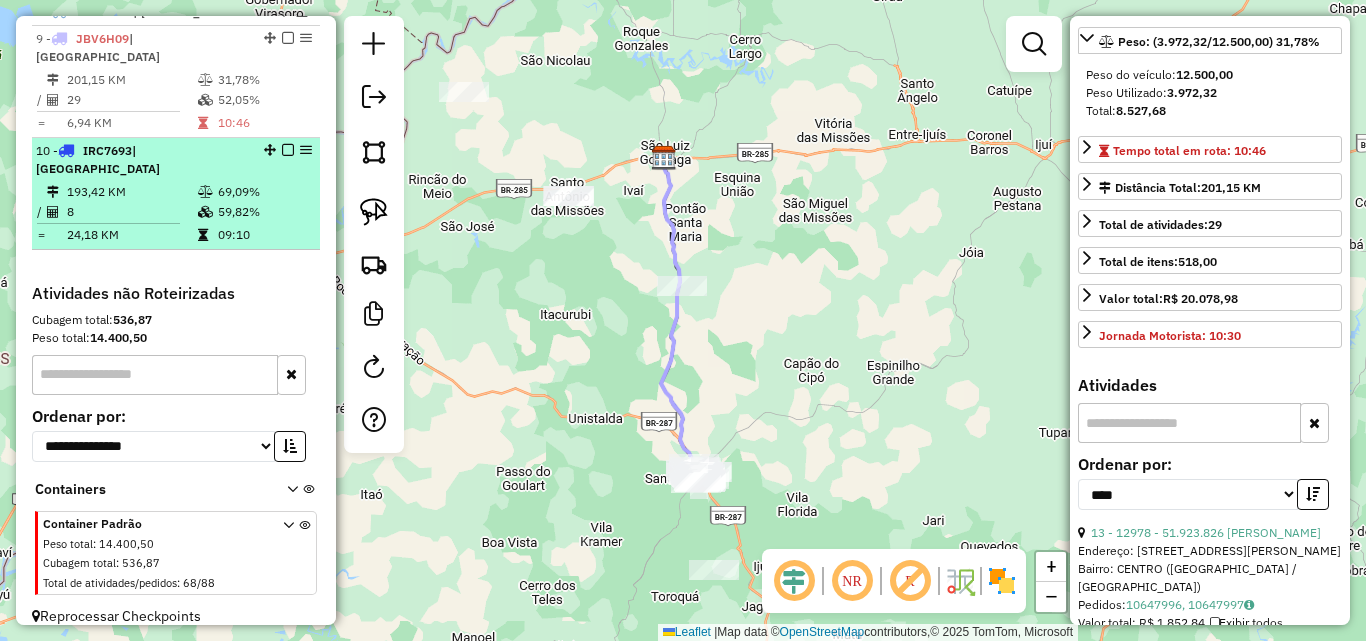 click on "193,42 KM" at bounding box center (131, 192) 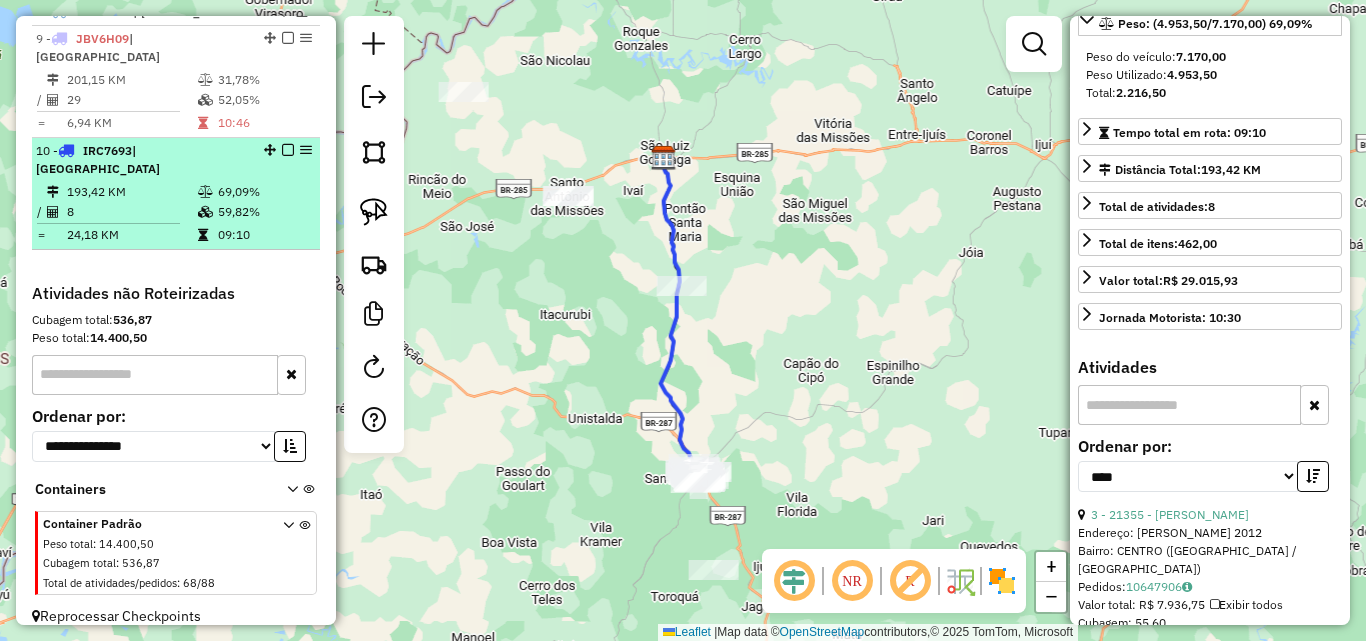 scroll, scrollTop: 282, scrollLeft: 0, axis: vertical 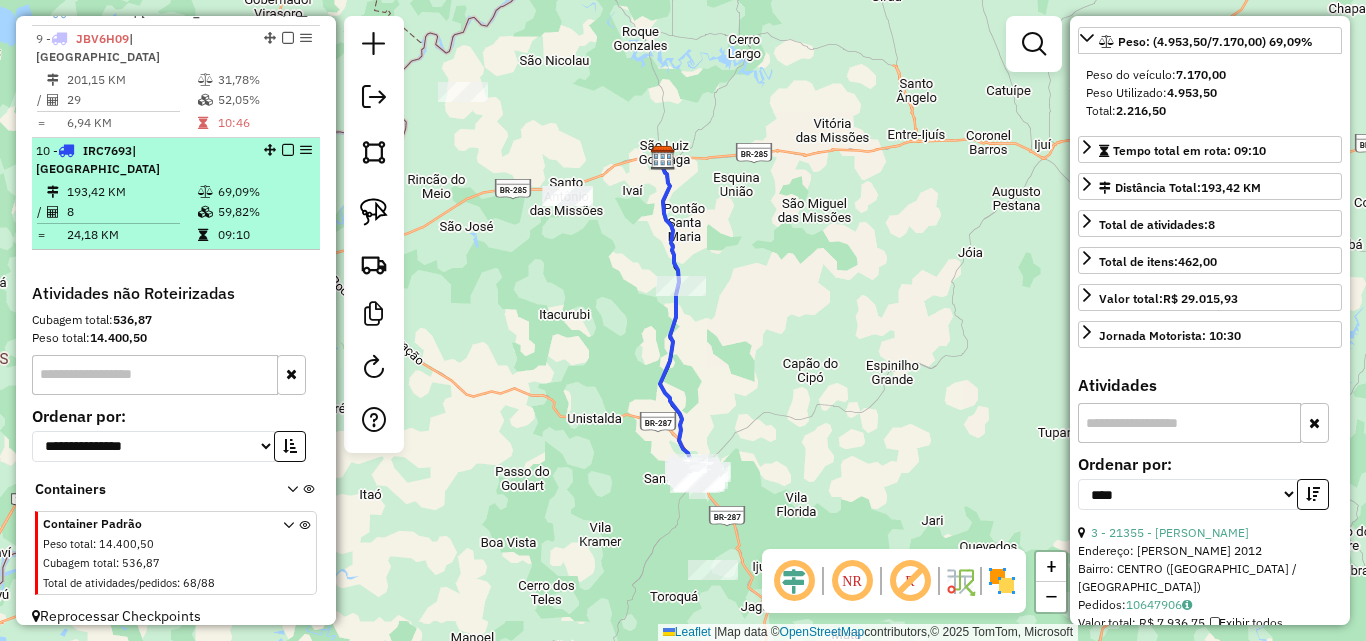 click at bounding box center (288, 150) 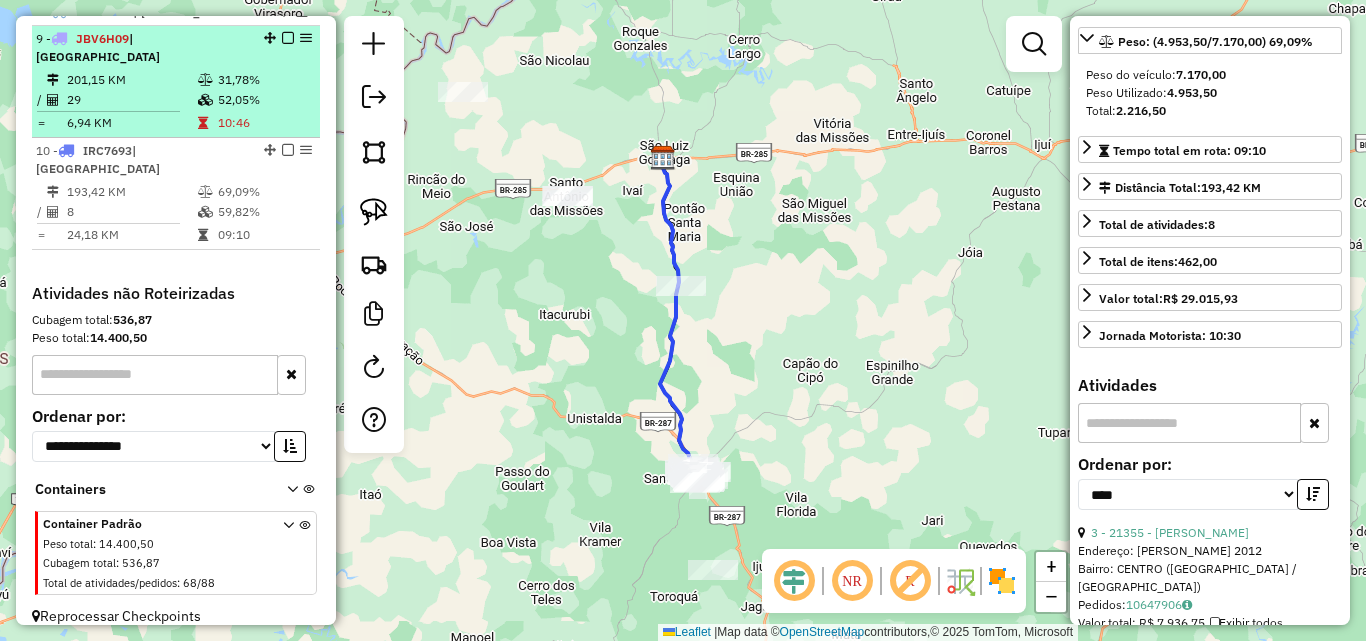 scroll, scrollTop: 871, scrollLeft: 0, axis: vertical 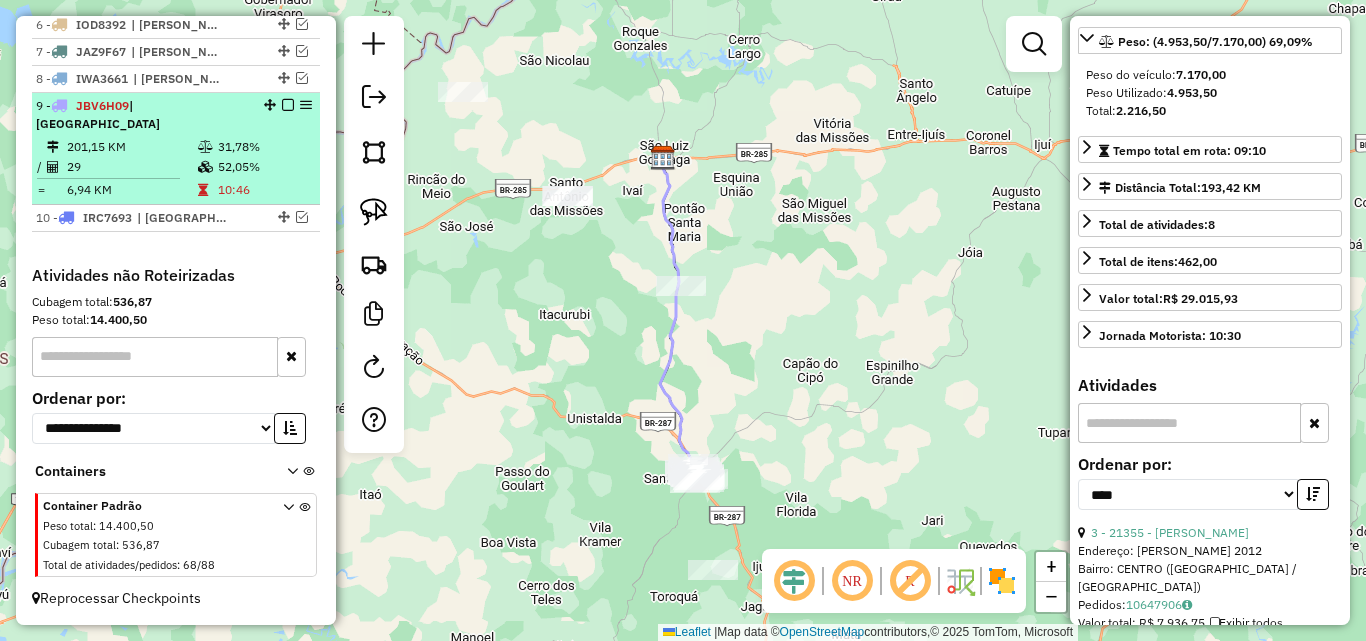 click on "| [GEOGRAPHIC_DATA]" at bounding box center [98, 114] 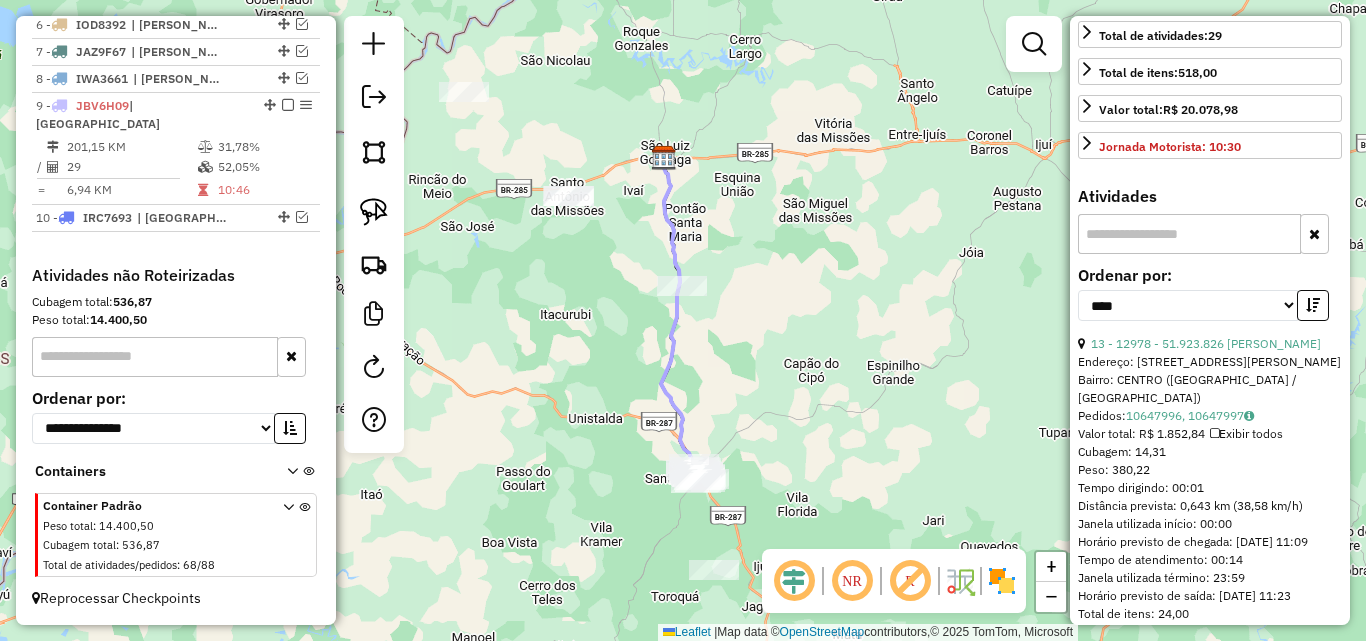 scroll, scrollTop: 600, scrollLeft: 0, axis: vertical 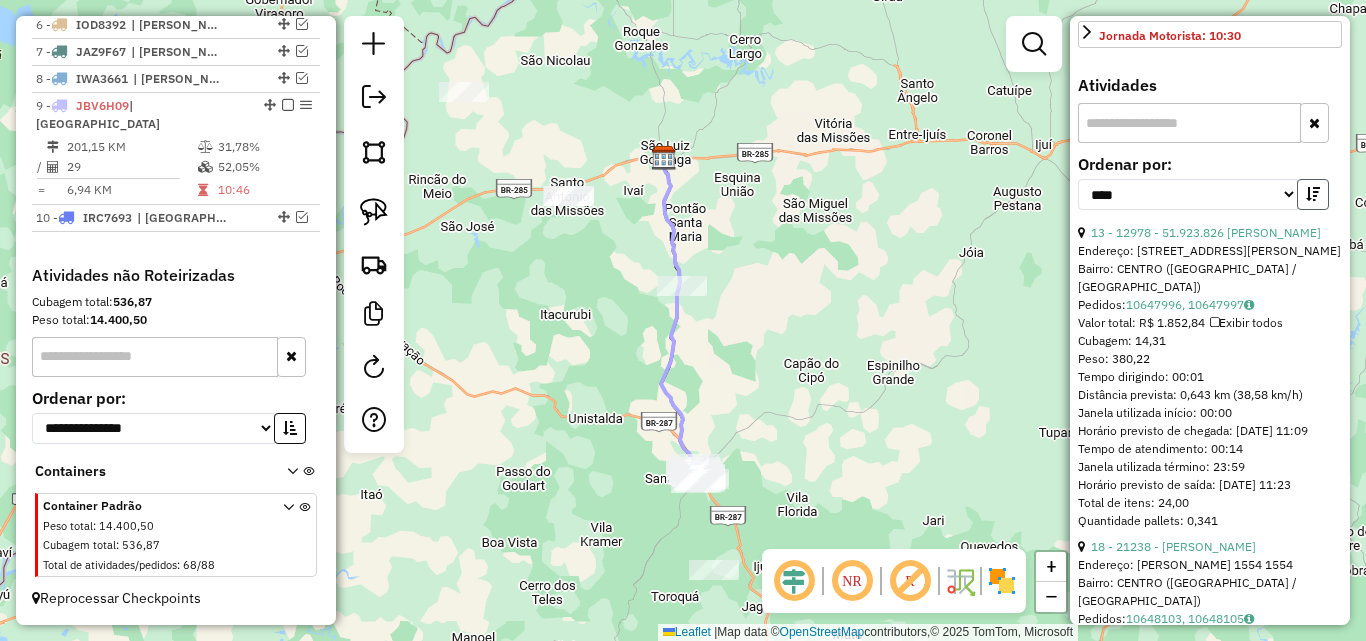 click at bounding box center [1313, 194] 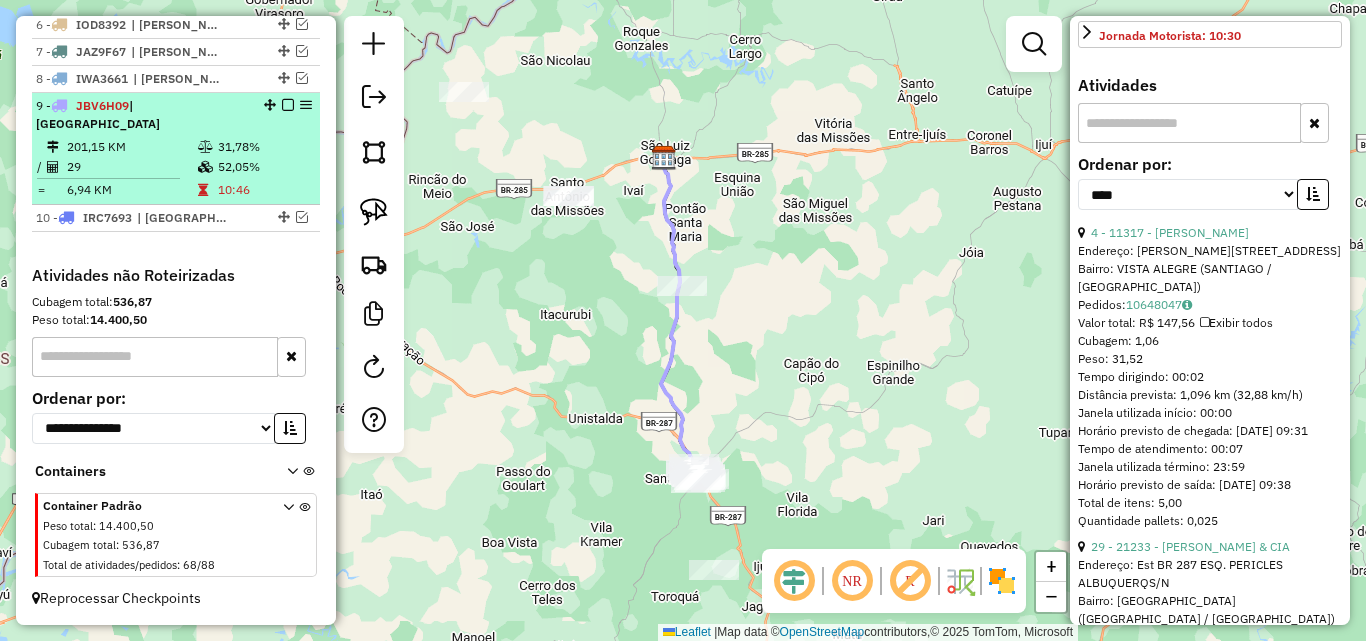click at bounding box center [288, 105] 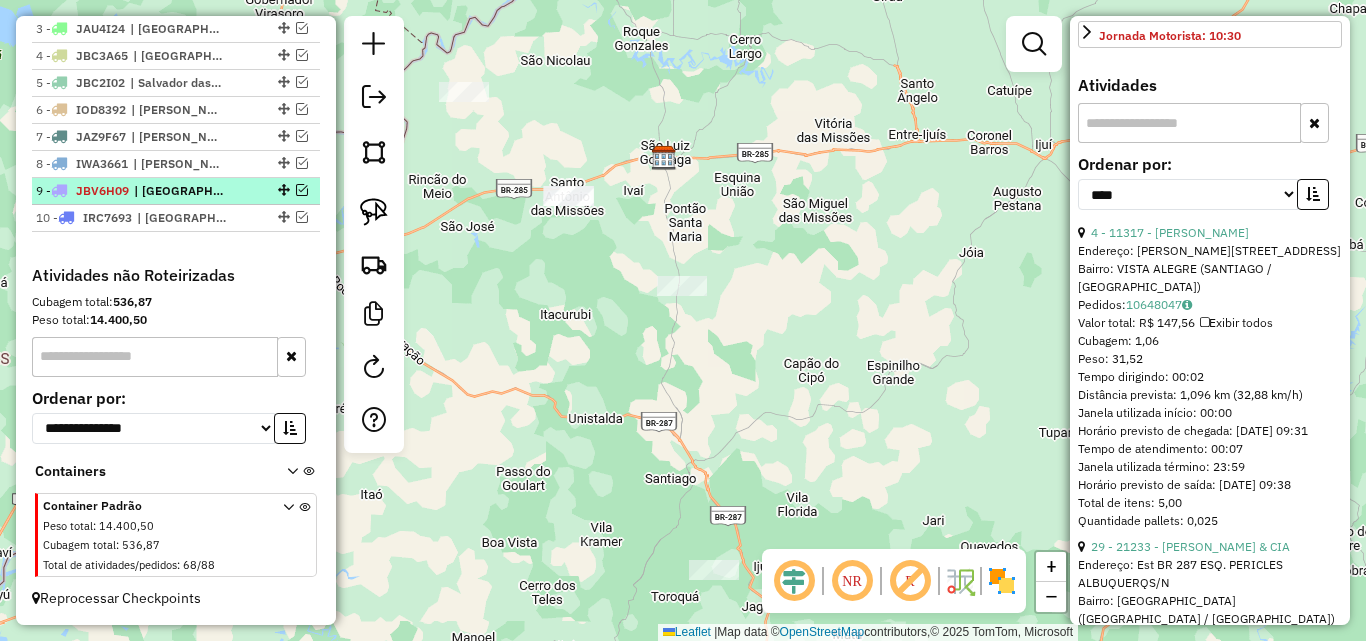scroll, scrollTop: 804, scrollLeft: 0, axis: vertical 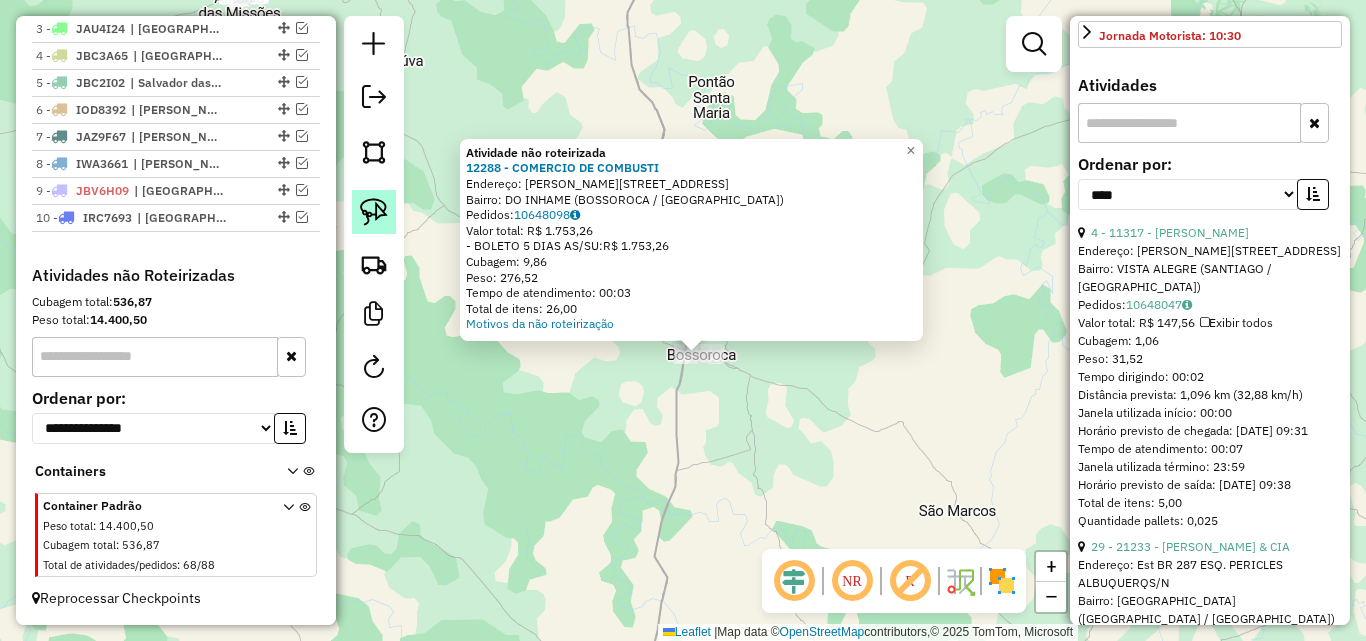 click 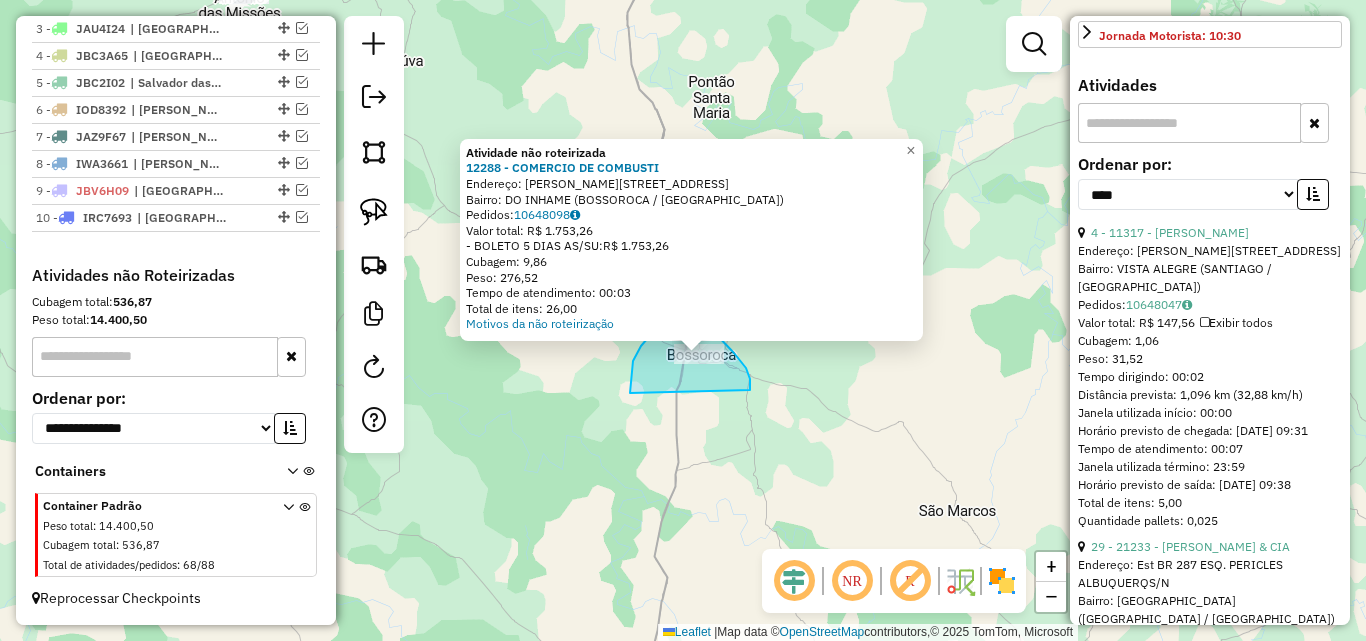 drag, startPoint x: 630, startPoint y: 384, endPoint x: 750, endPoint y: 390, distance: 120.14991 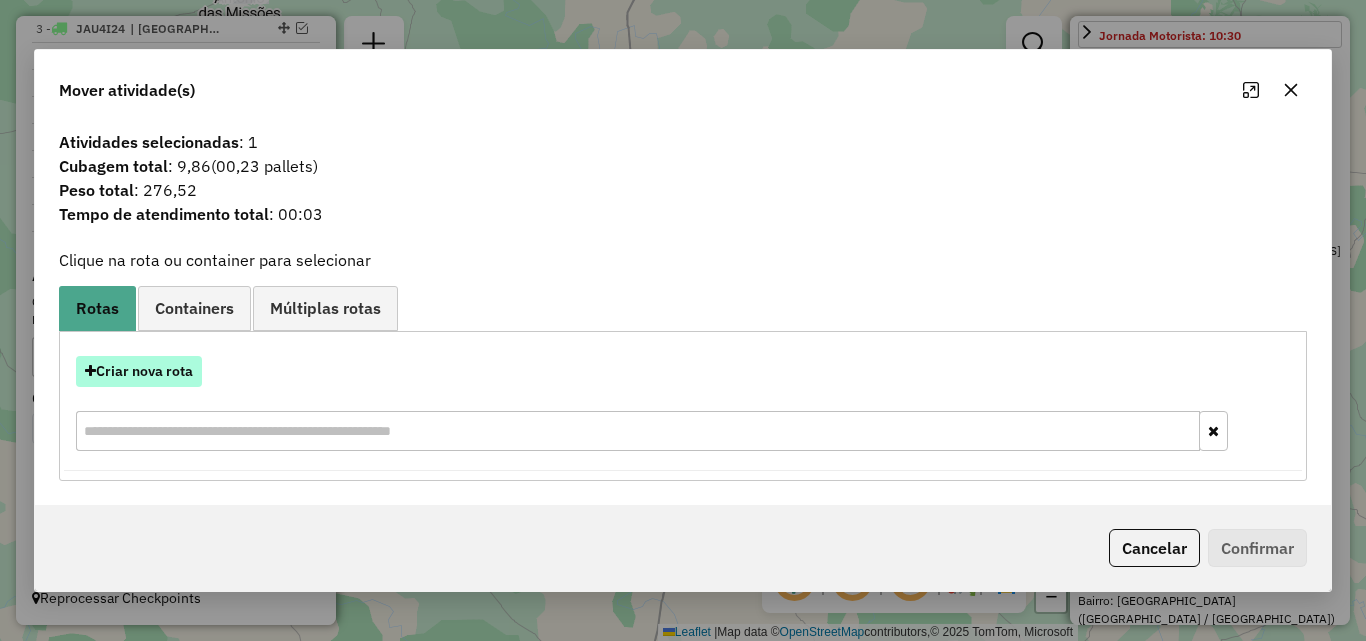 click on "Criar nova rota" at bounding box center [139, 371] 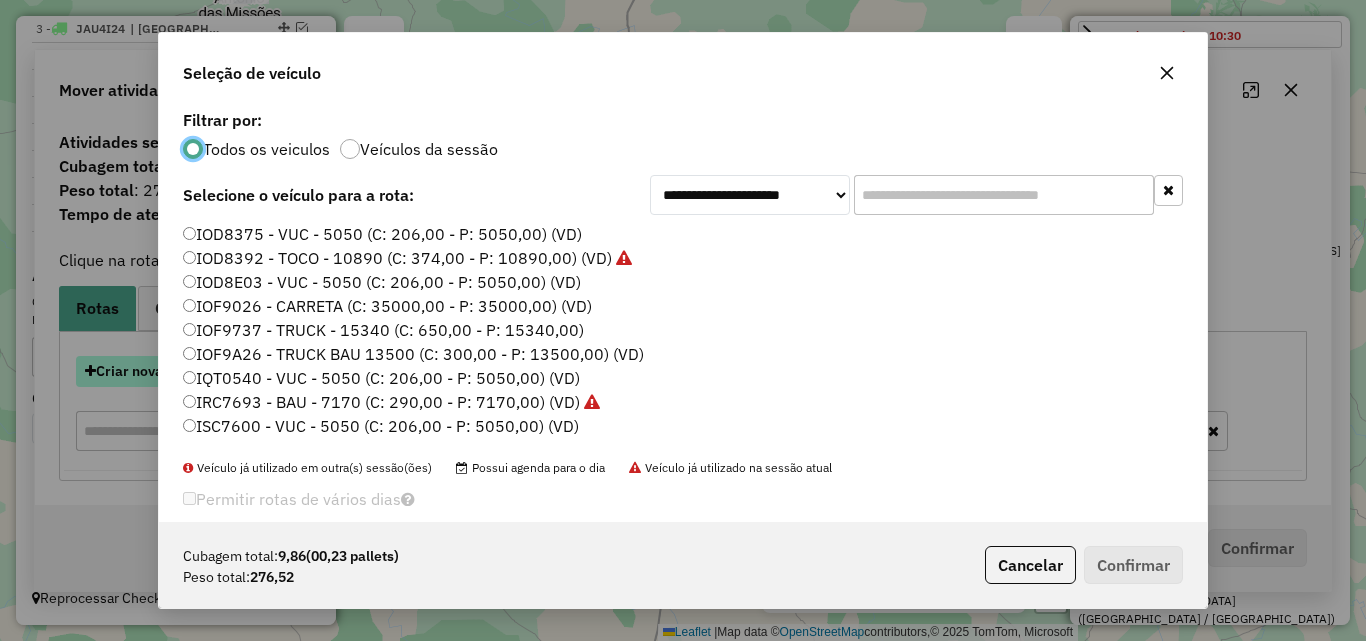 scroll, scrollTop: 11, scrollLeft: 6, axis: both 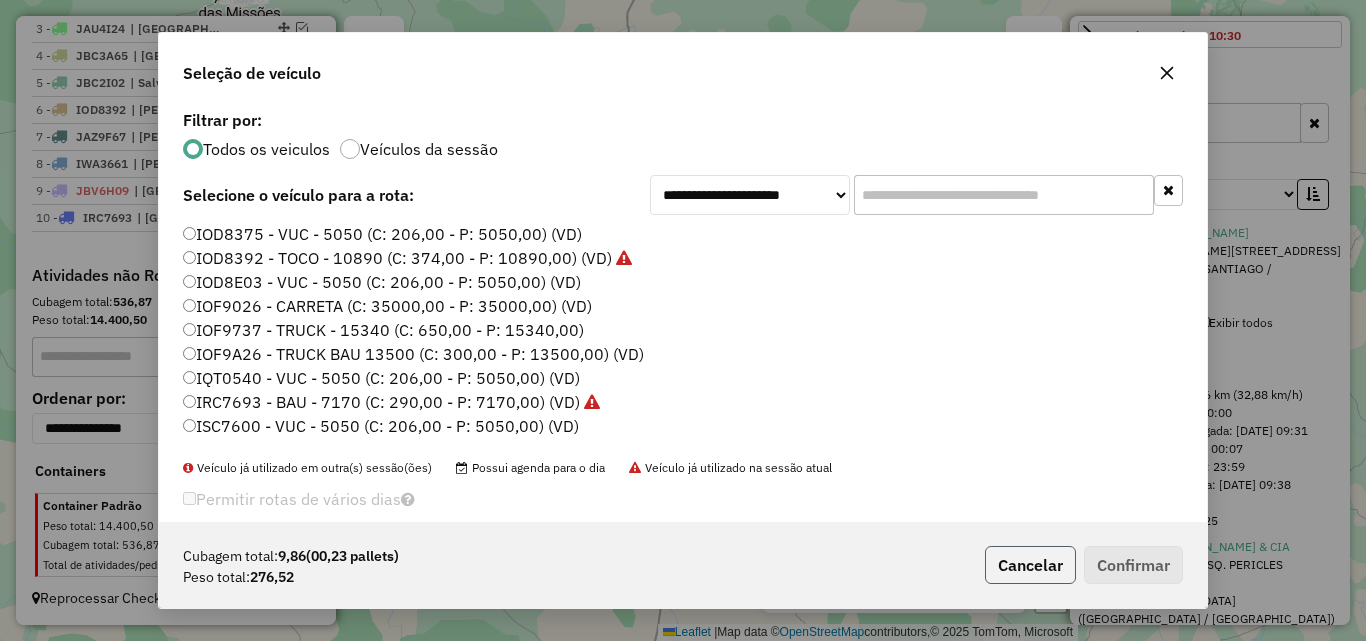 click on "Cancelar" 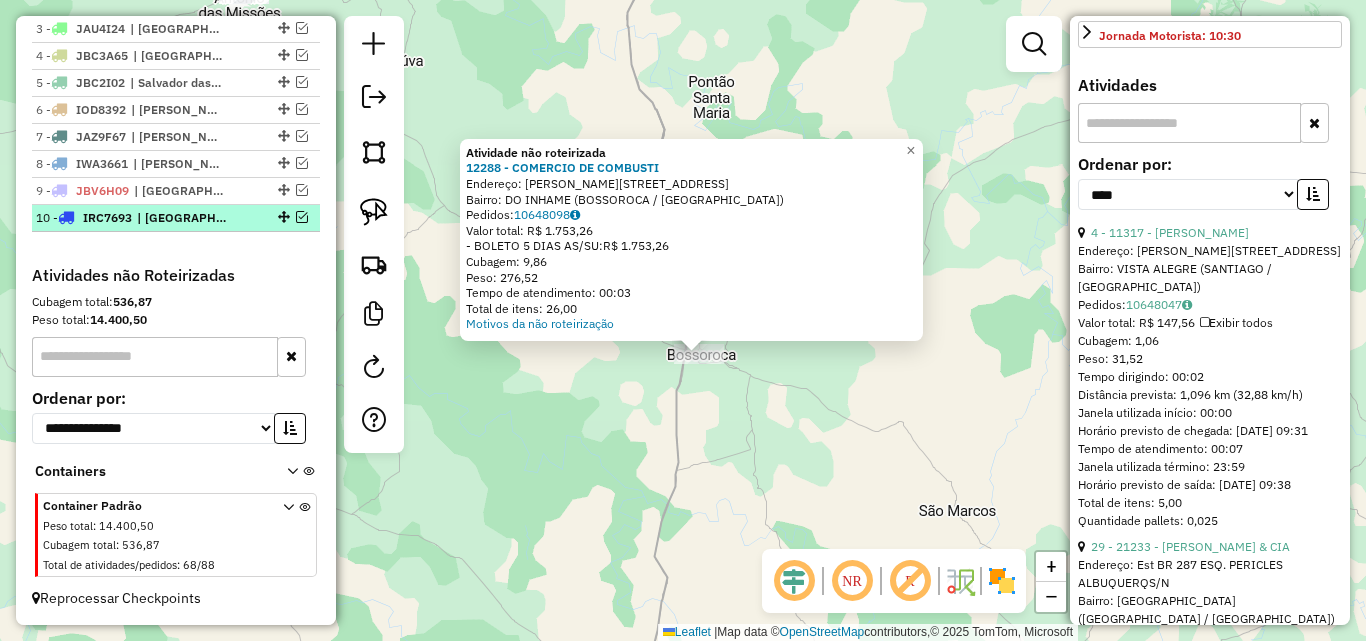 click at bounding box center (302, 217) 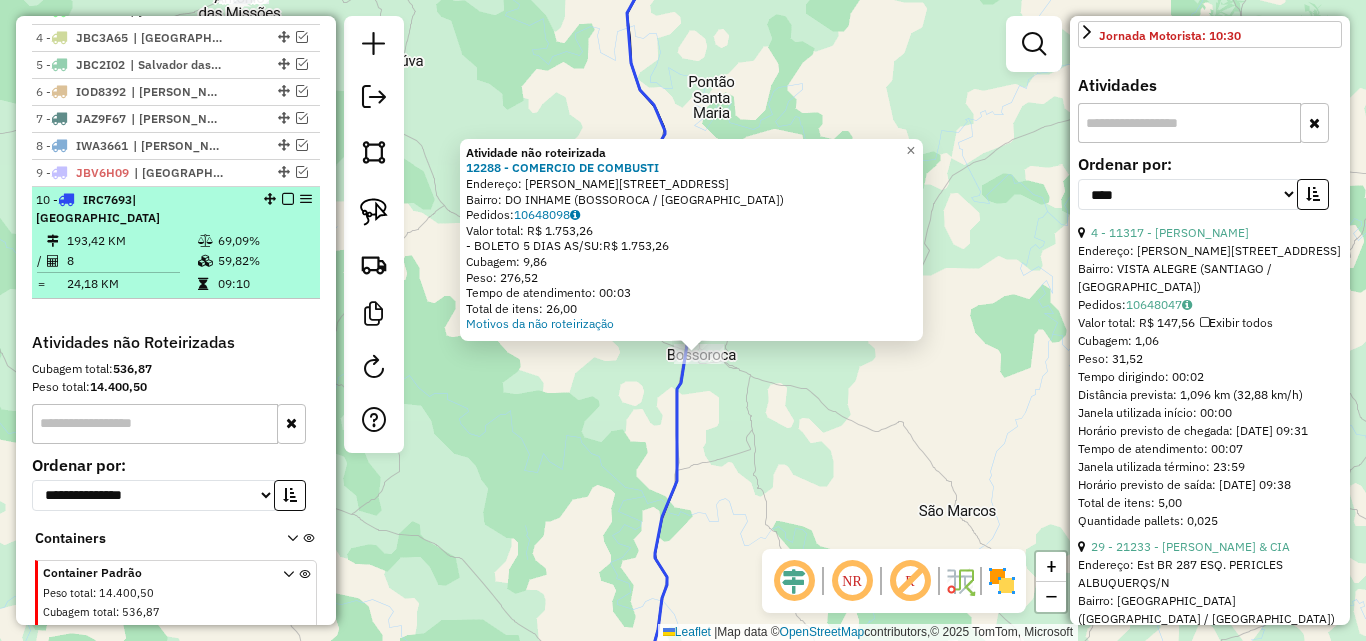 scroll, scrollTop: 871, scrollLeft: 0, axis: vertical 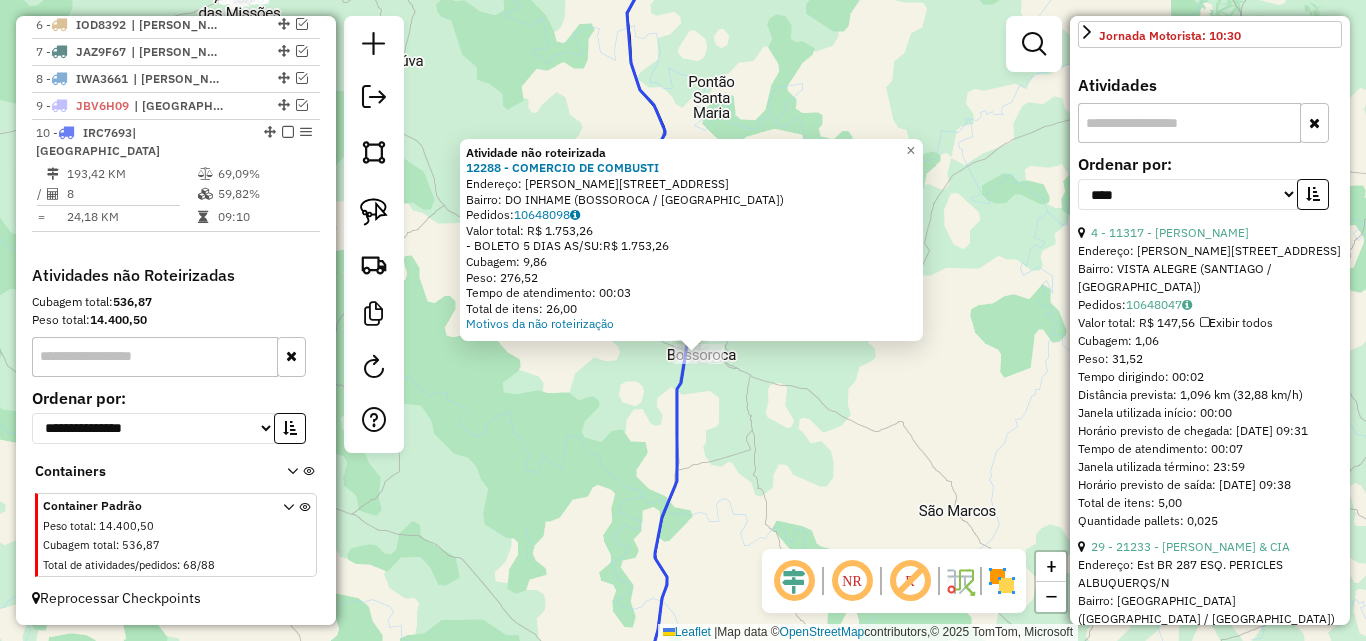 click 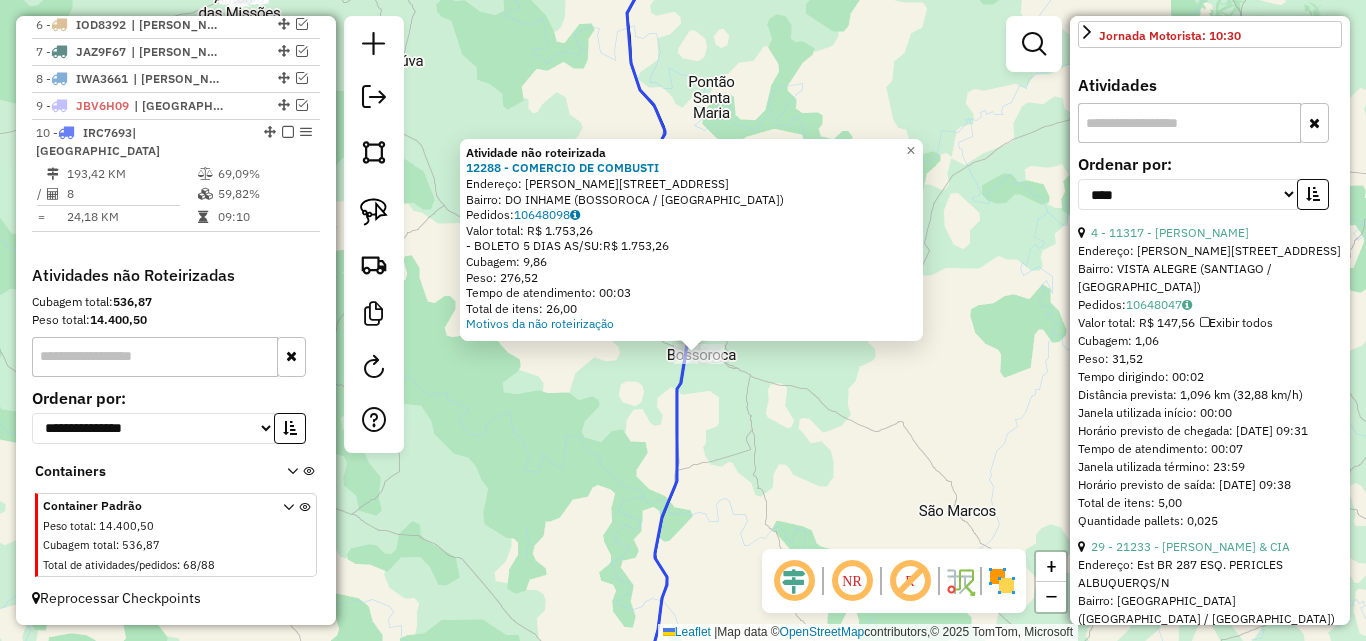 drag, startPoint x: 386, startPoint y: 206, endPoint x: 403, endPoint y: 237, distance: 35.35534 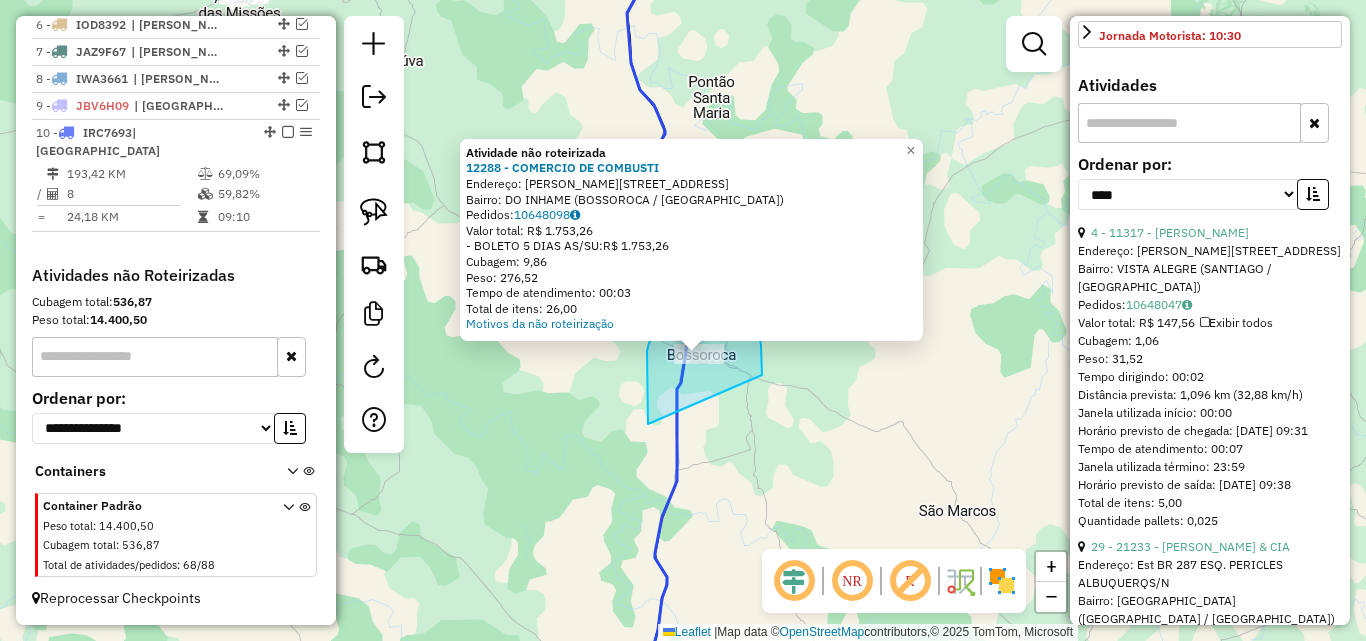 drag, startPoint x: 648, startPoint y: 405, endPoint x: 758, endPoint y: 396, distance: 110.36757 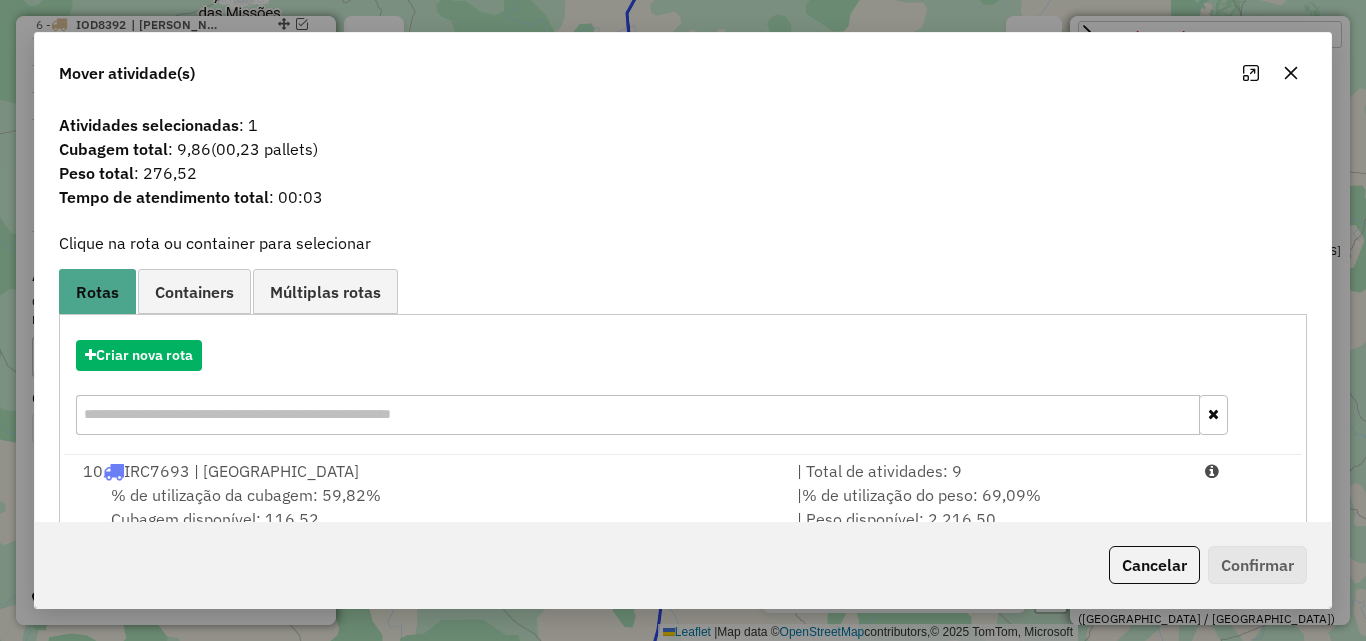 click on "% de utilização da cubagem: 59,82%  Cubagem disponível: 116,52" at bounding box center (428, 507) 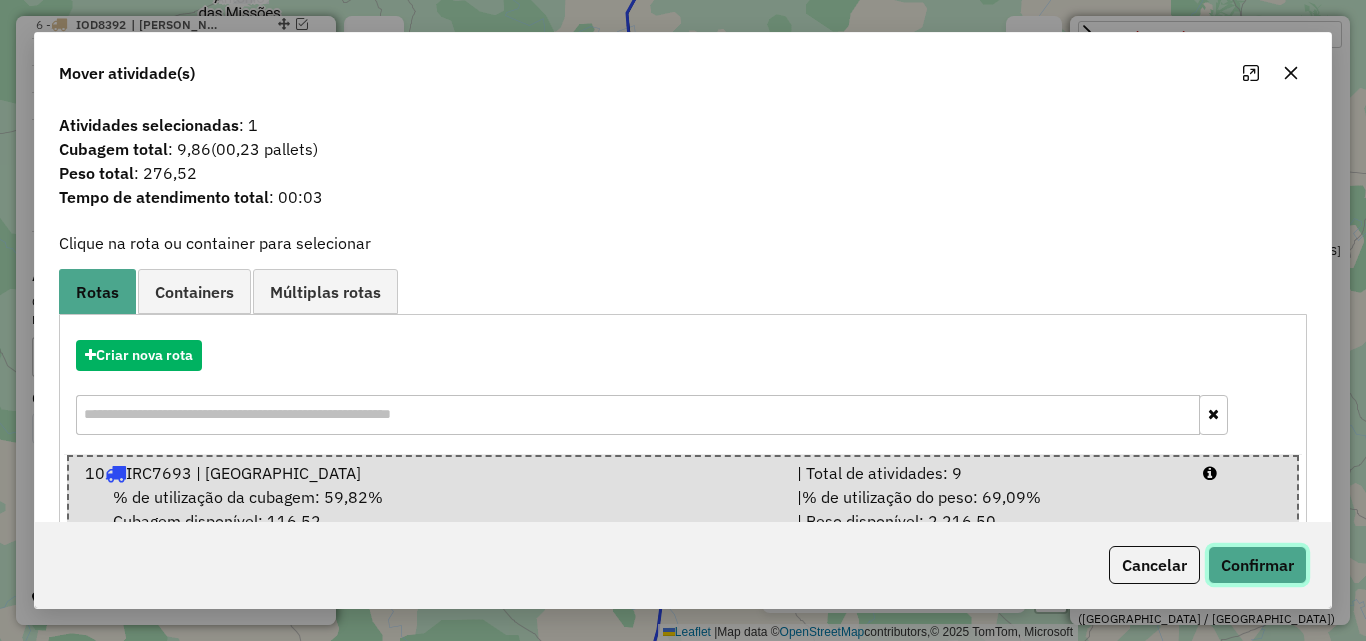 click on "Confirmar" 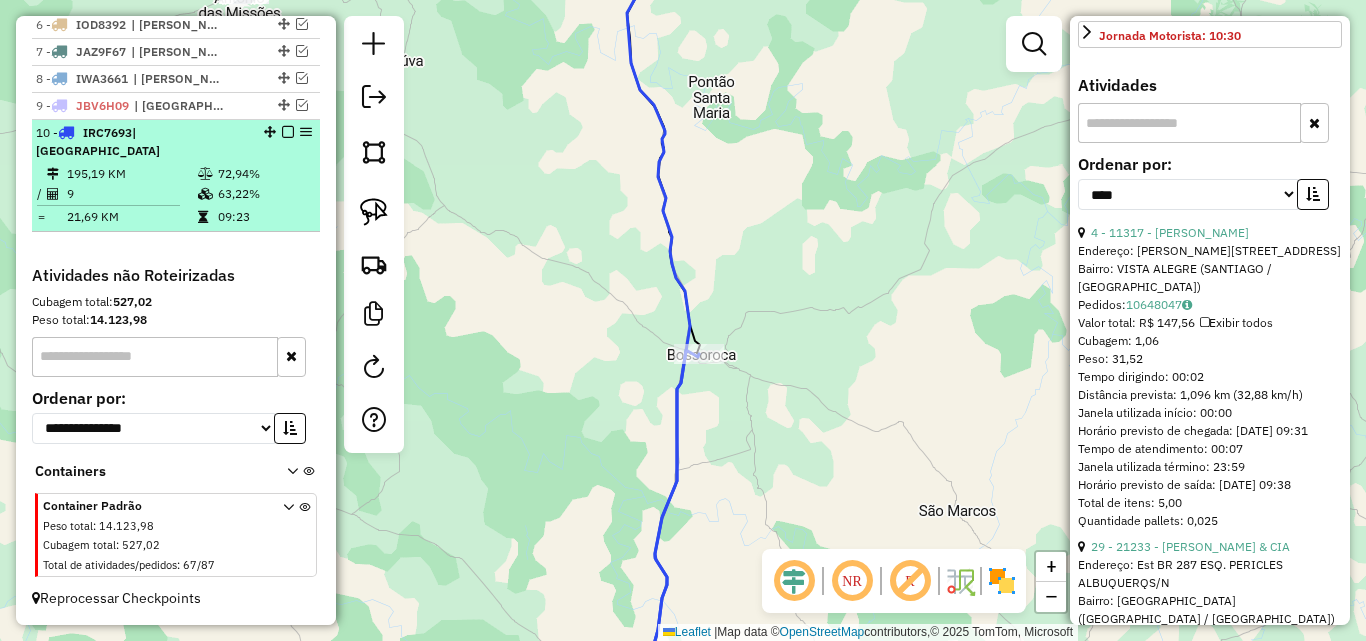 click at bounding box center [288, 132] 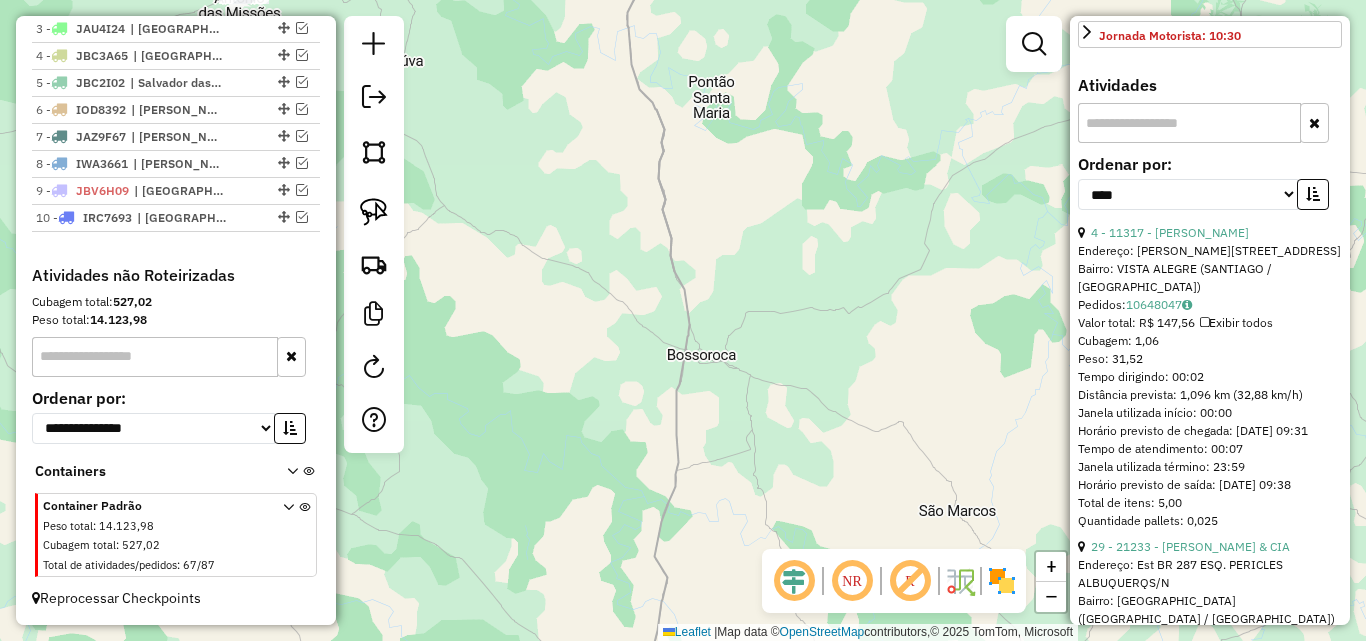 scroll, scrollTop: 804, scrollLeft: 0, axis: vertical 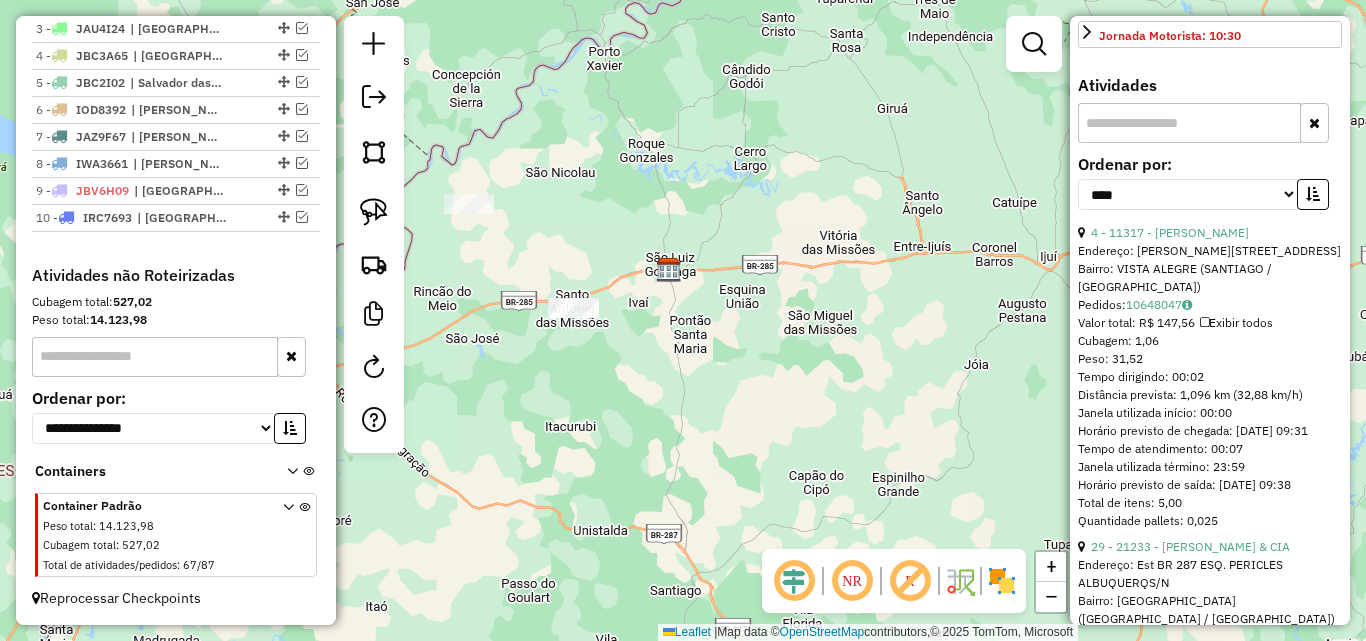 drag, startPoint x: 617, startPoint y: 383, endPoint x: 649, endPoint y: 370, distance: 34.539833 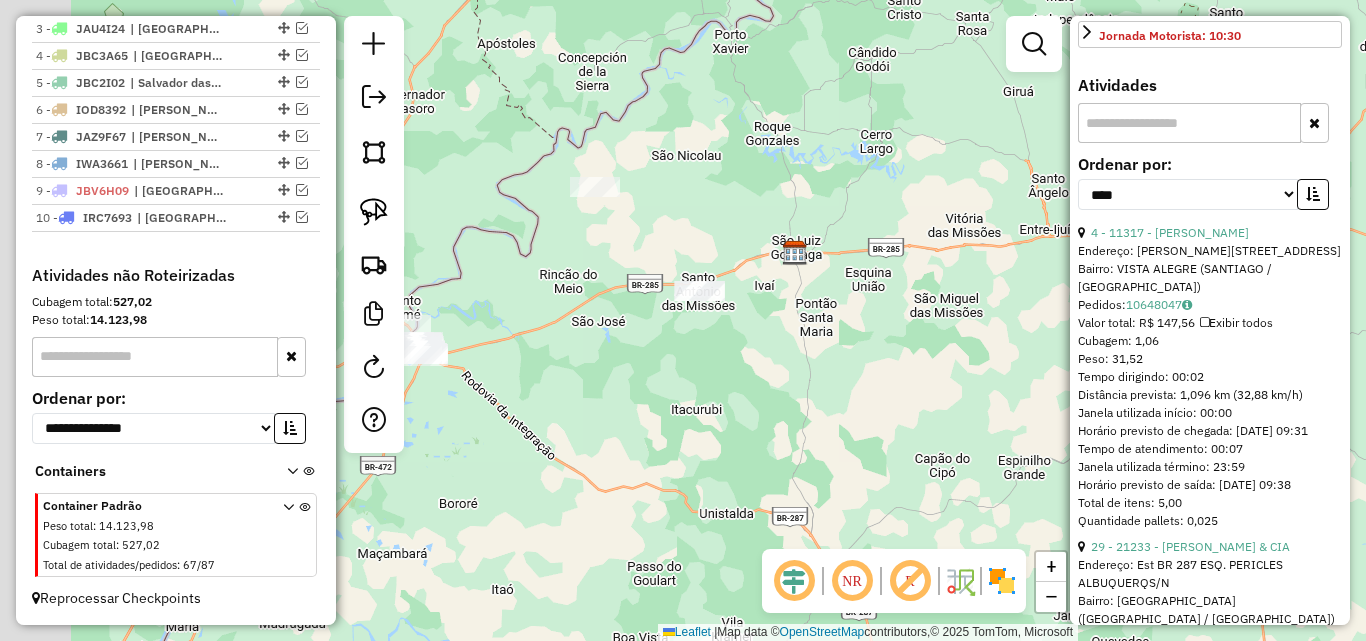 drag, startPoint x: 712, startPoint y: 317, endPoint x: 722, endPoint y: 312, distance: 11.18034 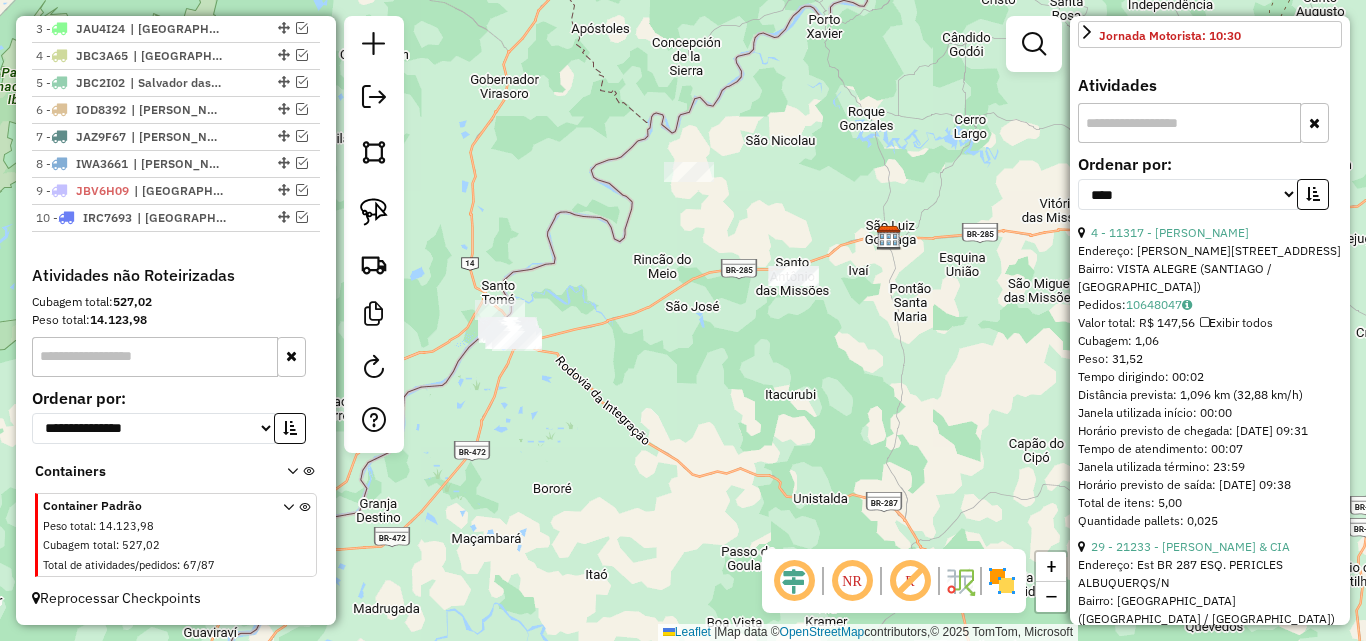 drag, startPoint x: 627, startPoint y: 356, endPoint x: 811, endPoint y: 326, distance: 186.42961 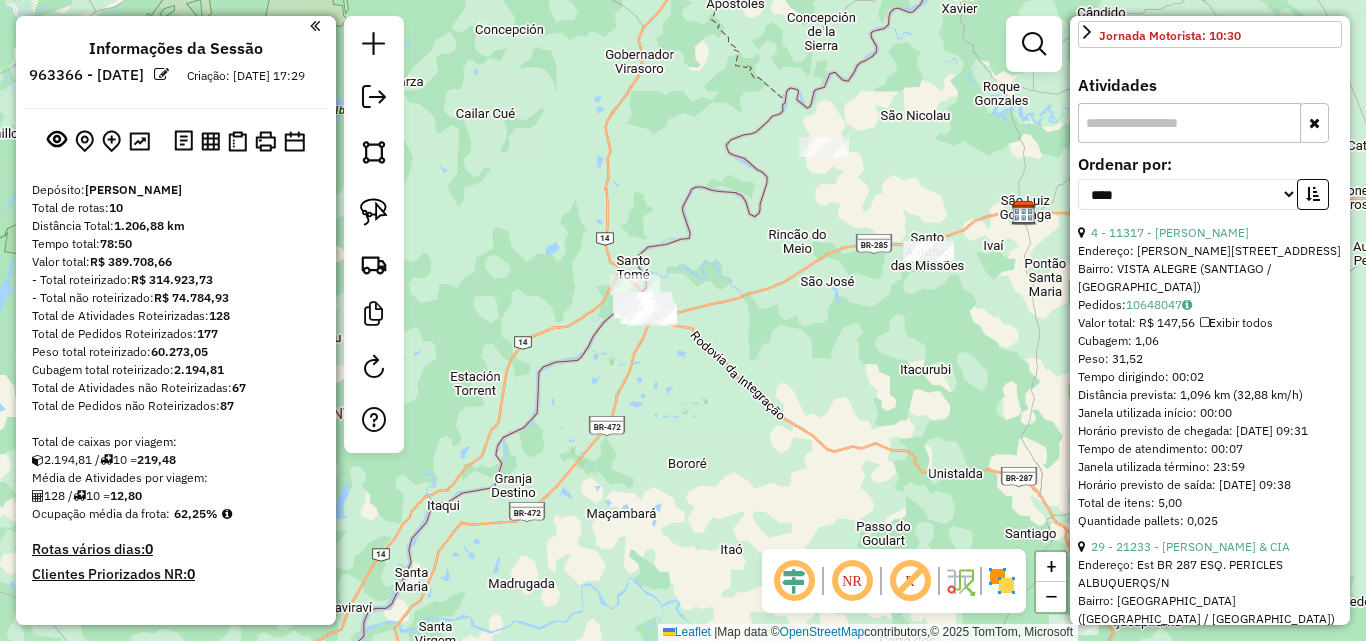 scroll, scrollTop: 404, scrollLeft: 0, axis: vertical 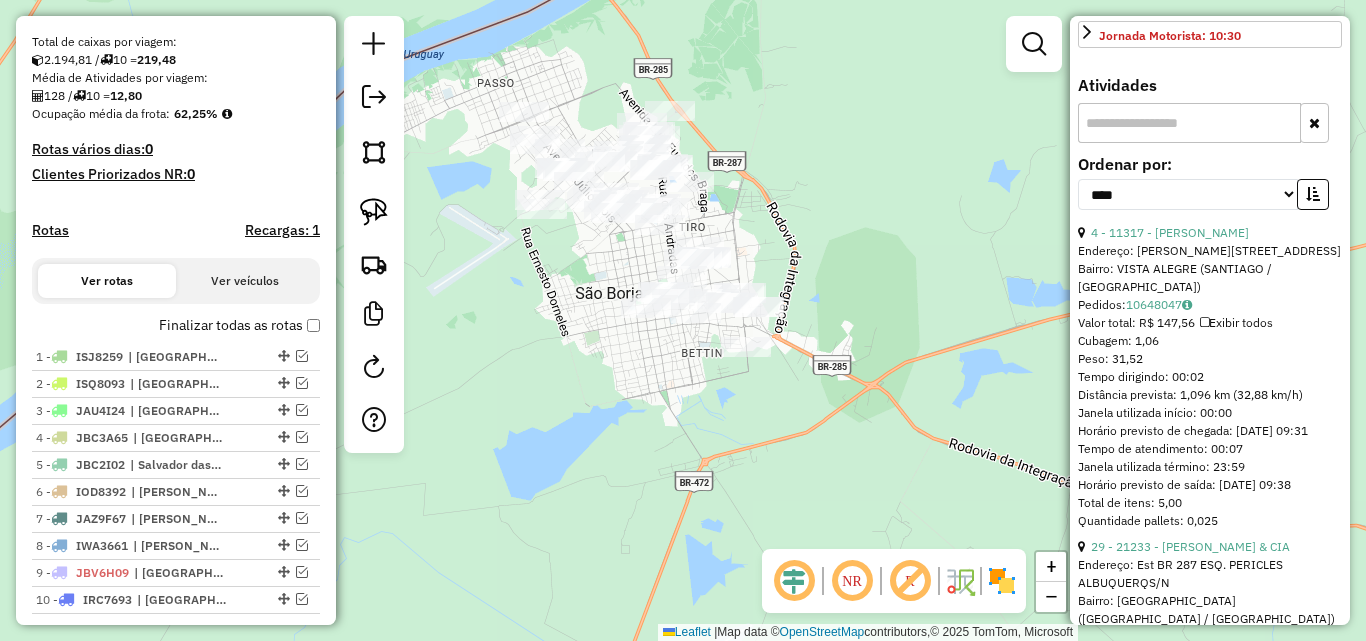 drag, startPoint x: 636, startPoint y: 415, endPoint x: 593, endPoint y: 444, distance: 51.86521 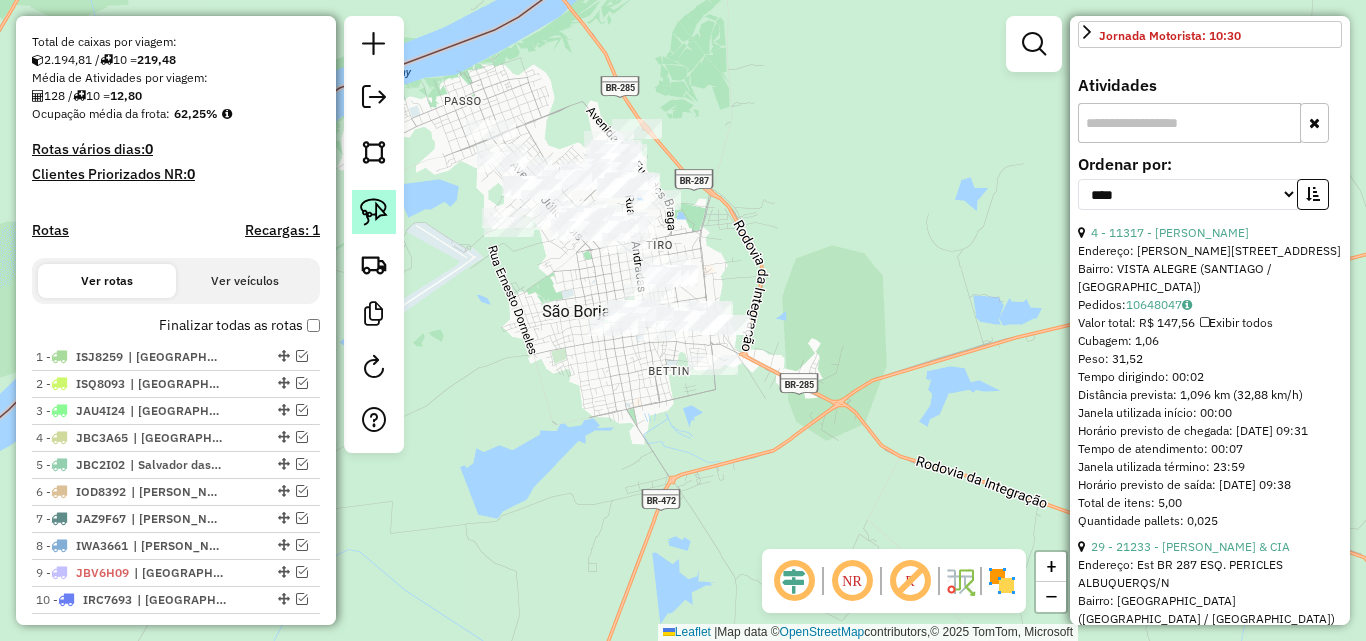 click 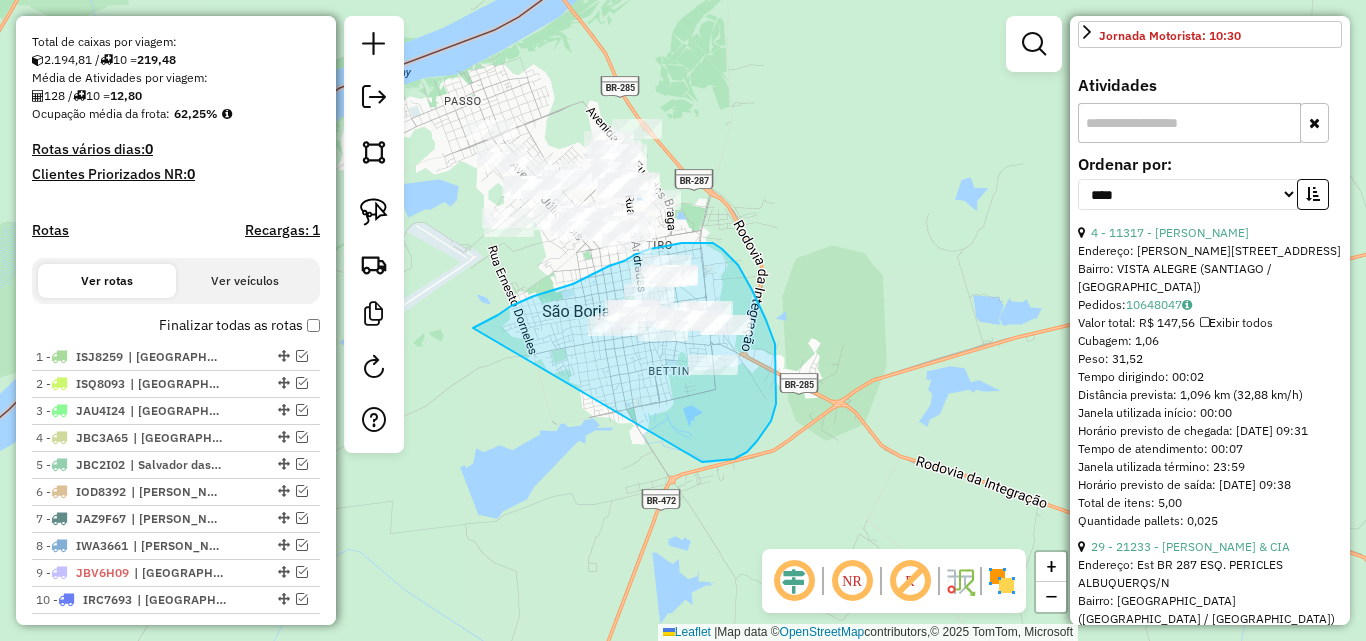 drag, startPoint x: 498, startPoint y: 315, endPoint x: 699, endPoint y: 462, distance: 249.01807 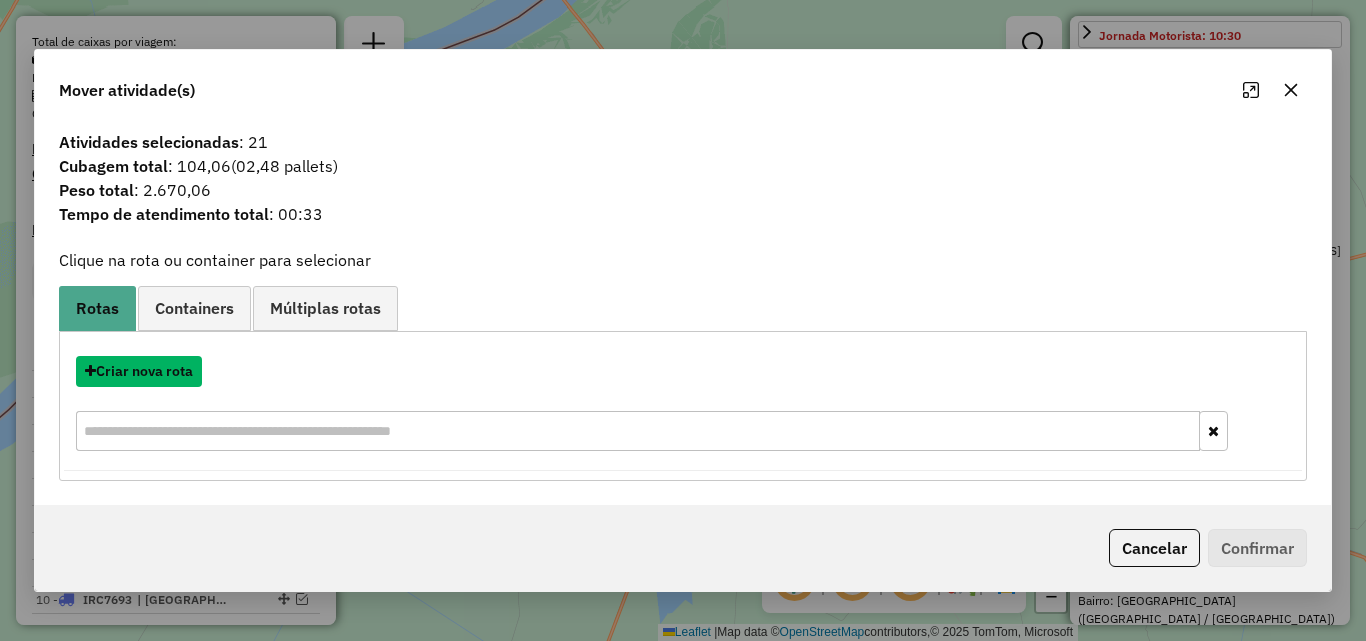 click on "Criar nova rota" at bounding box center (139, 371) 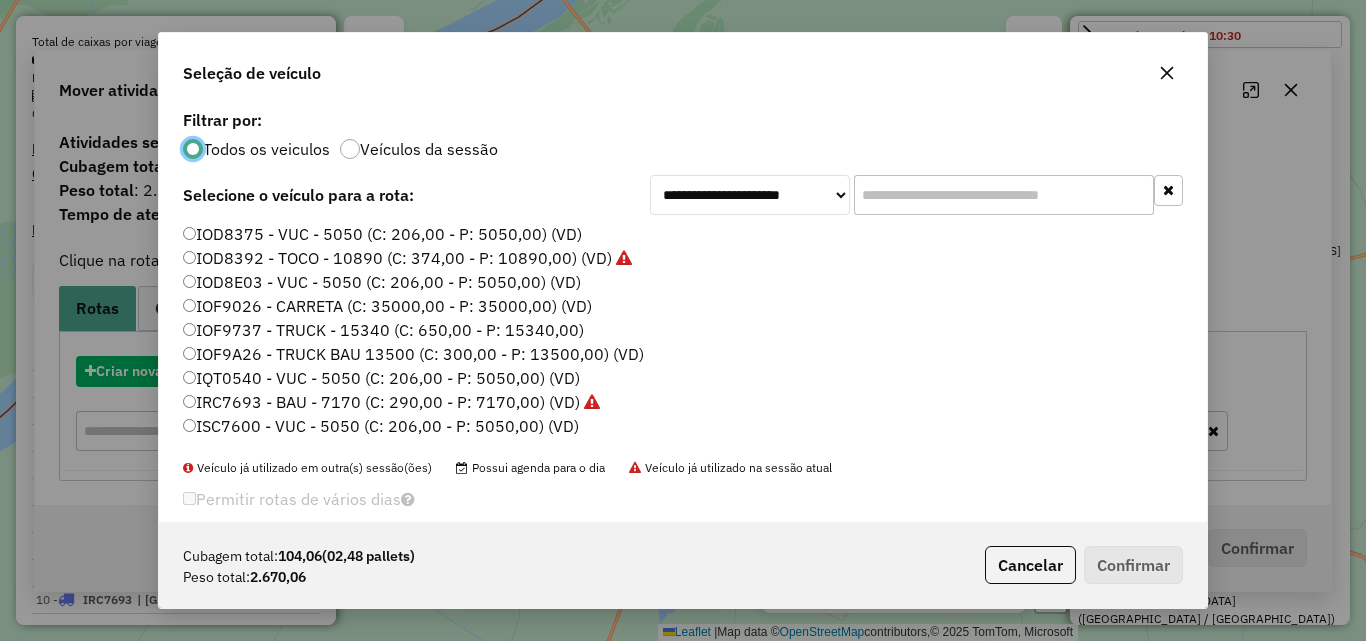 scroll, scrollTop: 11, scrollLeft: 6, axis: both 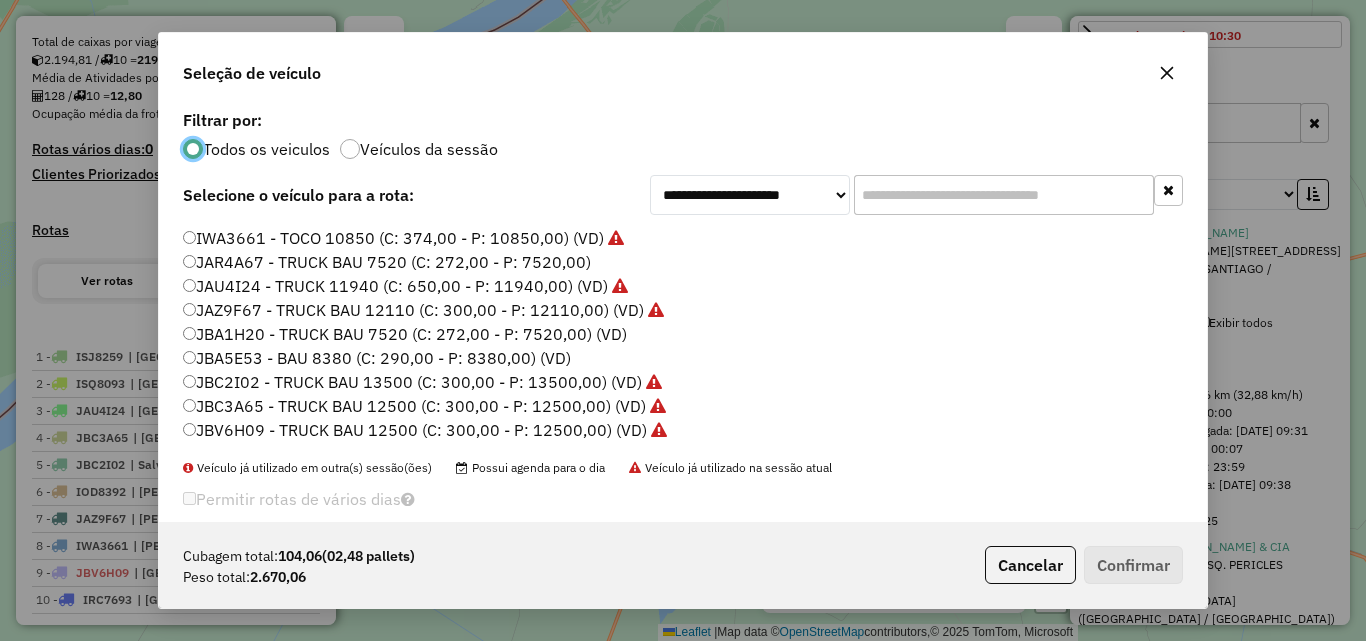 click on "JBA5E53 - BAU 8380 (C: 290,00 - P: 8380,00) (VD)" 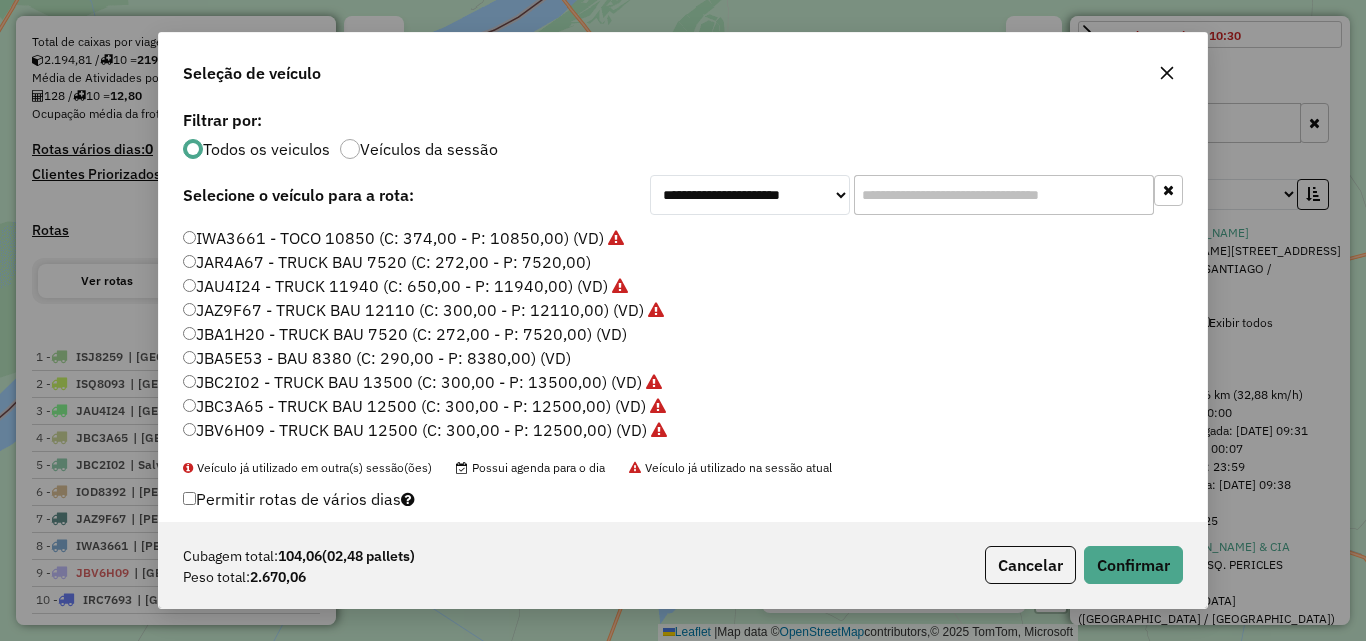 click on "JBA1H20 - TRUCK BAU 7520 (C: 272,00 - P: 7520,00) (VD)" 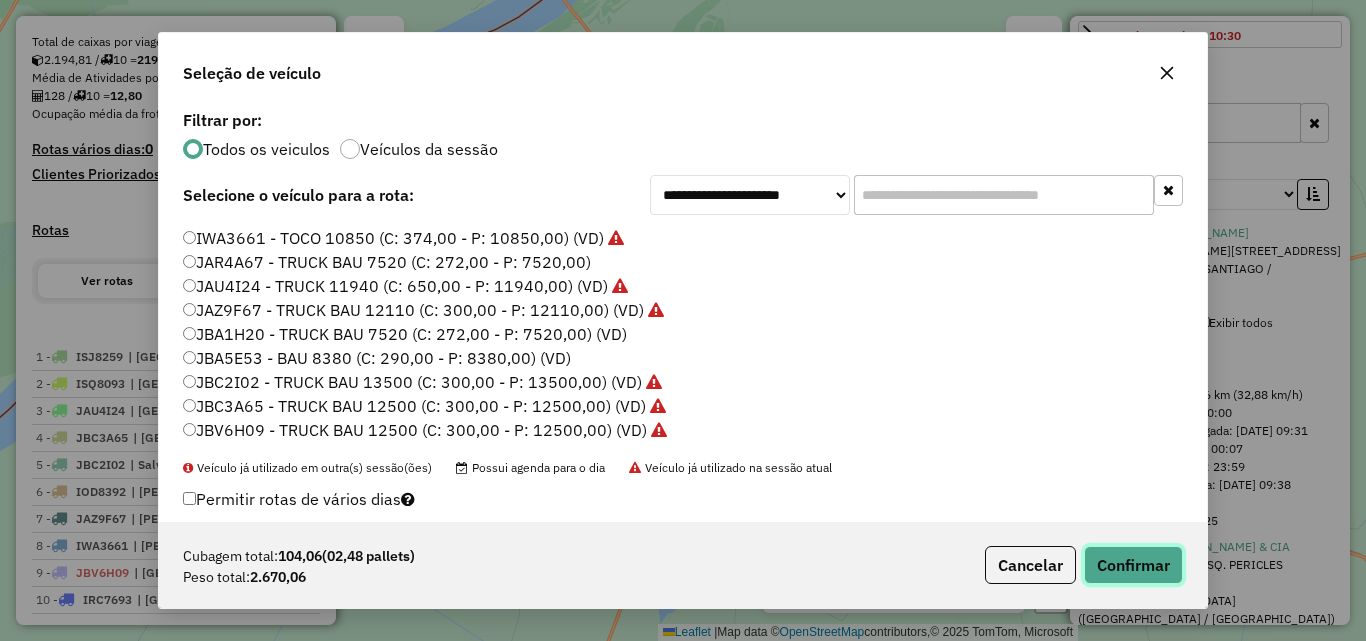 click on "Confirmar" 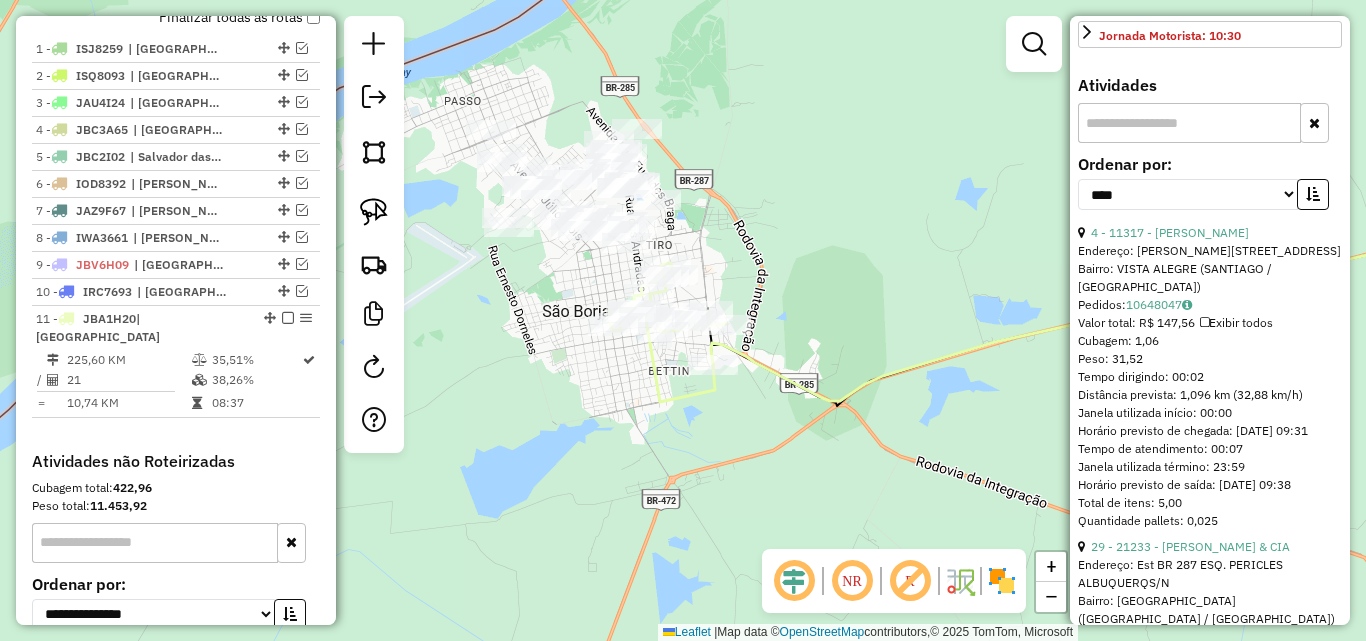 scroll, scrollTop: 898, scrollLeft: 0, axis: vertical 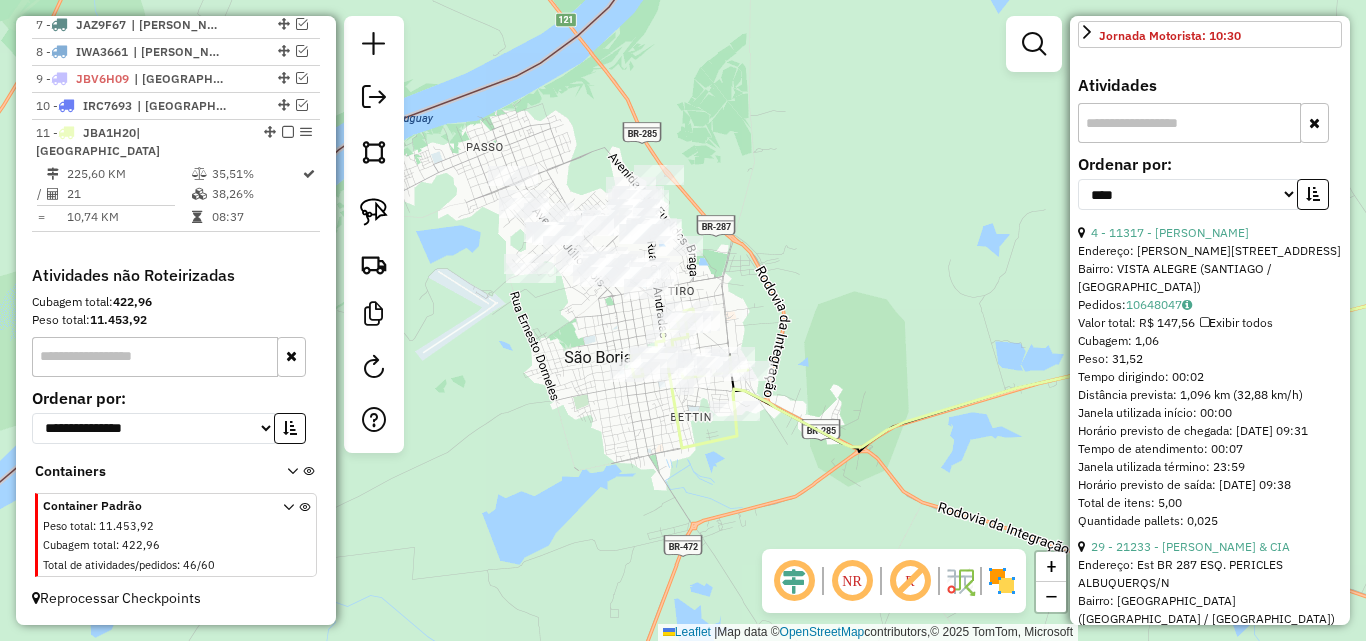 click on "Rota 11 - Placa JBA1H20  10506 - [PERSON_NAME] Janela de atendimento Grade de atendimento Capacidade Transportadoras Veículos Cliente Pedidos  Rotas Selecione os dias de semana para filtrar as janelas de atendimento  Seg   Ter   Qua   Qui   Sex   Sáb   Dom  Informe o período da janela de atendimento: De: Até:  Filtrar exatamente a janela do cliente  Considerar janela de atendimento padrão  Selecione os dias de semana para filtrar as grades de atendimento  Seg   Ter   Qua   Qui   Sex   Sáb   Dom   Considerar clientes sem dia de atendimento cadastrado  Clientes fora do dia de atendimento selecionado Filtrar as atividades entre os valores definidos abaixo:  Peso mínimo:   Peso máximo:   Cubagem mínima:   Cubagem máxima:   De:   Até:  Filtrar as atividades entre o tempo de atendimento definido abaixo:  De:   Até:   Considerar capacidade total dos clientes não roteirizados Transportadora: Selecione um ou mais itens Tipo de veículo: Selecione um ou mais itens Veículo: Motorista: Nome: Rótulo:" 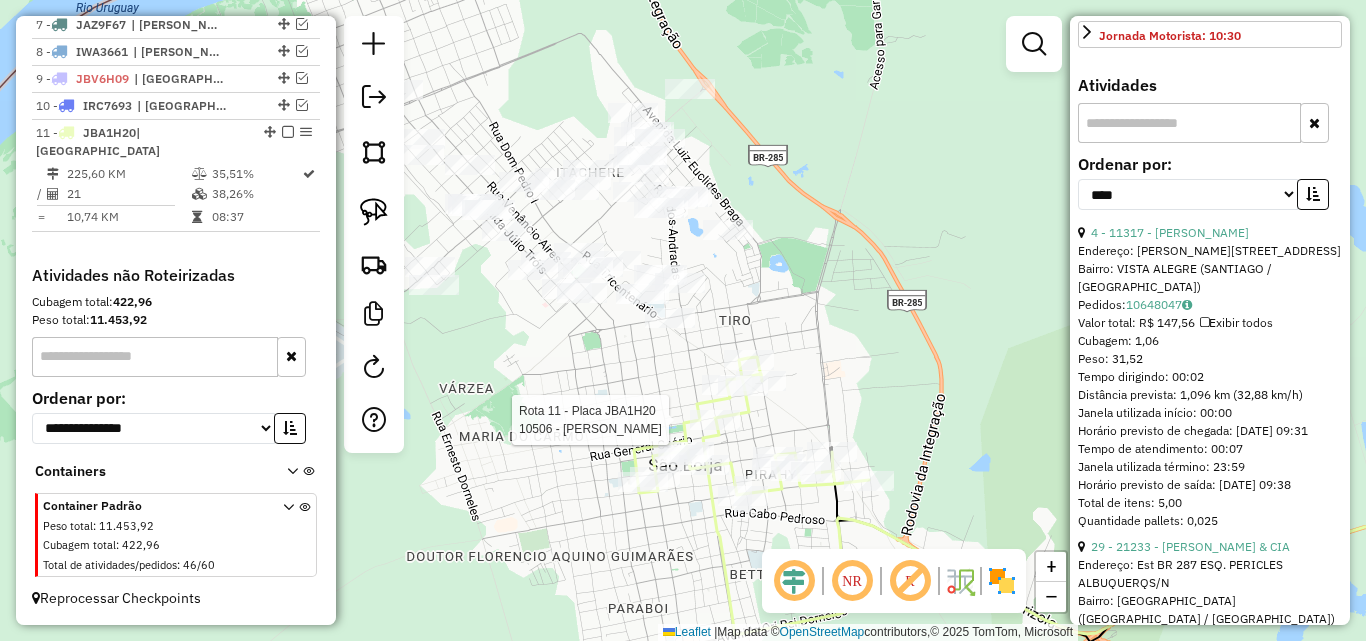 click on "Rota 11 - Placa JBA1H20  10506 - [PERSON_NAME] Janela de atendimento Grade de atendimento Capacidade Transportadoras Veículos Cliente Pedidos  Rotas Selecione os dias de semana para filtrar as janelas de atendimento  Seg   Ter   Qua   Qui   Sex   Sáb   Dom  Informe o período da janela de atendimento: De: Até:  Filtrar exatamente a janela do cliente  Considerar janela de atendimento padrão  Selecione os dias de semana para filtrar as grades de atendimento  Seg   Ter   Qua   Qui   Sex   Sáb   Dom   Considerar clientes sem dia de atendimento cadastrado  Clientes fora do dia de atendimento selecionado Filtrar as atividades entre os valores definidos abaixo:  Peso mínimo:   Peso máximo:   Cubagem mínima:   Cubagem máxima:   De:   Até:  Filtrar as atividades entre o tempo de atendimento definido abaixo:  De:   Até:   Considerar capacidade total dos clientes não roteirizados Transportadora: Selecione um ou mais itens Tipo de veículo: Selecione um ou mais itens Veículo: Motorista: Nome: Rótulo:" 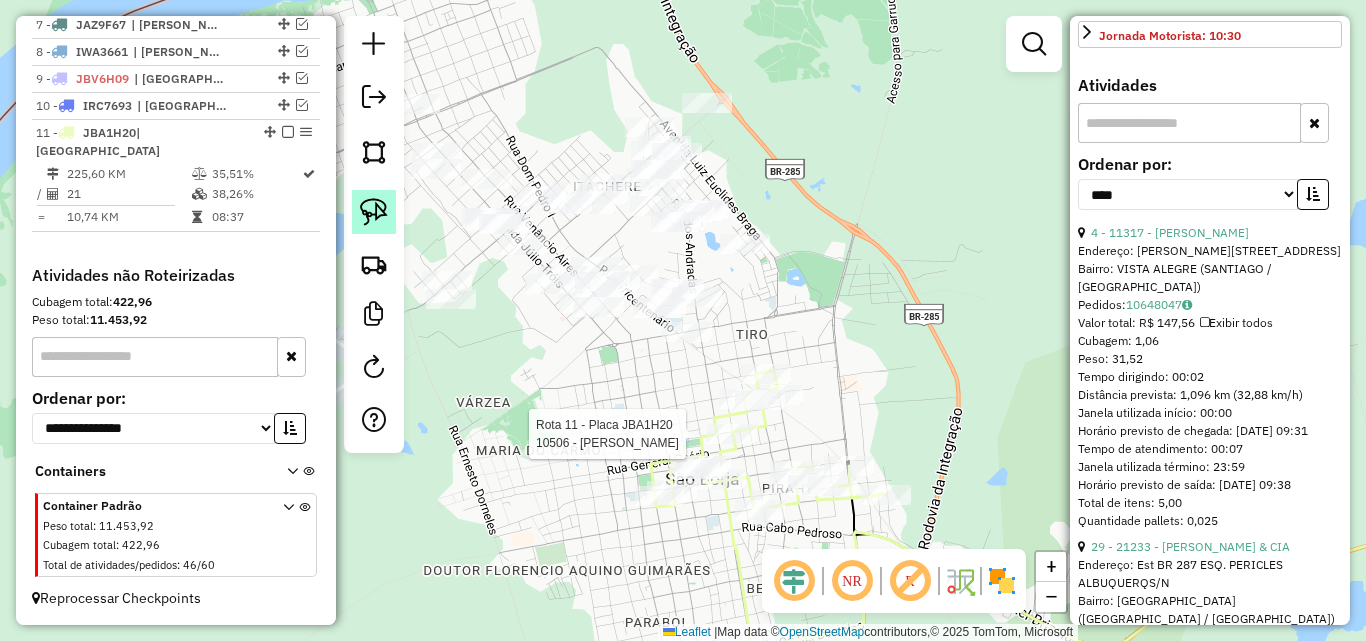 click 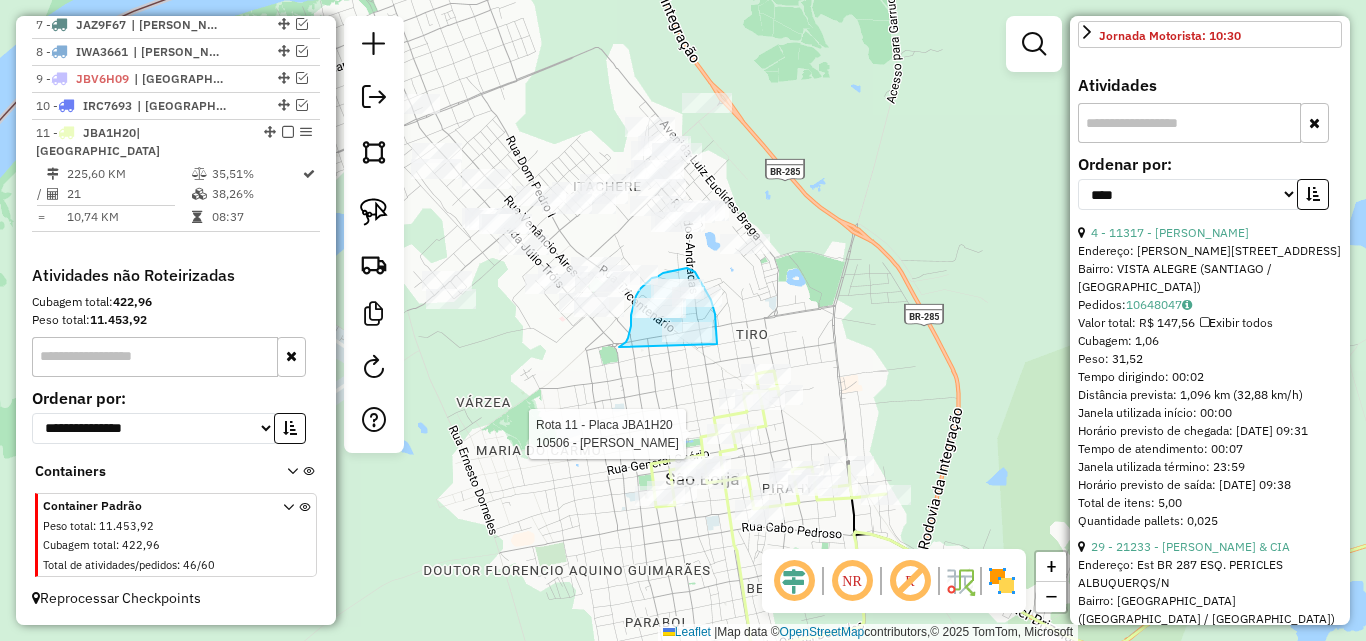 drag, startPoint x: 619, startPoint y: 347, endPoint x: 715, endPoint y: 356, distance: 96.42095 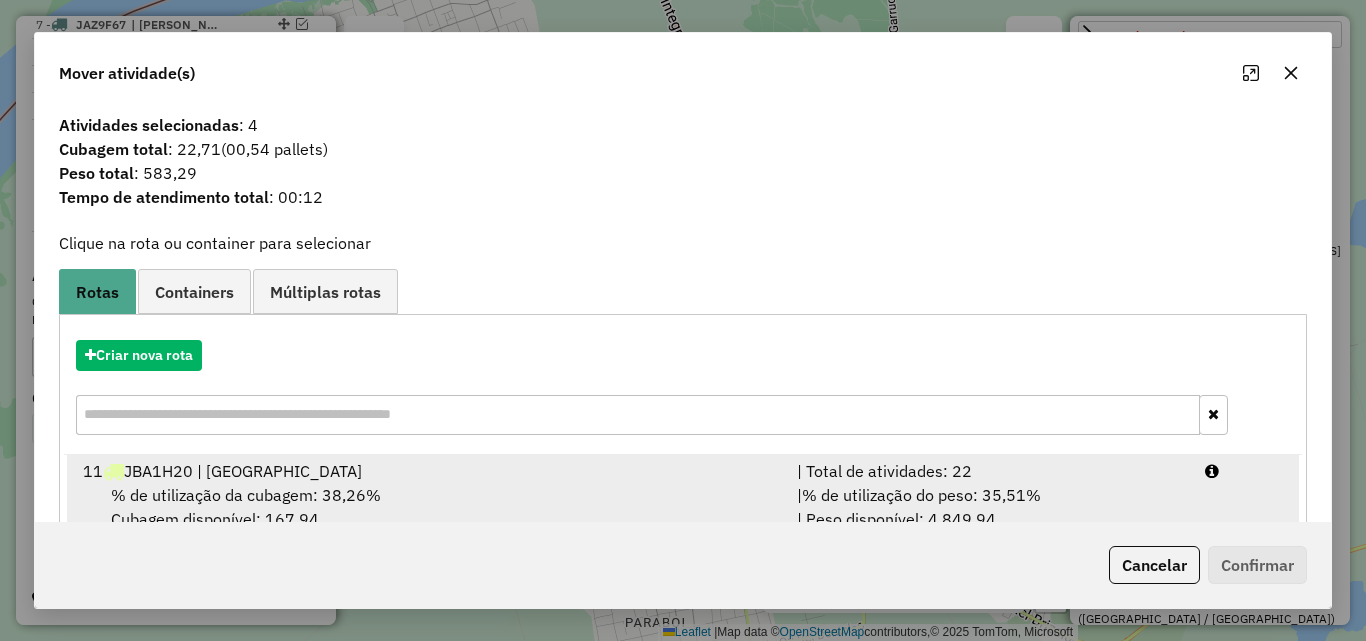 click on "% de utilização da cubagem: 38,26%  Cubagem disponível: 167,94" at bounding box center [428, 507] 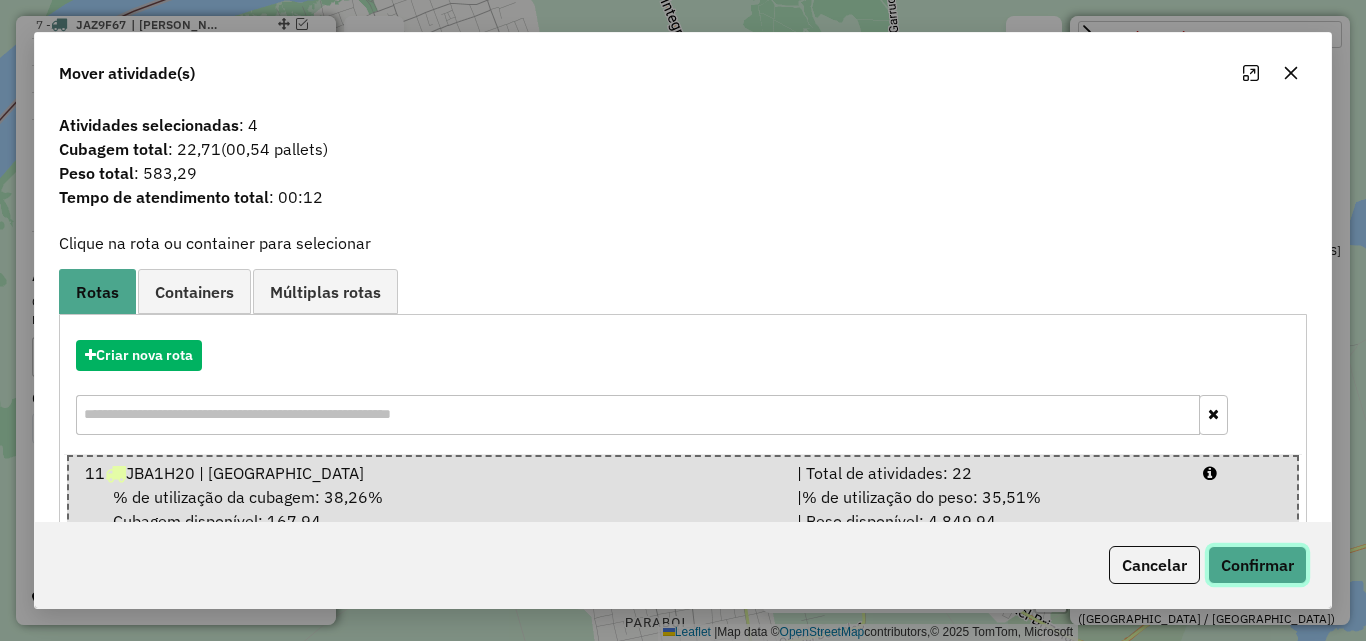 click on "Confirmar" 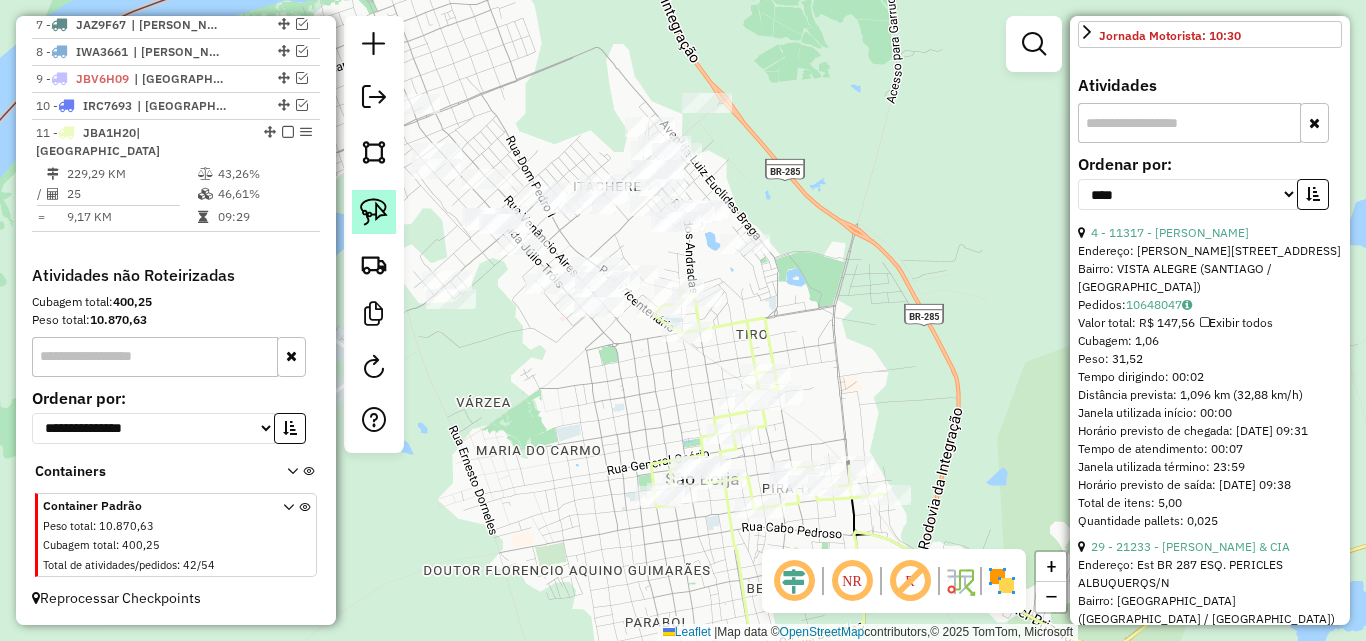 click 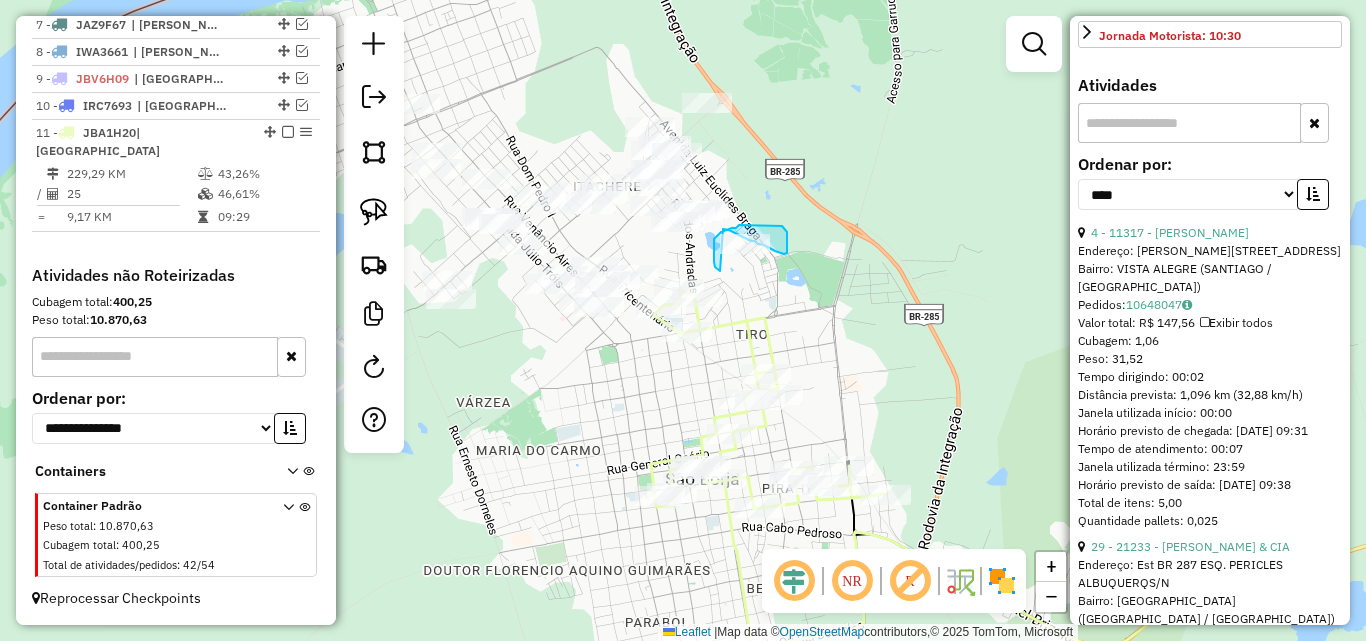 drag, startPoint x: 715, startPoint y: 267, endPoint x: 723, endPoint y: 229, distance: 38.832977 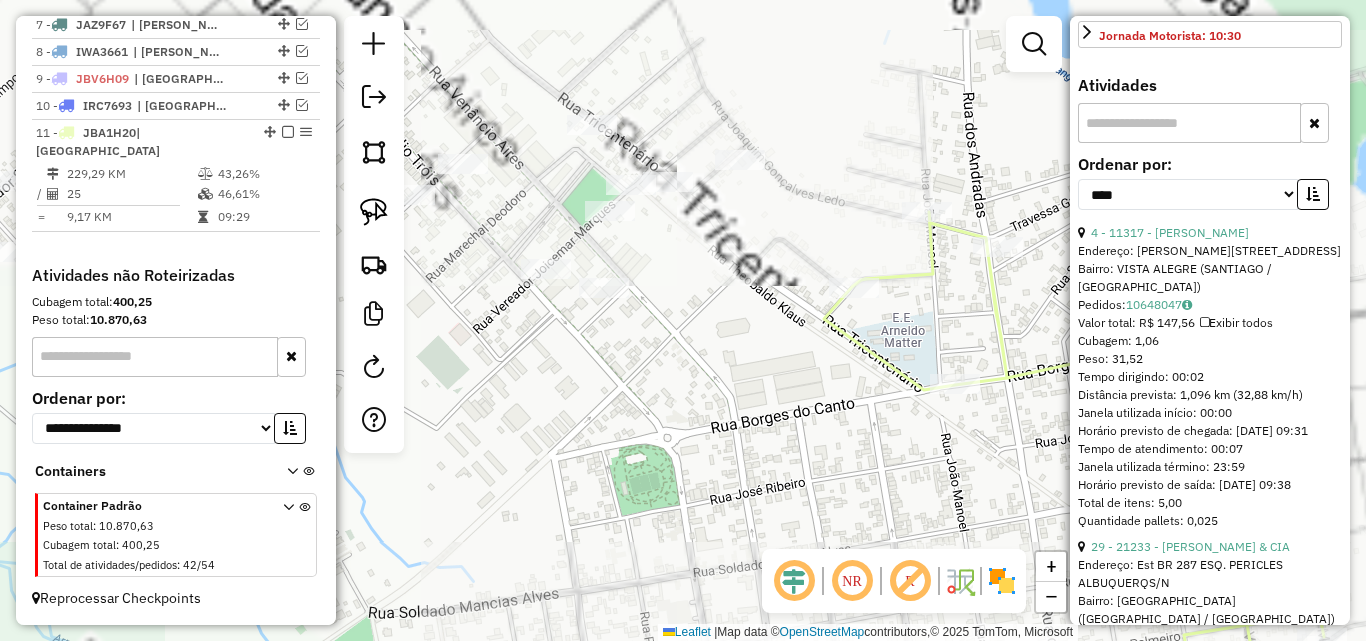 click on "Janela de atendimento Grade de atendimento Capacidade Transportadoras Veículos Cliente Pedidos  Rotas Selecione os dias de semana para filtrar as janelas de atendimento  Seg   Ter   Qua   Qui   Sex   Sáb   Dom  Informe o período da janela de atendimento: De: Até:  Filtrar exatamente a janela do cliente  Considerar janela de atendimento padrão  Selecione os dias de semana para filtrar as grades de atendimento  Seg   Ter   Qua   Qui   Sex   Sáb   Dom   Considerar clientes sem dia de atendimento cadastrado  Clientes fora do dia de atendimento selecionado Filtrar as atividades entre os valores definidos abaixo:  Peso mínimo:   Peso máximo:   Cubagem mínima:   Cubagem máxima:   De:   Até:  Filtrar as atividades entre o tempo de atendimento definido abaixo:  De:   Até:   Considerar capacidade total dos clientes não roteirizados Transportadora: Selecione um ou mais itens Tipo de veículo: Selecione um ou mais itens Veículo: Selecione um ou mais itens Motorista: Selecione um ou mais itens Nome: Rótulo:" 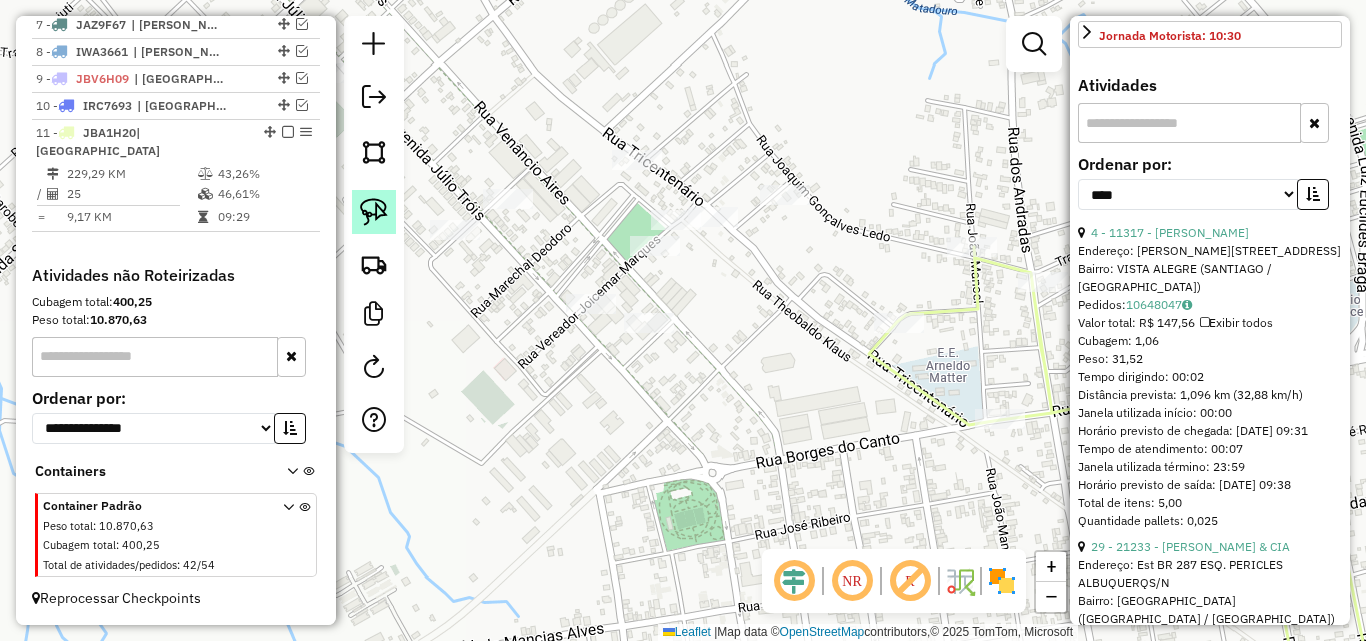 click 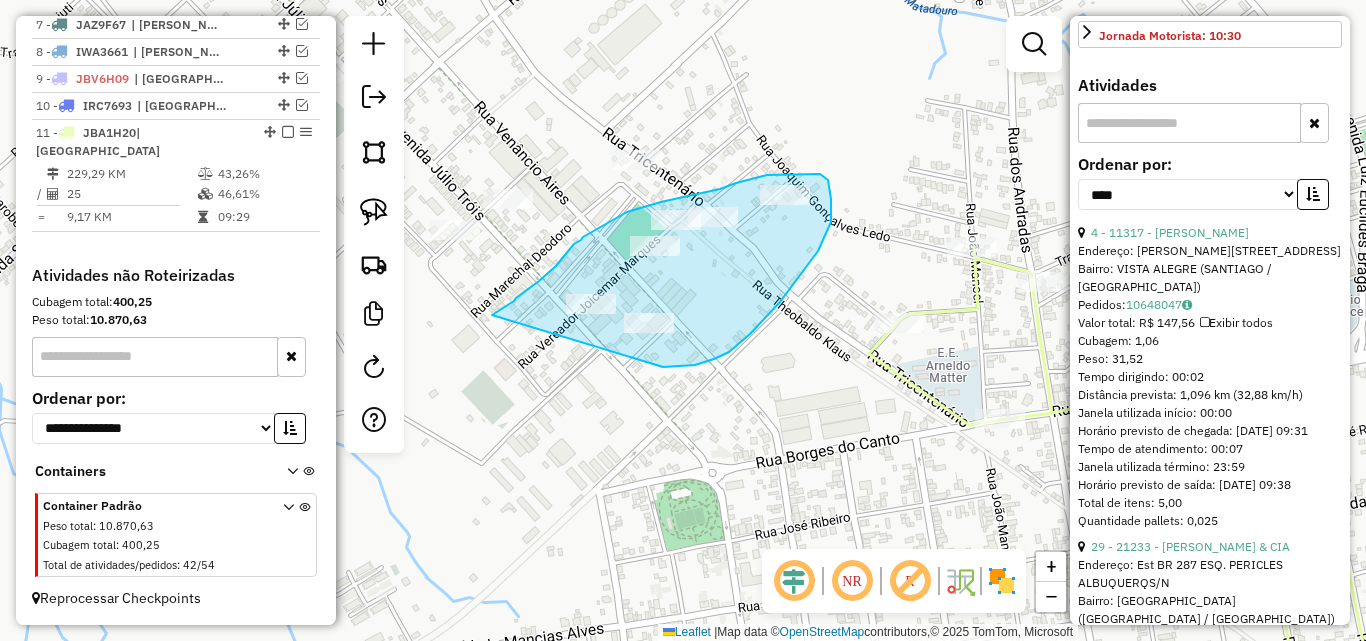 drag, startPoint x: 514, startPoint y: 301, endPoint x: 656, endPoint y: 367, distance: 156.58864 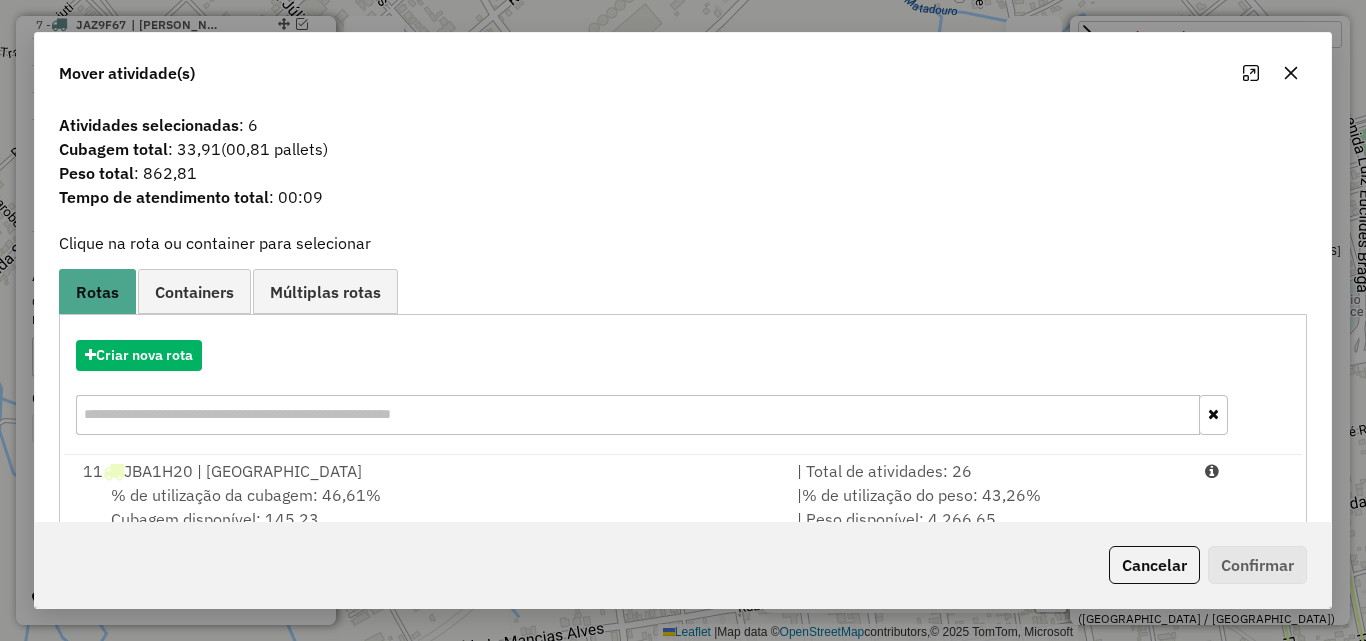 click on "% de utilização da cubagem: 46,61%  Cubagem disponível: 145,23" at bounding box center (428, 507) 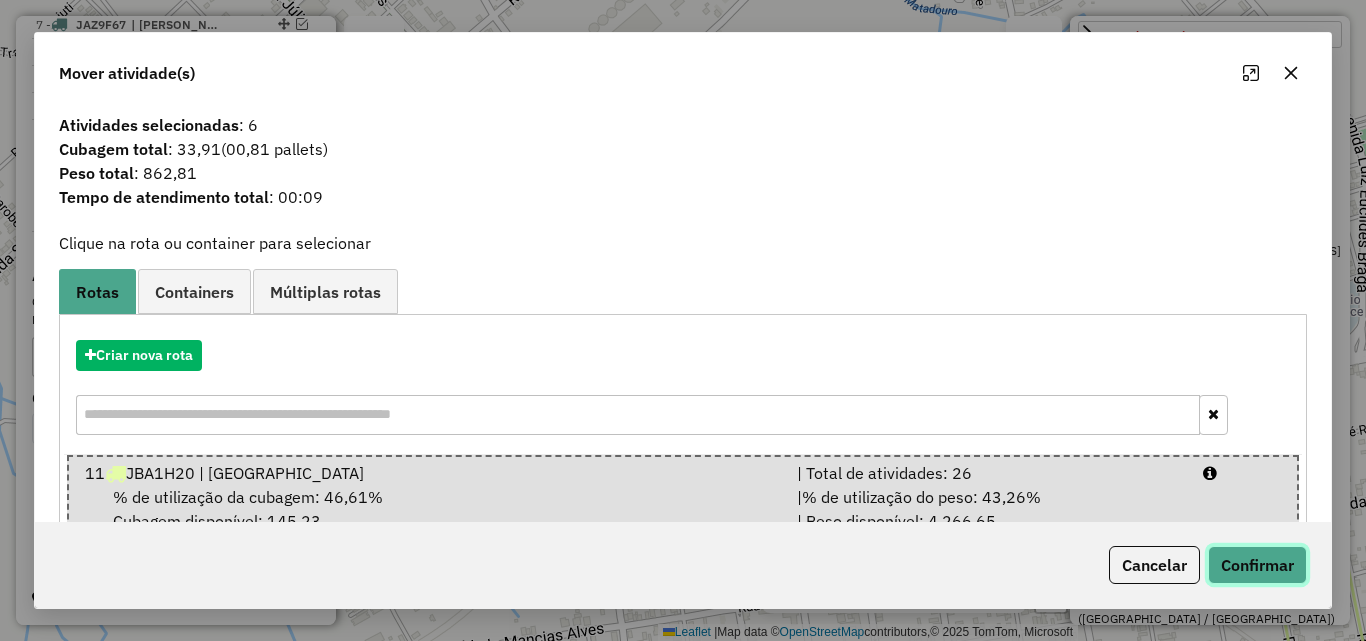 click on "Confirmar" 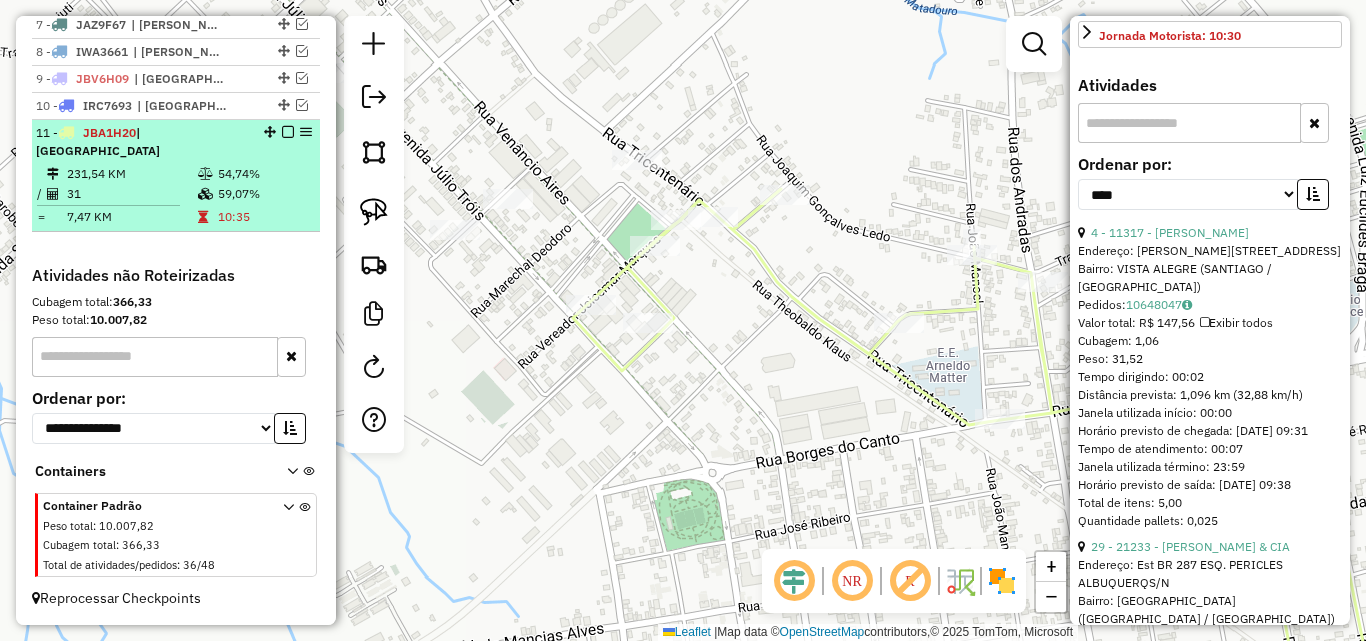 click on "31" at bounding box center [131, 194] 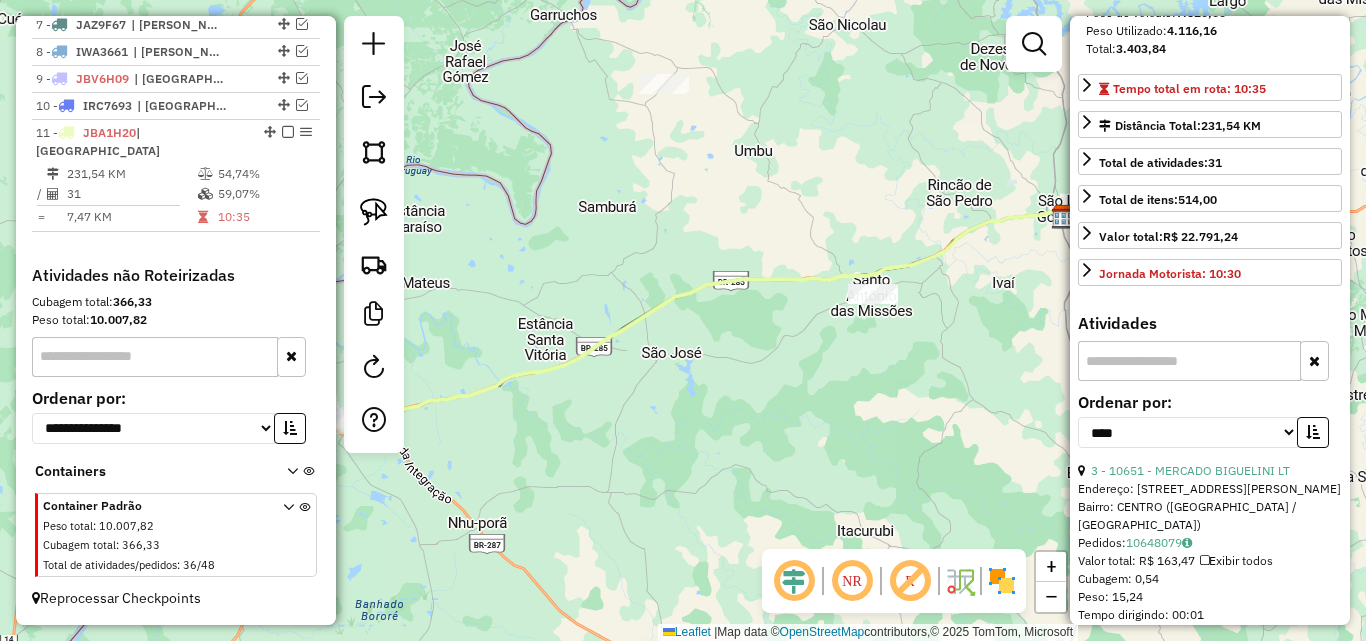 scroll, scrollTop: 182, scrollLeft: 0, axis: vertical 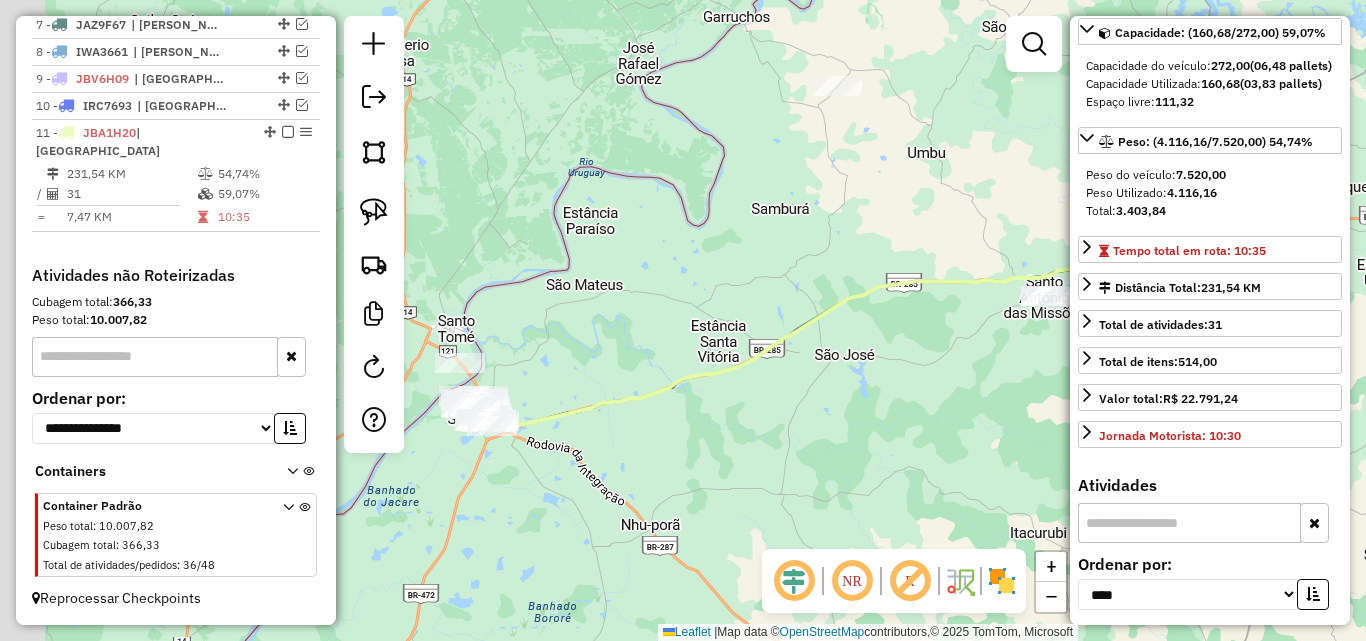 drag, startPoint x: 748, startPoint y: 426, endPoint x: 1068, endPoint y: 404, distance: 320.75537 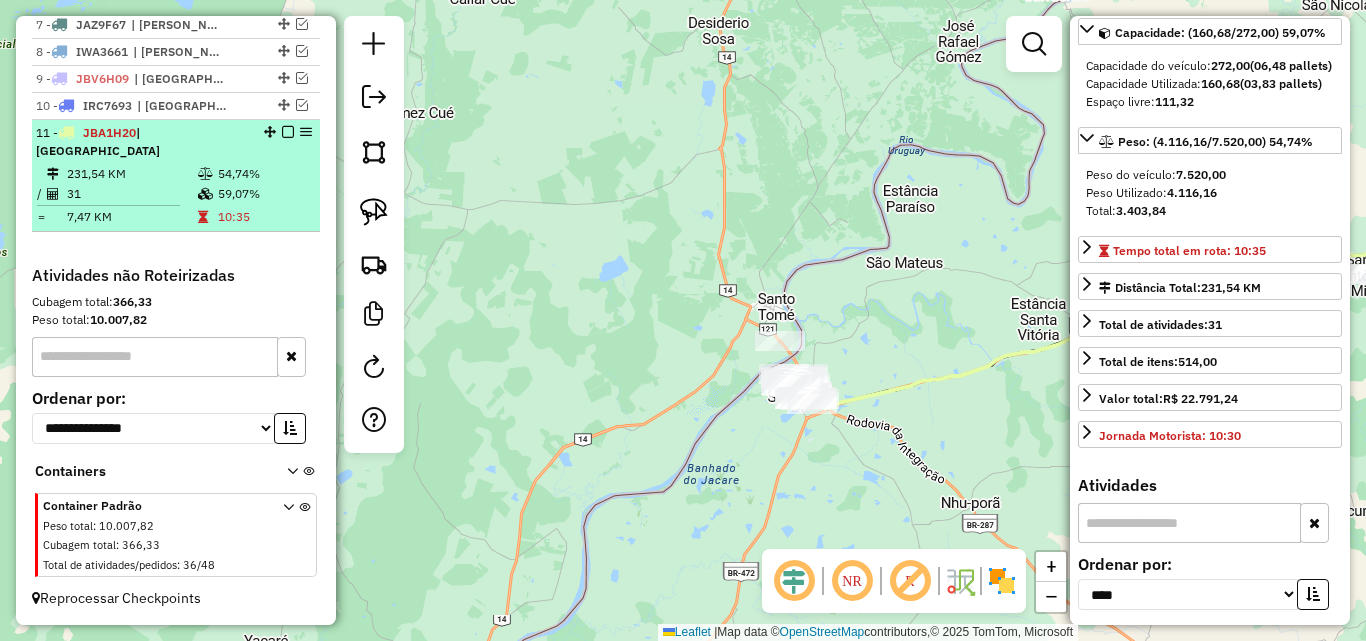 click at bounding box center (288, 132) 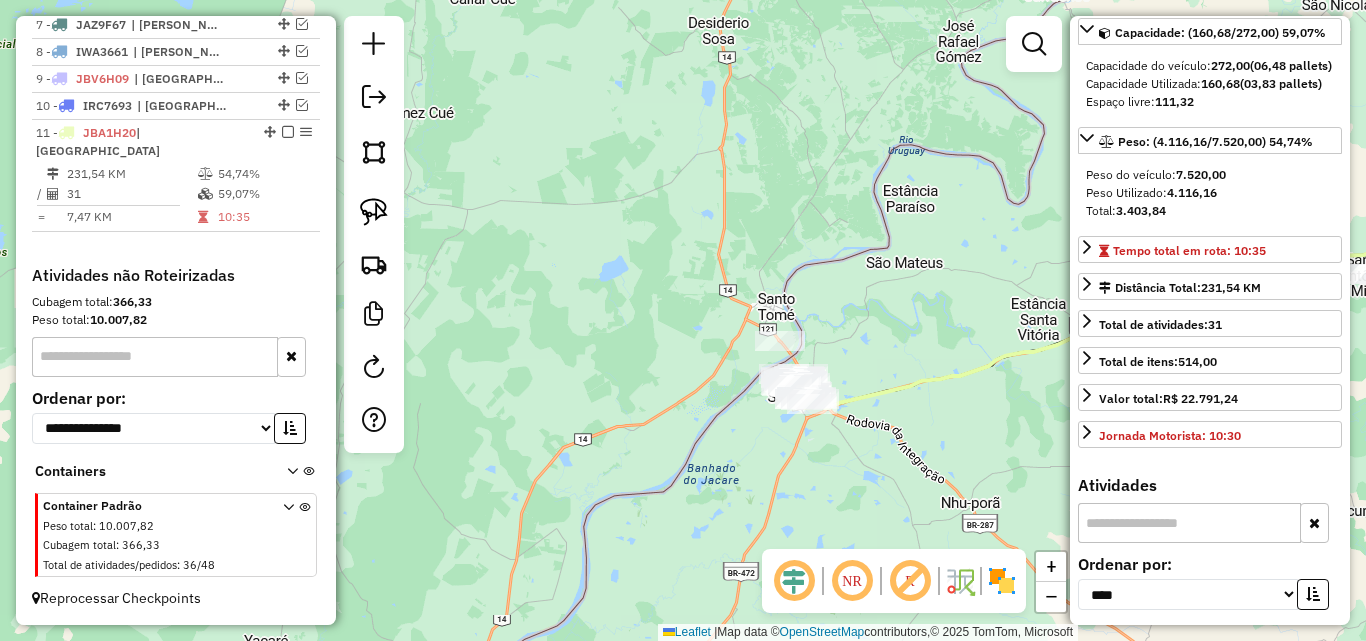 scroll, scrollTop: 831, scrollLeft: 0, axis: vertical 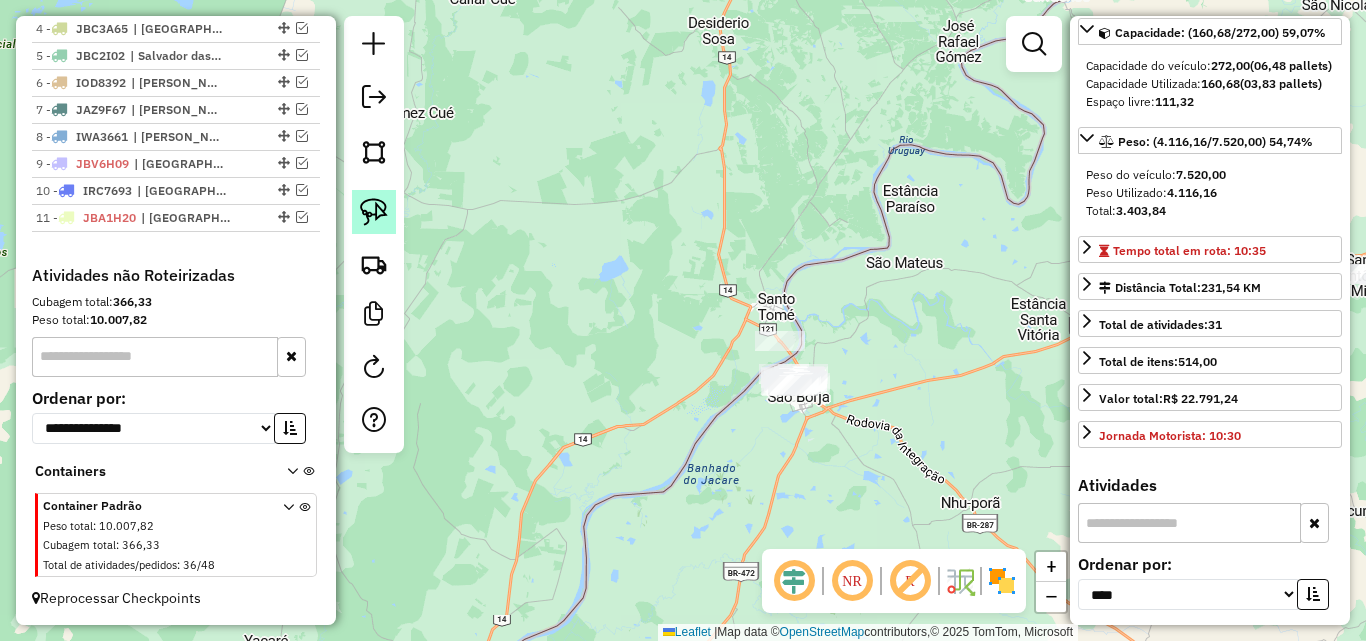 click 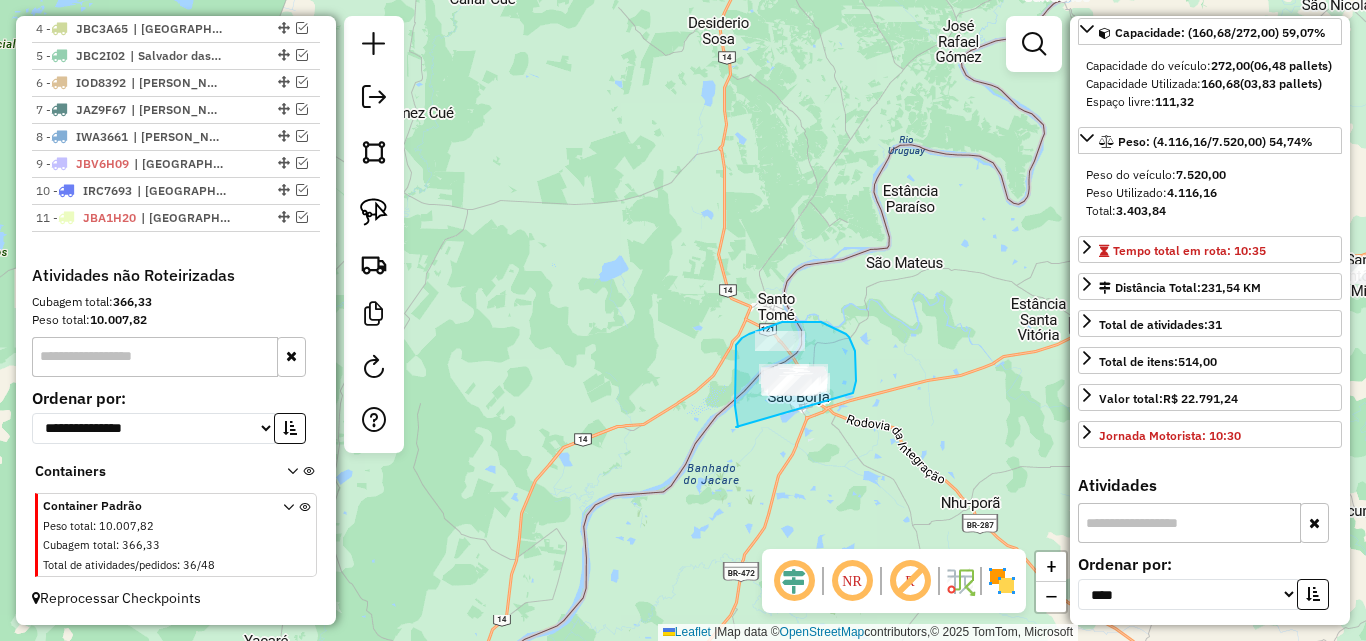 drag, startPoint x: 736, startPoint y: 427, endPoint x: 852, endPoint y: 394, distance: 120.60265 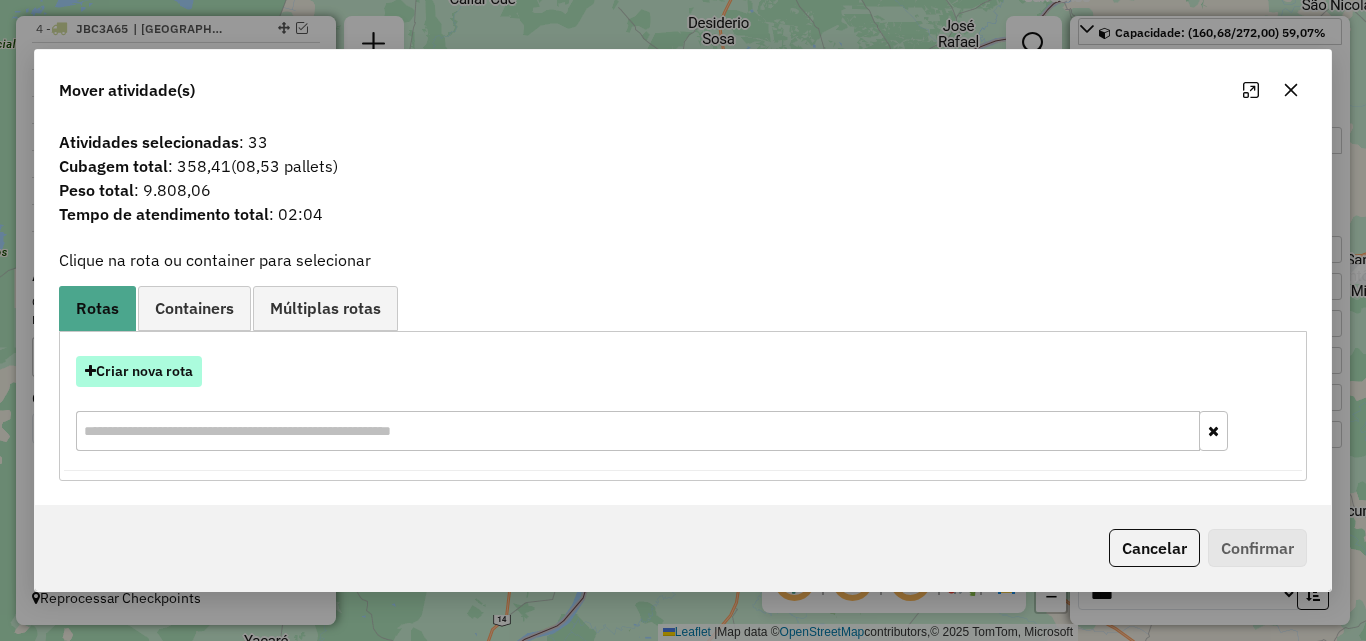click on "Criar nova rota" at bounding box center (139, 371) 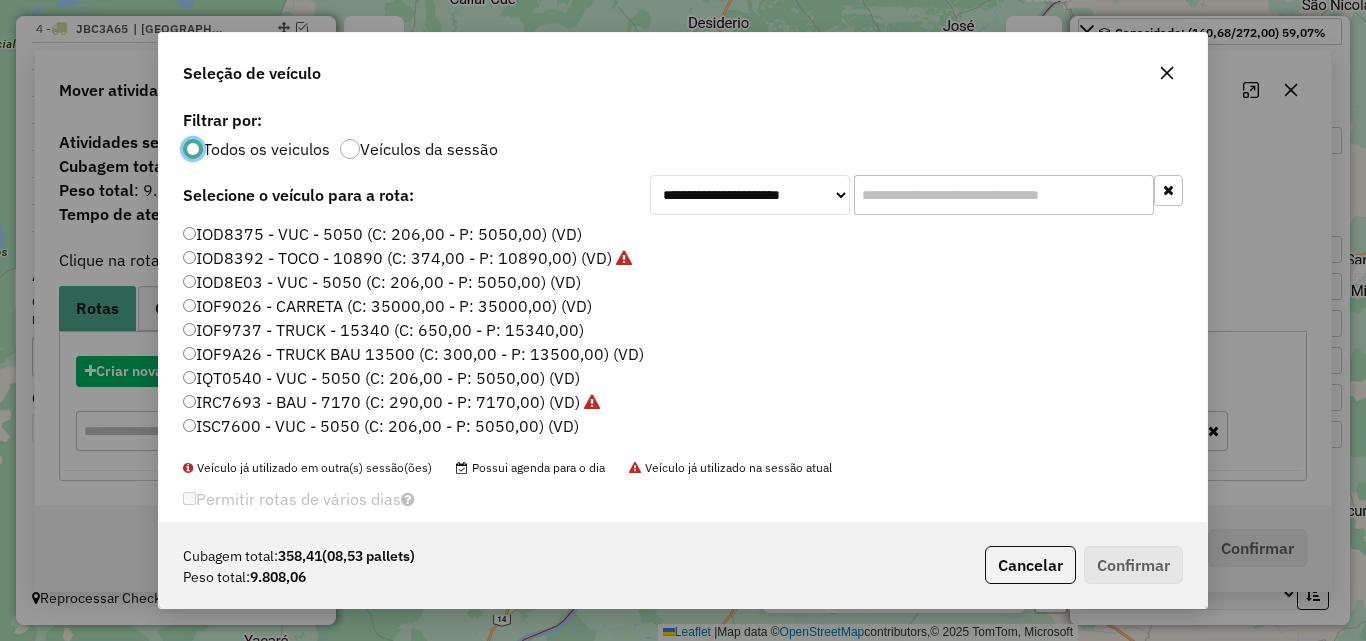 scroll, scrollTop: 11, scrollLeft: 6, axis: both 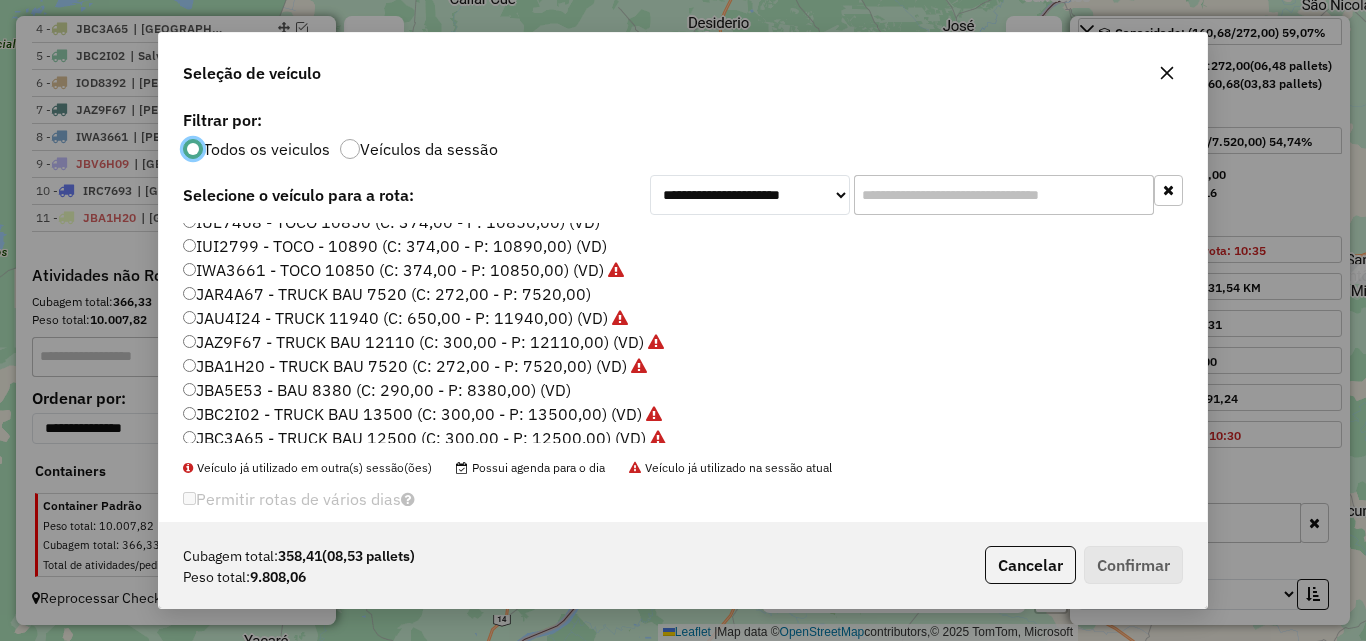 click on "JBA5E53 - BAU 8380 (C: 290,00 - P: 8380,00) (VD)" 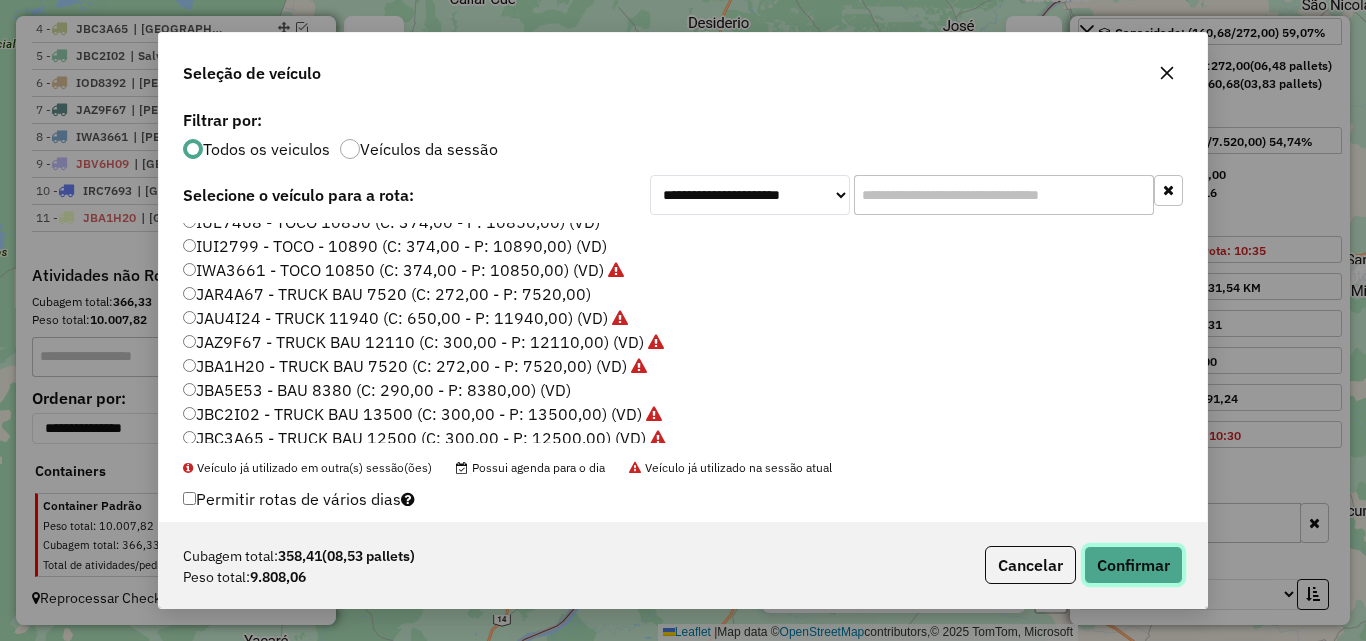 click on "Confirmar" 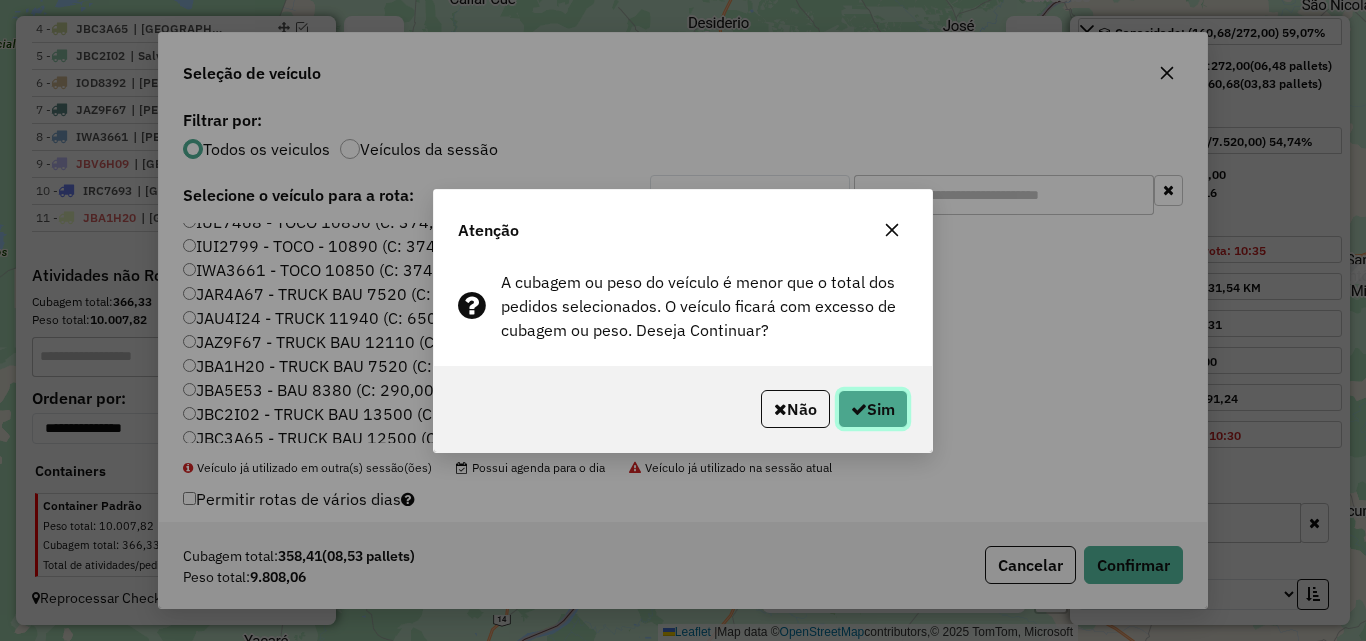 click on "Sim" 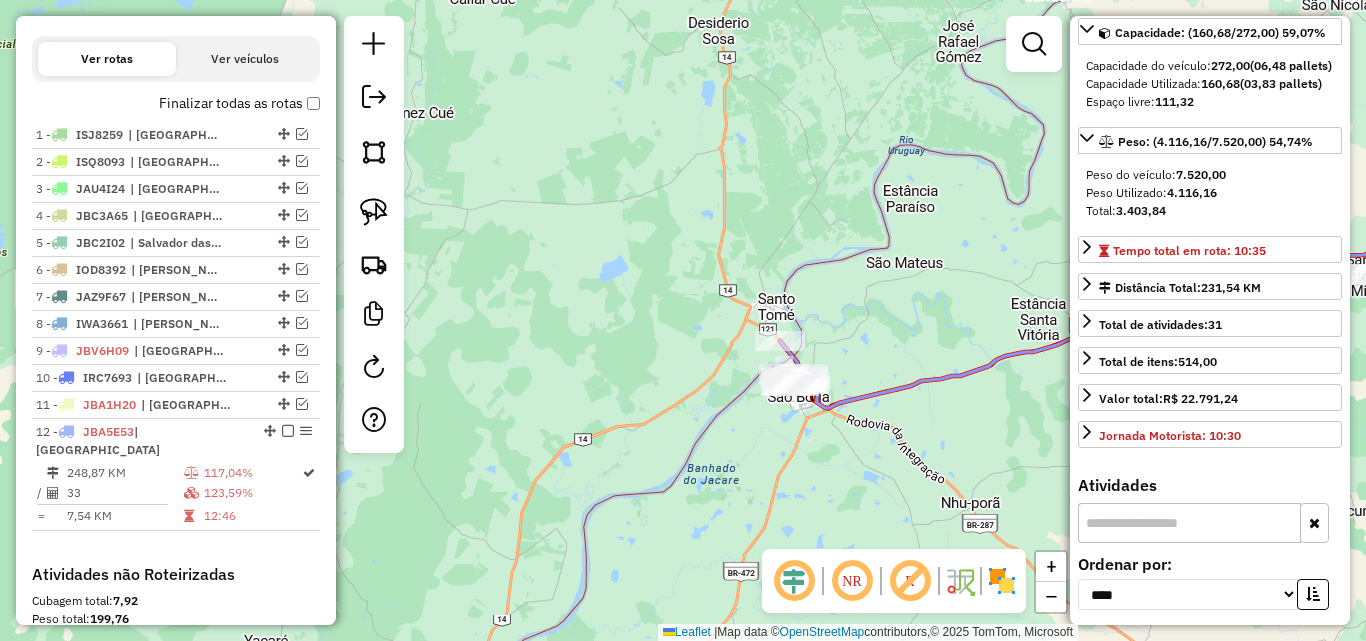 scroll, scrollTop: 625, scrollLeft: 0, axis: vertical 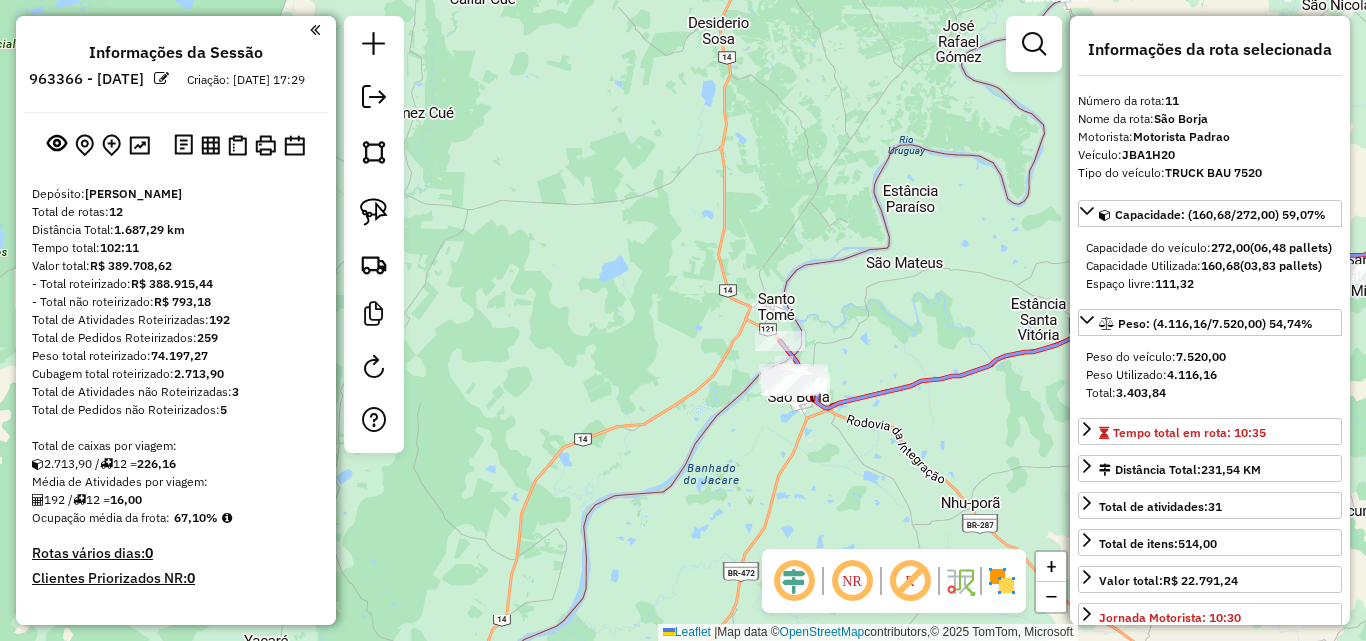 select on "*********" 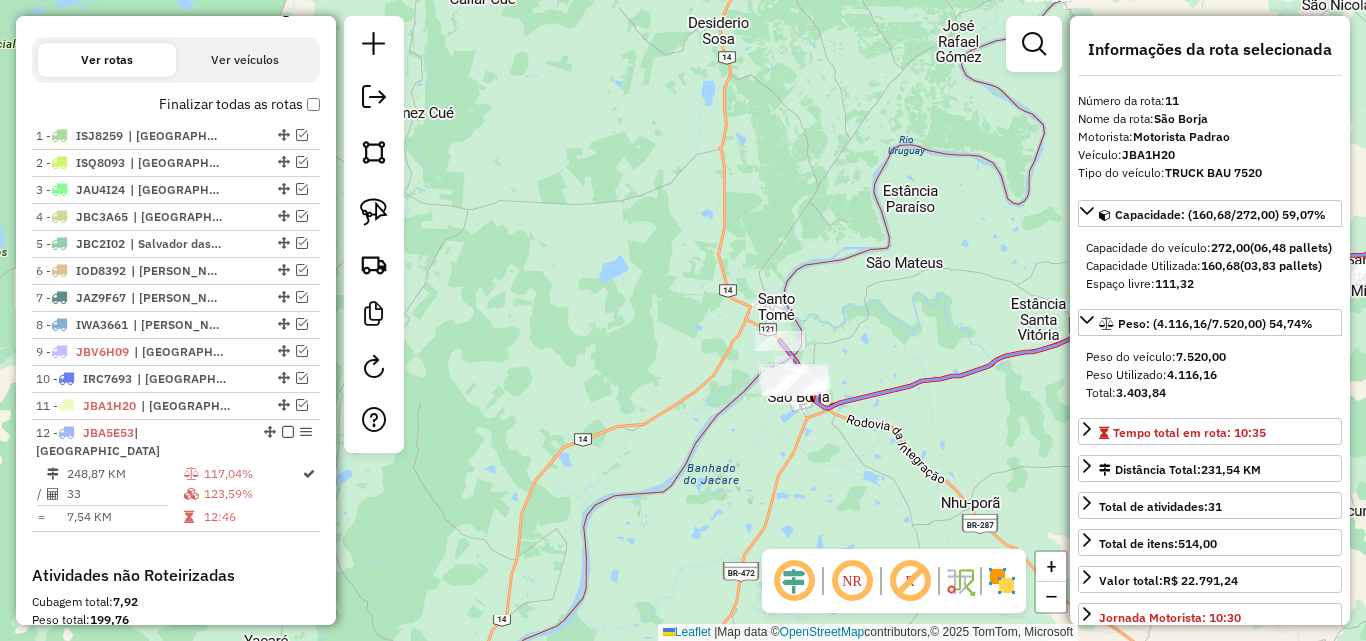 scroll, scrollTop: 182, scrollLeft: 0, axis: vertical 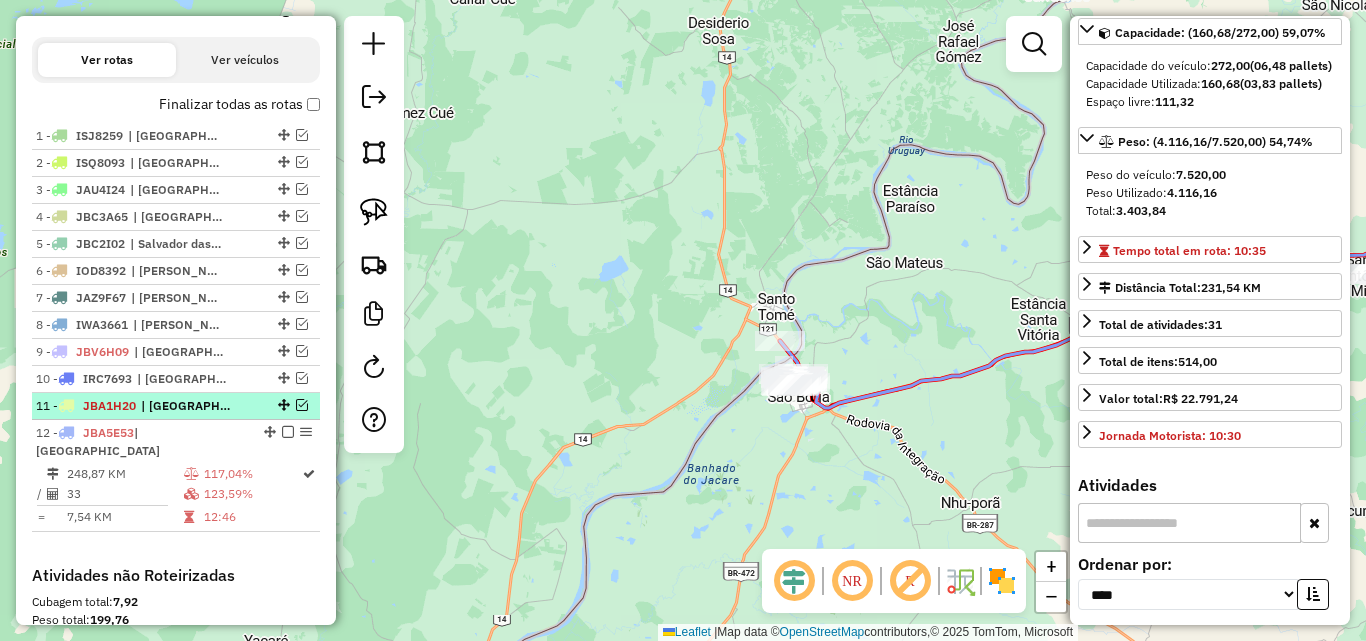 click at bounding box center [302, 405] 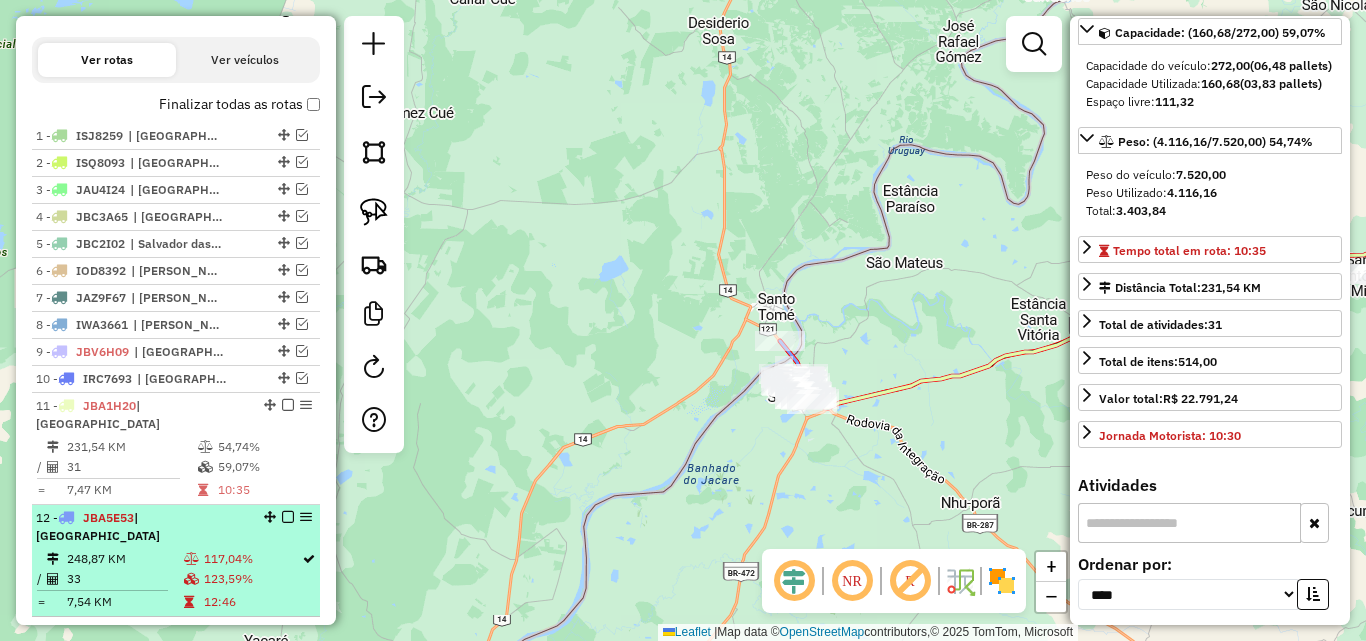 click on "248,87 KM" at bounding box center (124, 559) 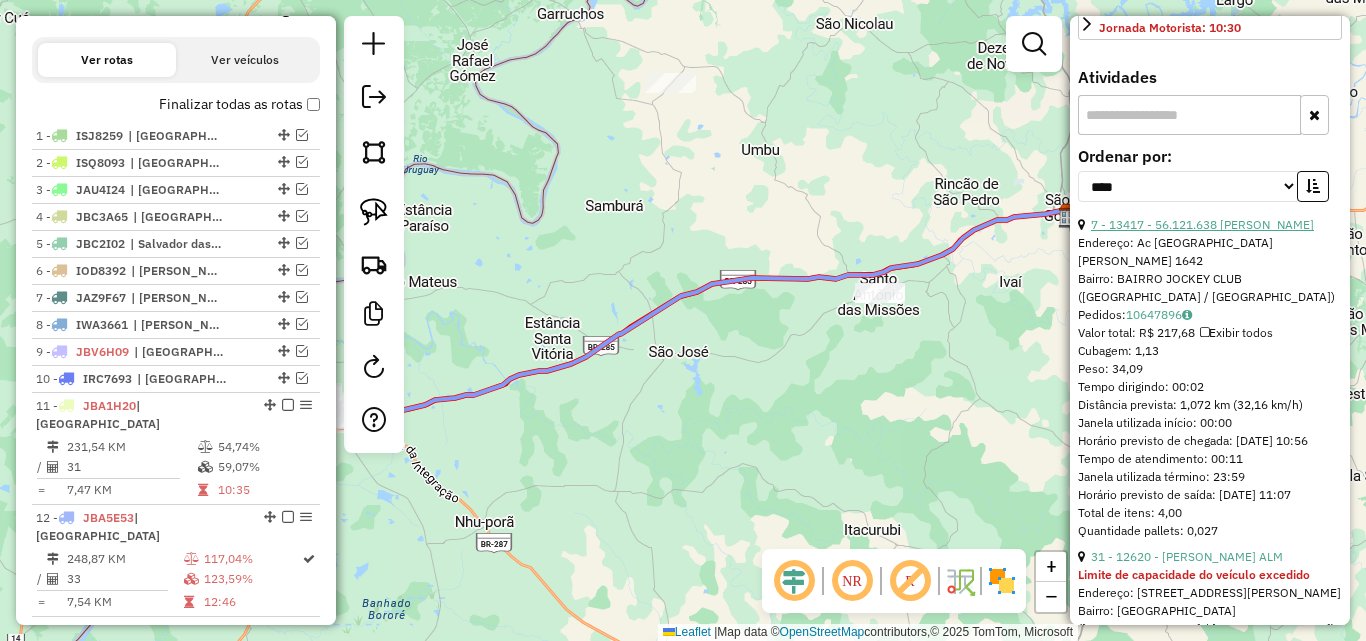 scroll, scrollTop: 582, scrollLeft: 0, axis: vertical 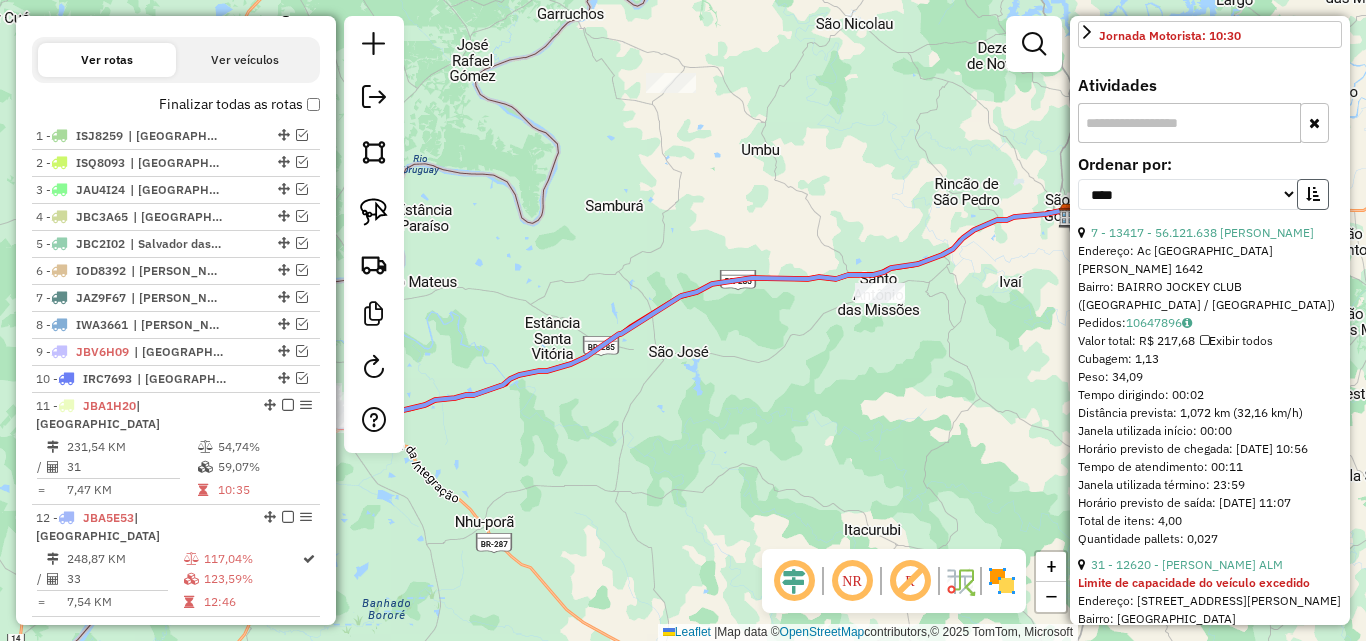 click at bounding box center [1313, 194] 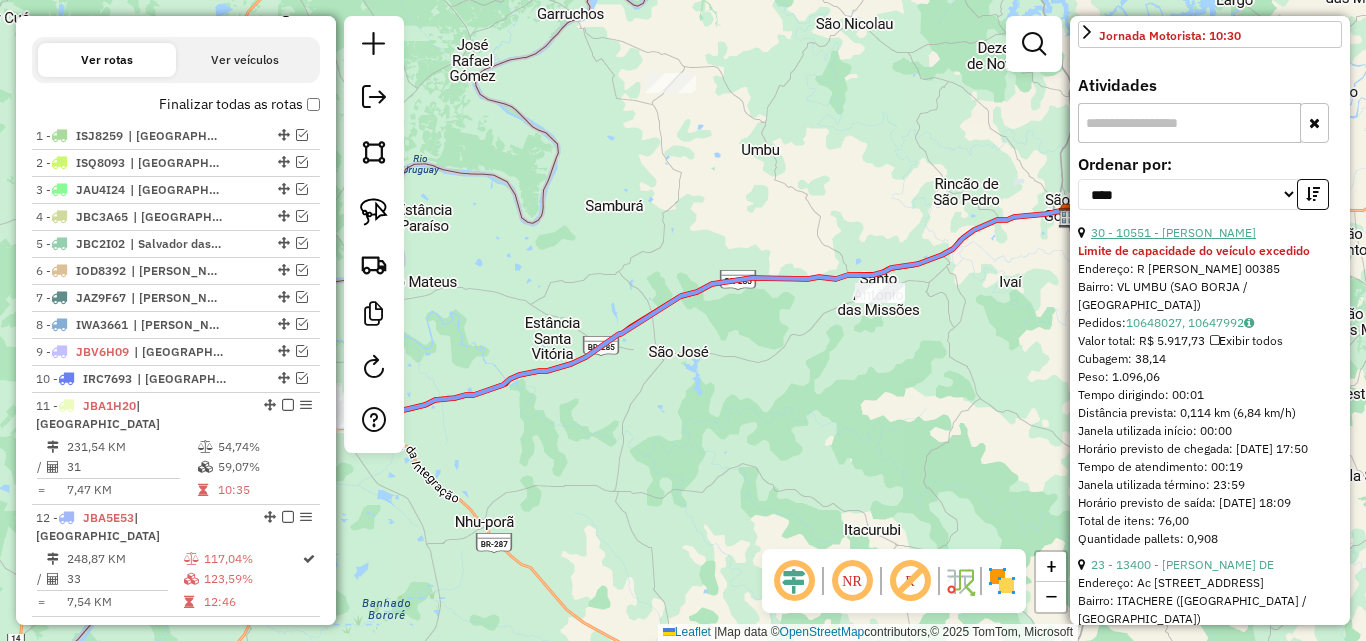 click on "30 - 10551 - IVANIO SOUZA" at bounding box center [1173, 232] 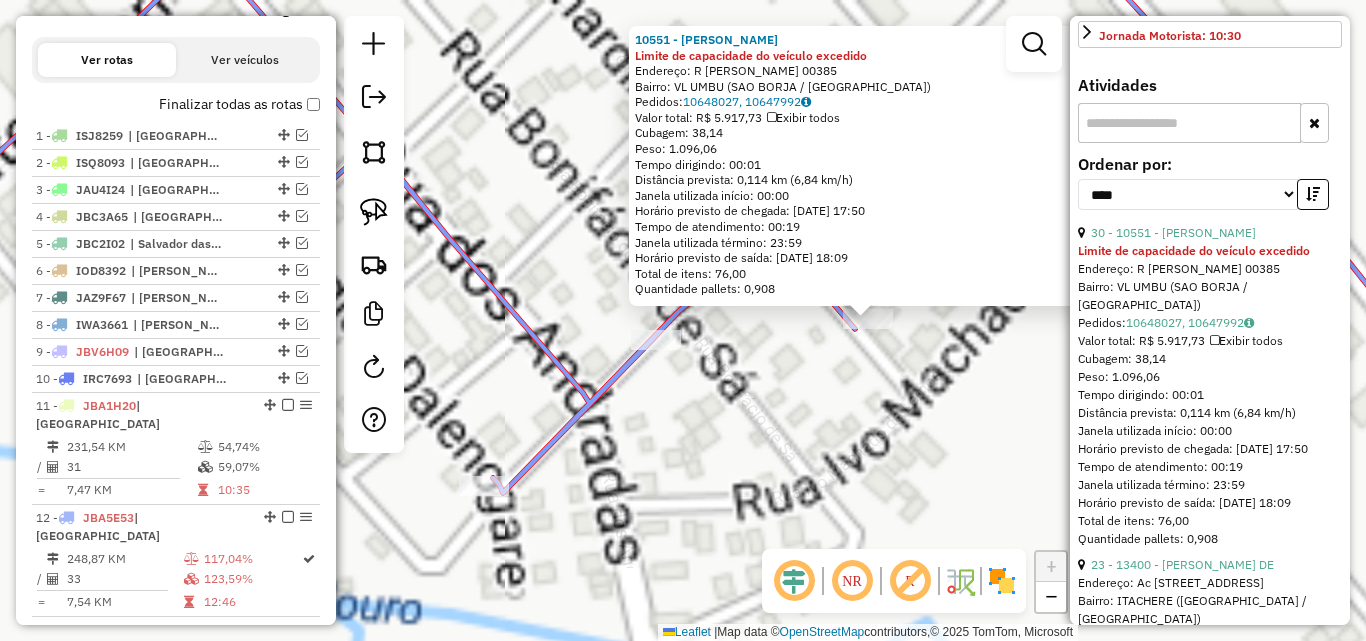 drag, startPoint x: 787, startPoint y: 394, endPoint x: 749, endPoint y: 373, distance: 43.416588 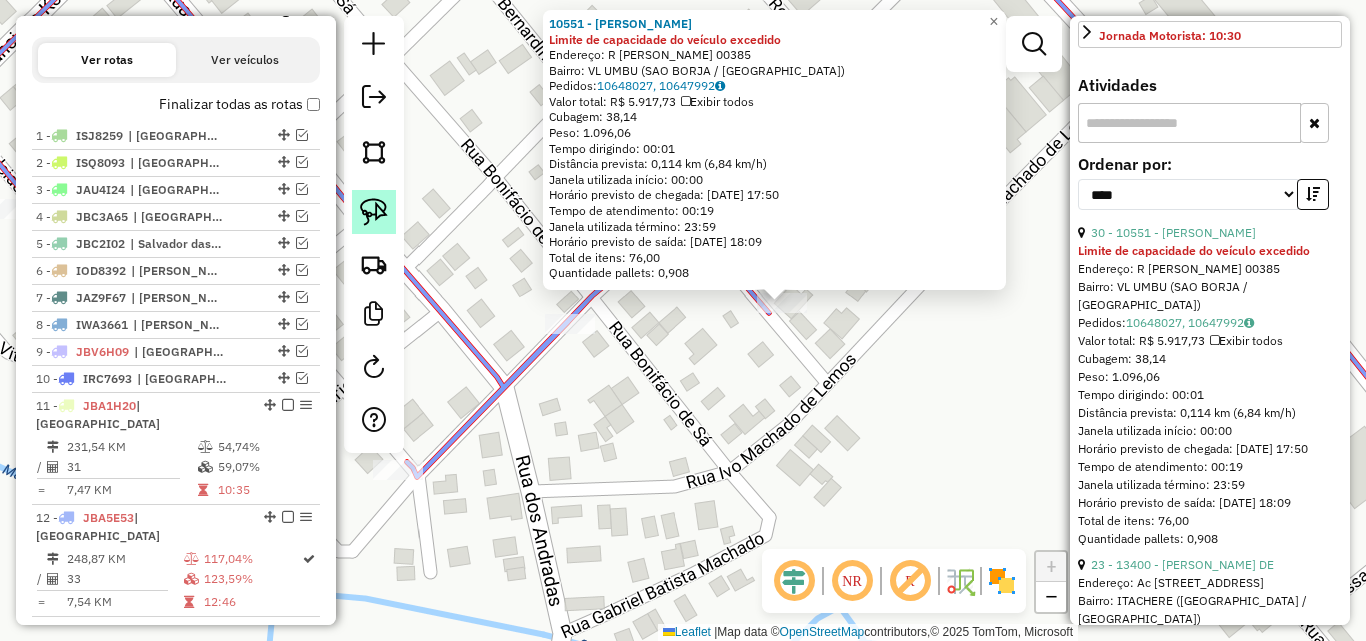 click 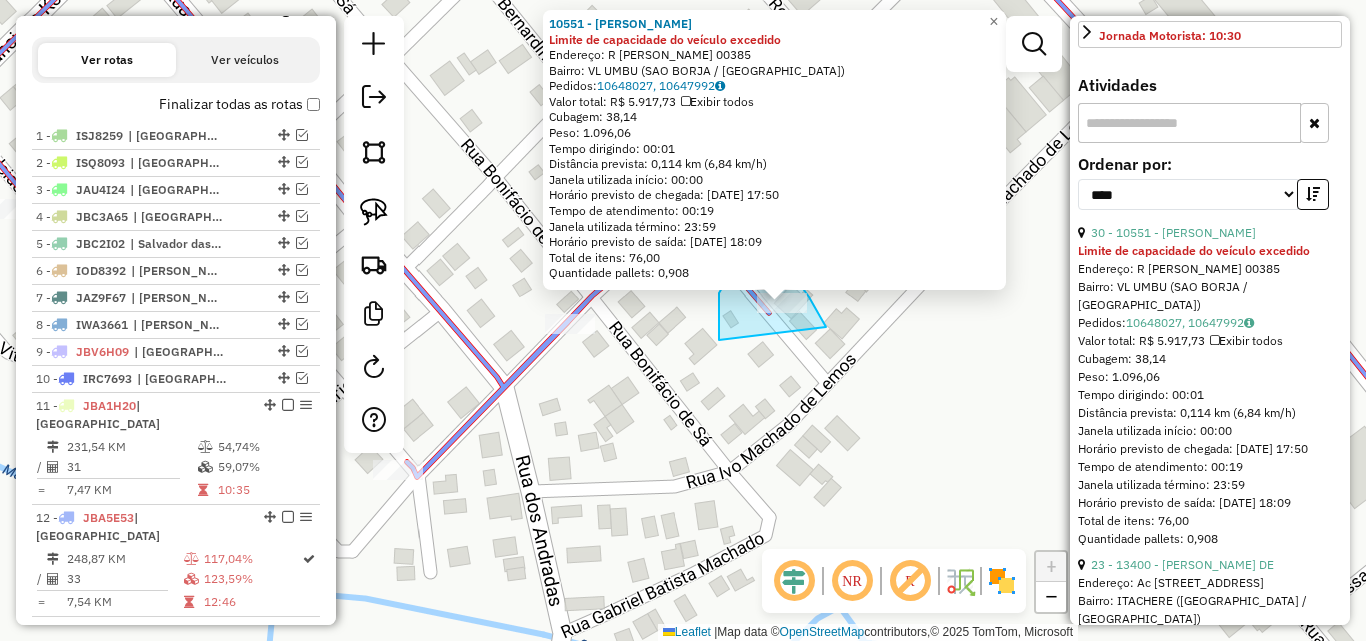 drag, startPoint x: 728, startPoint y: 278, endPoint x: 832, endPoint y: 340, distance: 121.07848 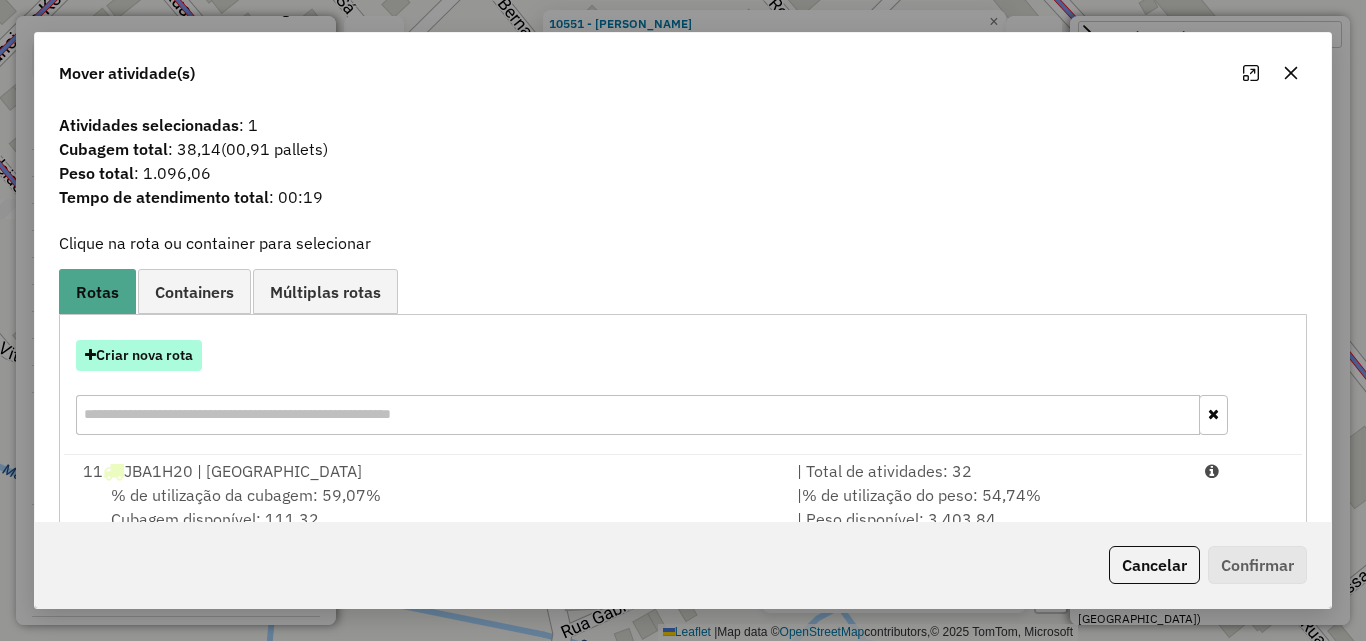 click on "Criar nova rota" at bounding box center [139, 355] 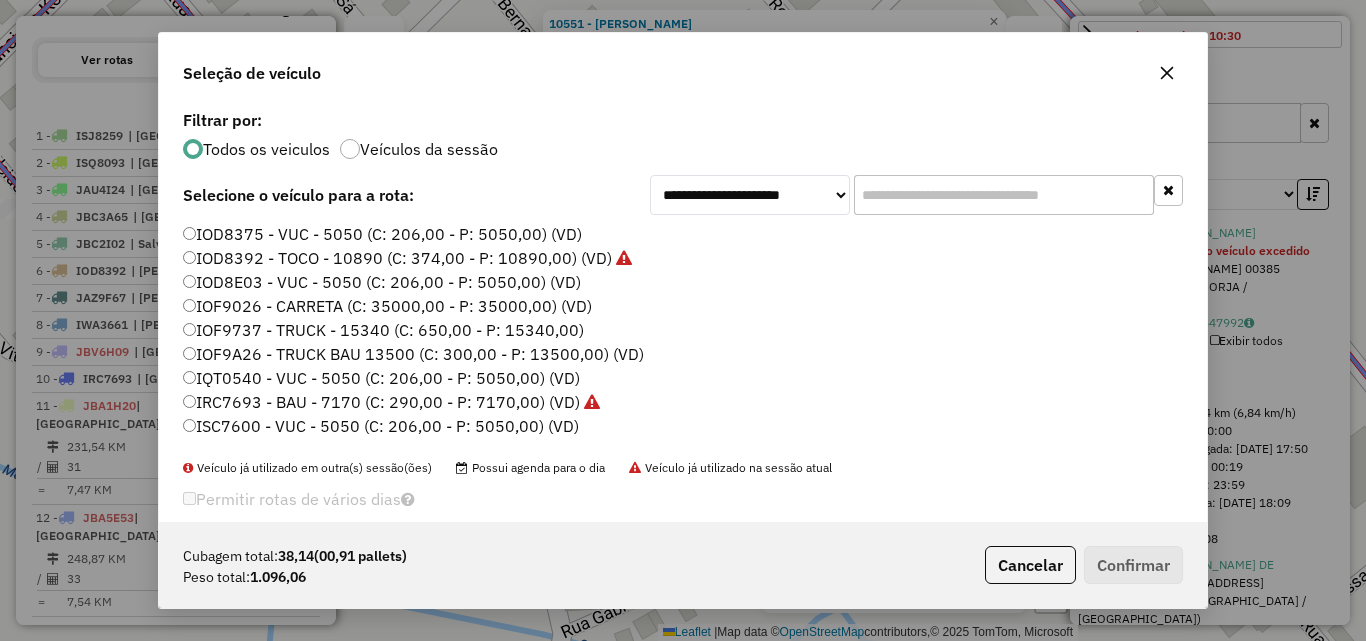 scroll, scrollTop: 11, scrollLeft: 6, axis: both 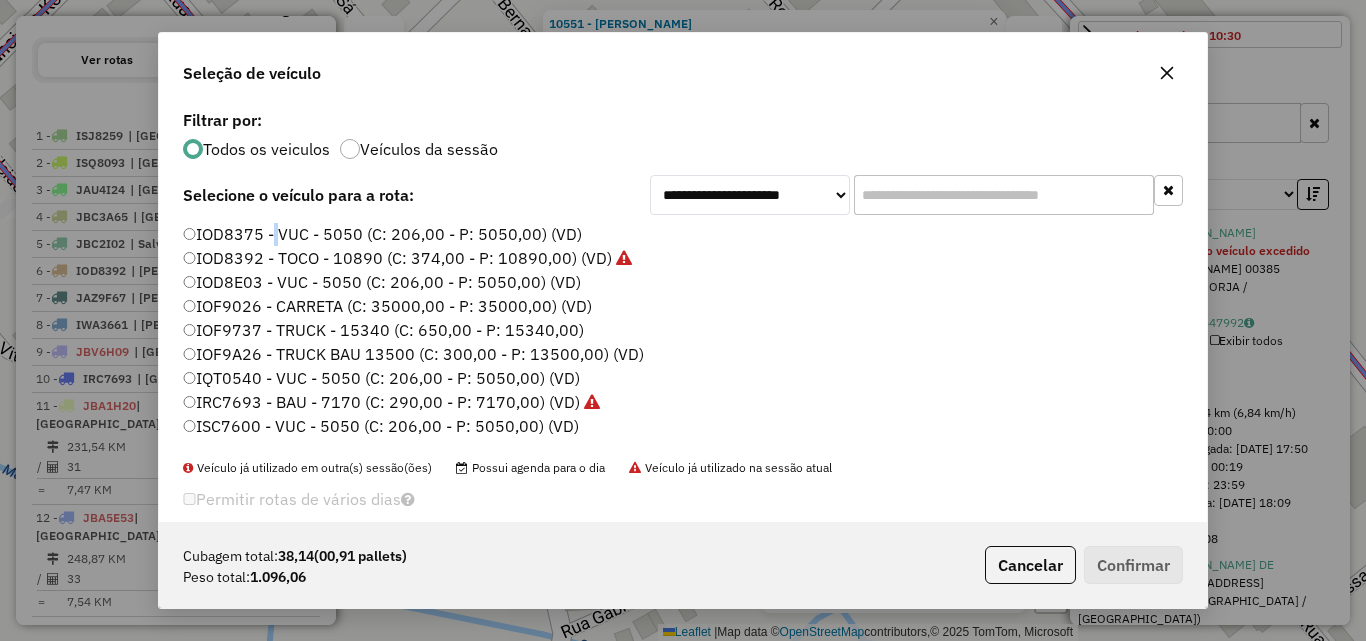 click on "IOD8375 - VUC - 5050 (C: 206,00 - P: 5050,00) (VD)" 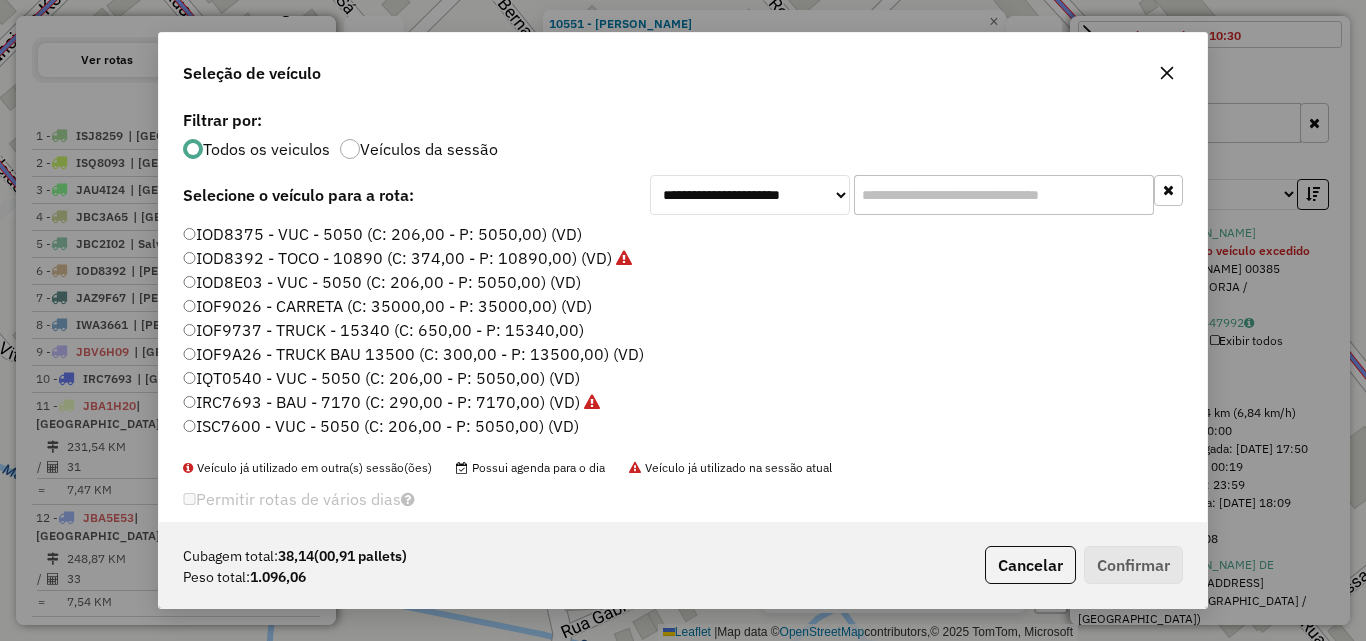 click on "IOD8375 - VUC - 5050 (C: 206,00 - P: 5050,00) (VD)" 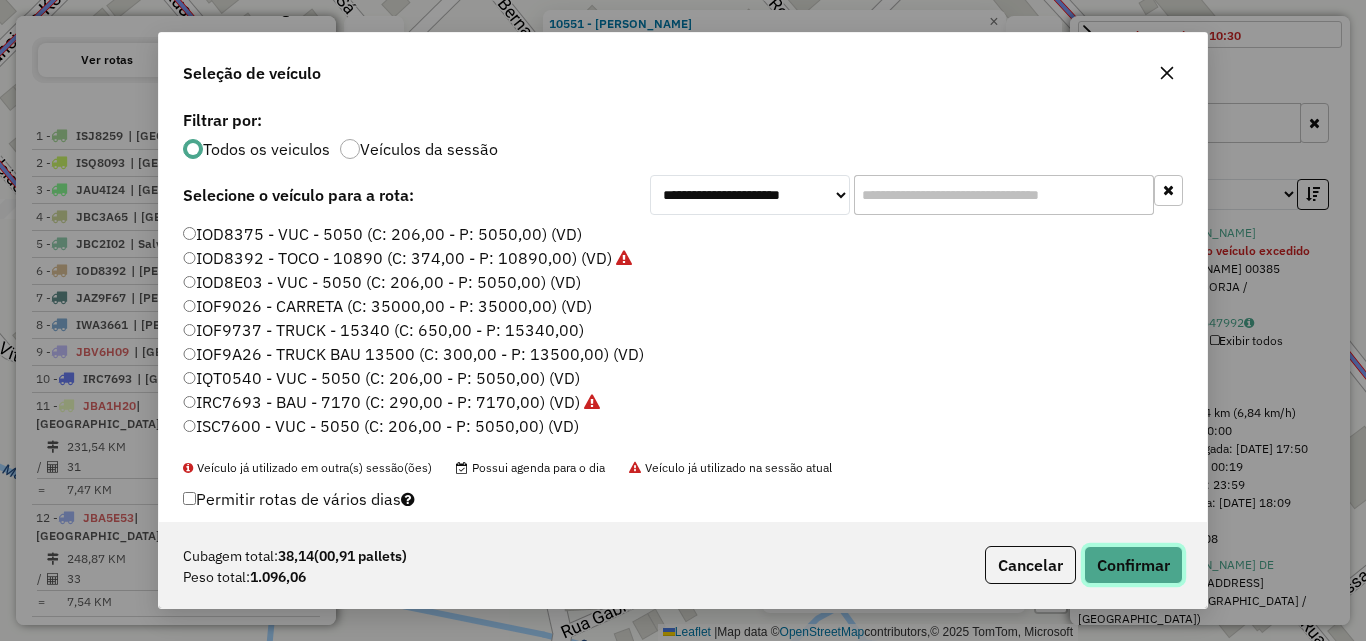 click on "Confirmar" 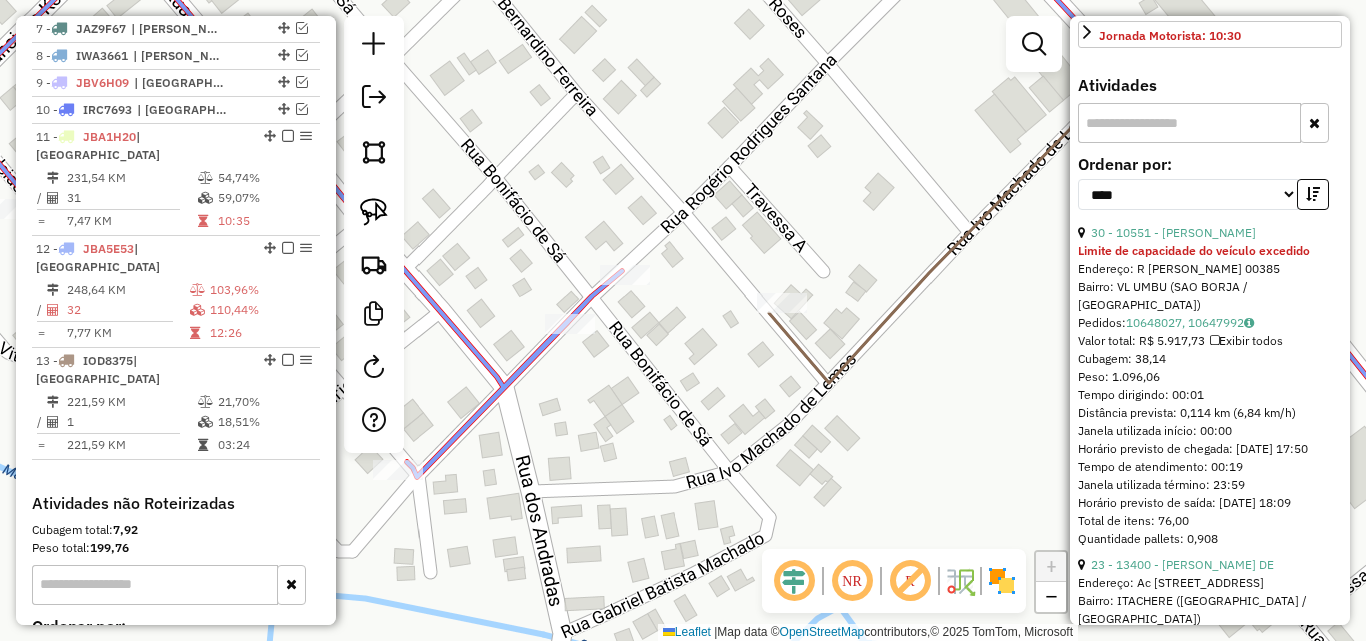 scroll, scrollTop: 1086, scrollLeft: 0, axis: vertical 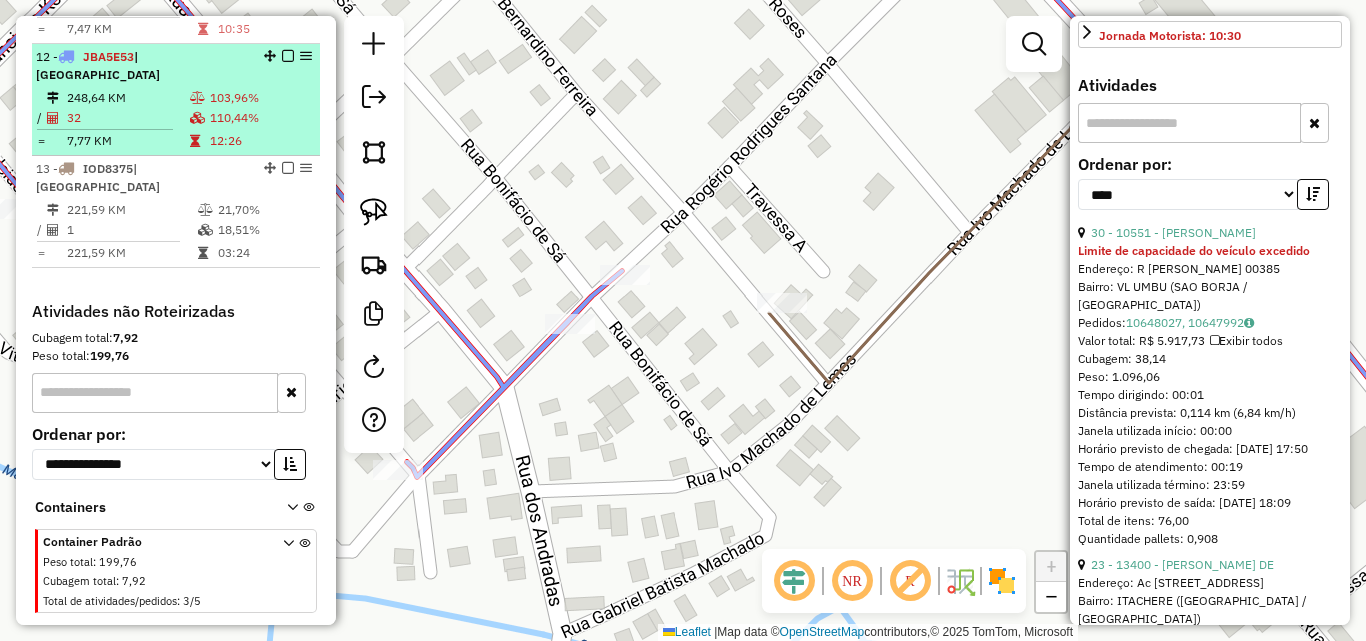 click on "248,64 KM" at bounding box center [127, 98] 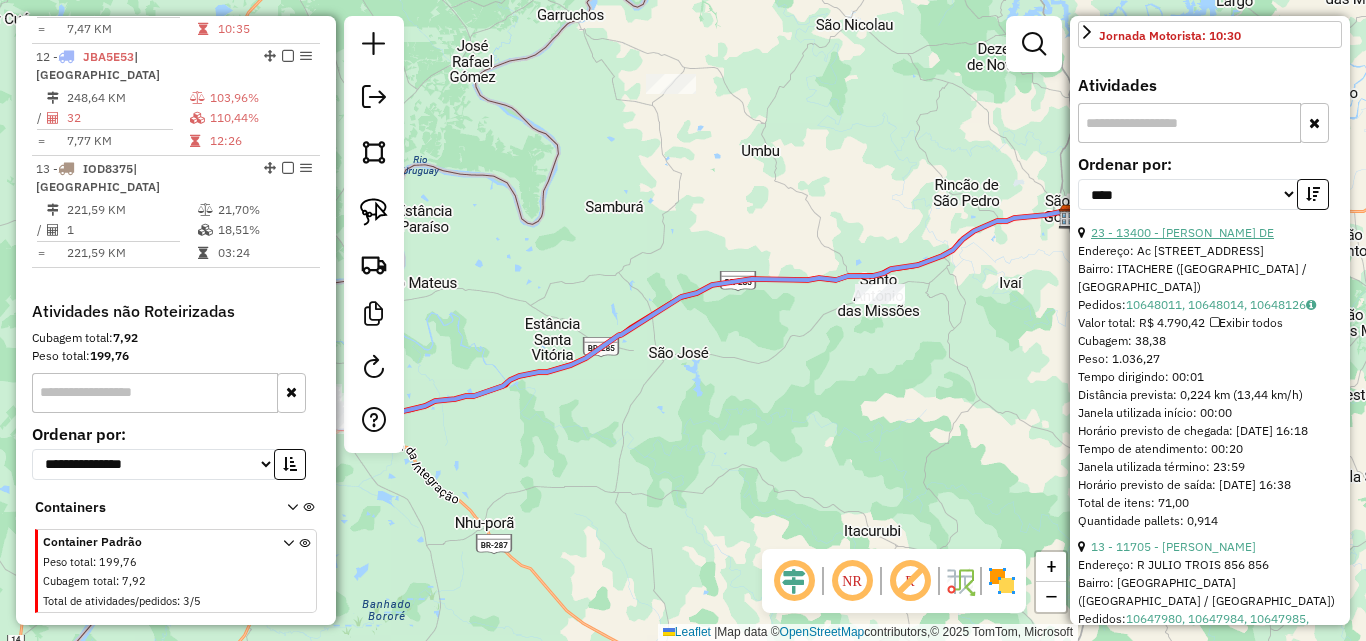 click on "23 - 13400 - DOUGLAS DELEVATTI DE" at bounding box center [1182, 232] 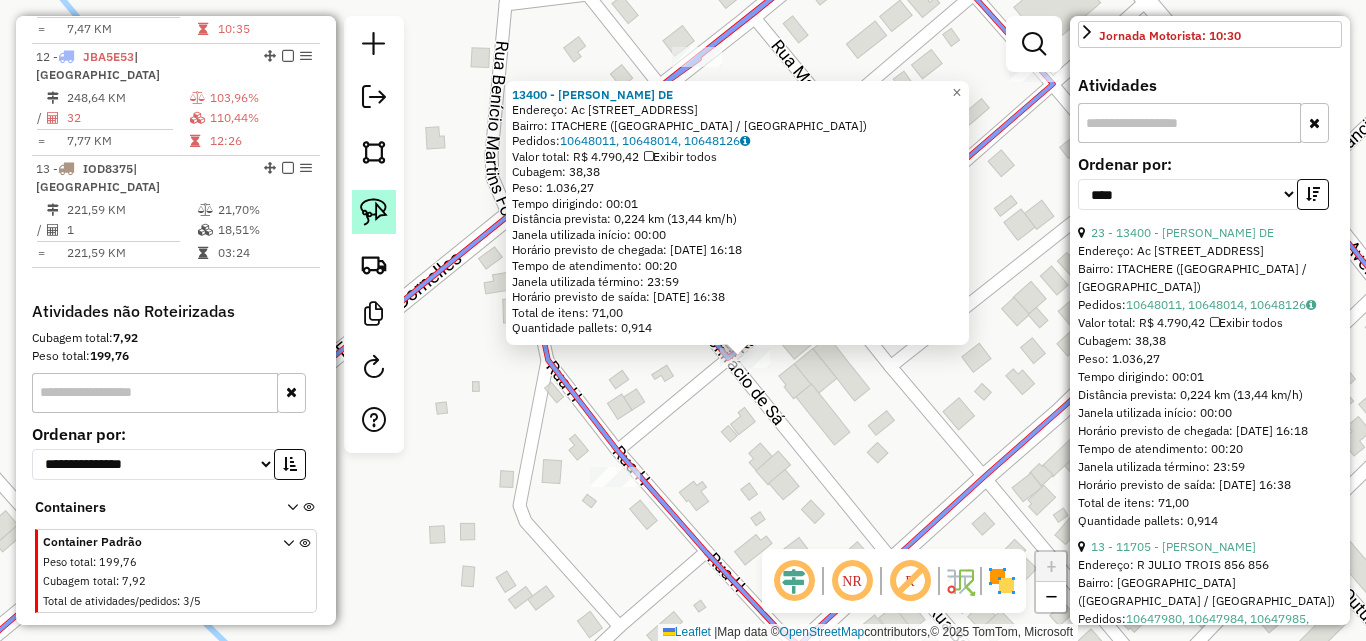 click 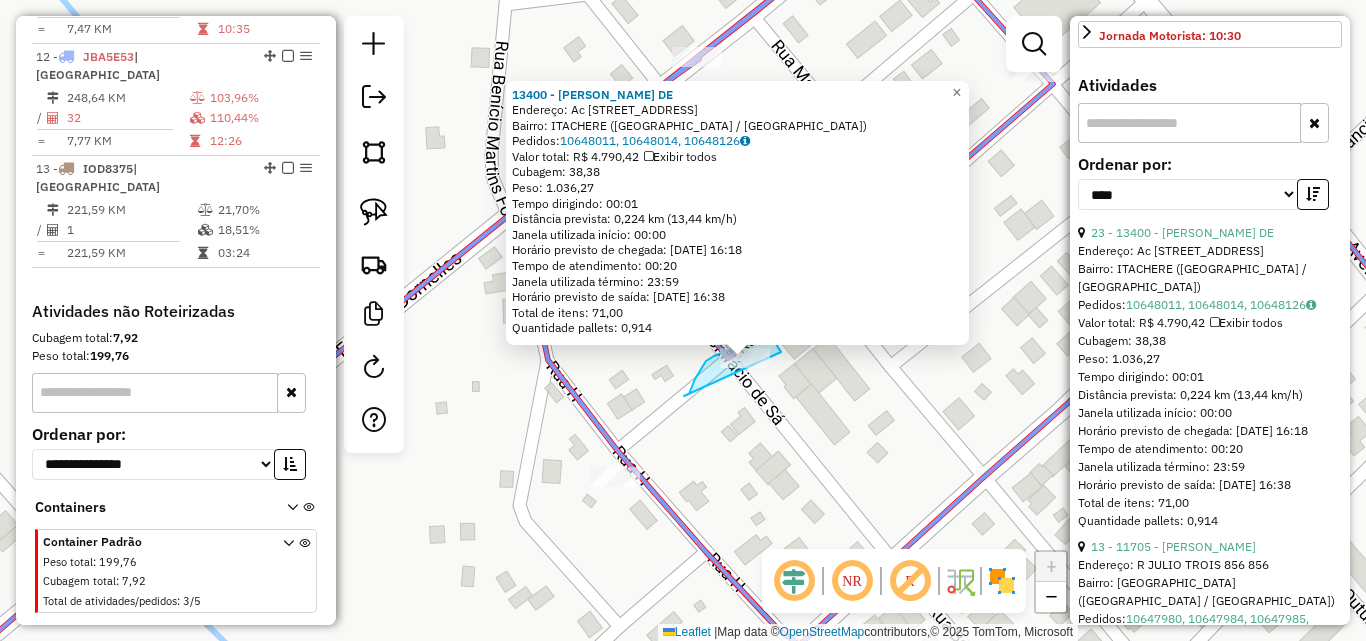 drag, startPoint x: 684, startPoint y: 396, endPoint x: 784, endPoint y: 385, distance: 100.60318 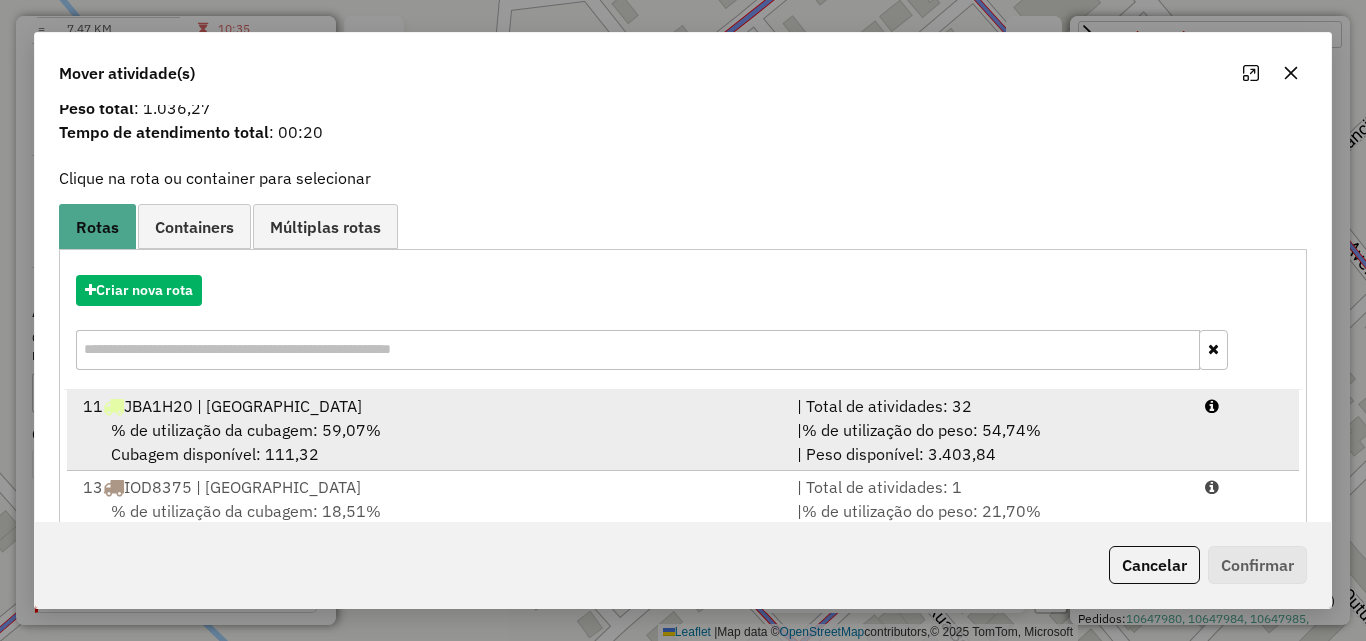 scroll, scrollTop: 129, scrollLeft: 0, axis: vertical 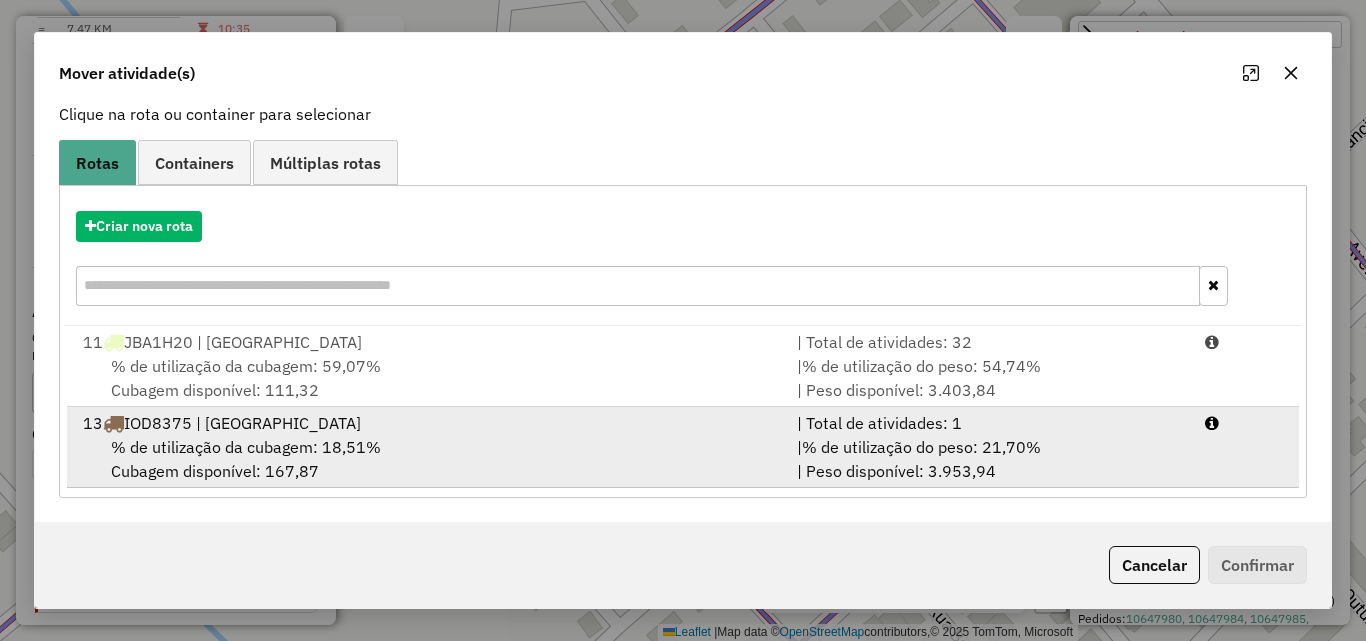 click on "% de utilização da cubagem: 18,51%  Cubagem disponível: 167,87" at bounding box center [428, 459] 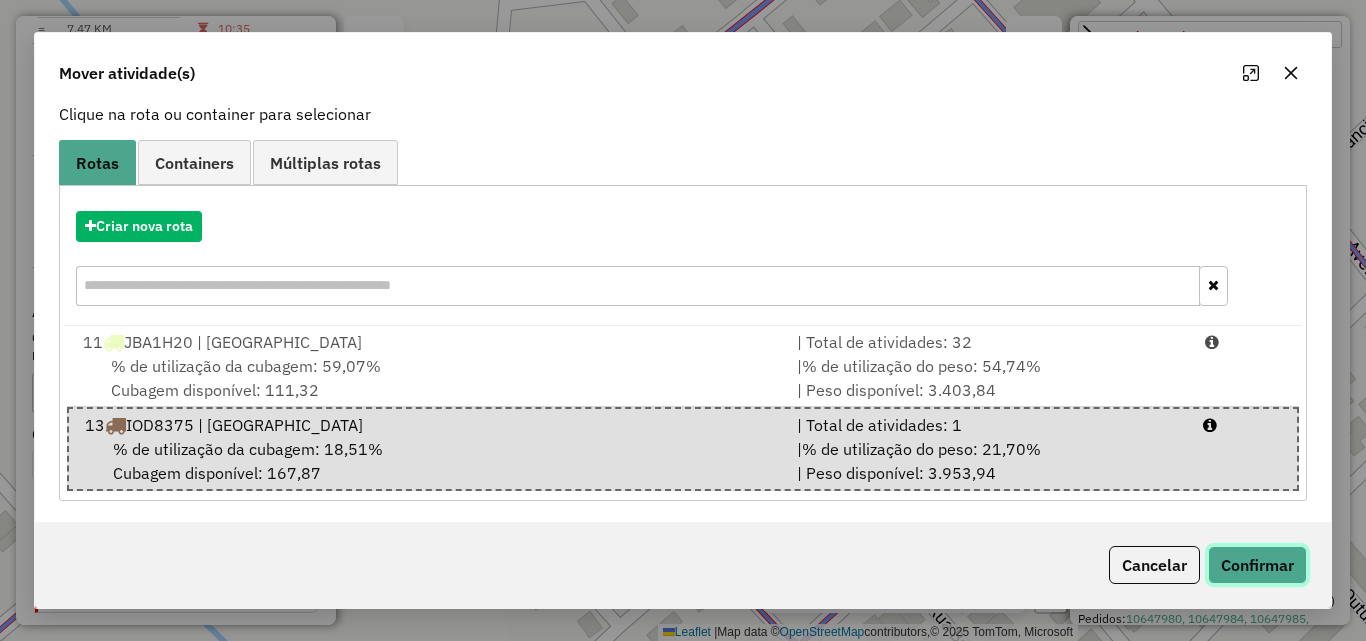 click on "Confirmar" 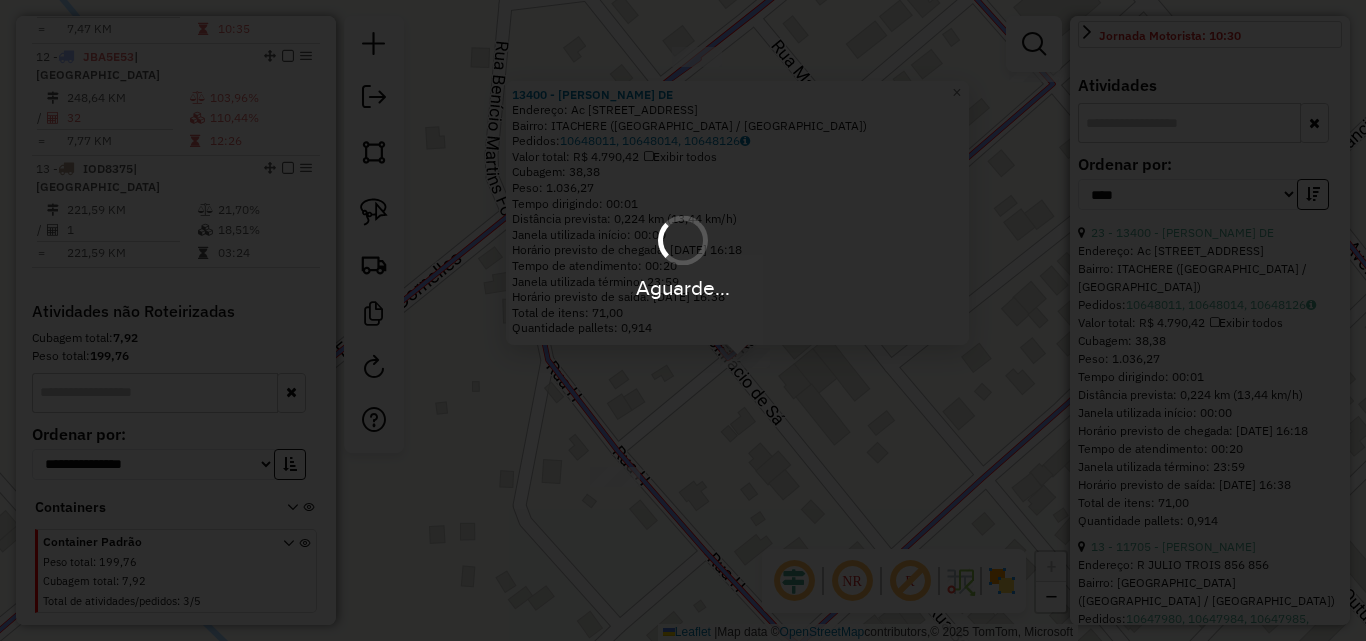 scroll, scrollTop: 564, scrollLeft: 0, axis: vertical 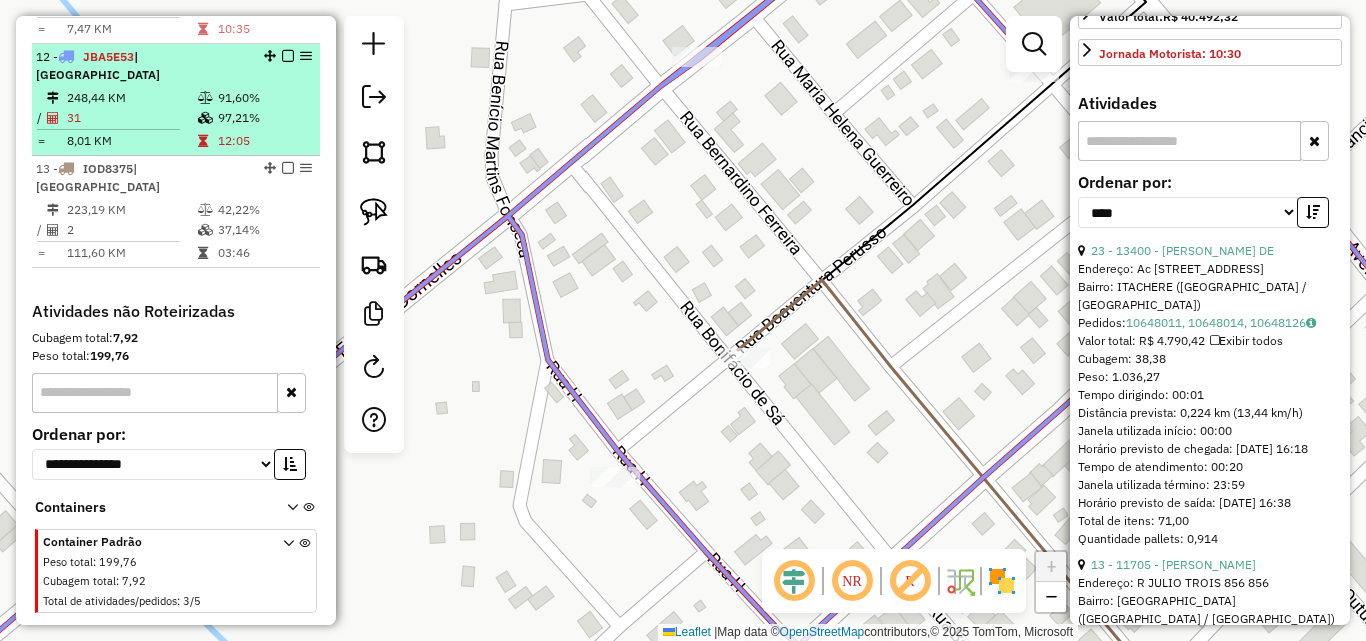 click on "248,44 KM" at bounding box center (131, 98) 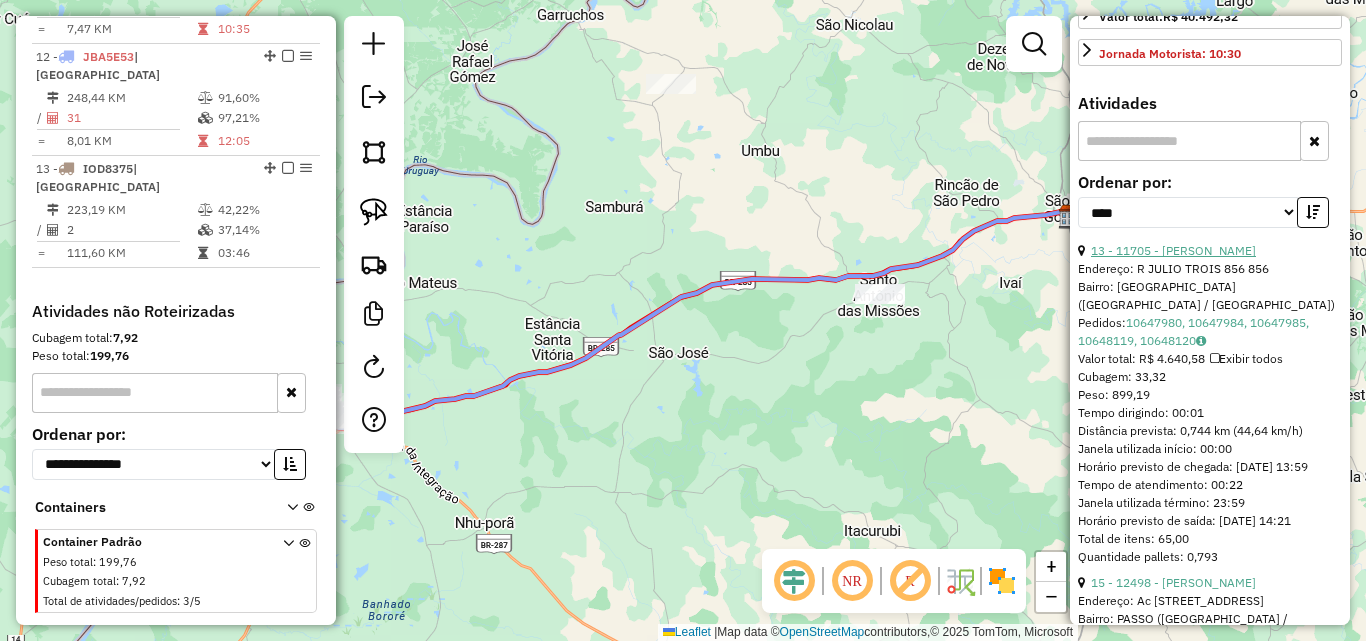 click on "13 - 11705 - TAILINE CAROLYNE PER" at bounding box center (1173, 250) 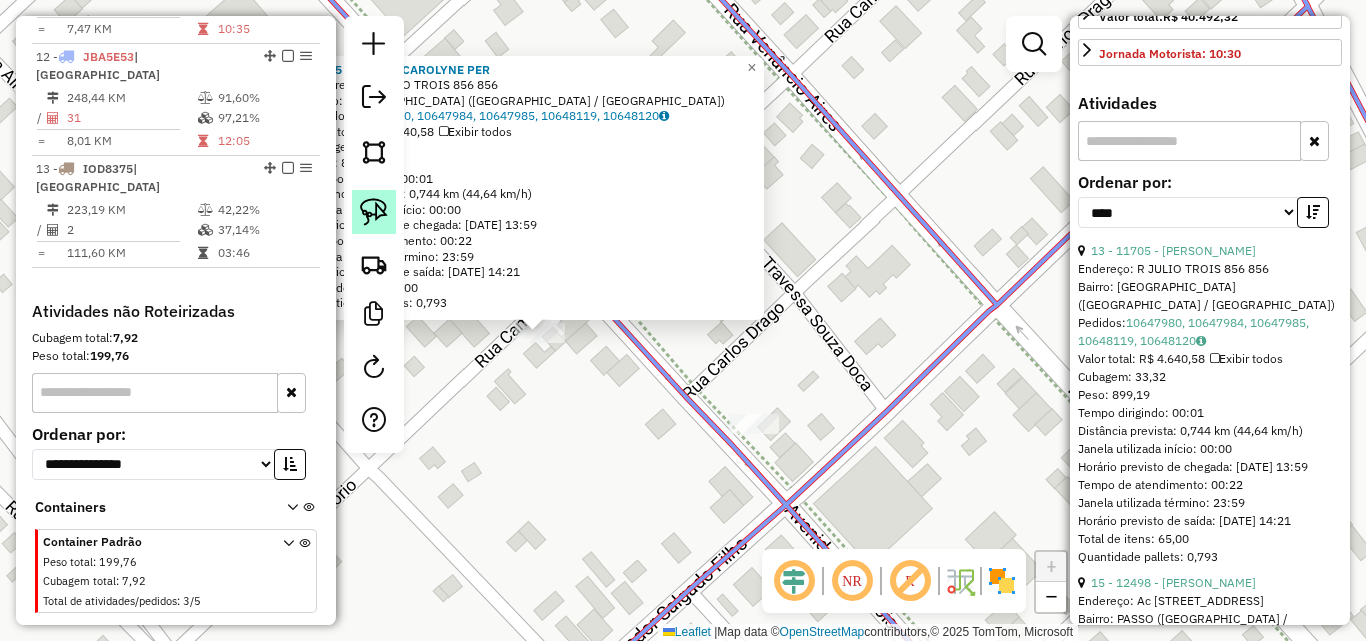 click 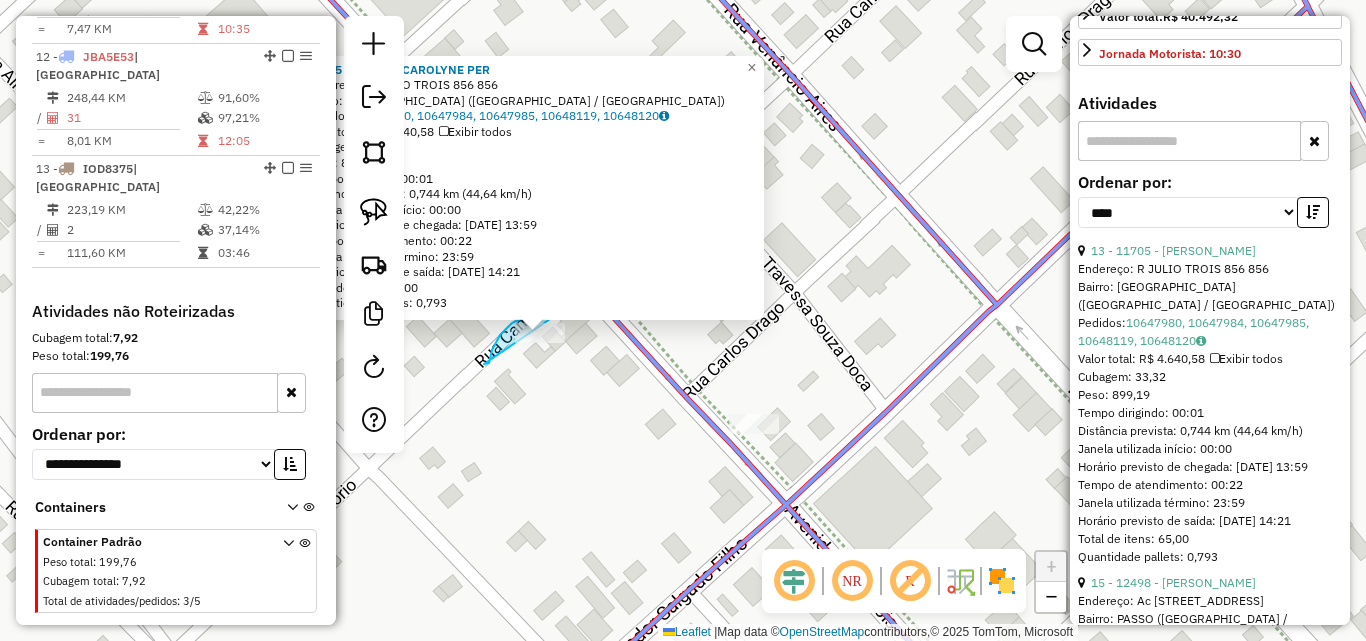 drag, startPoint x: 484, startPoint y: 364, endPoint x: 582, endPoint y: 354, distance: 98.50888 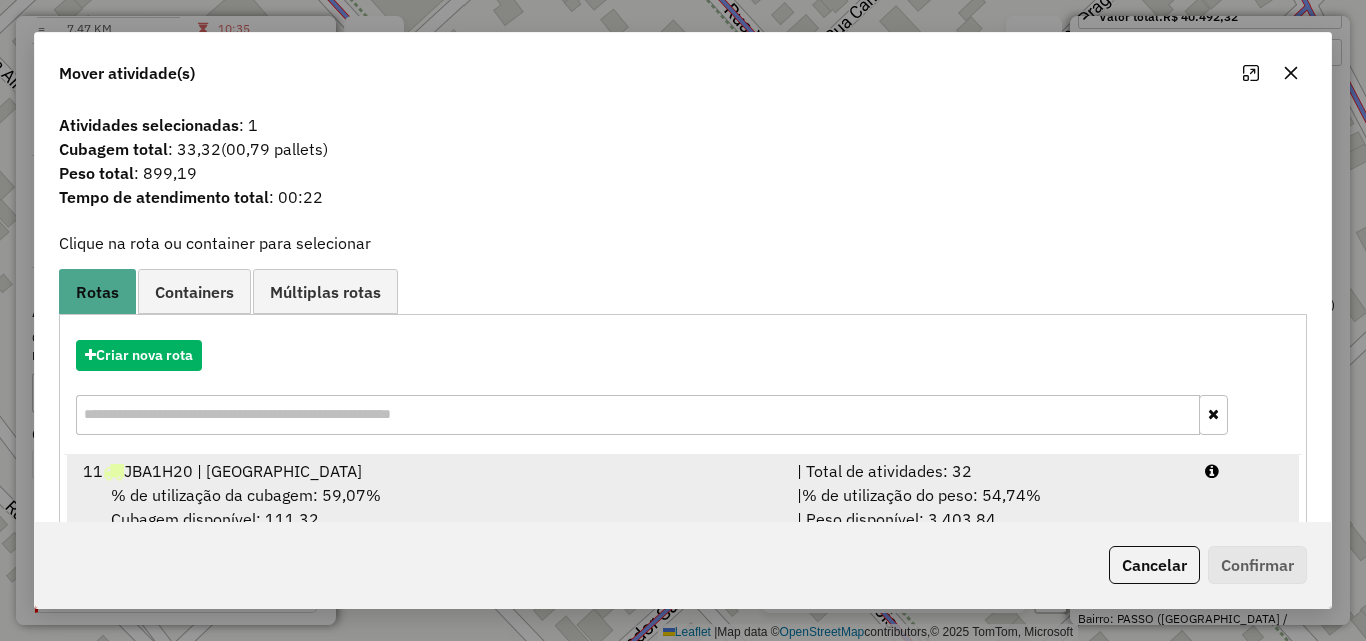scroll, scrollTop: 129, scrollLeft: 0, axis: vertical 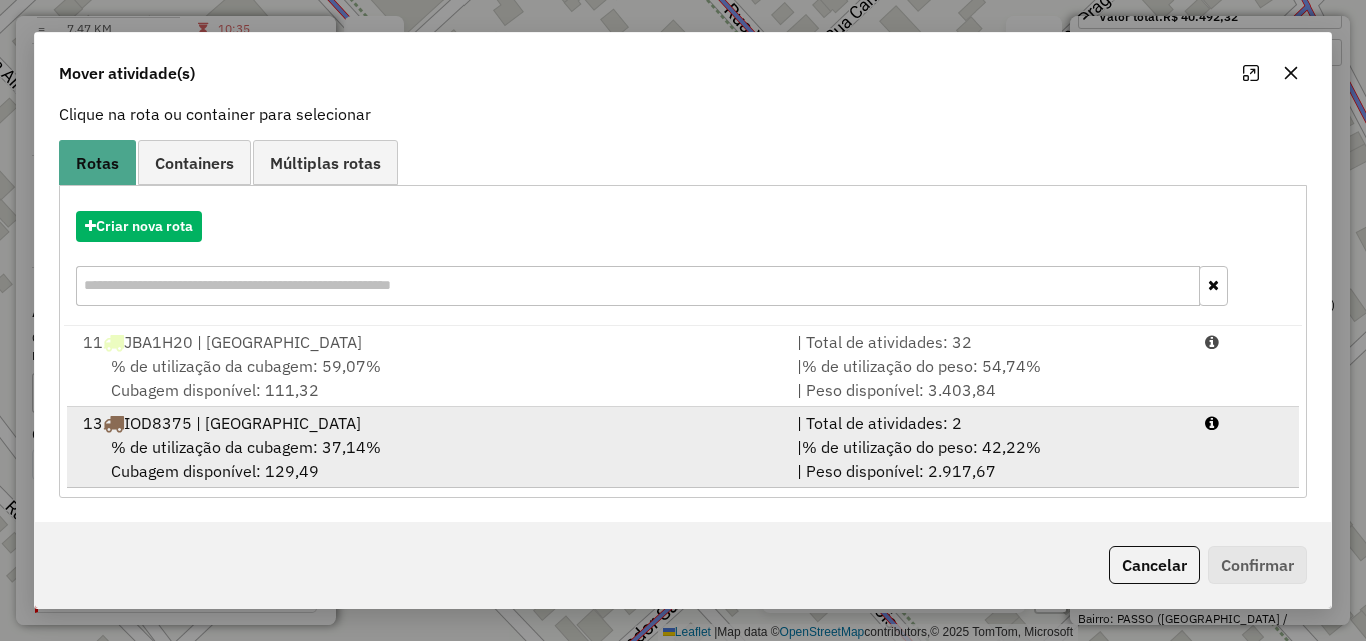 click on "% de utilização da cubagem: 37,14%  Cubagem disponível: 129,49" at bounding box center (428, 459) 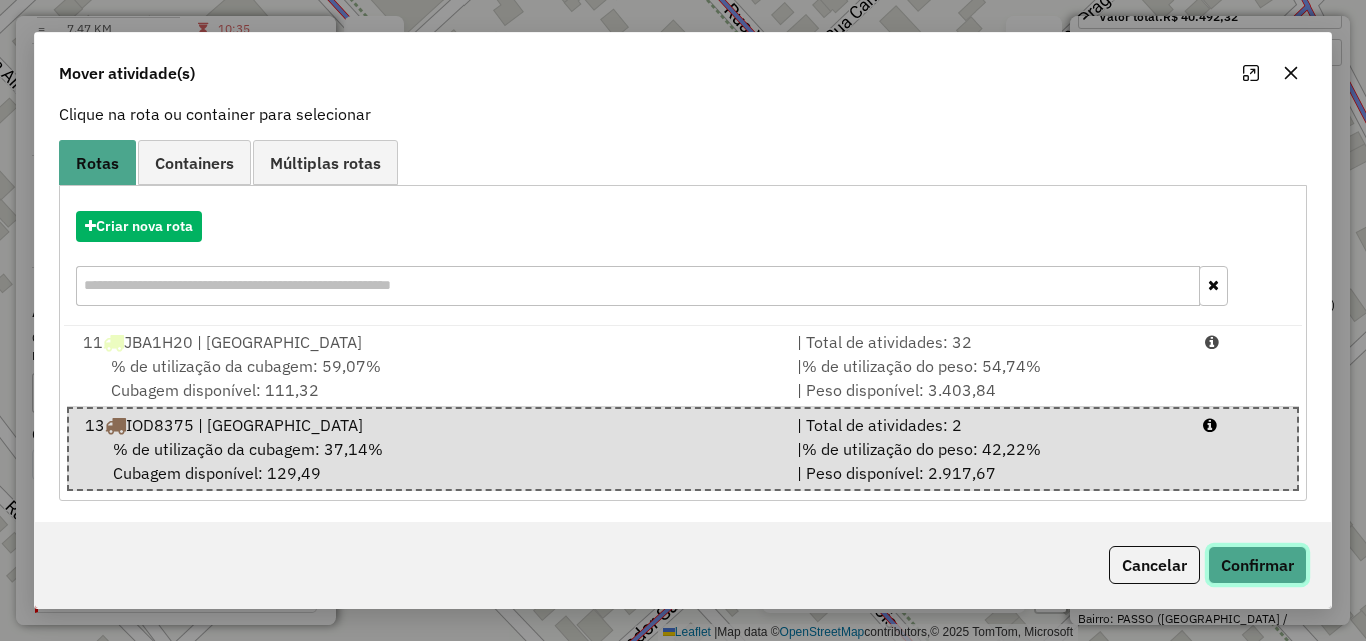 click on "Confirmar" 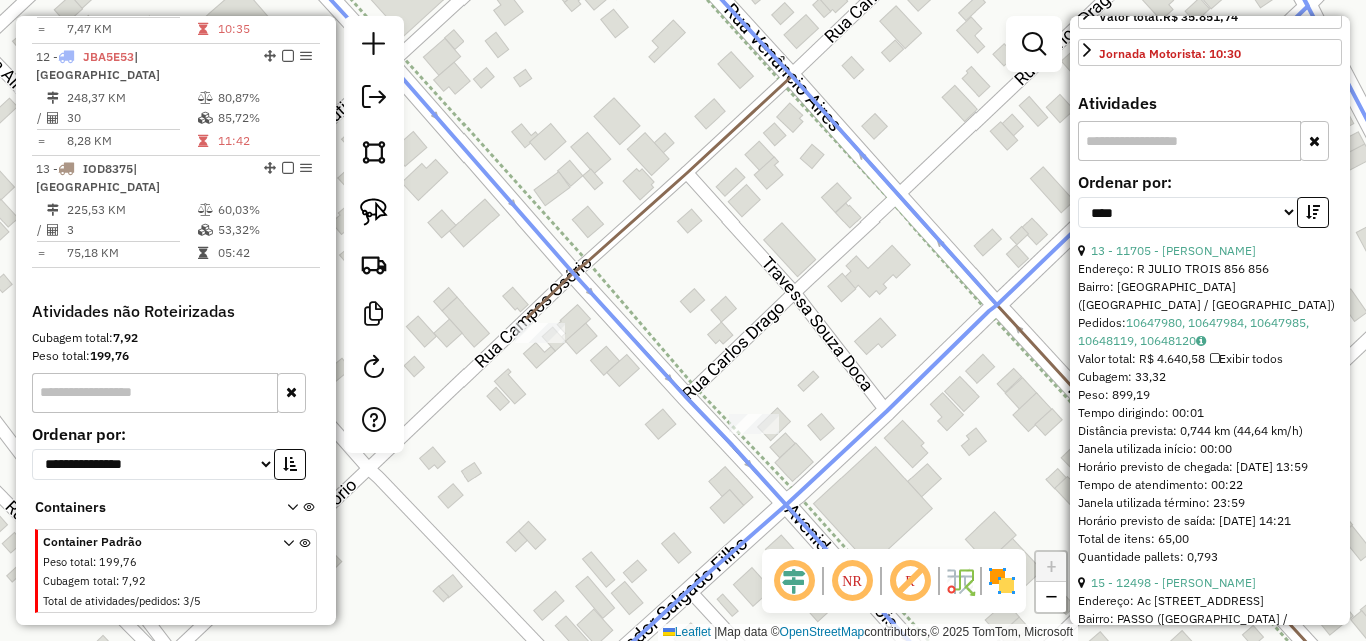 scroll, scrollTop: 0, scrollLeft: 0, axis: both 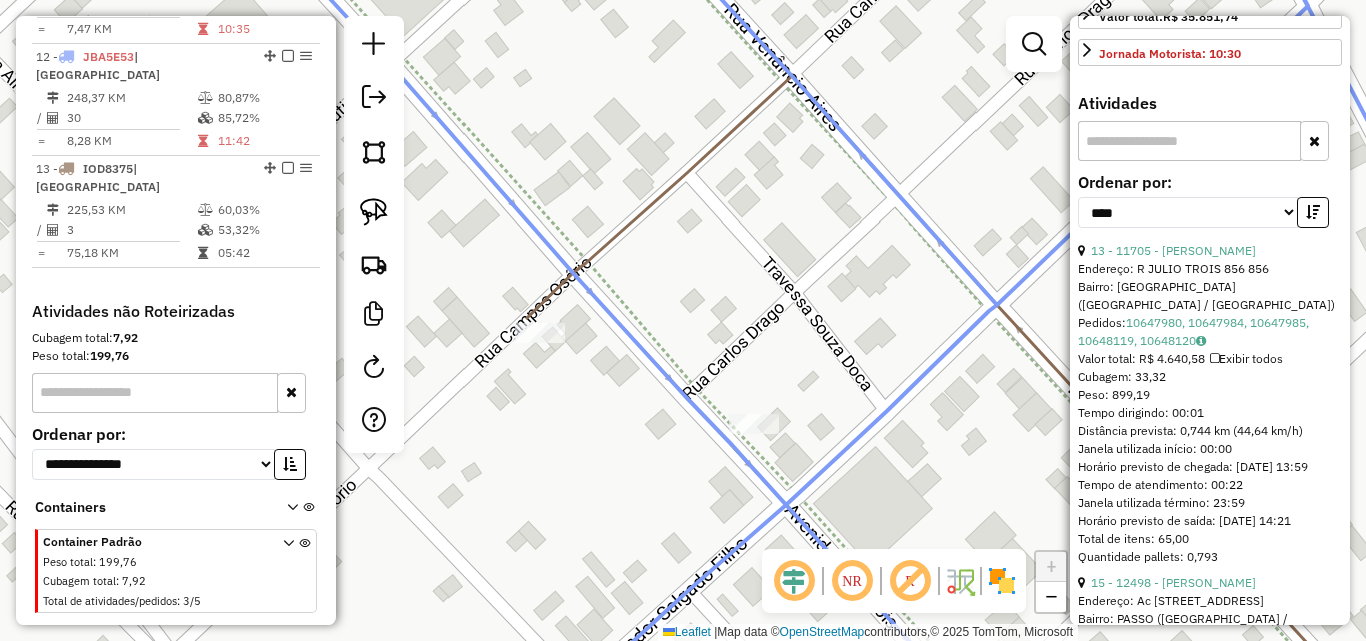 drag, startPoint x: 135, startPoint y: 101, endPoint x: 455, endPoint y: 99, distance: 320.00626 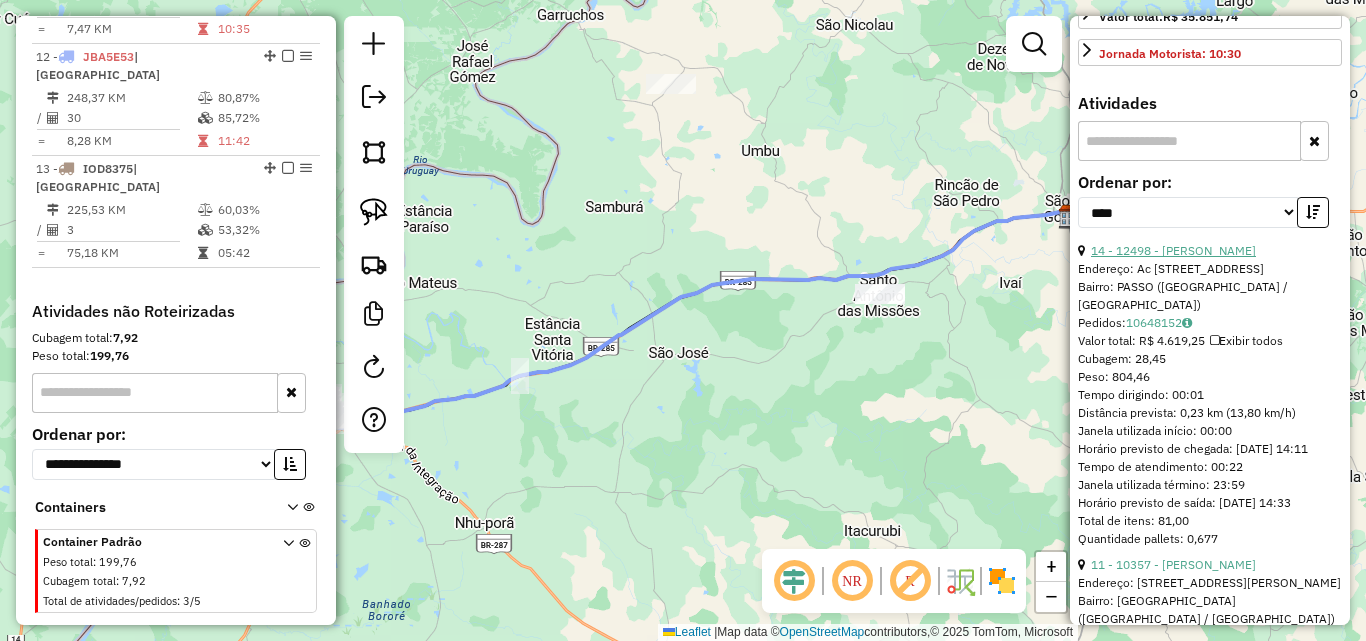 click on "14 - 12498 - ALEXANDRE DAMM" at bounding box center [1173, 250] 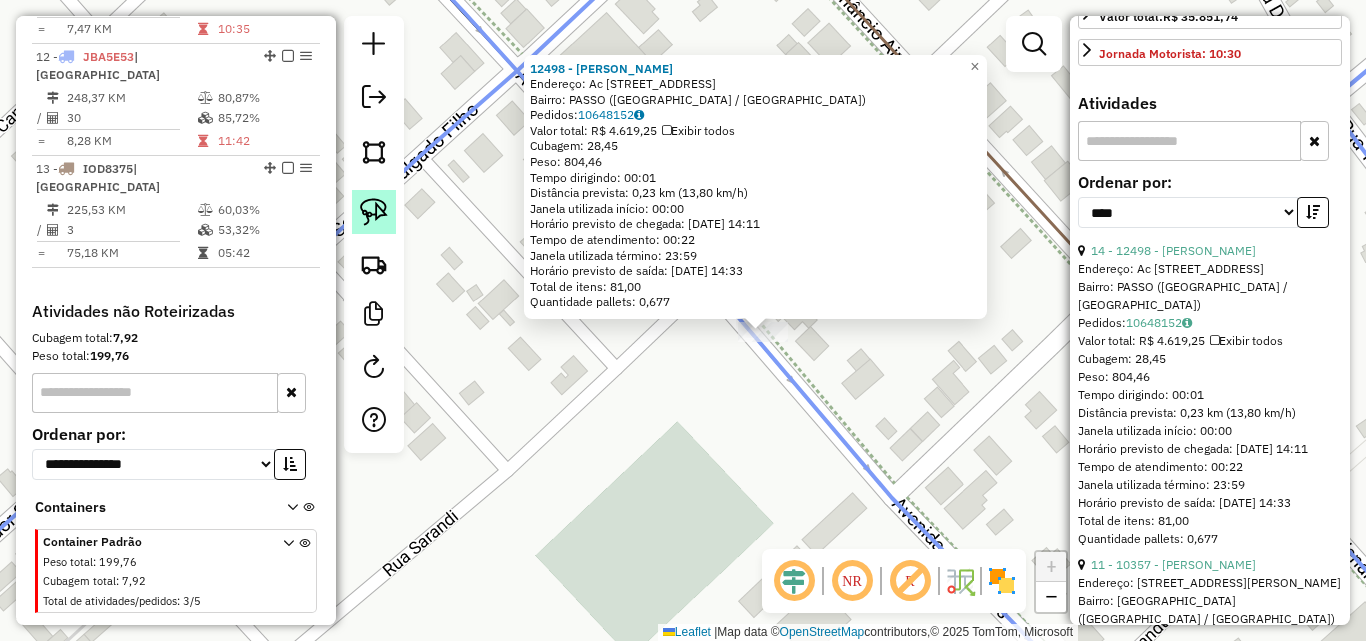 click 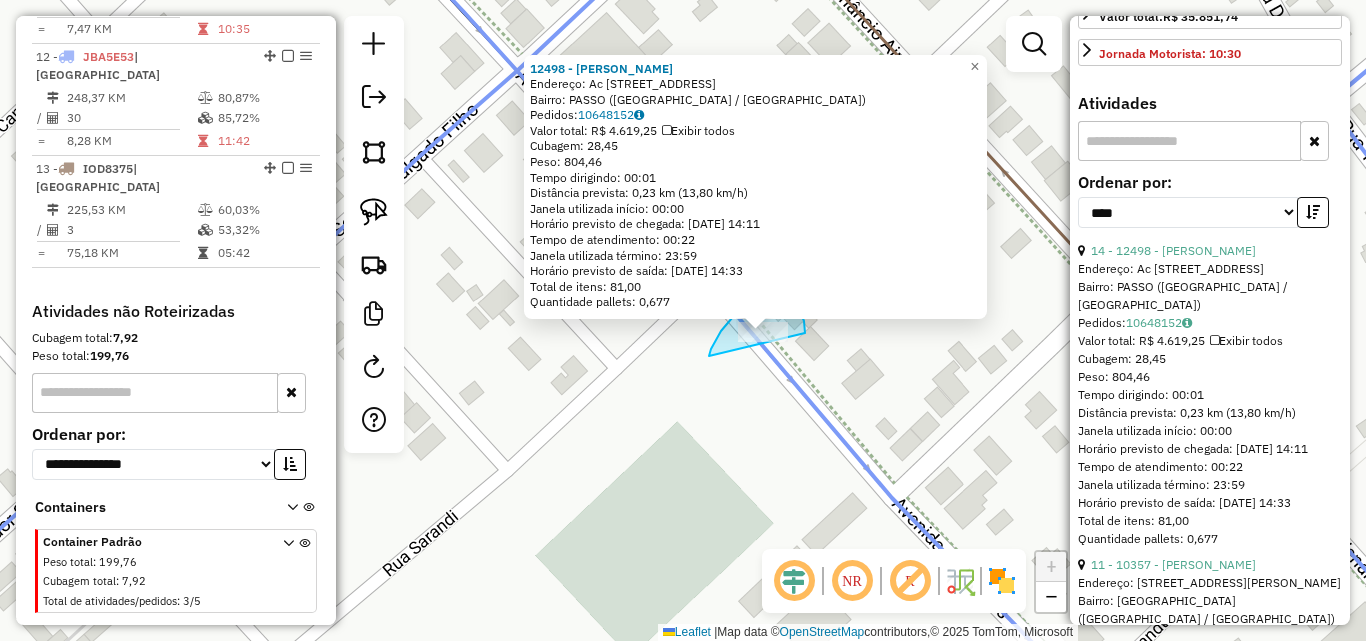 drag, startPoint x: 715, startPoint y: 341, endPoint x: 804, endPoint y: 364, distance: 91.92388 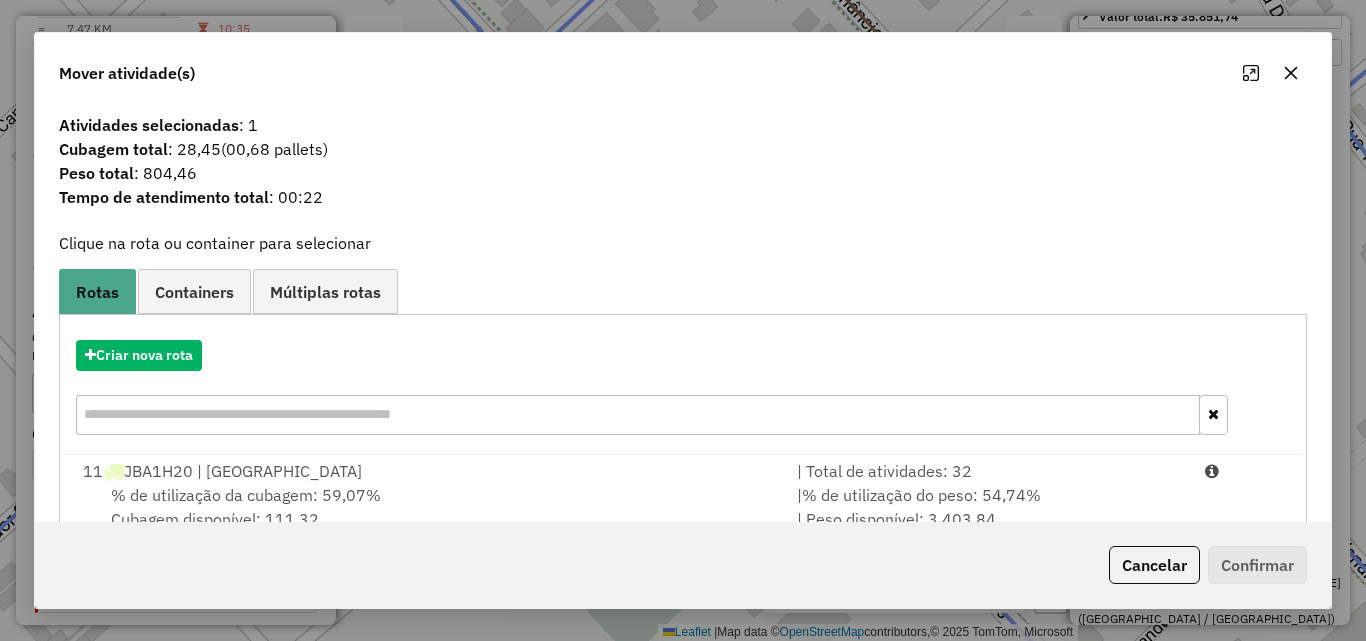 click on "% de utilização da cubagem: 59,07%  Cubagem disponível: 111,32" at bounding box center (428, 507) 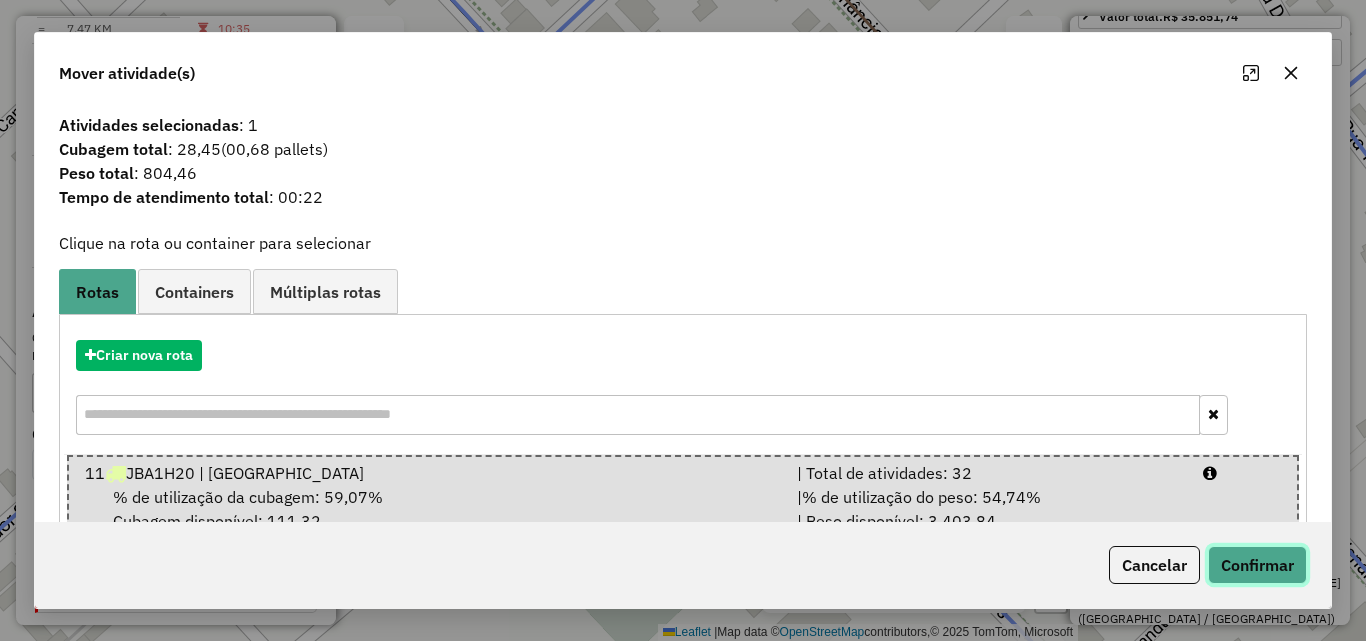 click on "Confirmar" 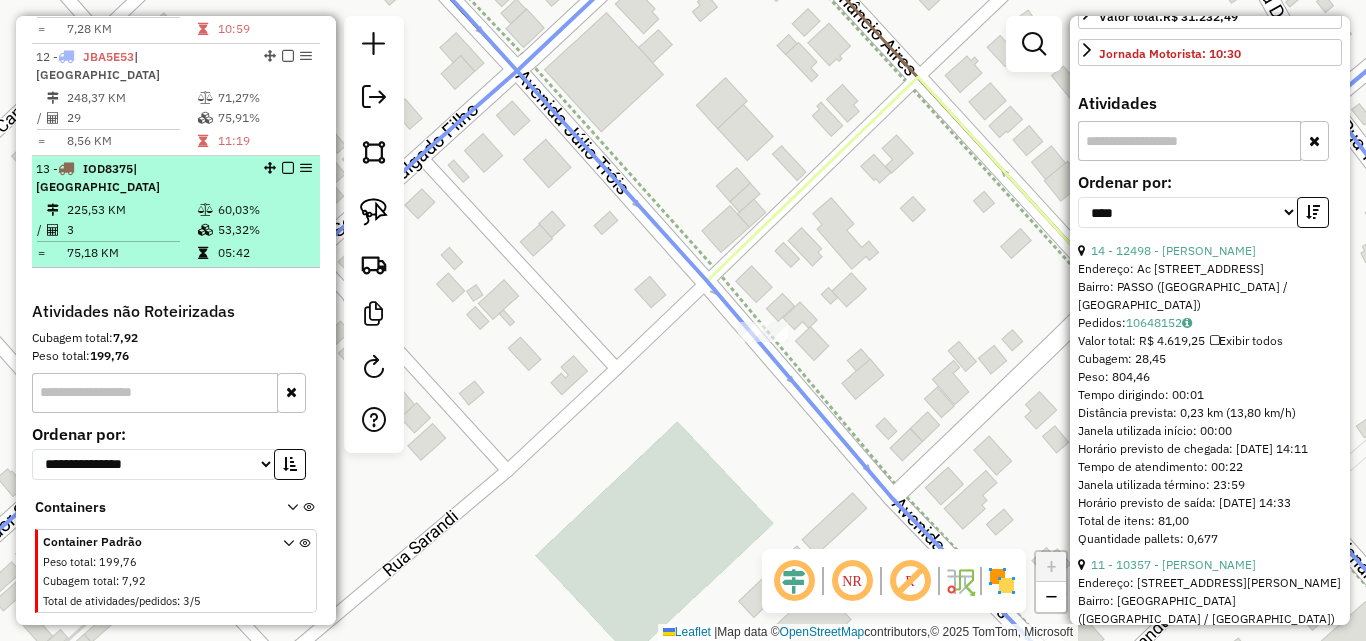 scroll, scrollTop: 886, scrollLeft: 0, axis: vertical 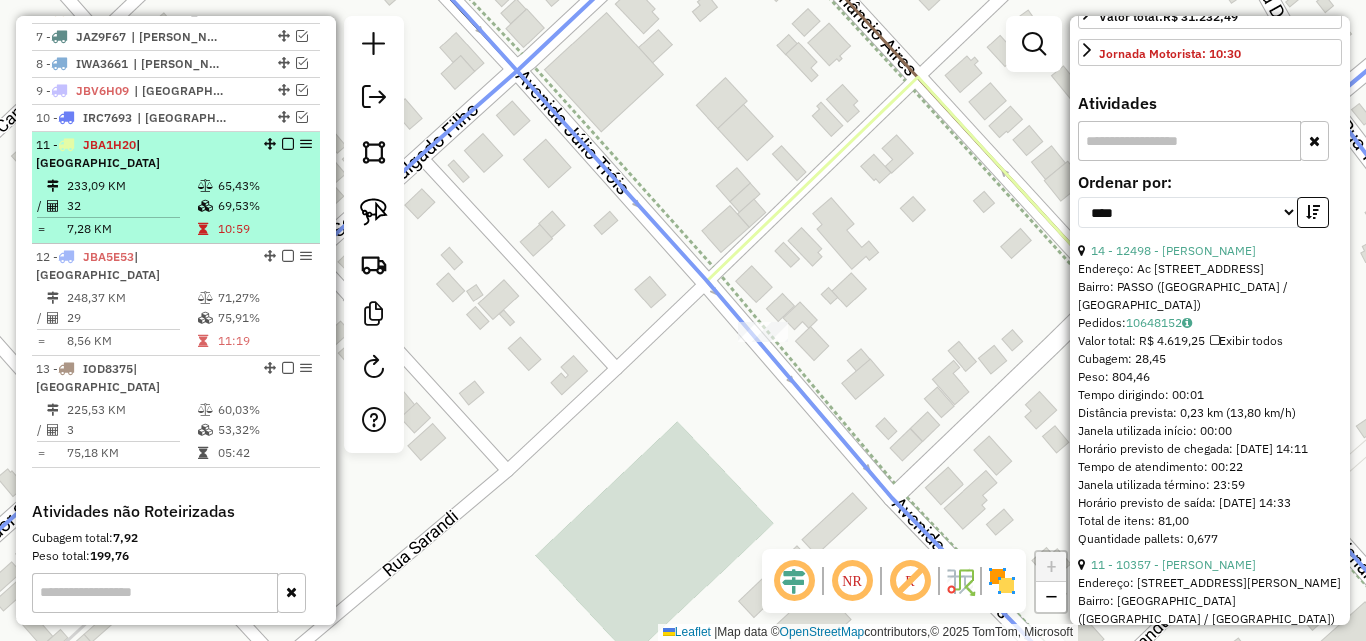 click on "32" at bounding box center [131, 206] 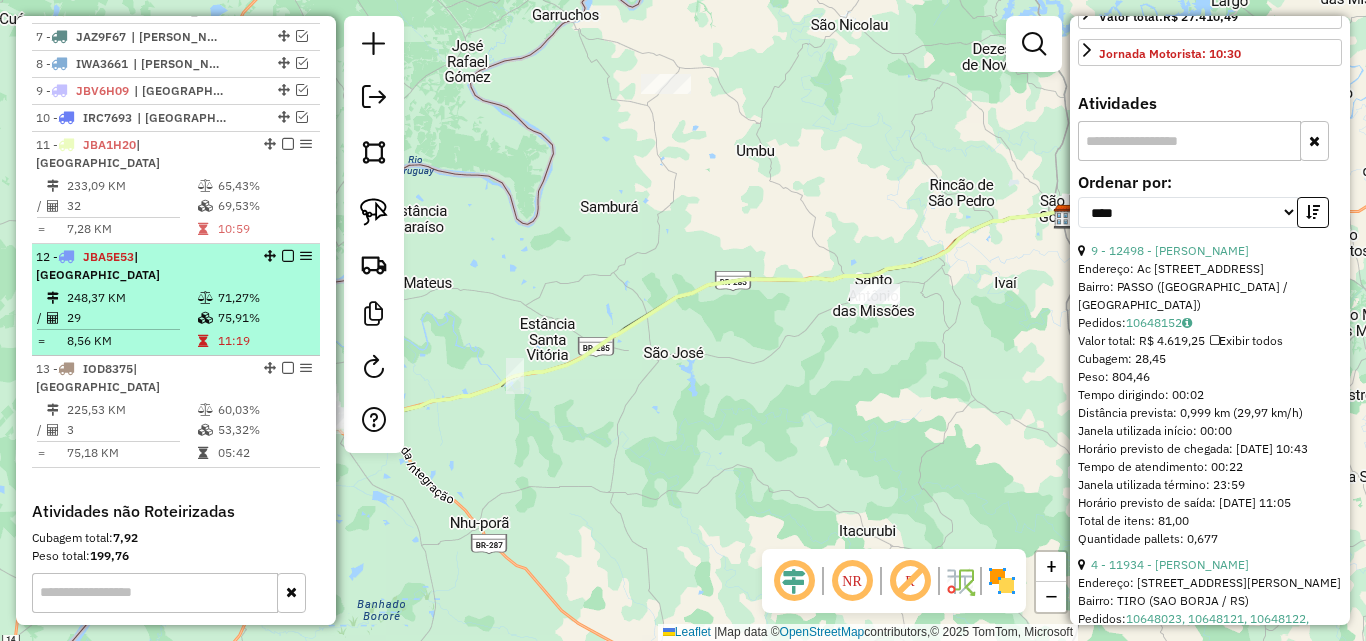 click on "248,37 KM" at bounding box center (131, 298) 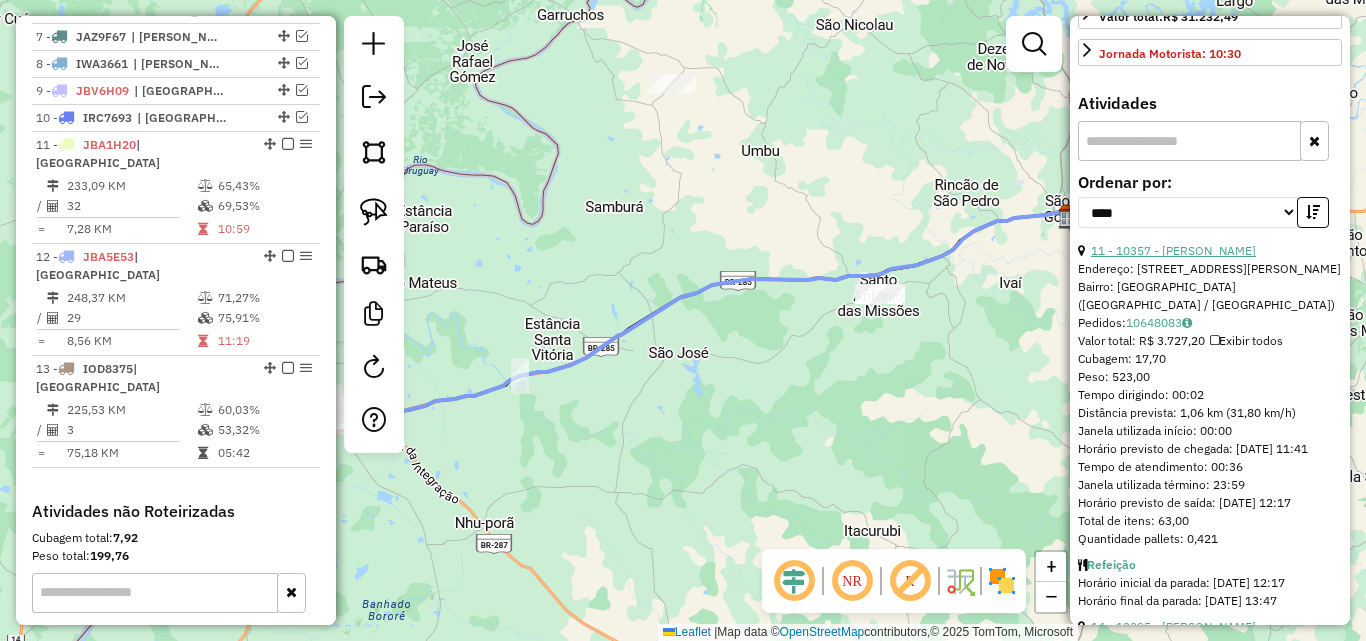 click on "11 - 10357 - ACASIO CESAR MOREIRA" at bounding box center [1173, 250] 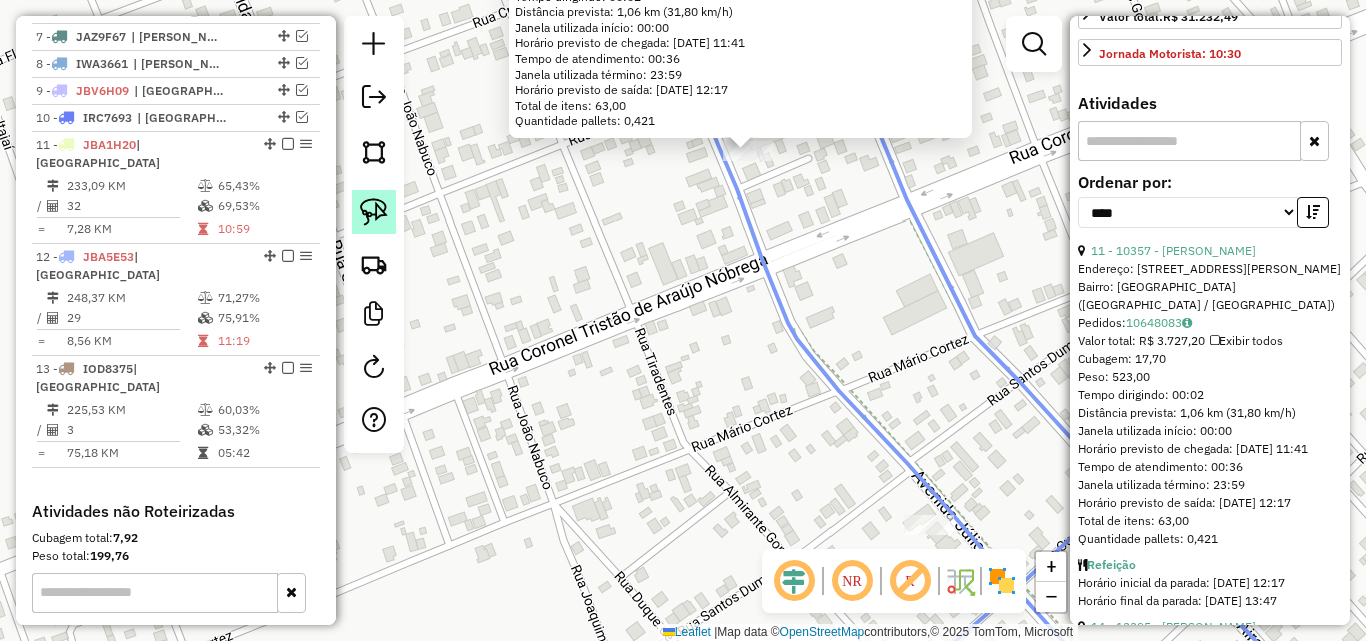 click 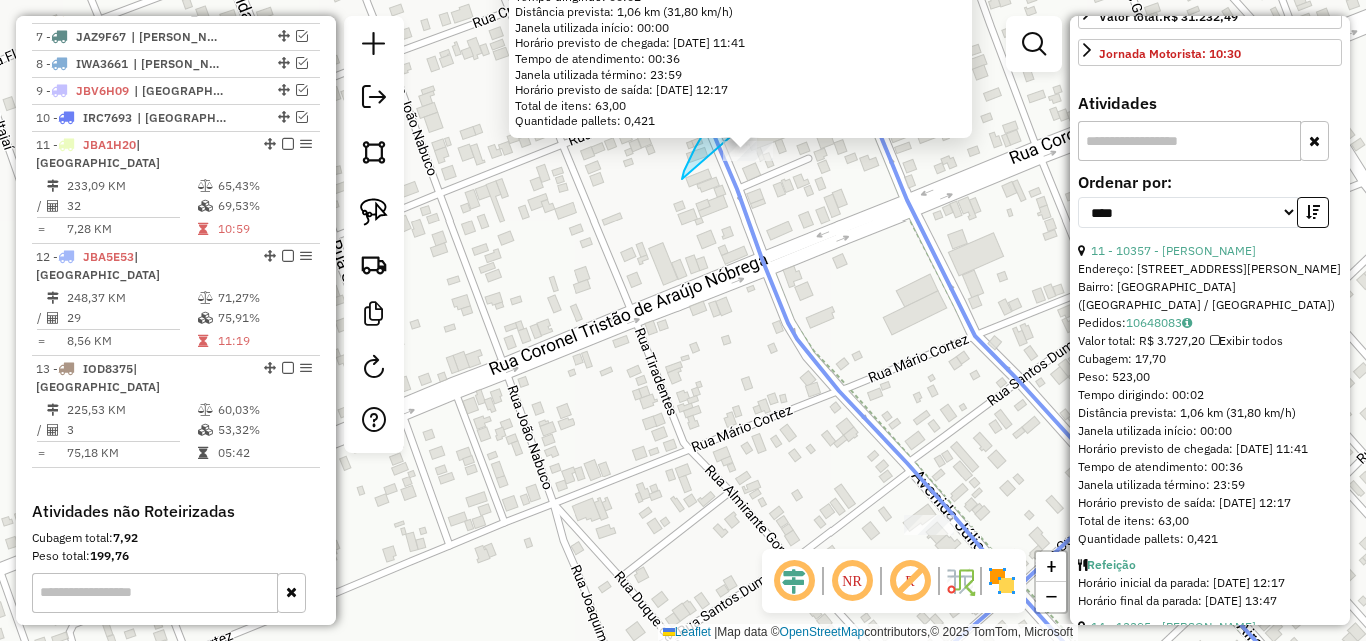 drag, startPoint x: 689, startPoint y: 162, endPoint x: 788, endPoint y: 182, distance: 101 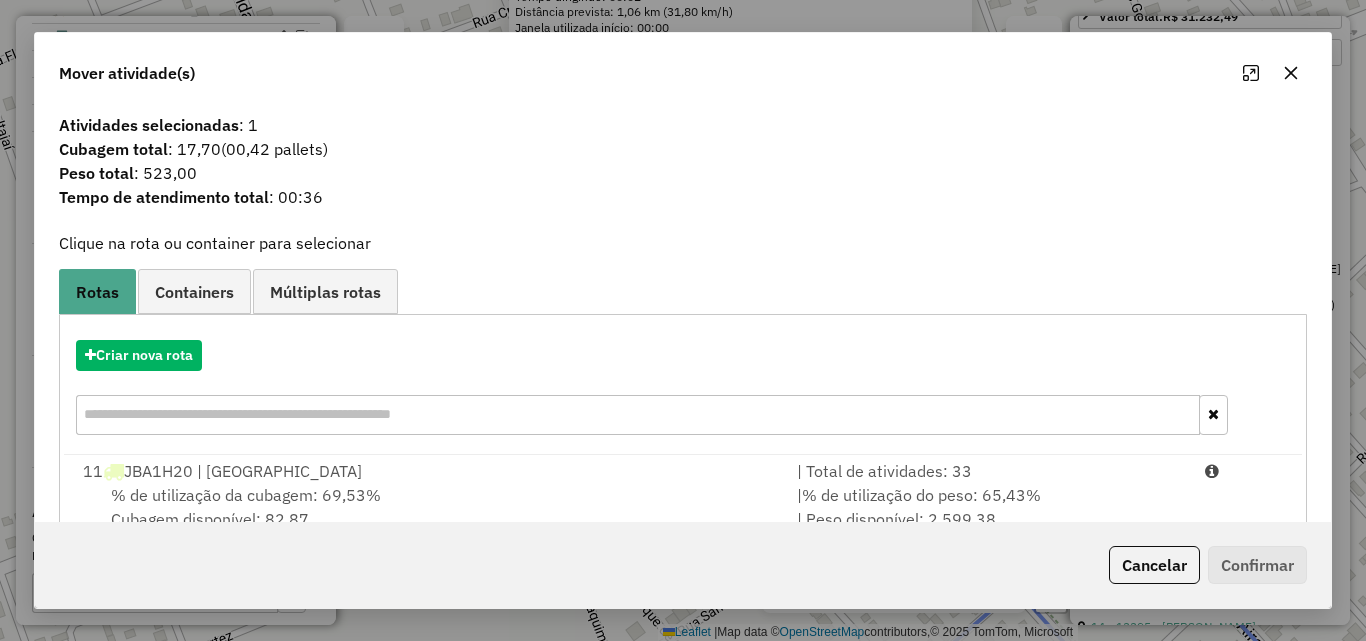 scroll, scrollTop: 129, scrollLeft: 0, axis: vertical 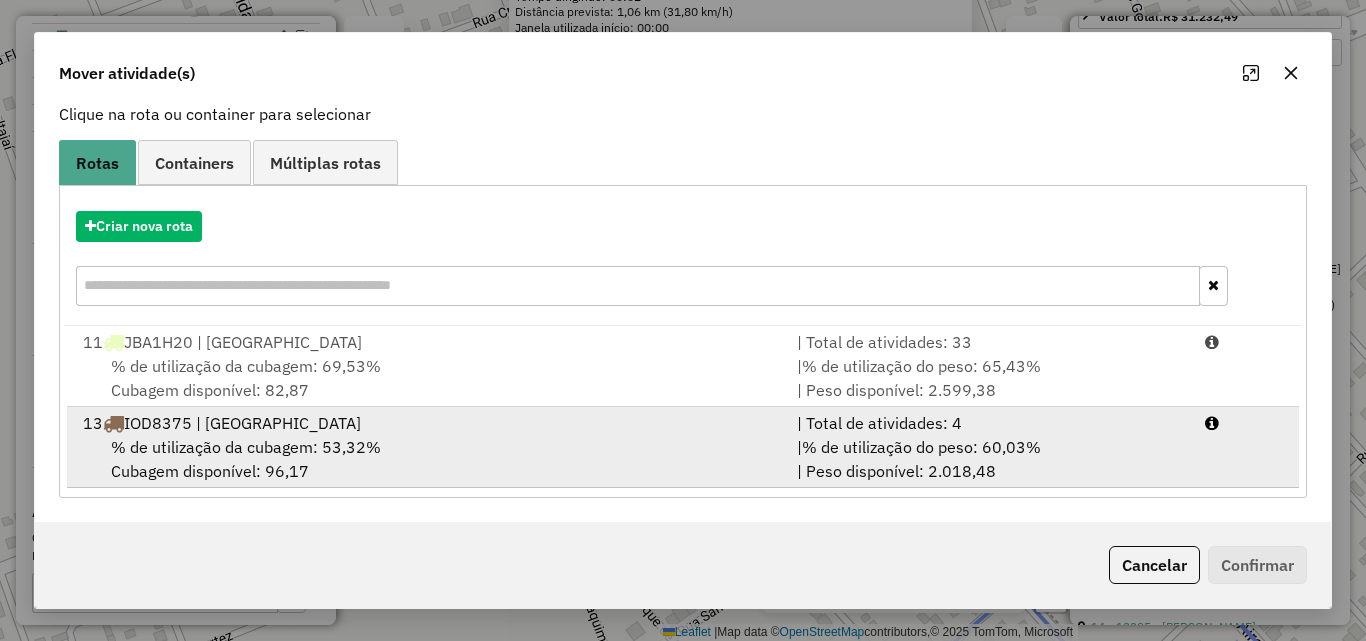 click on "% de utilização da cubagem: 53,32%  Cubagem disponível: 96,17" at bounding box center (428, 459) 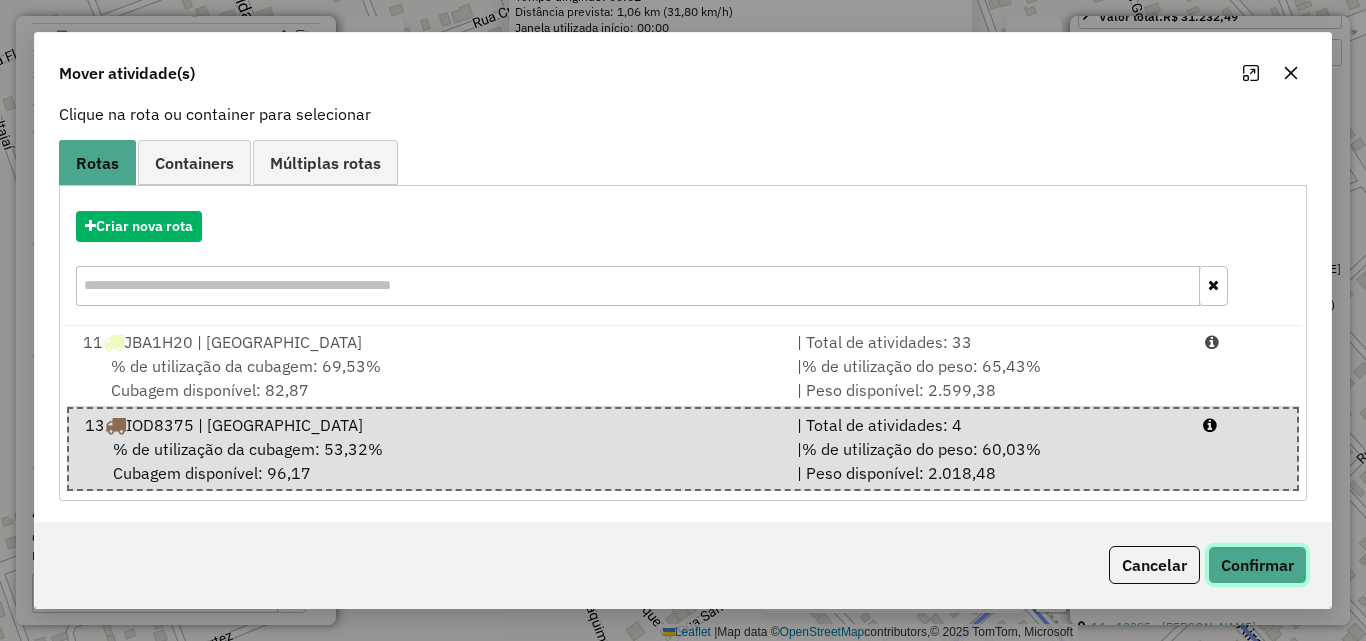 click on "Confirmar" 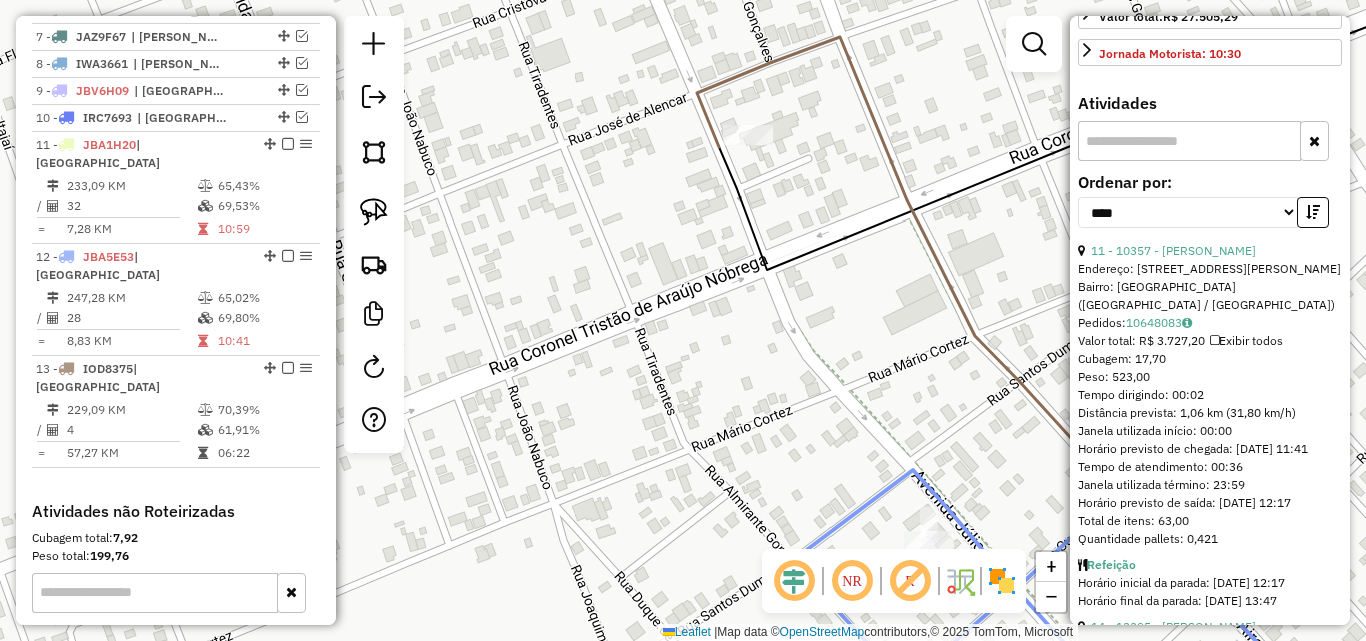 scroll, scrollTop: 0, scrollLeft: 0, axis: both 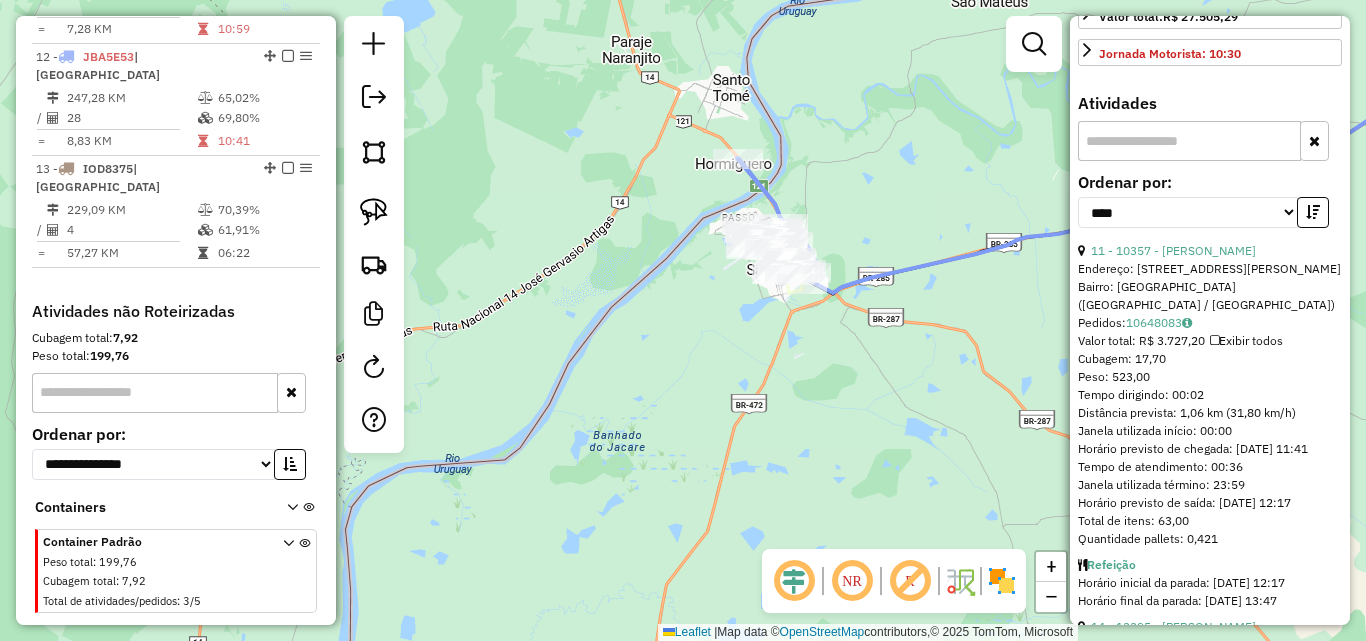 drag, startPoint x: 724, startPoint y: 145, endPoint x: 478, endPoint y: 172, distance: 247.47726 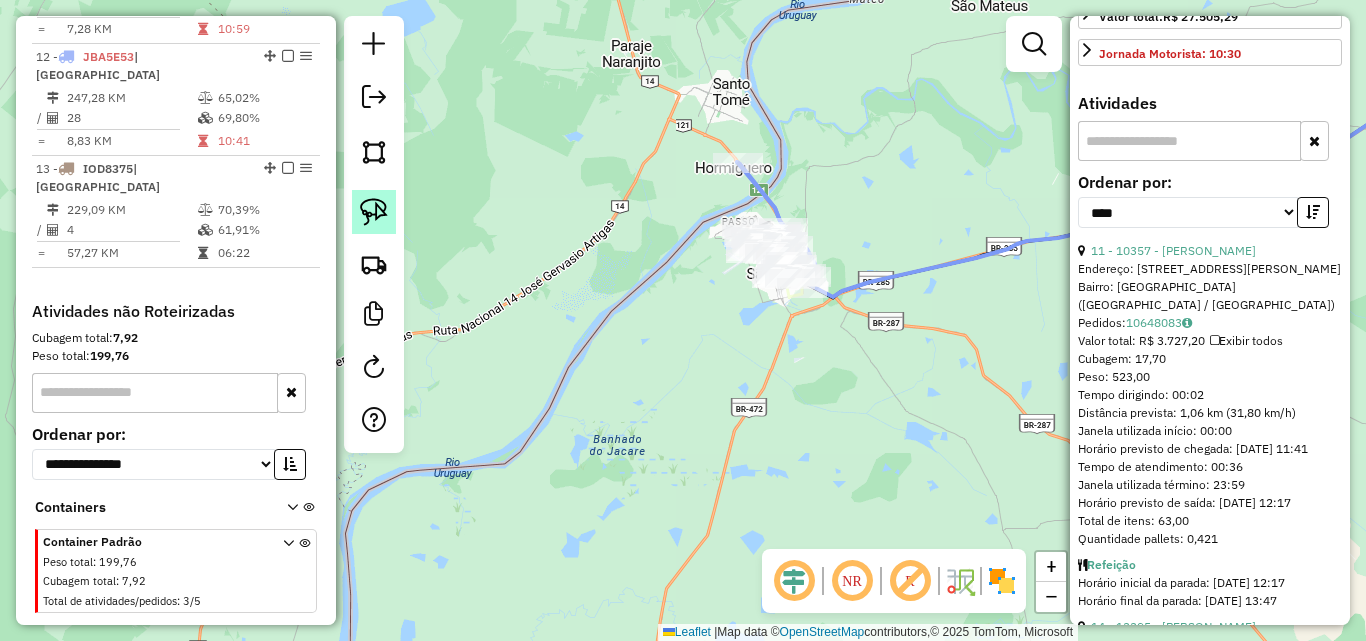 click 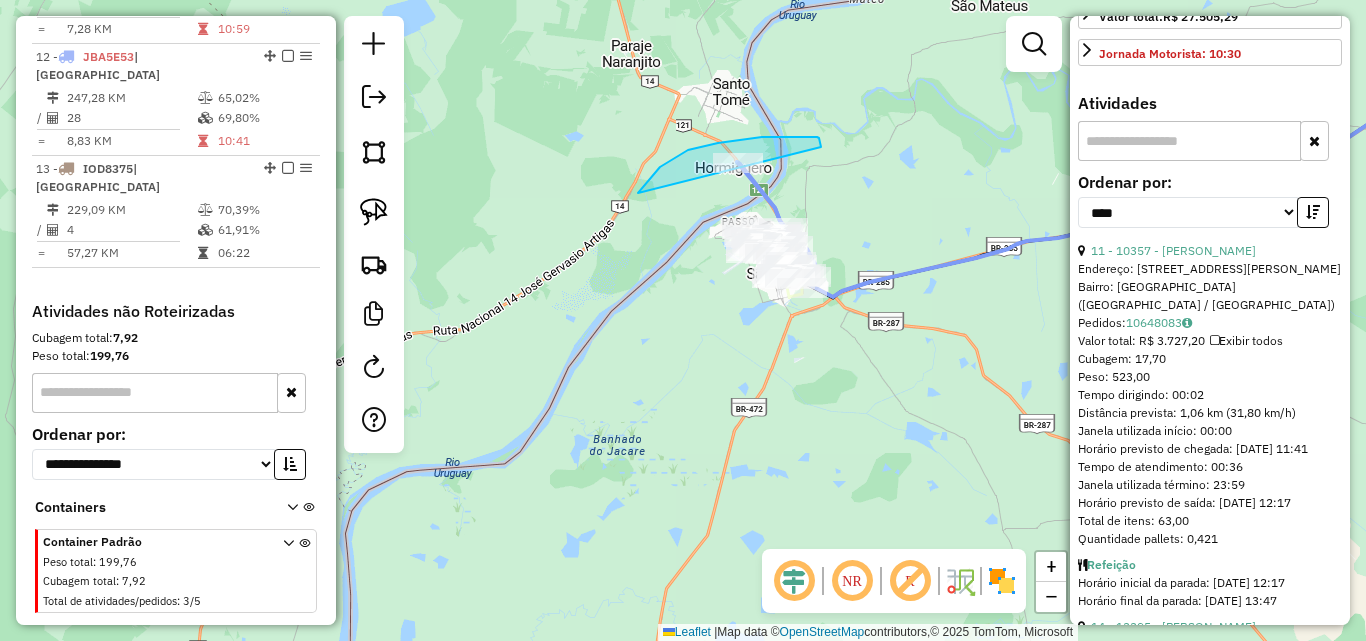 drag, startPoint x: 653, startPoint y: 175, endPoint x: 807, endPoint y: 194, distance: 155.16765 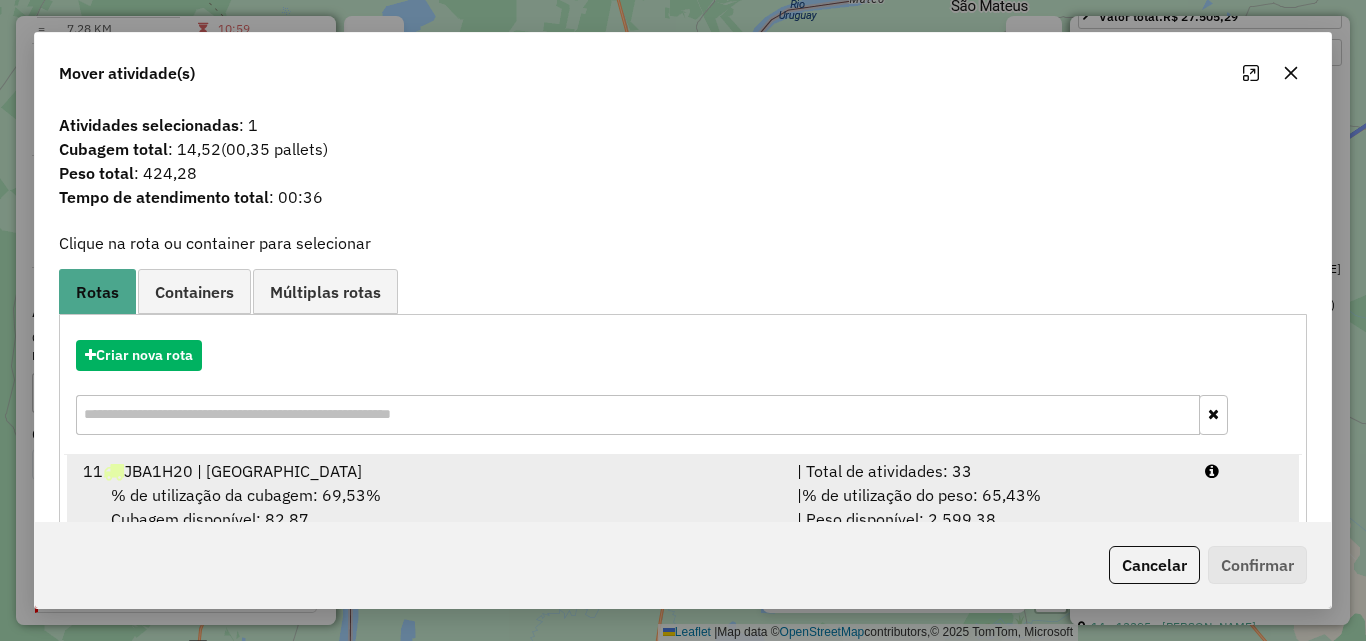 click on "% de utilização da cubagem: 69,53%  Cubagem disponível: 82,87" at bounding box center [428, 507] 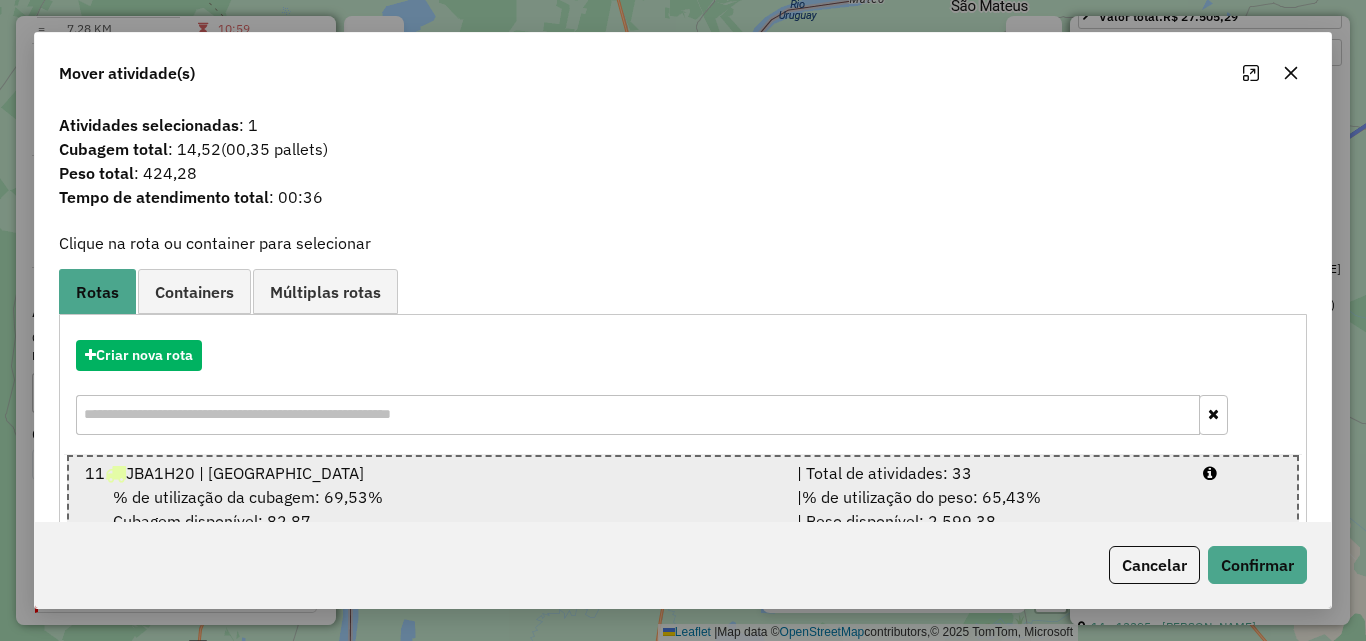 scroll, scrollTop: 132, scrollLeft: 0, axis: vertical 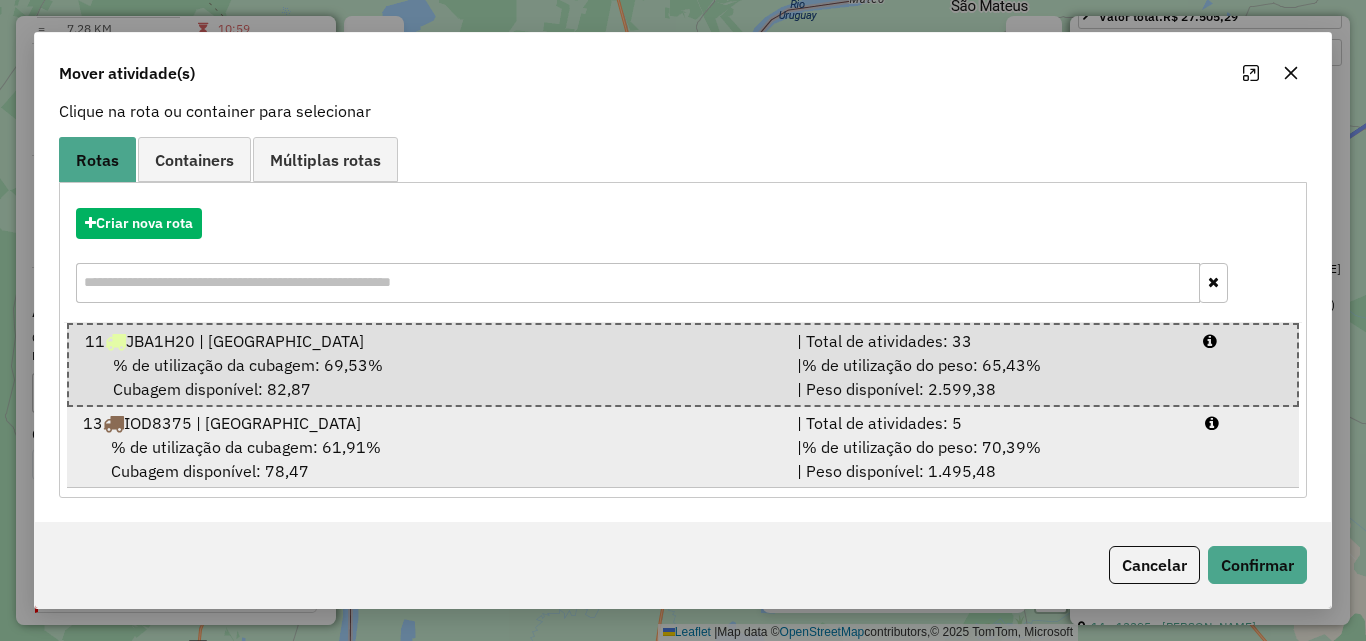 click on "13  IOD8375 | São Borja" at bounding box center [428, 423] 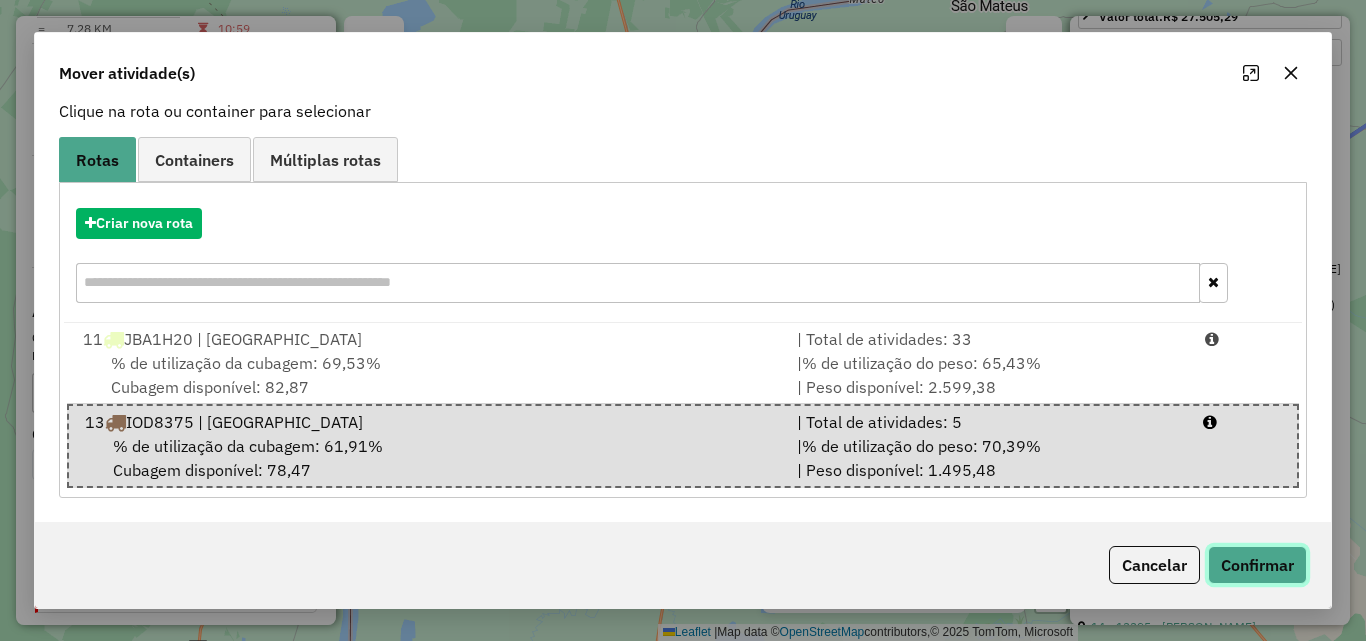 click on "Confirmar" 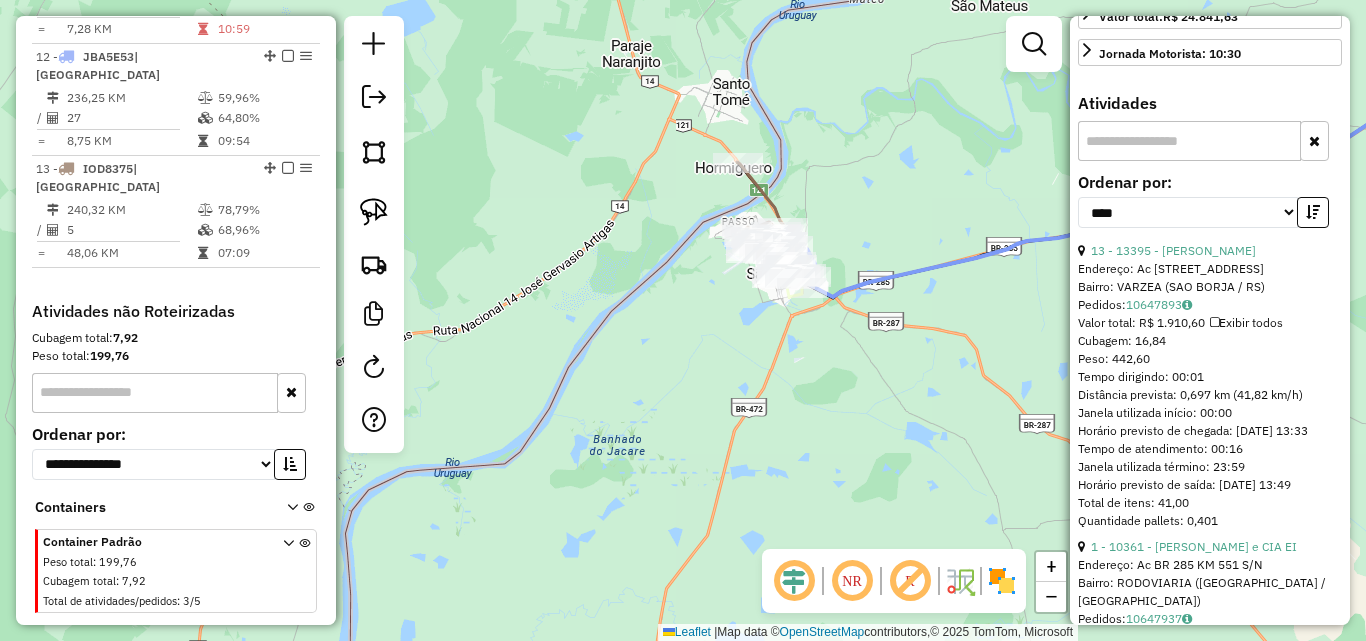 scroll, scrollTop: 0, scrollLeft: 0, axis: both 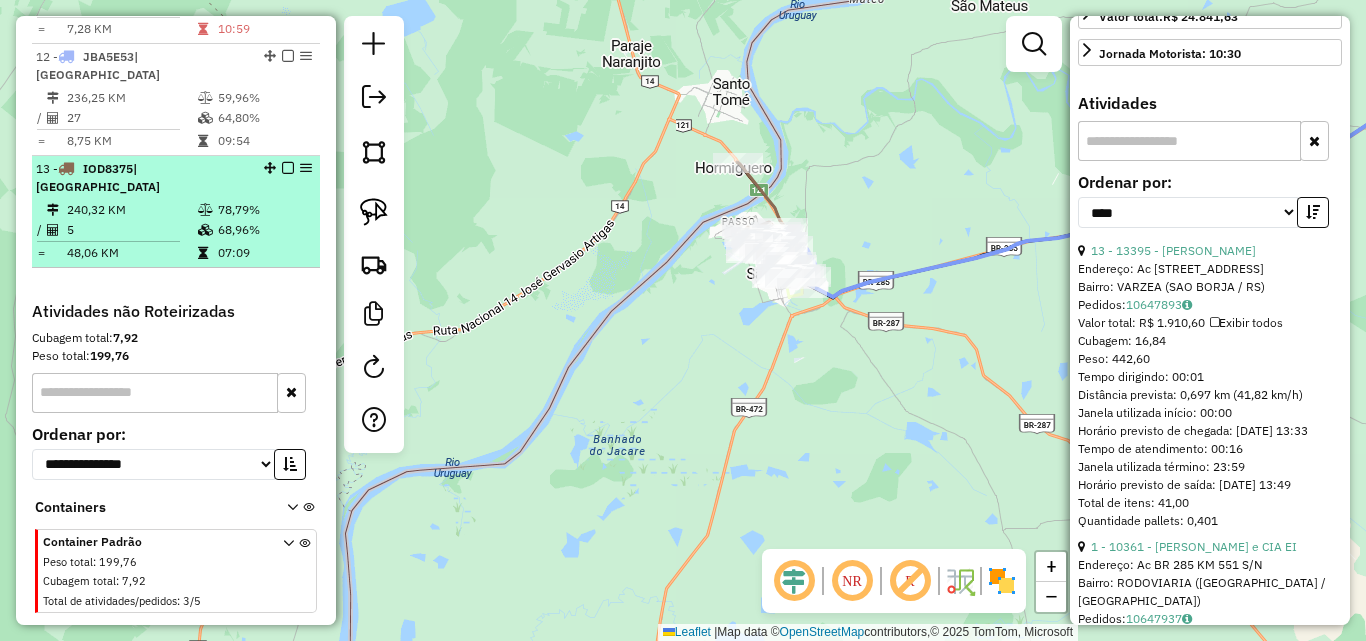 click on "240,32 KM" at bounding box center (131, 210) 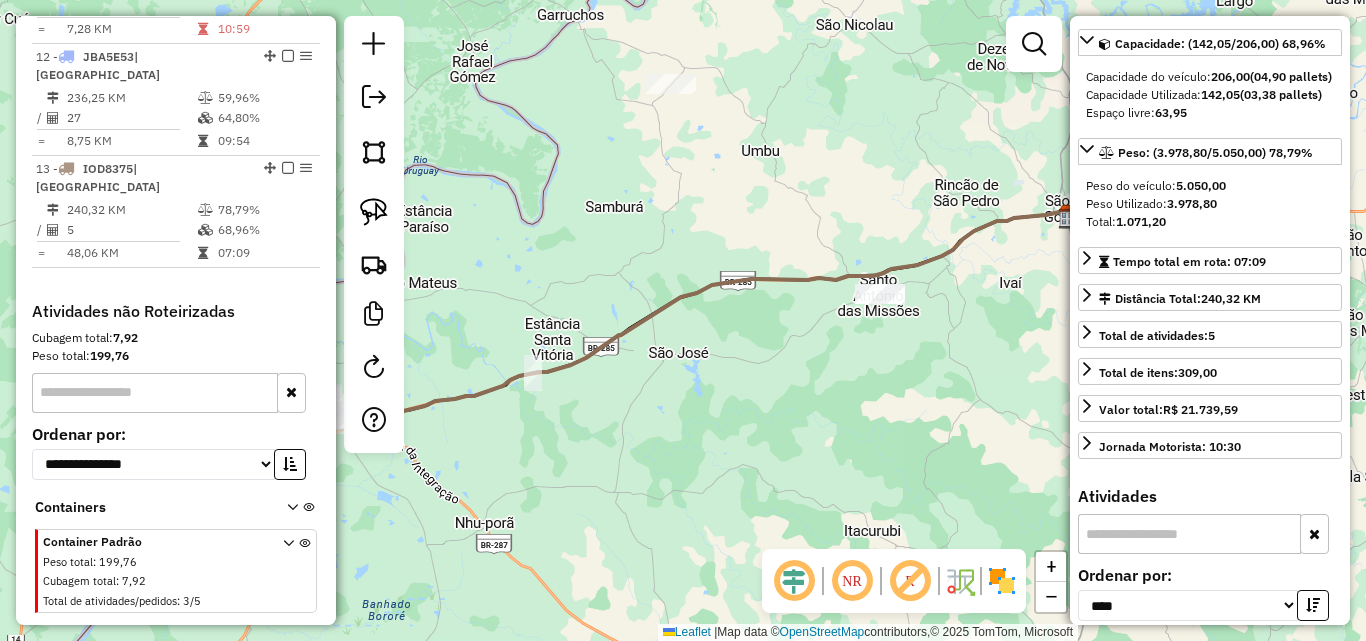 scroll, scrollTop: 164, scrollLeft: 0, axis: vertical 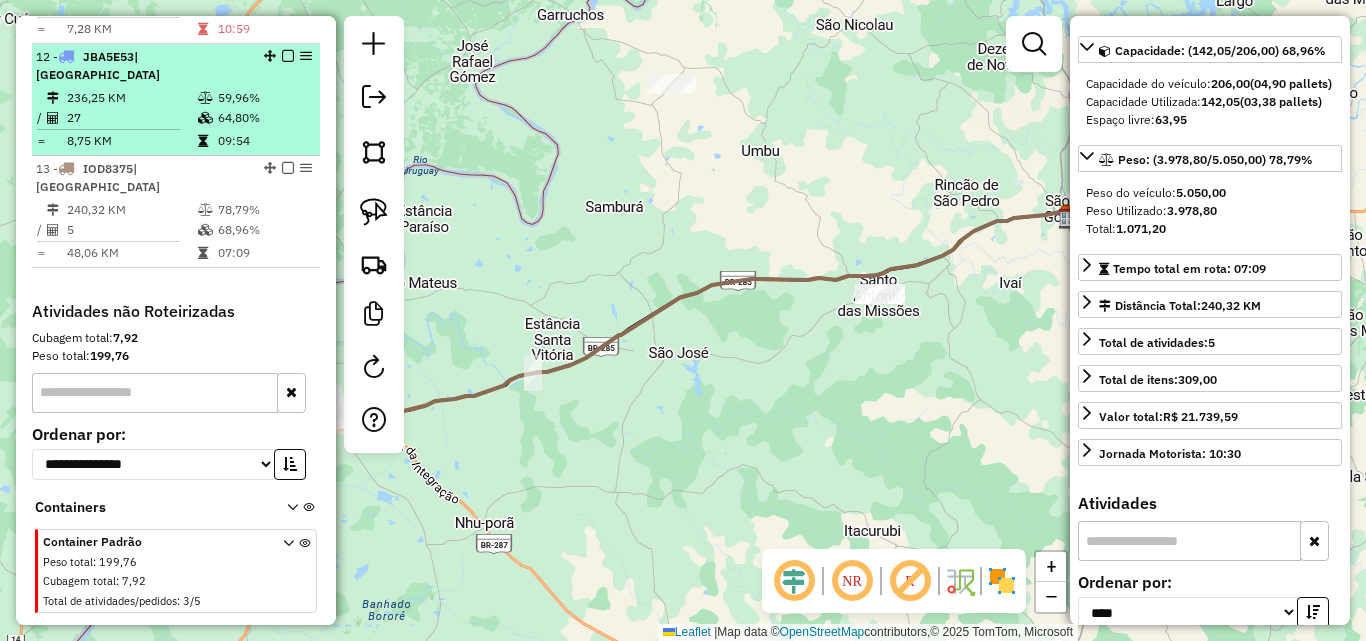 click on "27" at bounding box center (131, 118) 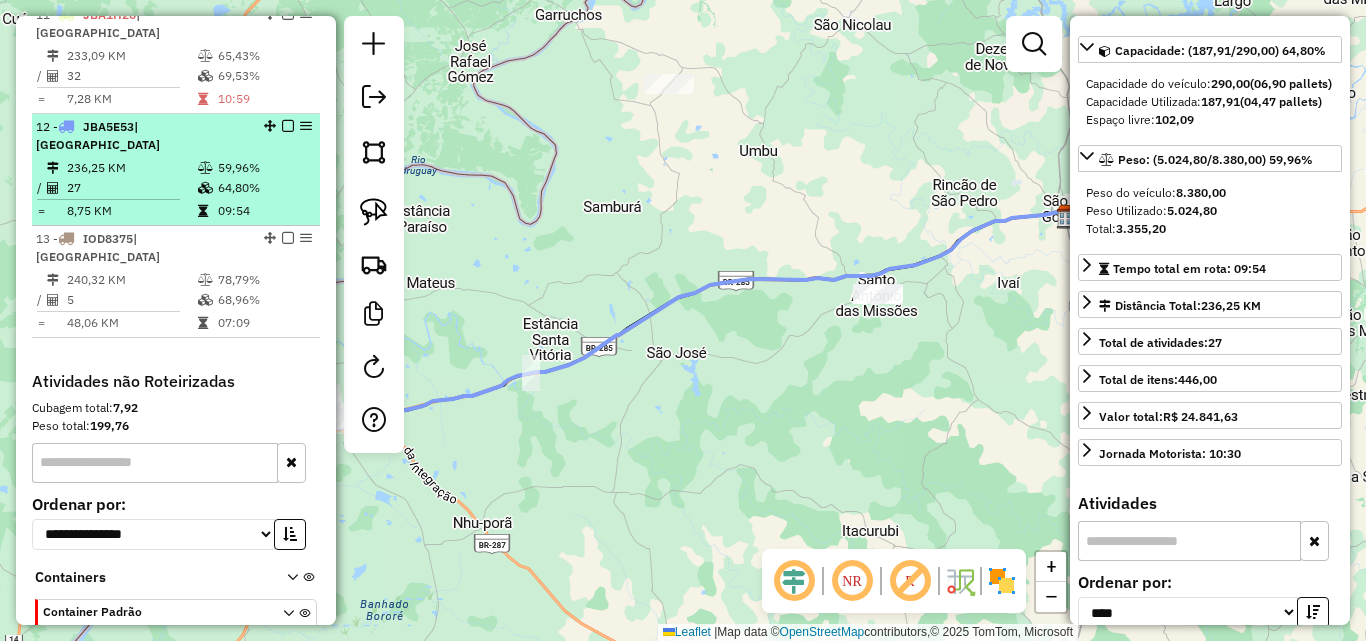 scroll, scrollTop: 886, scrollLeft: 0, axis: vertical 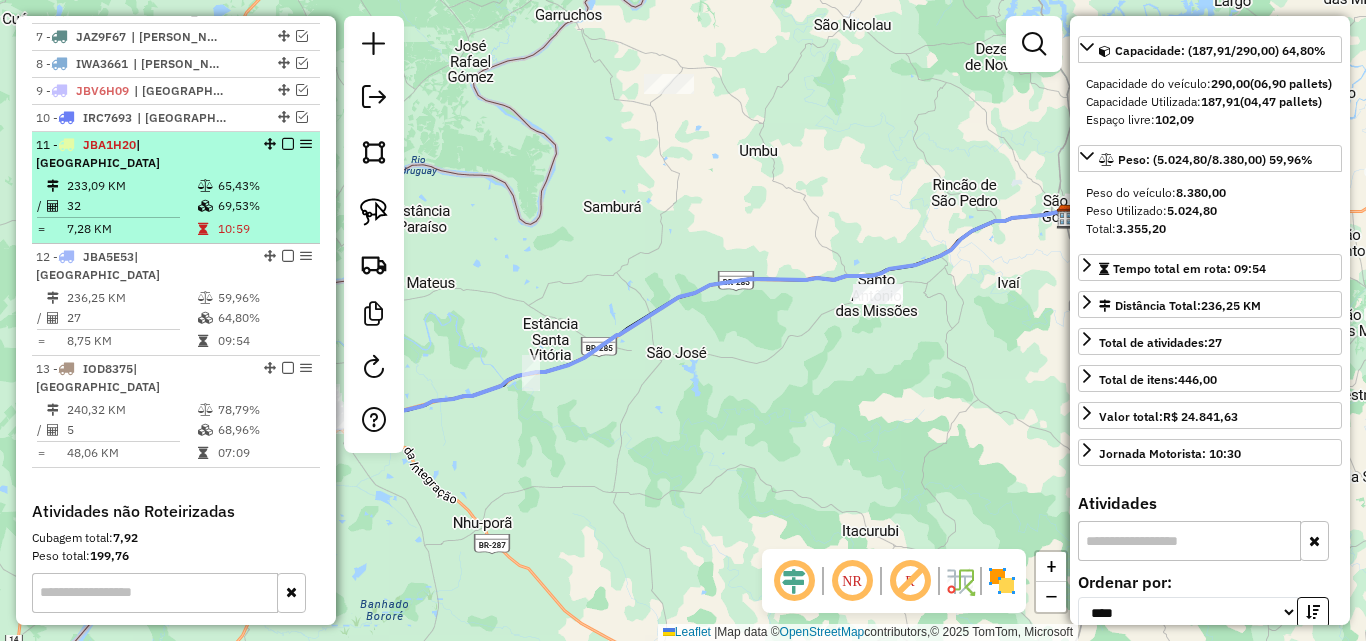 click on "233,09 KM" at bounding box center (131, 186) 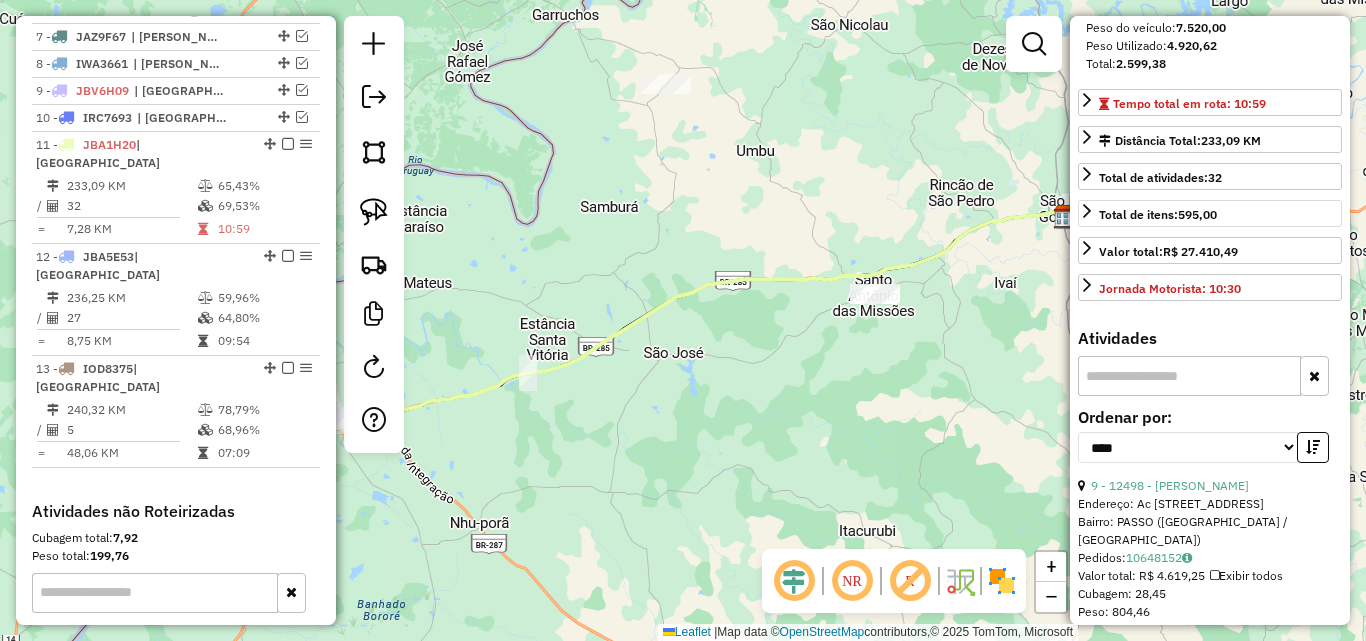 scroll, scrollTop: 464, scrollLeft: 0, axis: vertical 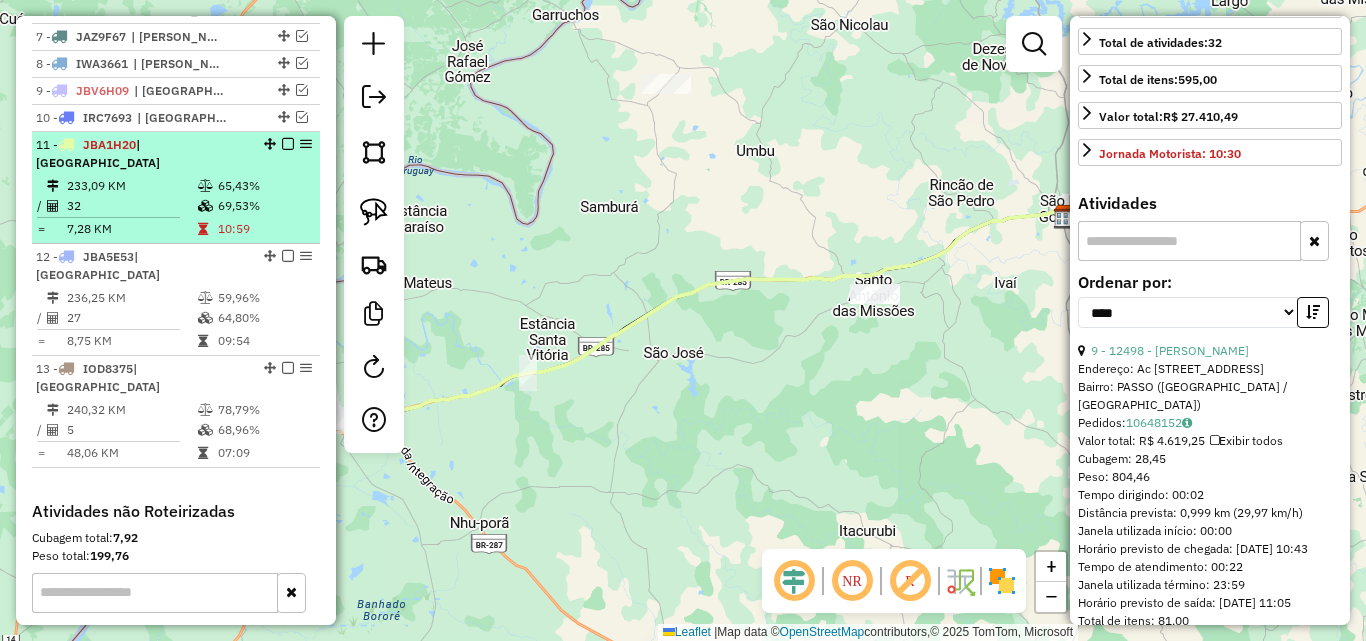 click on "233,09 KM" at bounding box center (131, 186) 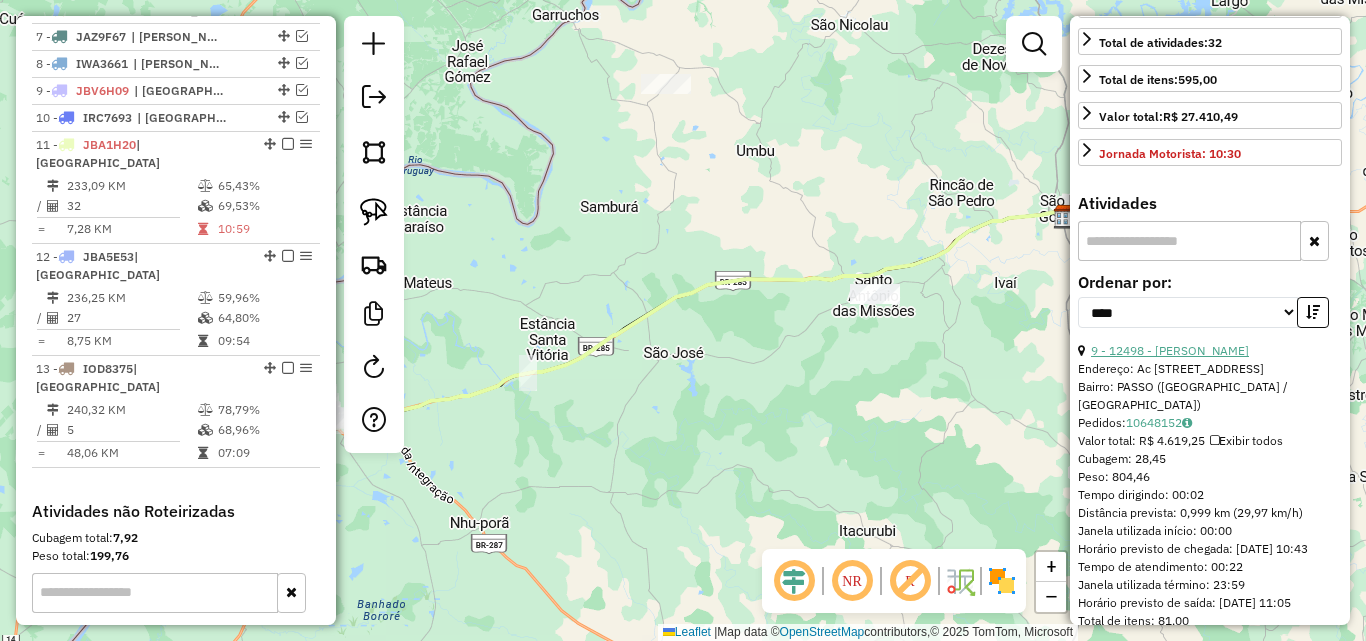 click on "9 - 12498 - ALEXANDRE DAMM" at bounding box center [1170, 350] 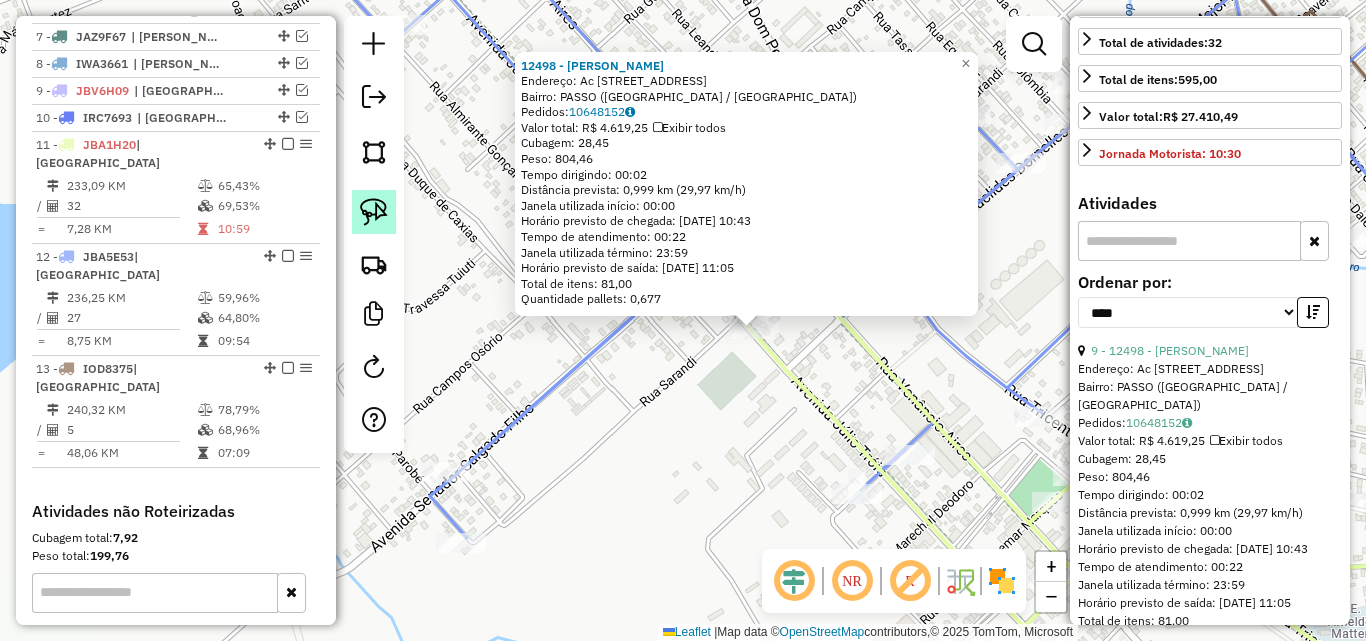 click 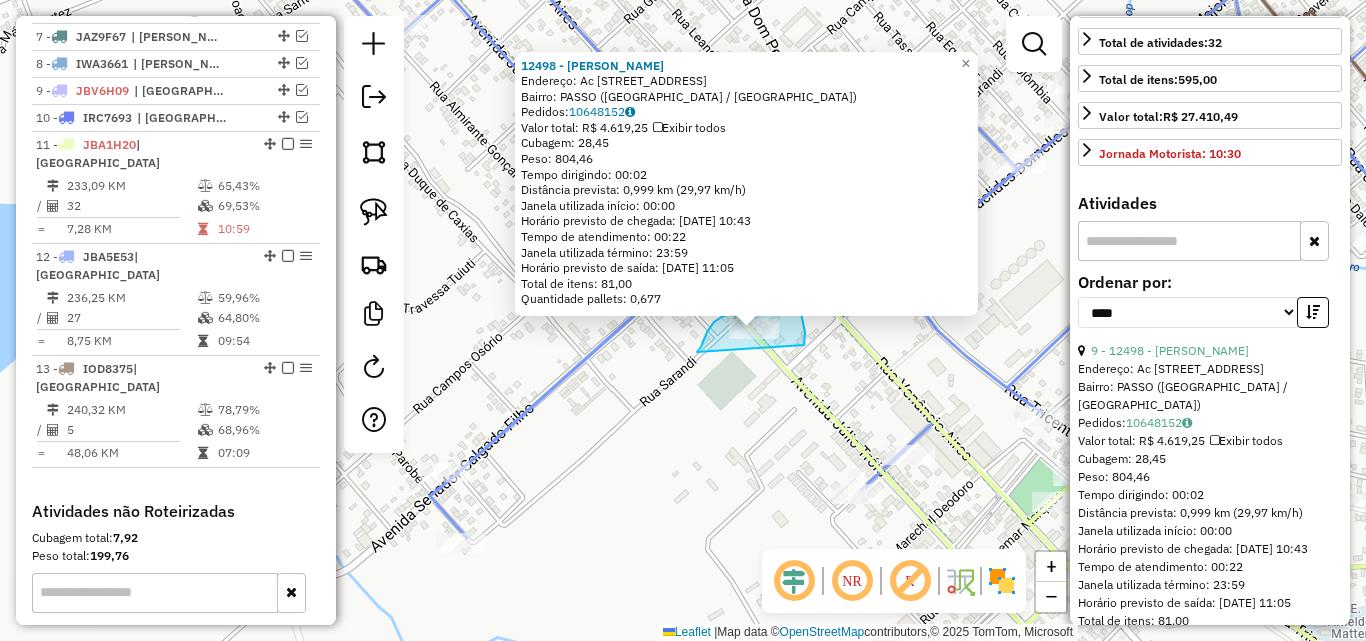 drag, startPoint x: 707, startPoint y: 332, endPoint x: 804, endPoint y: 345, distance: 97.867256 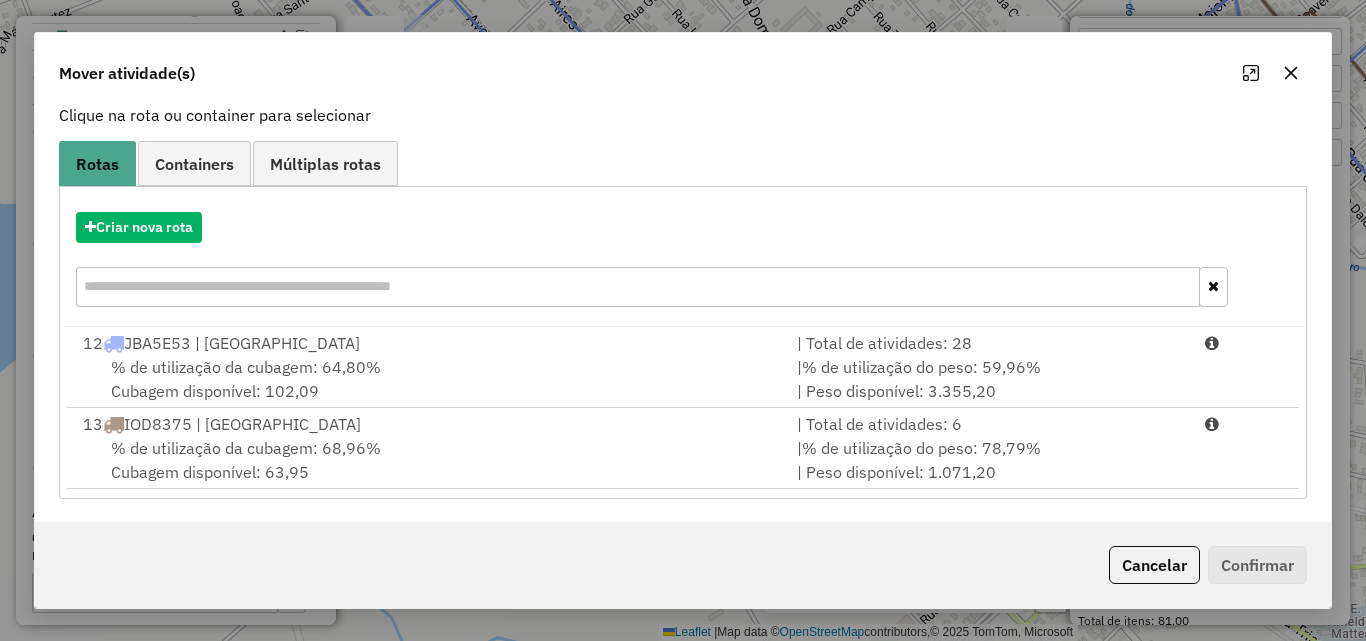 scroll, scrollTop: 129, scrollLeft: 0, axis: vertical 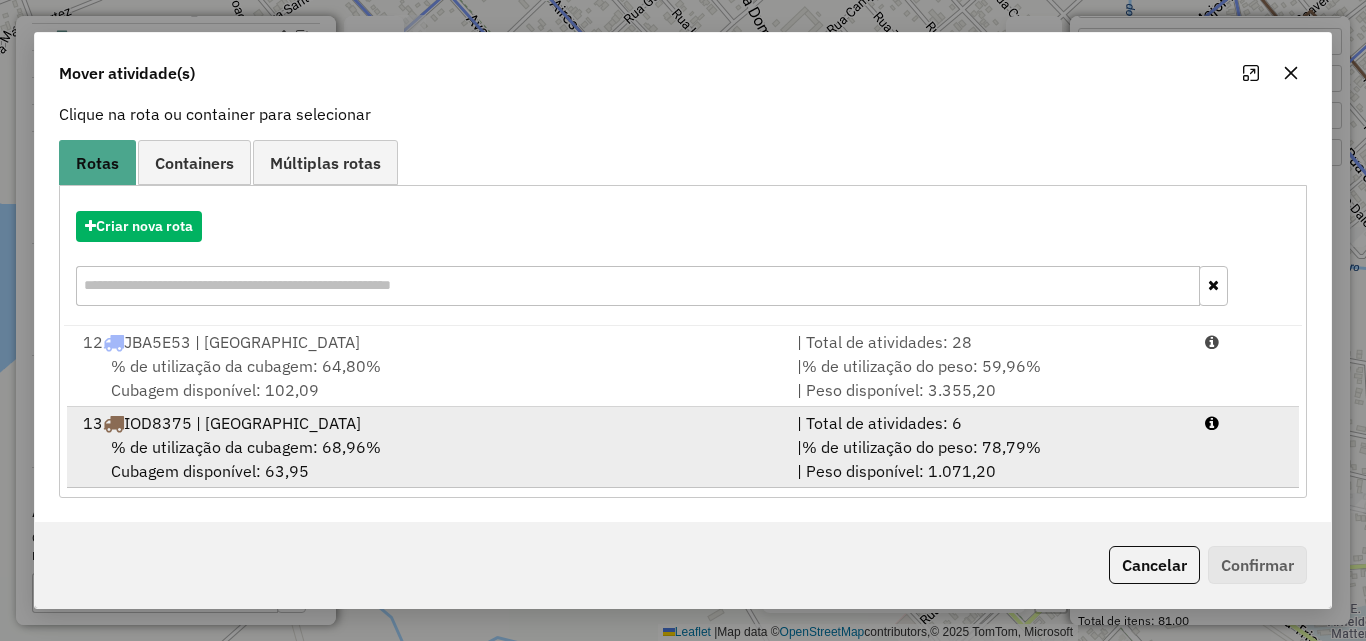 click on "% de utilização da cubagem: 68,96%  Cubagem disponível: 63,95" at bounding box center [428, 459] 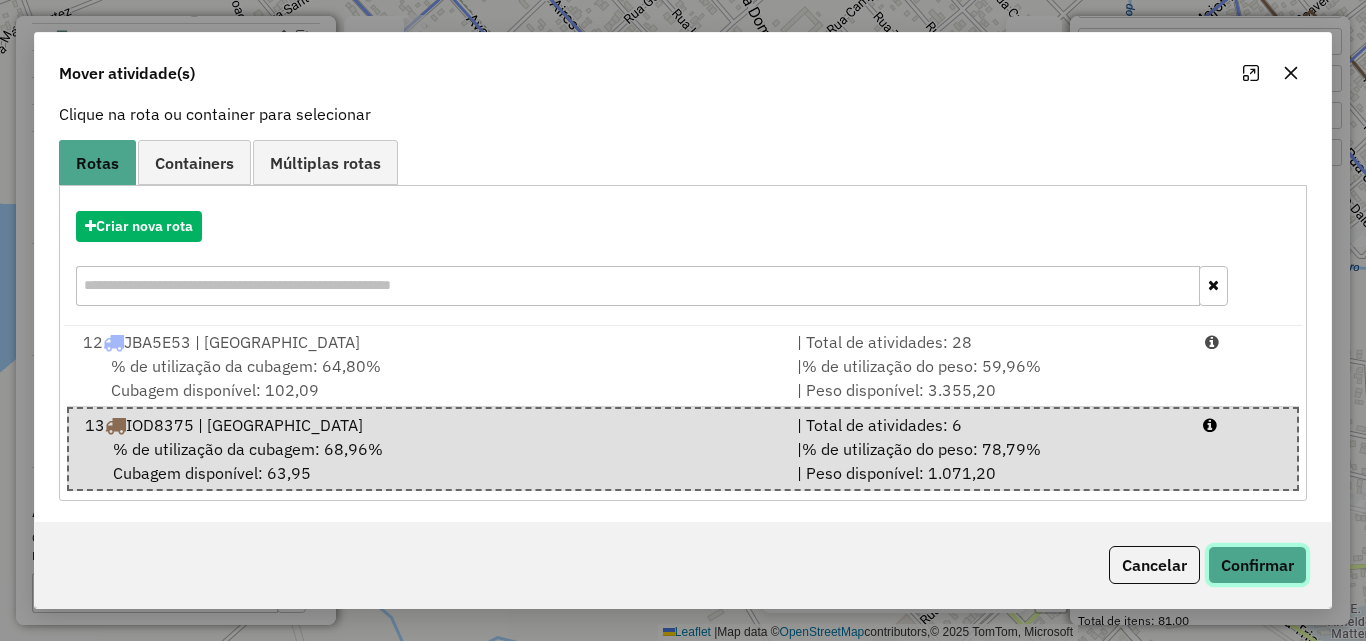 click on "Confirmar" 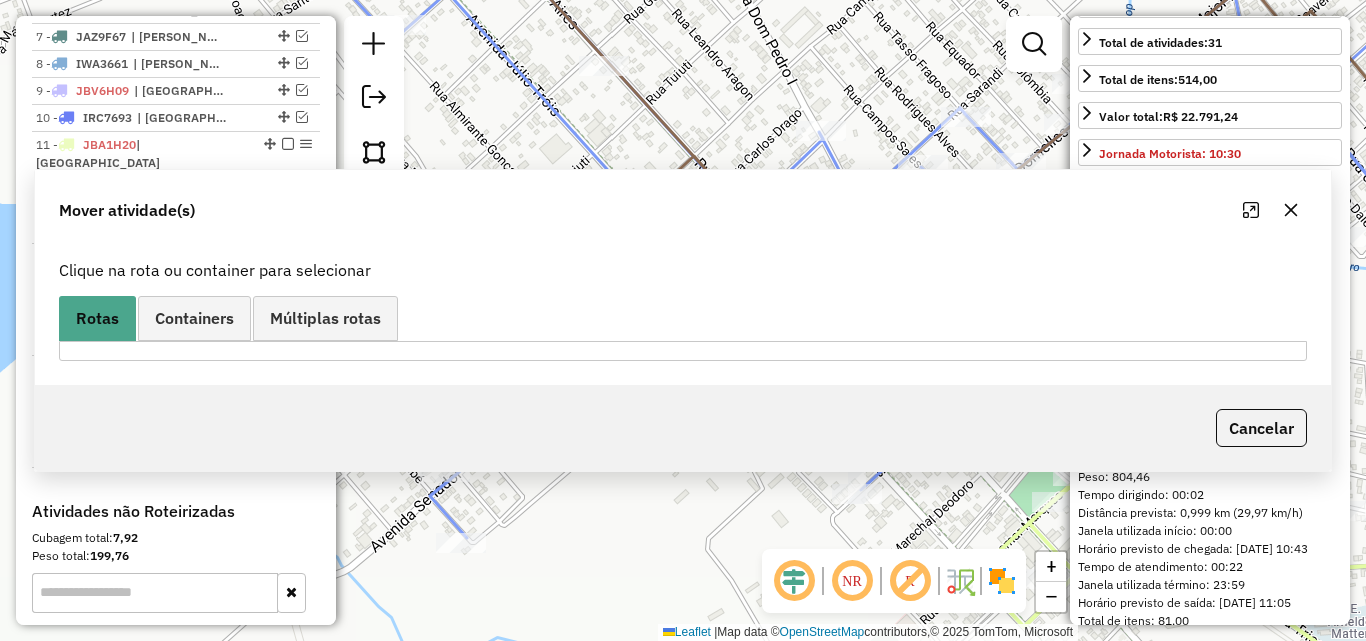 scroll, scrollTop: 0, scrollLeft: 0, axis: both 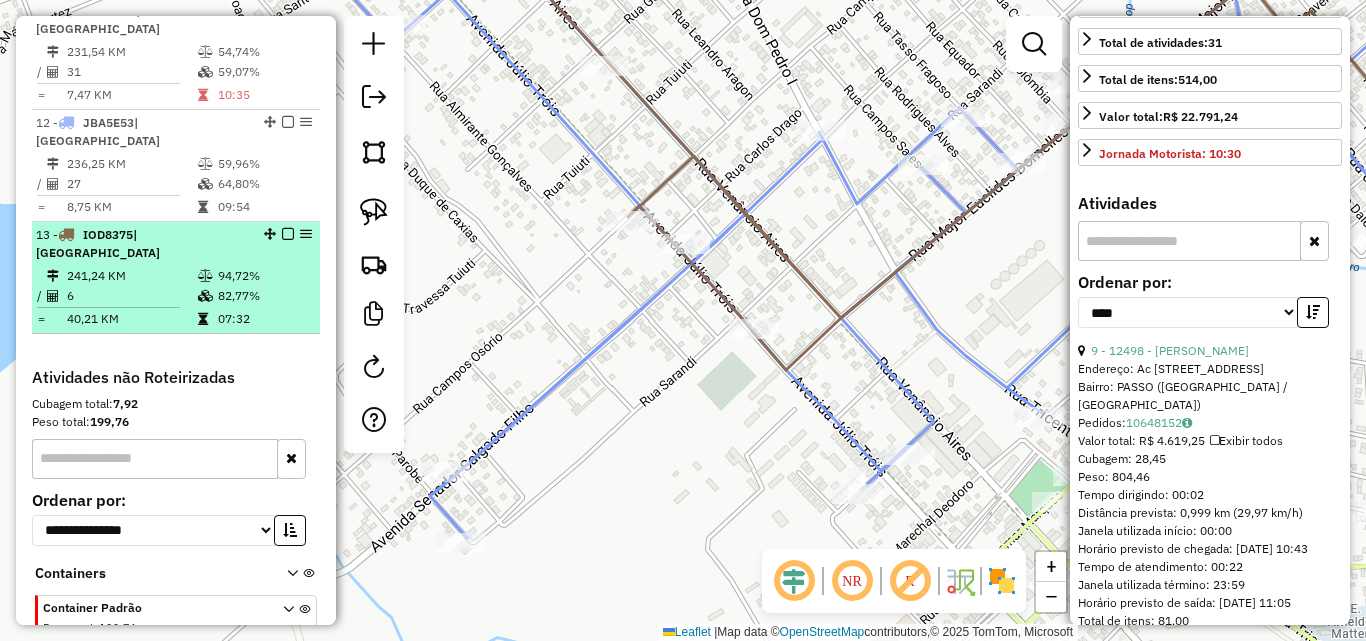 click on "241,24 KM" at bounding box center [131, 276] 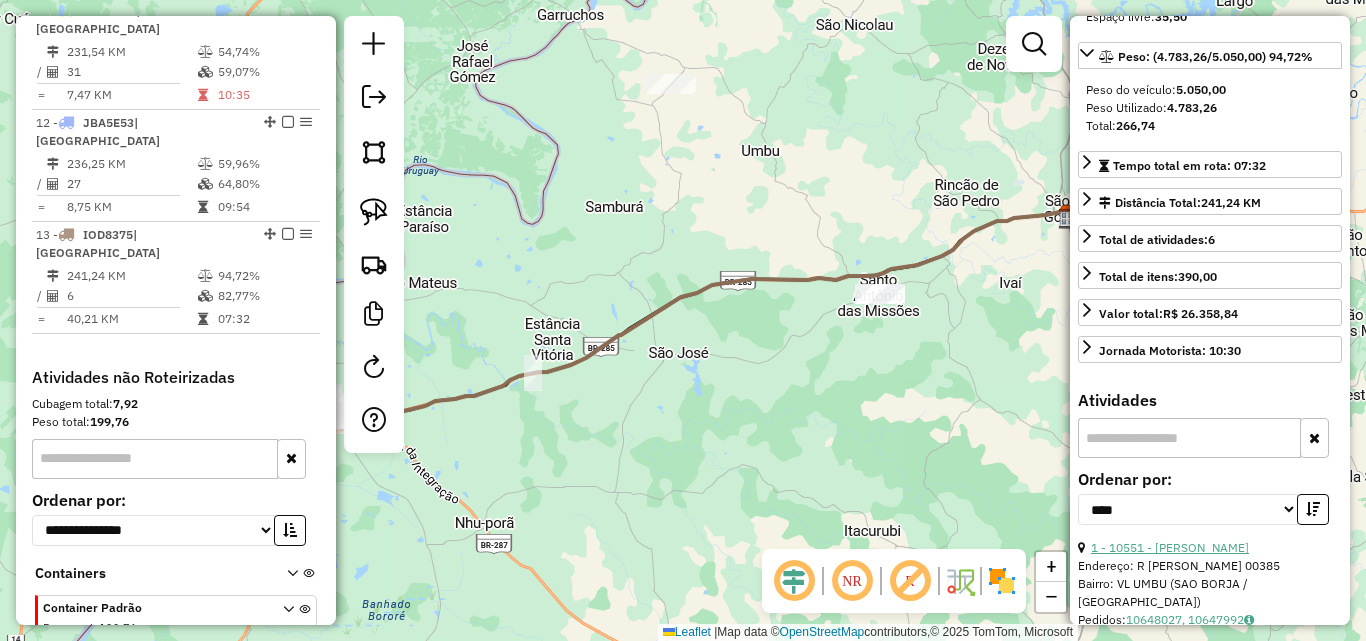 scroll, scrollTop: 264, scrollLeft: 0, axis: vertical 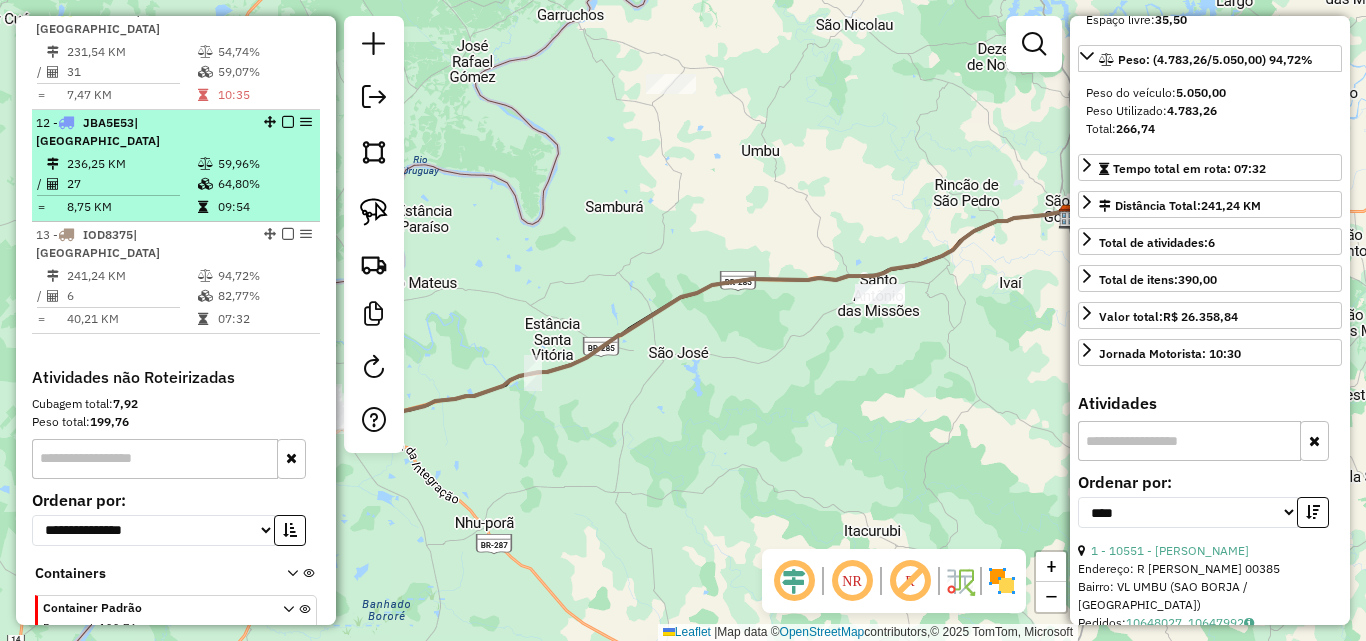 click on "236,25 KM" at bounding box center (131, 164) 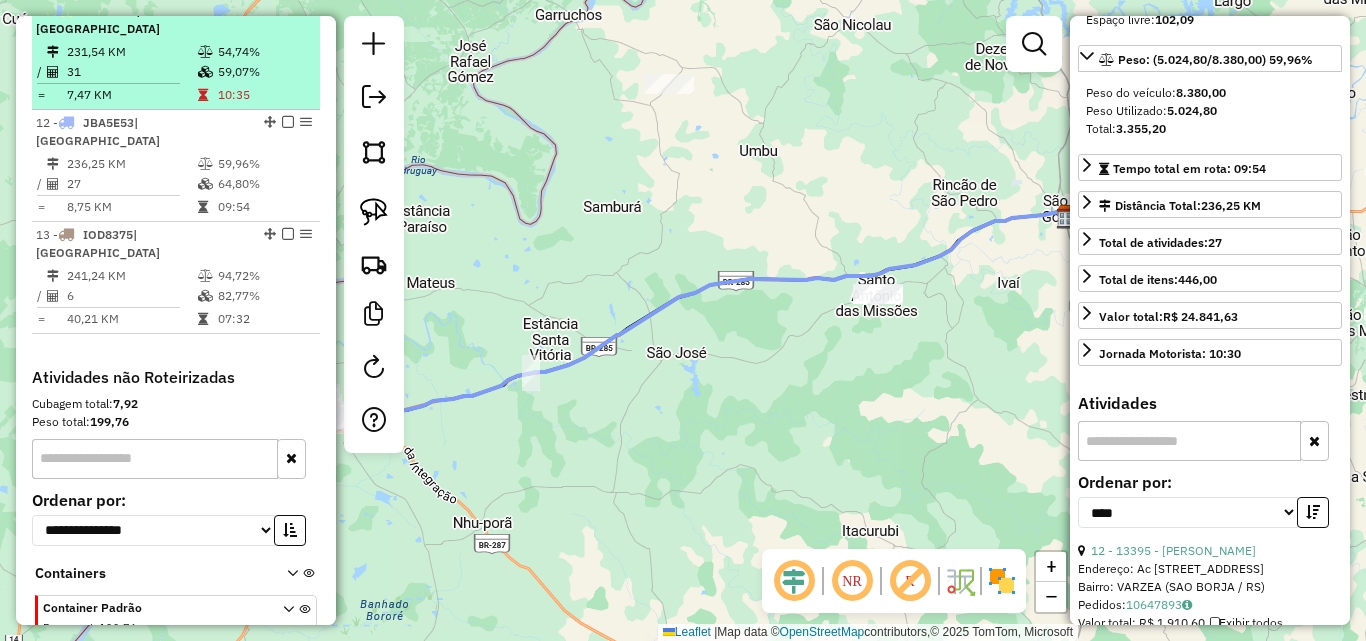 click on "31" at bounding box center [131, 72] 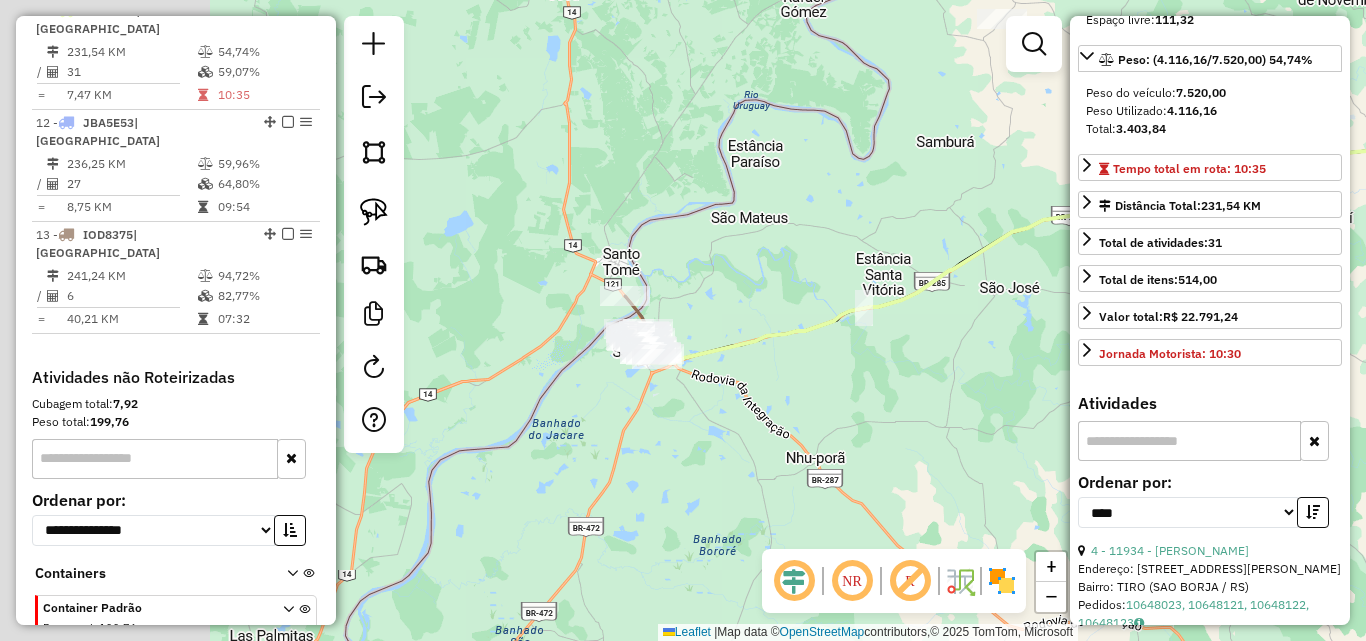 drag, startPoint x: 493, startPoint y: 532, endPoint x: 857, endPoint y: 457, distance: 371.64633 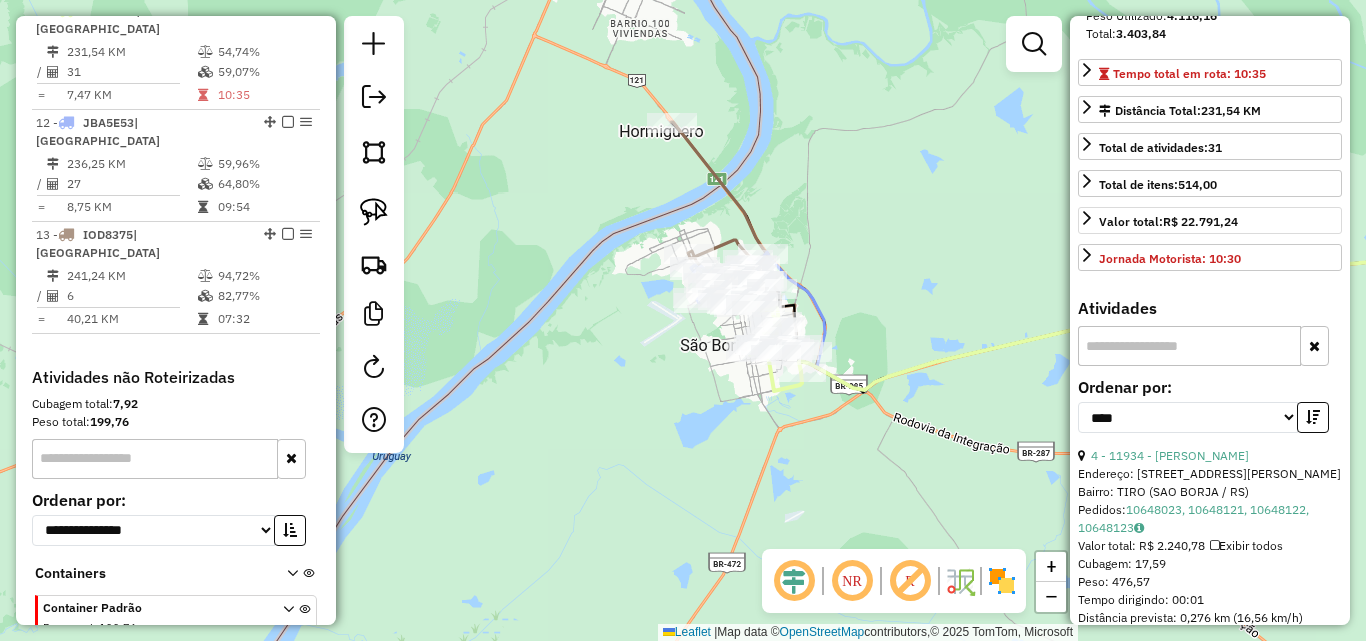 scroll, scrollTop: 464, scrollLeft: 0, axis: vertical 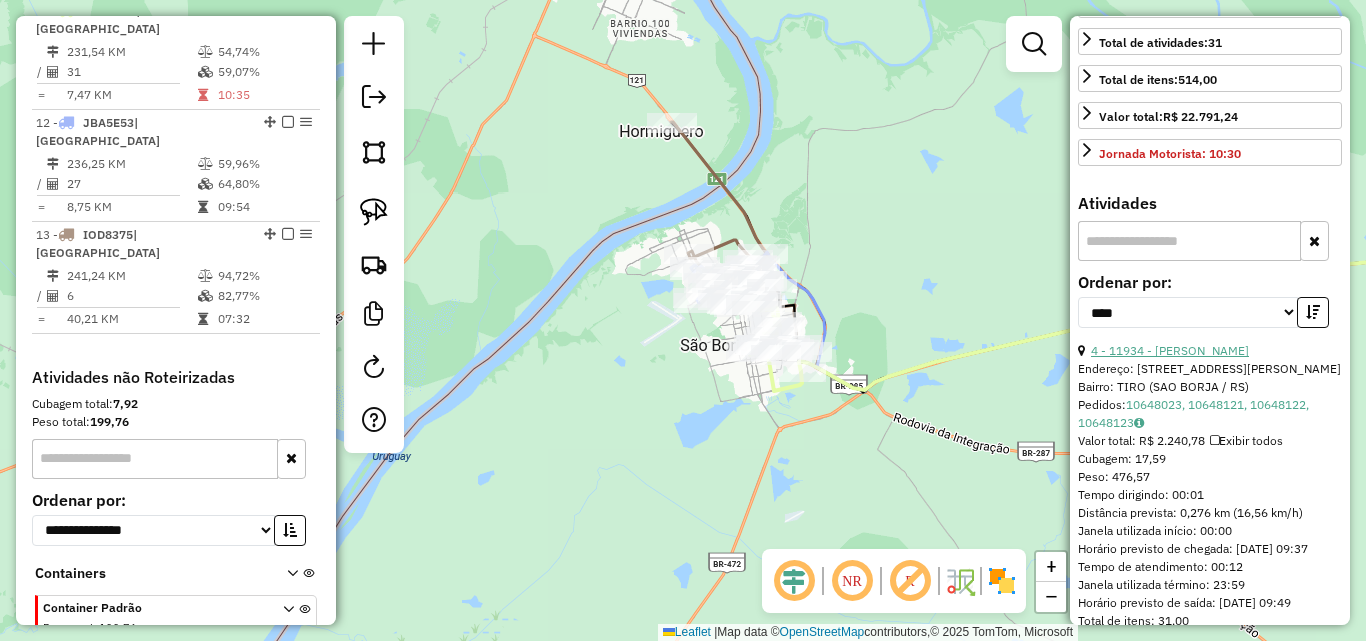 click on "4 - 11934 - [PERSON_NAME]" at bounding box center (1170, 350) 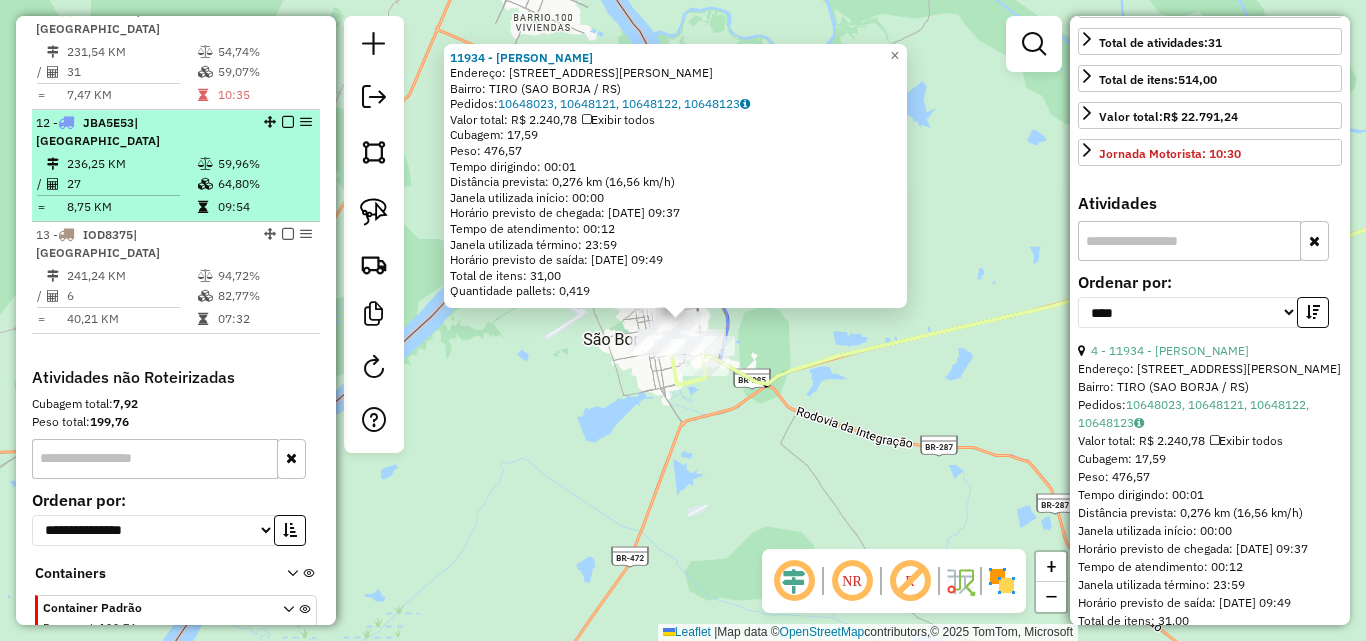 scroll, scrollTop: 920, scrollLeft: 0, axis: vertical 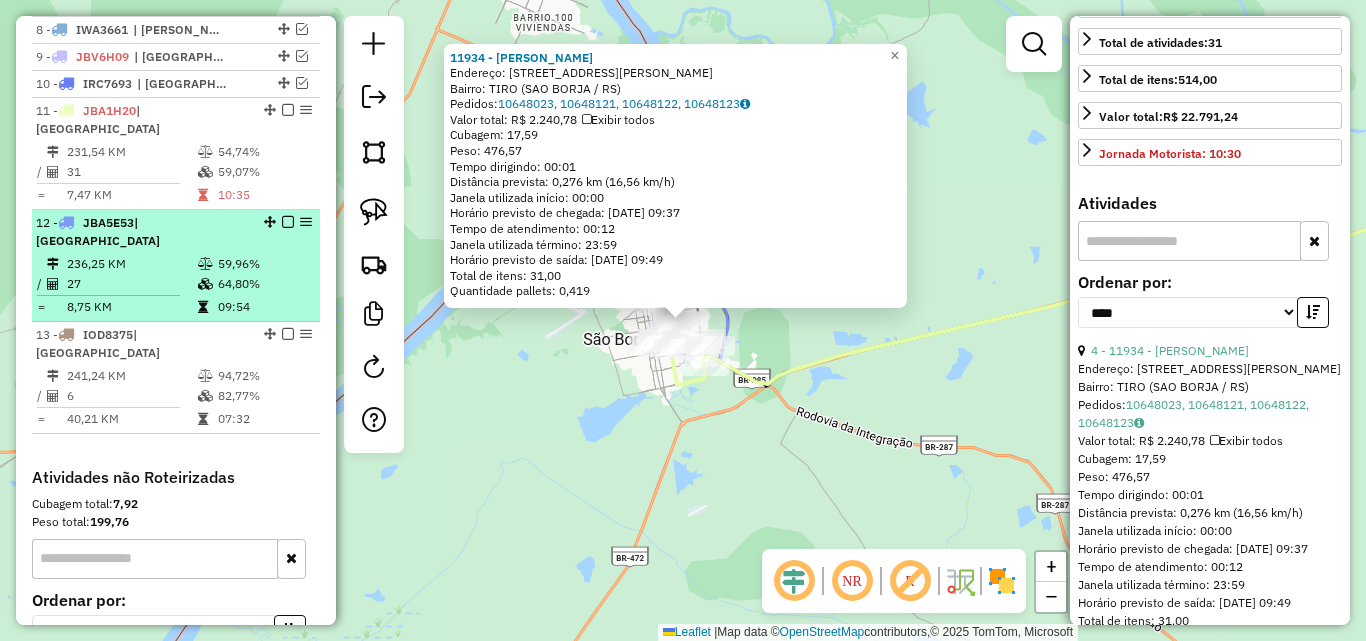 click on "231,54 KM" at bounding box center (131, 152) 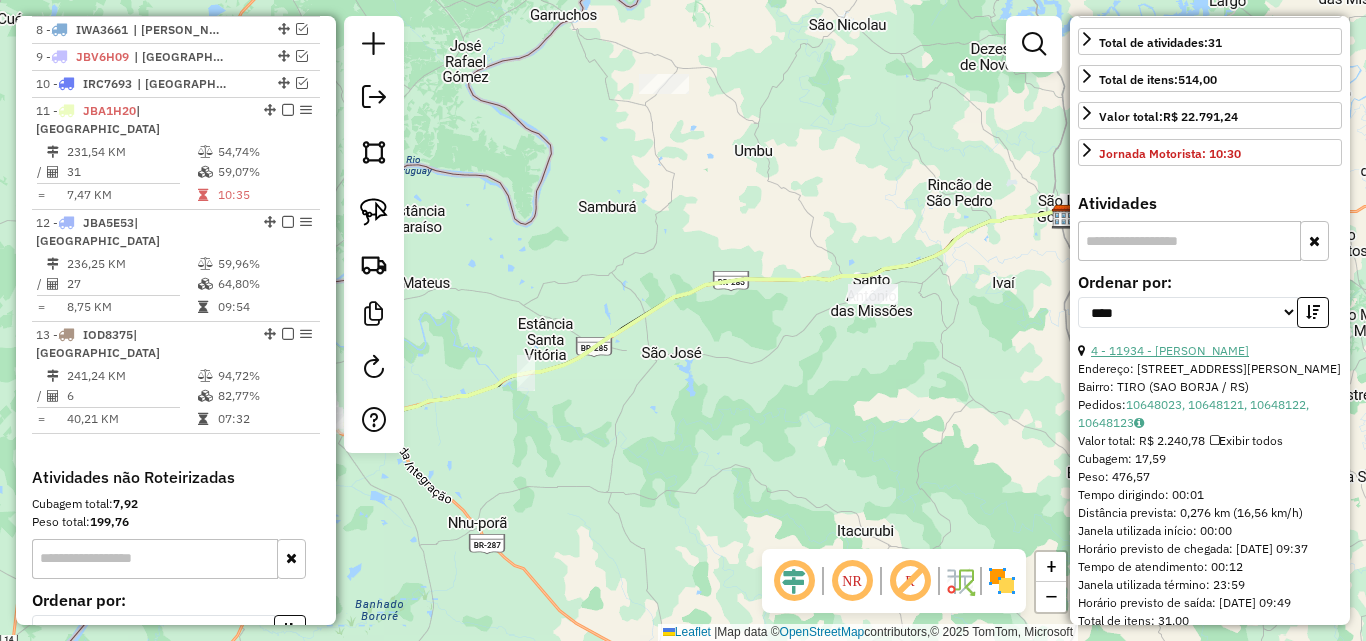 scroll, scrollTop: 164, scrollLeft: 0, axis: vertical 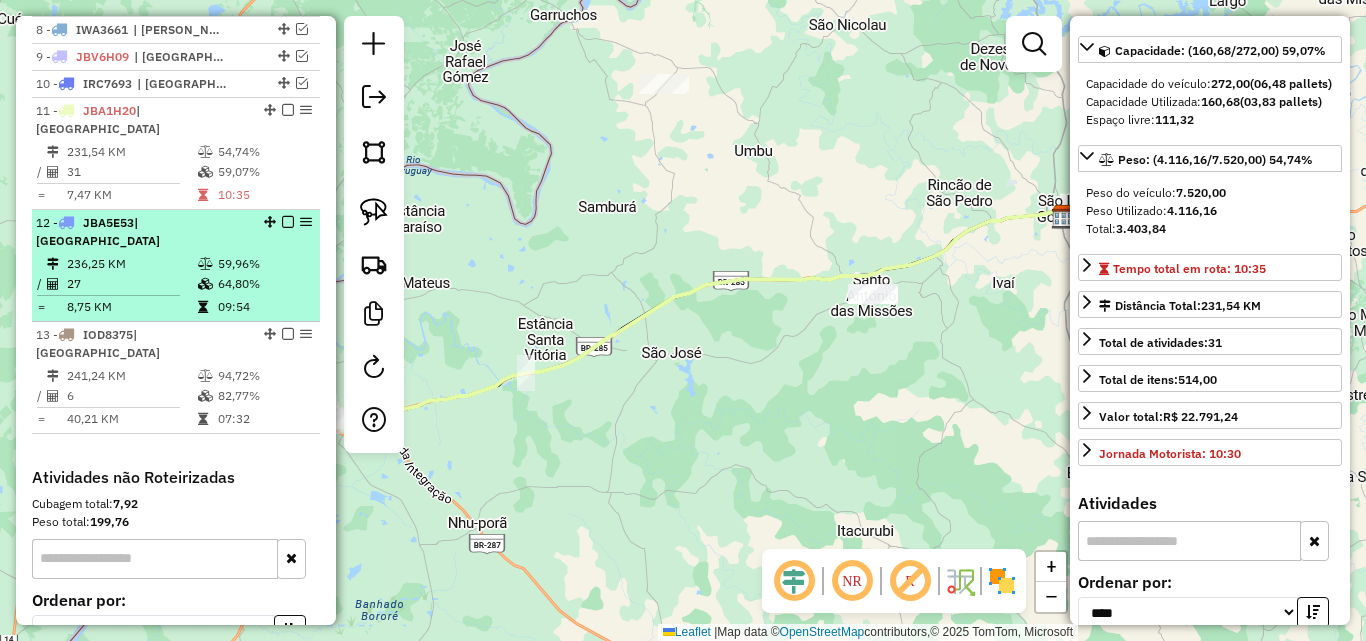 click on "27" at bounding box center [131, 284] 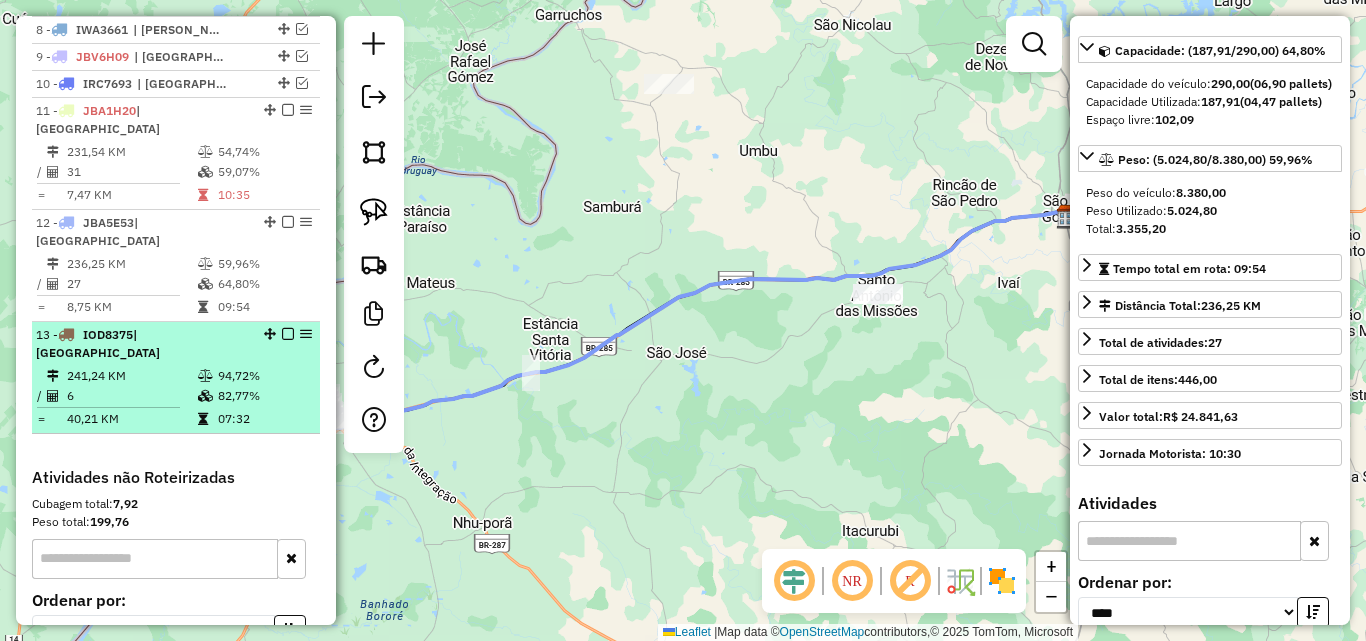 click on "241,24 KM" at bounding box center (131, 376) 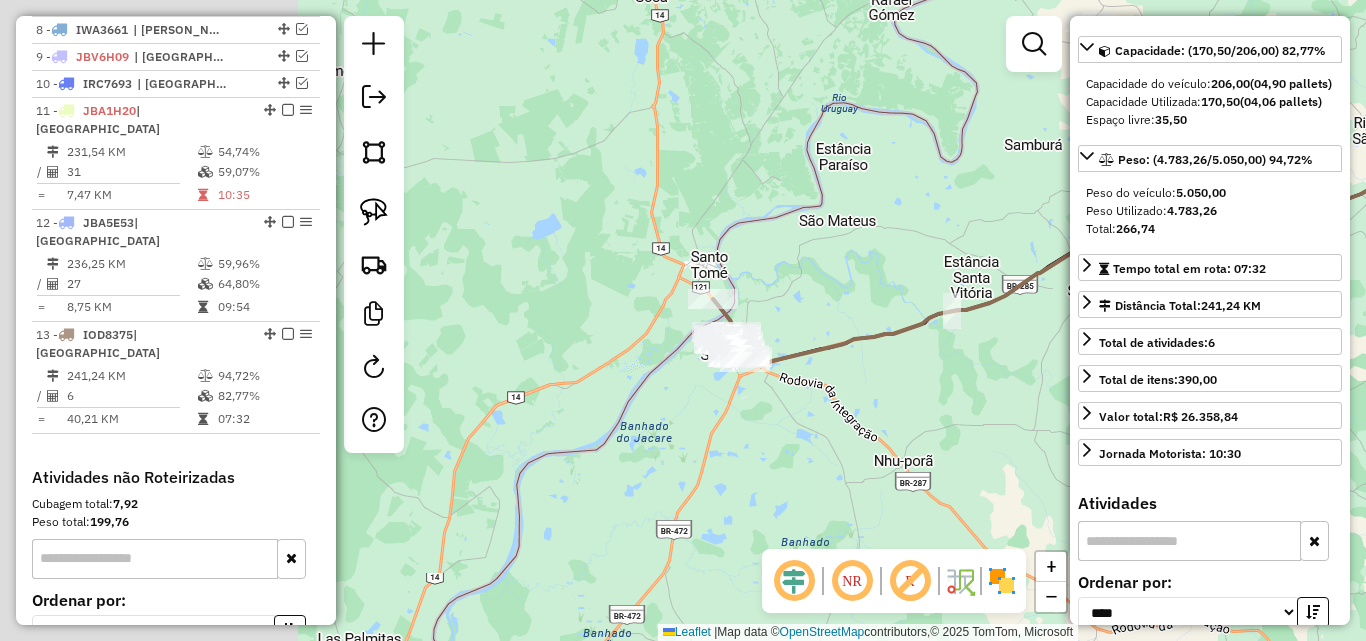 drag, startPoint x: 801, startPoint y: 401, endPoint x: 1058, endPoint y: 360, distance: 260.24988 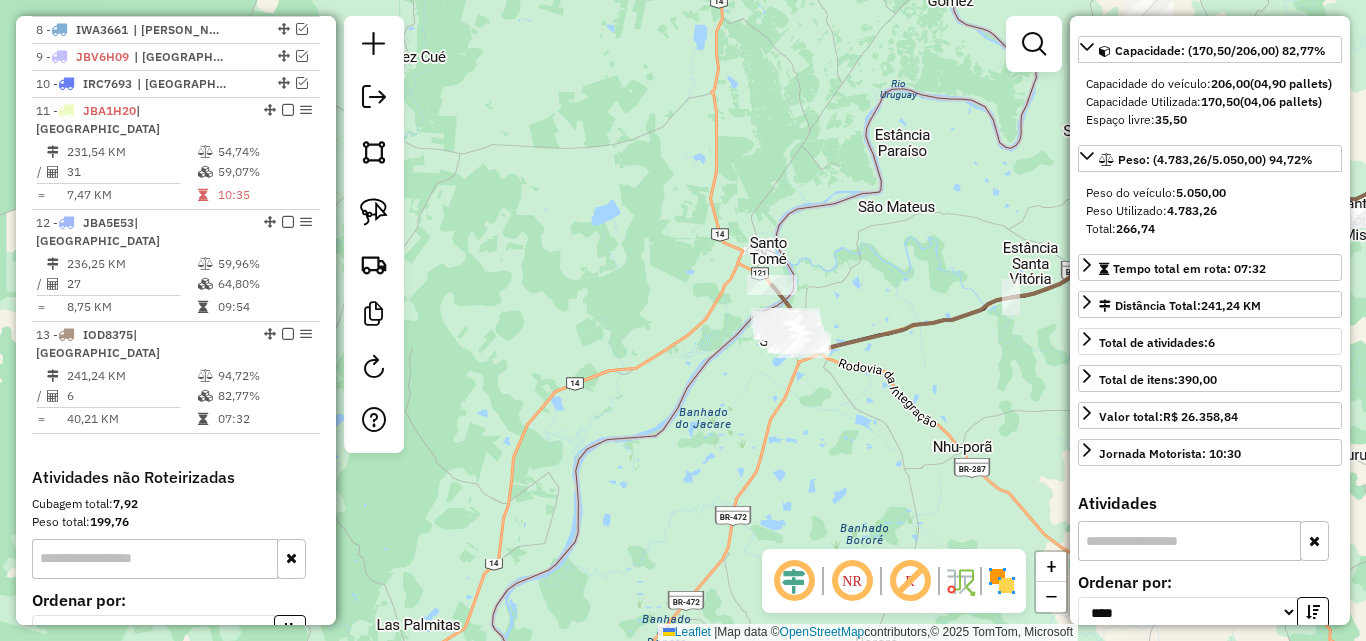 scroll, scrollTop: 464, scrollLeft: 0, axis: vertical 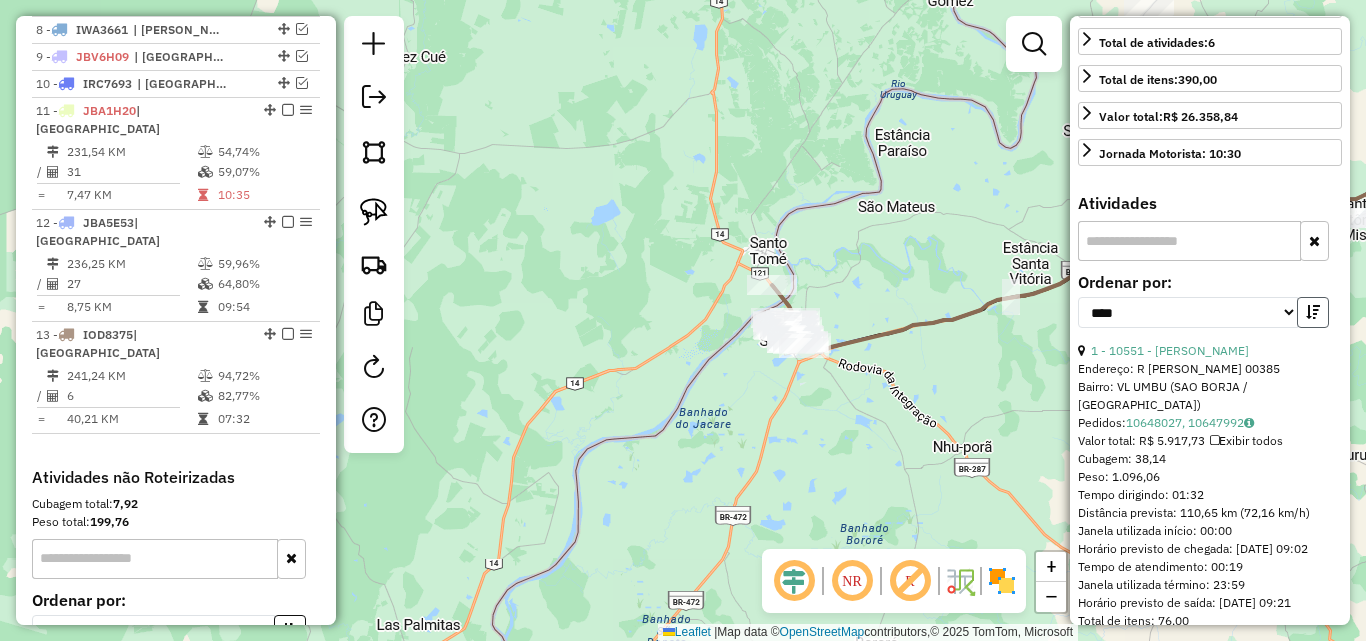 click at bounding box center (1313, 312) 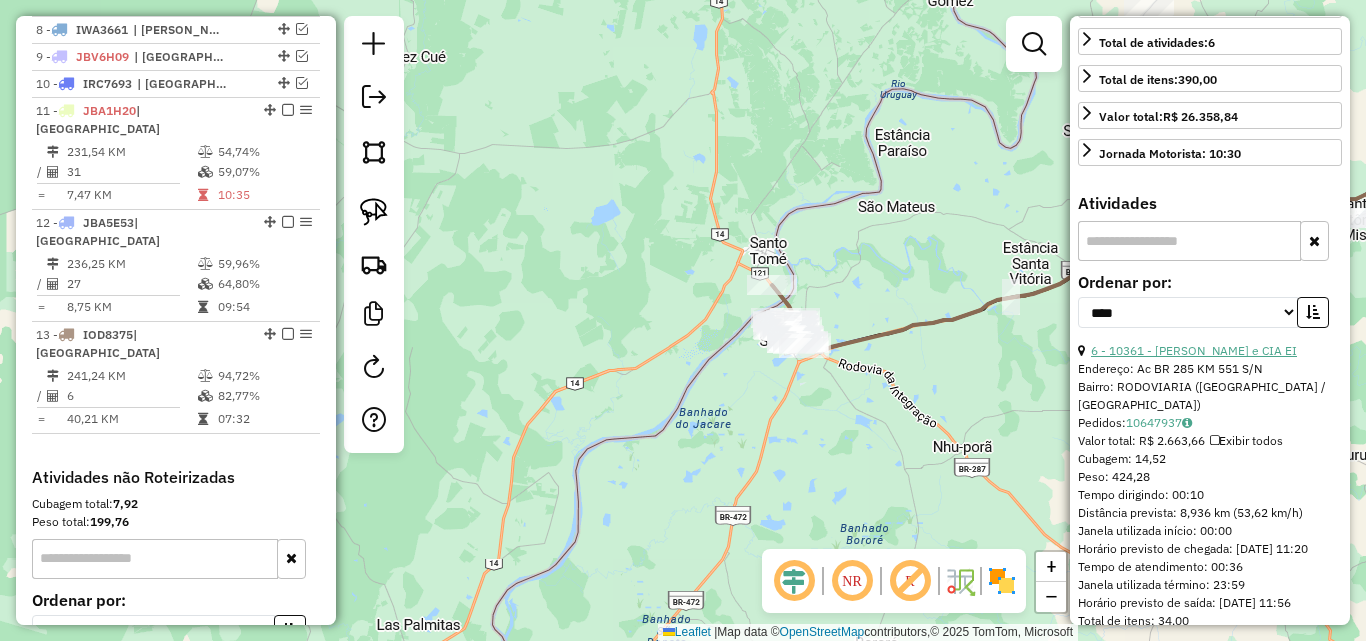 click on "6 - 10361 - J J MENCHIK e CIA EI" at bounding box center [1194, 350] 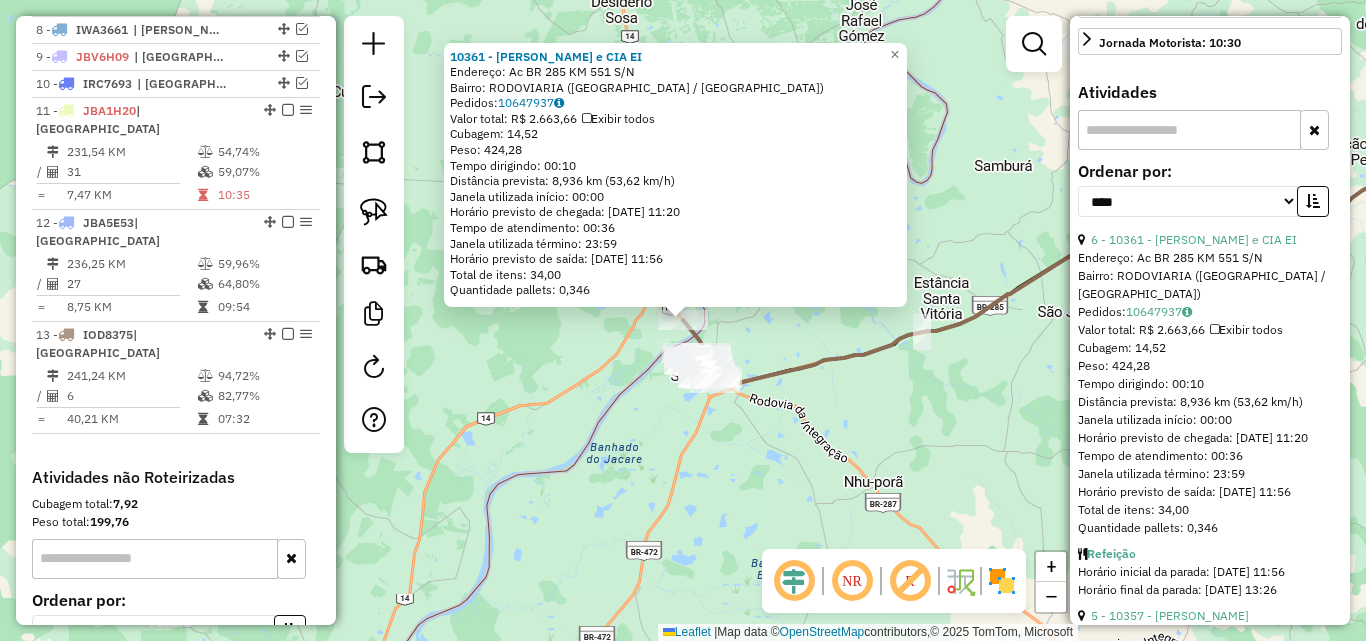 scroll, scrollTop: 764, scrollLeft: 0, axis: vertical 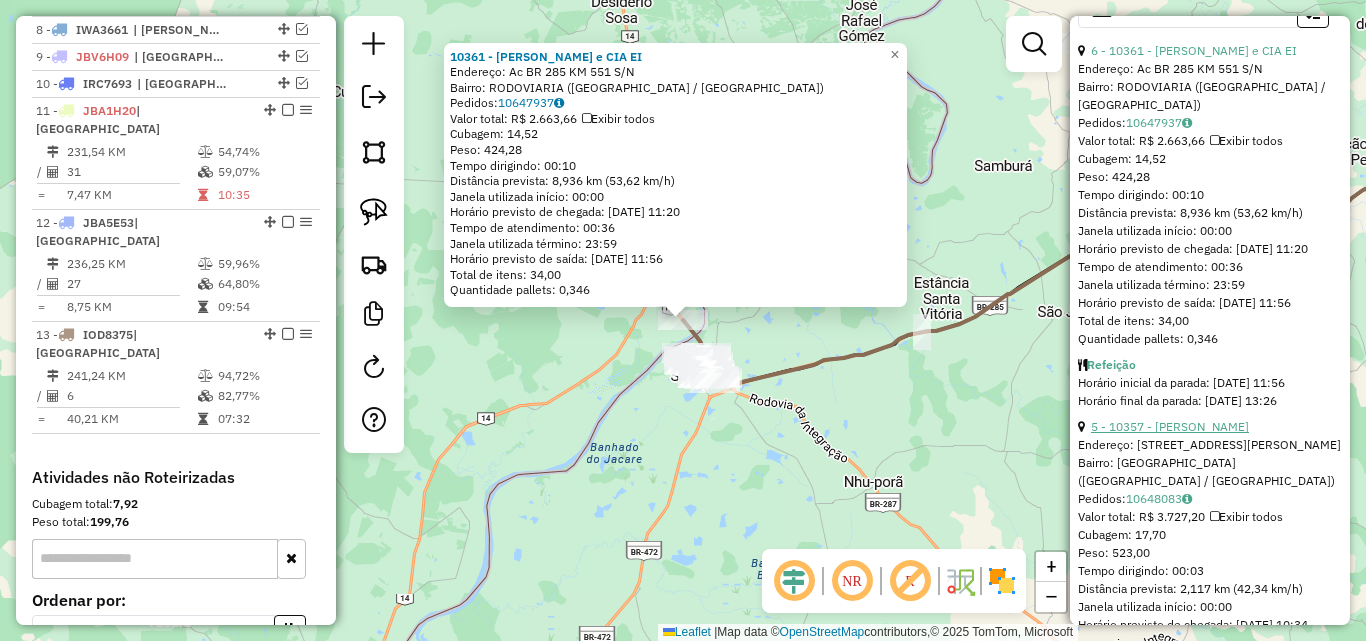 click on "5 - 10357 - ACASIO CESAR MOREIRA" at bounding box center (1170, 426) 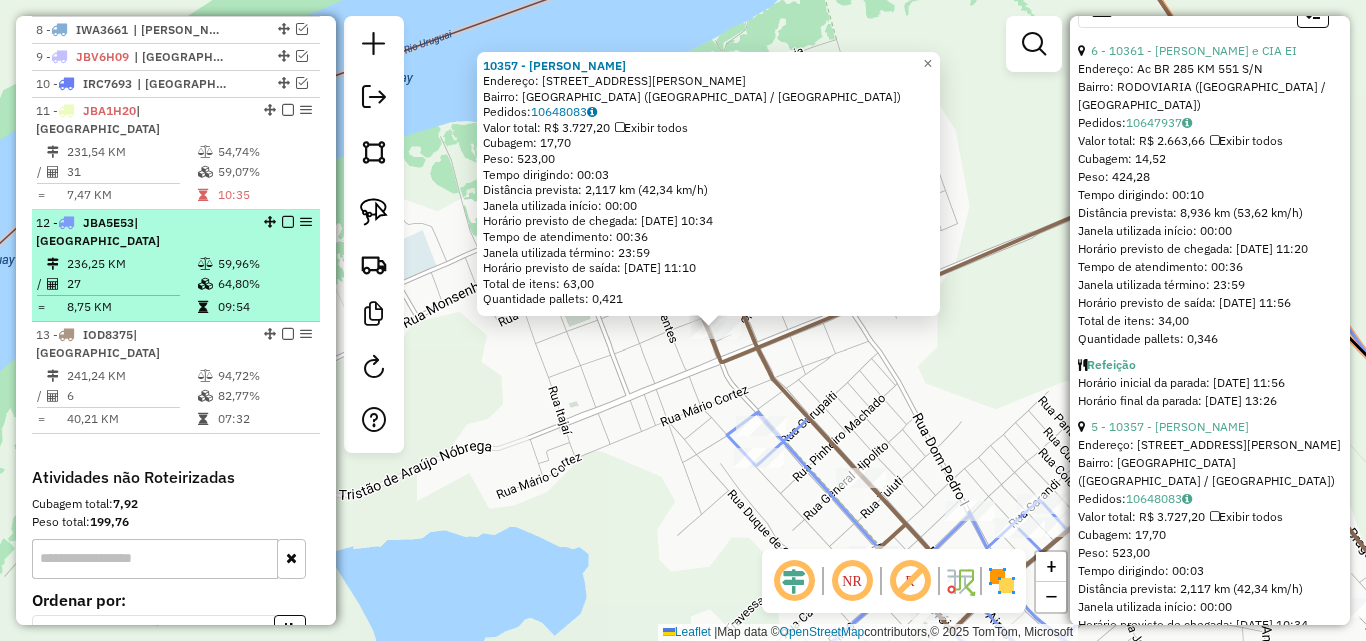 click on "236,25 KM" at bounding box center [131, 264] 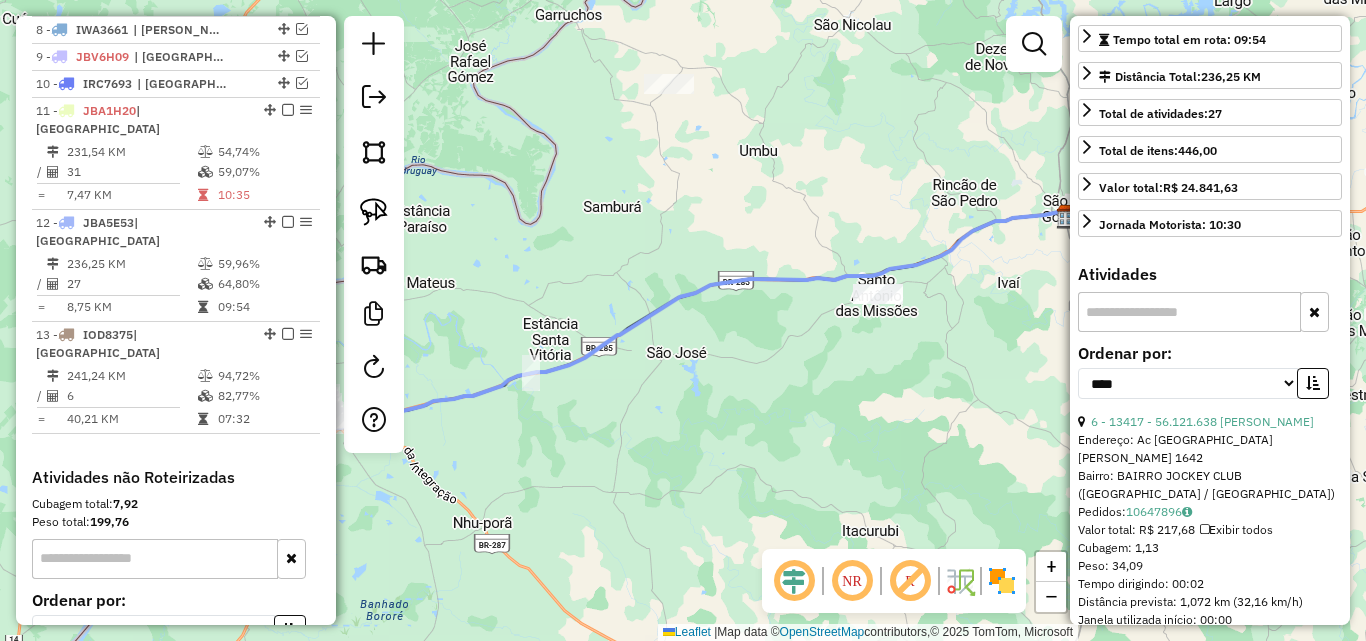 scroll, scrollTop: 364, scrollLeft: 0, axis: vertical 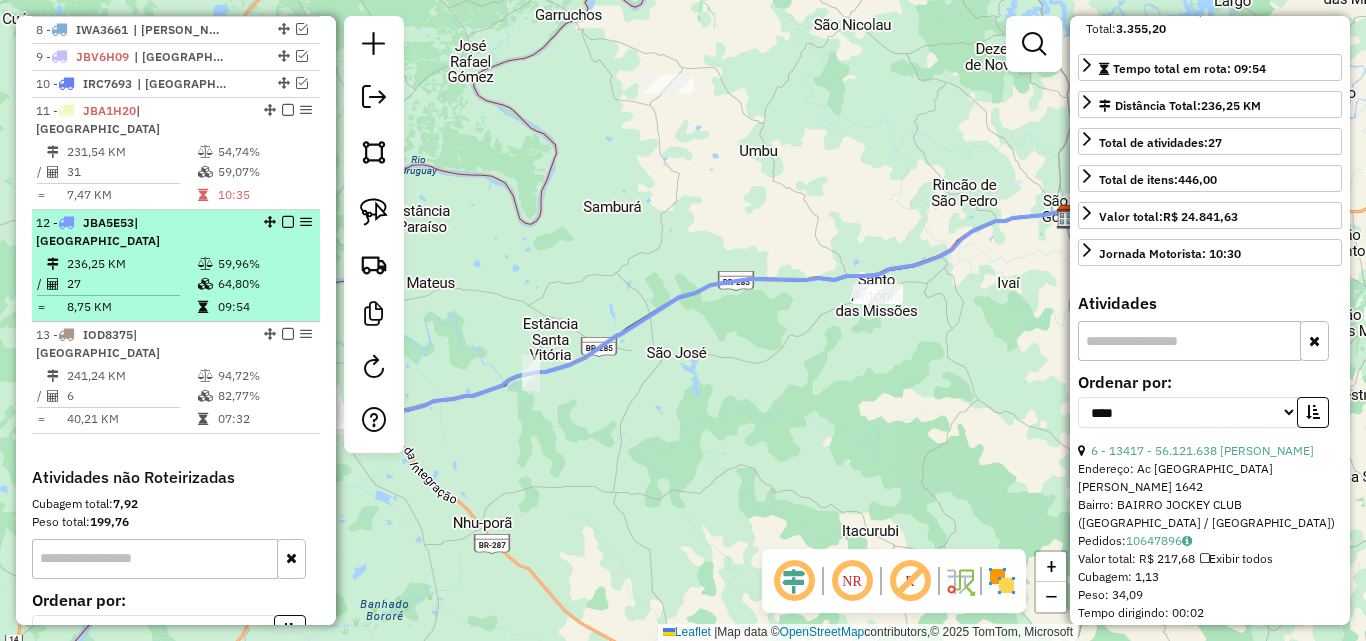 click on "236,25 KM" at bounding box center (131, 264) 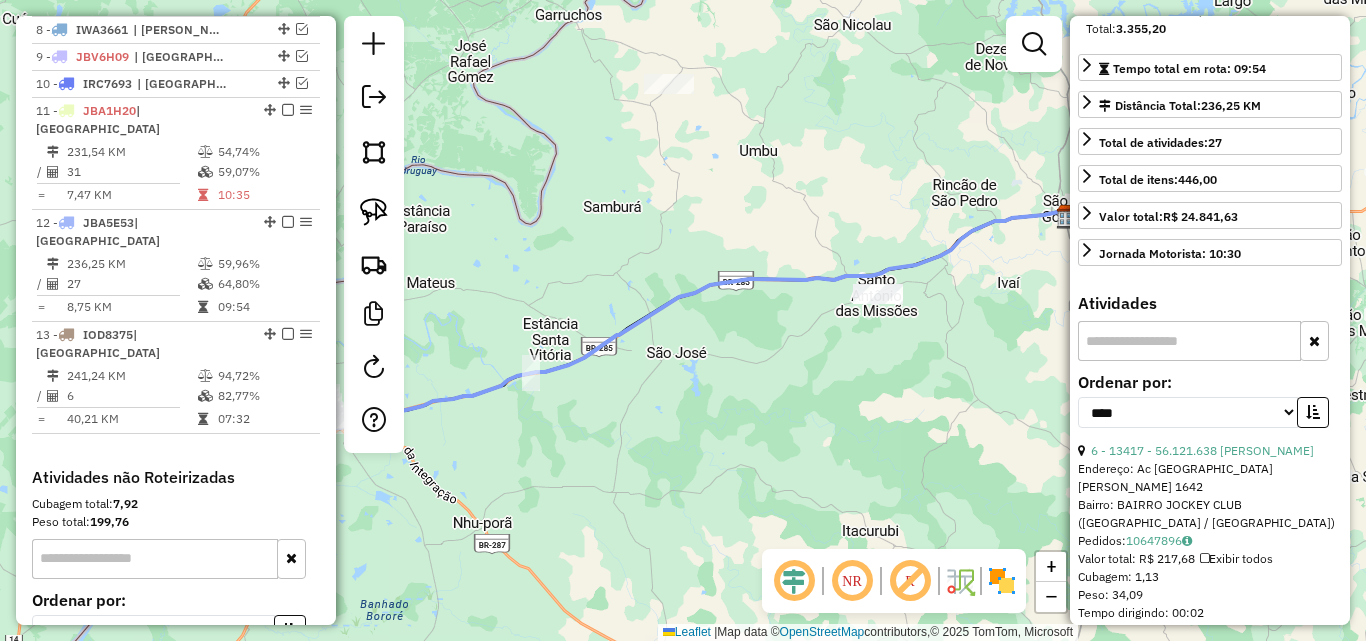 drag, startPoint x: 503, startPoint y: 401, endPoint x: 891, endPoint y: 388, distance: 388.2177 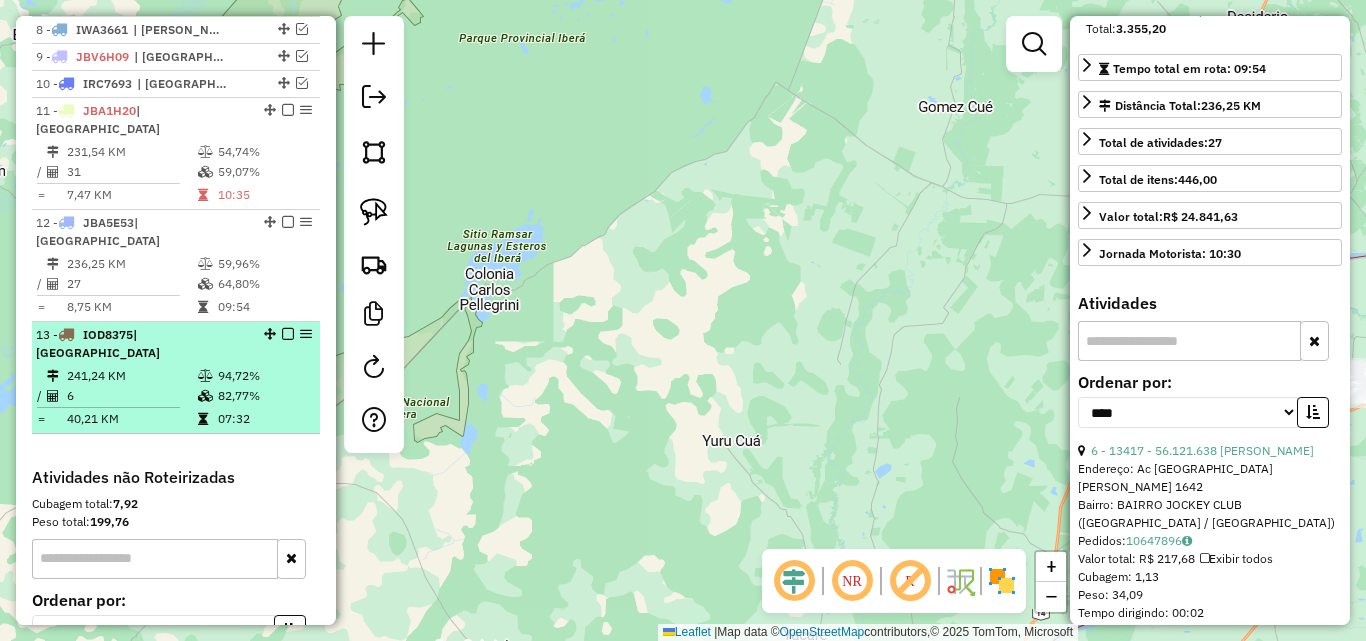 click on "13 -       IOD8375   | São Borja  241,24 KM   94,72%  /  6   82,77%     =  40,21 KM   07:32" at bounding box center (176, 378) 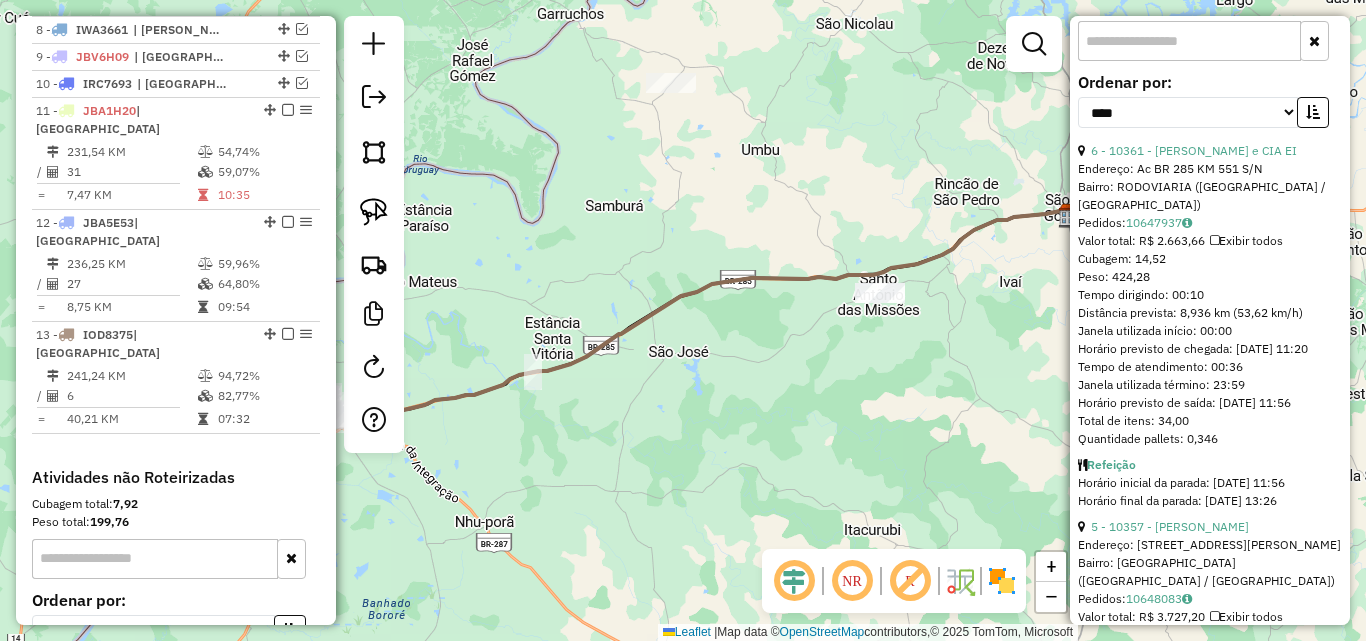 scroll, scrollTop: 864, scrollLeft: 0, axis: vertical 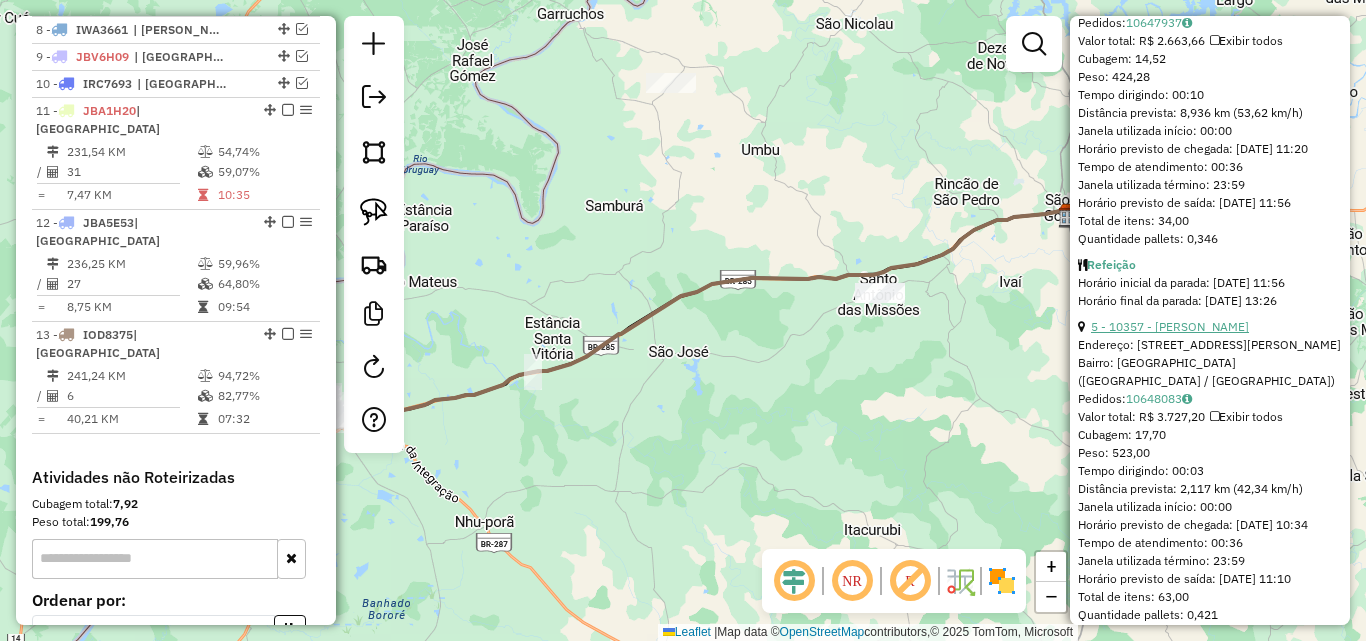 click on "5 - 10357 - ACASIO CESAR MOREIRA" at bounding box center (1170, 326) 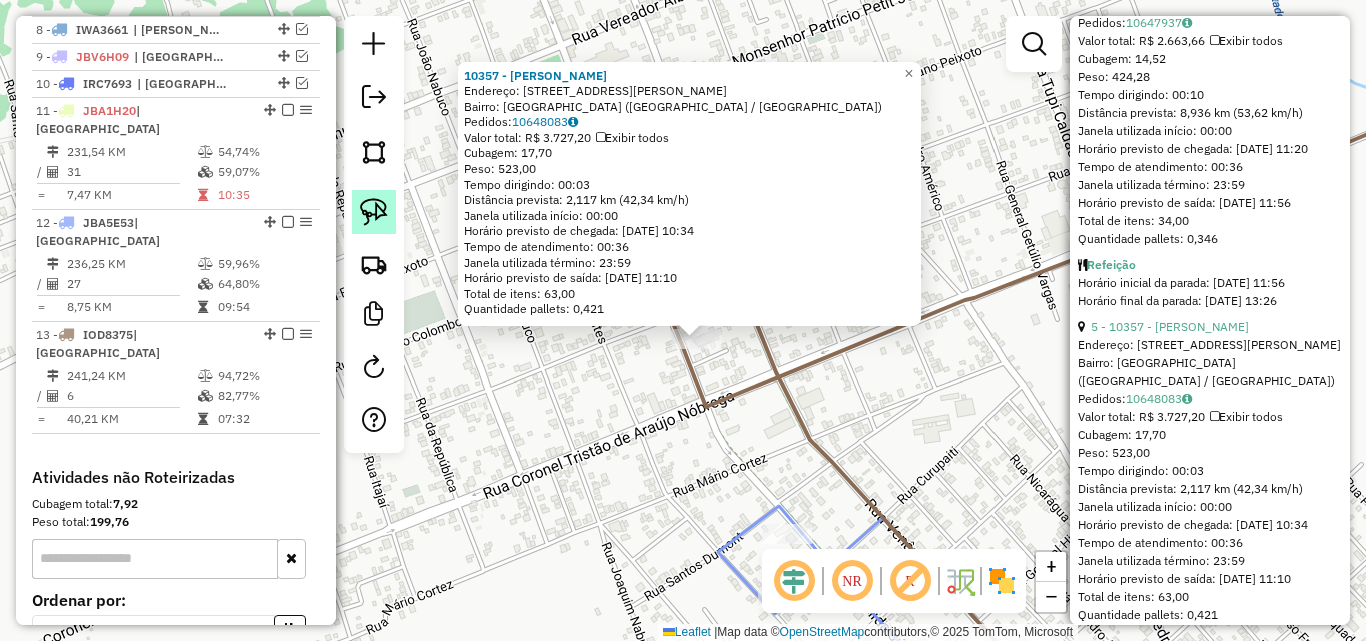 click 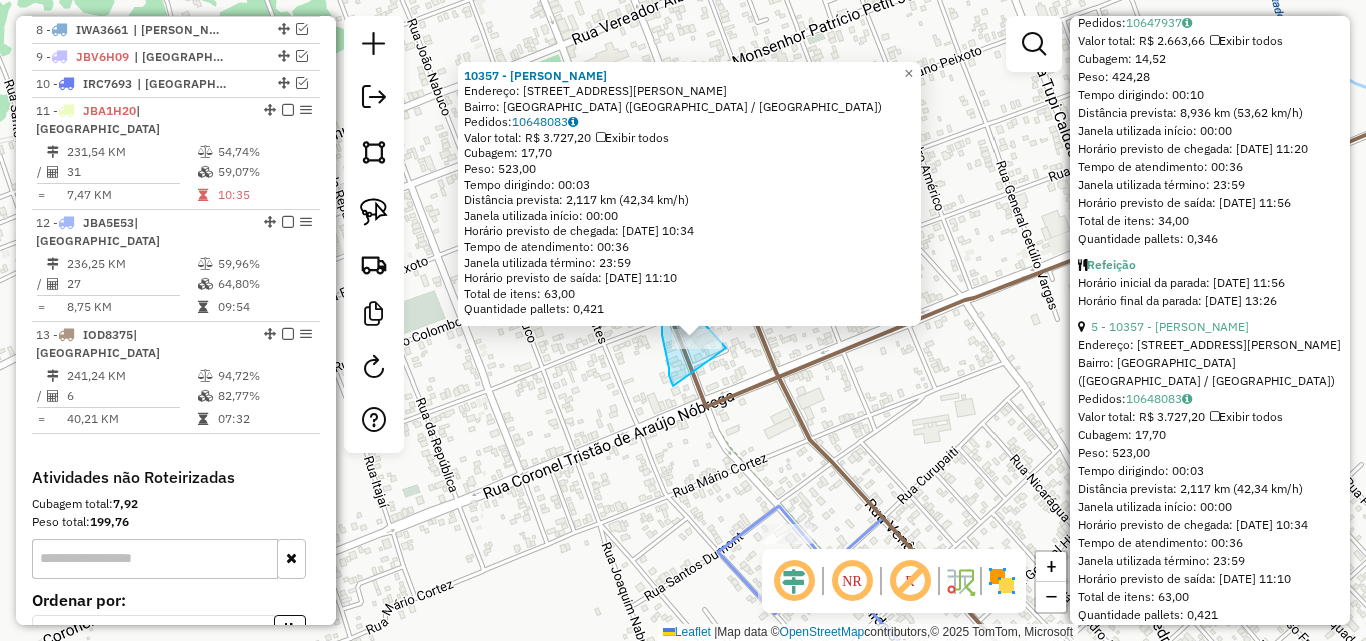drag, startPoint x: 673, startPoint y: 386, endPoint x: 726, endPoint y: 348, distance: 65.21503 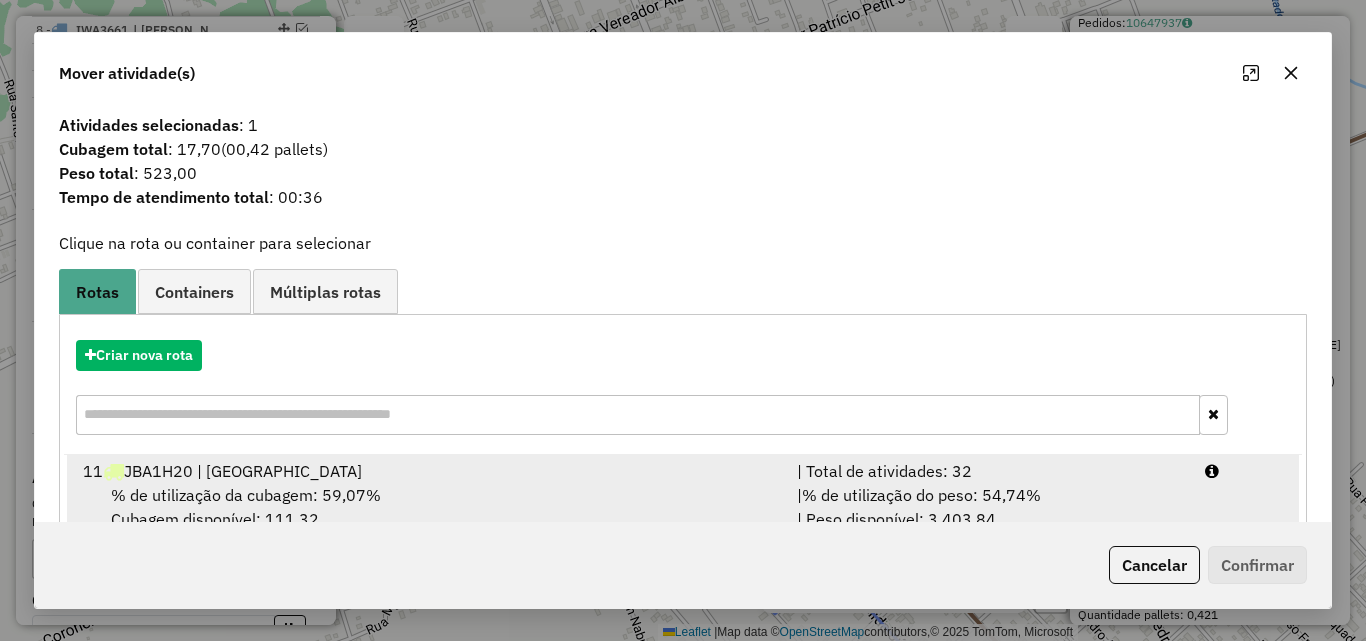 scroll, scrollTop: 129, scrollLeft: 0, axis: vertical 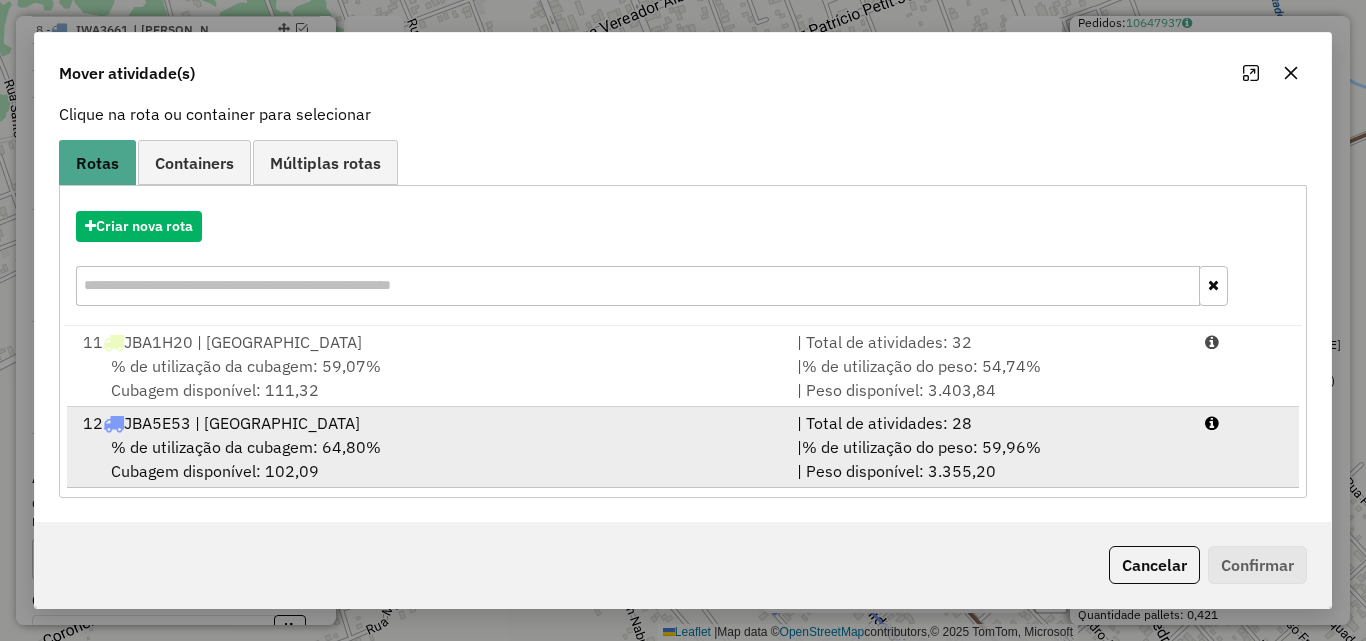 click on "% de utilização da cubagem: 64,80%  Cubagem disponível: 102,09" at bounding box center (428, 459) 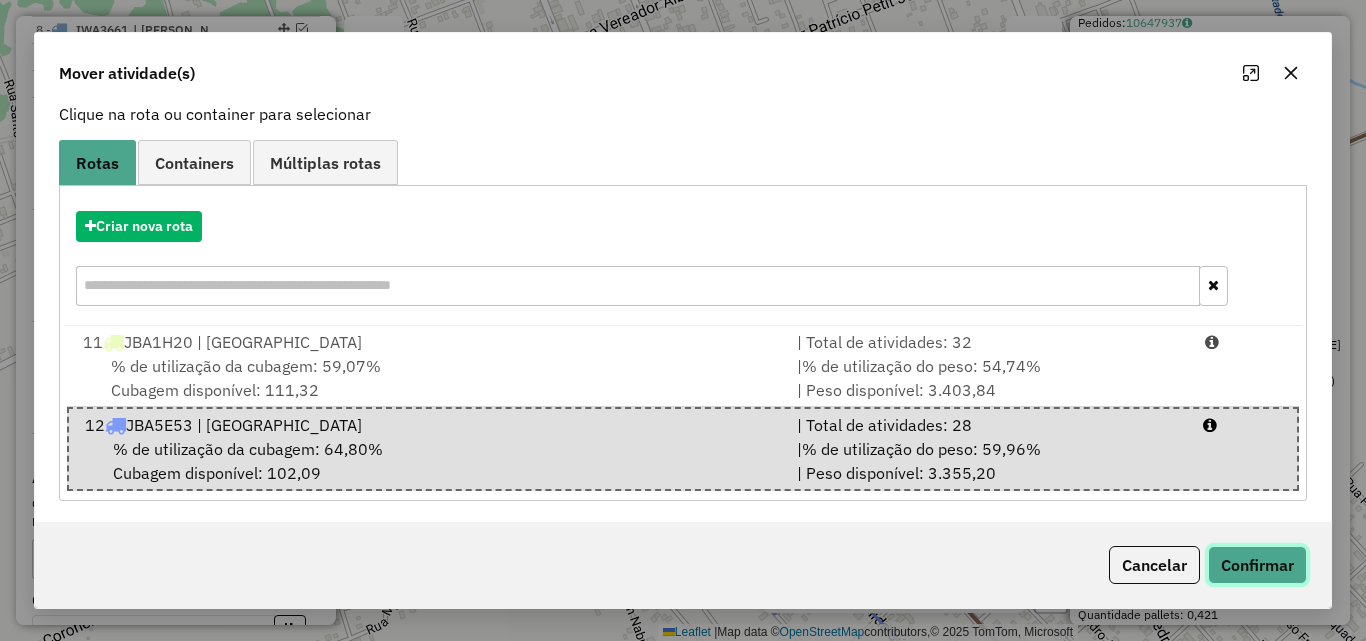 click on "Confirmar" 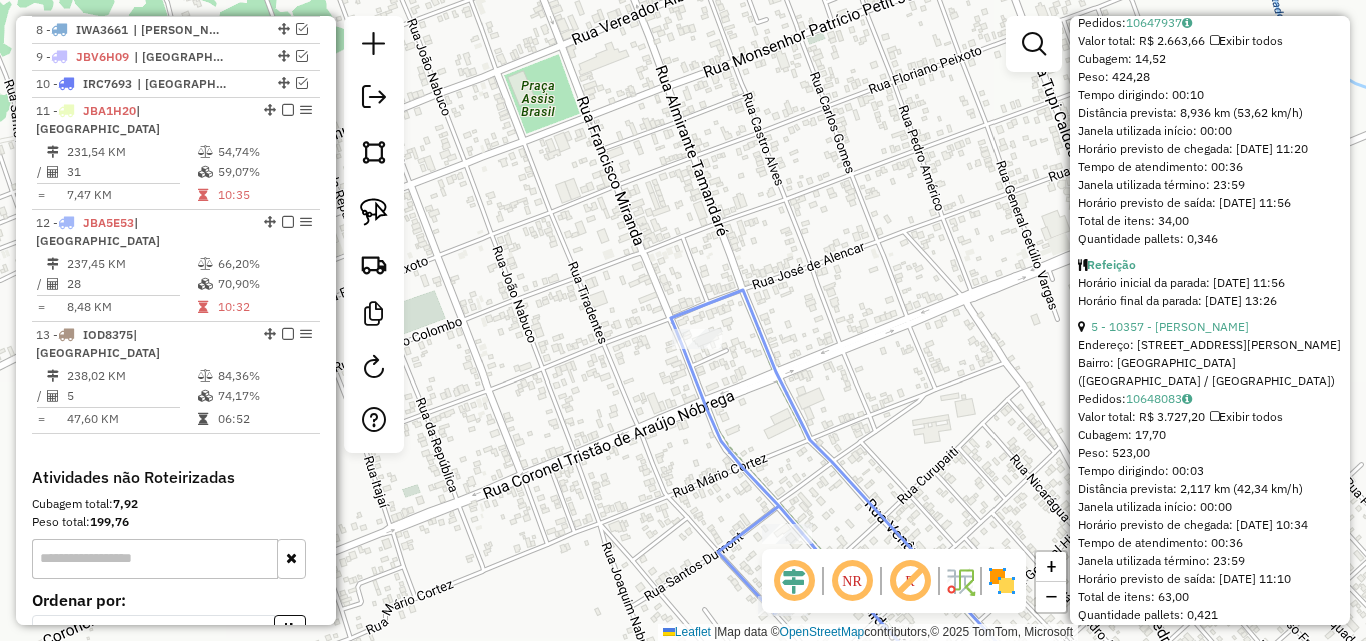 scroll, scrollTop: 0, scrollLeft: 0, axis: both 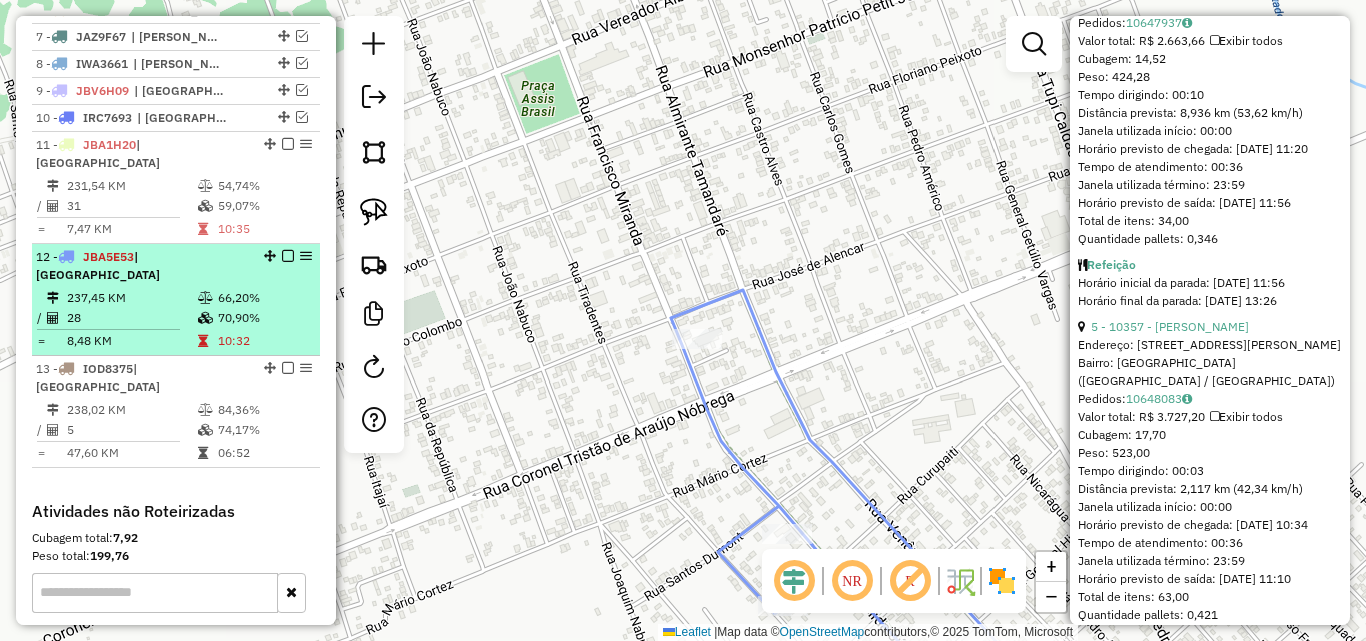 click on "12 -       JBA5E53   | São Borja" at bounding box center [142, 266] 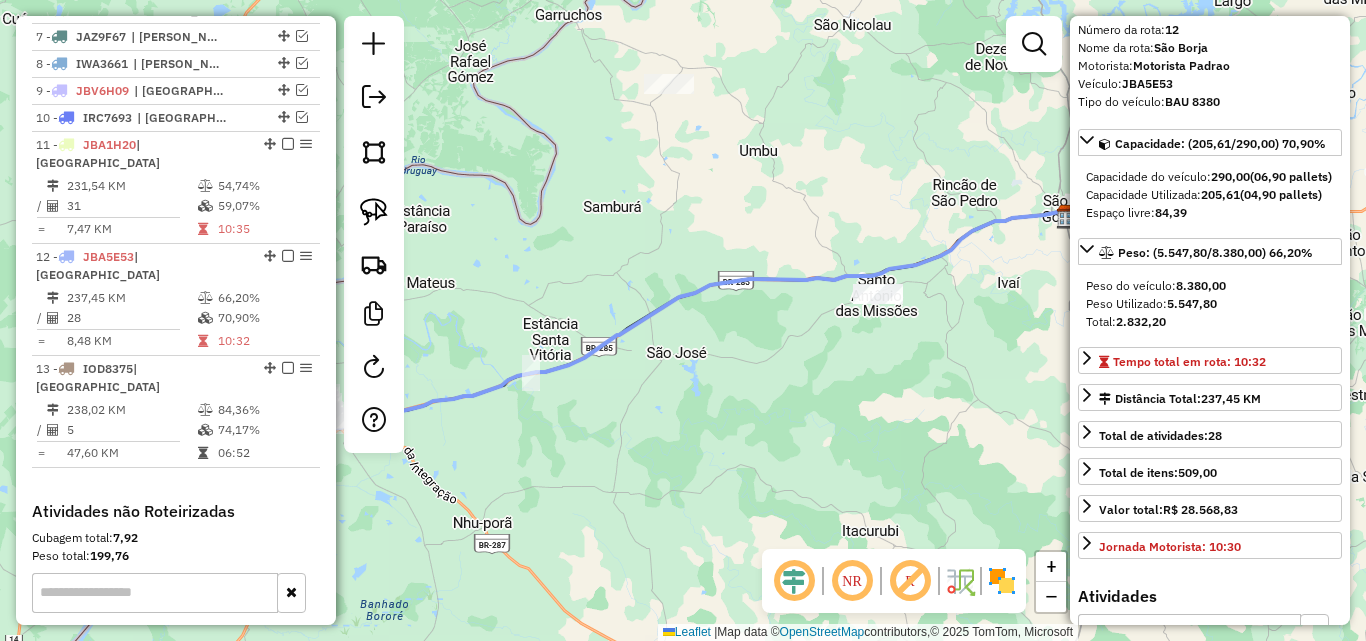 scroll, scrollTop: 64, scrollLeft: 0, axis: vertical 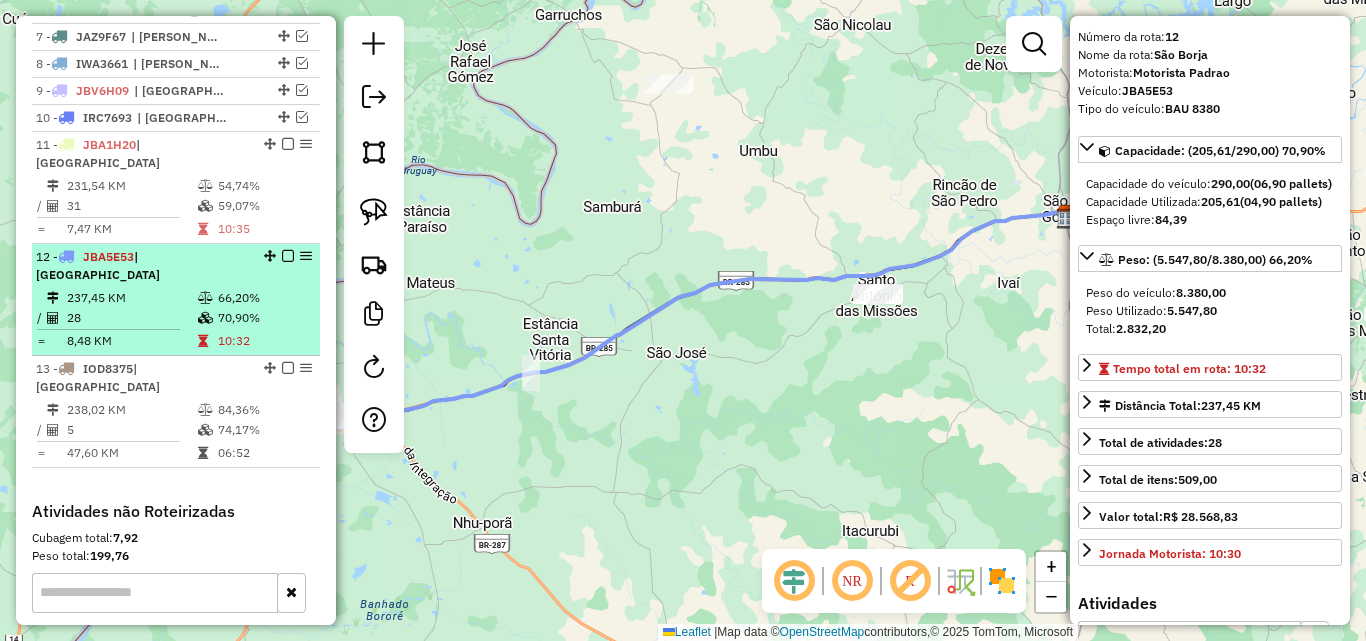 click at bounding box center (288, 256) 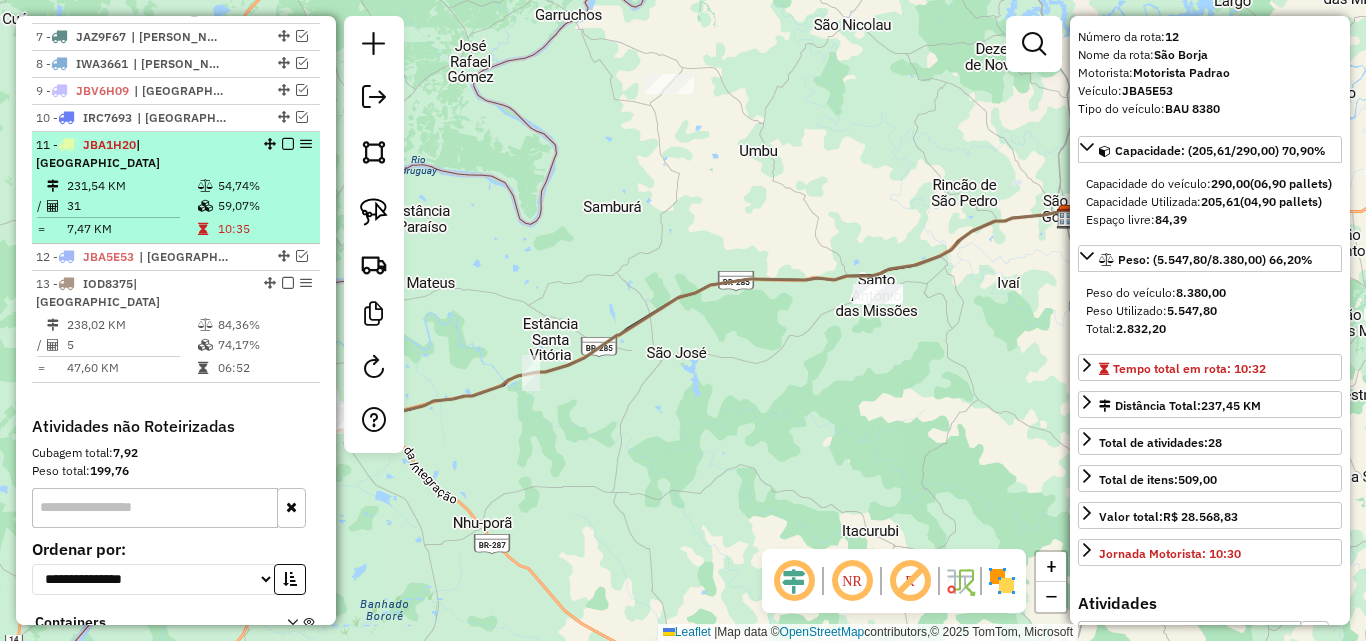 click on "11 -       JBA1H20   | São Borja" at bounding box center (176, 154) 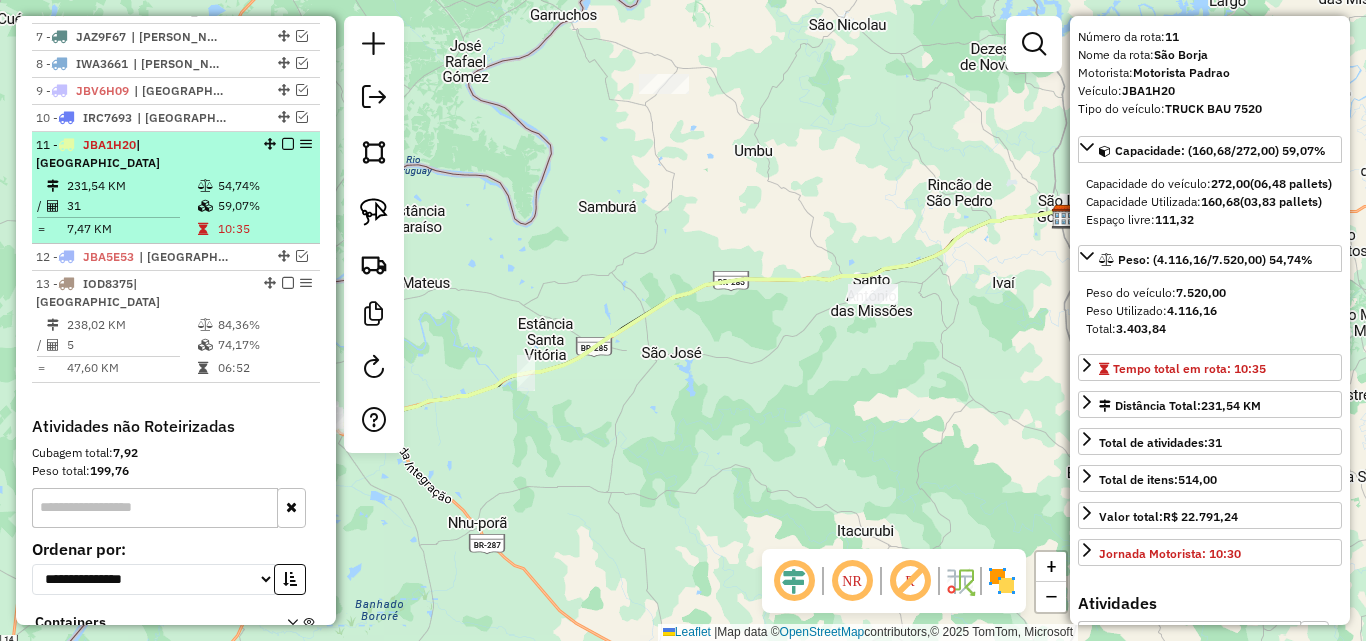 click at bounding box center (288, 144) 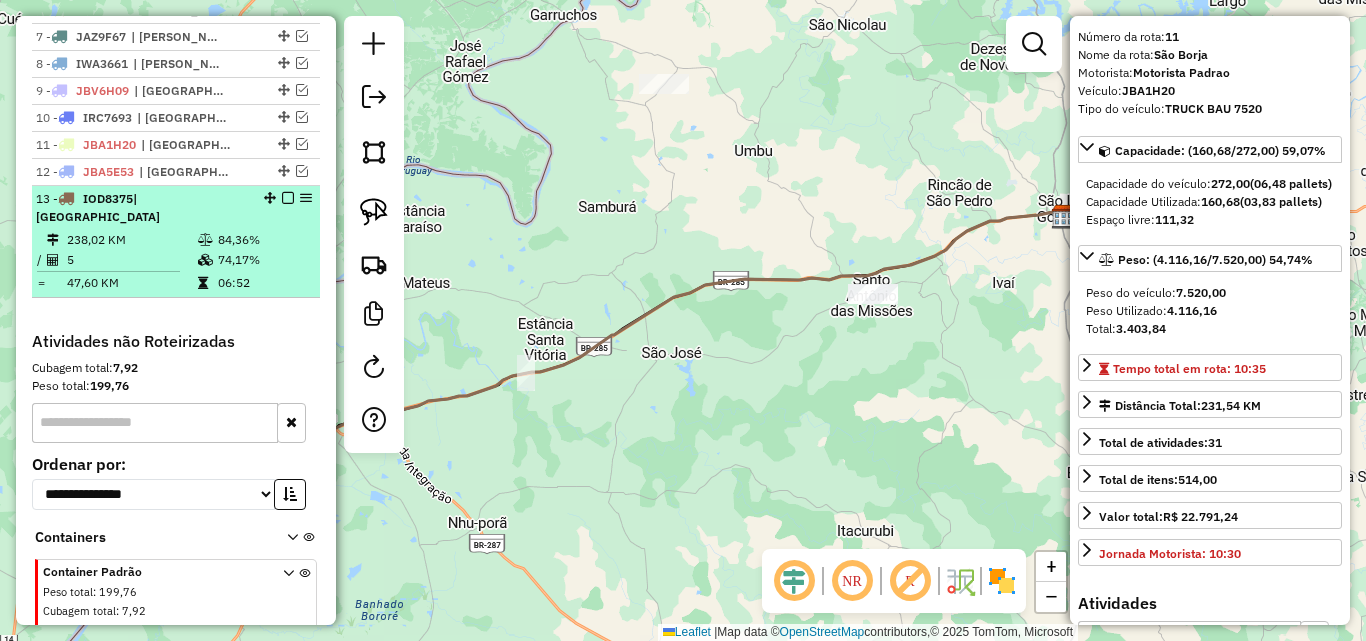 click on "5" at bounding box center [131, 260] 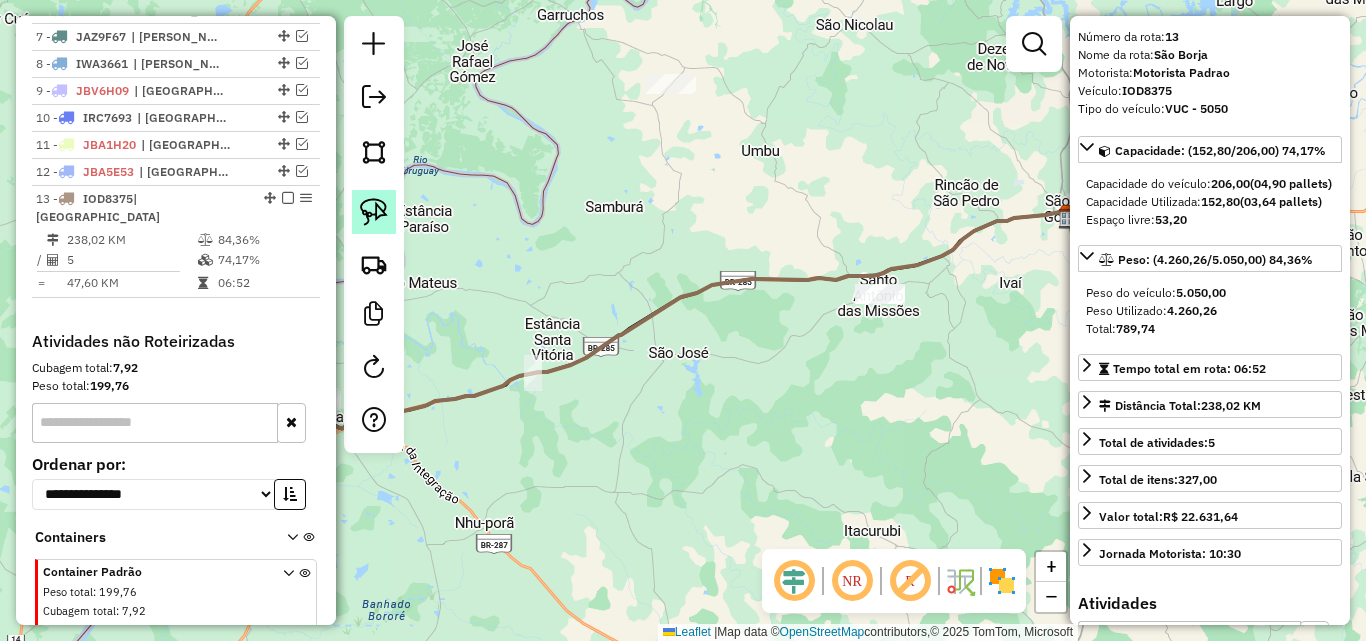 click 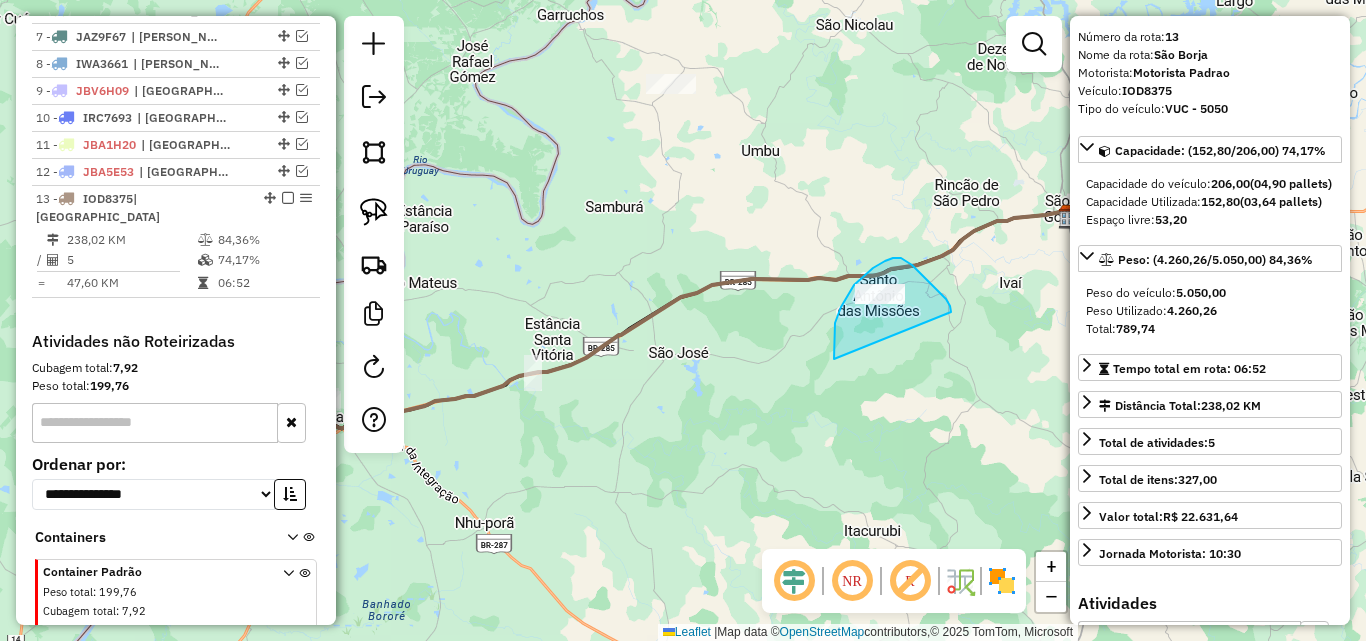 drag, startPoint x: 835, startPoint y: 323, endPoint x: 950, endPoint y: 315, distance: 115.27792 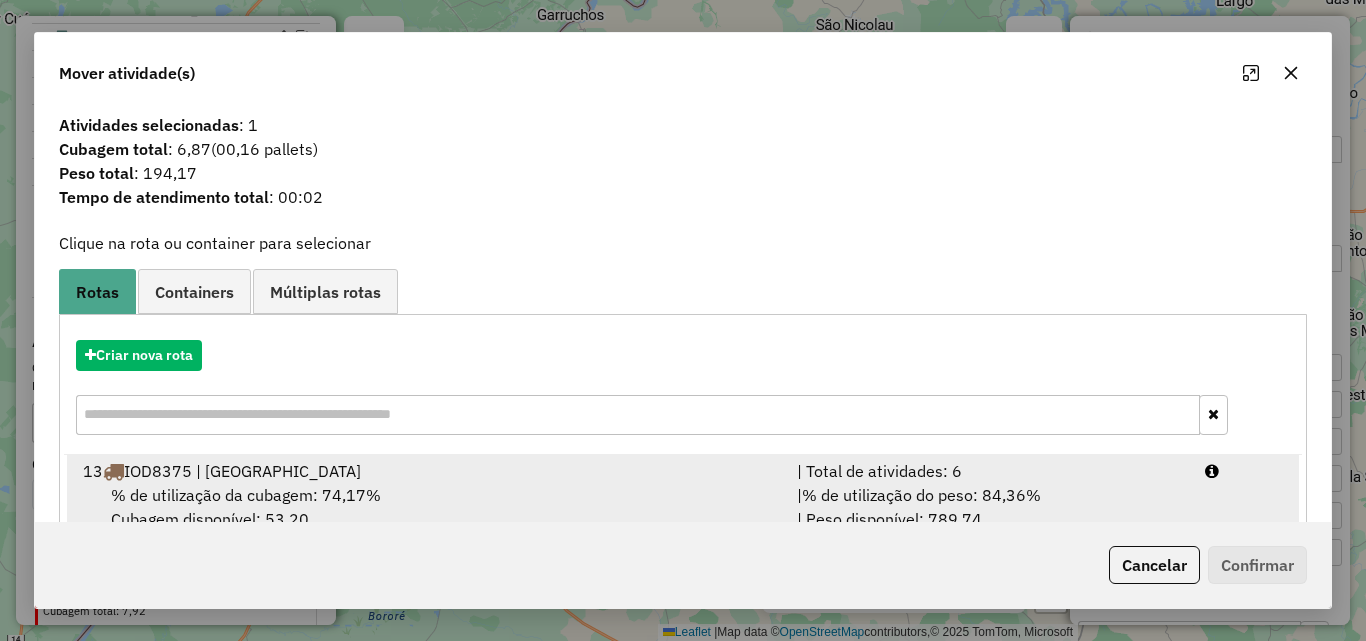 click on "% de utilização da cubagem: 74,17%  Cubagem disponível: 53,20" at bounding box center (428, 507) 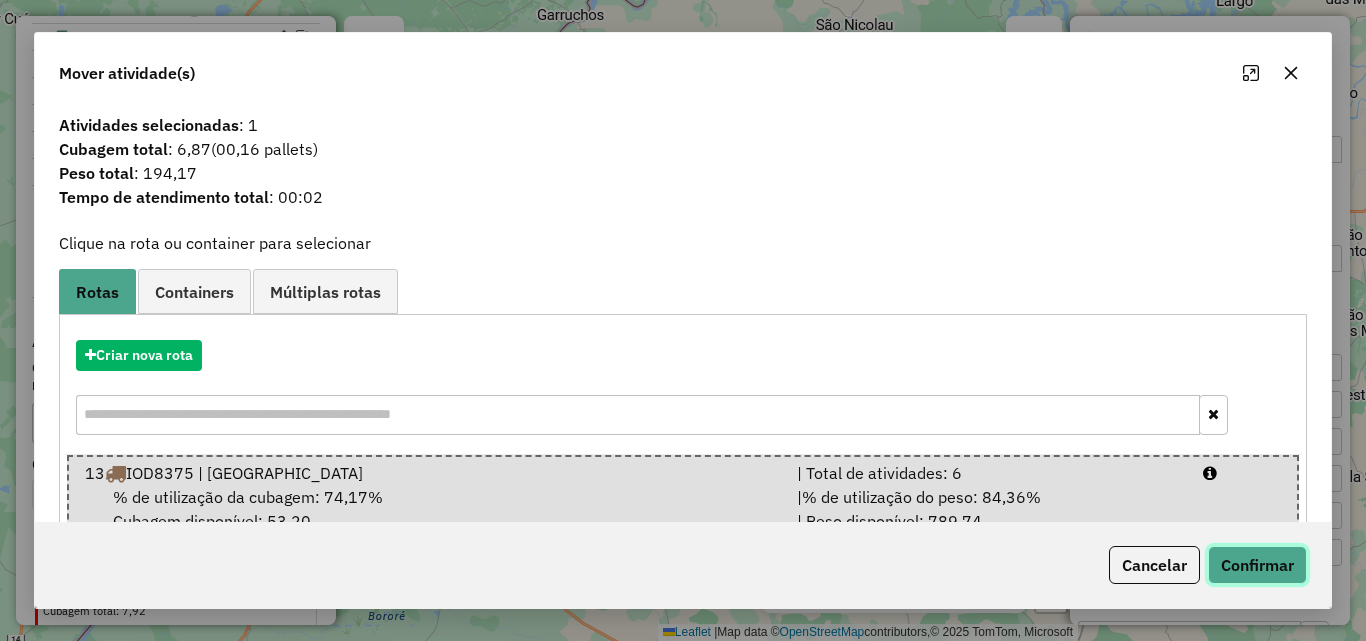 click on "Confirmar" 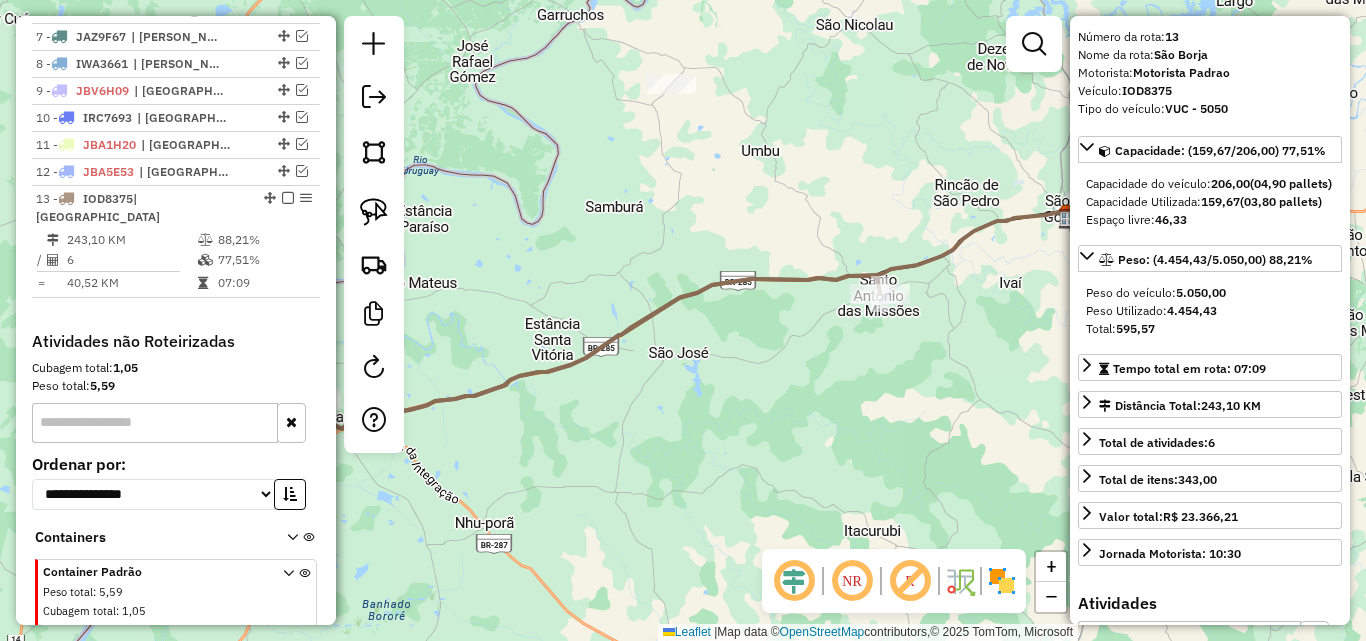 scroll, scrollTop: 952, scrollLeft: 0, axis: vertical 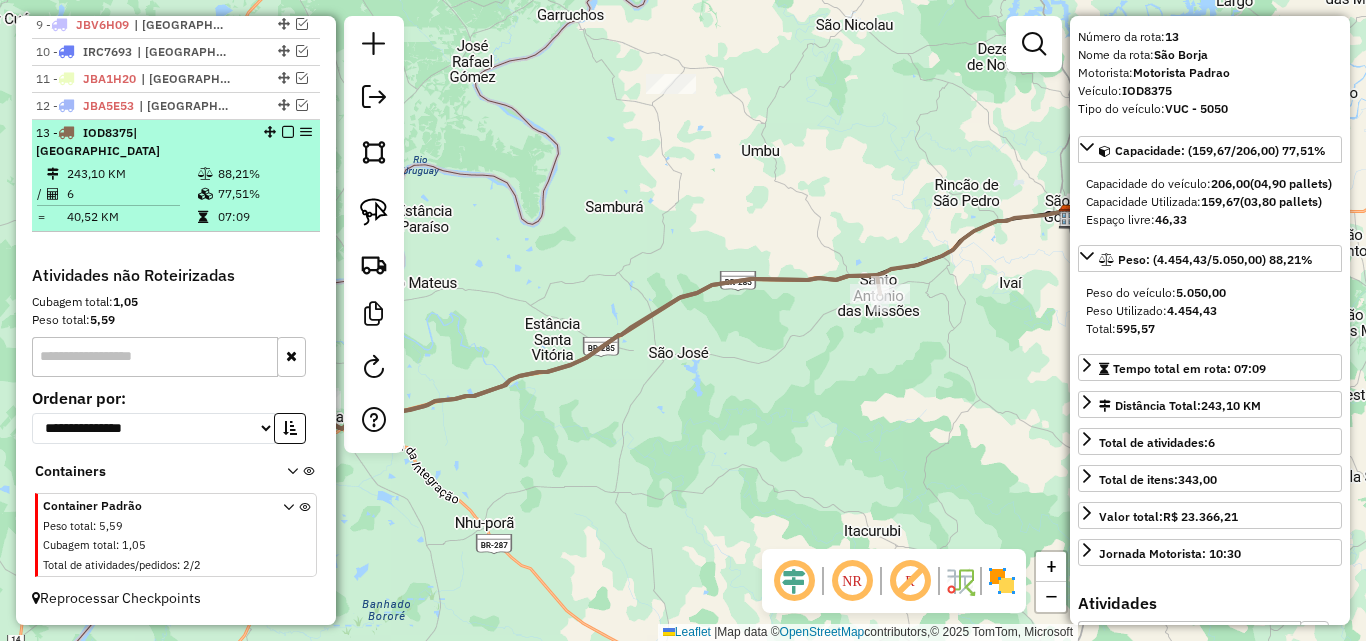 click at bounding box center (288, 132) 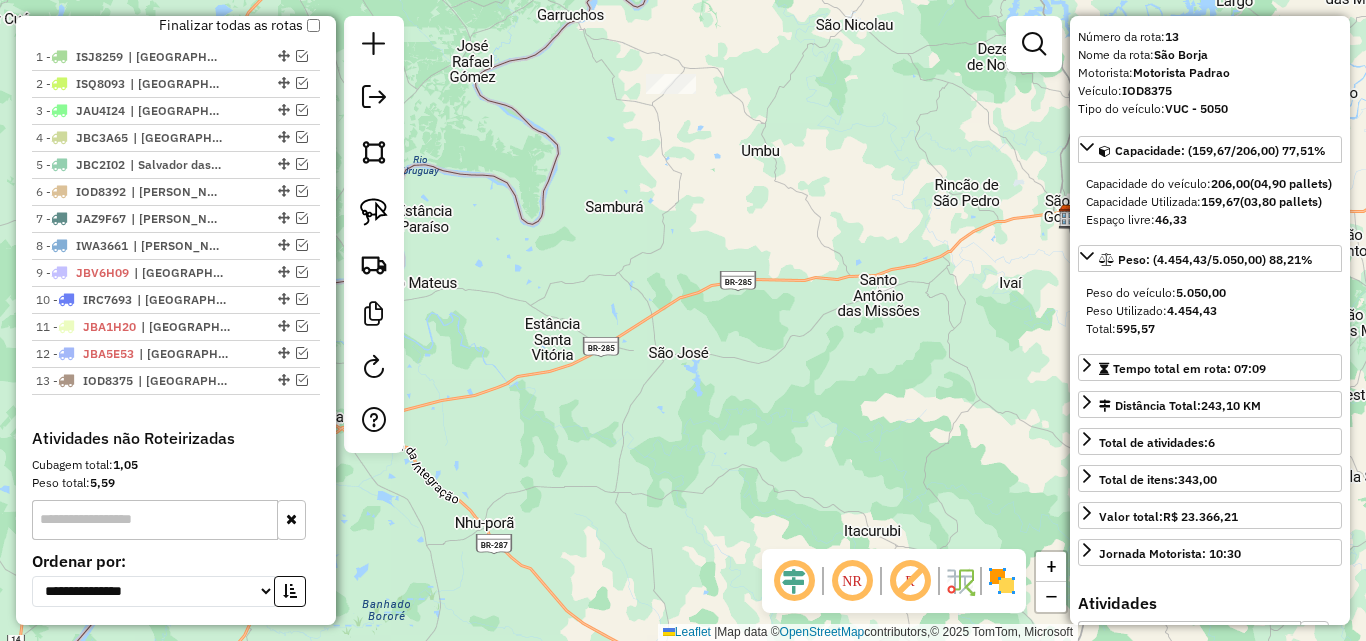 scroll, scrollTop: 600, scrollLeft: 0, axis: vertical 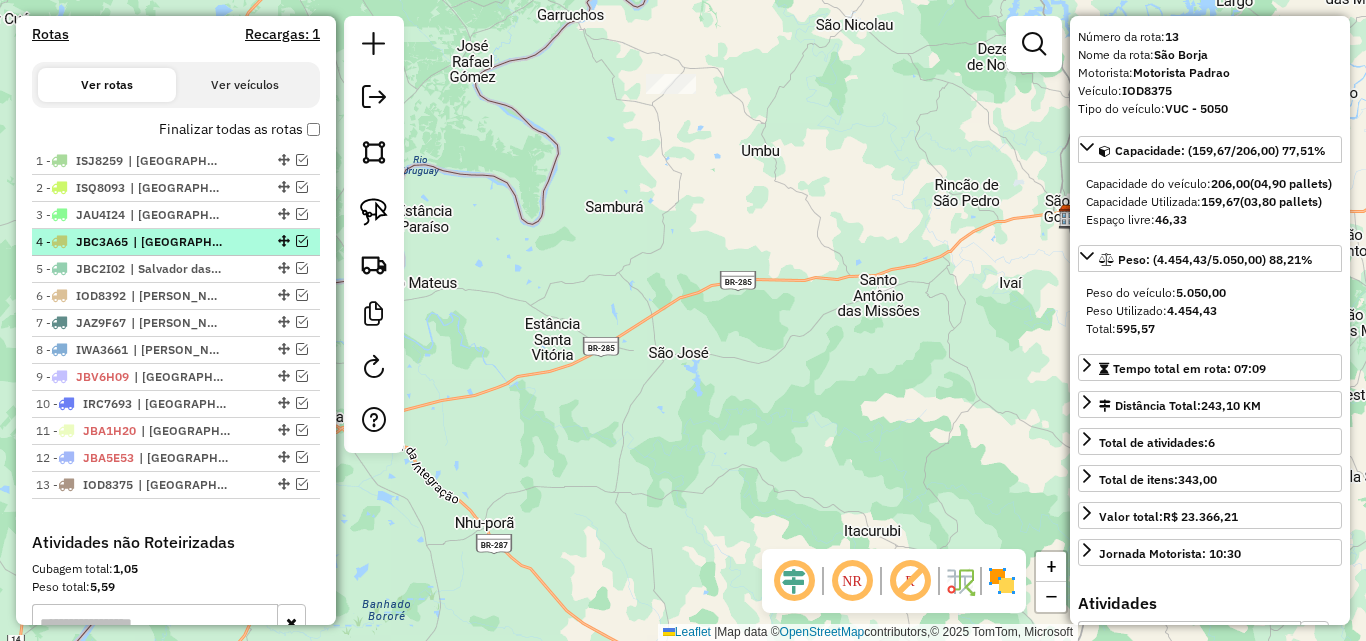 click at bounding box center [302, 241] 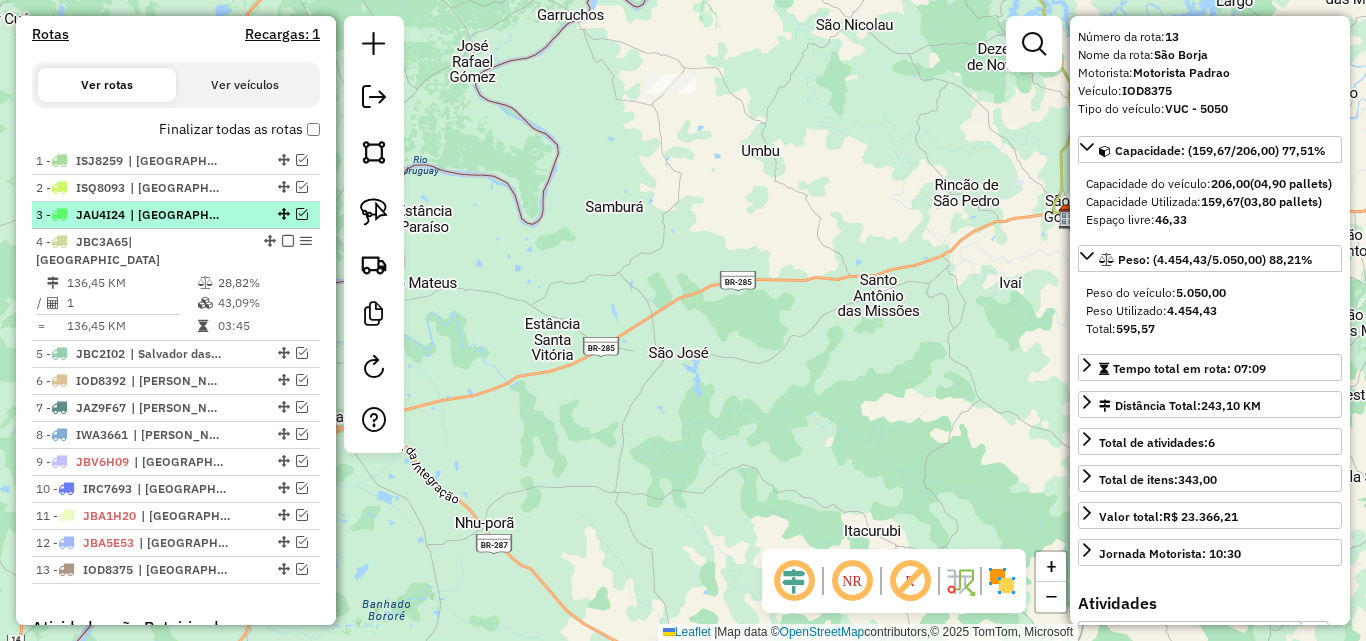 click at bounding box center (302, 214) 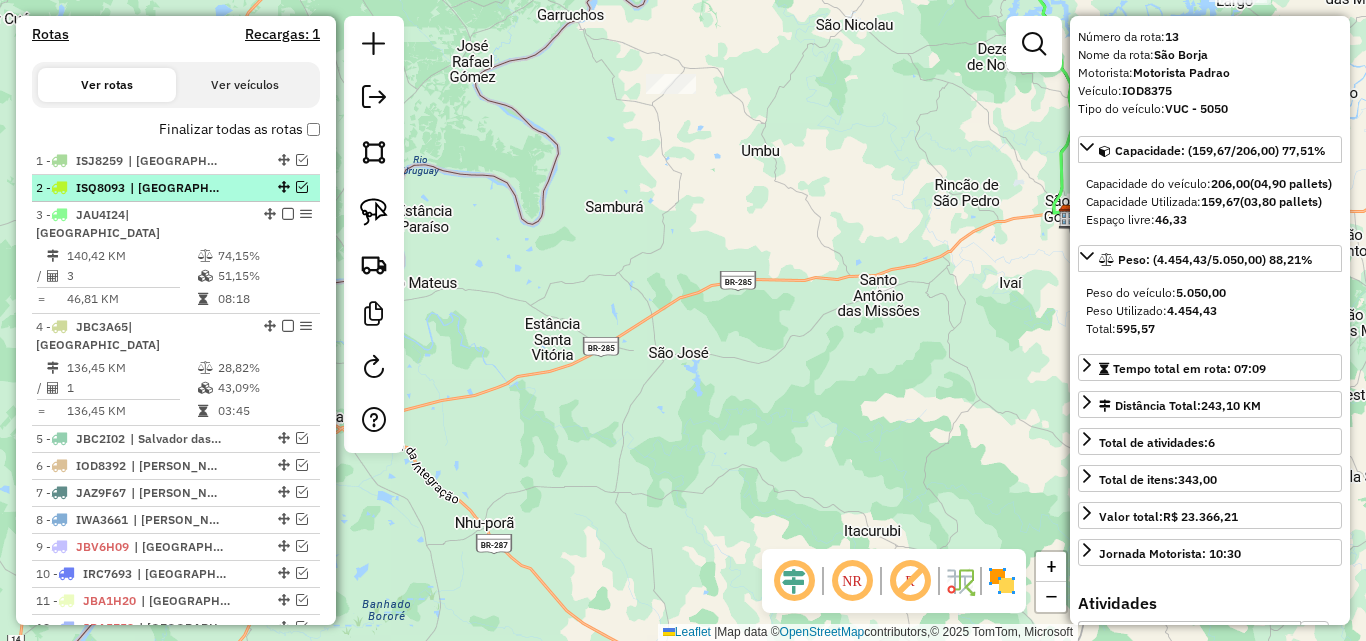 click at bounding box center (302, 187) 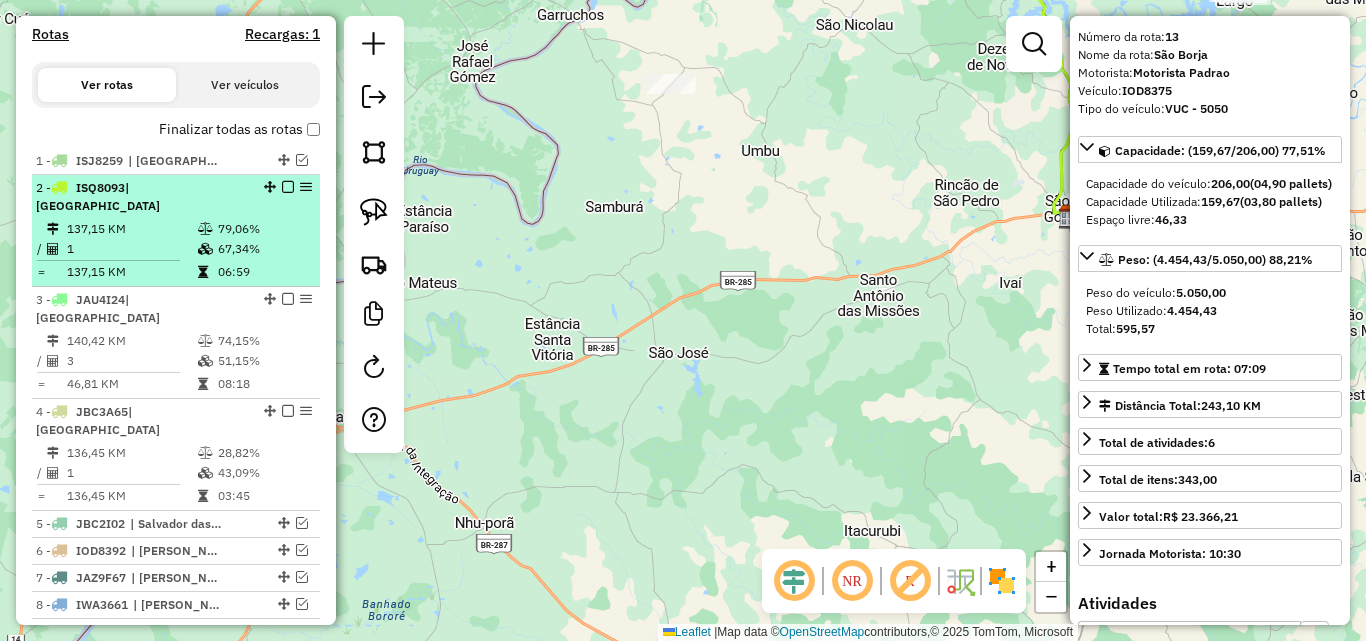 click on "1" at bounding box center (131, 249) 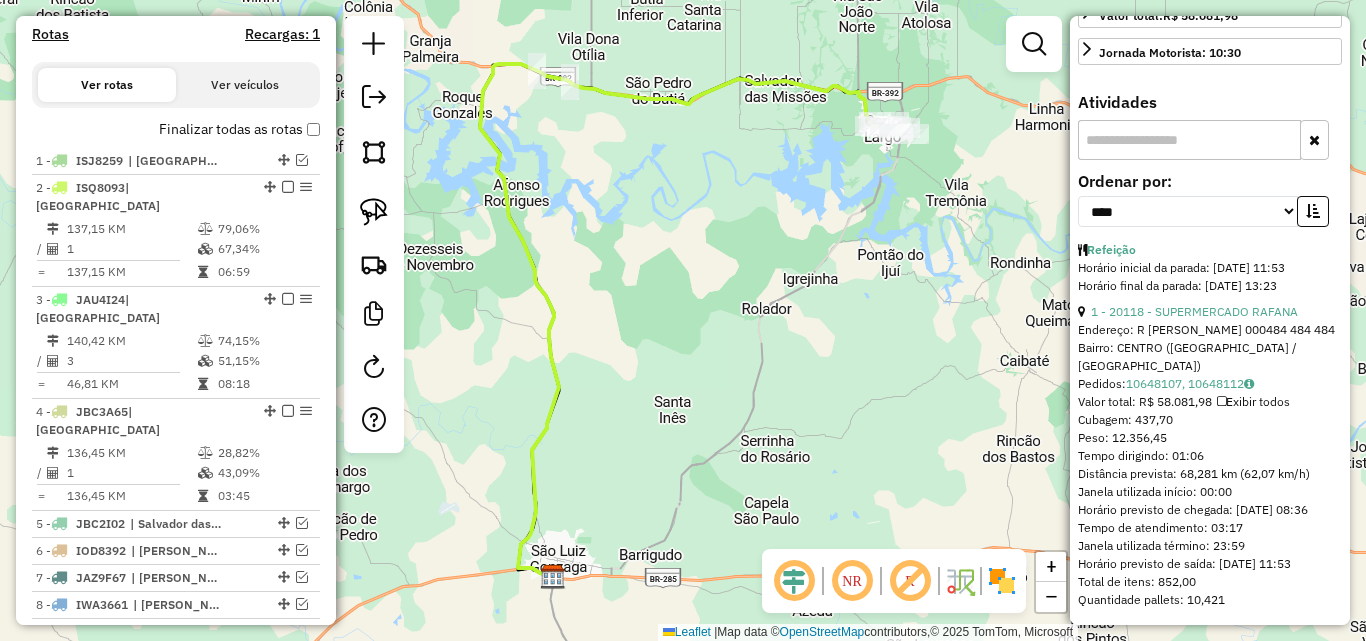 scroll, scrollTop: 601, scrollLeft: 0, axis: vertical 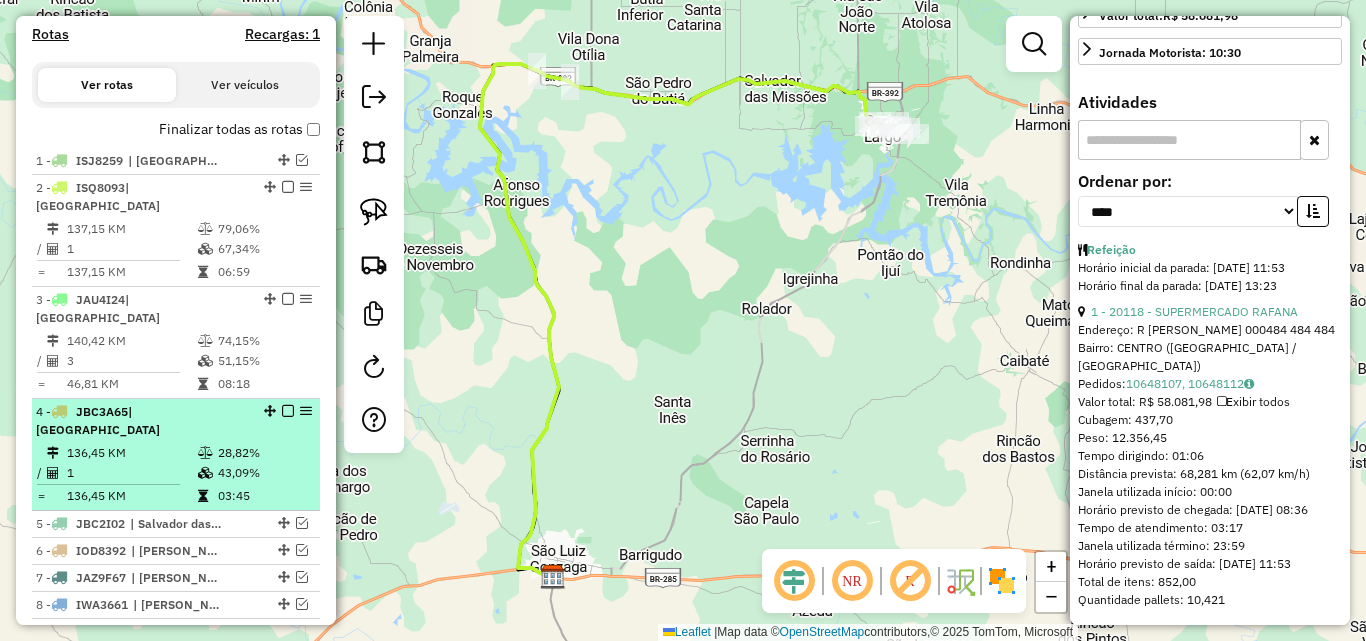 click on "136,45 KM" at bounding box center [131, 453] 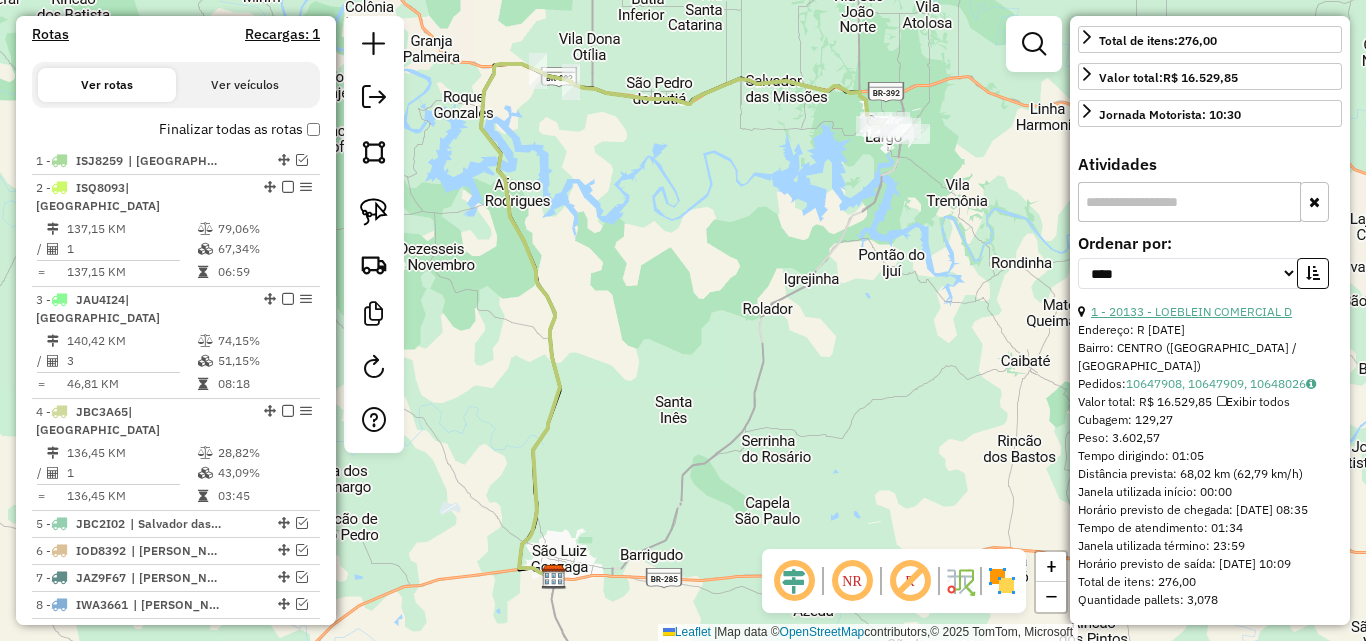 click on "1 - 20133 - LOEBLEIN COMERCIAL D" at bounding box center (1191, 311) 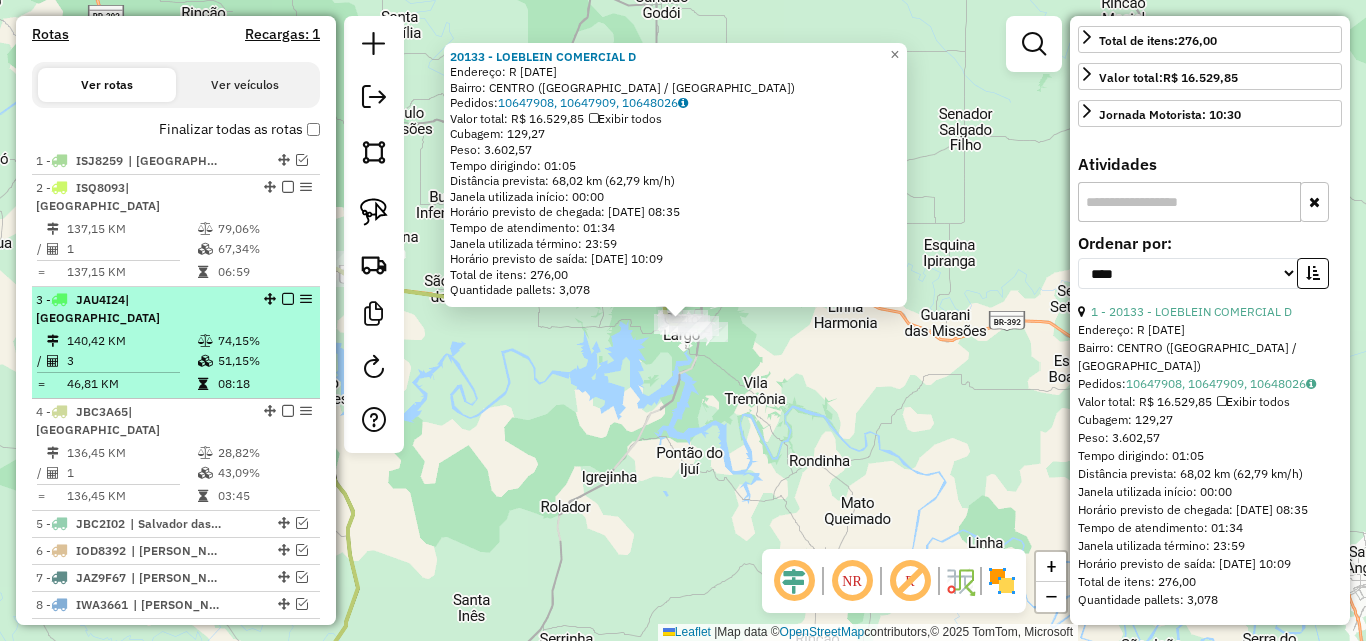 click at bounding box center [205, 341] 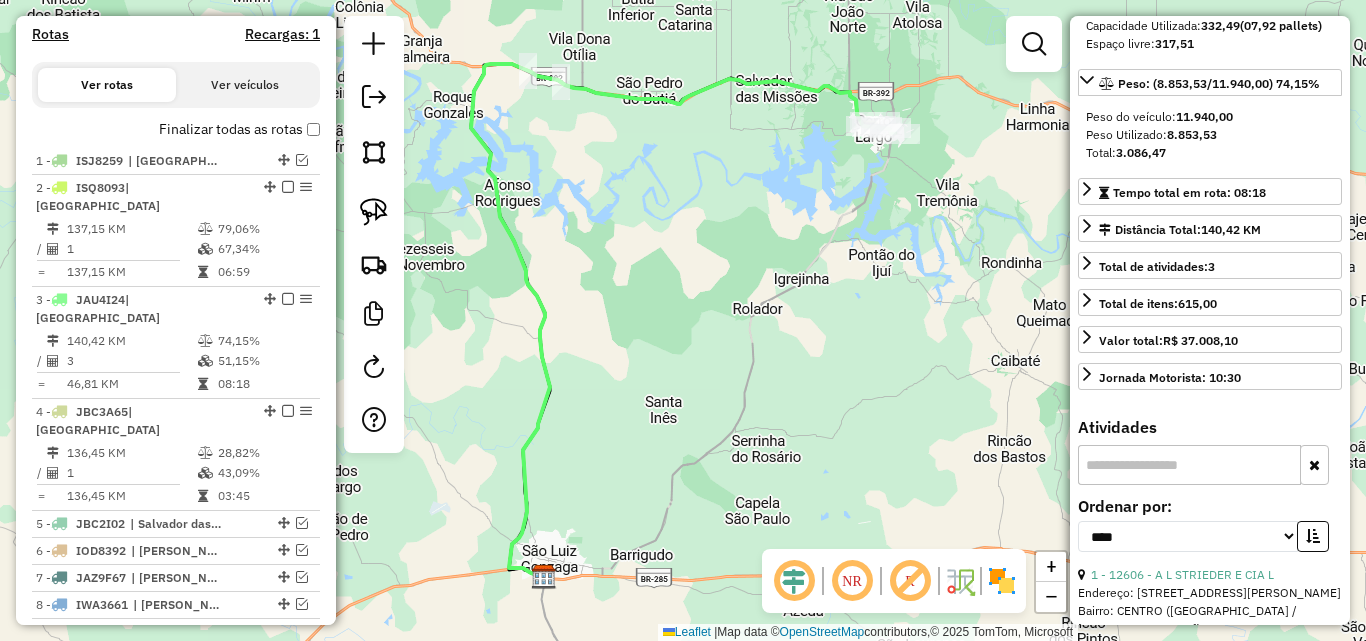 scroll, scrollTop: 239, scrollLeft: 0, axis: vertical 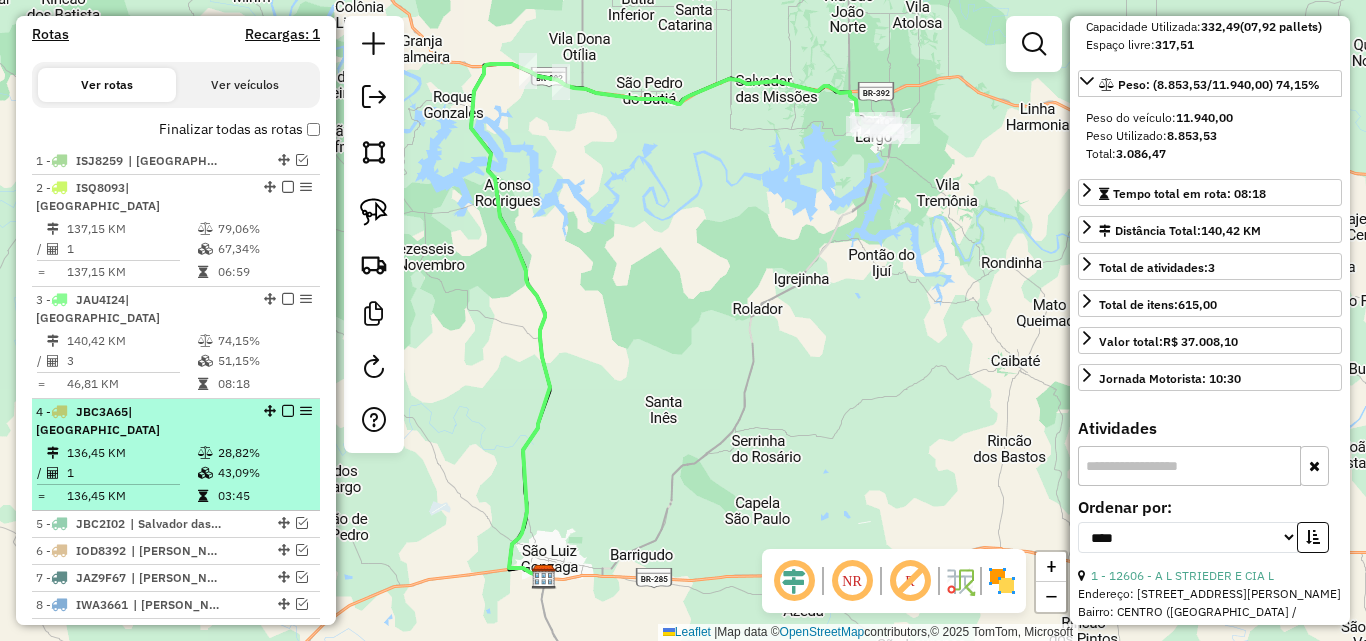 click on "28,82%" at bounding box center (264, 453) 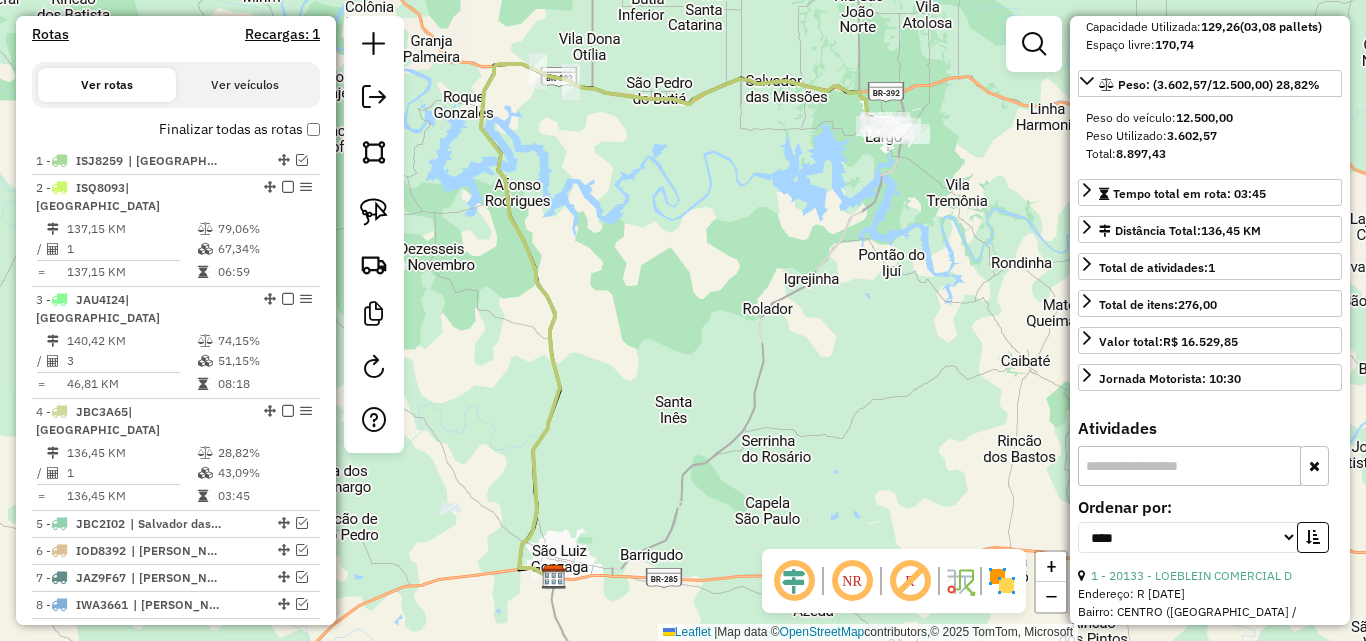 scroll, scrollTop: 539, scrollLeft: 0, axis: vertical 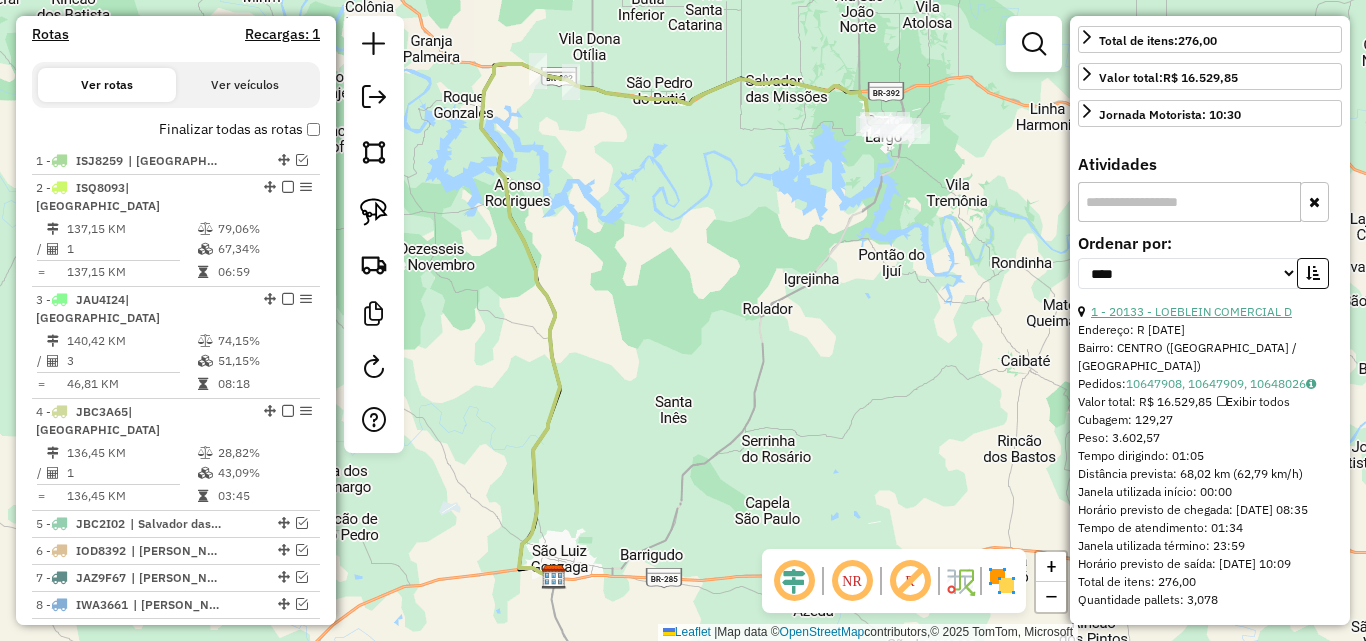 click on "1 - 20133 - LOEBLEIN COMERCIAL D" at bounding box center [1191, 311] 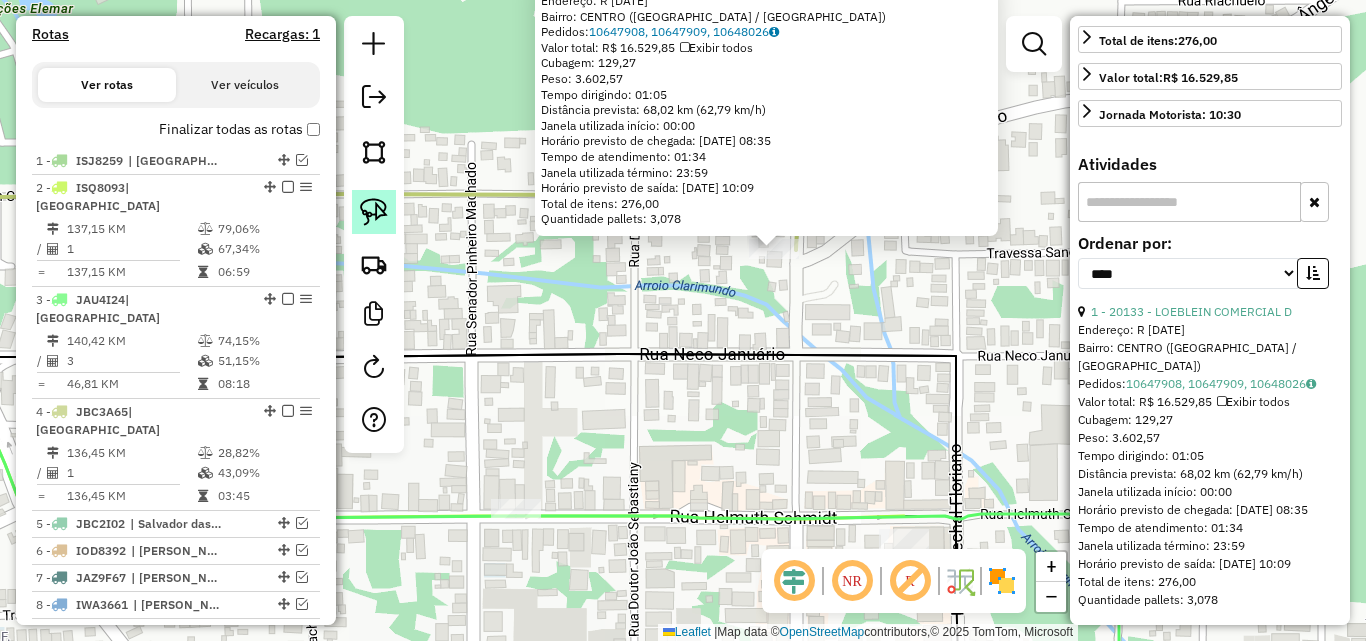 drag, startPoint x: 374, startPoint y: 209, endPoint x: 664, endPoint y: 303, distance: 304.85406 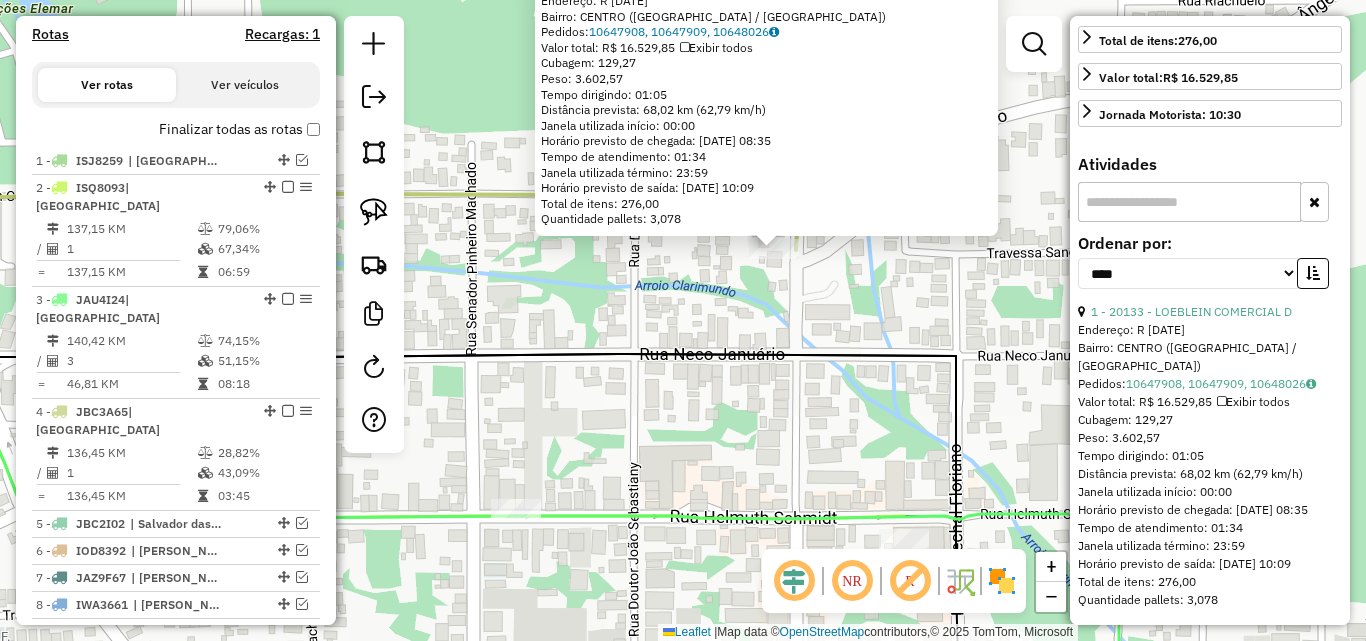 click 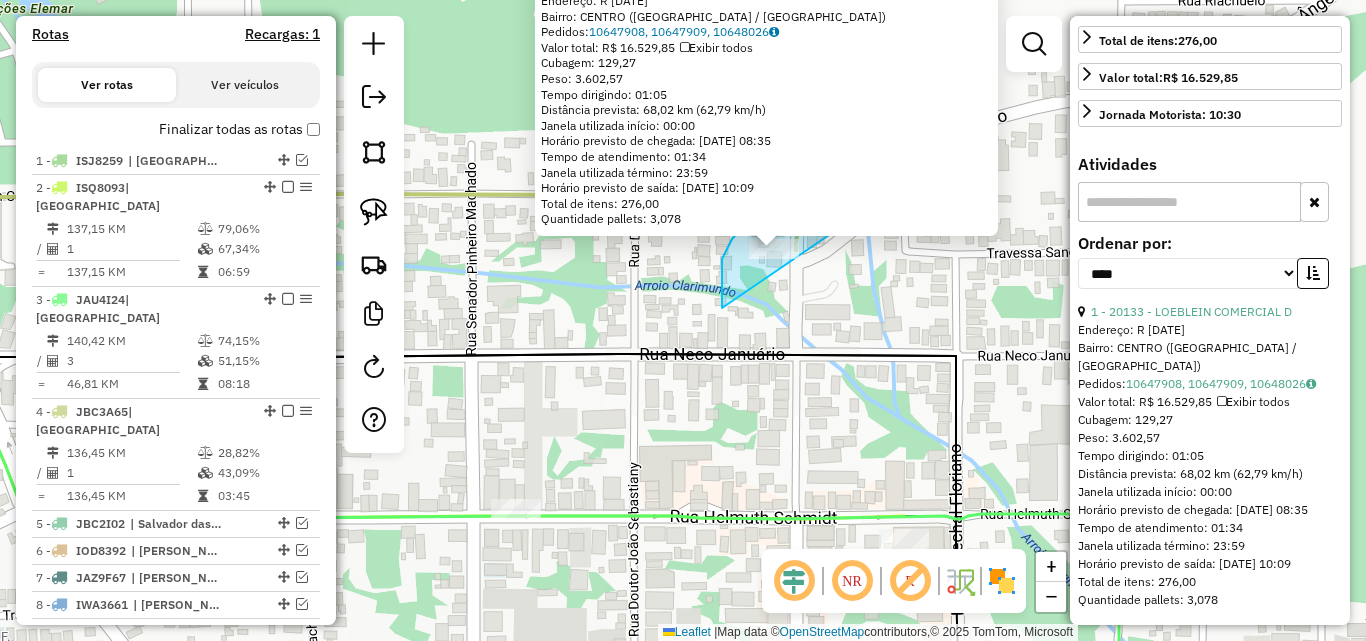 drag, startPoint x: 722, startPoint y: 273, endPoint x: 840, endPoint y: 277, distance: 118.06778 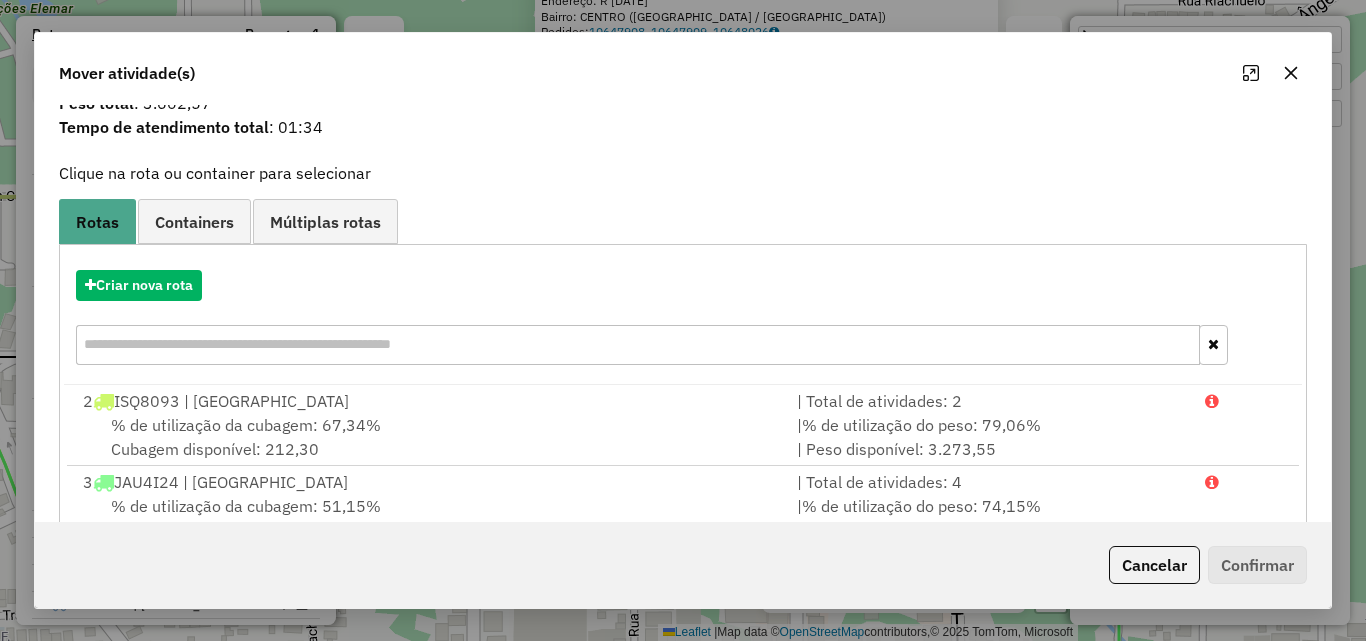 scroll, scrollTop: 129, scrollLeft: 0, axis: vertical 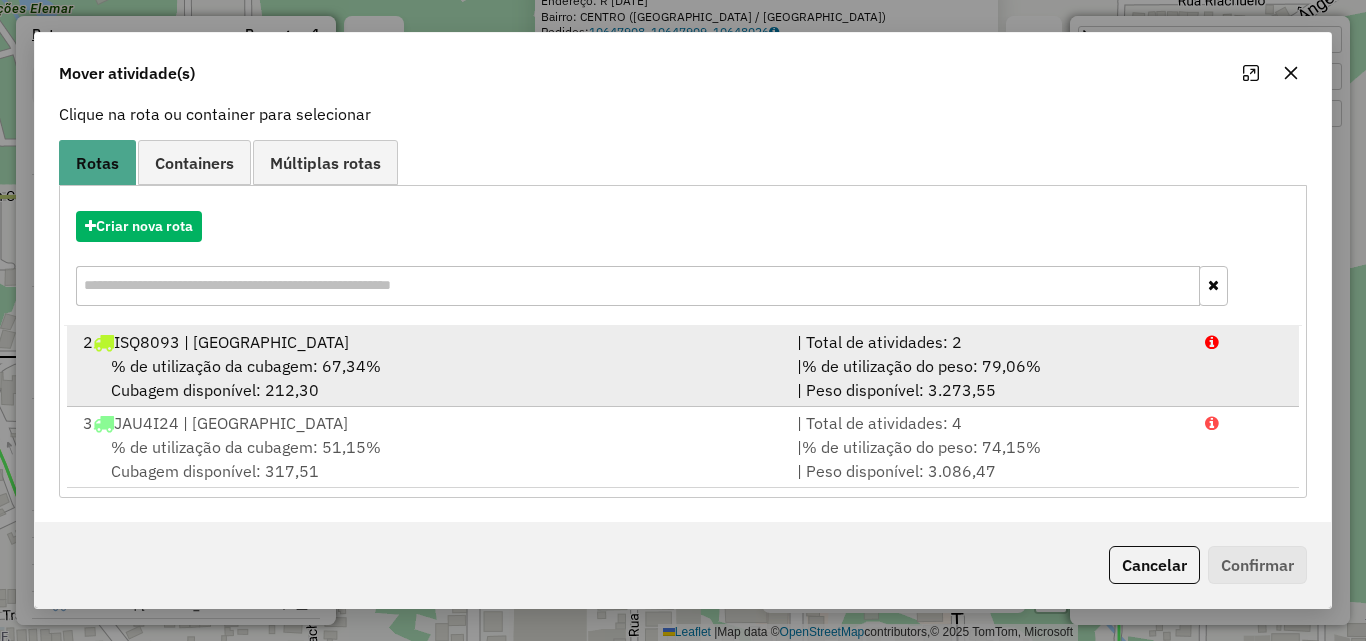 click on "% de utilização da cubagem: 67,34%  Cubagem disponível: 212,30" at bounding box center [428, 378] 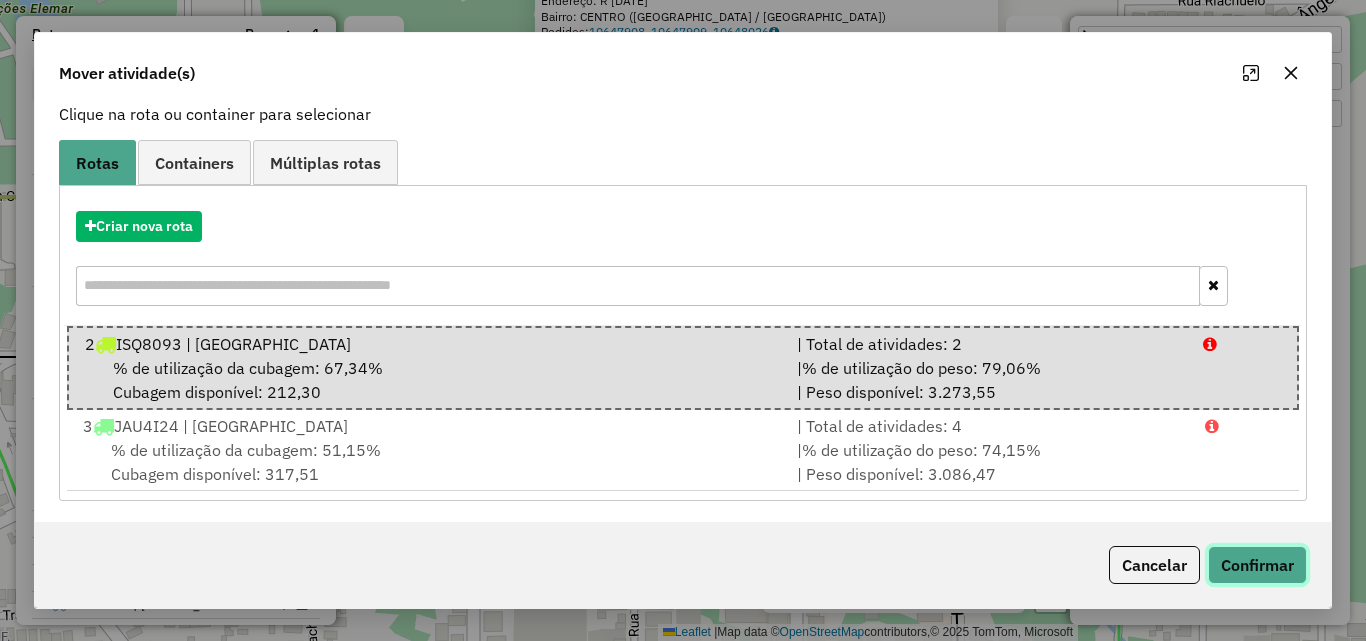 click on "Confirmar" 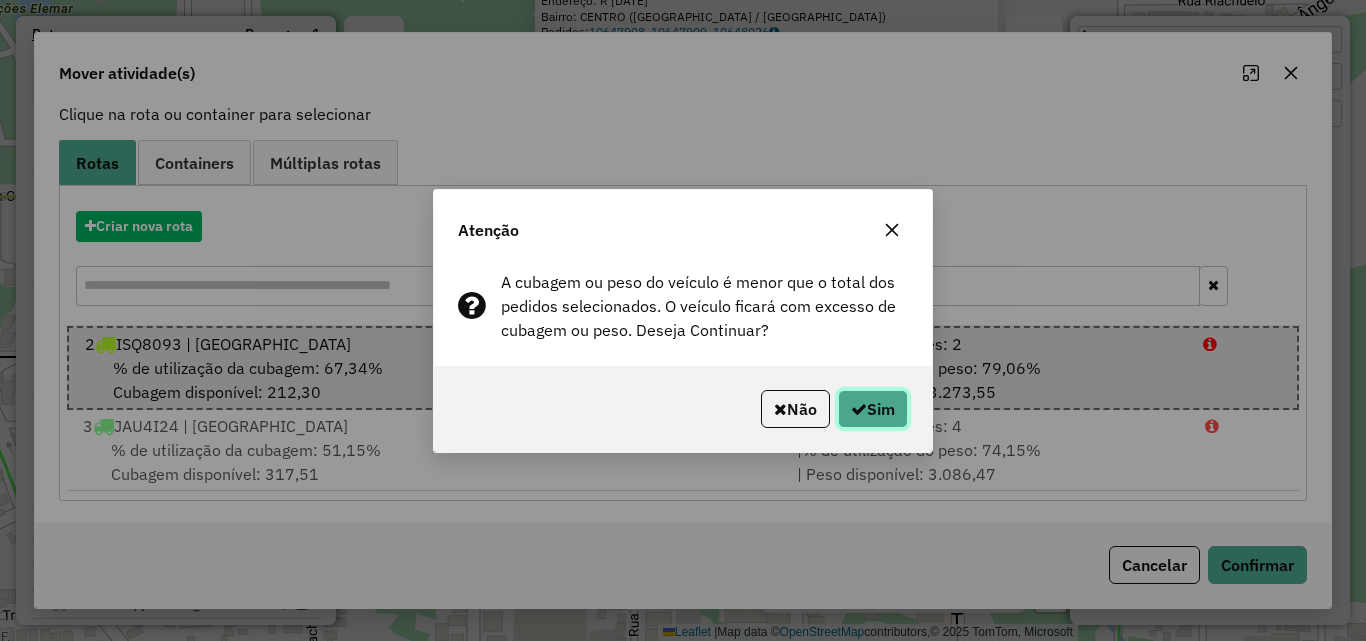 click on "Sim" 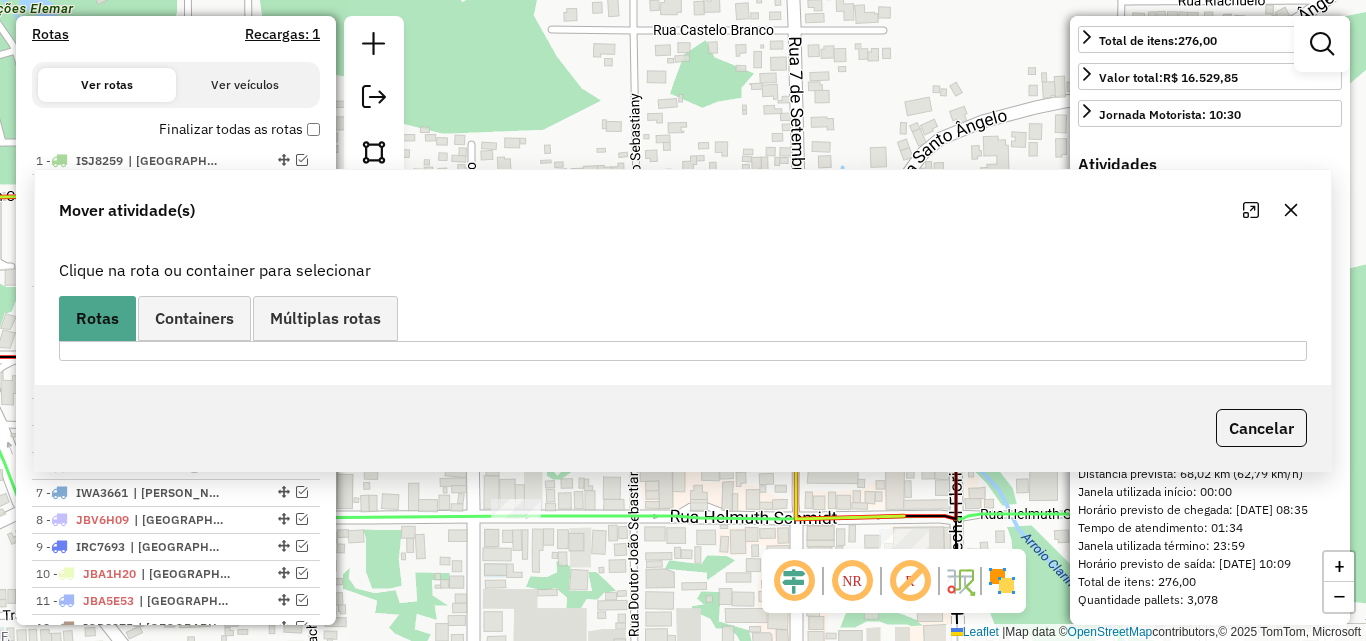 scroll, scrollTop: 0, scrollLeft: 0, axis: both 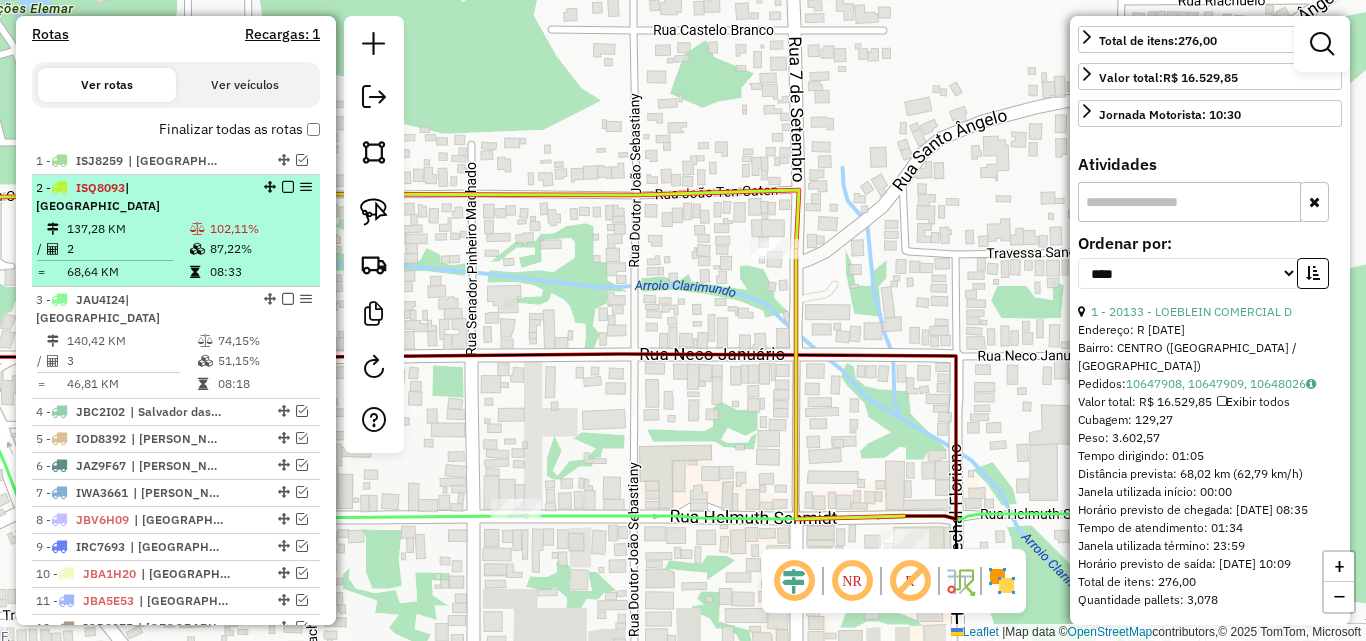 drag, startPoint x: 182, startPoint y: 248, endPoint x: 857, endPoint y: 278, distance: 675.6663 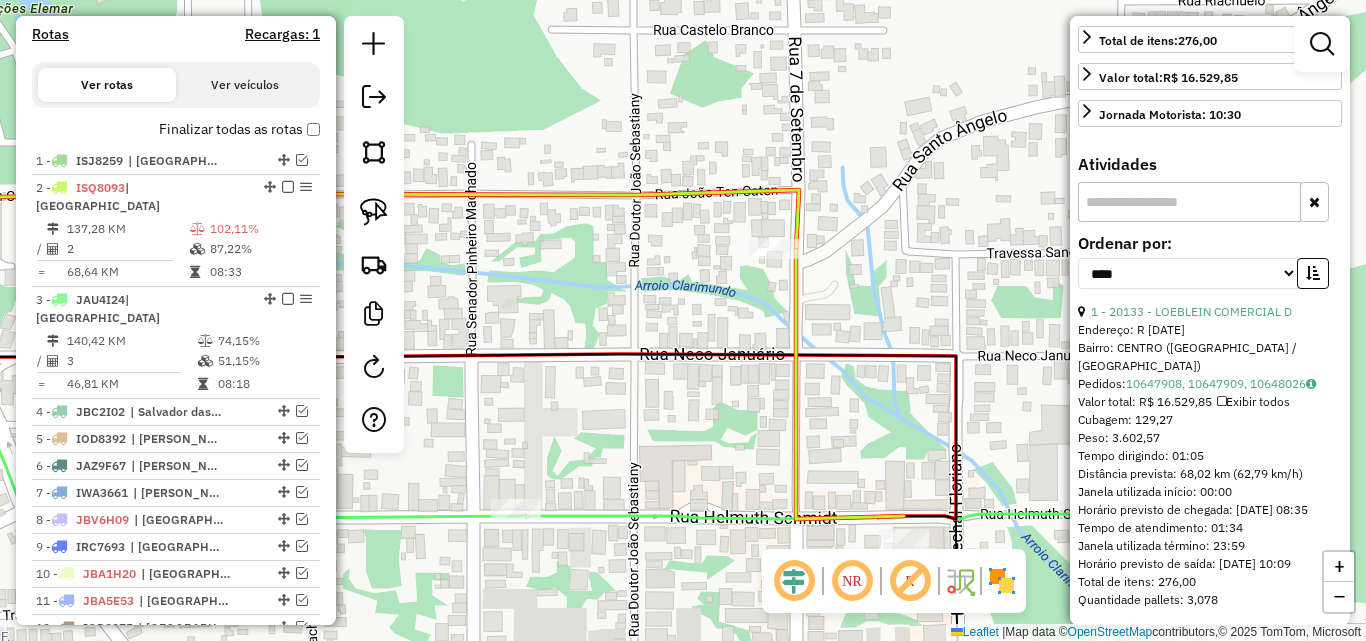 click on "/  2   87,22%" at bounding box center (176, 249) 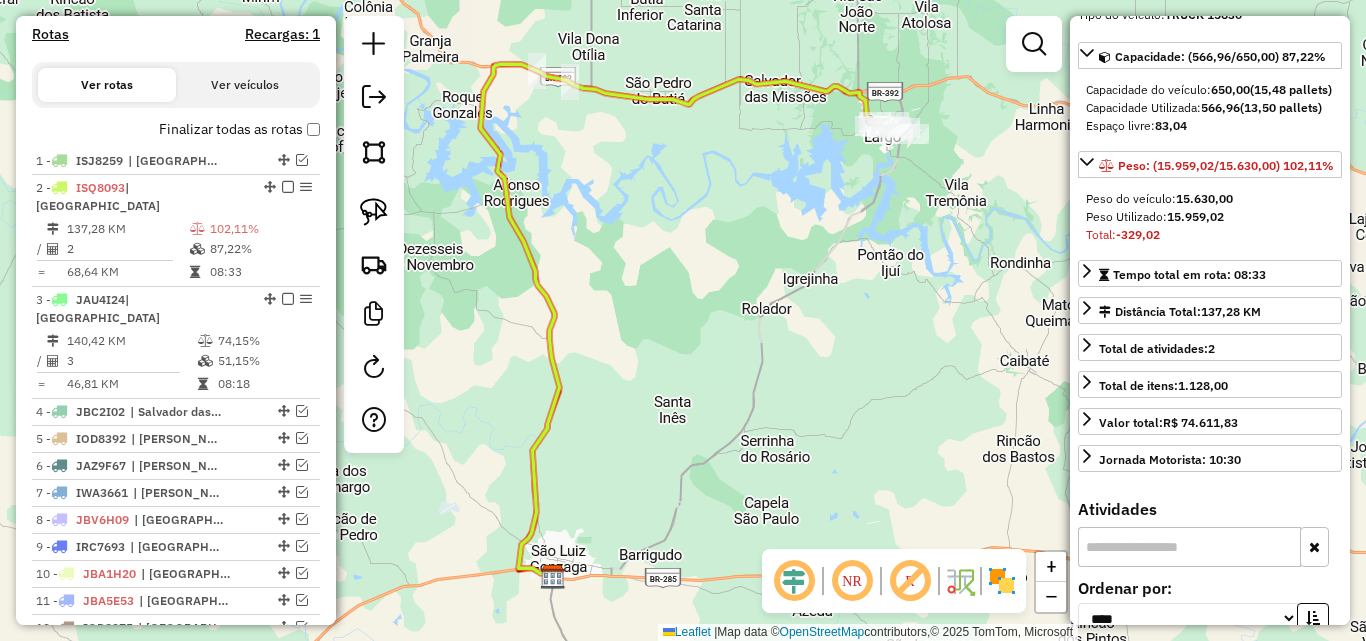 scroll, scrollTop: 157, scrollLeft: 0, axis: vertical 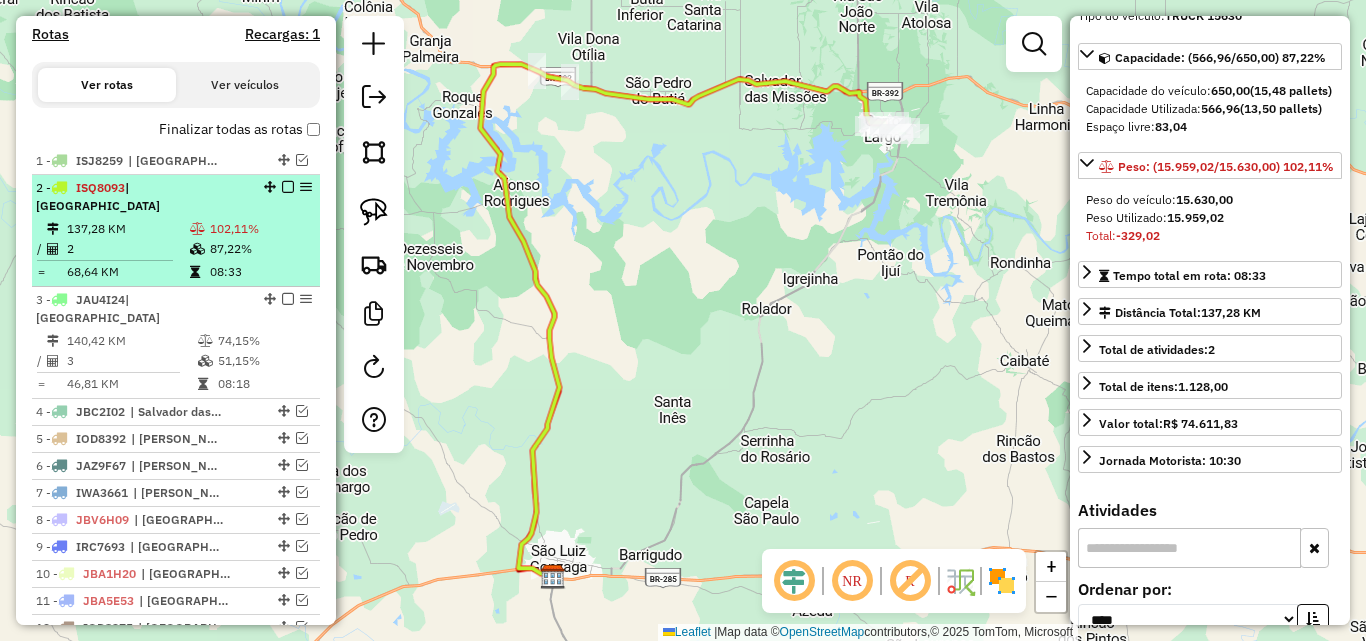 click on "137,28 KM" at bounding box center (127, 229) 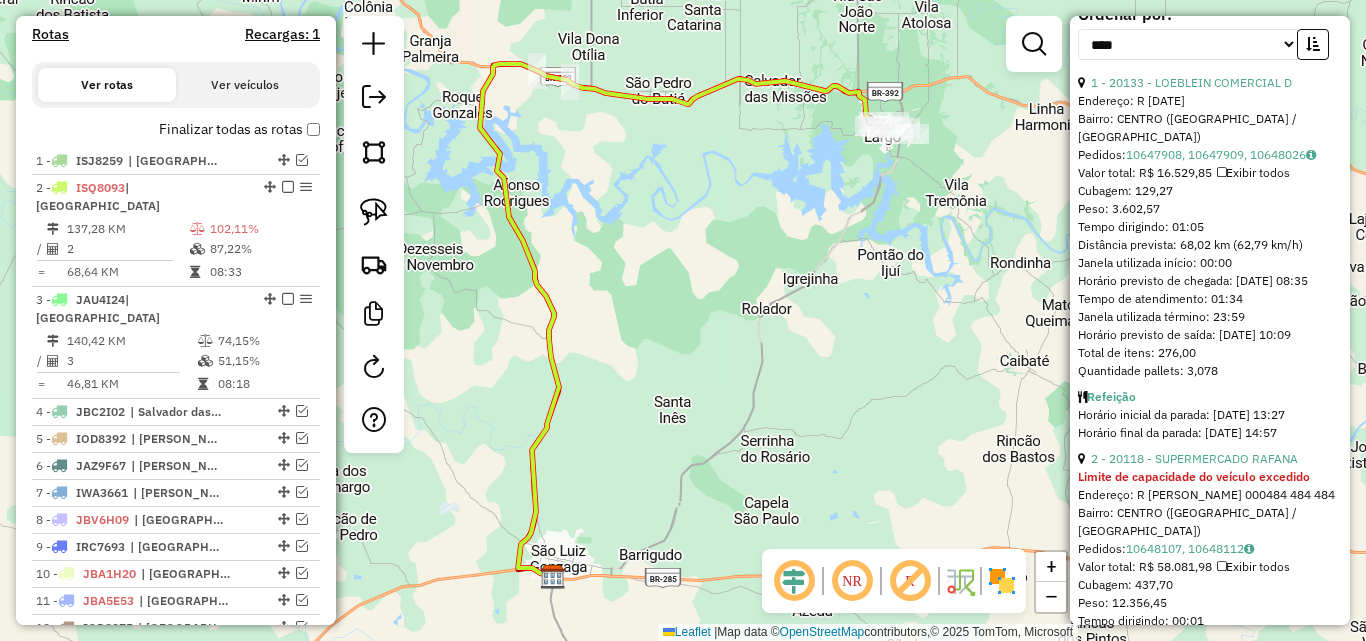 scroll, scrollTop: 757, scrollLeft: 0, axis: vertical 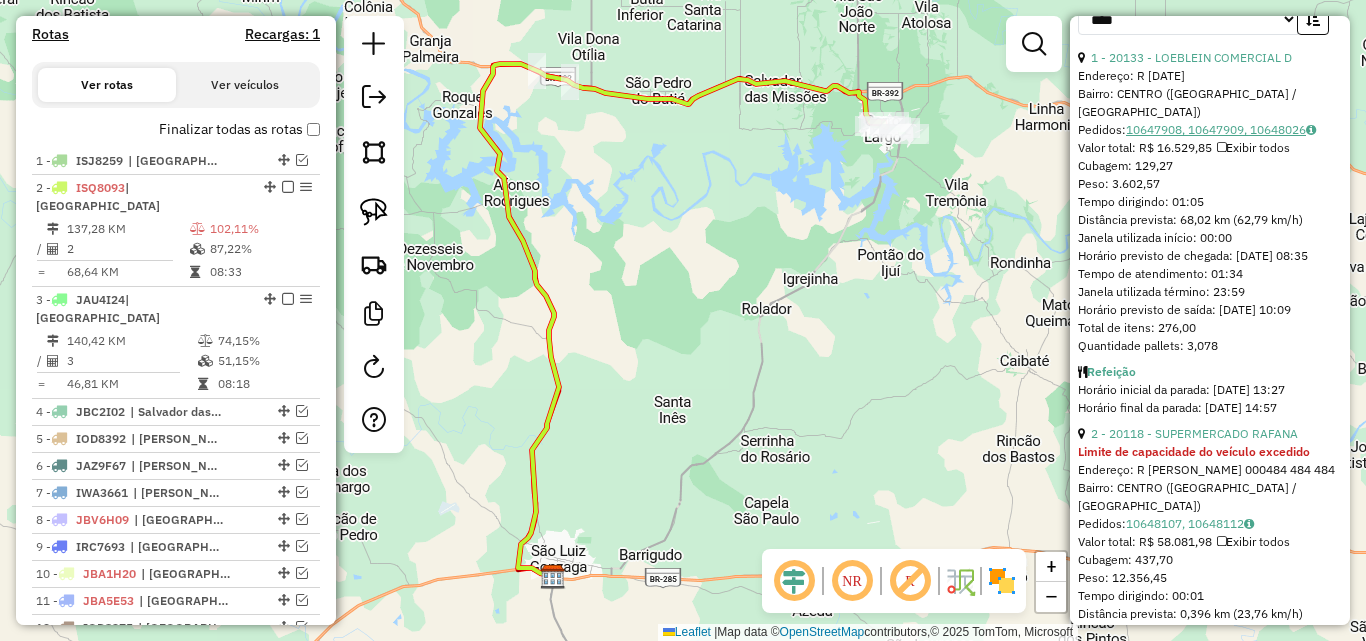 click on "10647908, 10647909, 10648026" at bounding box center (1221, 129) 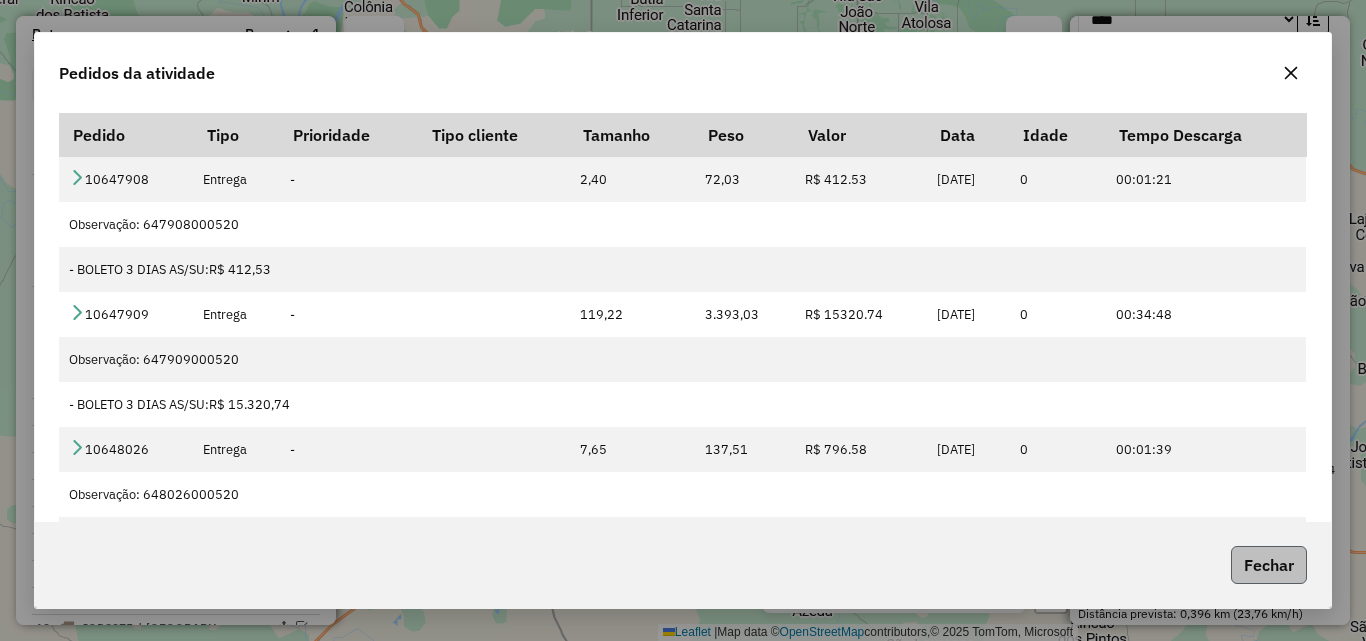 click on "Fechar" 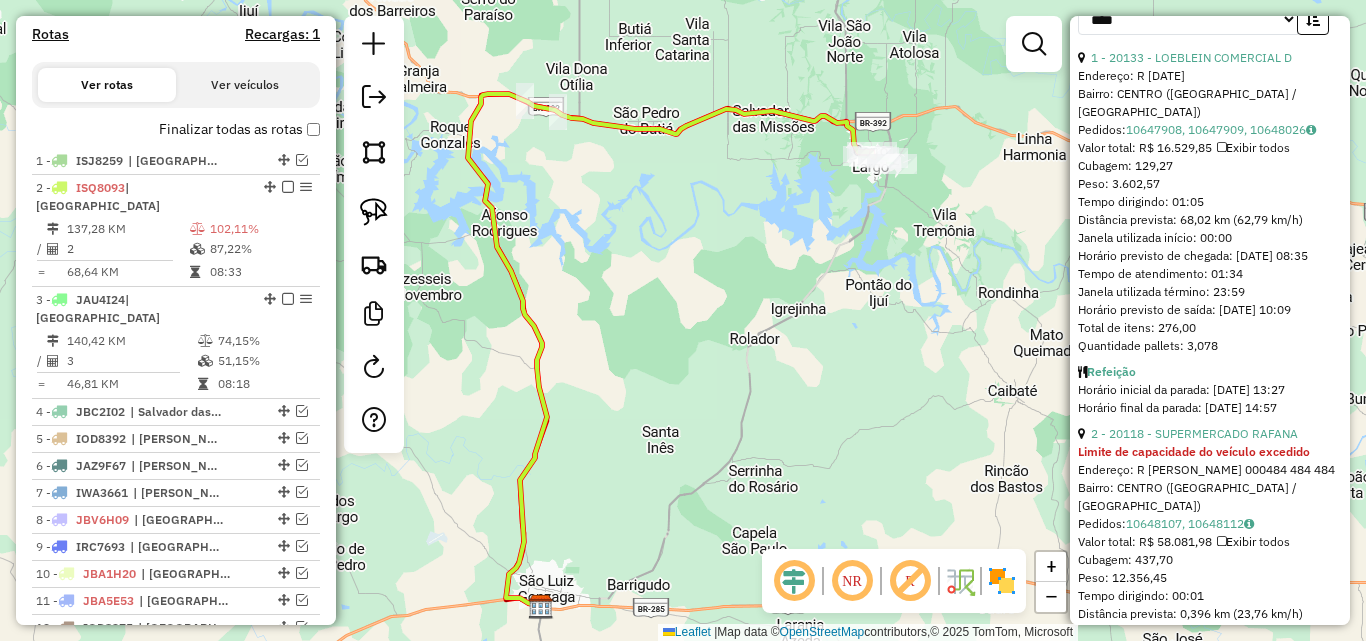 drag, startPoint x: 860, startPoint y: 176, endPoint x: 763, endPoint y: 317, distance: 171.14322 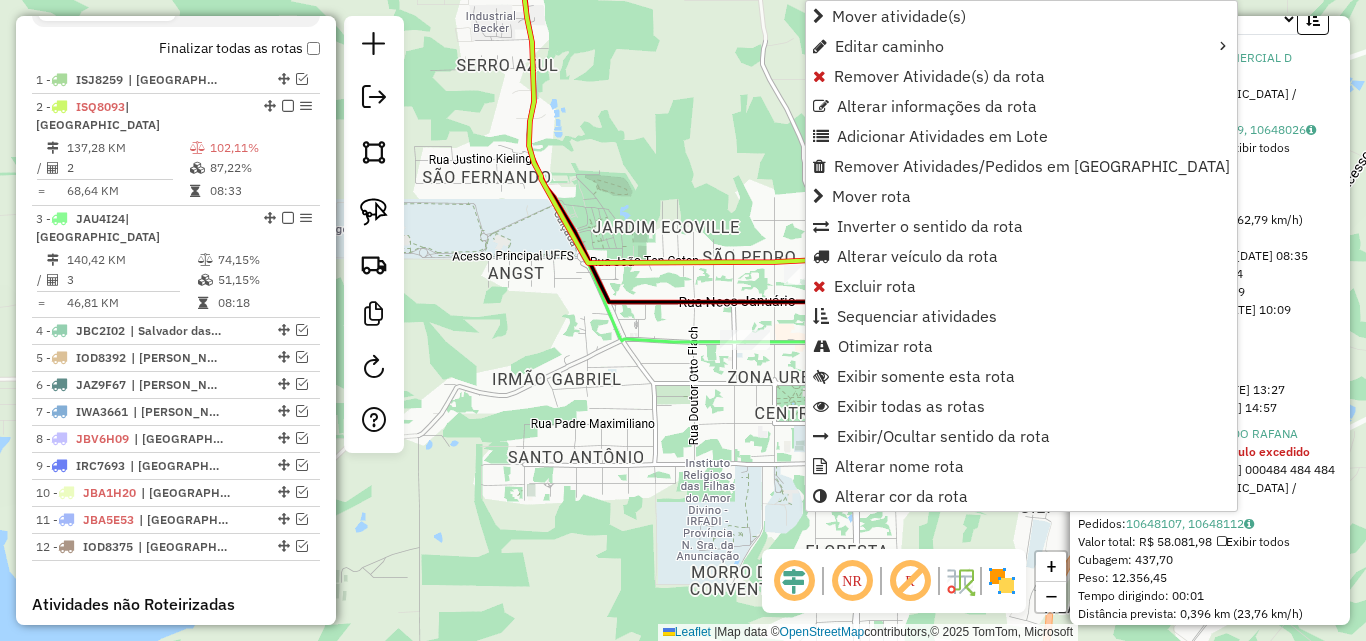 scroll, scrollTop: 777, scrollLeft: 0, axis: vertical 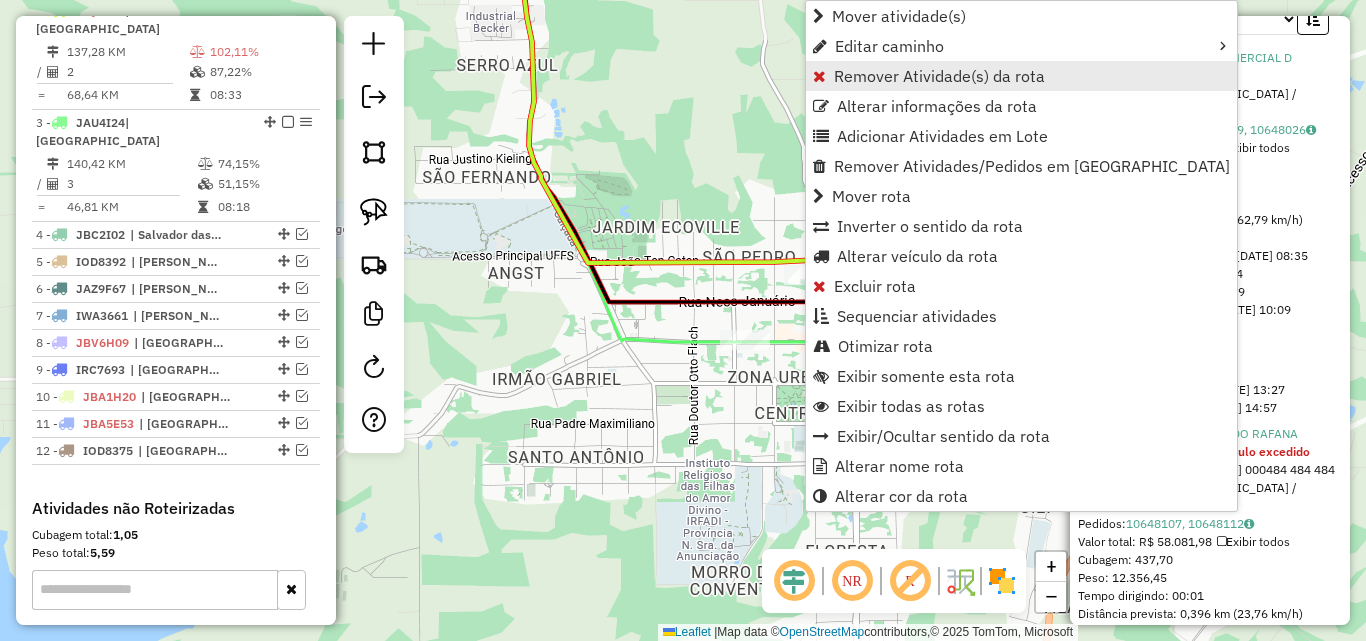 click on "Remover Atividade(s) da rota" at bounding box center [939, 76] 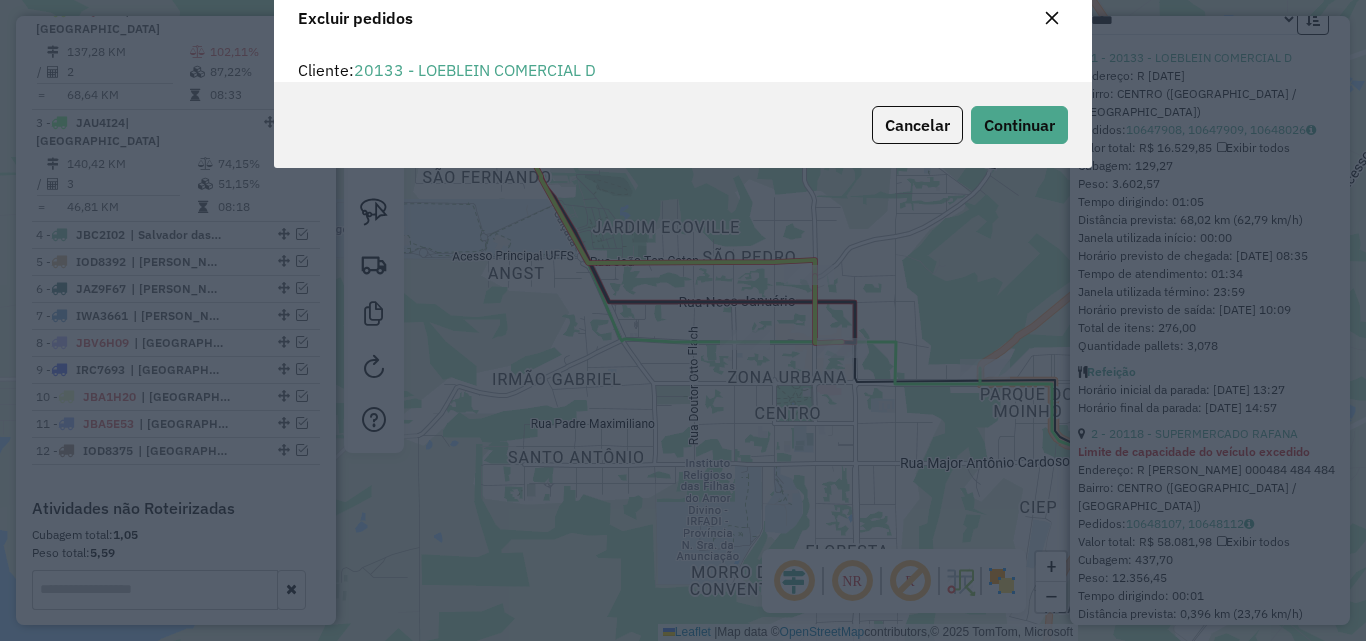 scroll, scrollTop: 82, scrollLeft: 0, axis: vertical 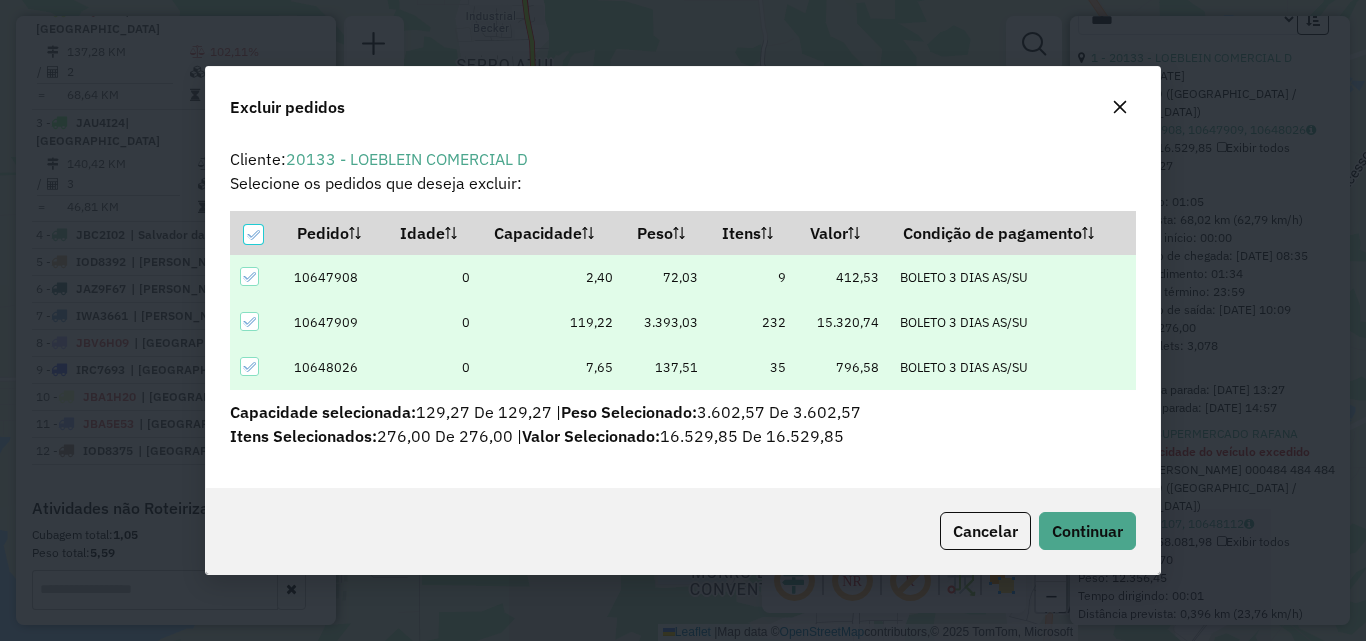 click on "Cancelar  Continuar" 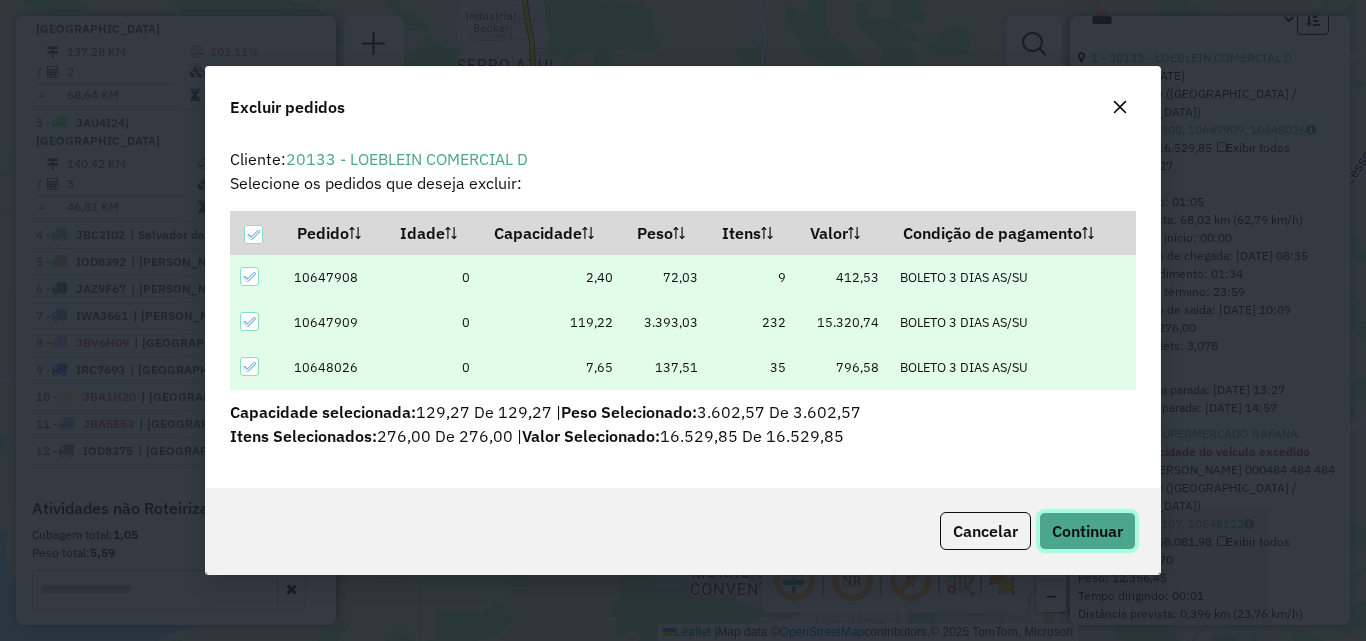 click on "Continuar" 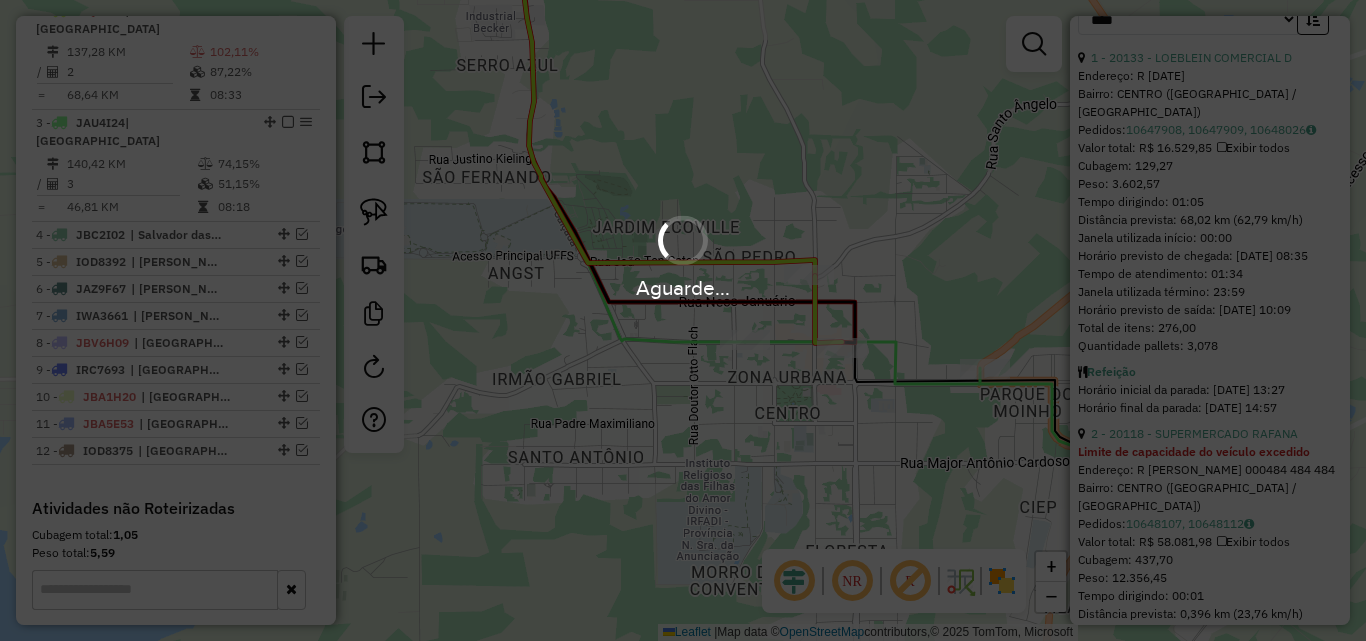 scroll, scrollTop: 739, scrollLeft: 0, axis: vertical 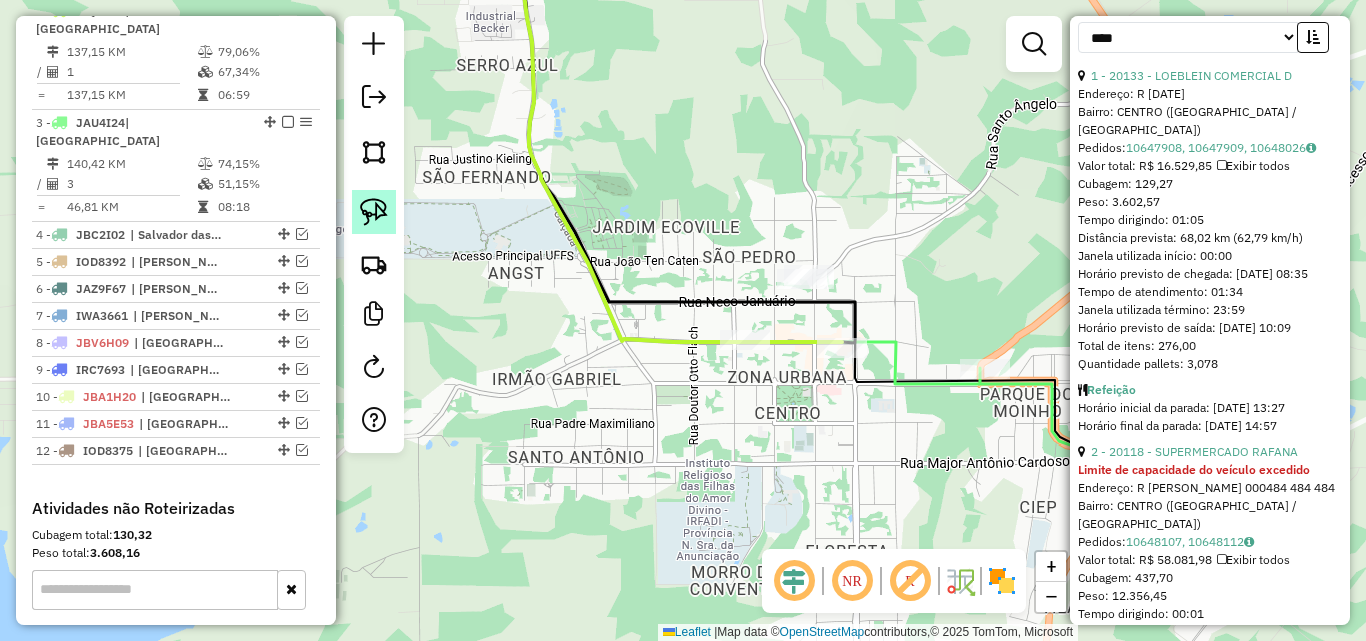 click 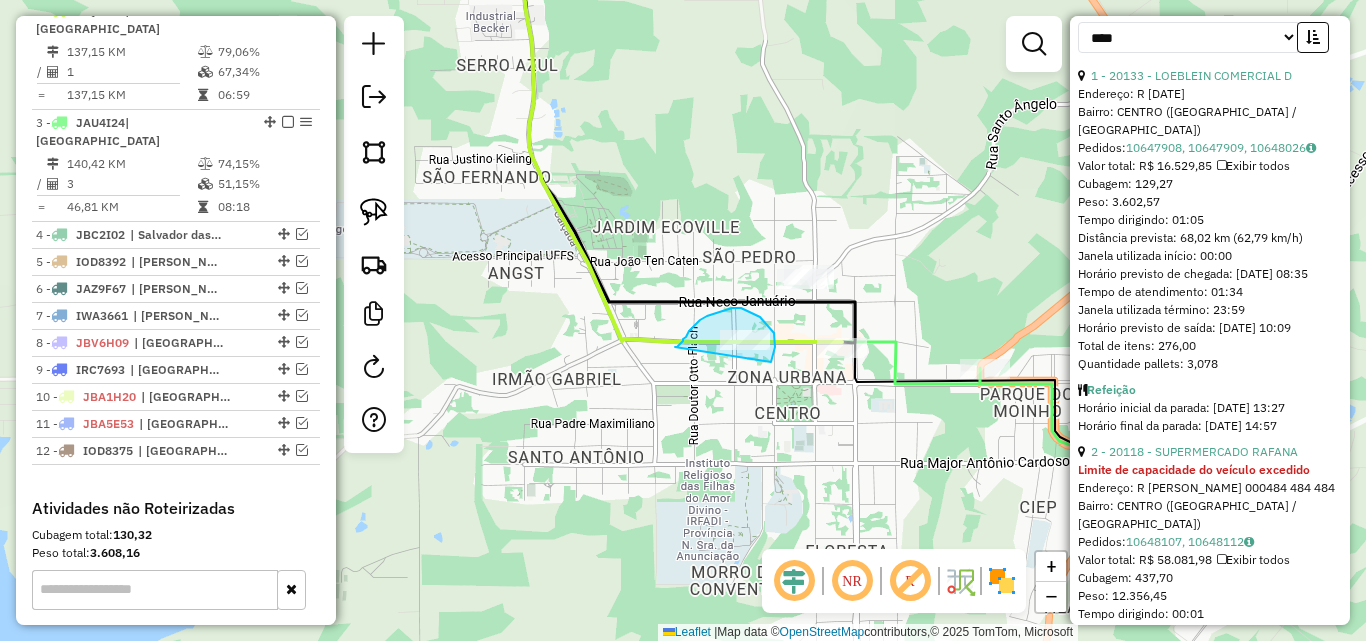 drag, startPoint x: 675, startPoint y: 347, endPoint x: 770, endPoint y: 362, distance: 96.17692 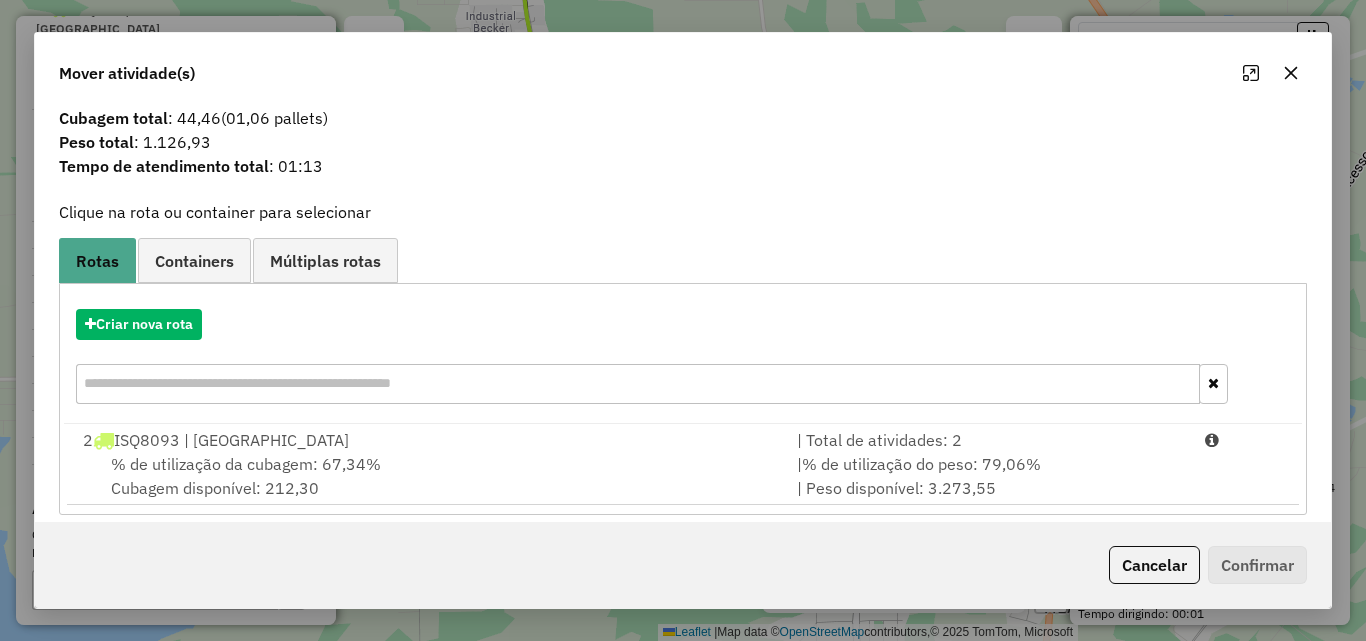 scroll, scrollTop: 48, scrollLeft: 0, axis: vertical 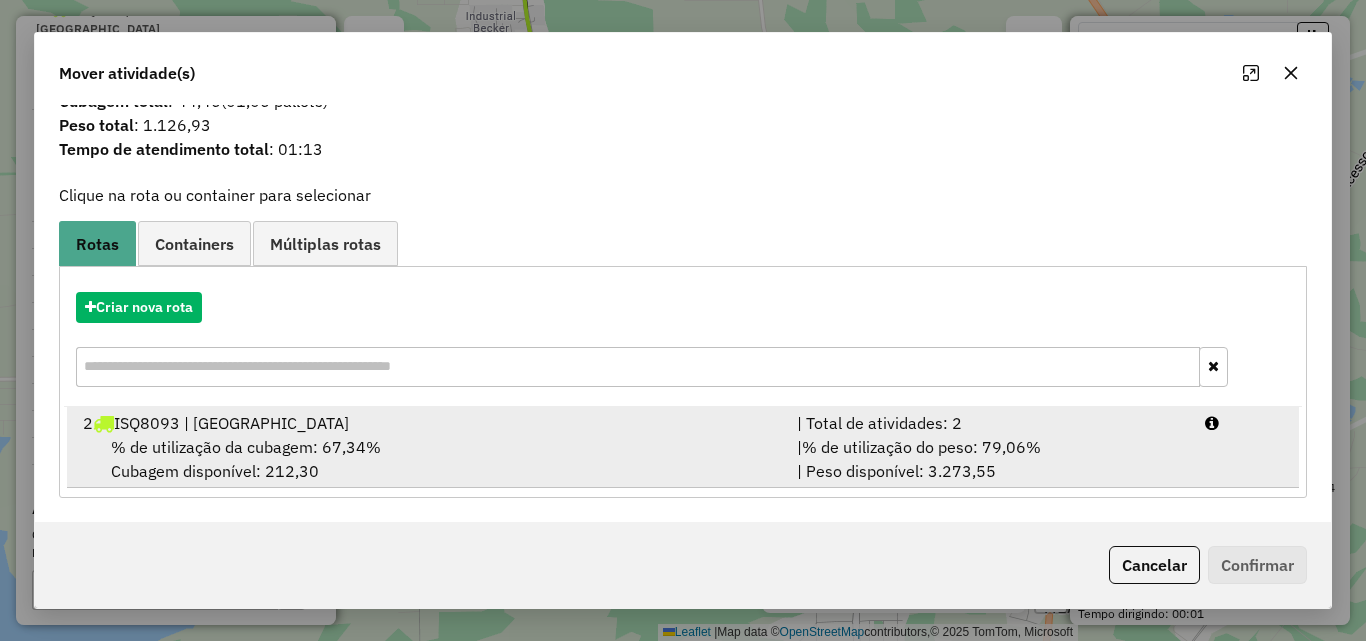 click on "% de utilização da cubagem: 67,34%  Cubagem disponível: 212,30" at bounding box center [428, 459] 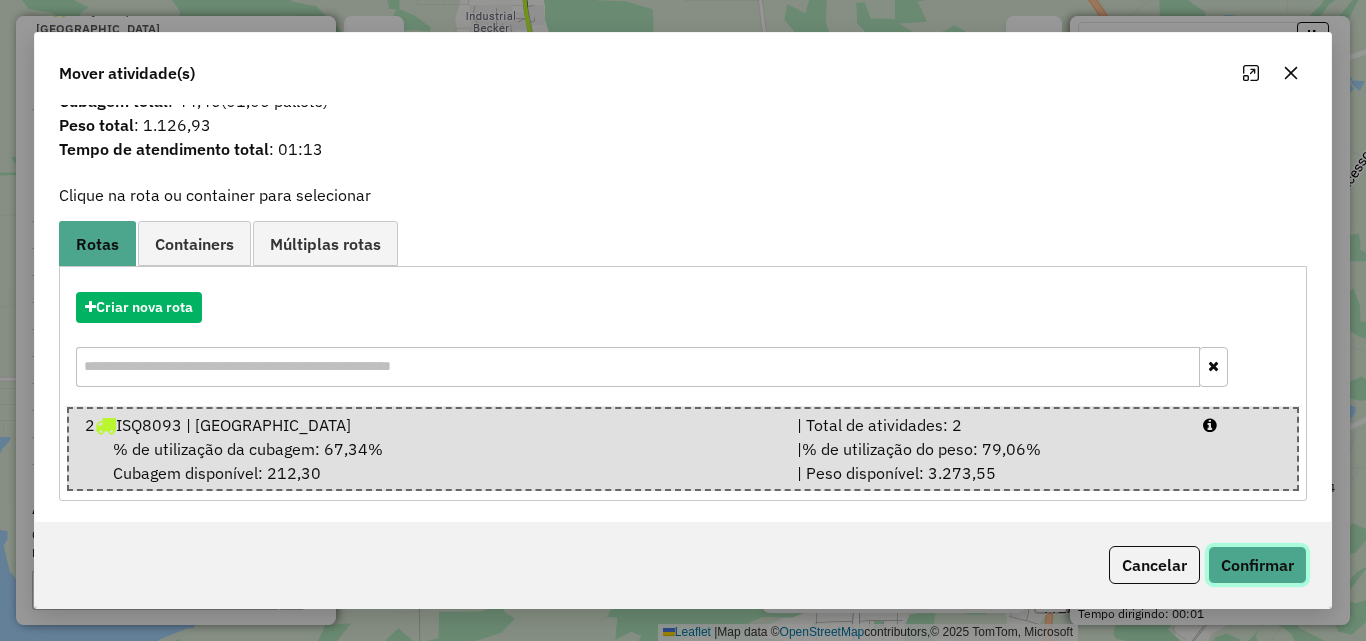 click on "Confirmar" 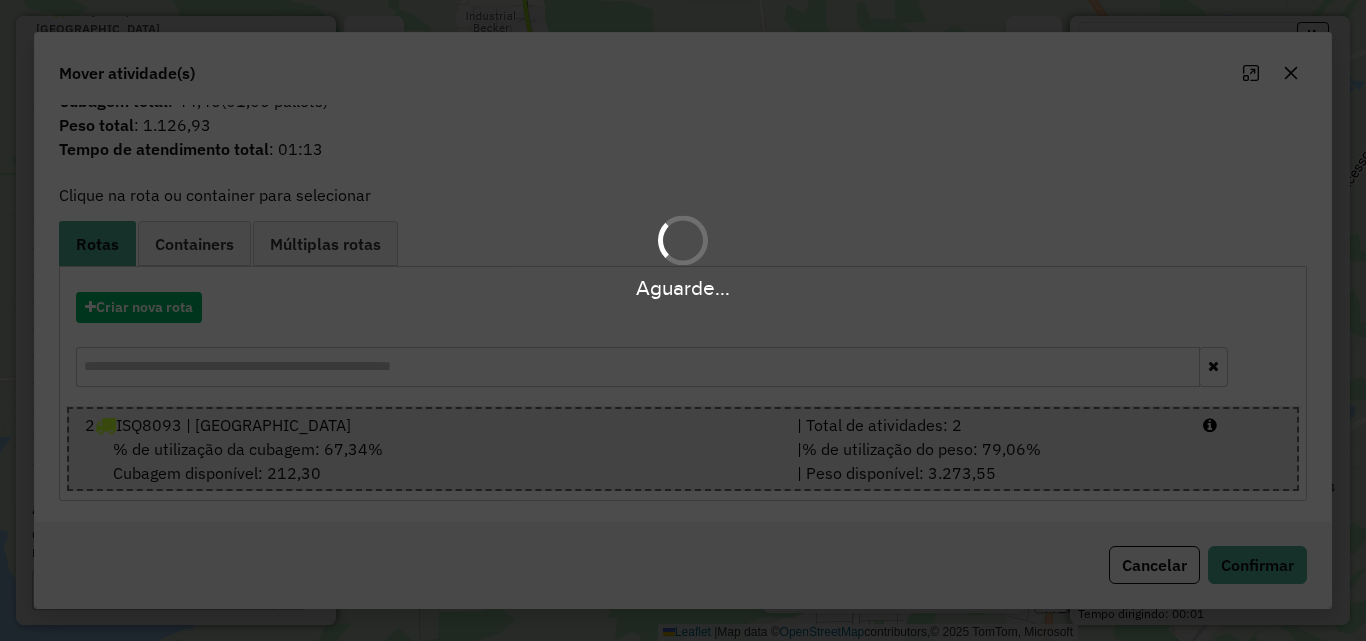 scroll, scrollTop: 601, scrollLeft: 0, axis: vertical 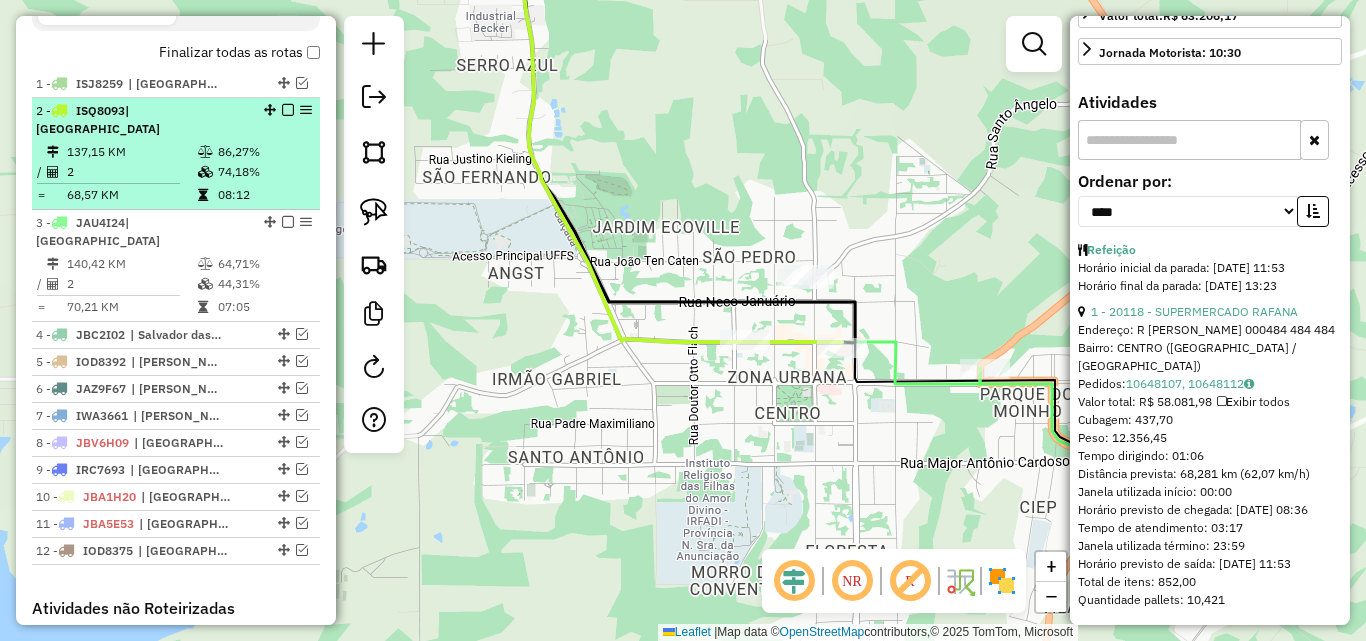 click on "137,15 KM" at bounding box center (131, 152) 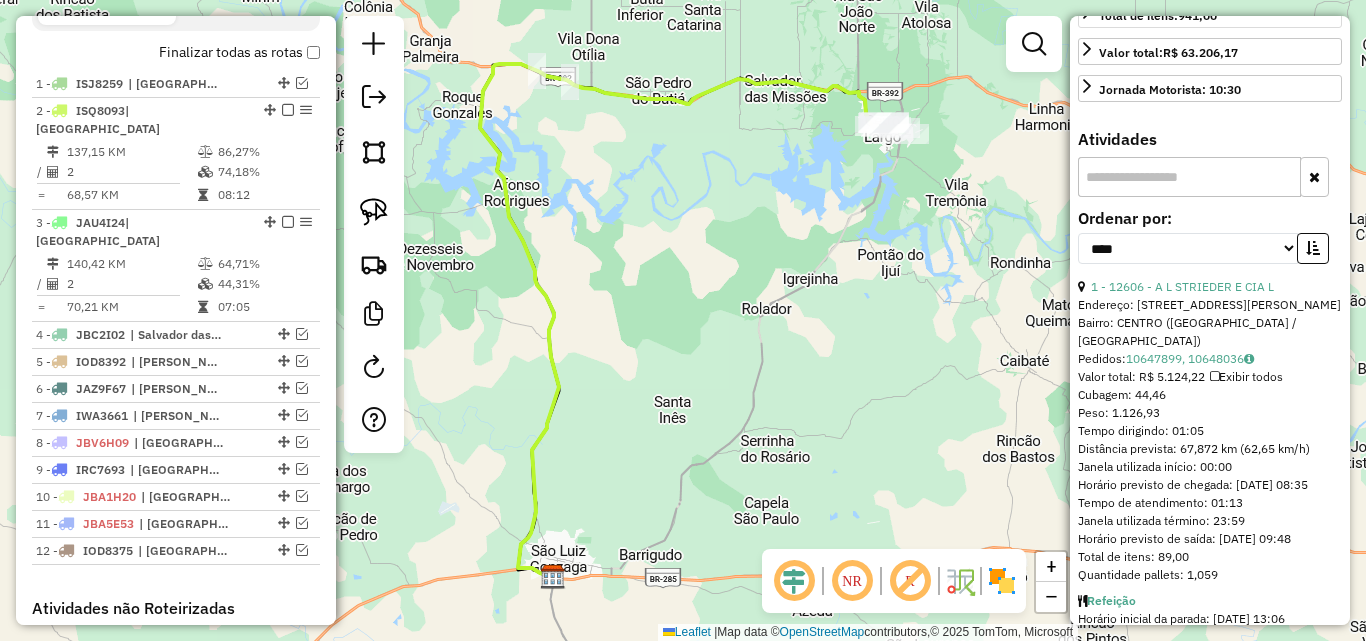 scroll, scrollTop: 639, scrollLeft: 0, axis: vertical 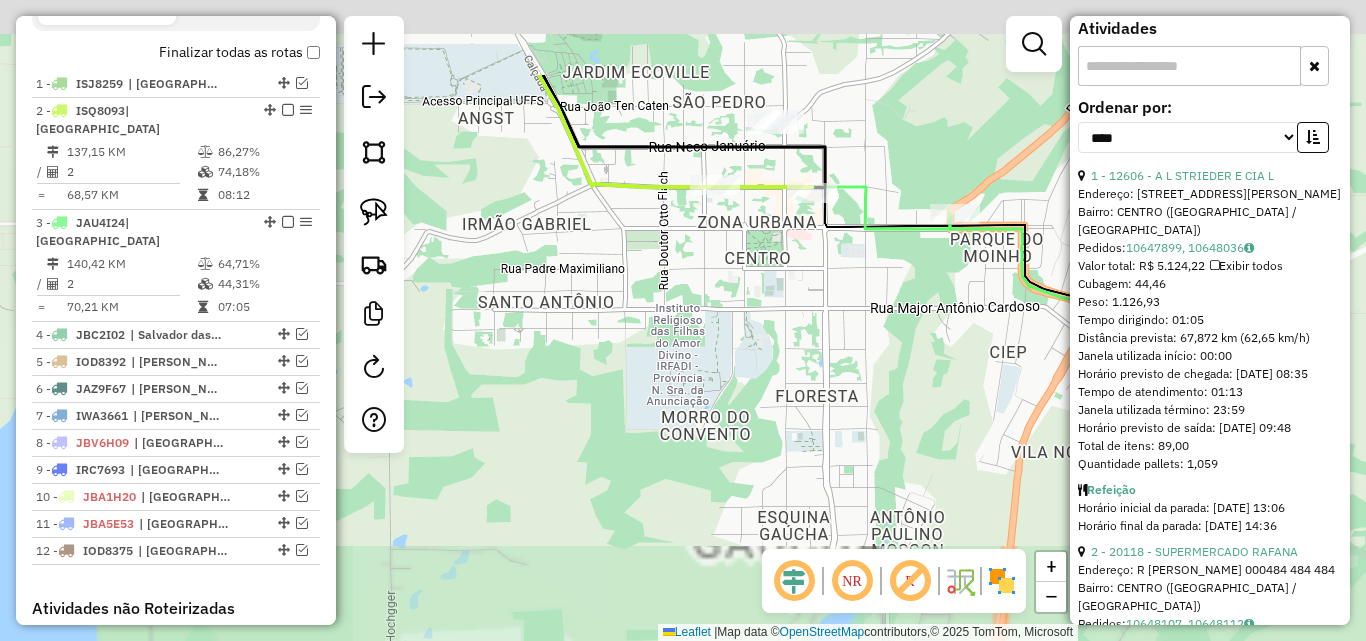 drag, startPoint x: 864, startPoint y: 209, endPoint x: 838, endPoint y: 426, distance: 218.55205 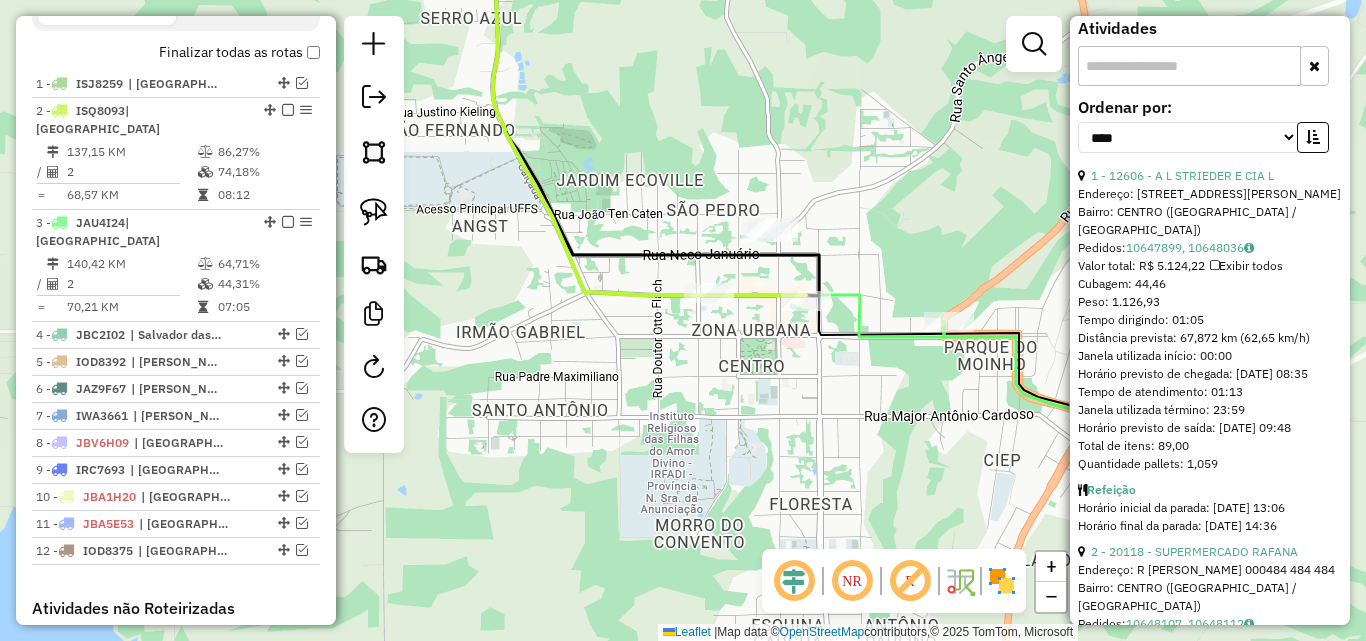 drag, startPoint x: 856, startPoint y: 451, endPoint x: 789, endPoint y: 450, distance: 67.00746 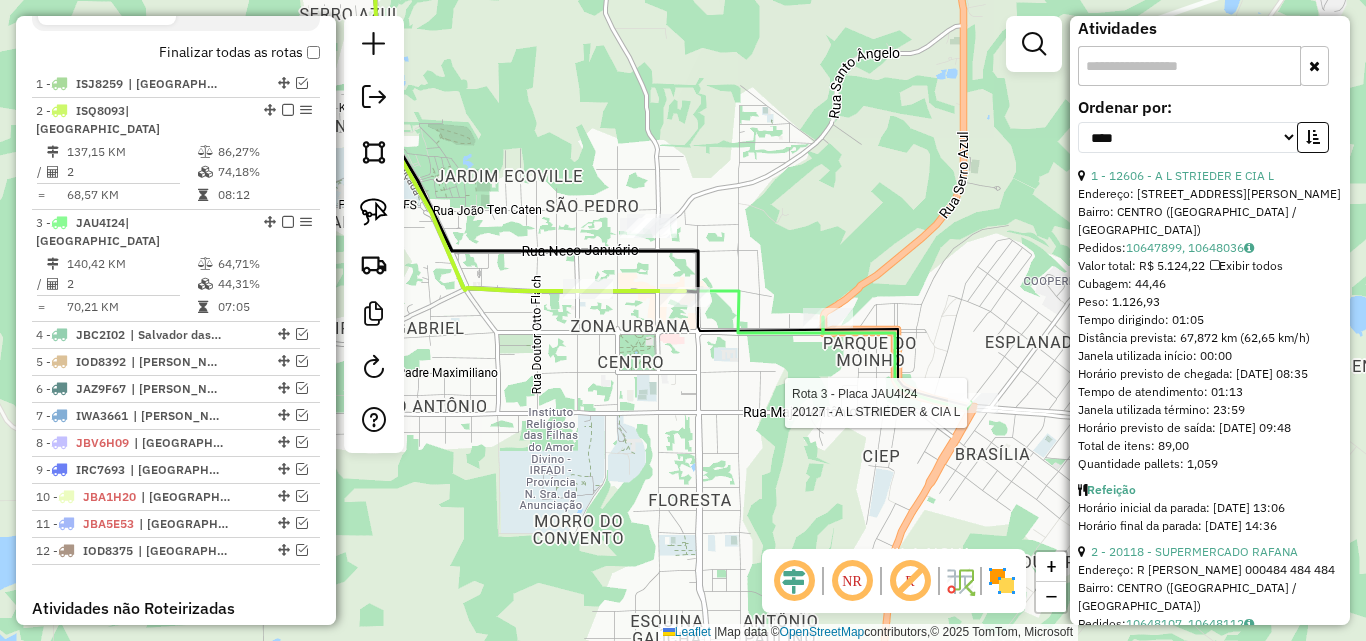 click on "Rota 3 - Placa JAU4I24  20127 - A L STRIEDER & CIA L Janela de atendimento Grade de atendimento Capacidade Transportadoras Veículos Cliente Pedidos  Rotas Selecione os dias de semana para filtrar as janelas de atendimento  Seg   Ter   Qua   Qui   Sex   Sáb   Dom  Informe o período da janela de atendimento: De: Até:  Filtrar exatamente a janela do cliente  Considerar janela de atendimento padrão  Selecione os dias de semana para filtrar as grades de atendimento  Seg   Ter   Qua   Qui   Sex   Sáb   Dom   Considerar clientes sem dia de atendimento cadastrado  Clientes fora do dia de atendimento selecionado Filtrar as atividades entre os valores definidos abaixo:  Peso mínimo:   Peso máximo:   Cubagem mínima:   Cubagem máxima:   De:   Até:  Filtrar as atividades entre o tempo de atendimento definido abaixo:  De:   Até:   Considerar capacidade total dos clientes não roteirizados Transportadora: Selecione um ou mais itens Tipo de veículo: Selecione um ou mais itens Veículo: Selecione um ou mais itens" 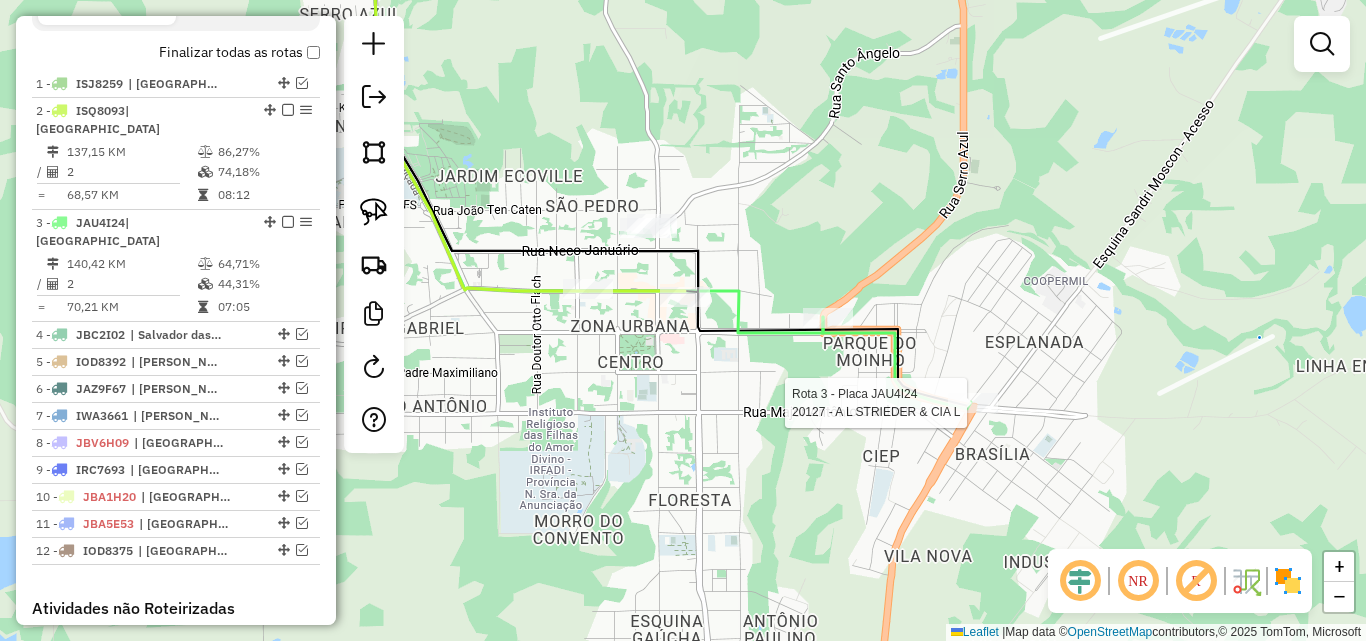select on "*********" 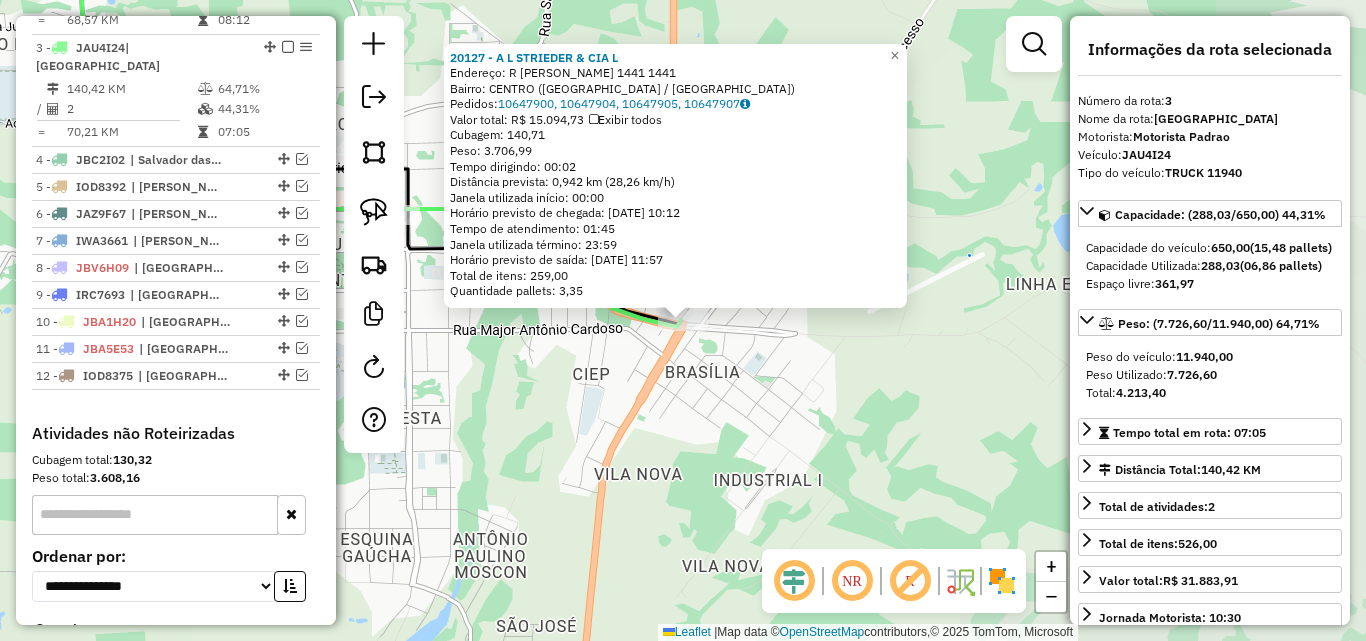 scroll, scrollTop: 871, scrollLeft: 0, axis: vertical 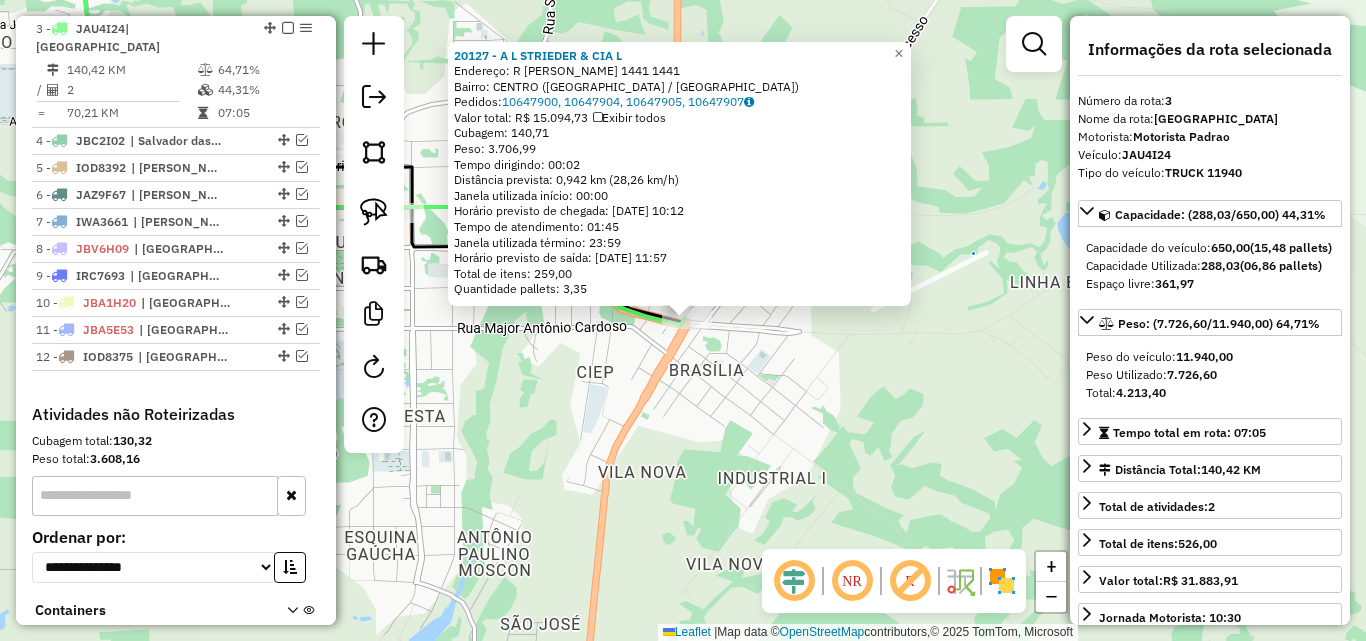 drag, startPoint x: 605, startPoint y: 461, endPoint x: 984, endPoint y: 468, distance: 379.06464 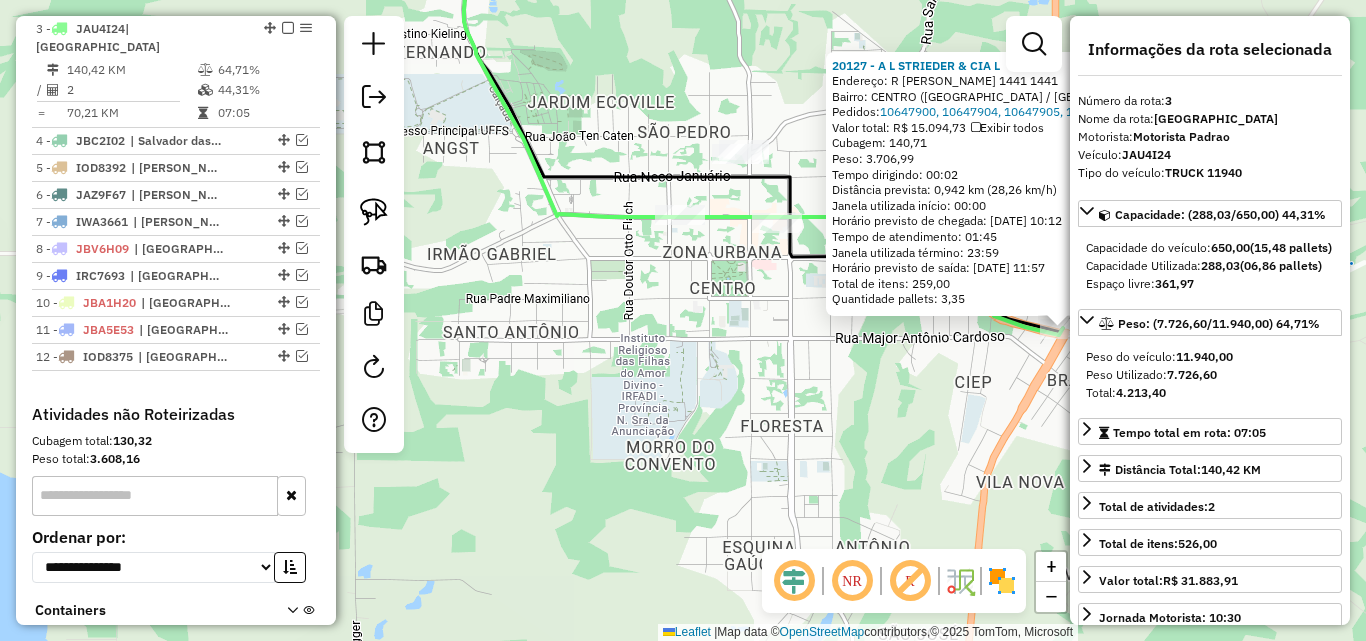drag, startPoint x: 679, startPoint y: 346, endPoint x: 687, endPoint y: 493, distance: 147.21753 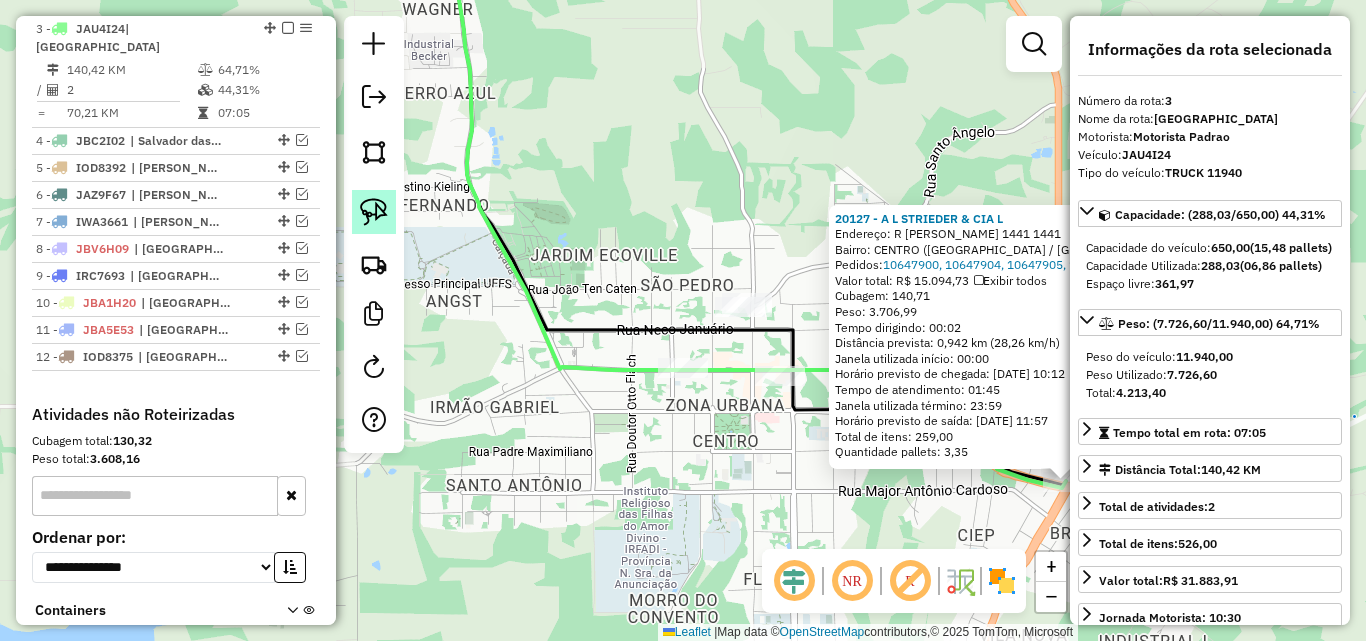 click 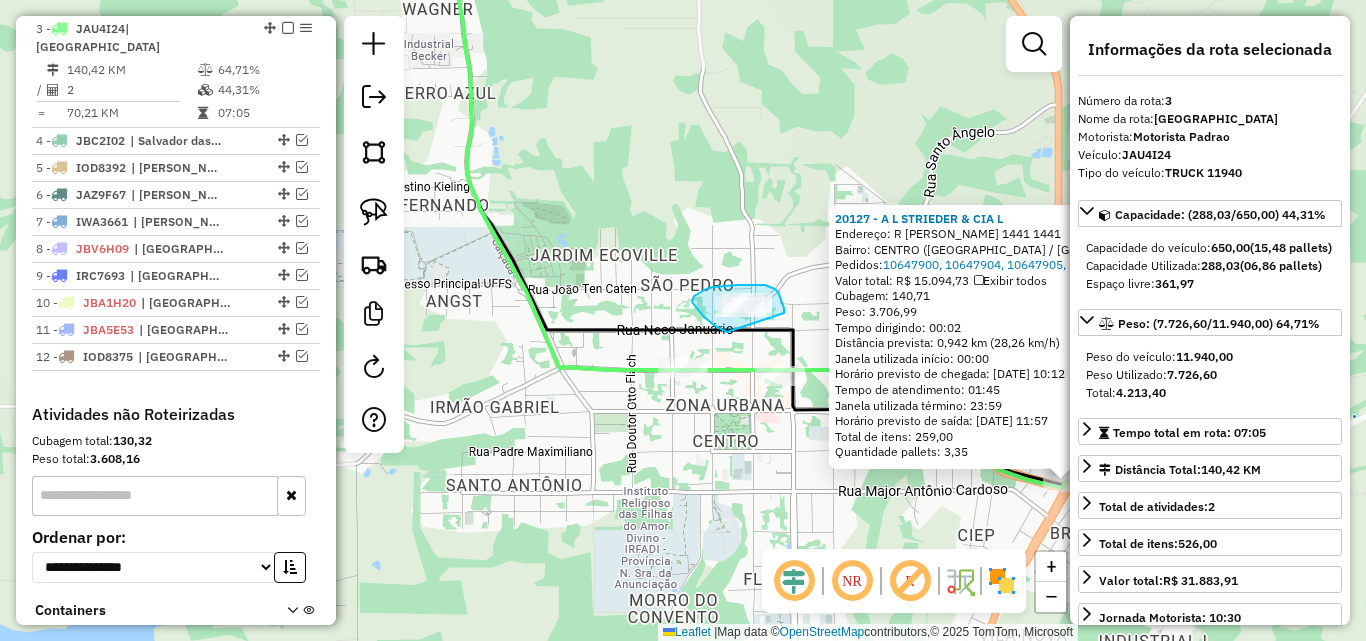 drag, startPoint x: 727, startPoint y: 332, endPoint x: 778, endPoint y: 316, distance: 53.450912 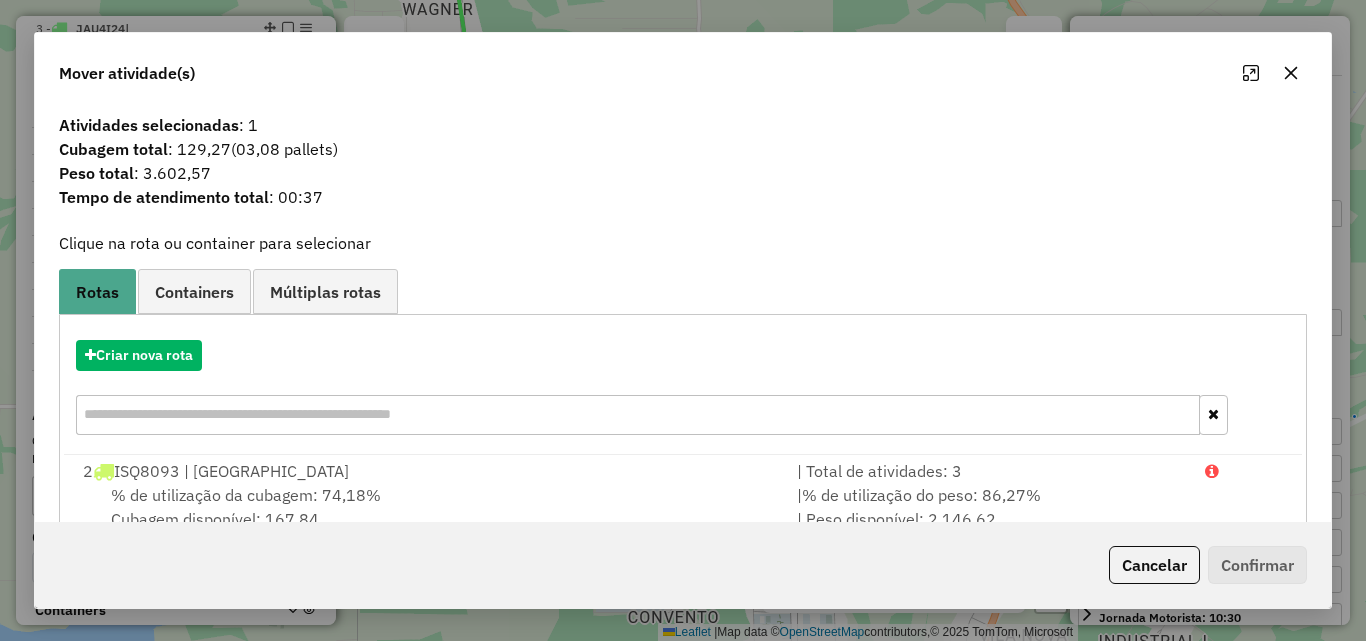 scroll, scrollTop: 129, scrollLeft: 0, axis: vertical 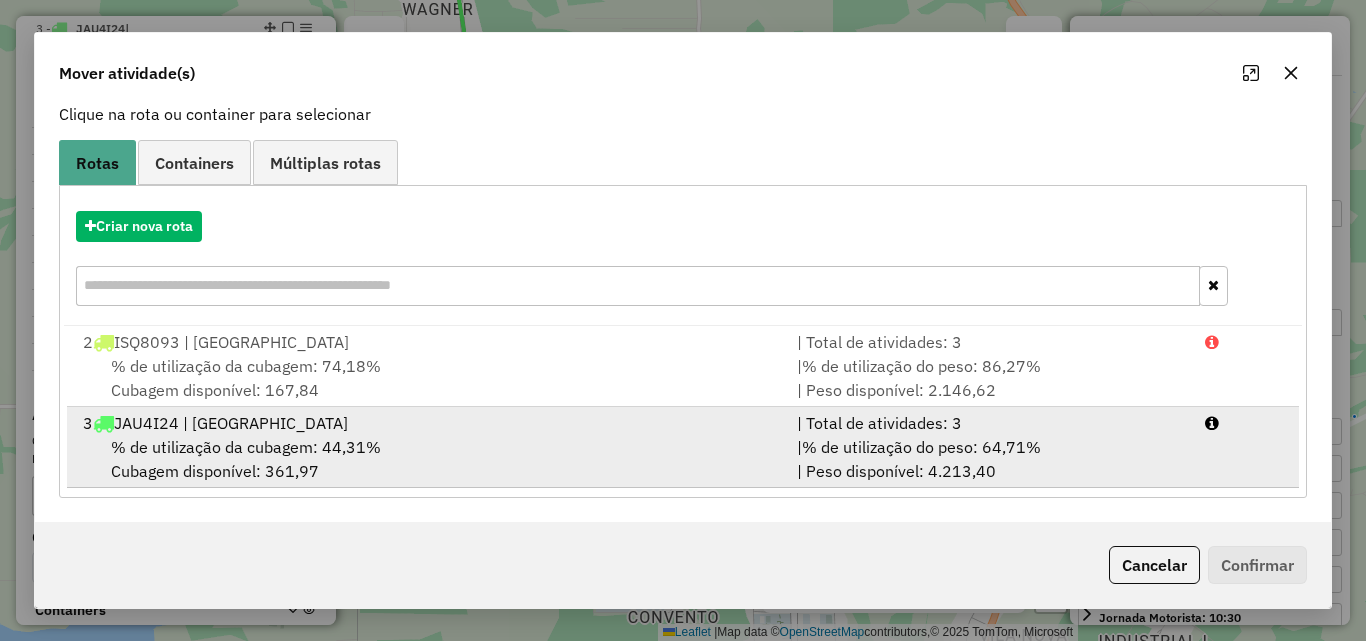 click on "% de utilização da cubagem: 44,31%  Cubagem disponível: 361,97" at bounding box center (428, 459) 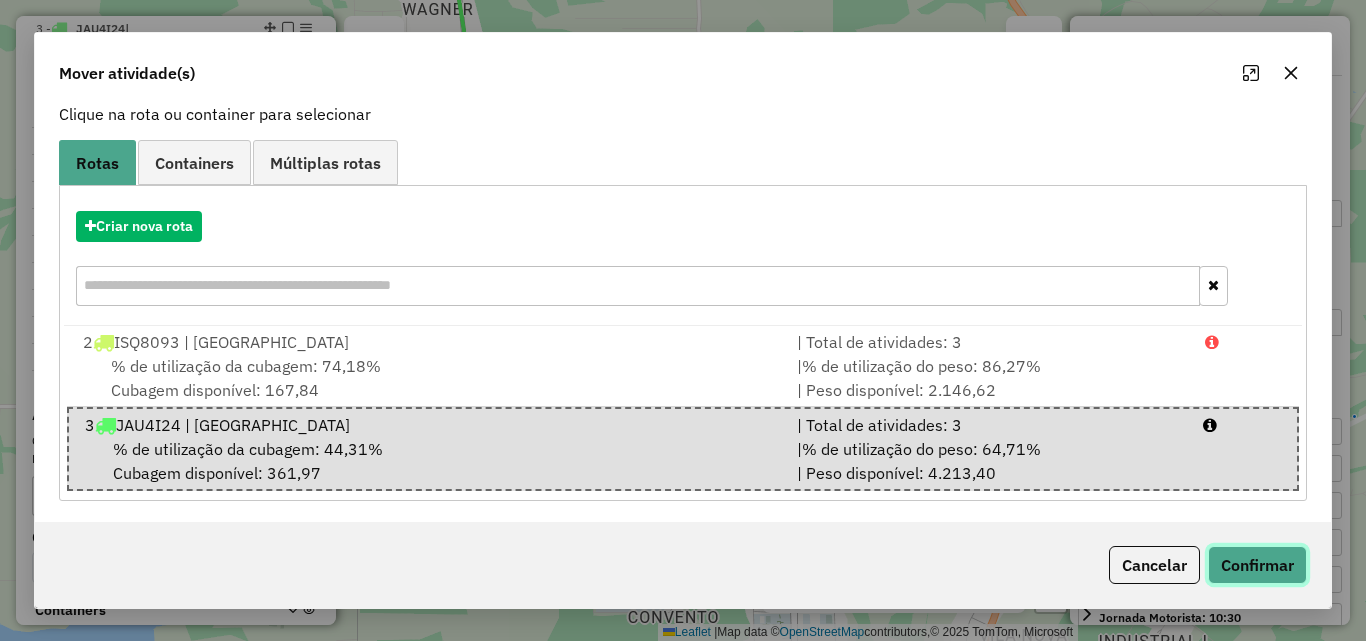 click on "Confirmar" 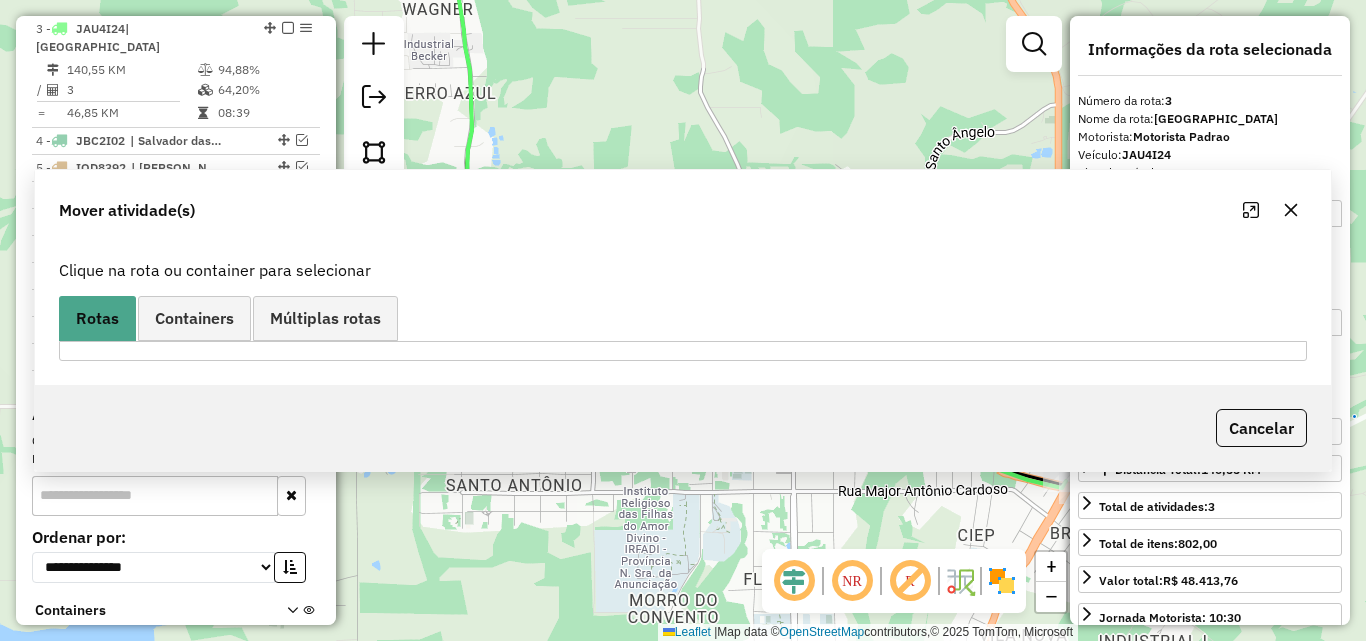 scroll, scrollTop: 0, scrollLeft: 0, axis: both 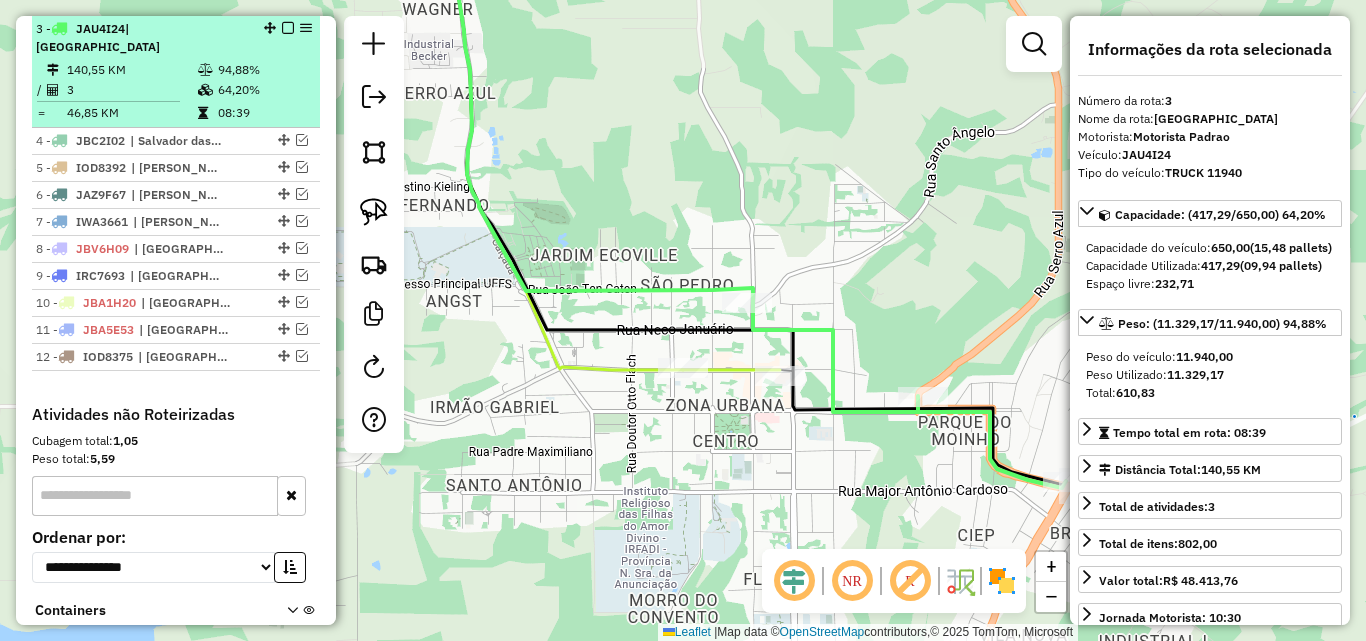 click on "140,55 KM" at bounding box center [131, 70] 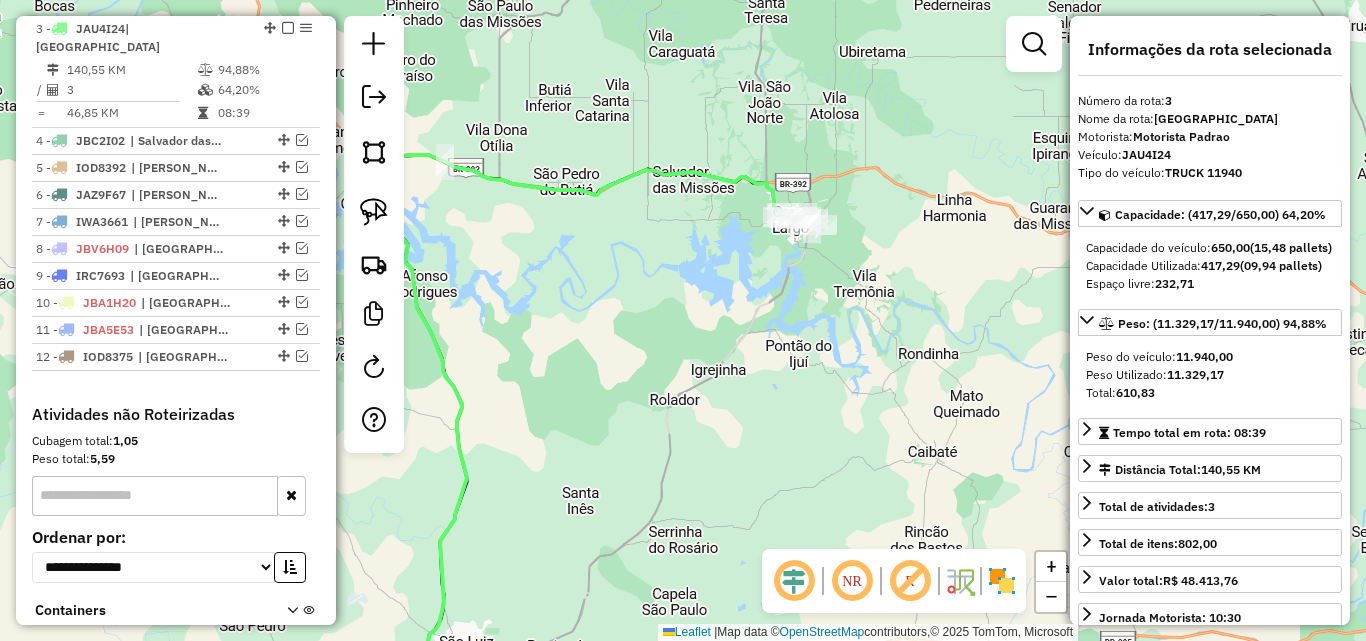 drag, startPoint x: 969, startPoint y: 220, endPoint x: 852, endPoint y: 333, distance: 162.65915 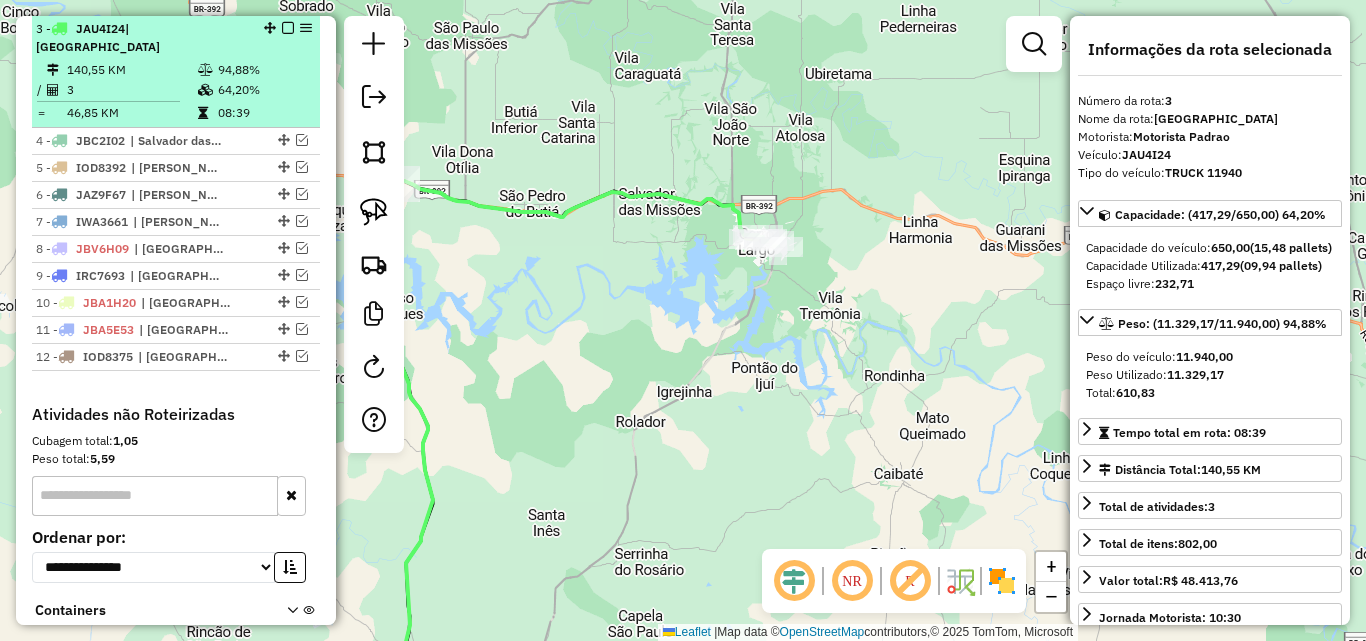 click at bounding box center (288, 28) 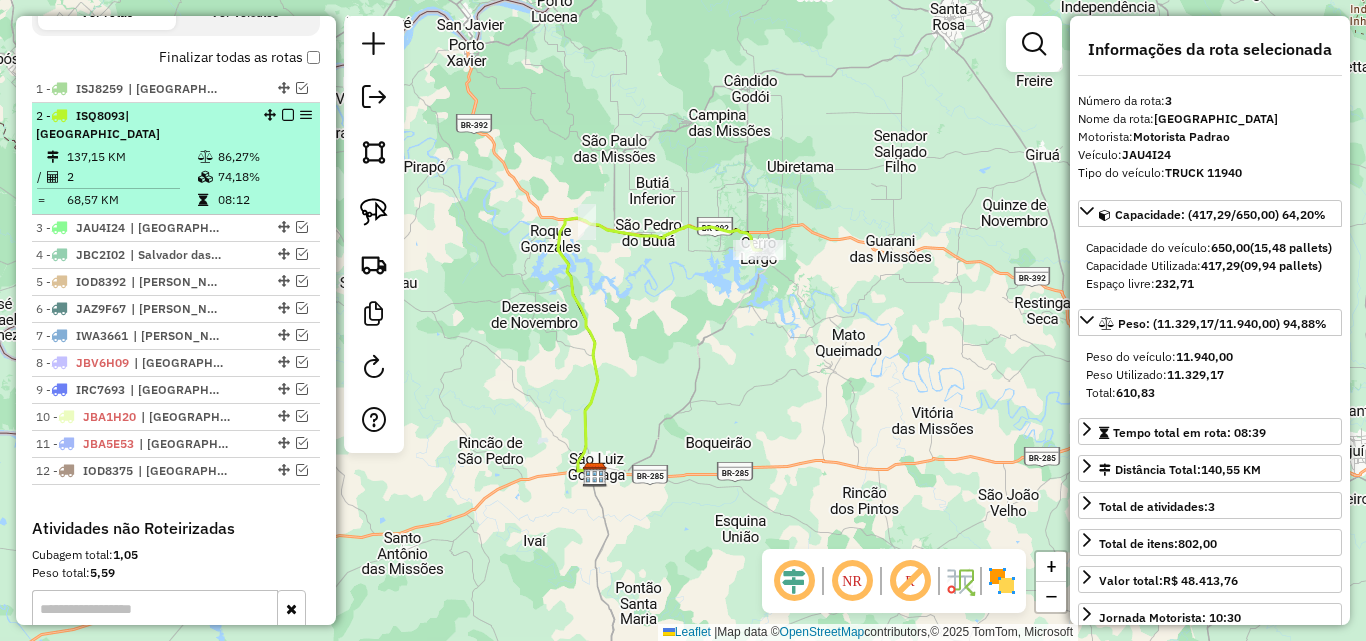 scroll, scrollTop: 671, scrollLeft: 0, axis: vertical 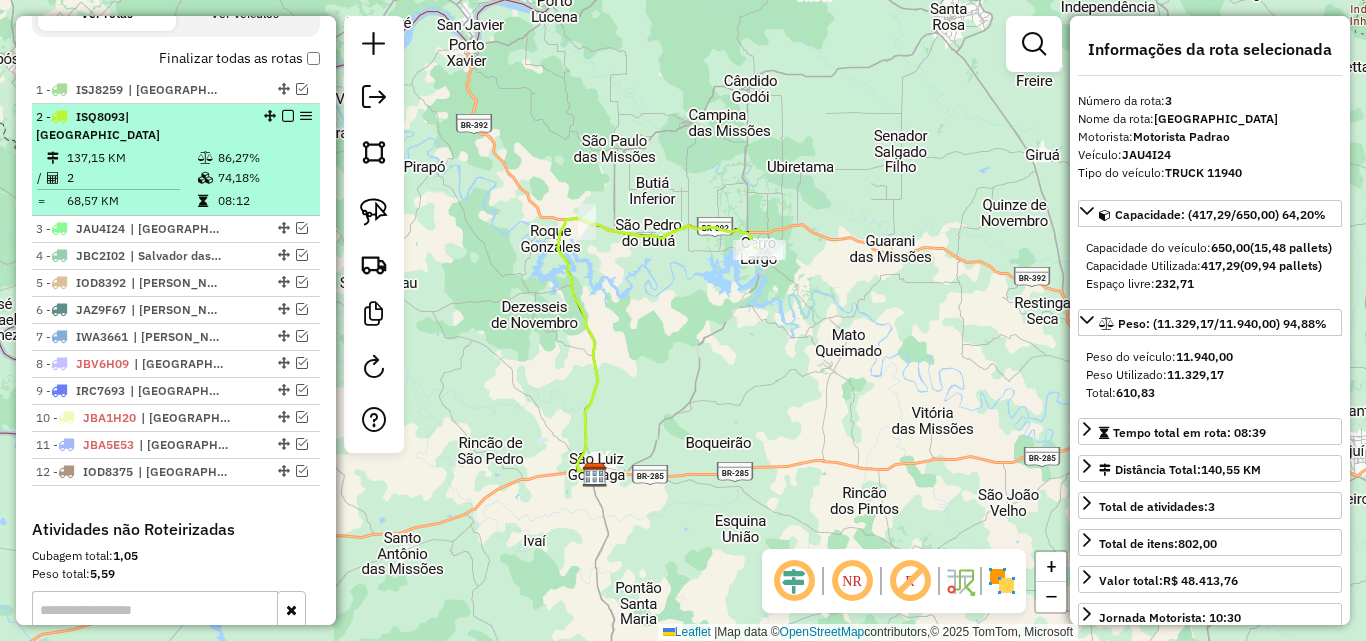 click at bounding box center (288, 116) 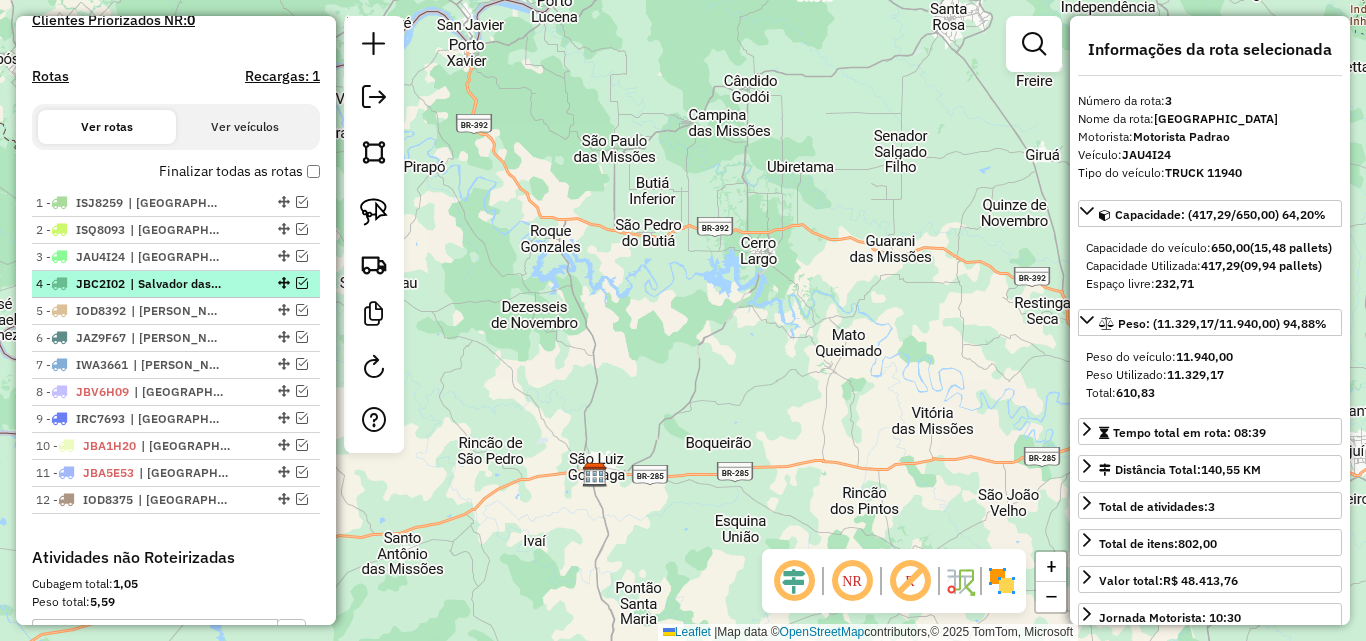 scroll, scrollTop: 658, scrollLeft: 0, axis: vertical 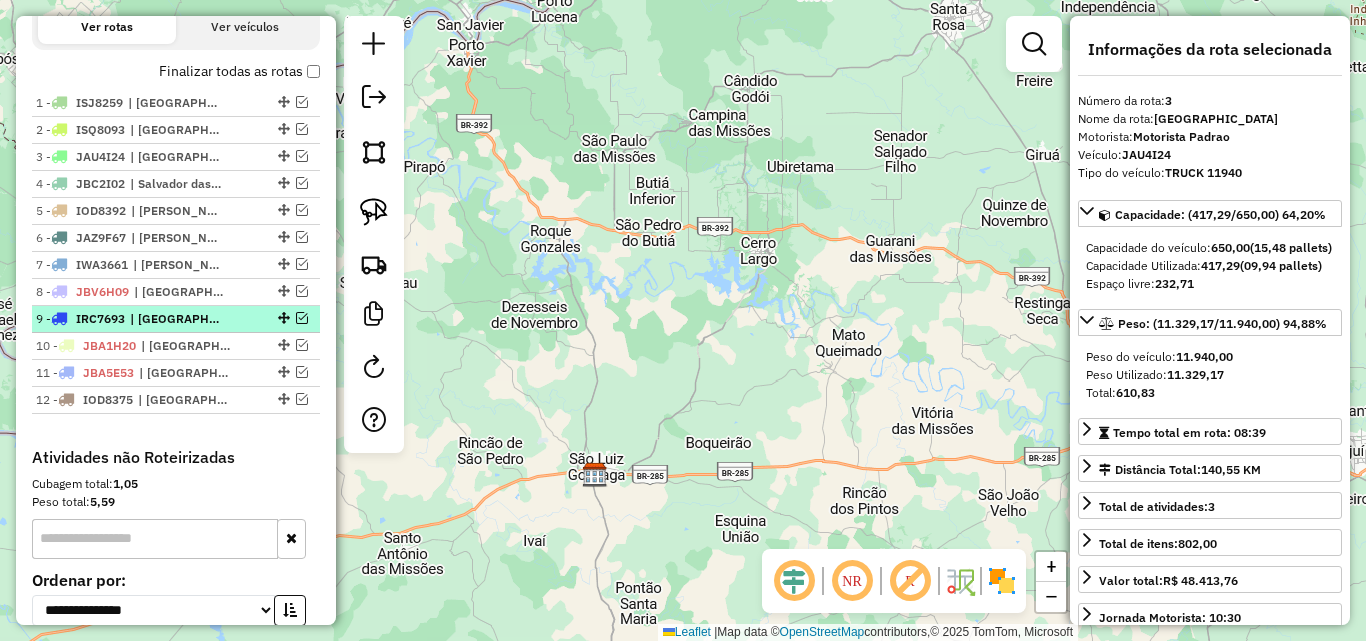 click at bounding box center (302, 318) 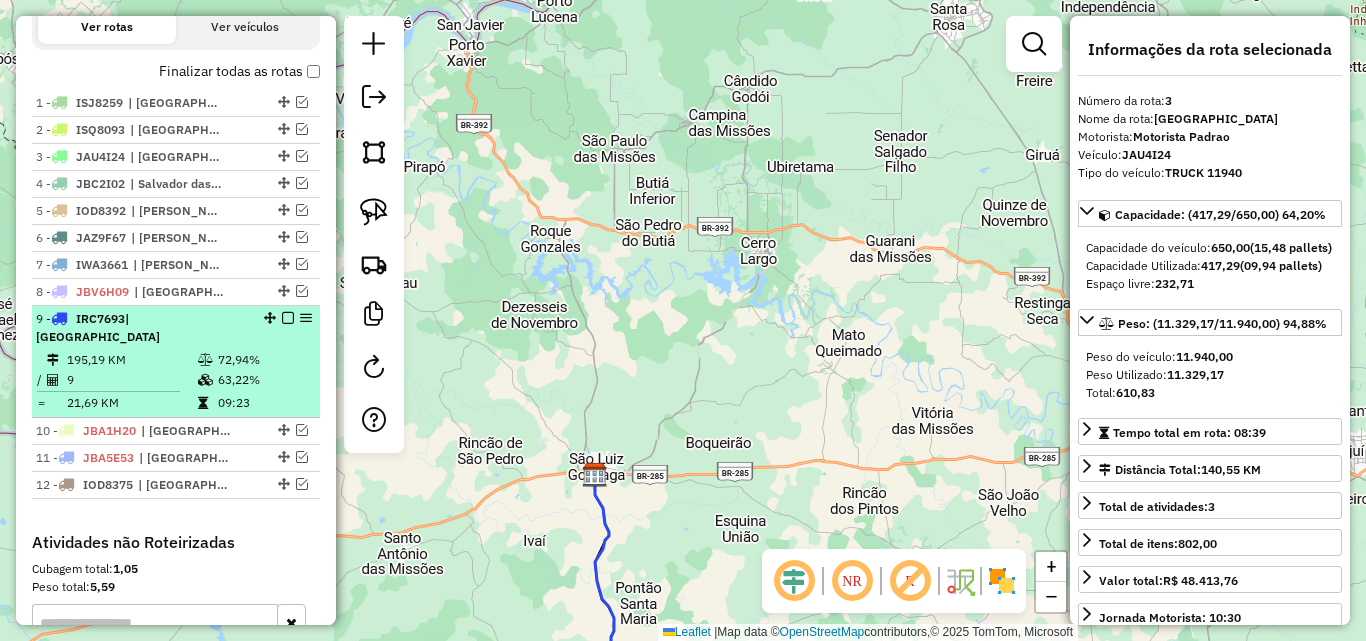 click on "195,19 KM" at bounding box center (131, 360) 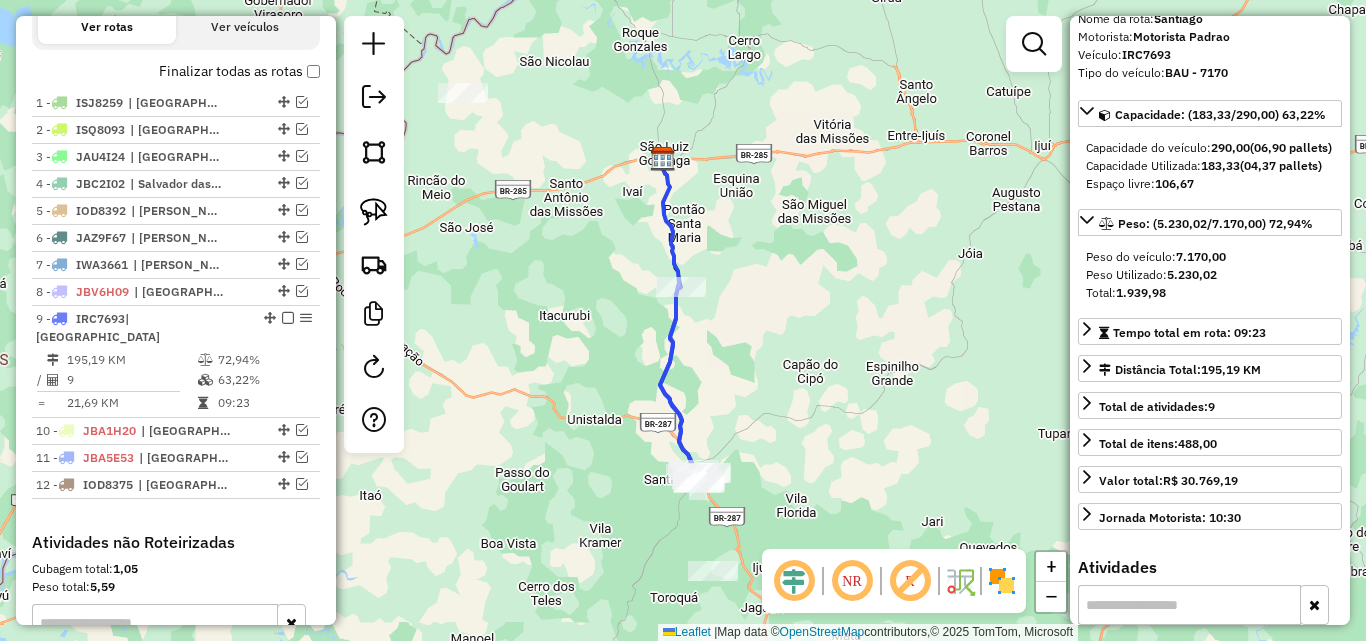 scroll, scrollTop: 200, scrollLeft: 0, axis: vertical 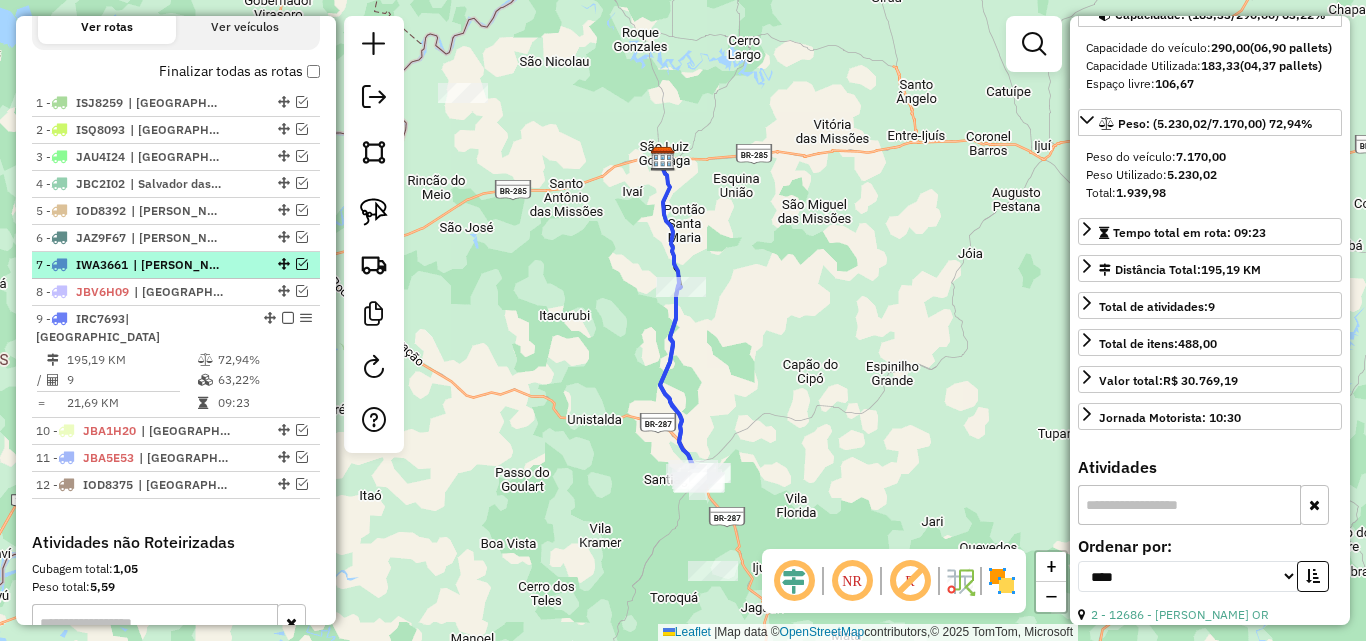 click at bounding box center (302, 264) 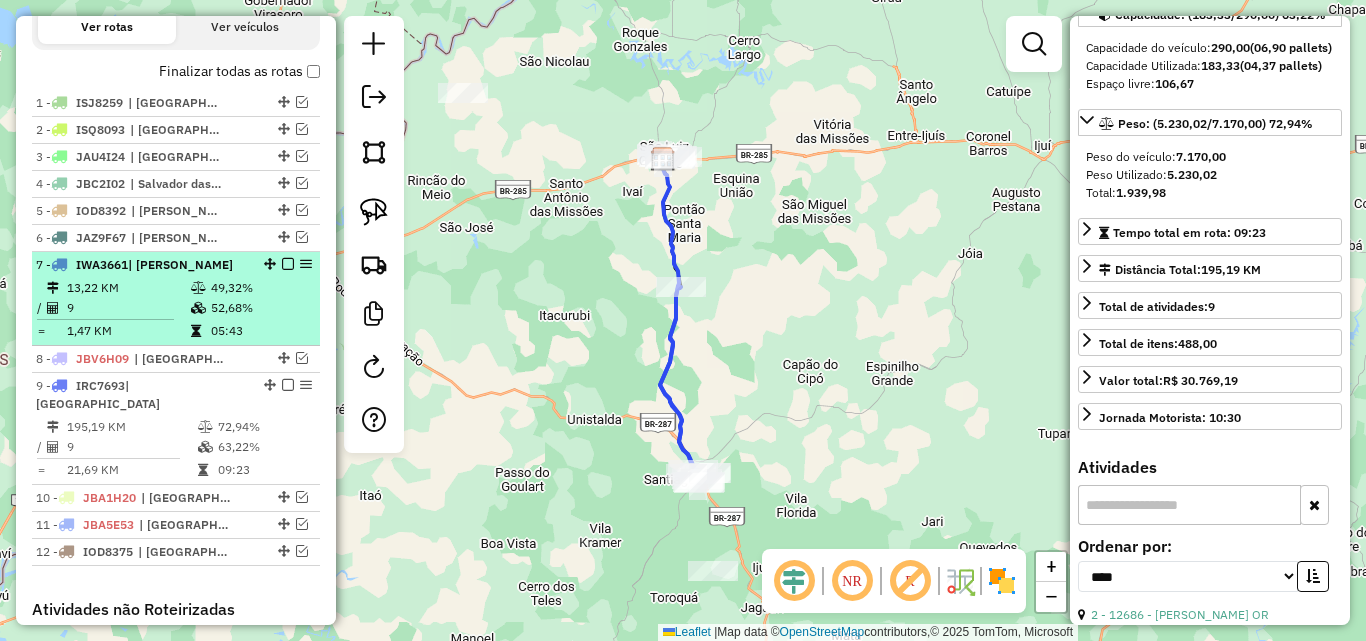 click on "7 -       IWA3661   | São Luiz Gonzaga  13,22 KM   49,32%  /  9   52,68%     =  1,47 KM   05:43" at bounding box center (176, 299) 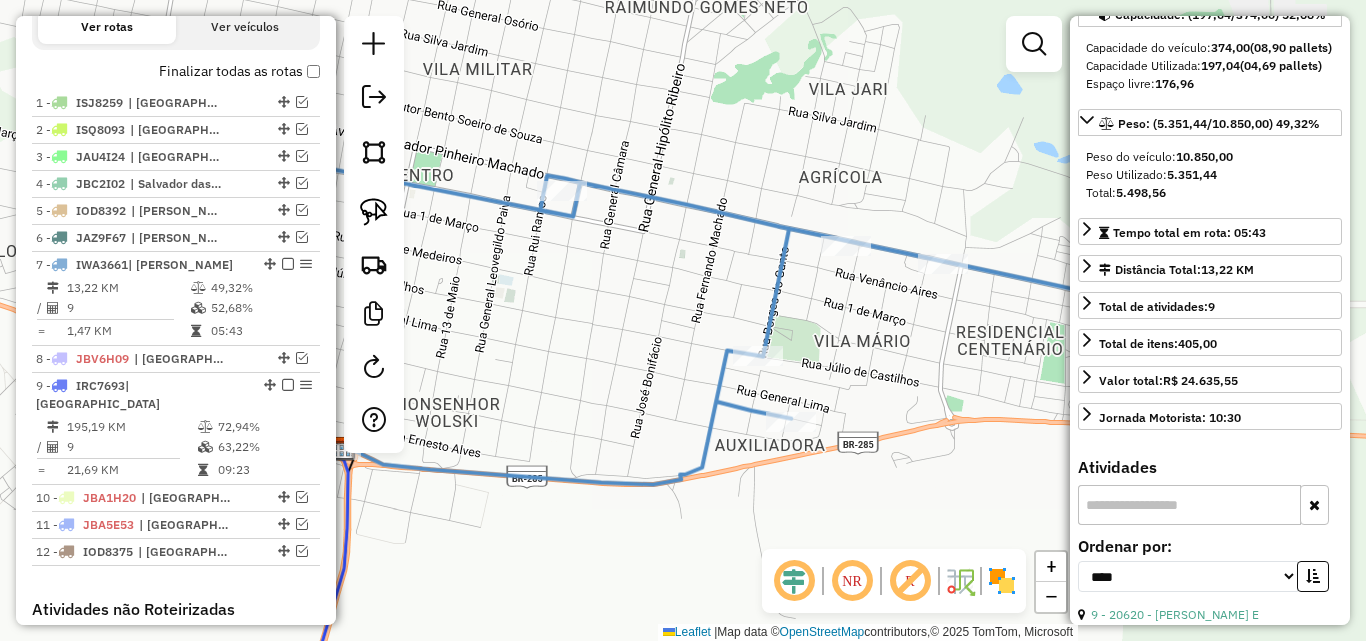 drag, startPoint x: 566, startPoint y: 359, endPoint x: 671, endPoint y: 345, distance: 105.92922 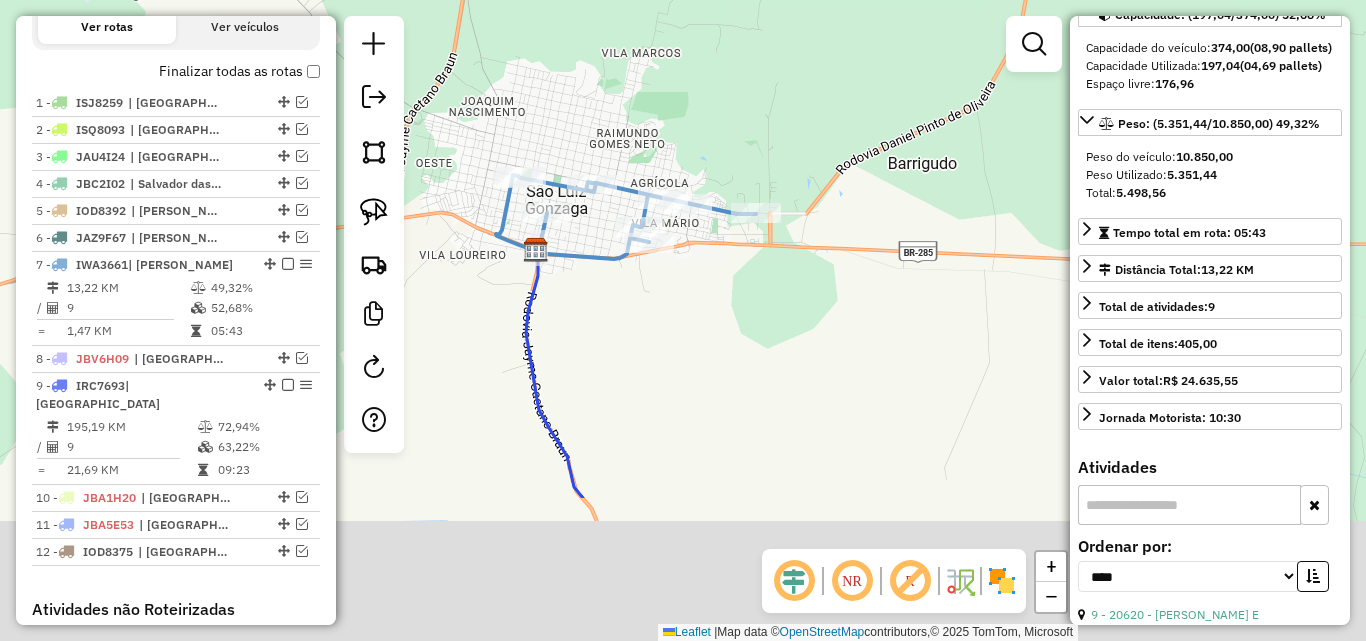 drag, startPoint x: 542, startPoint y: 576, endPoint x: 560, endPoint y: 302, distance: 274.5906 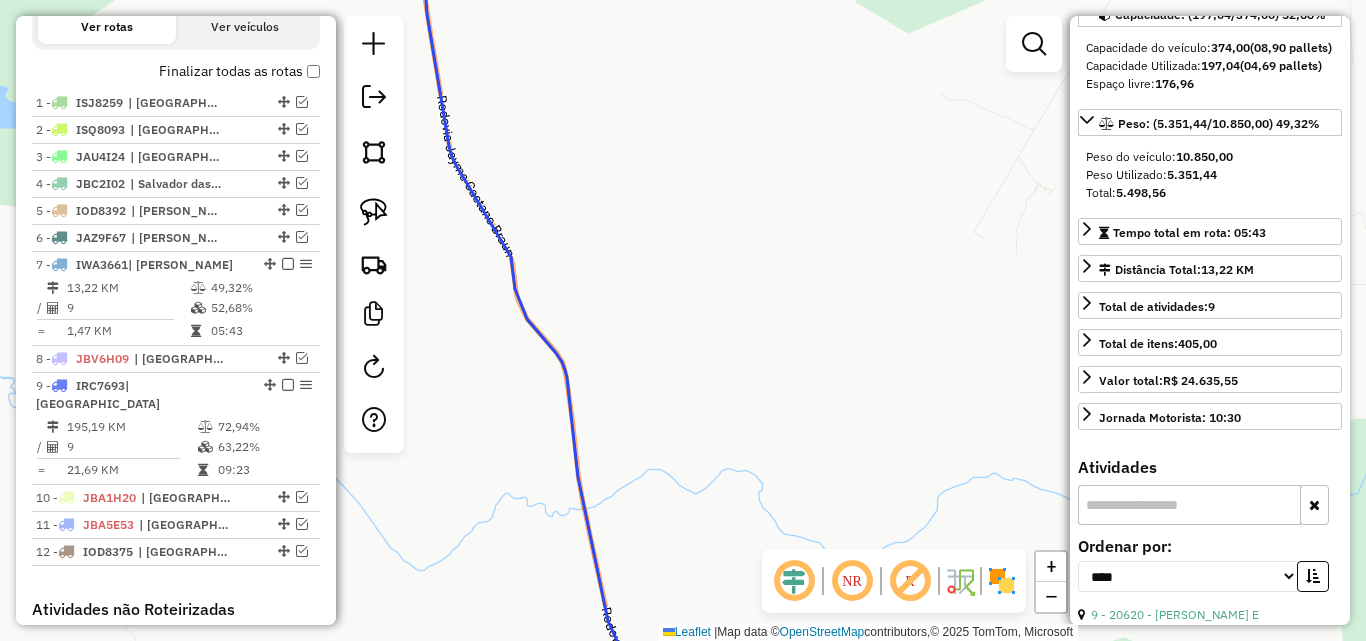 click 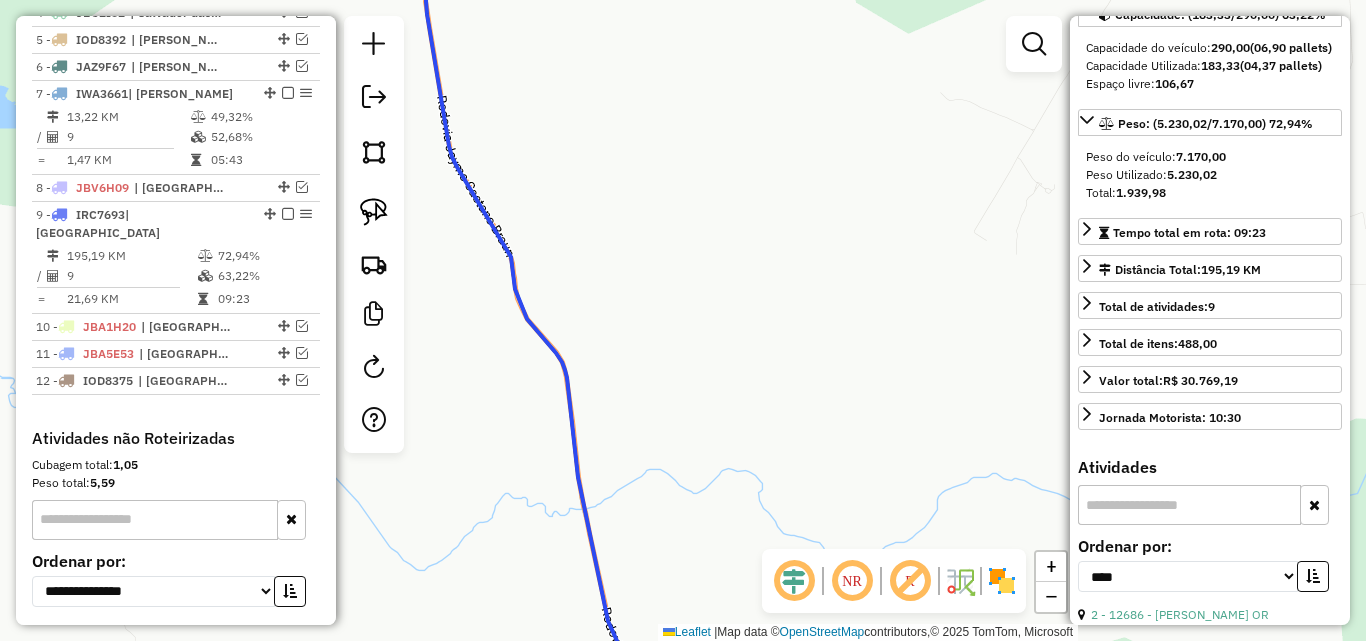 scroll, scrollTop: 992, scrollLeft: 0, axis: vertical 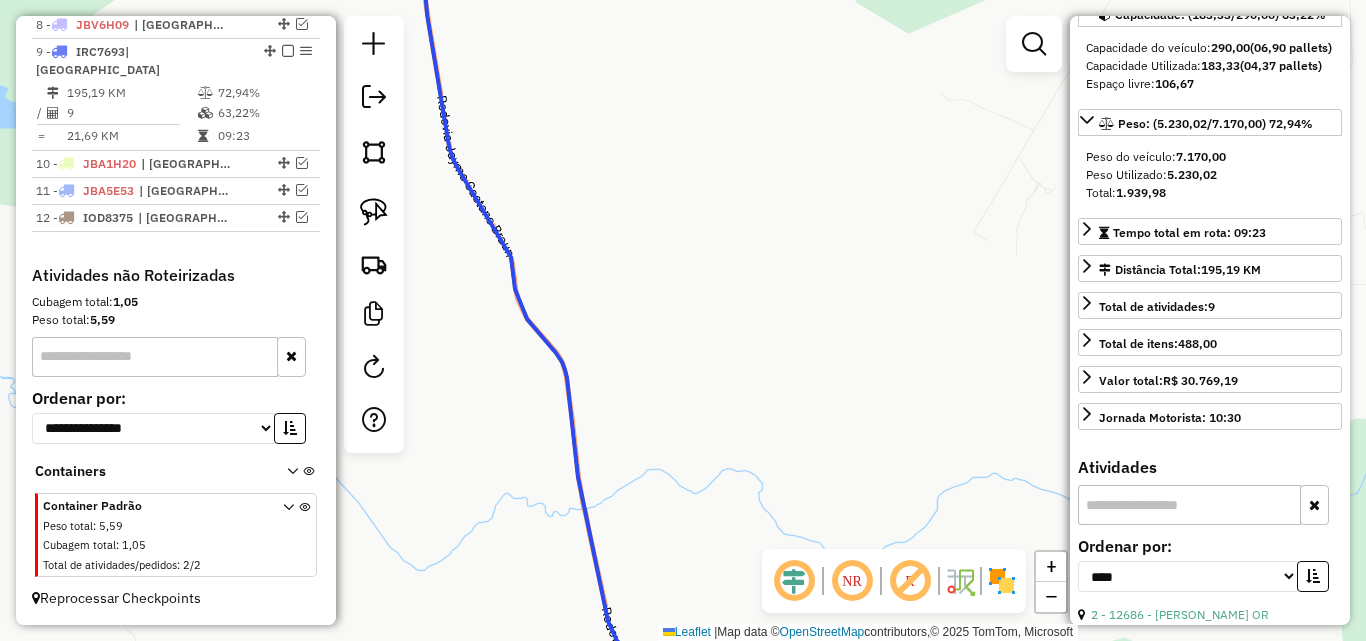 click 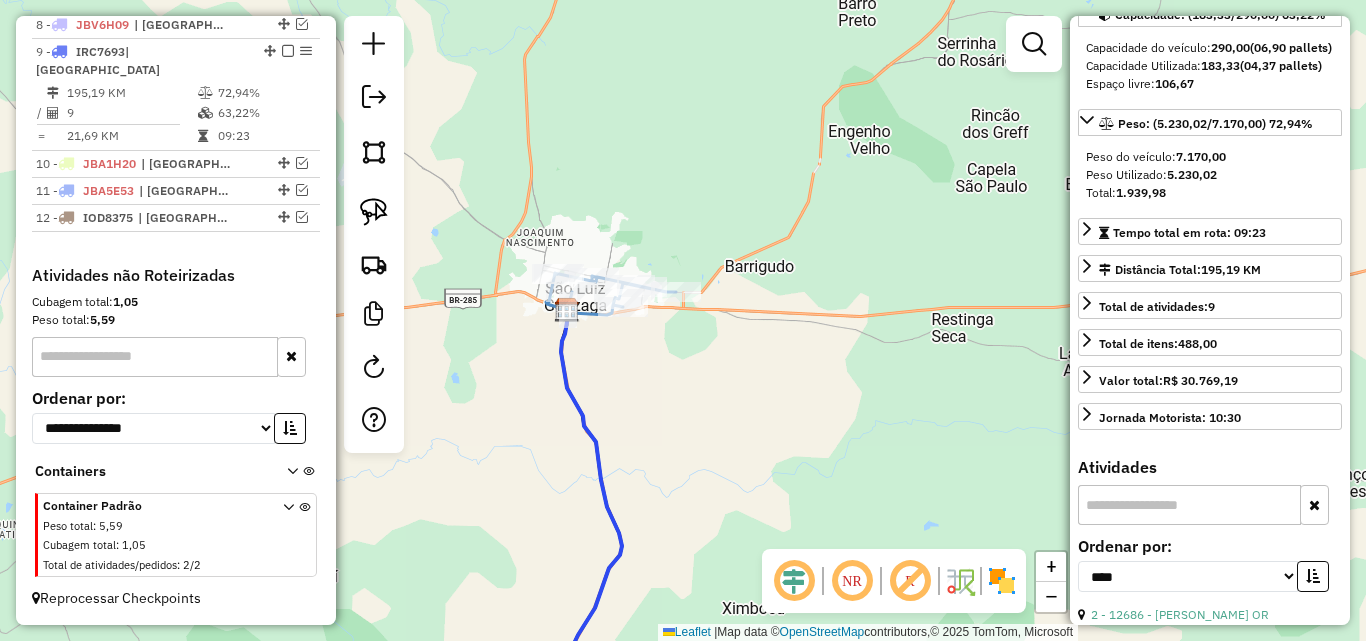 drag, startPoint x: 643, startPoint y: 560, endPoint x: 680, endPoint y: 231, distance: 331.074 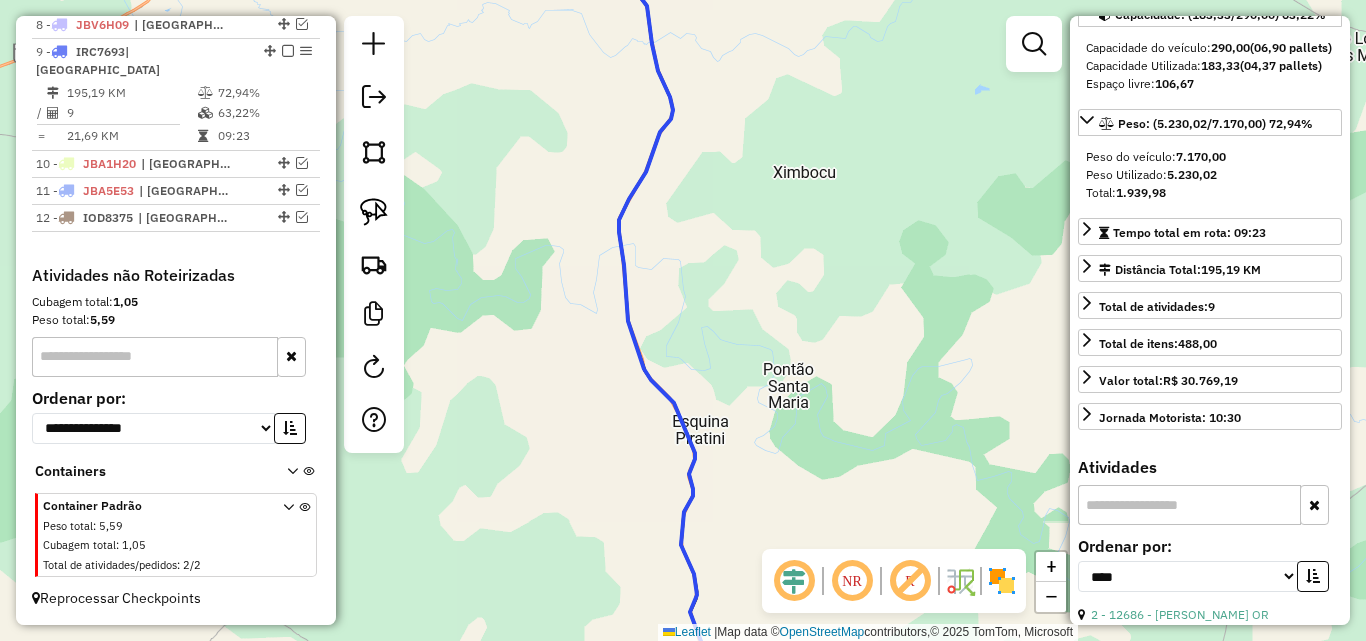 drag, startPoint x: 659, startPoint y: 479, endPoint x: 642, endPoint y: 169, distance: 310.4658 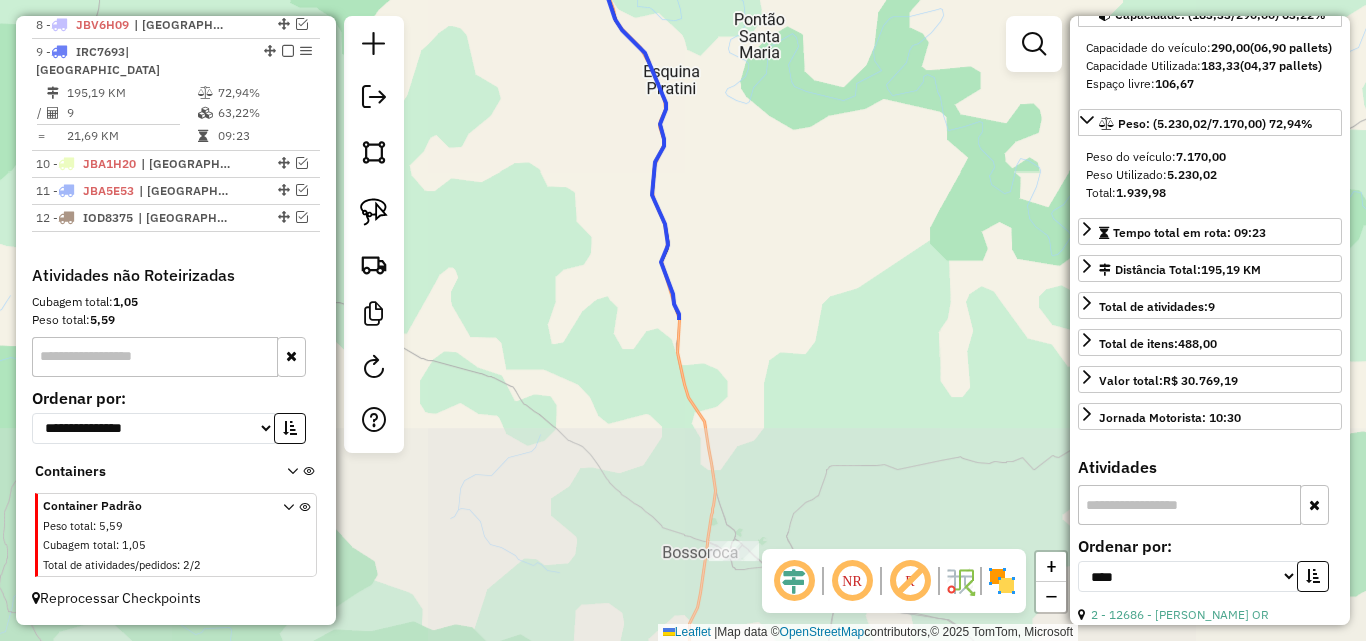 drag, startPoint x: 749, startPoint y: 443, endPoint x: 693, endPoint y: 313, distance: 141.54858 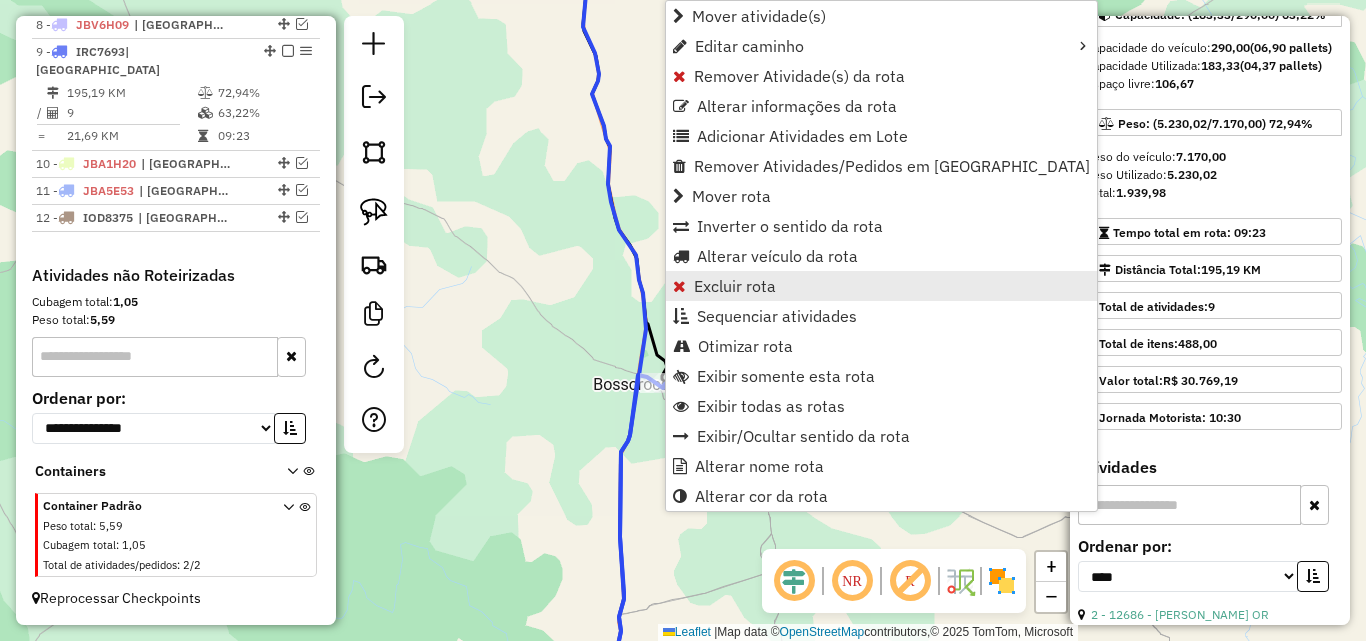 click on "Excluir rota" at bounding box center [735, 286] 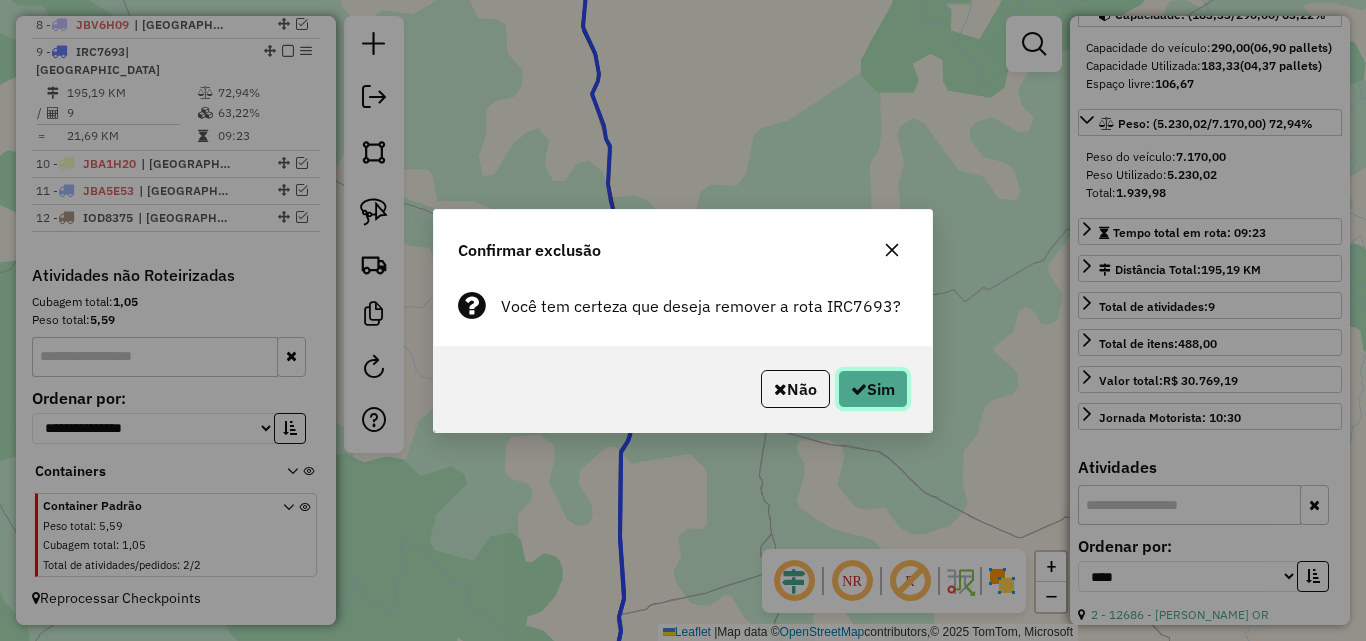 click on "Sim" 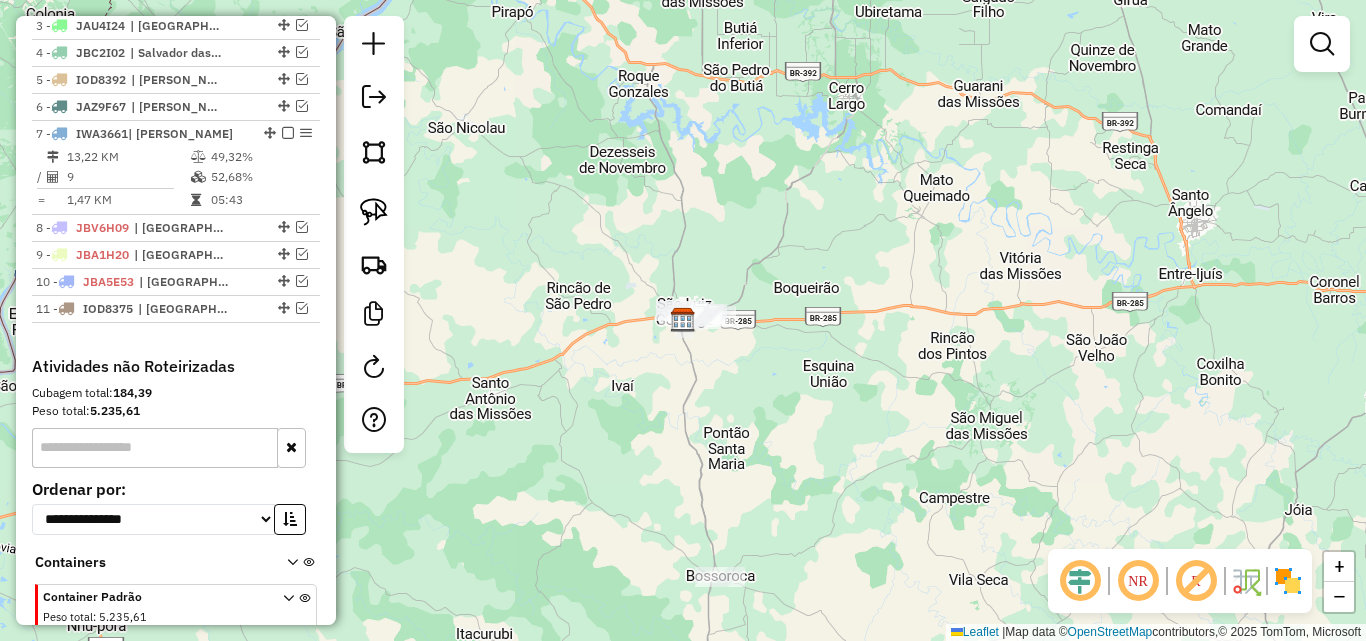 scroll, scrollTop: 698, scrollLeft: 0, axis: vertical 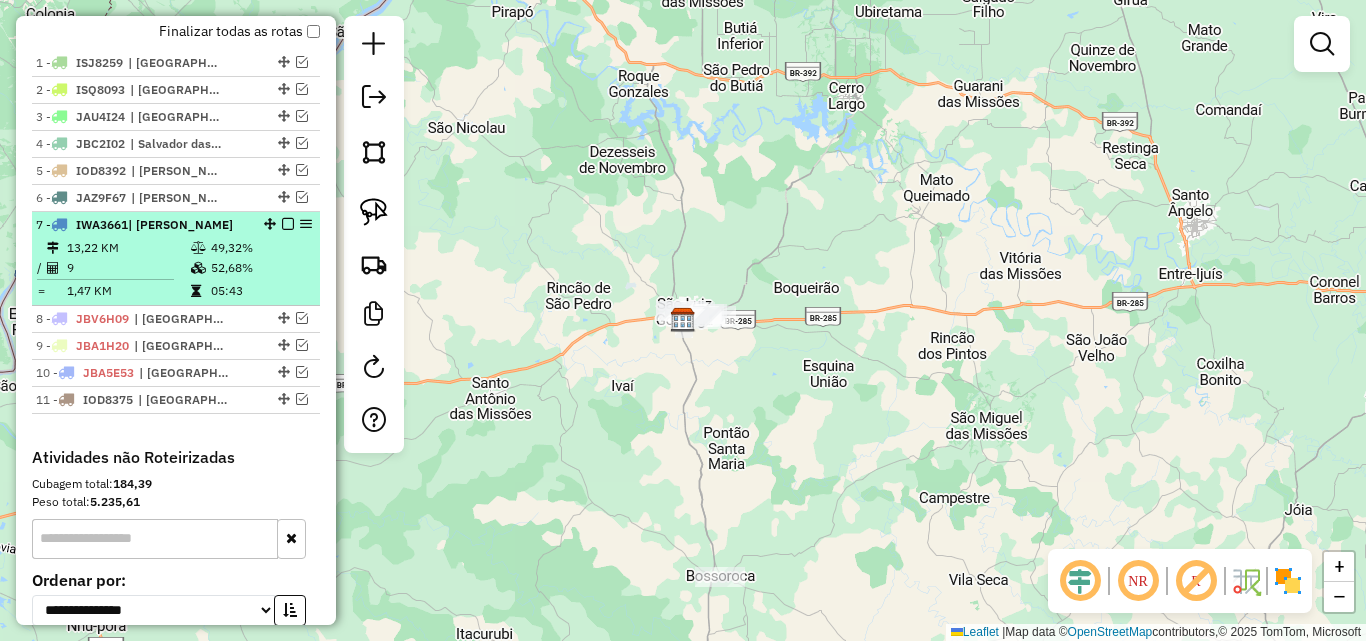 drag, startPoint x: 195, startPoint y: 291, endPoint x: 627, endPoint y: 274, distance: 432.33435 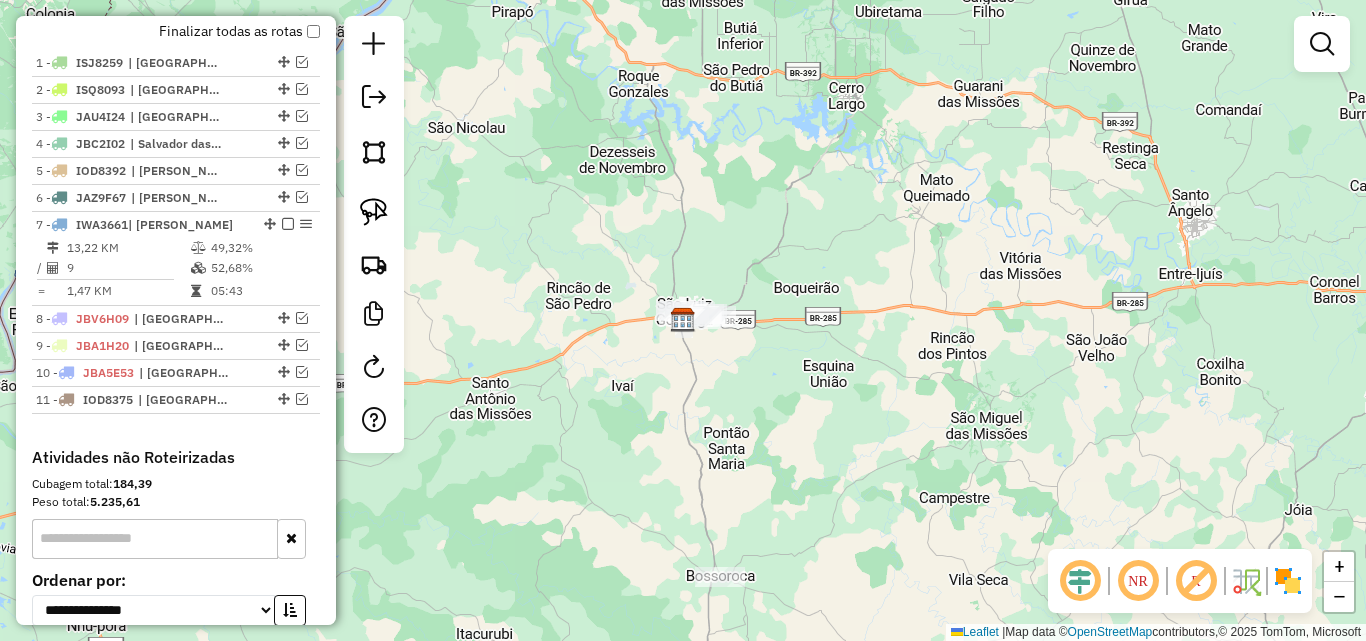 click at bounding box center (198, 268) 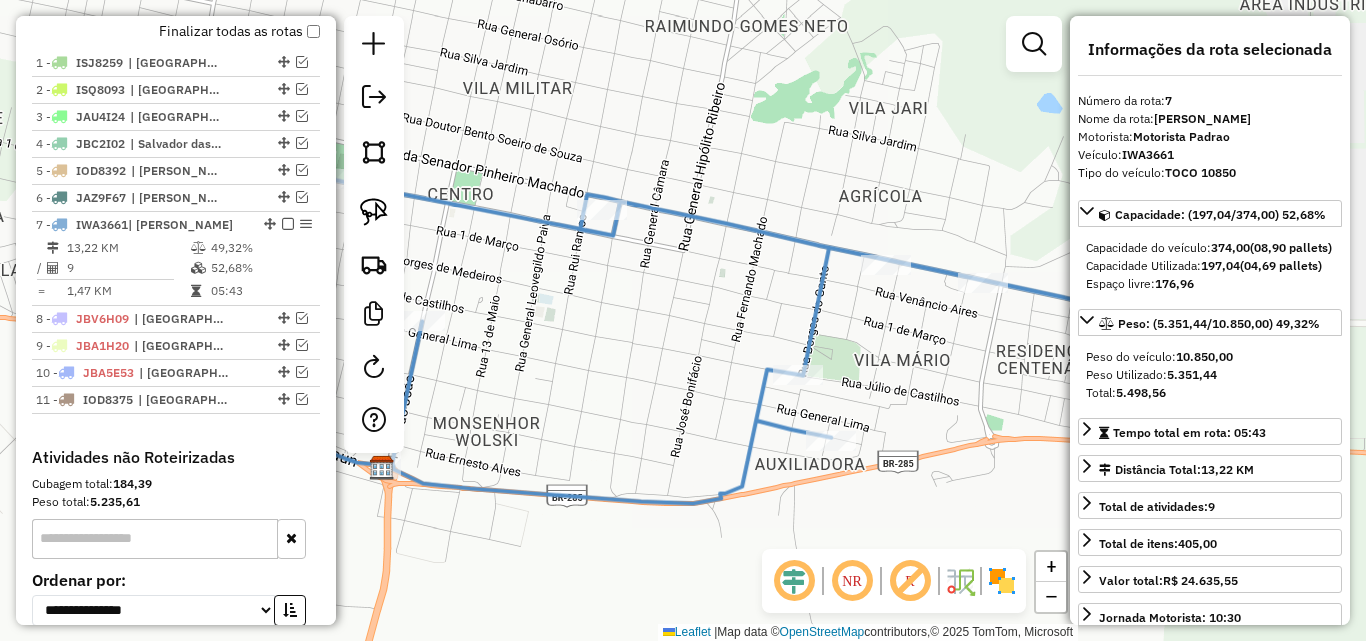 drag, startPoint x: 615, startPoint y: 365, endPoint x: 702, endPoint y: 387, distance: 89.73851 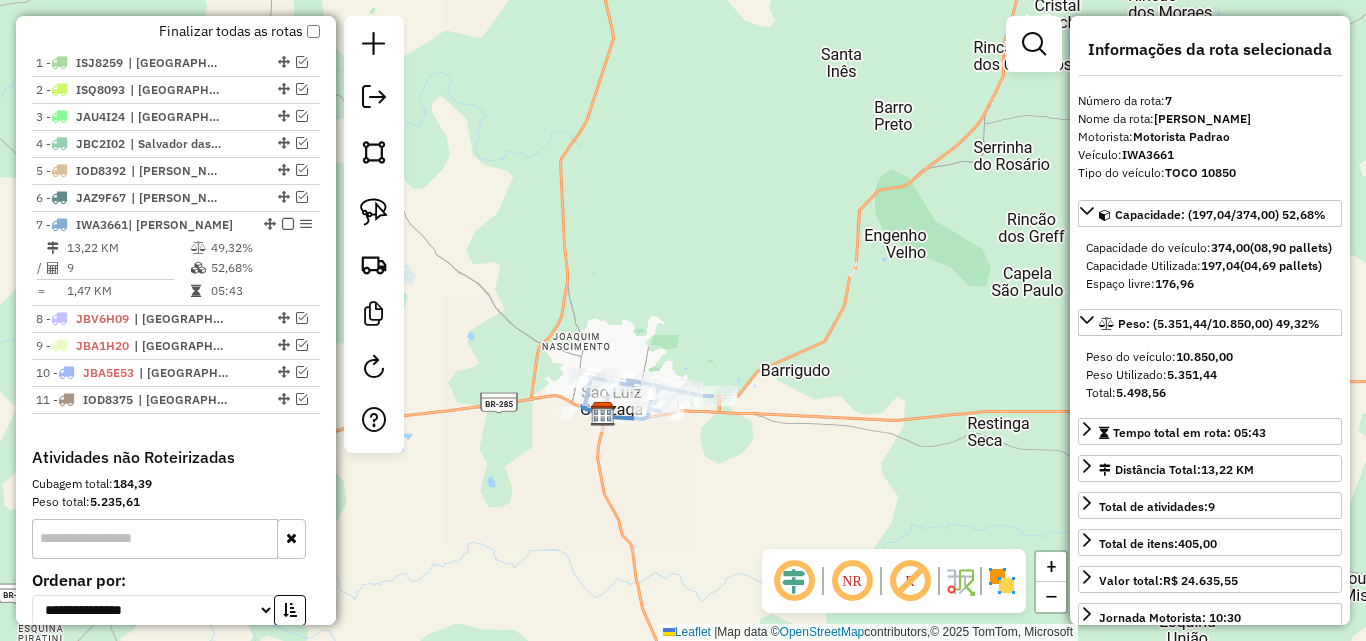 click on "Janela de atendimento Grade de atendimento Capacidade Transportadoras Veículos Cliente Pedidos  Rotas Selecione os dias de semana para filtrar as janelas de atendimento  Seg   Ter   Qua   Qui   Sex   Sáb   Dom  Informe o período da janela de atendimento: De: Até:  Filtrar exatamente a janela do cliente  Considerar janela de atendimento padrão  Selecione os dias de semana para filtrar as grades de atendimento  Seg   Ter   Qua   Qui   Sex   Sáb   Dom   Considerar clientes sem dia de atendimento cadastrado  Clientes fora do dia de atendimento selecionado Filtrar as atividades entre os valores definidos abaixo:  Peso mínimo:   Peso máximo:   Cubagem mínima:   Cubagem máxima:   De:   Até:  Filtrar as atividades entre o tempo de atendimento definido abaixo:  De:   Até:   Considerar capacidade total dos clientes não roteirizados Transportadora: Selecione um ou mais itens Tipo de veículo: Selecione um ou mais itens Veículo: Selecione um ou mais itens Motorista: Selecione um ou mais itens Nome: Rótulo:" 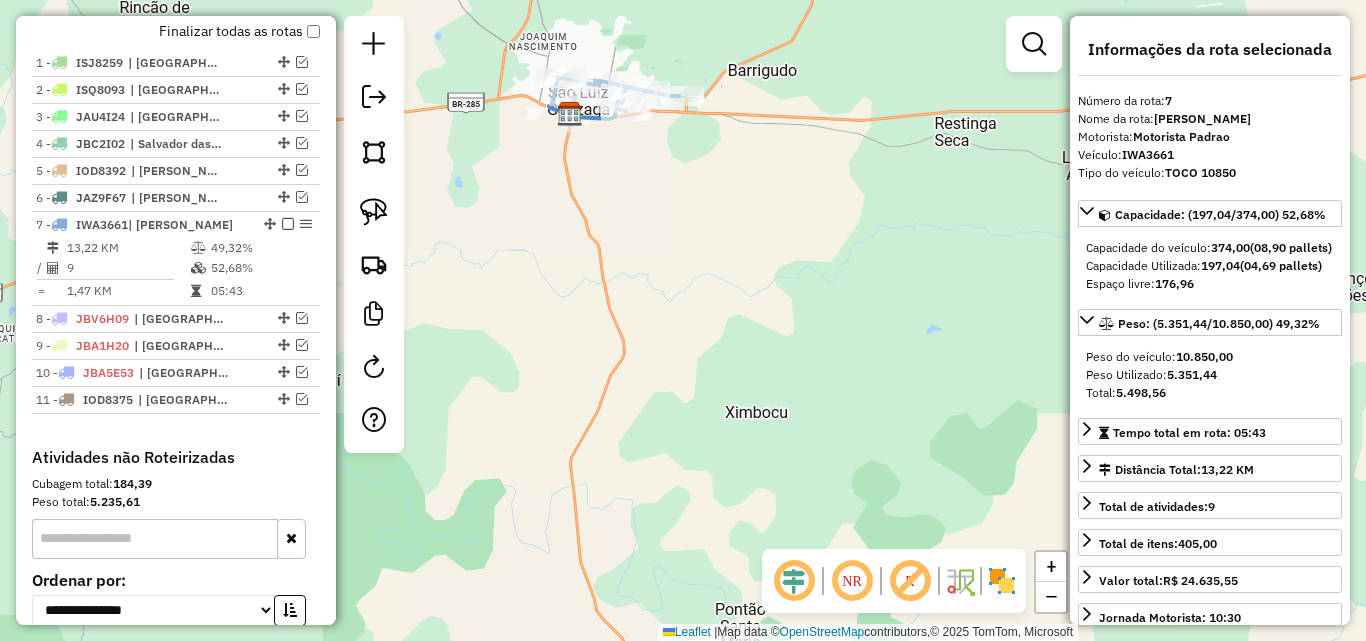 drag, startPoint x: 589, startPoint y: 489, endPoint x: 570, endPoint y: 179, distance: 310.58173 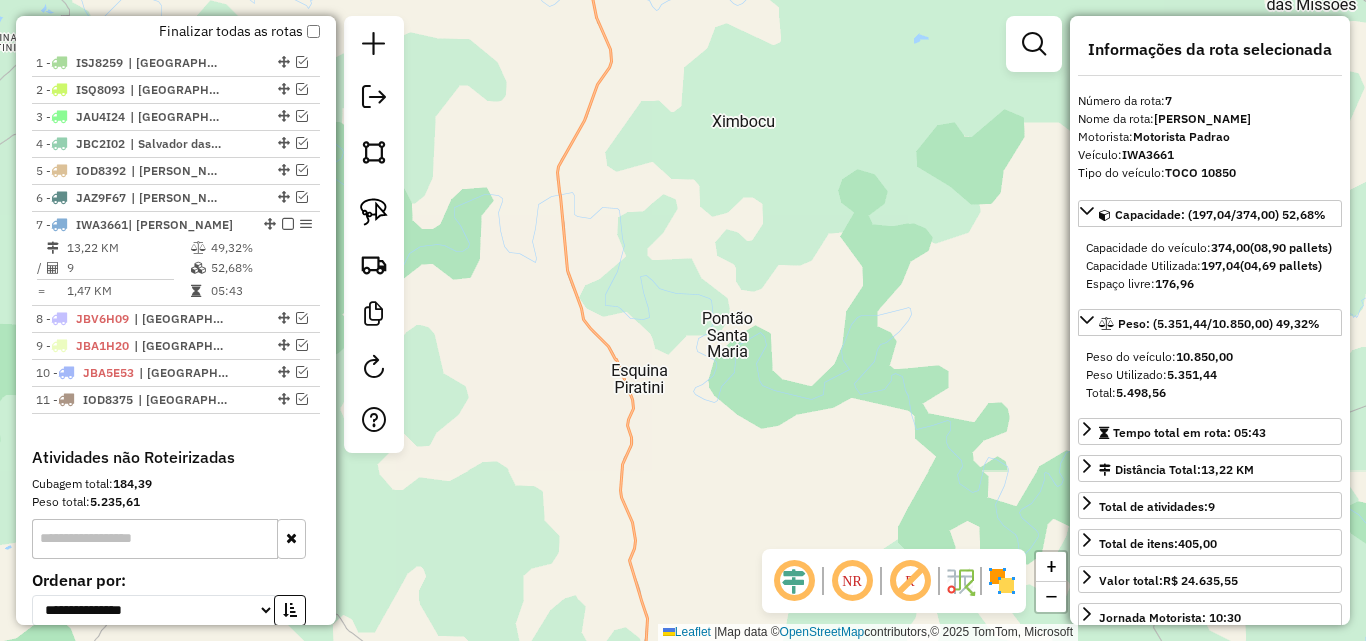 click on "Janela de atendimento Grade de atendimento Capacidade Transportadoras Veículos Cliente Pedidos  Rotas Selecione os dias de semana para filtrar as janelas de atendimento  Seg   Ter   Qua   Qui   Sex   Sáb   Dom  Informe o período da janela de atendimento: De: Até:  Filtrar exatamente a janela do cliente  Considerar janela de atendimento padrão  Selecione os dias de semana para filtrar as grades de atendimento  Seg   Ter   Qua   Qui   Sex   Sáb   Dom   Considerar clientes sem dia de atendimento cadastrado  Clientes fora do dia de atendimento selecionado Filtrar as atividades entre os valores definidos abaixo:  Peso mínimo:   Peso máximo:   Cubagem mínima:   Cubagem máxima:   De:   Até:  Filtrar as atividades entre o tempo de atendimento definido abaixo:  De:   Até:   Considerar capacidade total dos clientes não roteirizados Transportadora: Selecione um ou mais itens Tipo de veículo: Selecione um ou mais itens Veículo: Selecione um ou mais itens Motorista: Selecione um ou mais itens Nome: Rótulo:" 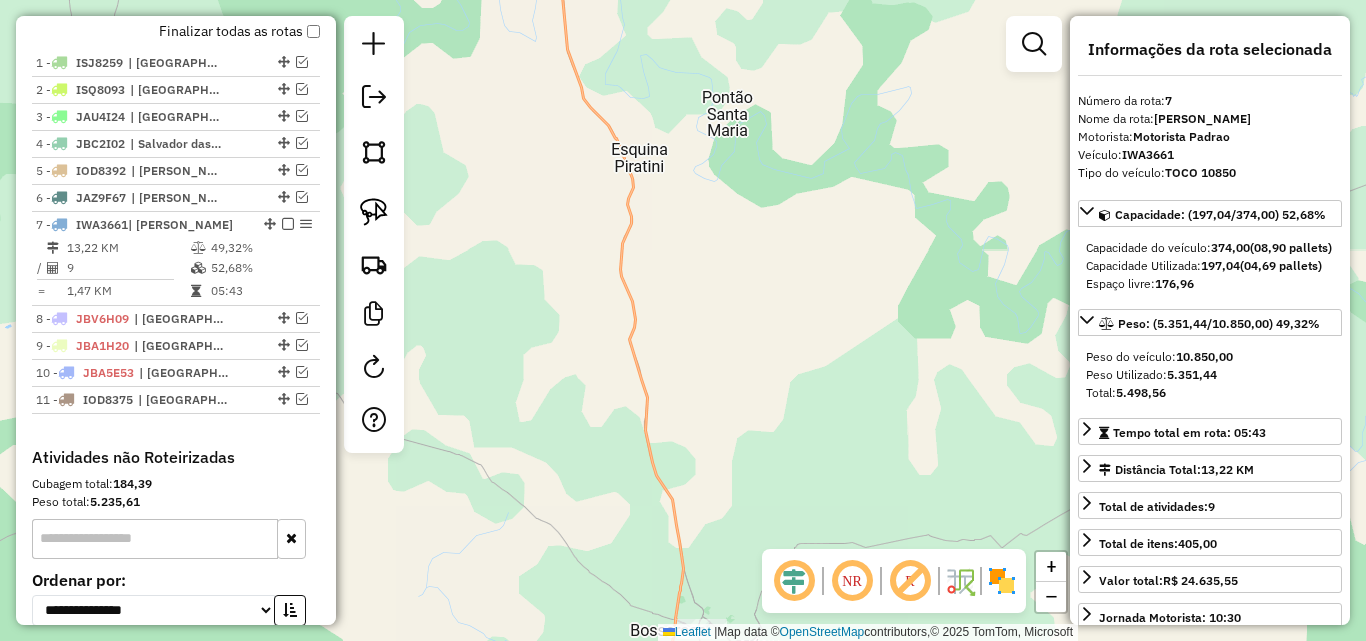 click on "Janela de atendimento Grade de atendimento Capacidade Transportadoras Veículos Cliente Pedidos  Rotas Selecione os dias de semana para filtrar as janelas de atendimento  Seg   Ter   Qua   Qui   Sex   Sáb   Dom  Informe o período da janela de atendimento: De: Até:  Filtrar exatamente a janela do cliente  Considerar janela de atendimento padrão  Selecione os dias de semana para filtrar as grades de atendimento  Seg   Ter   Qua   Qui   Sex   Sáb   Dom   Considerar clientes sem dia de atendimento cadastrado  Clientes fora do dia de atendimento selecionado Filtrar as atividades entre os valores definidos abaixo:  Peso mínimo:   Peso máximo:   Cubagem mínima:   Cubagem máxima:   De:   Até:  Filtrar as atividades entre o tempo de atendimento definido abaixo:  De:   Até:   Considerar capacidade total dos clientes não roteirizados Transportadora: Selecione um ou mais itens Tipo de veículo: Selecione um ou mais itens Veículo: Selecione um ou mais itens Motorista: Selecione um ou mais itens Nome: Rótulo:" 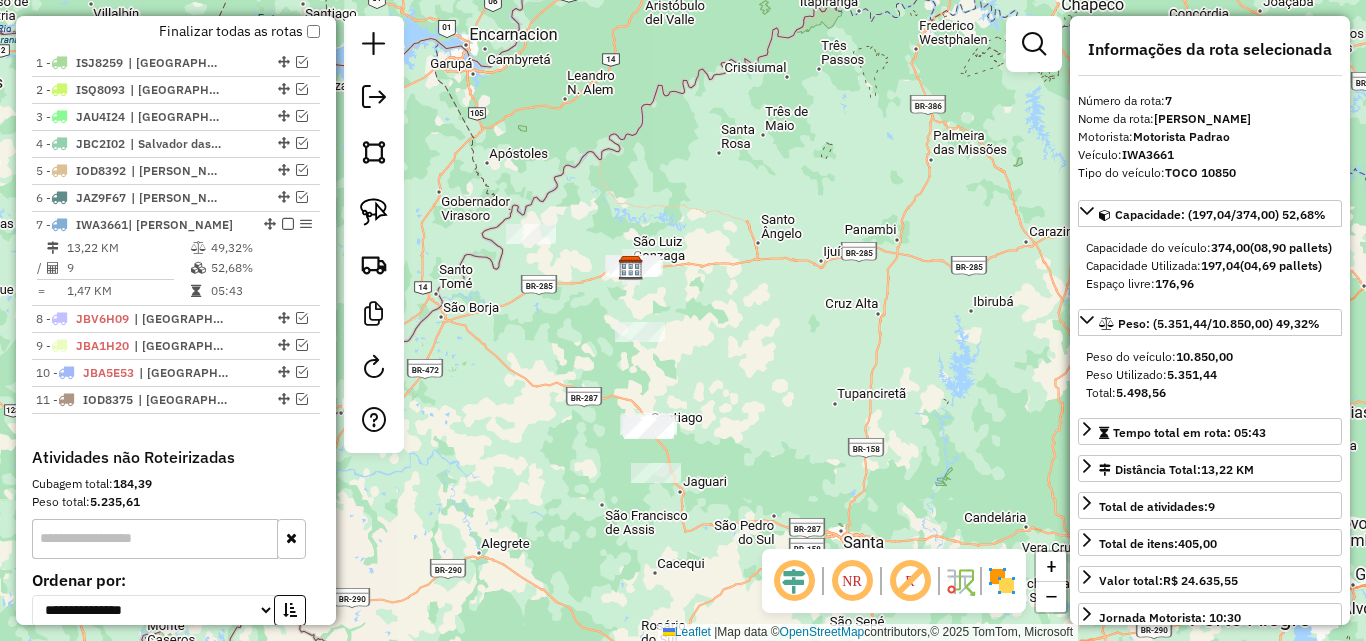 drag, startPoint x: 650, startPoint y: 361, endPoint x: 641, endPoint y: 328, distance: 34.20526 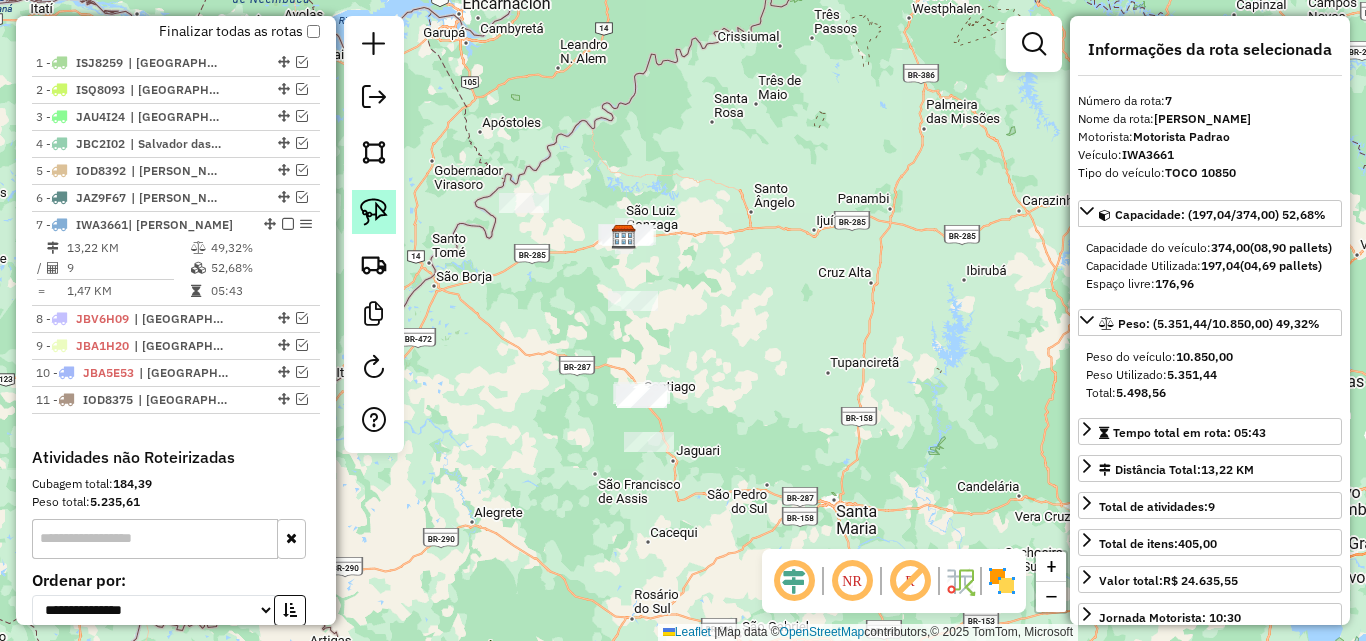 click 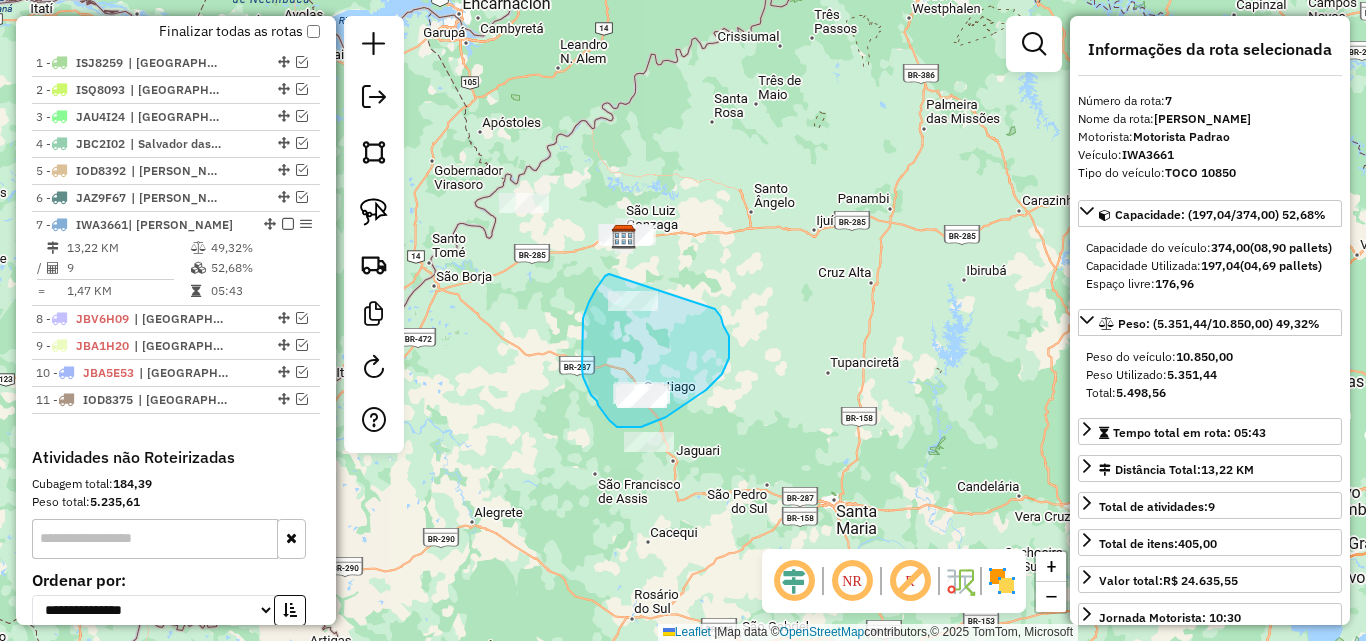 drag, startPoint x: 609, startPoint y: 274, endPoint x: 695, endPoint y: 283, distance: 86.46965 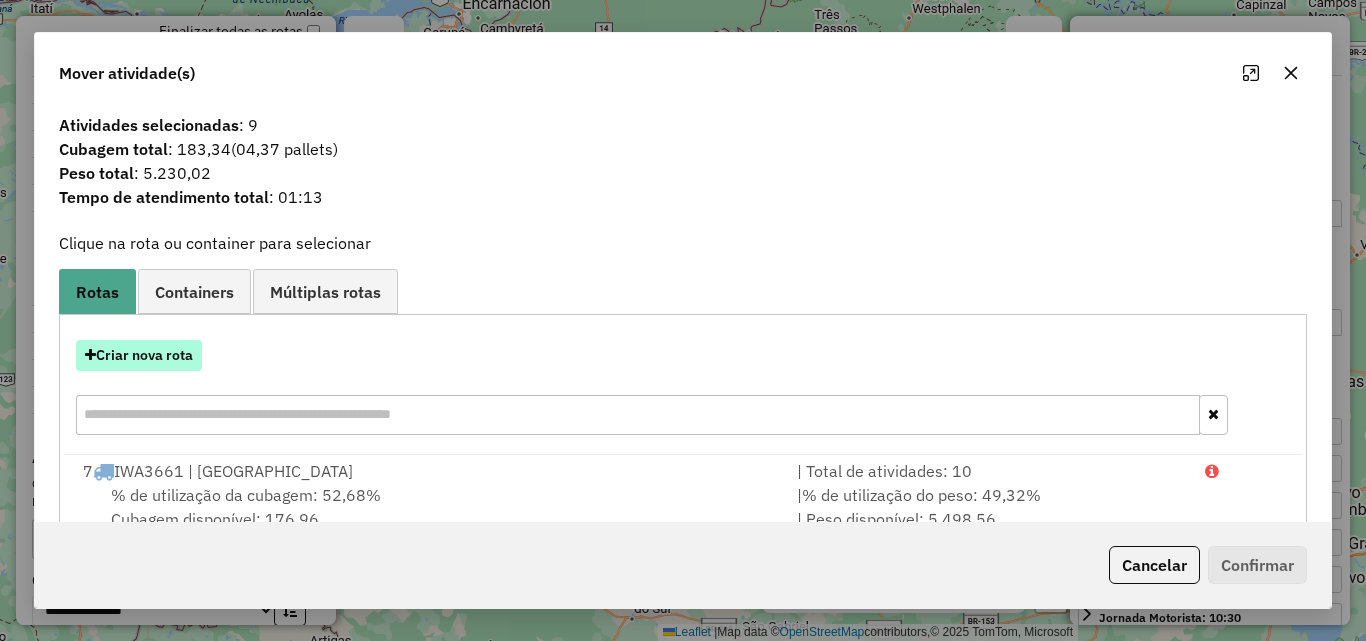 click on "Criar nova rota" at bounding box center [139, 355] 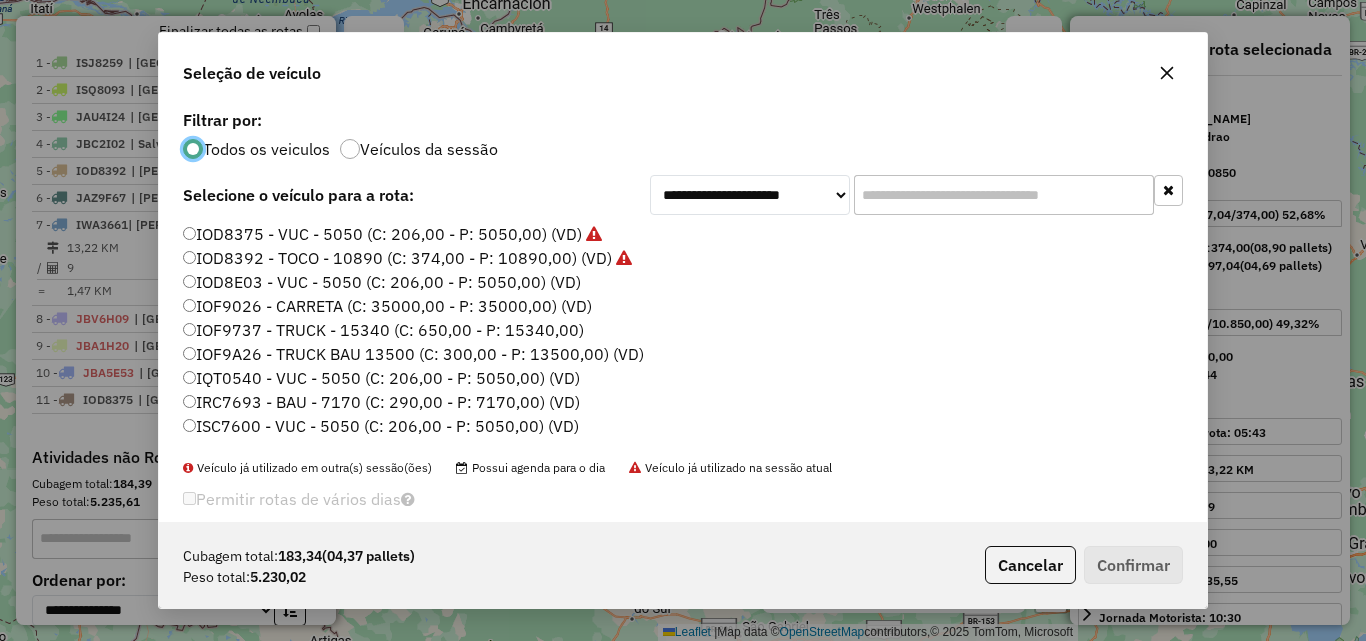 scroll, scrollTop: 11, scrollLeft: 6, axis: both 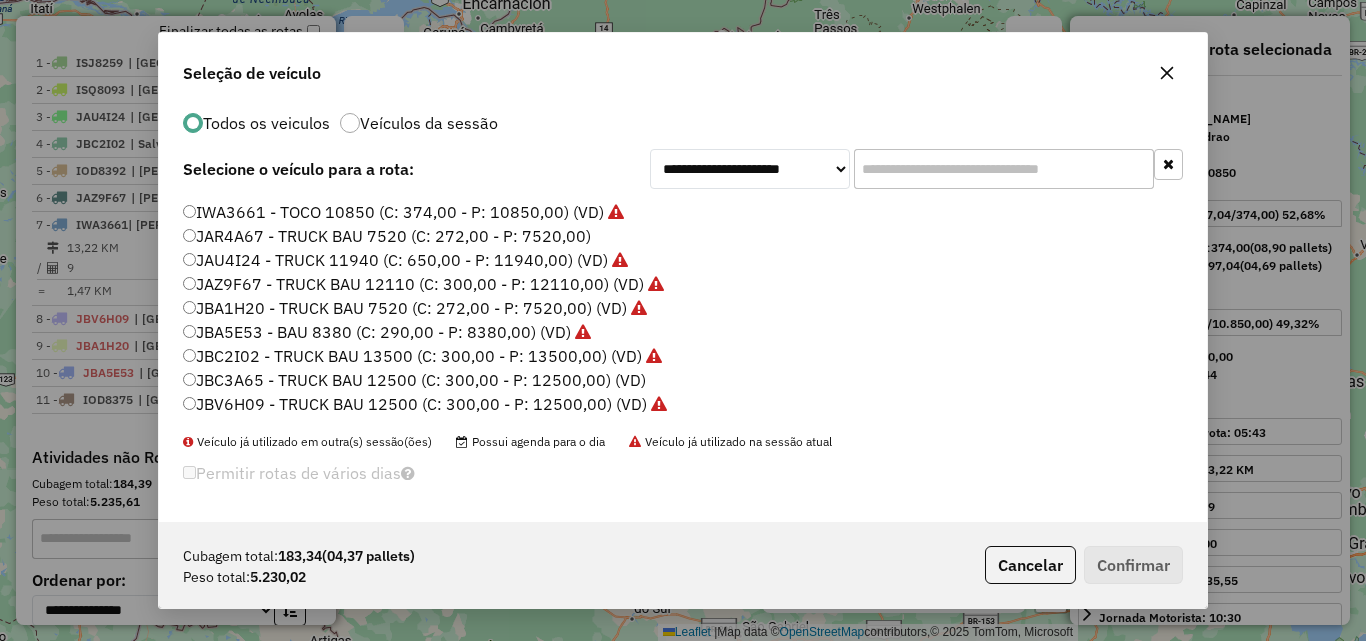 click on "JBC3A65 - TRUCK BAU 12500 (C: 300,00 - P: 12500,00) (VD)" 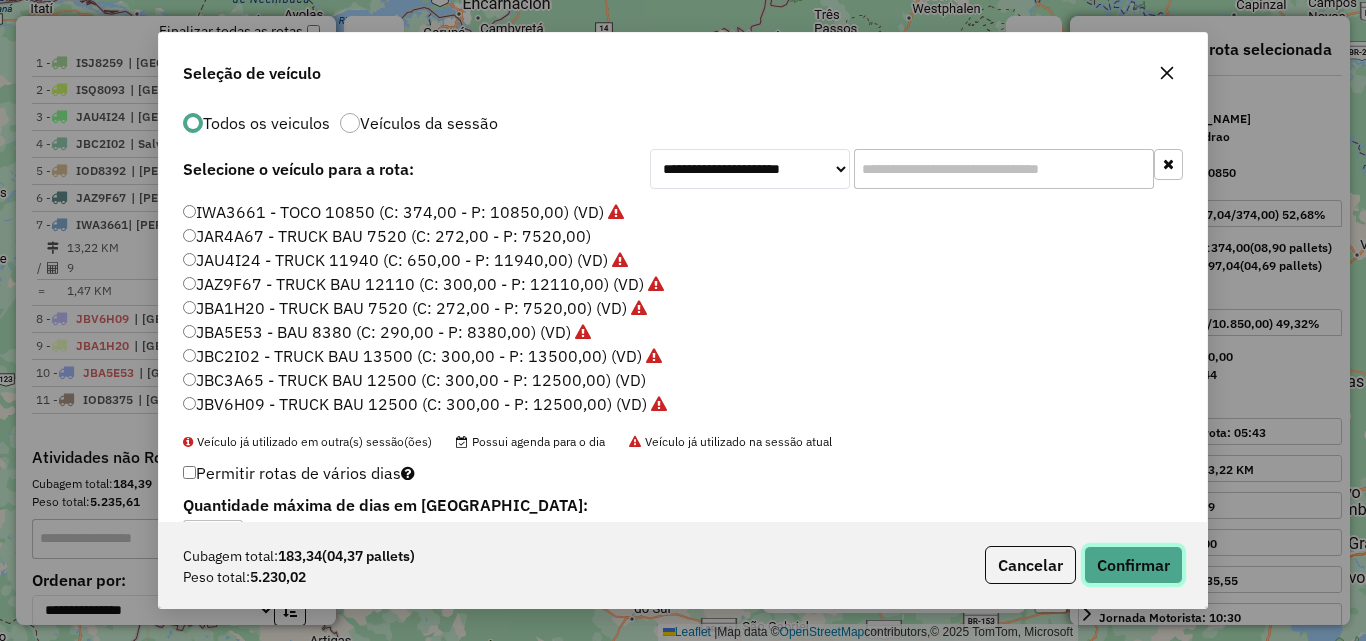 click on "Confirmar" 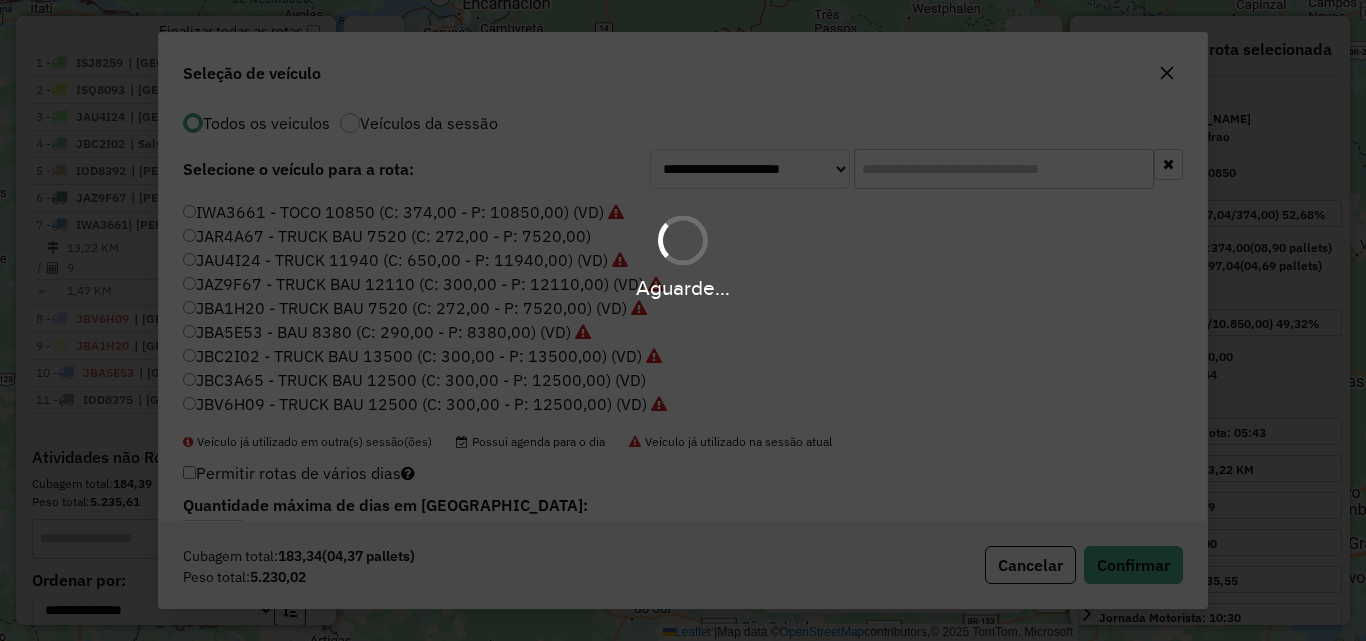scroll, scrollTop: 0, scrollLeft: 0, axis: both 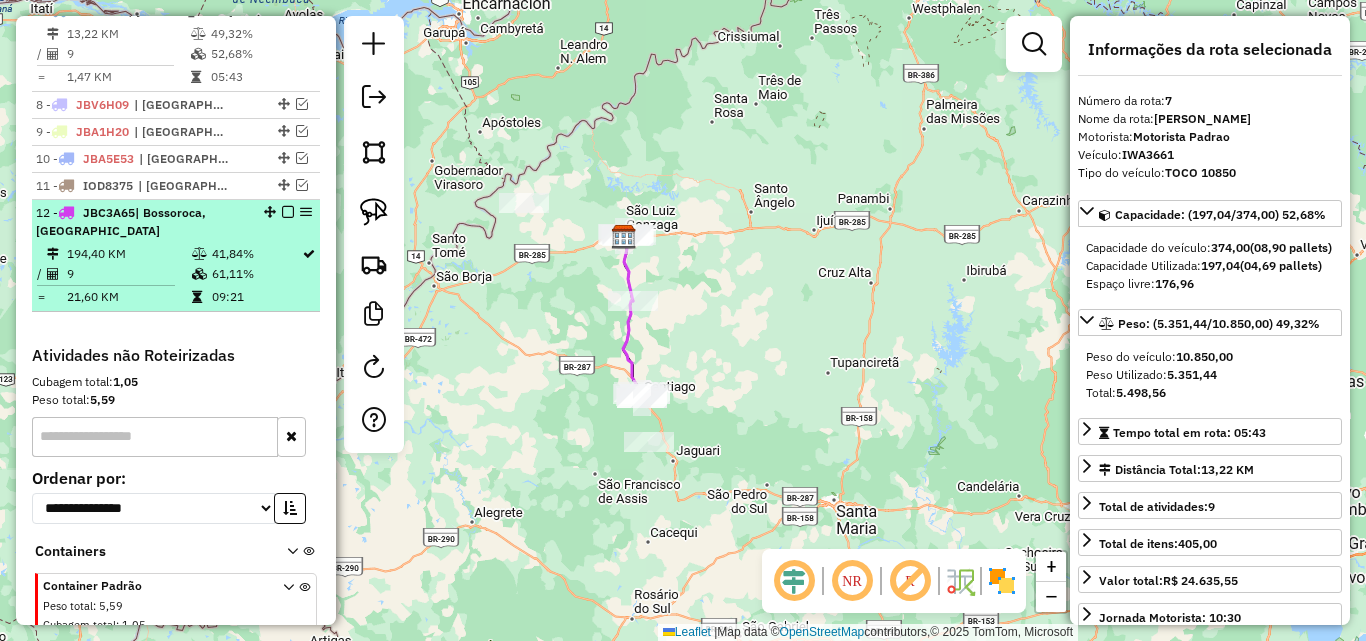click at bounding box center (288, 212) 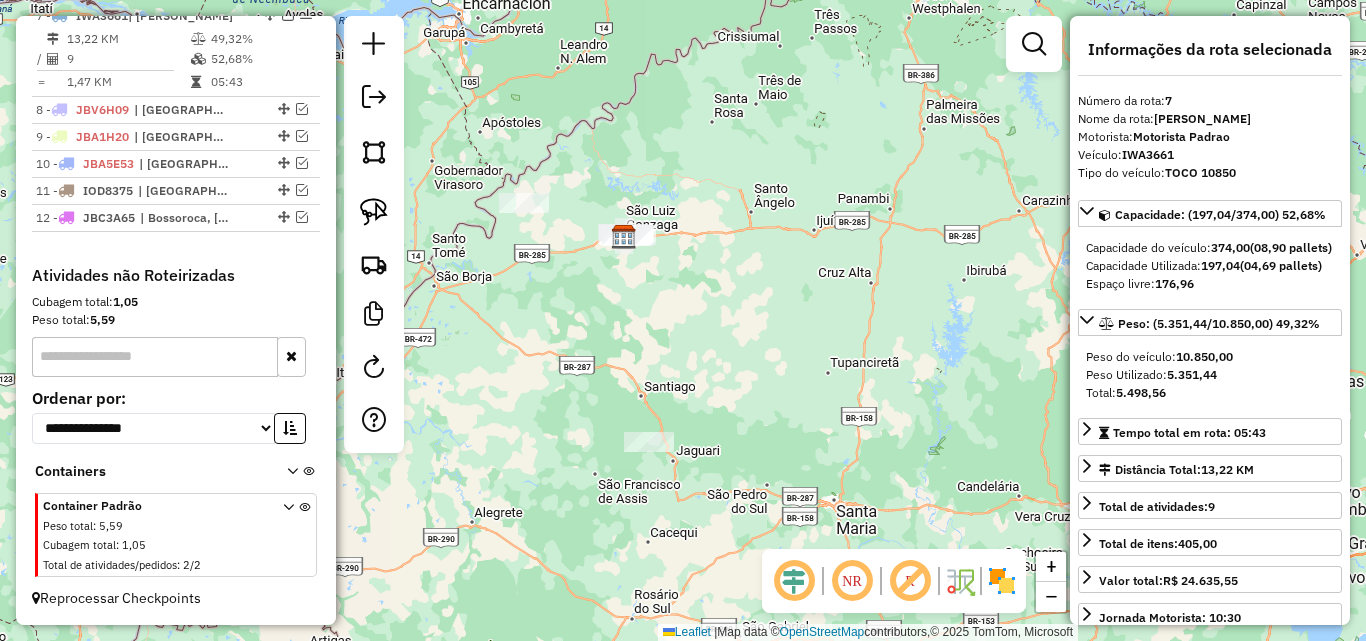 scroll, scrollTop: 712, scrollLeft: 0, axis: vertical 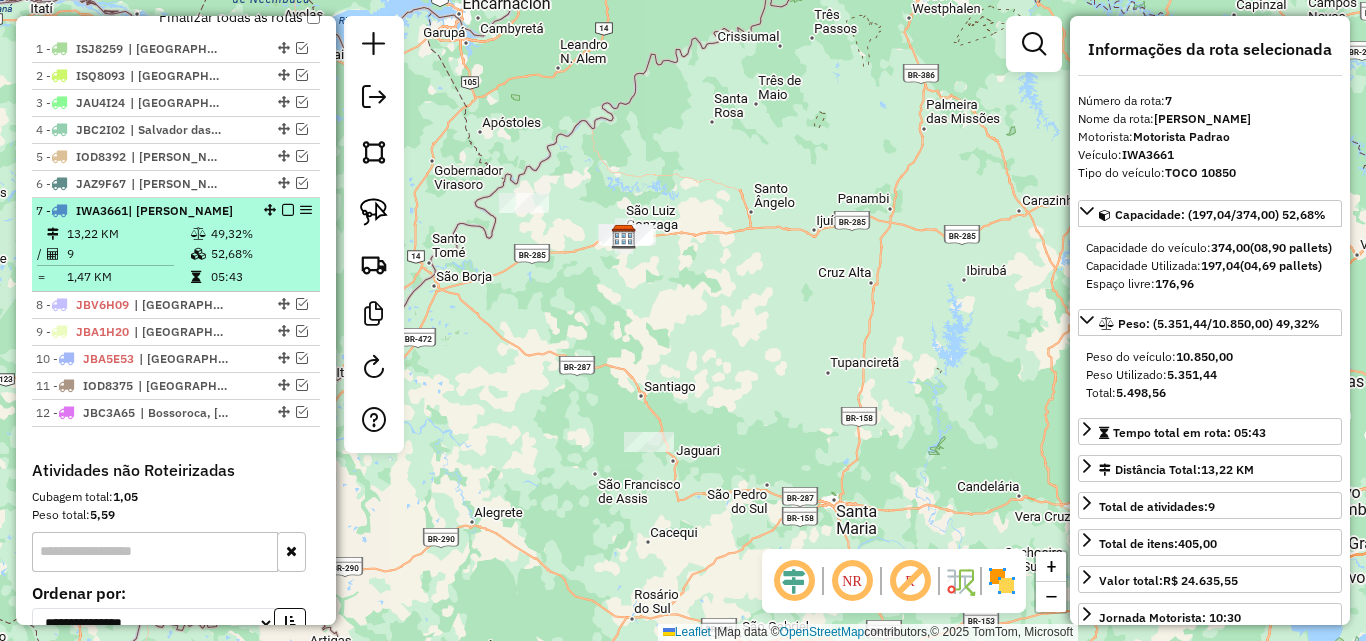 click on "9" at bounding box center [128, 254] 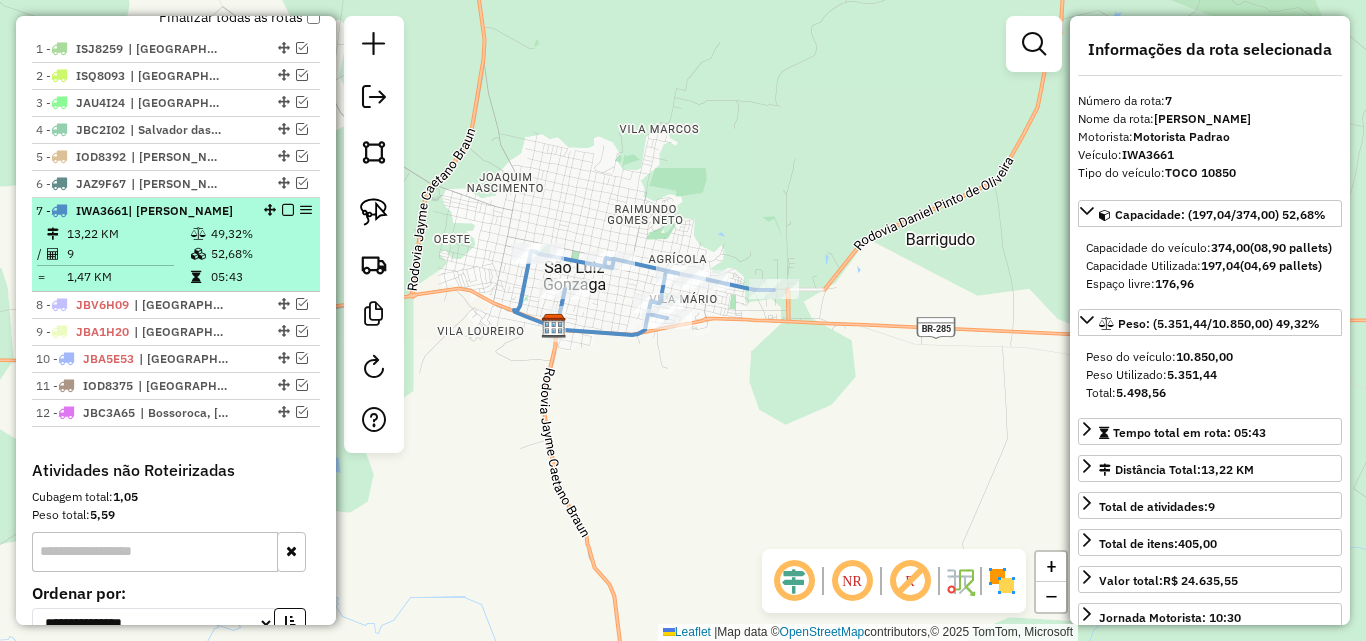 click at bounding box center (288, 210) 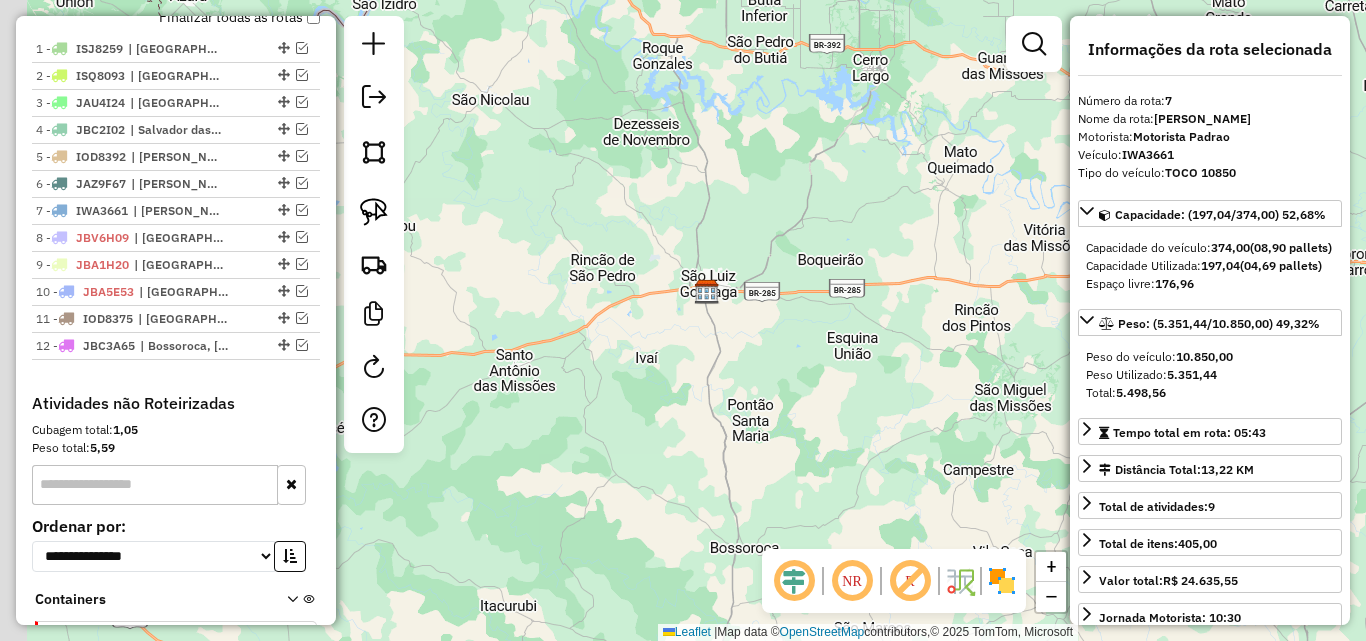 drag, startPoint x: 496, startPoint y: 394, endPoint x: 676, endPoint y: 394, distance: 180 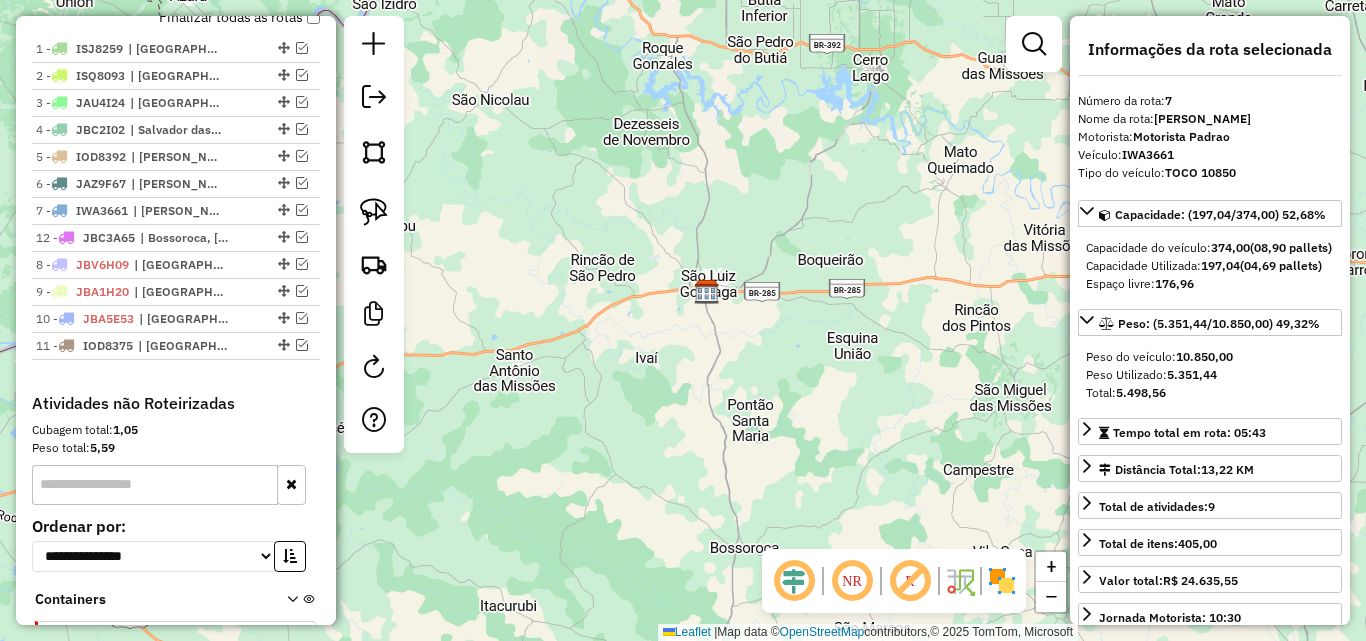 drag, startPoint x: 275, startPoint y: 364, endPoint x: 271, endPoint y: 260, distance: 104.0769 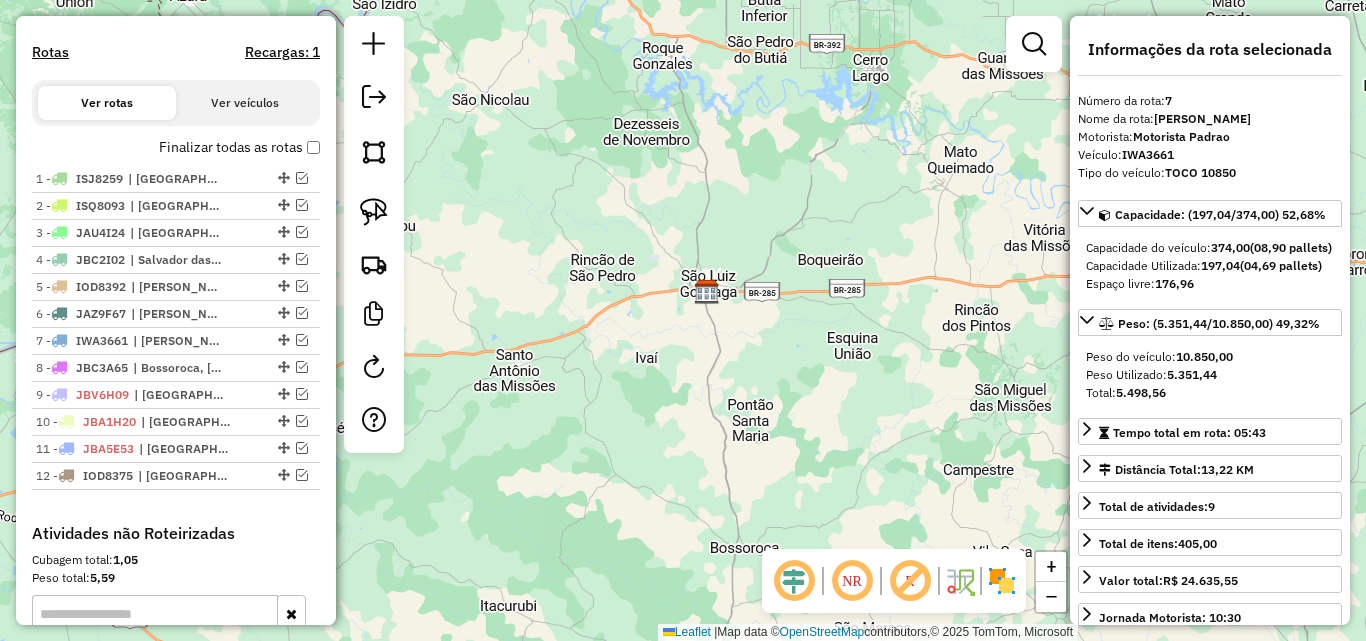 scroll, scrollTop: 612, scrollLeft: 0, axis: vertical 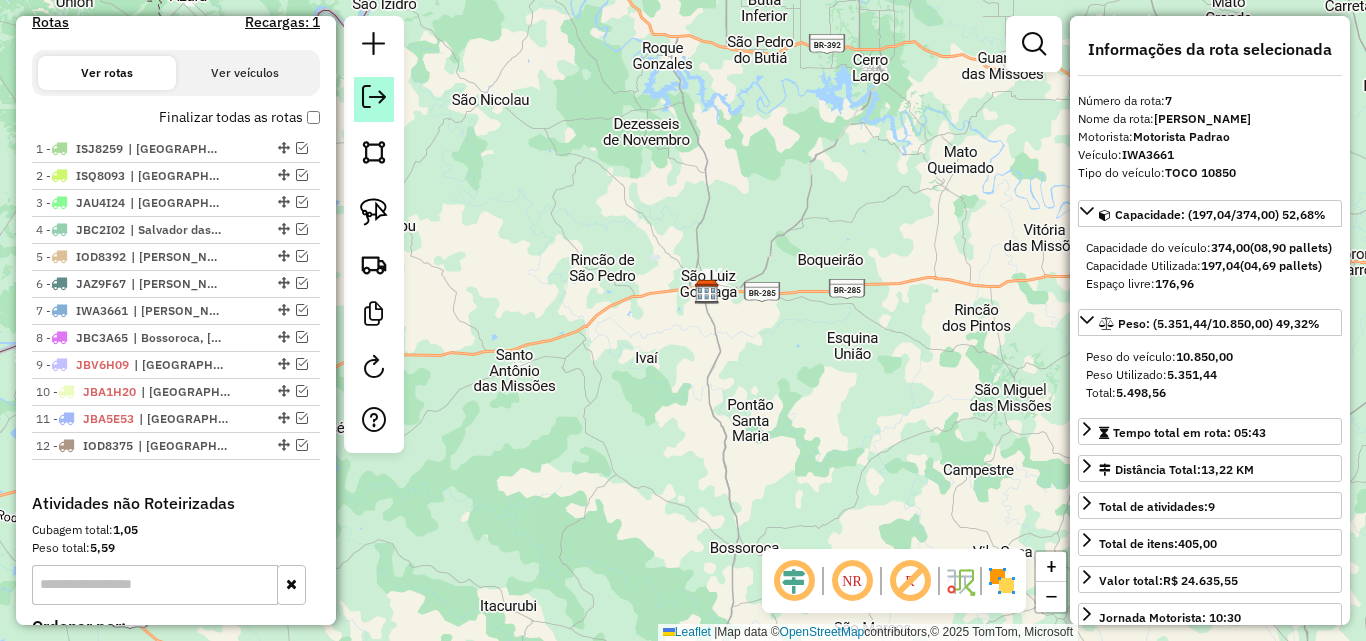 click 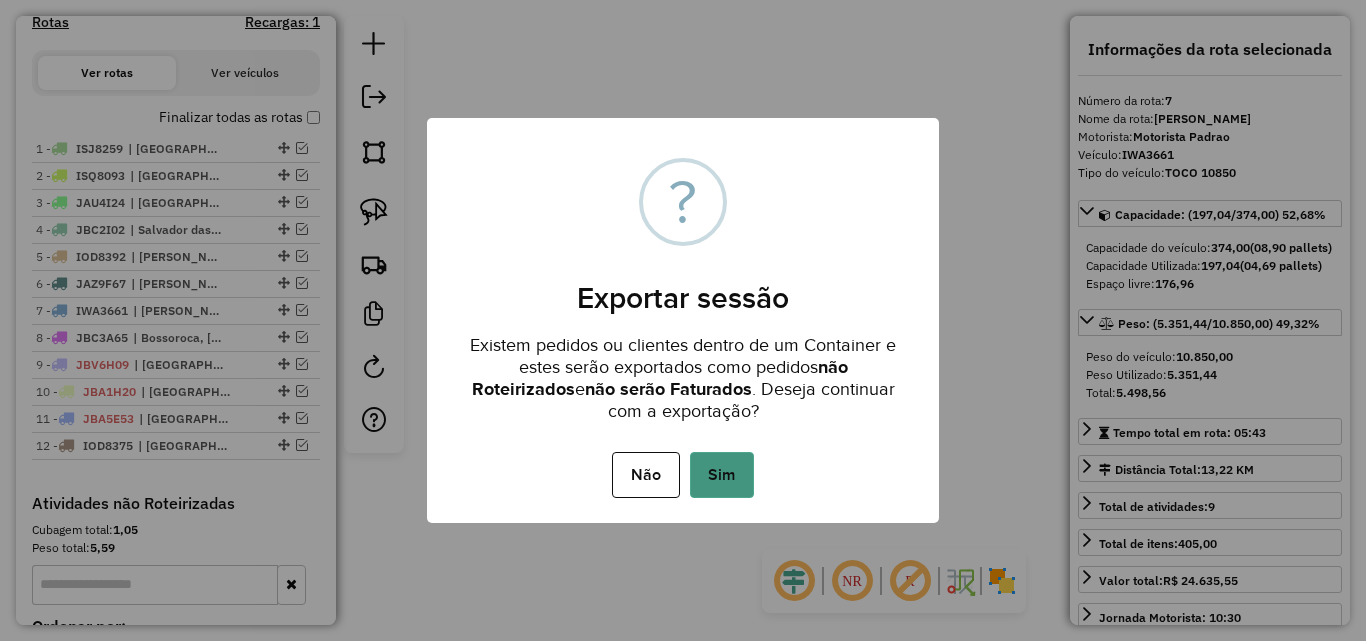 click on "Sim" at bounding box center [722, 475] 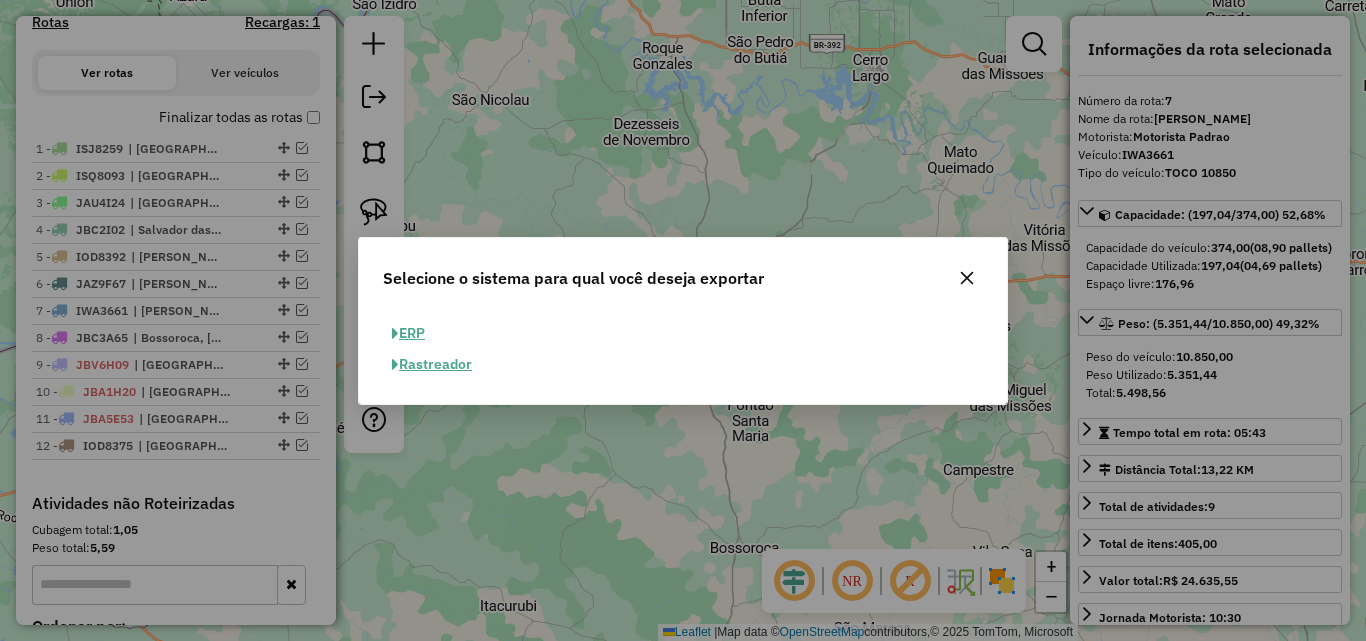 click on "ERP" 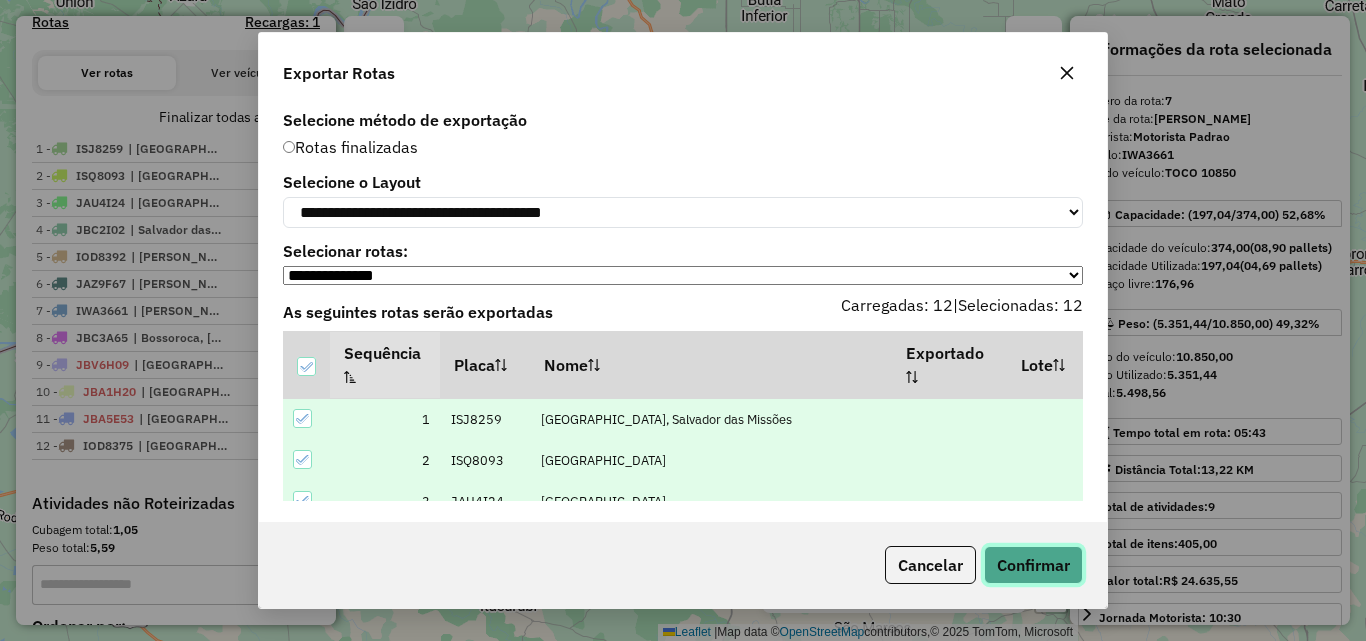 click on "Confirmar" 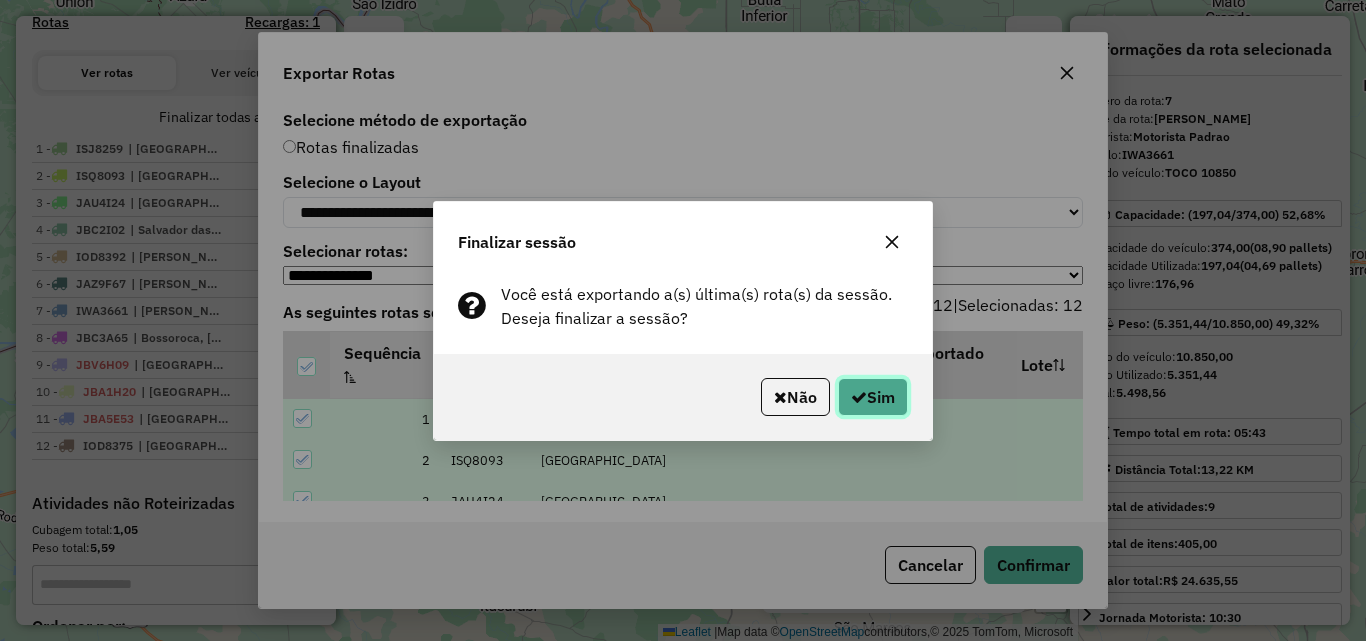 click on "Sim" 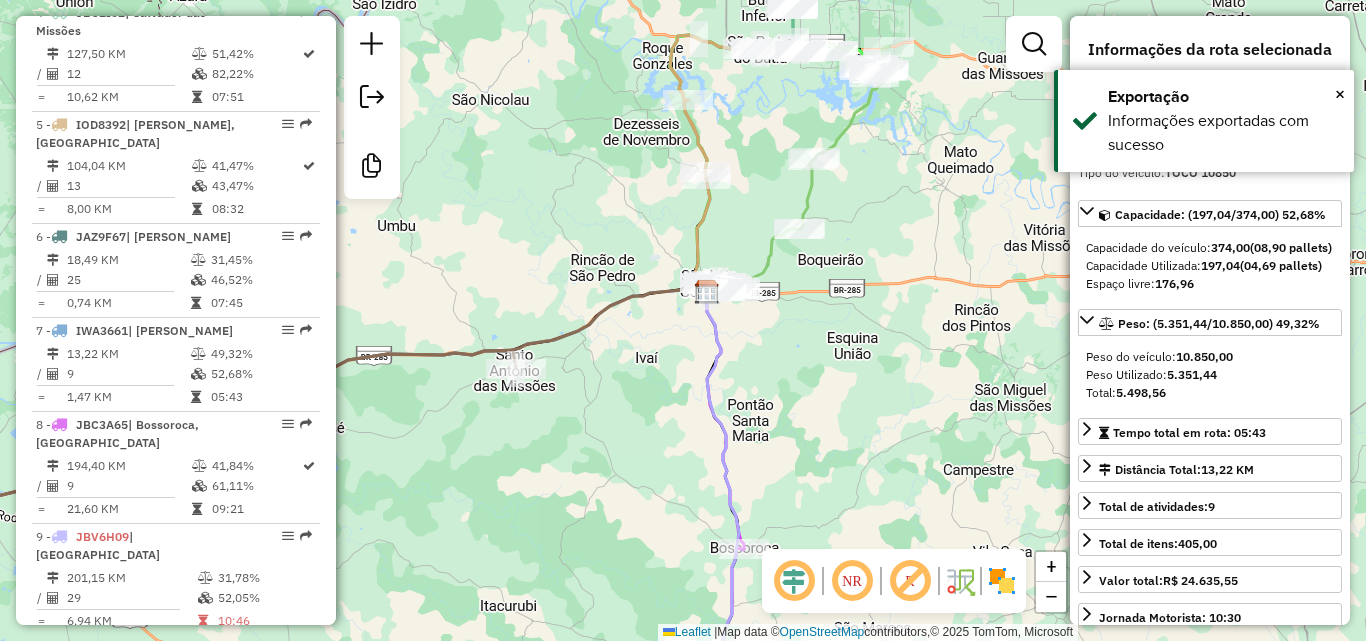 scroll, scrollTop: 1382, scrollLeft: 0, axis: vertical 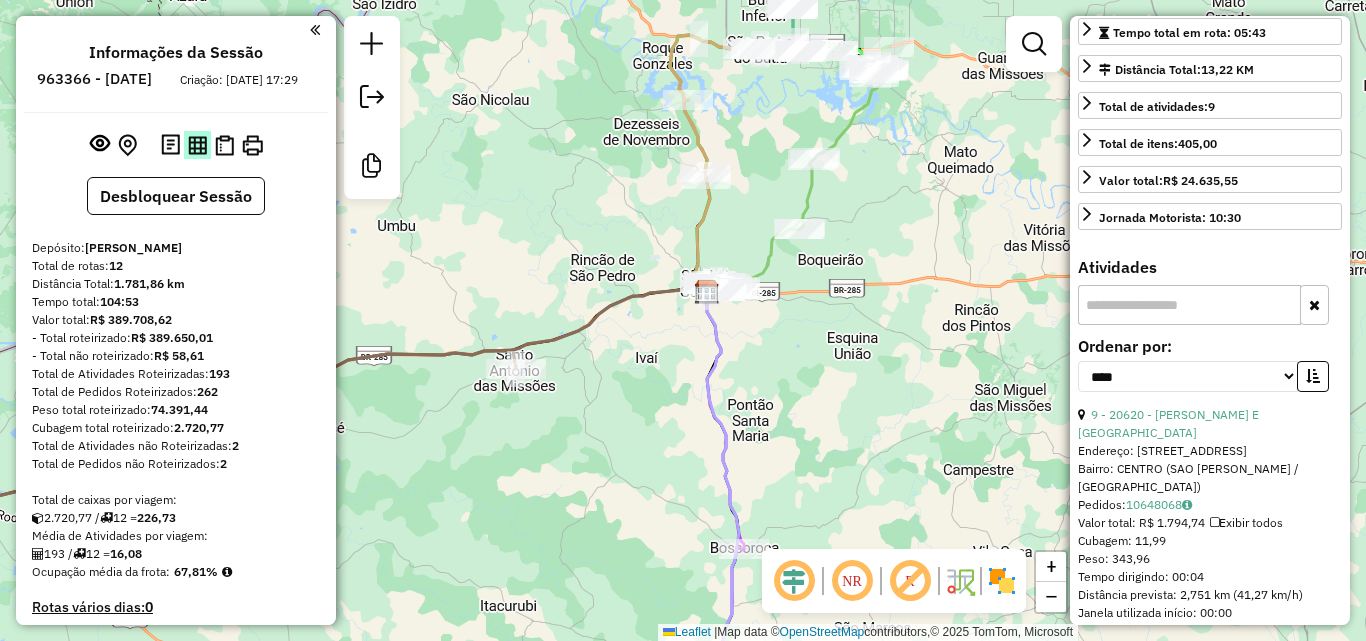 click at bounding box center (197, 145) 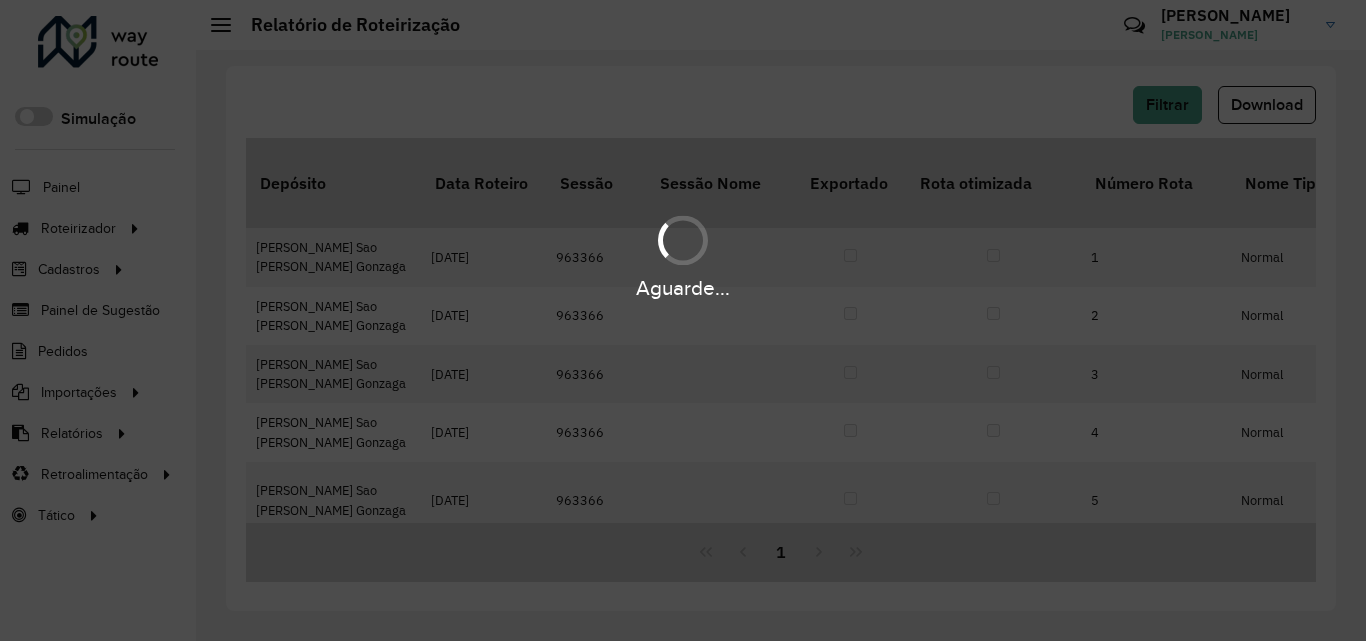 scroll, scrollTop: 0, scrollLeft: 0, axis: both 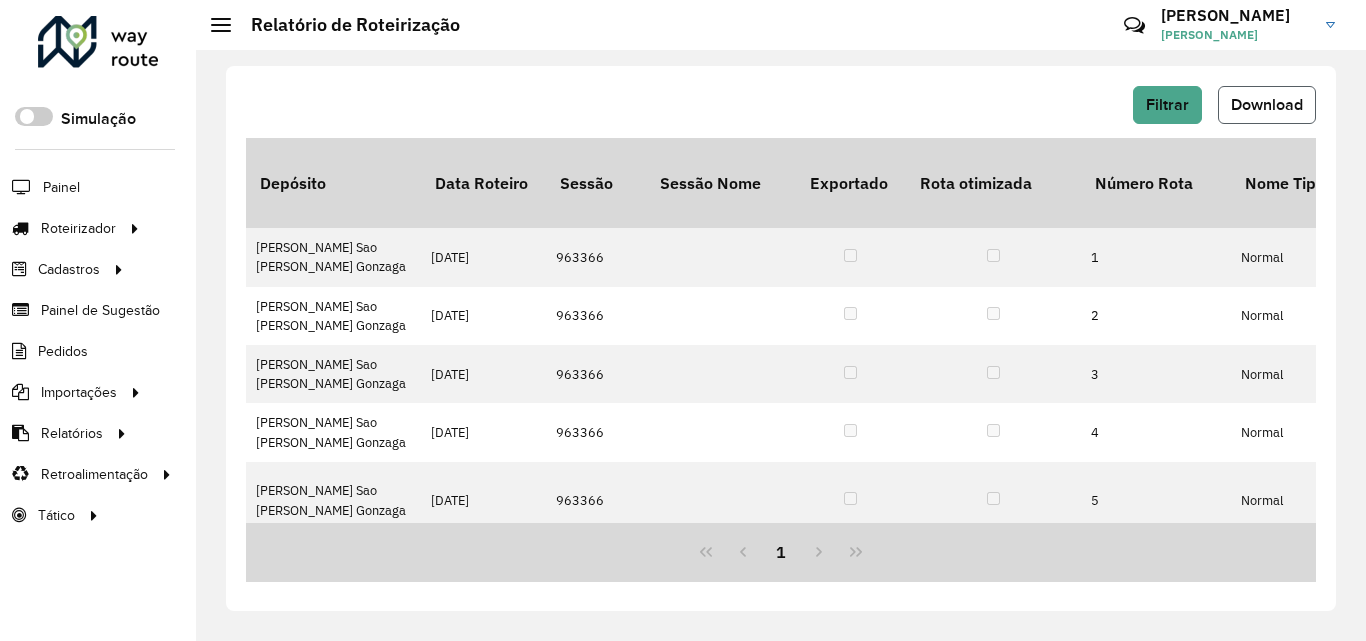click on "Download" 